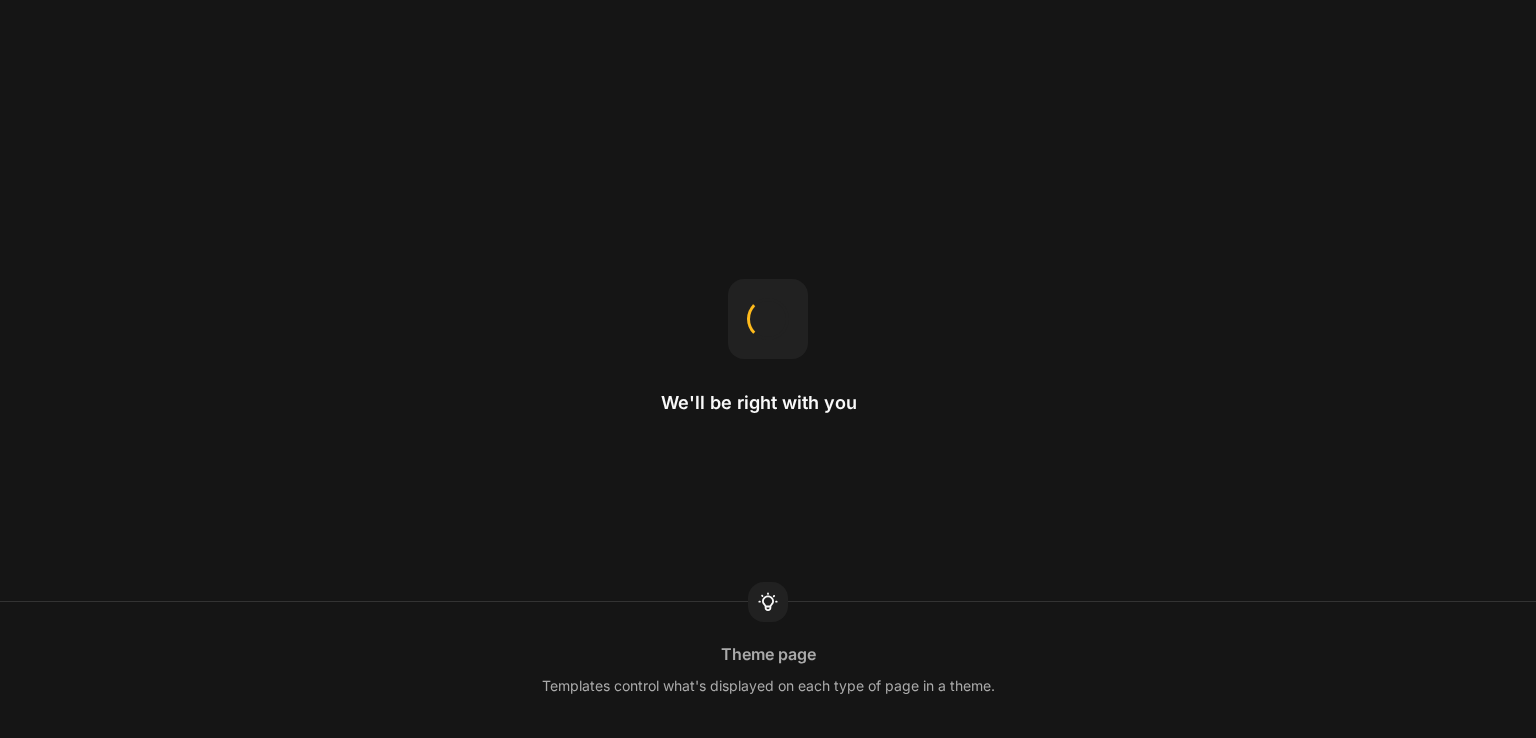 scroll, scrollTop: 0, scrollLeft: 0, axis: both 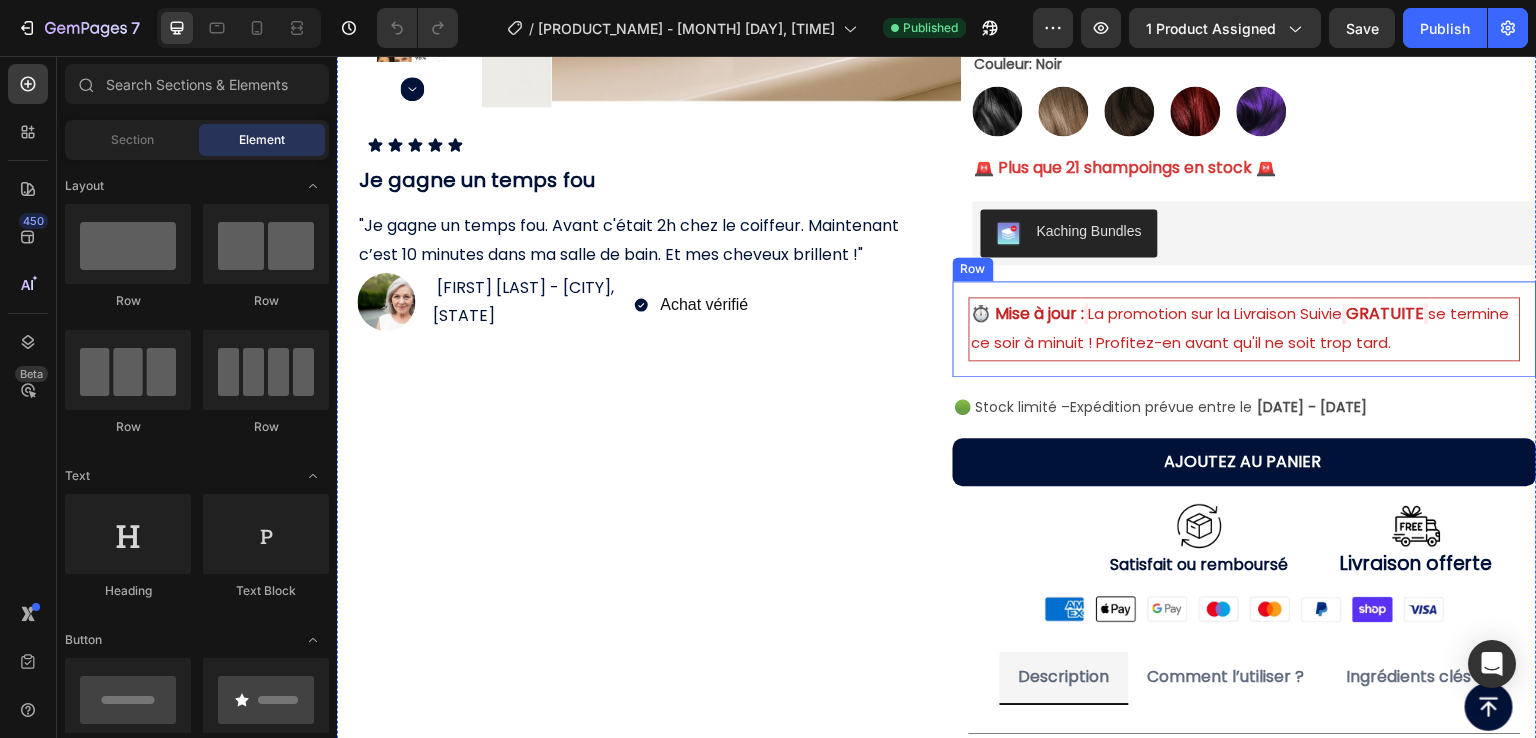 click on "⏱️ Mise à jour :   La promotion sur la Livraison Suivie   GRATUITE   se termine ce soir à minuit ! Profitez-en avant qu'il ne soit trop tard. Text Block Row" at bounding box center [1245, 329] 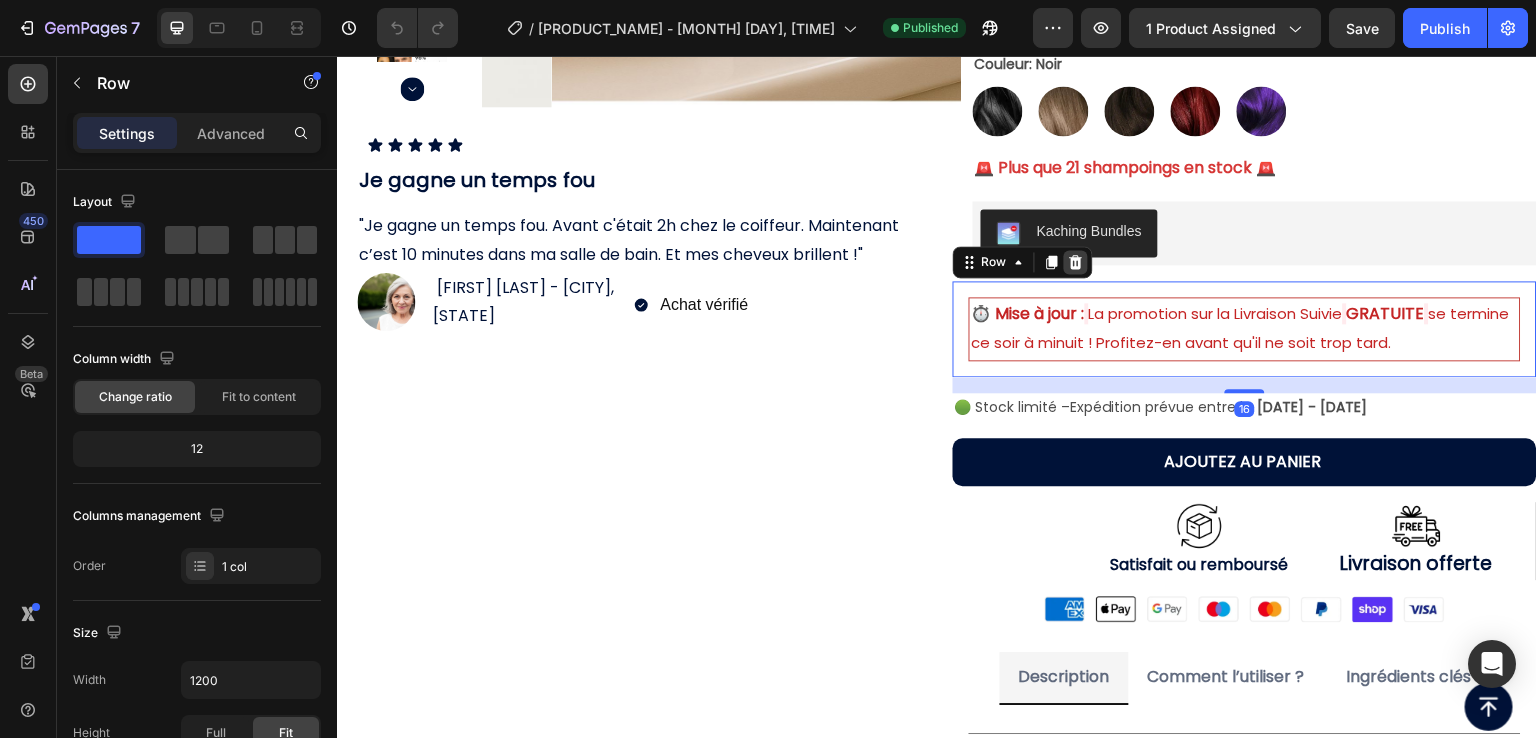 click 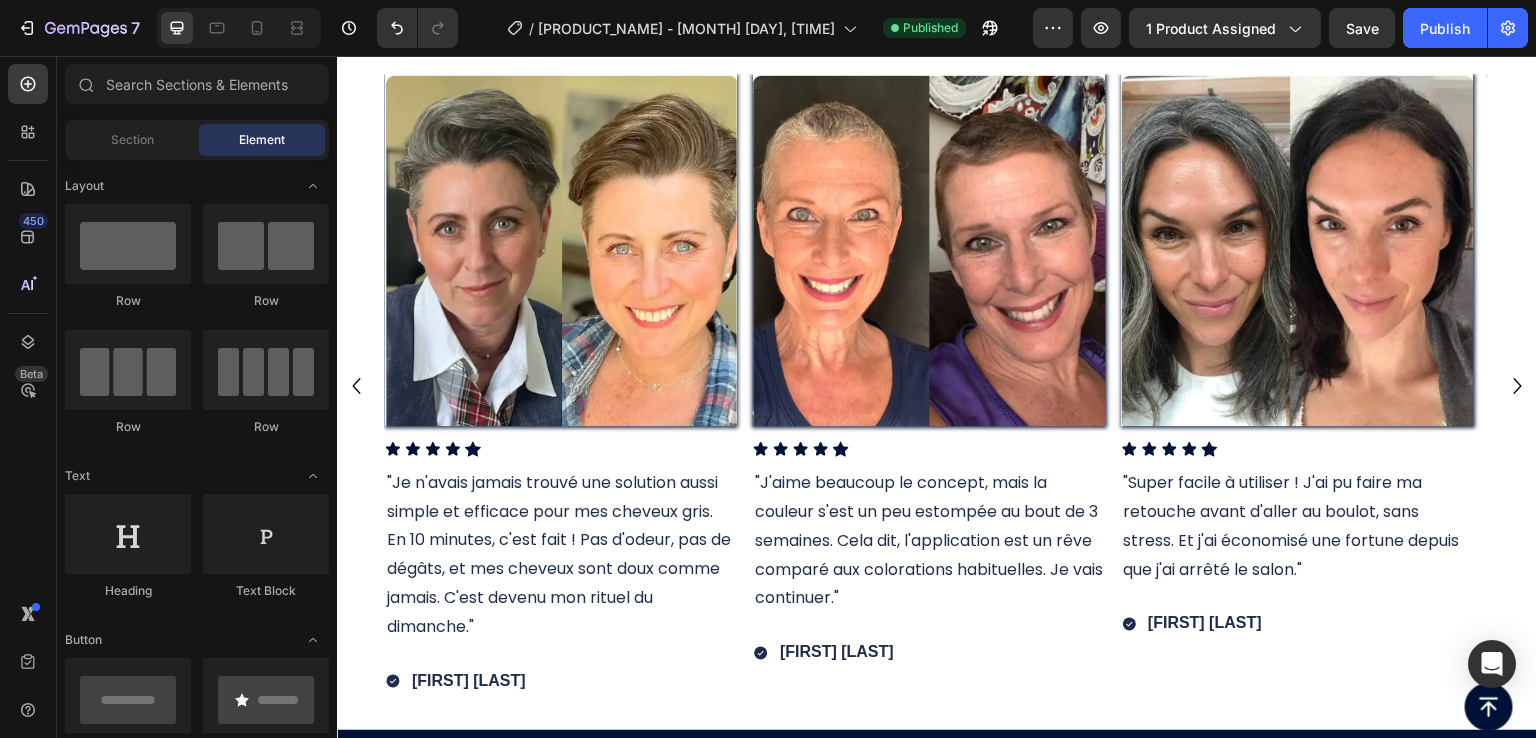 scroll, scrollTop: 3800, scrollLeft: 0, axis: vertical 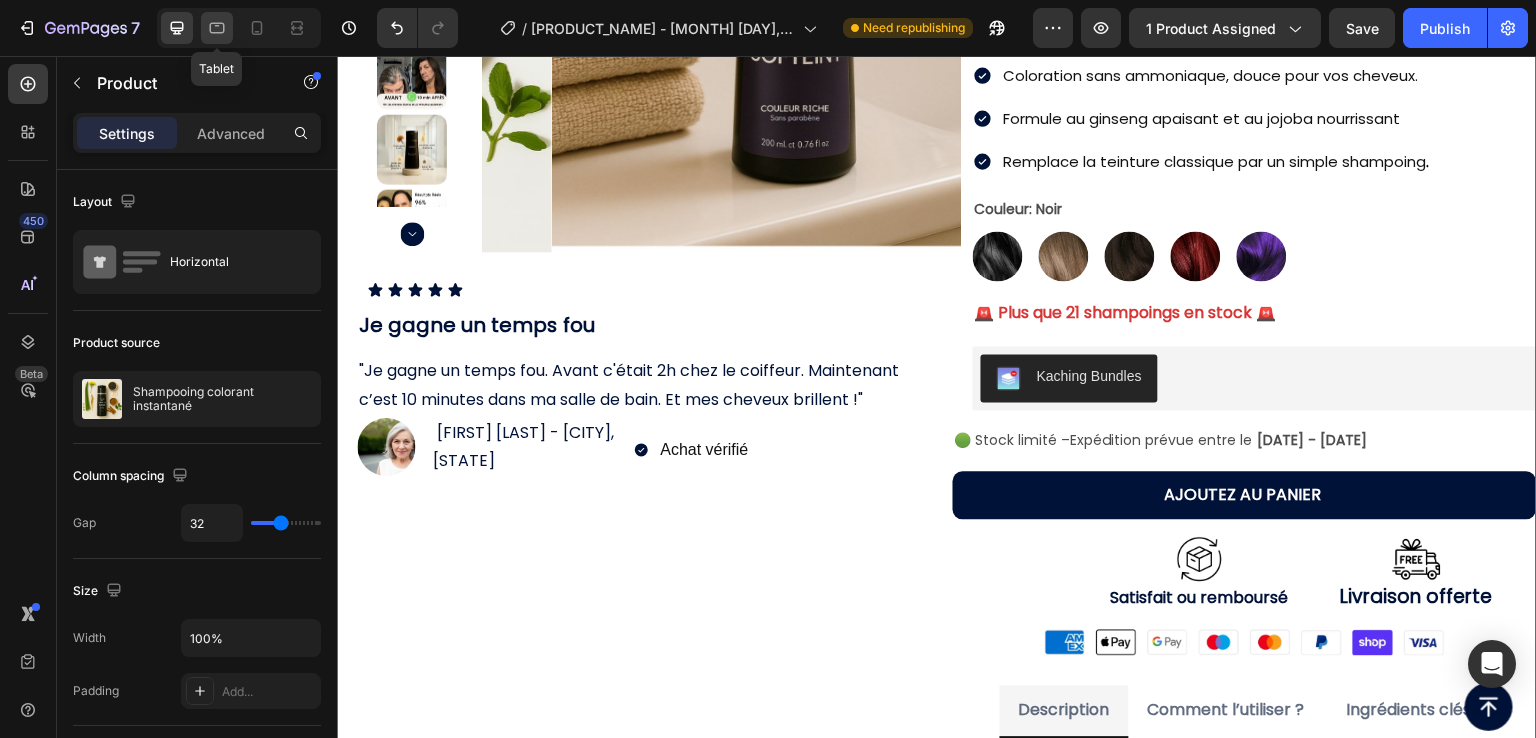 click 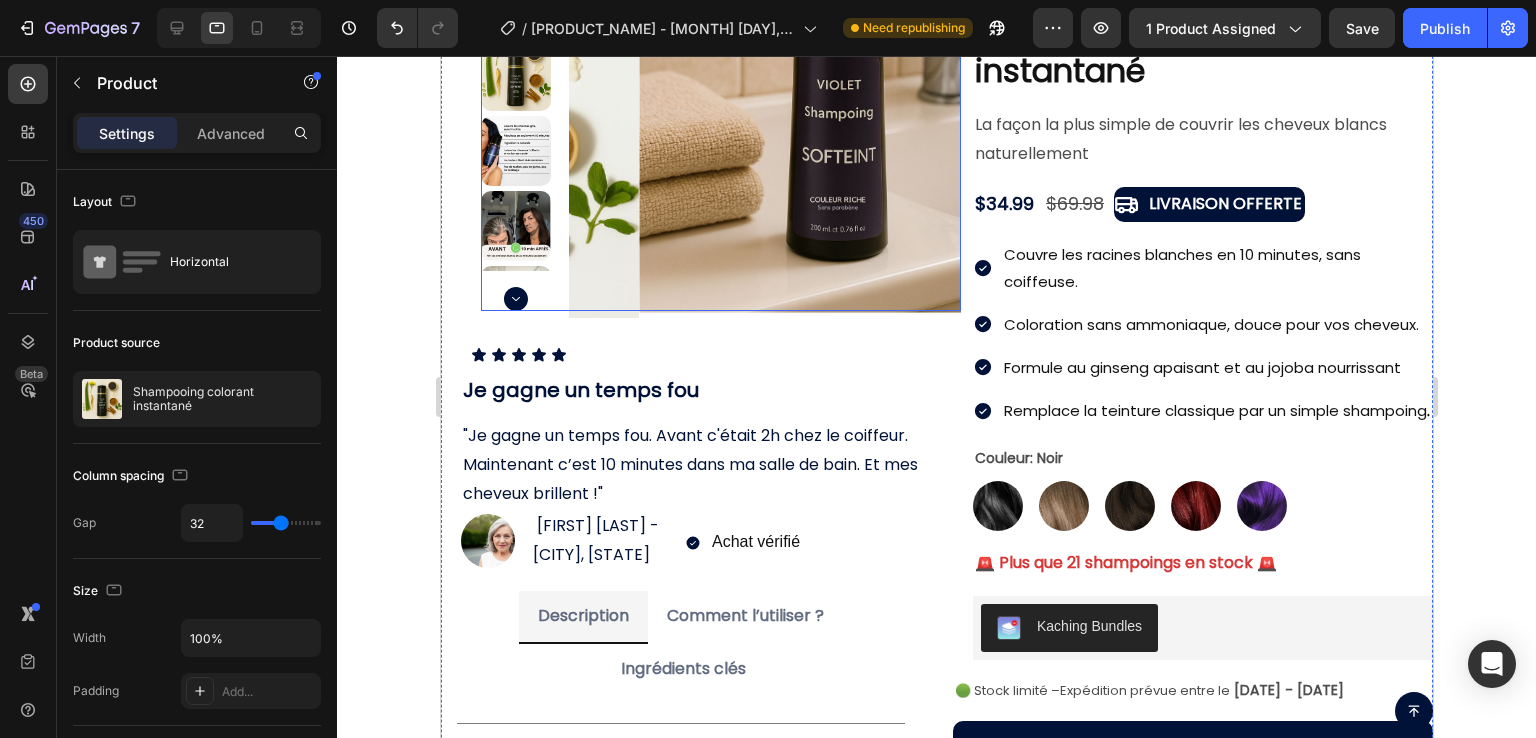 scroll, scrollTop: 403, scrollLeft: 0, axis: vertical 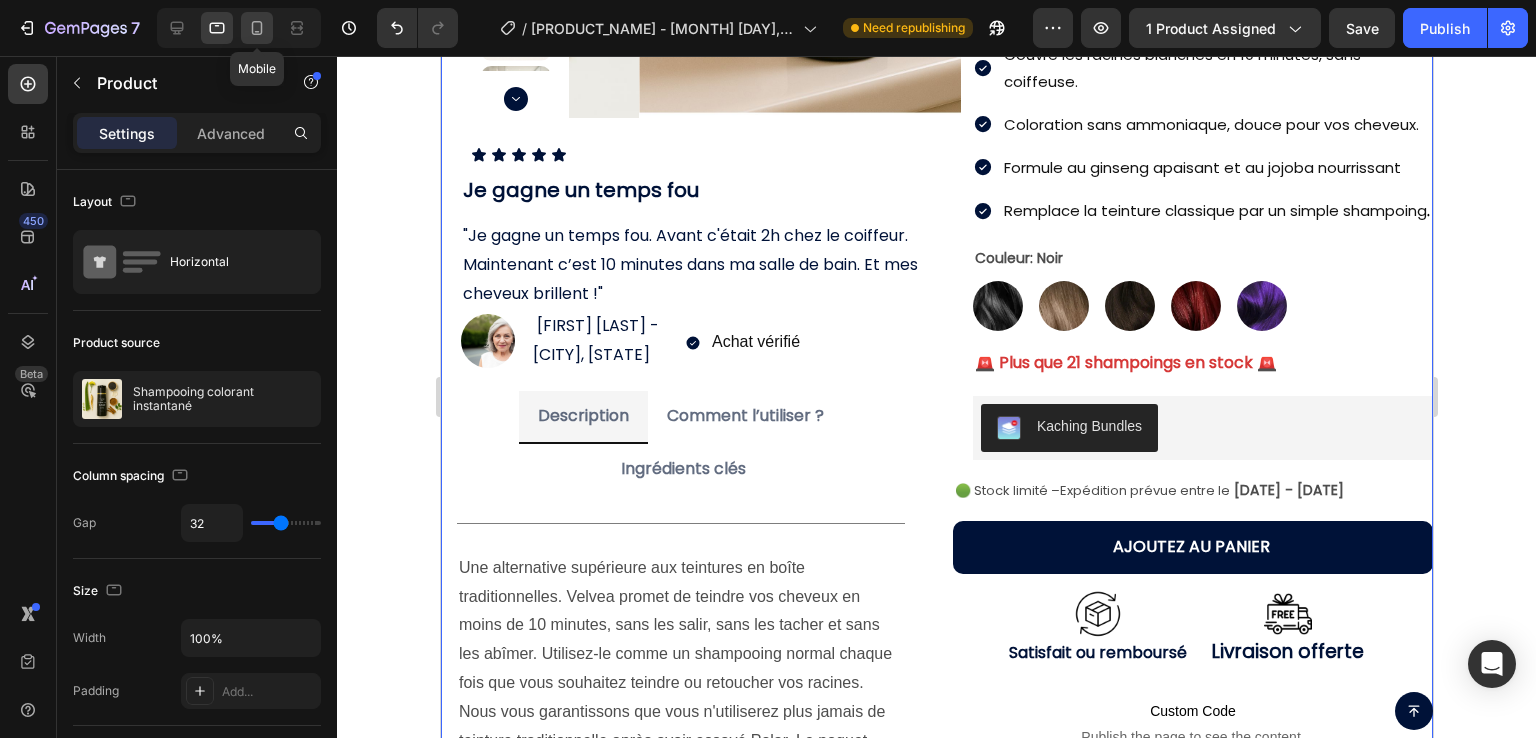 click 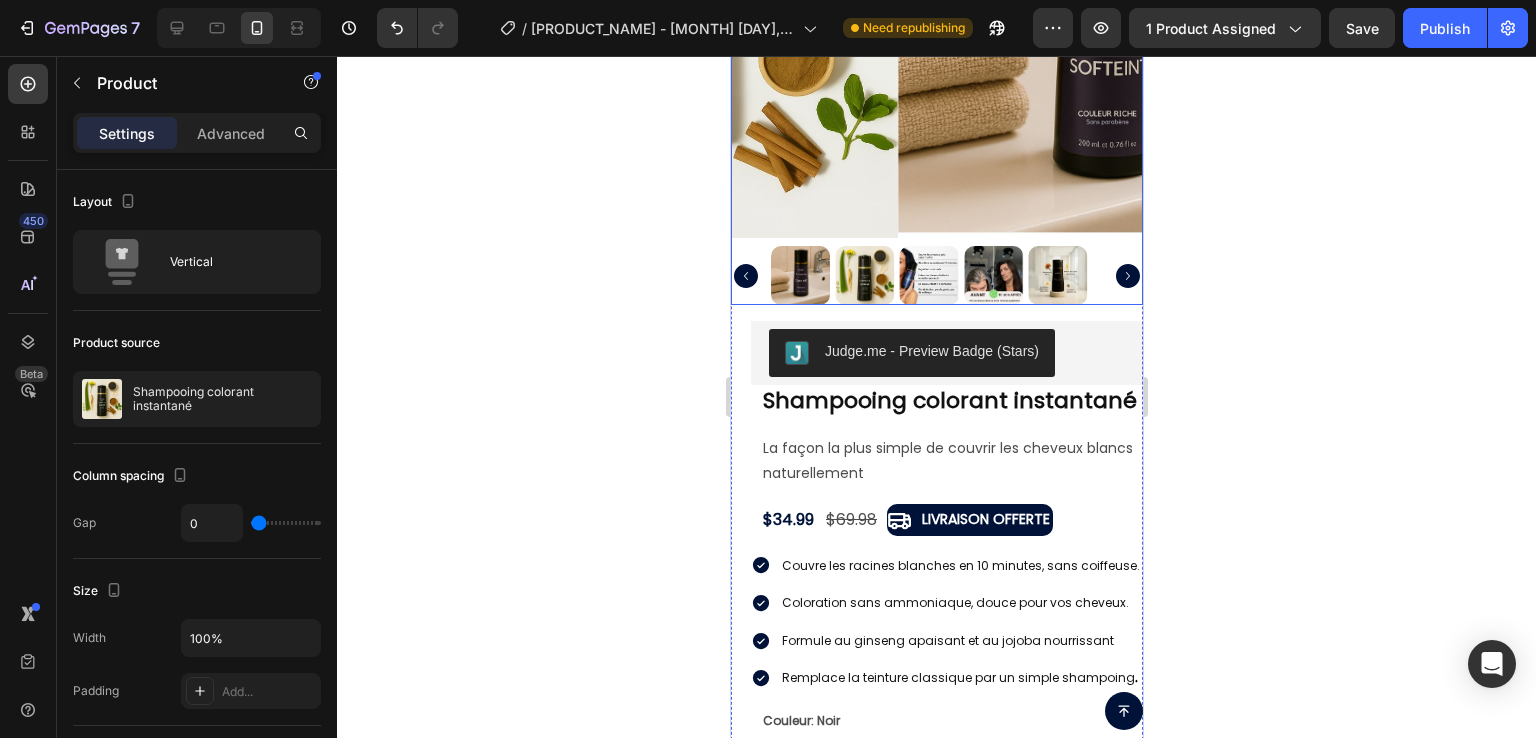 scroll, scrollTop: 803, scrollLeft: 0, axis: vertical 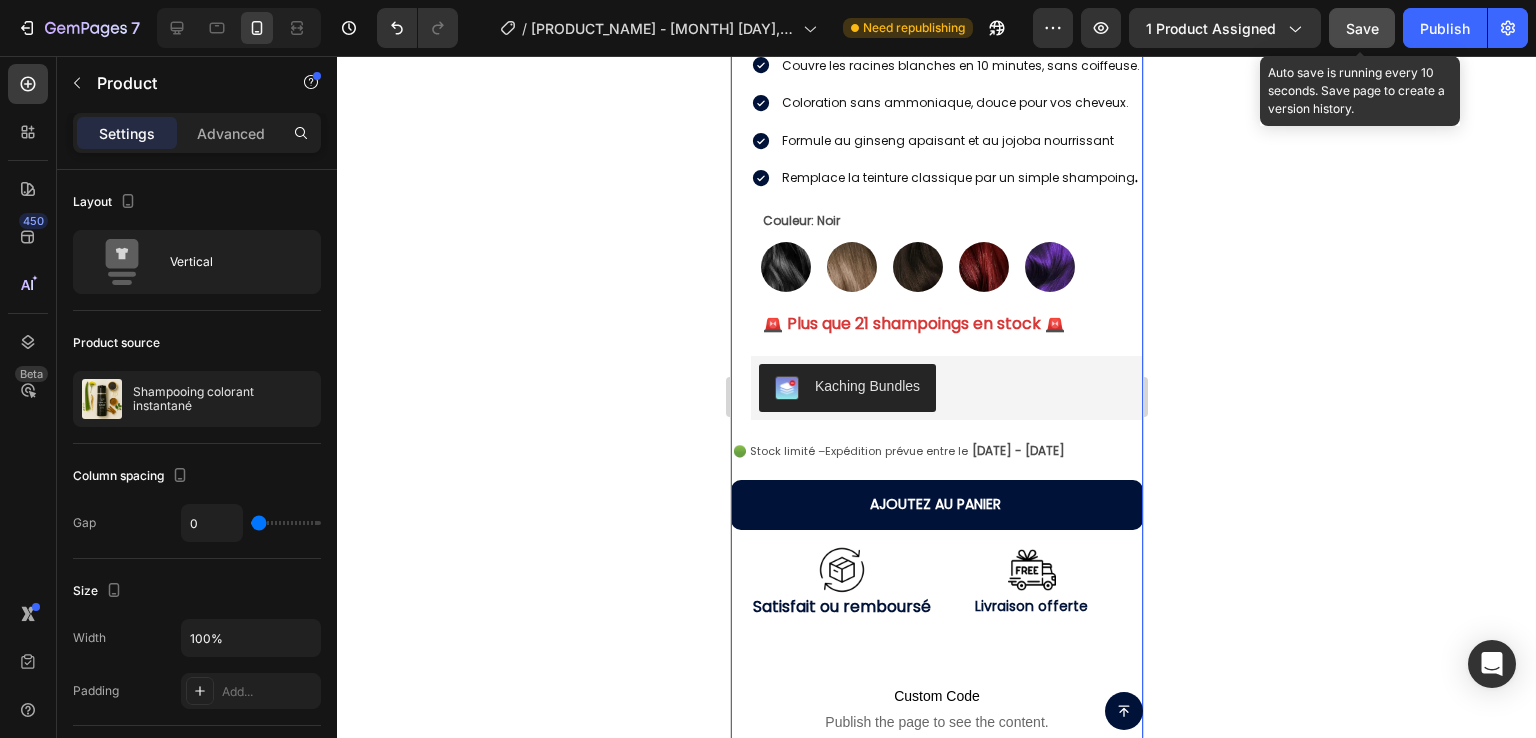 click on "Save" 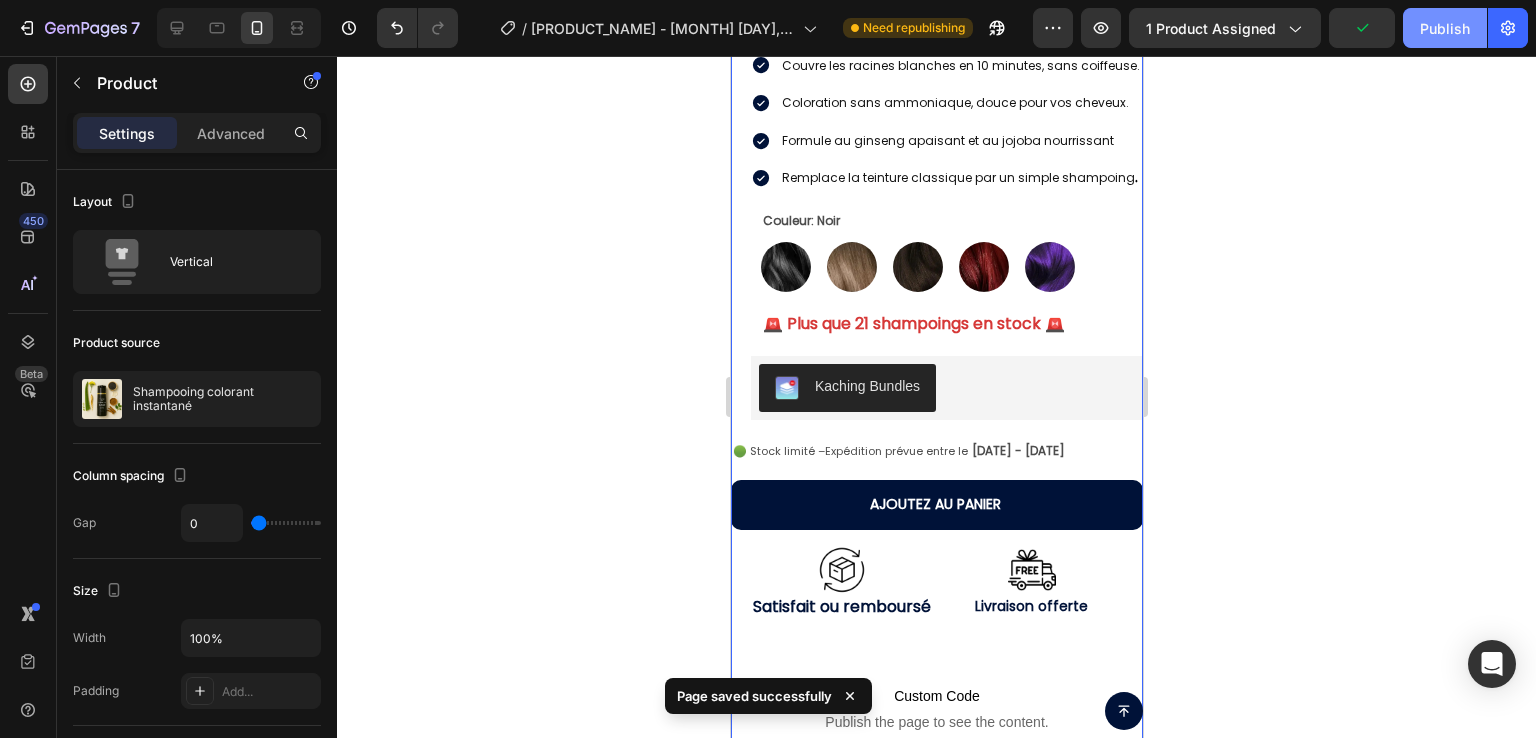 click on "Publish" at bounding box center (1445, 28) 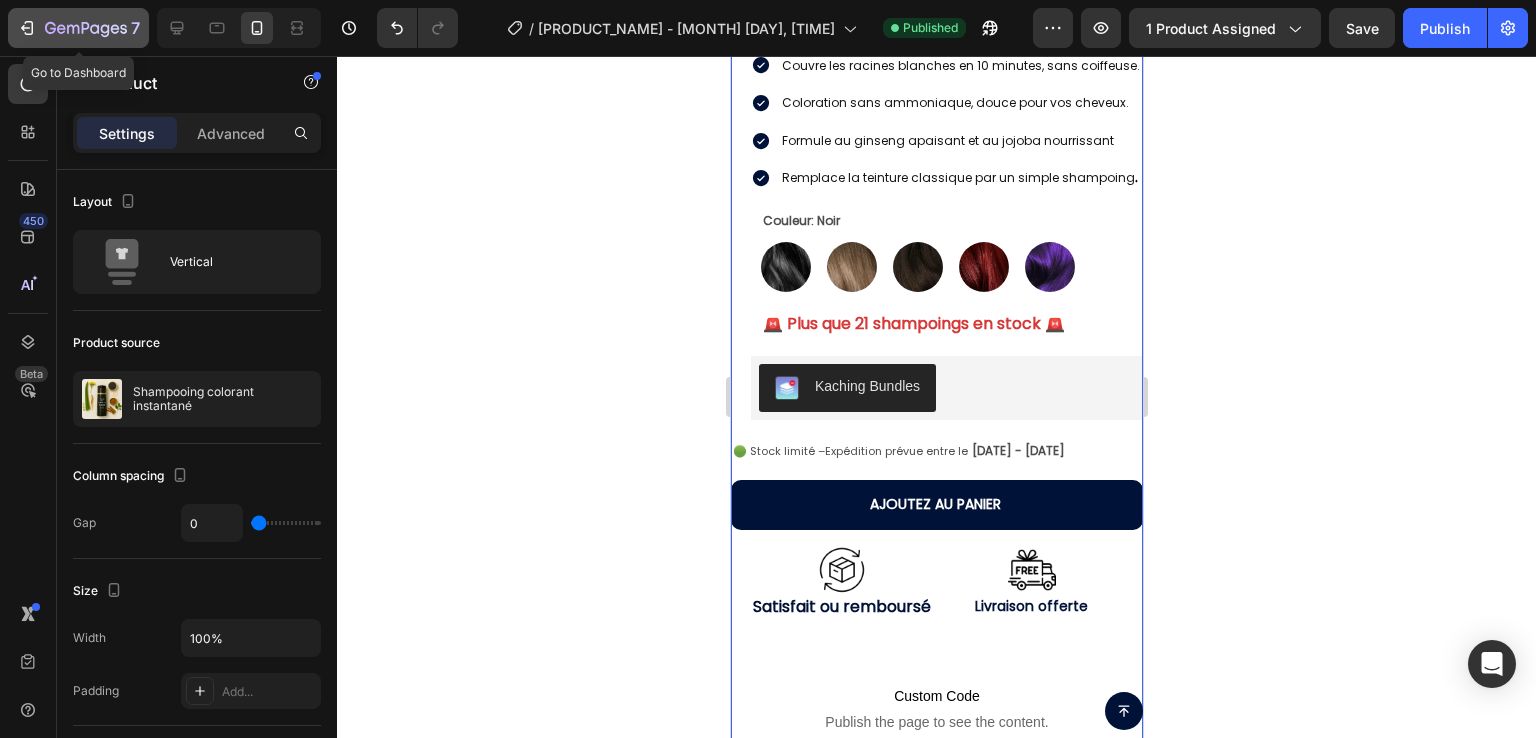 click on "7" at bounding box center [78, 28] 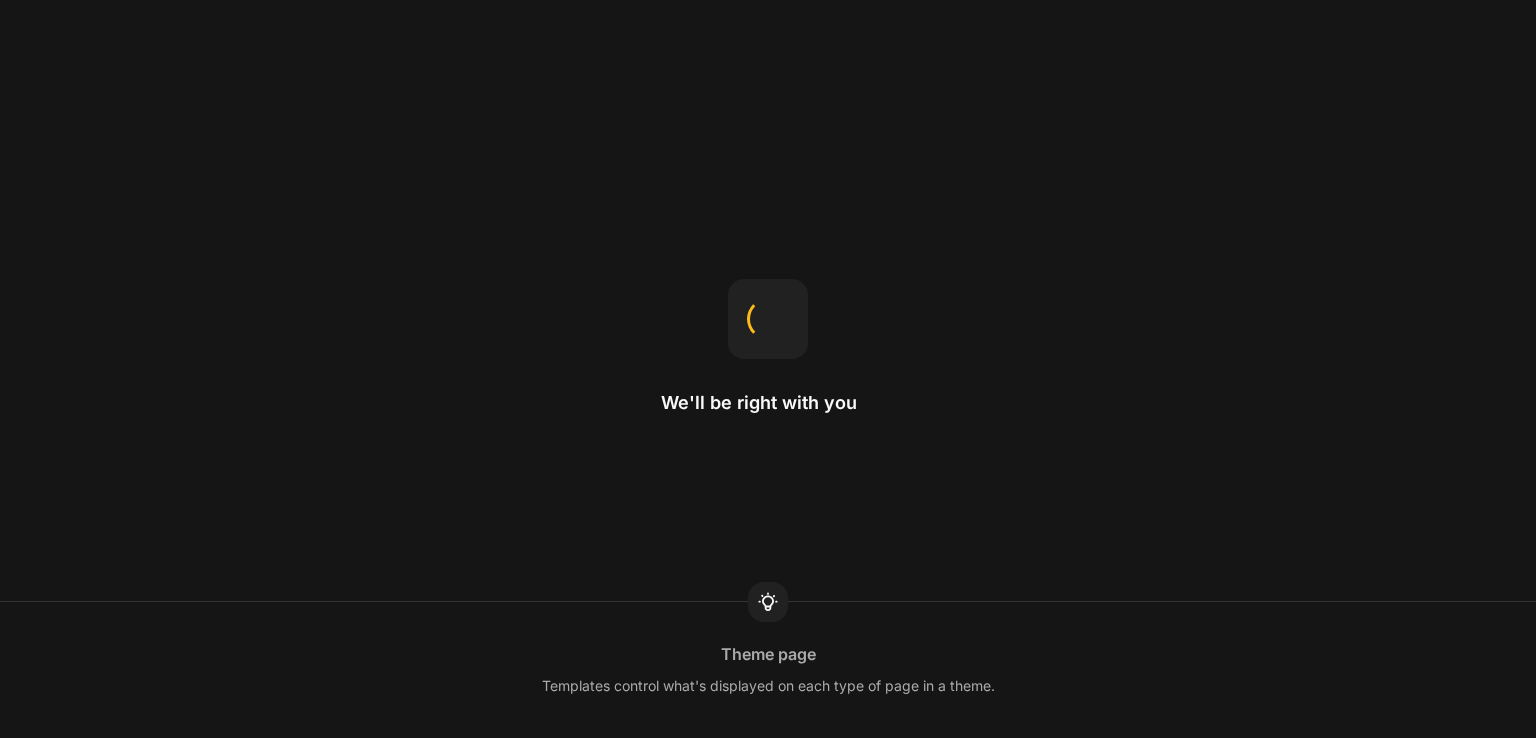 scroll, scrollTop: 0, scrollLeft: 0, axis: both 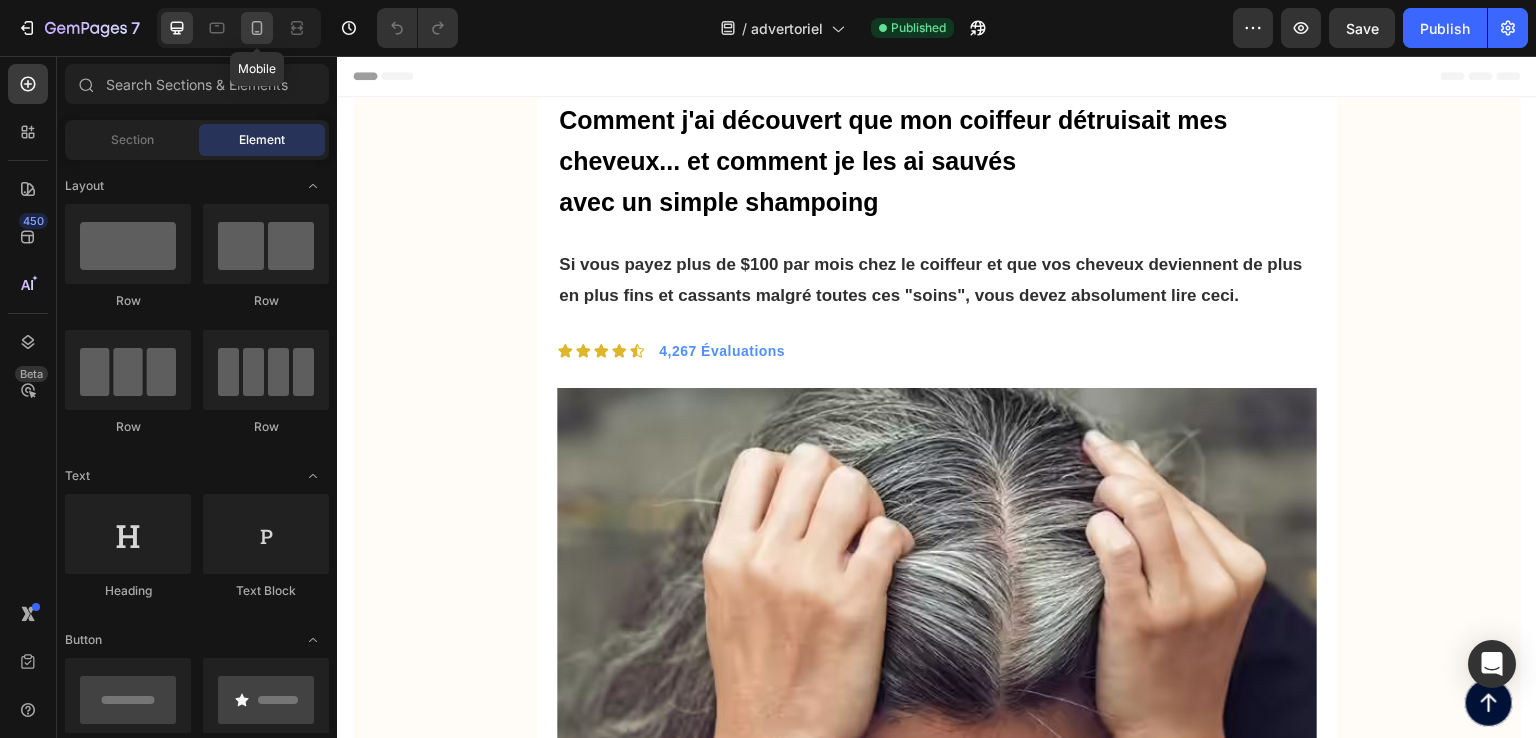 click 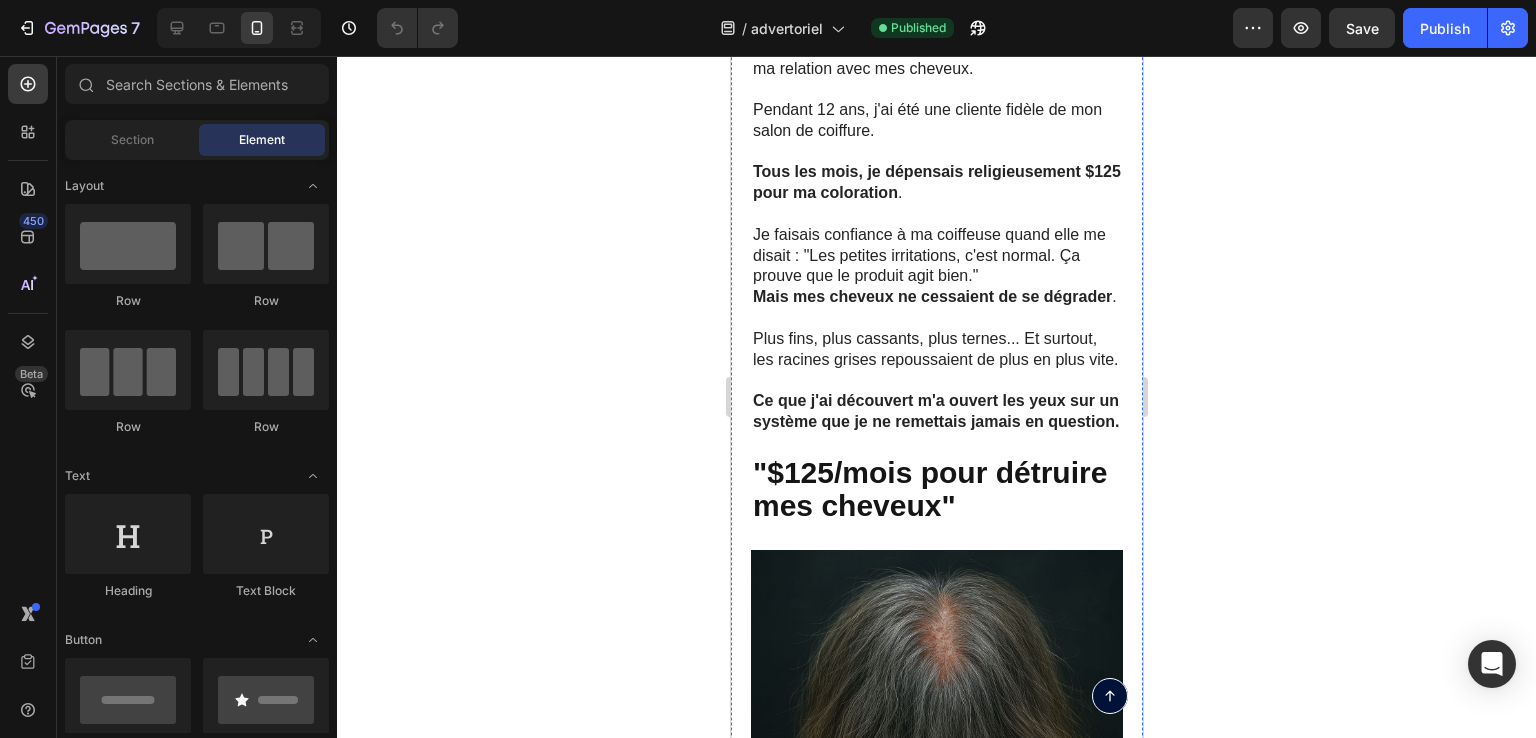 scroll, scrollTop: 1000, scrollLeft: 0, axis: vertical 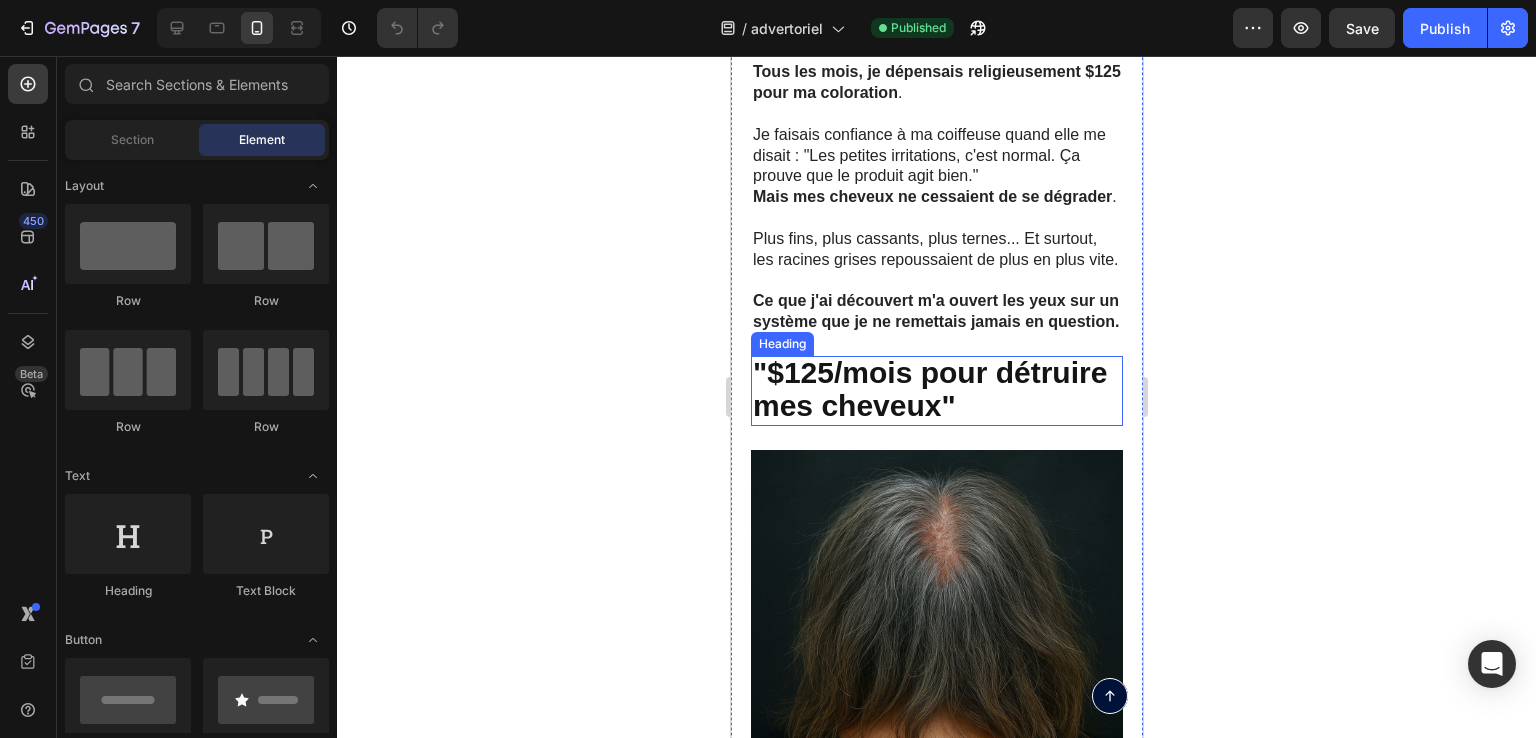 click on ""$125/mois pour détruire mes cheveux"" at bounding box center [929, 389] 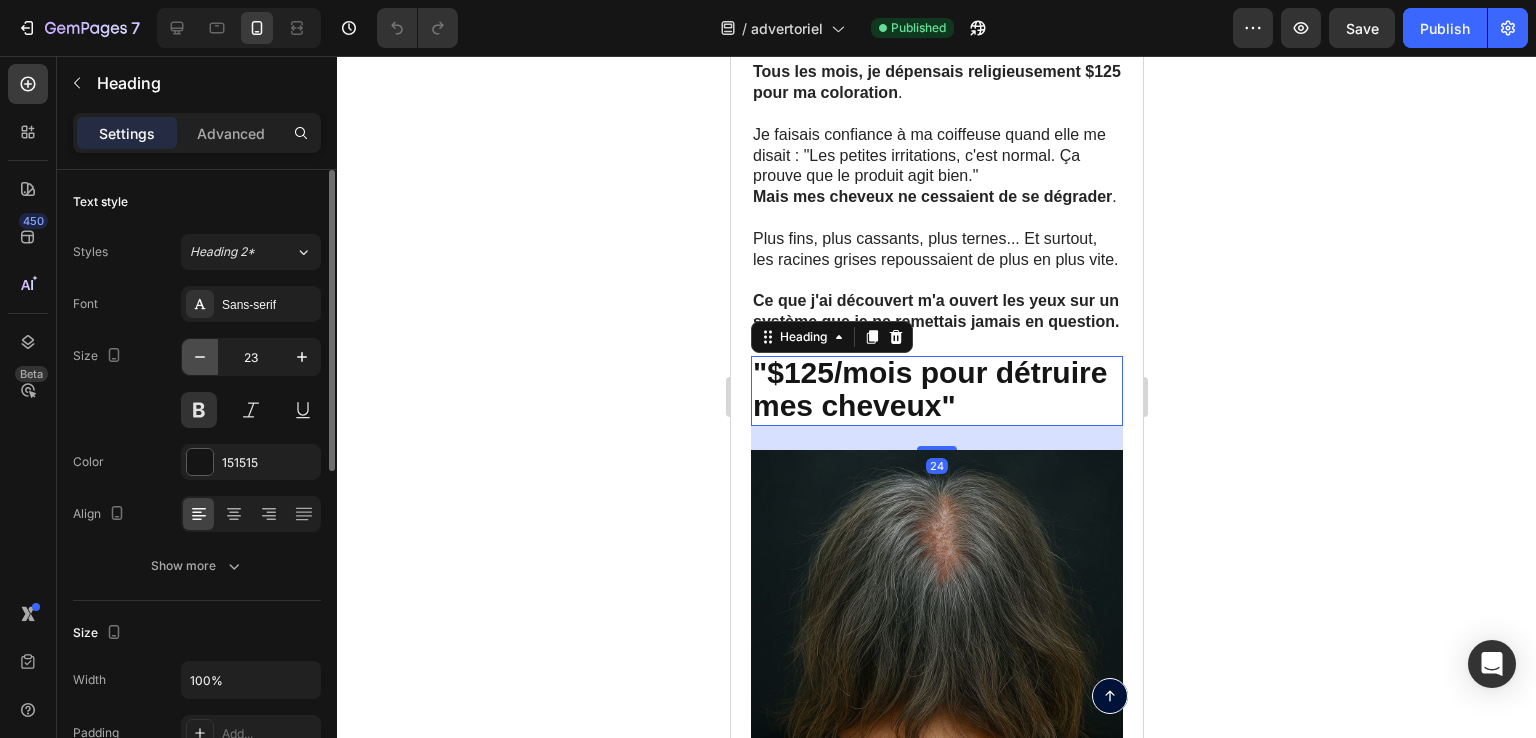 click 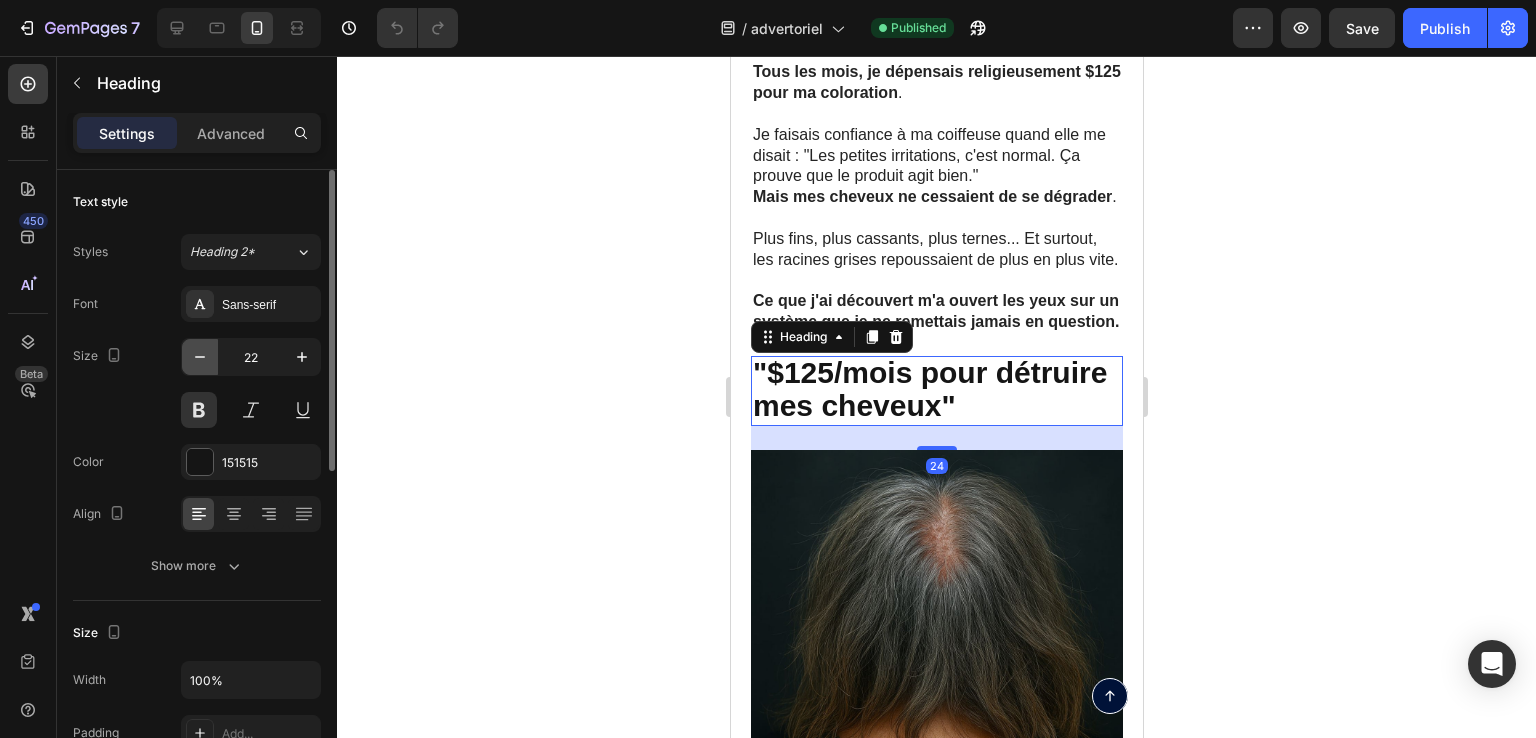 click 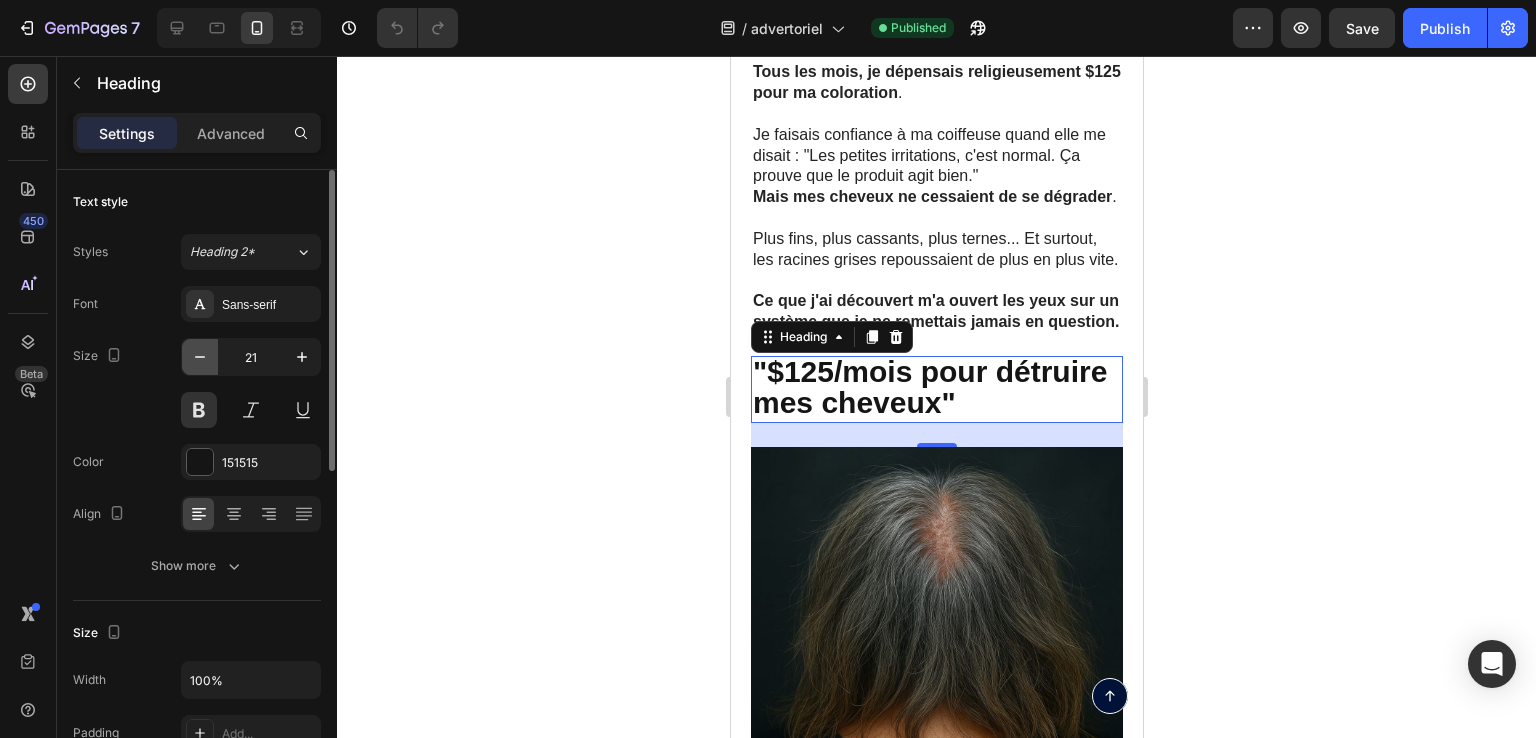 click 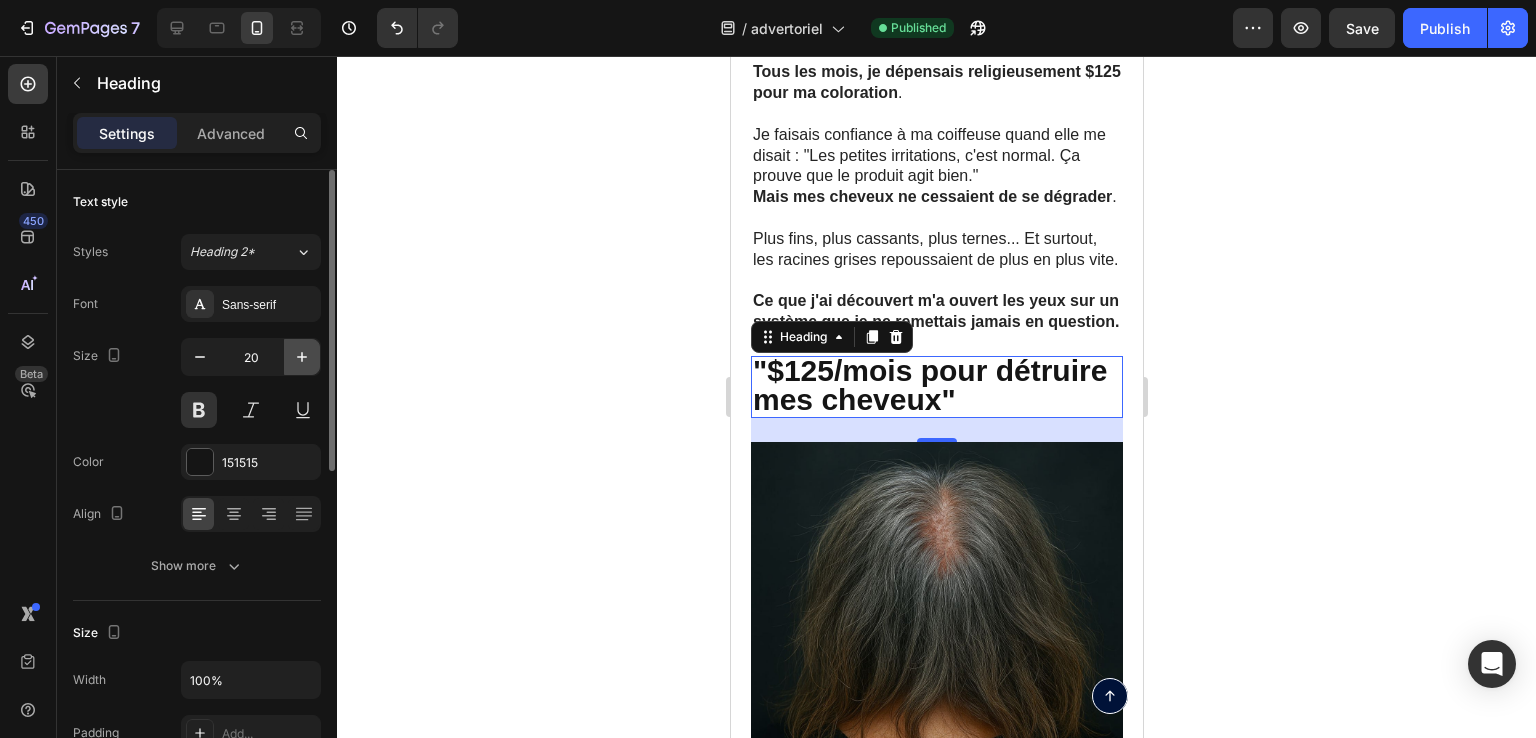 click 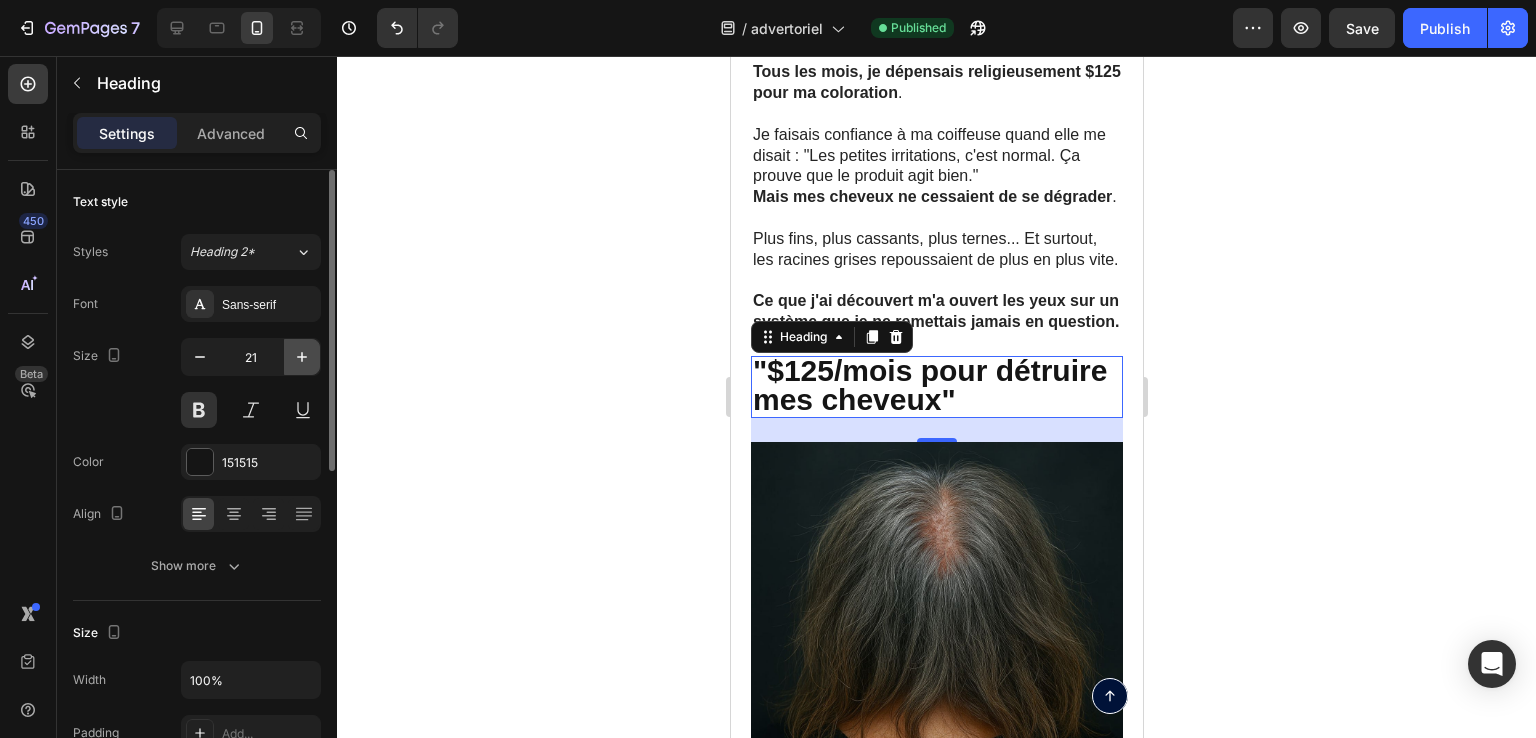 click 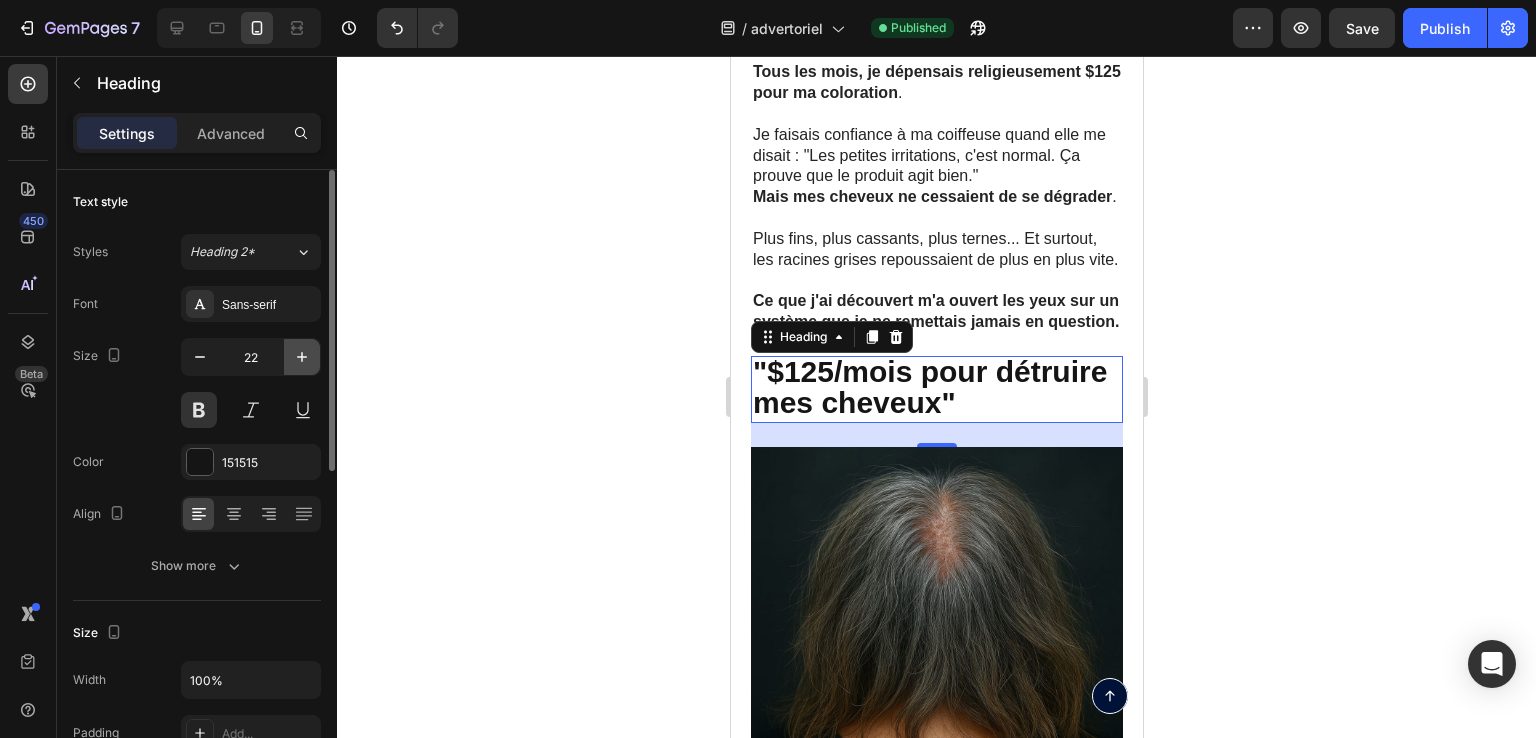 click 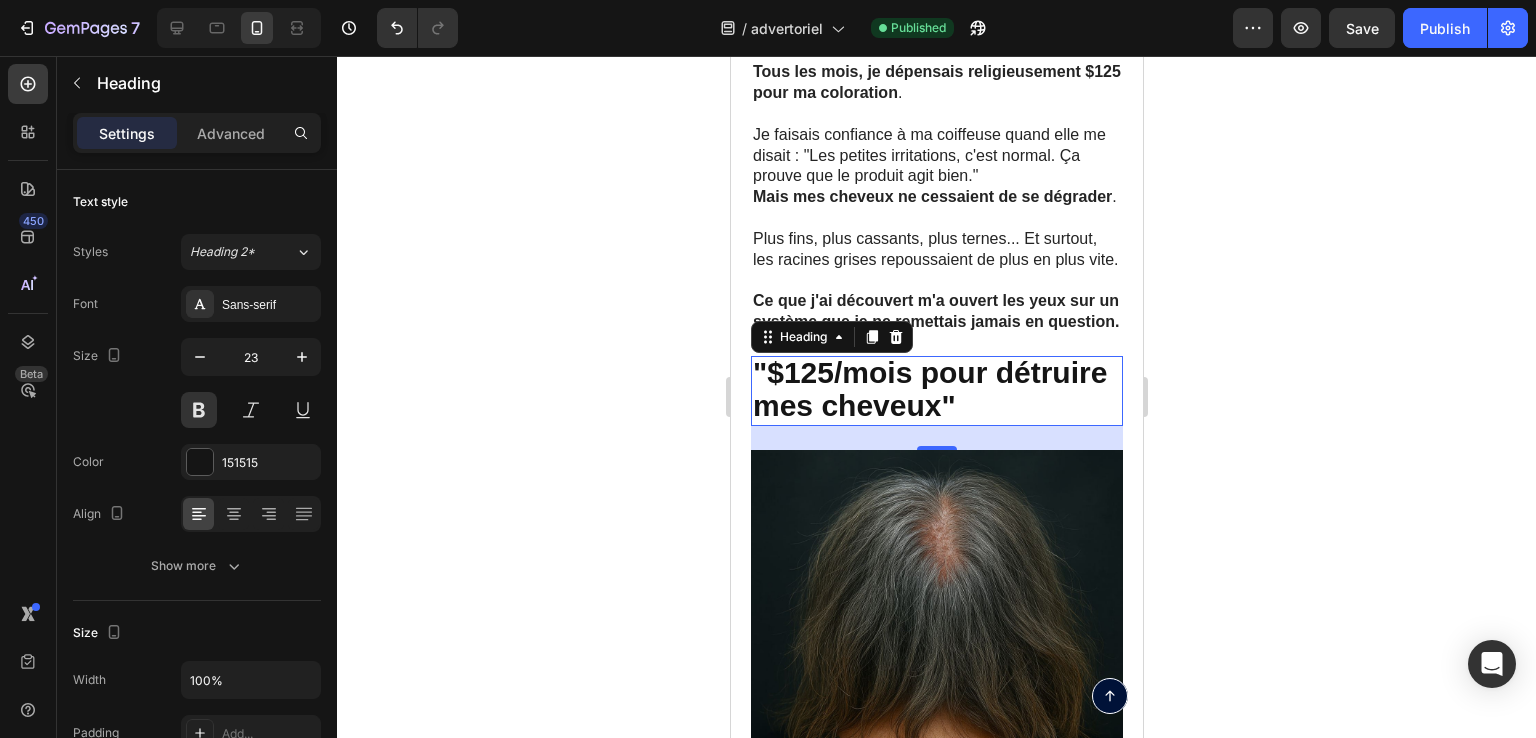 click on ""$125/mois pour détruire mes cheveux"" at bounding box center [936, 391] 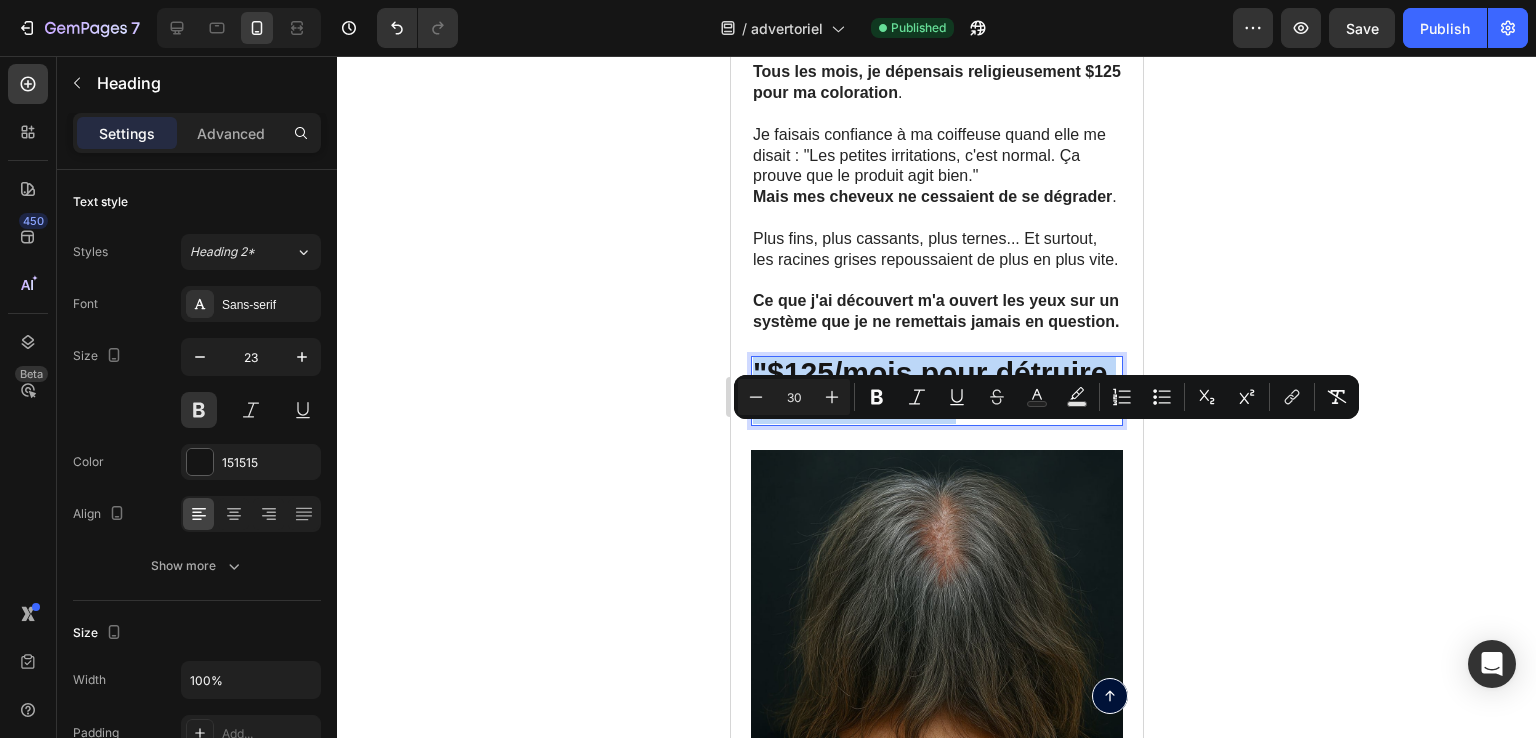 drag, startPoint x: 1084, startPoint y: 475, endPoint x: 641, endPoint y: 425, distance: 445.81274 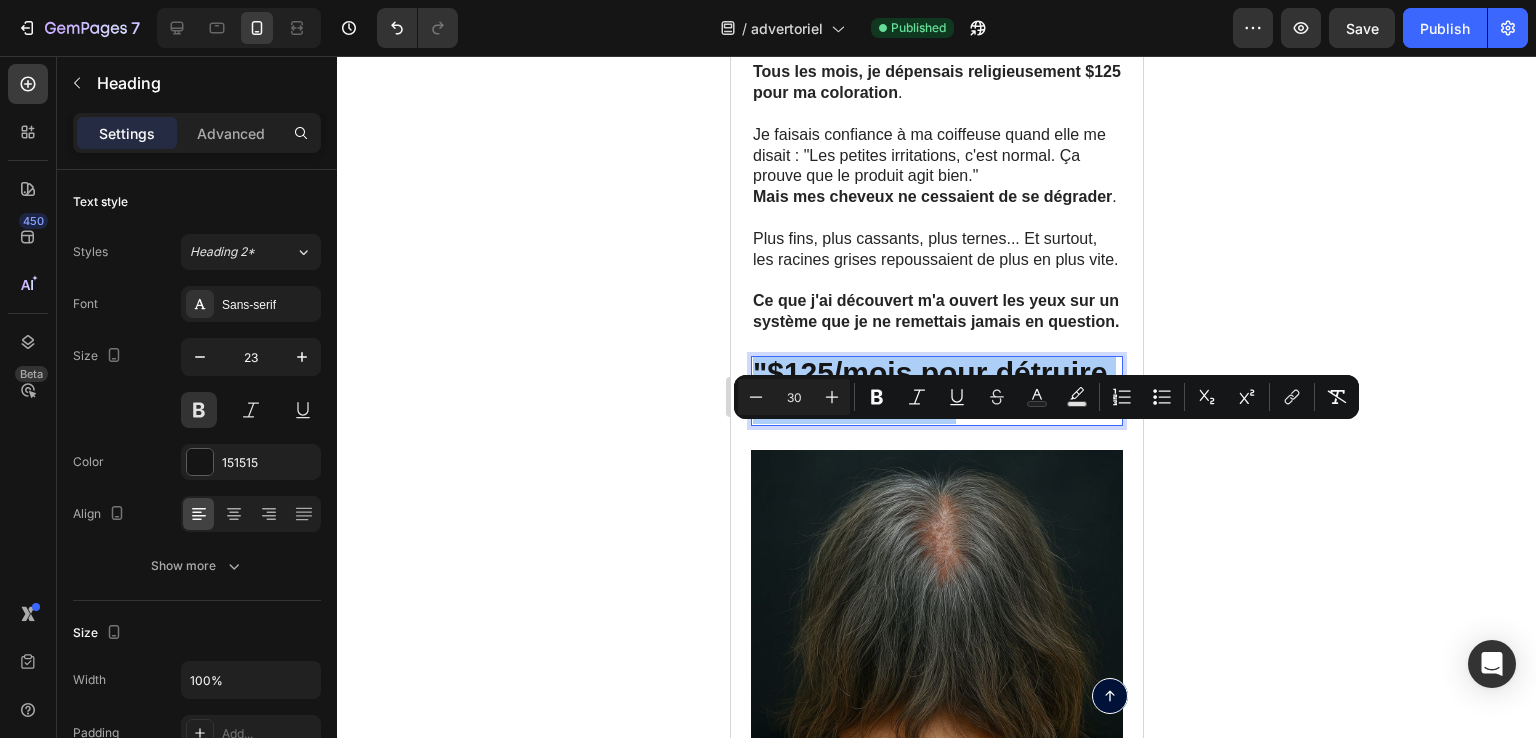 click on "30" at bounding box center [794, 397] 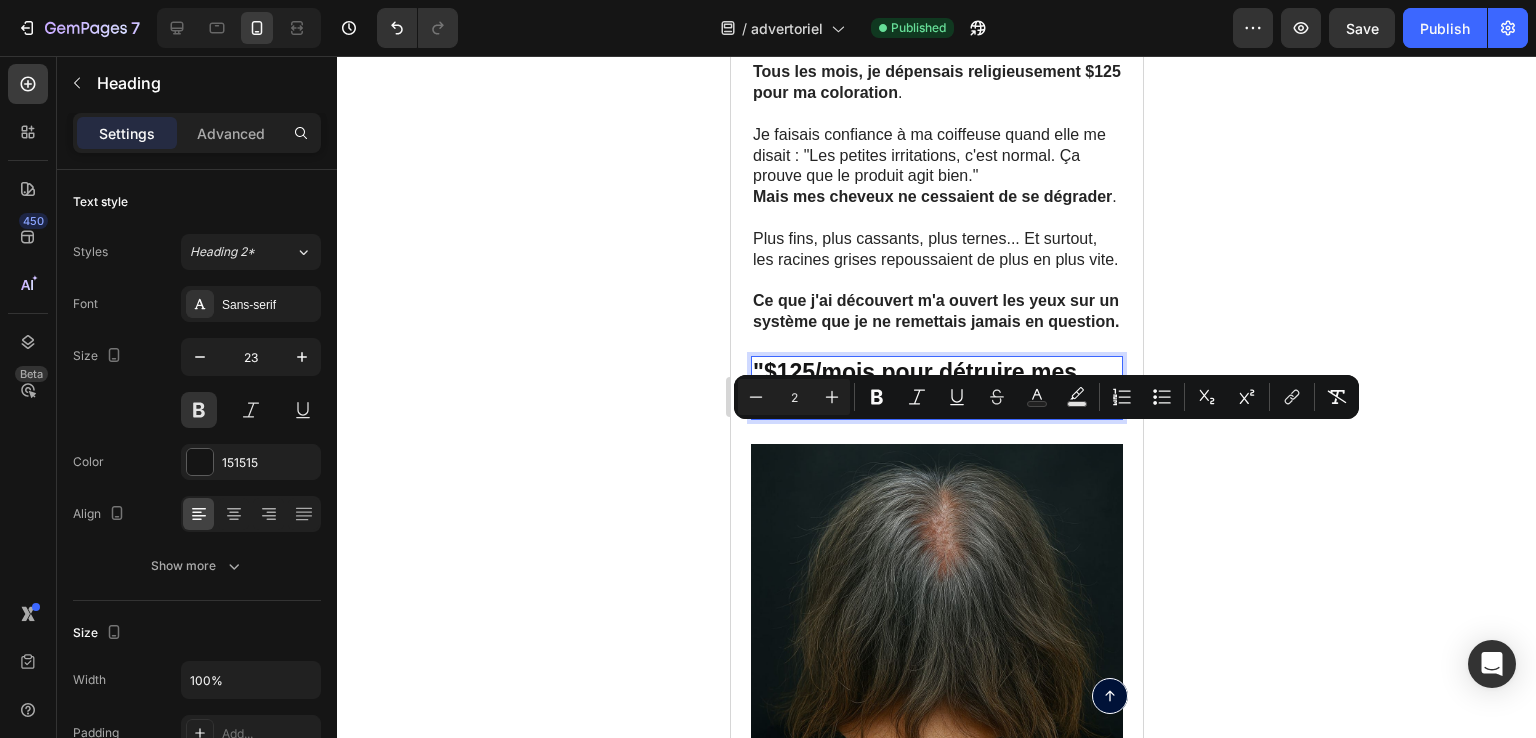 type on "25" 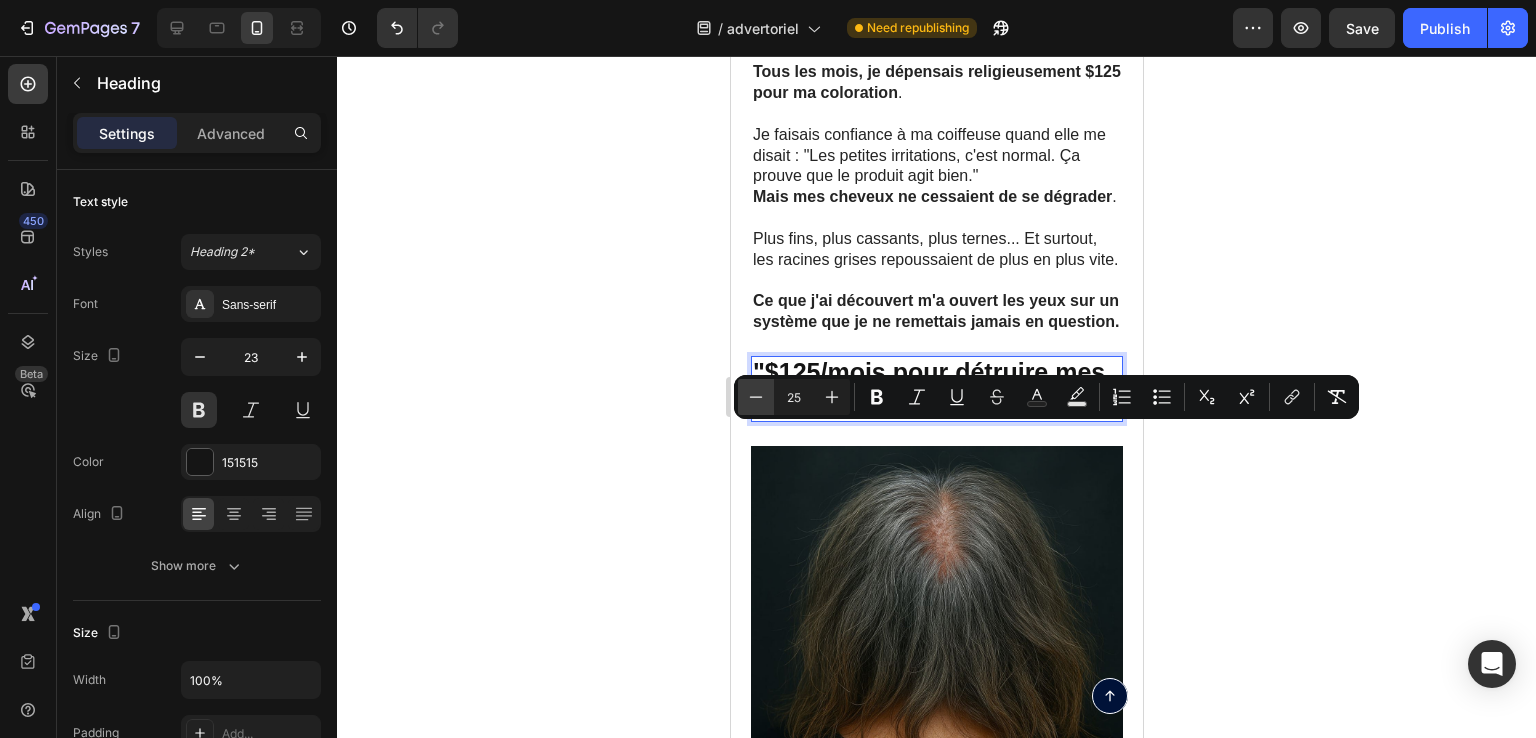 click 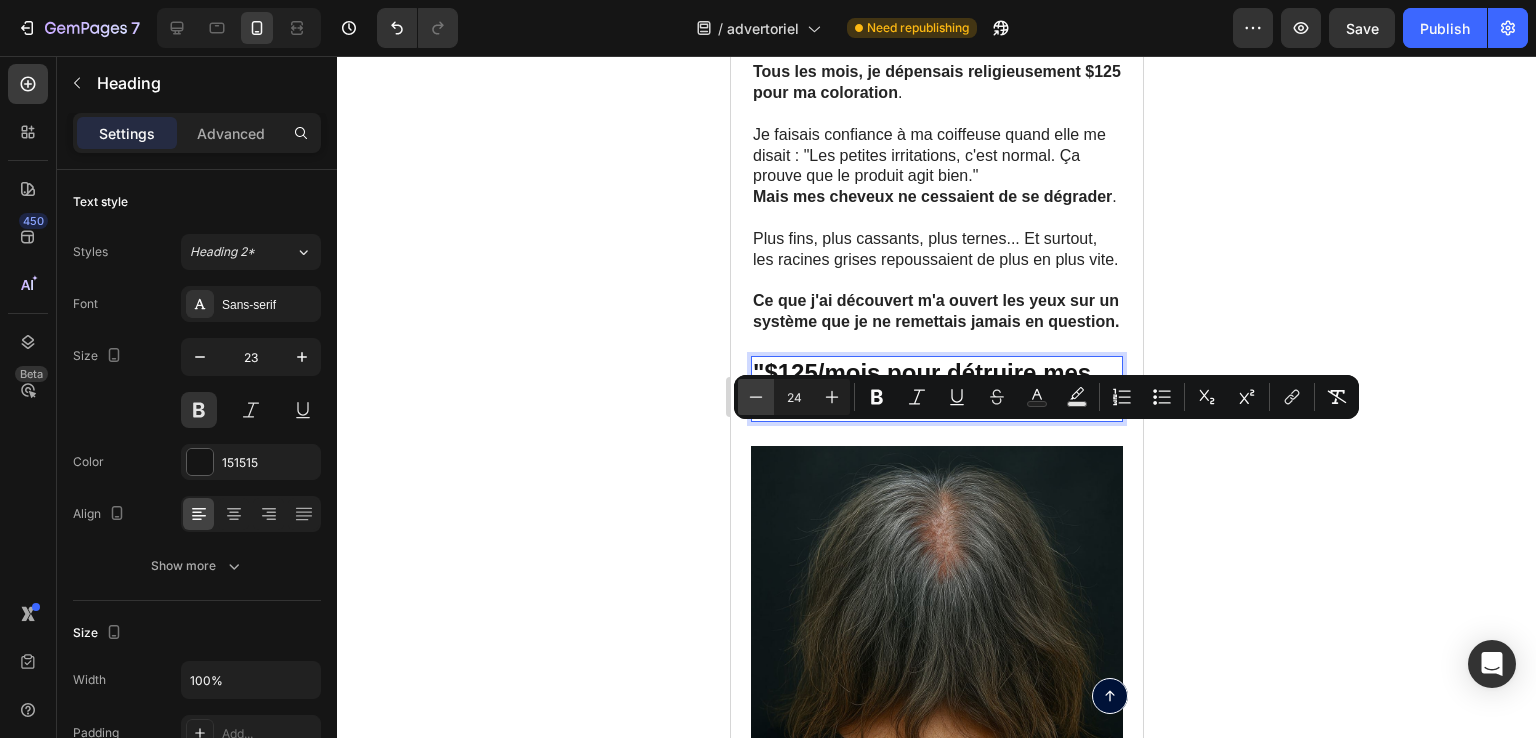 click 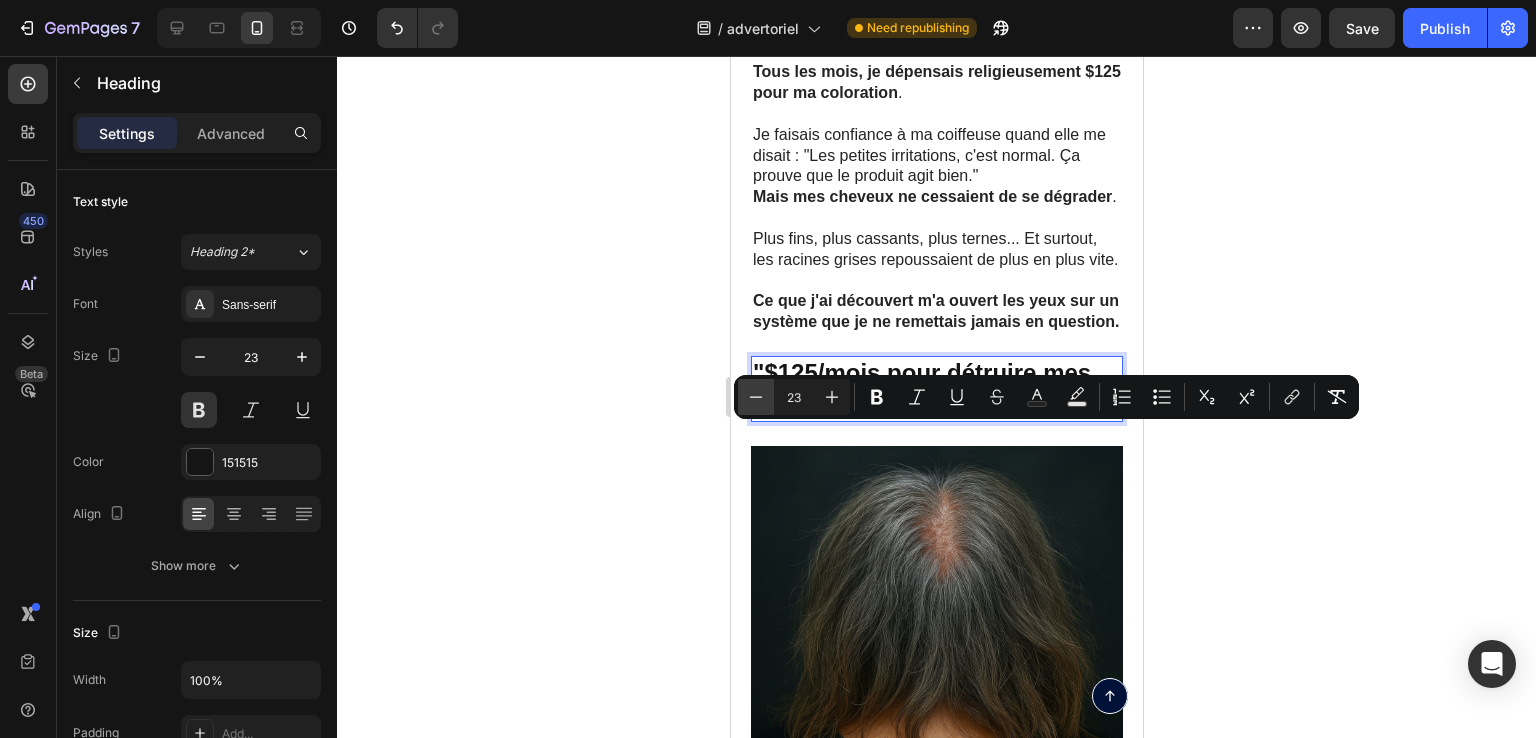 click 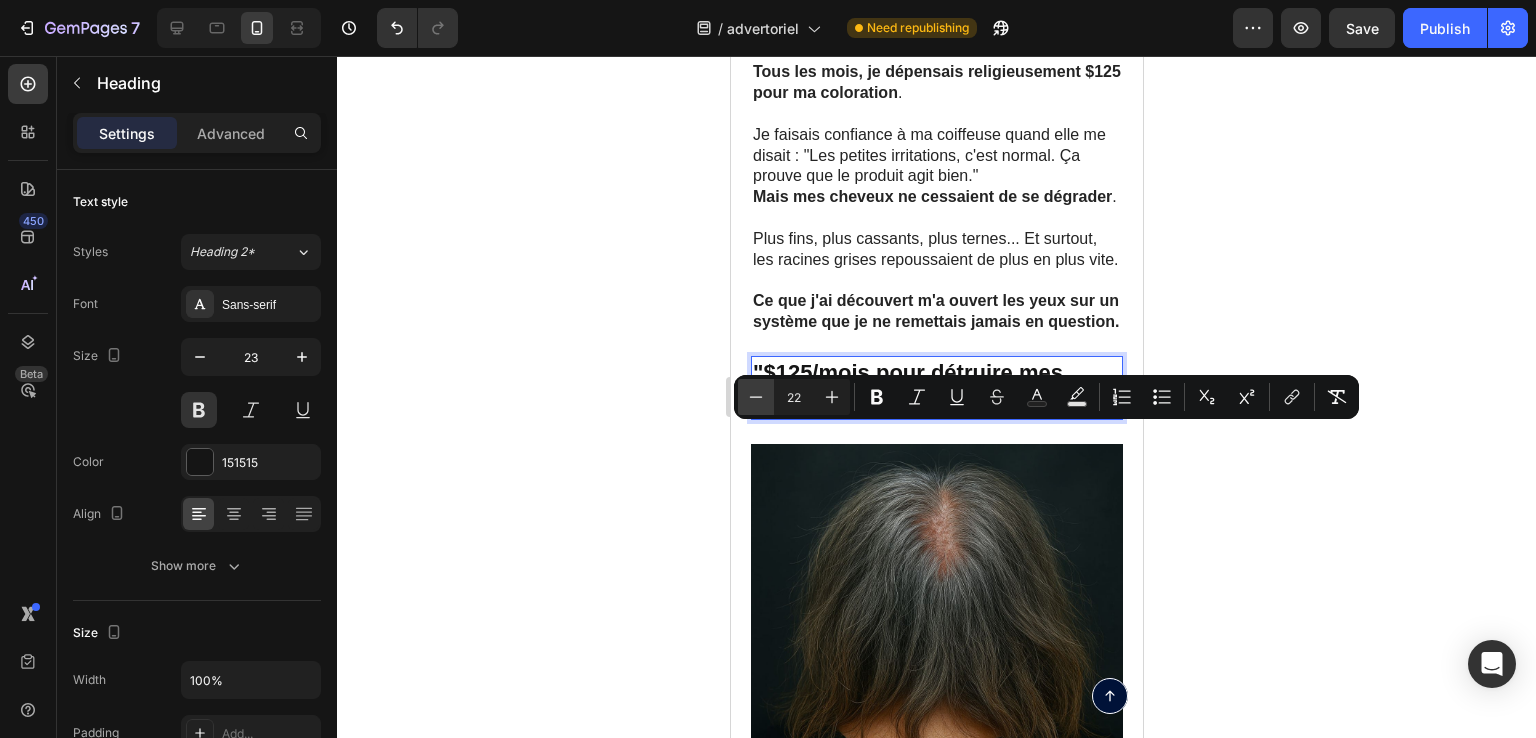 click 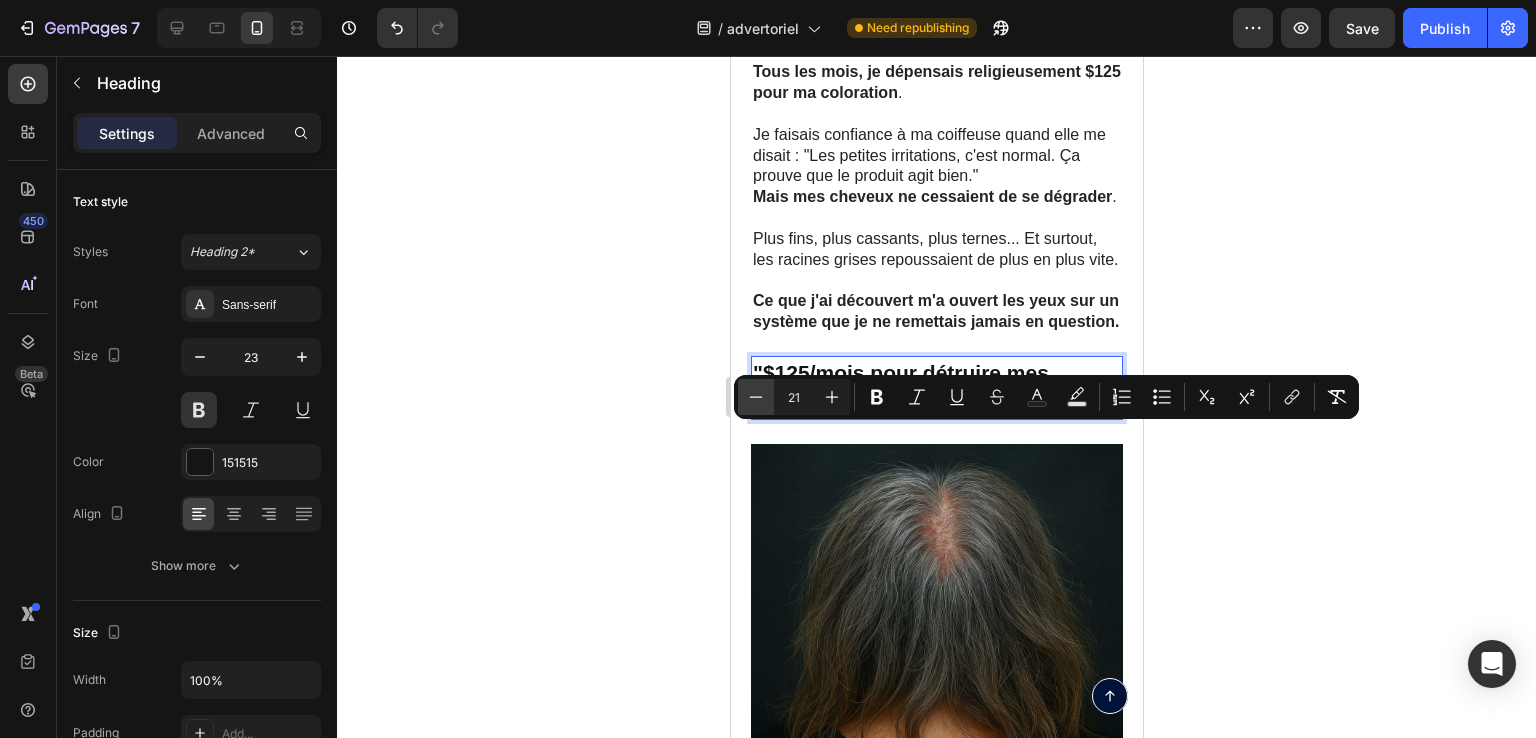 click 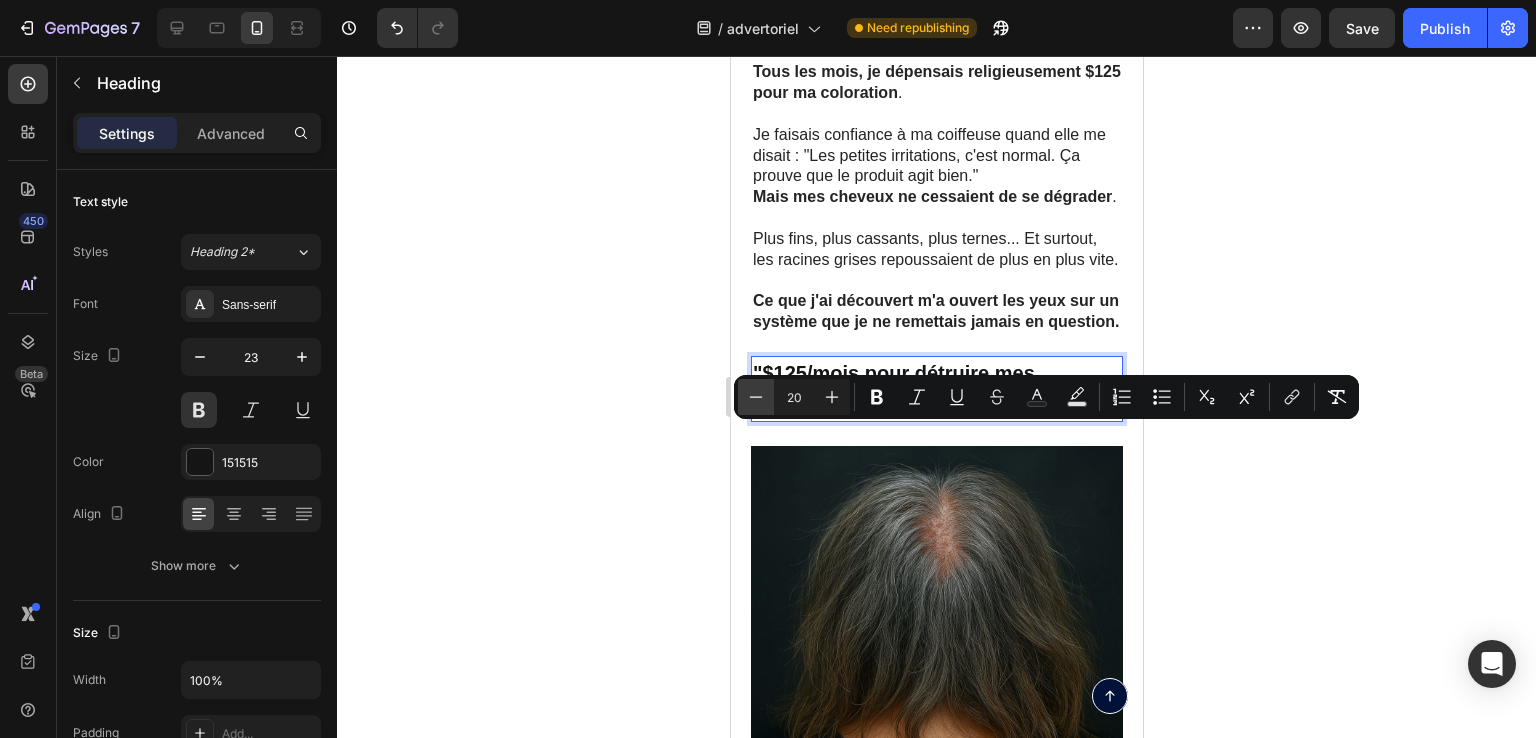 click 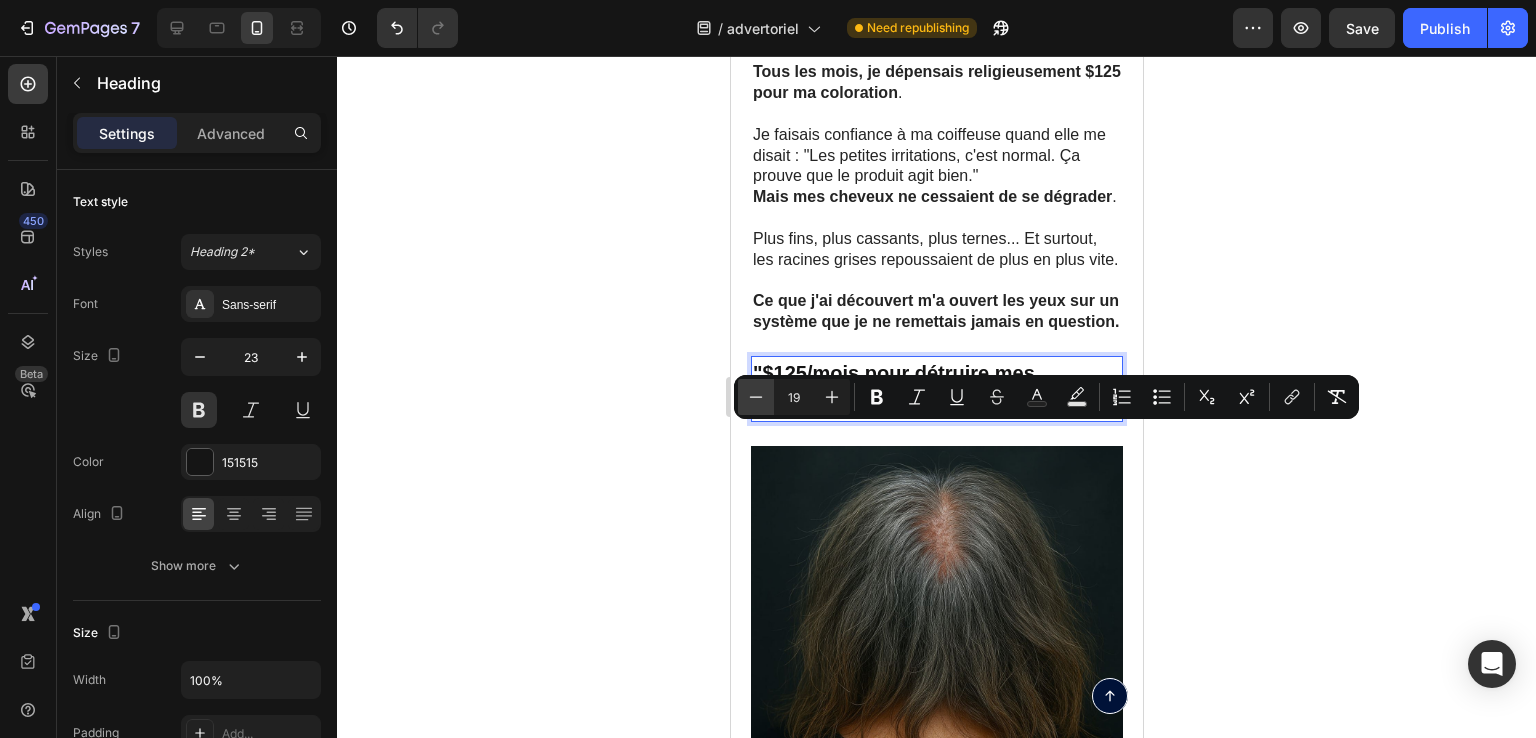 click 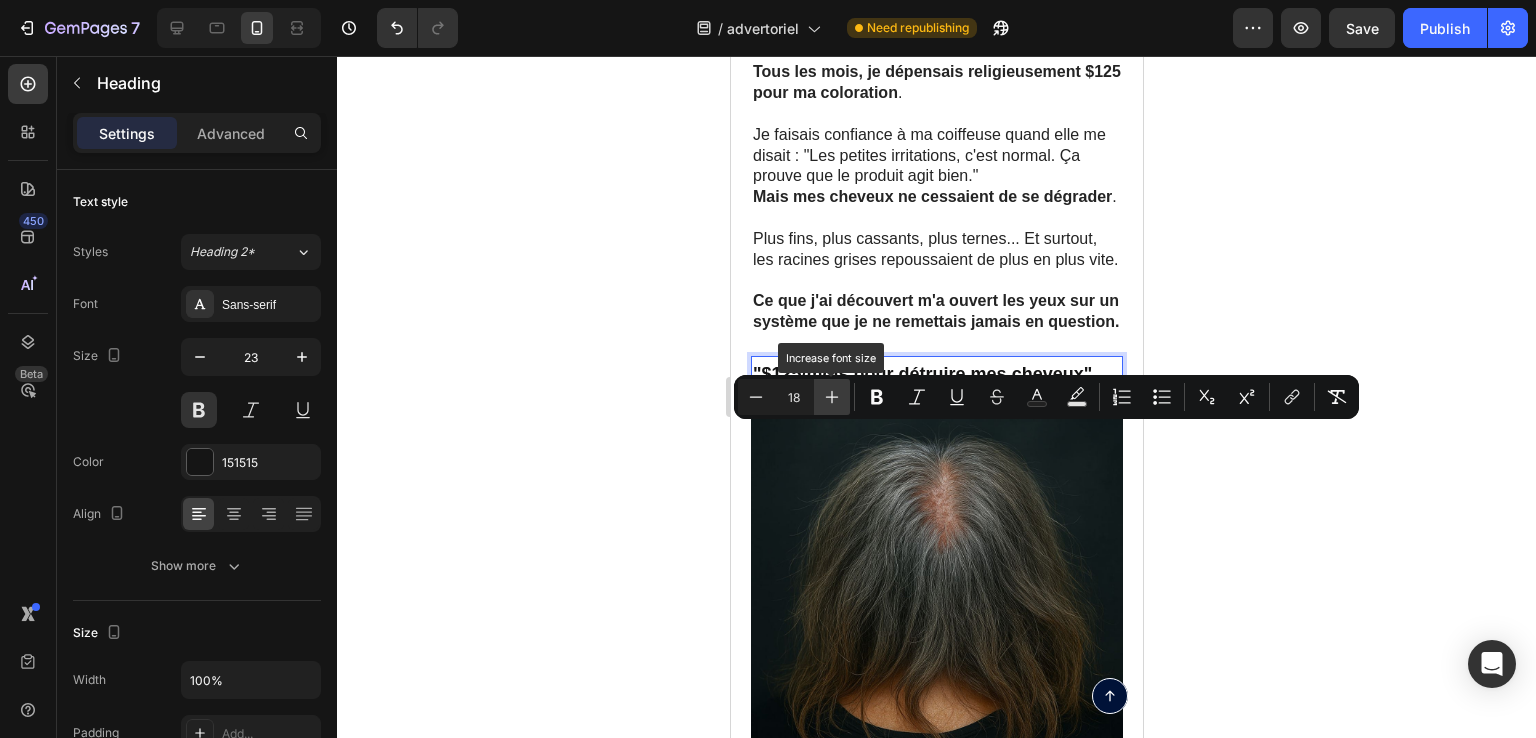 click 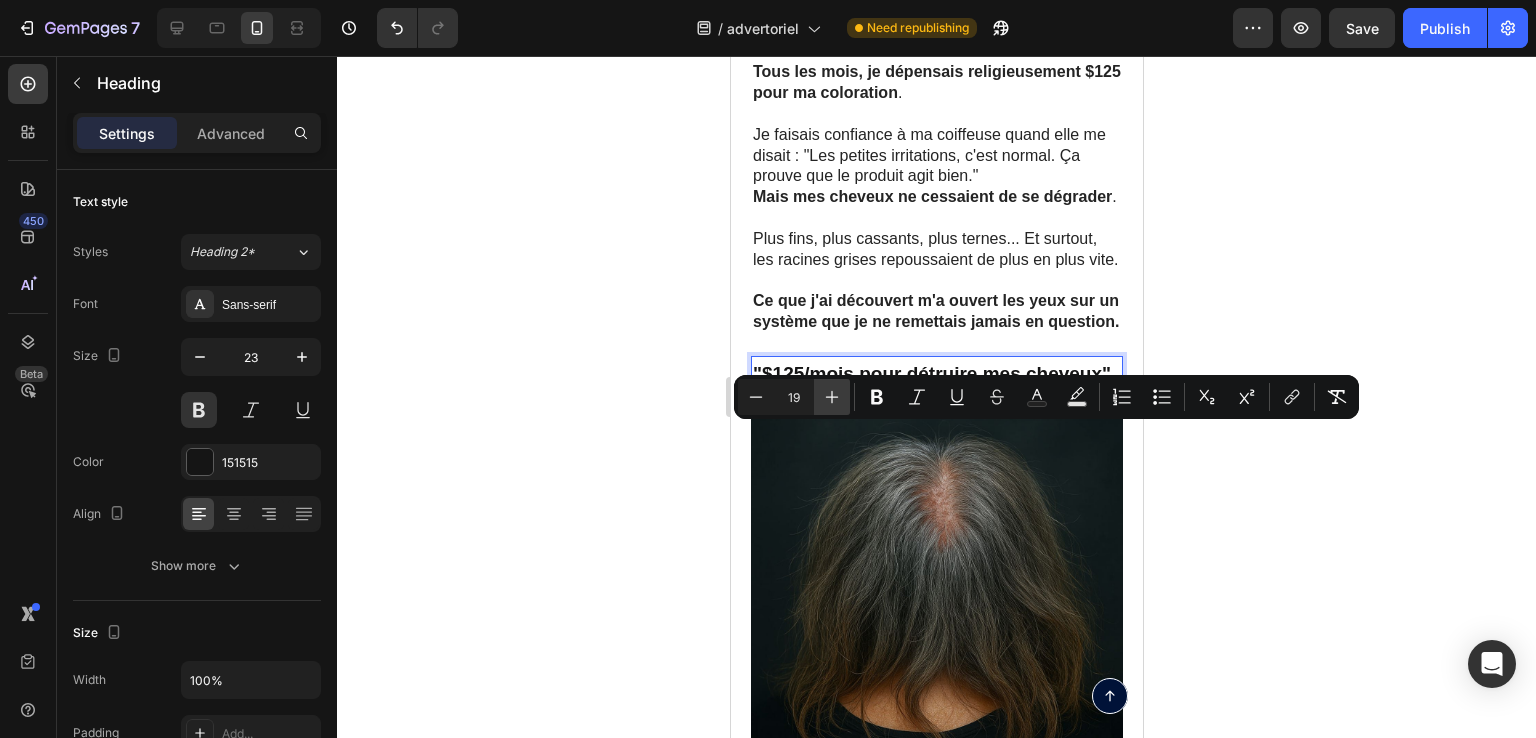 click 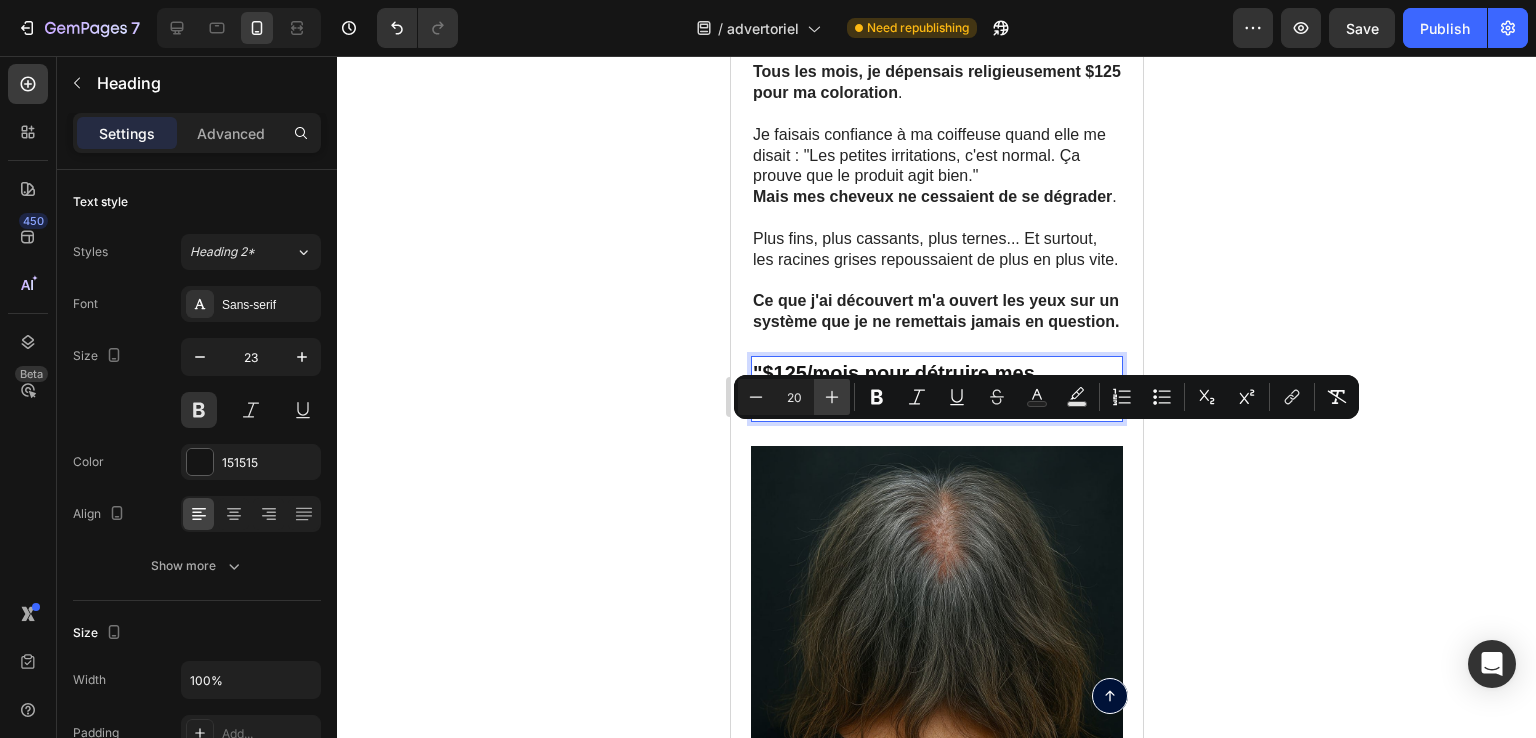 click 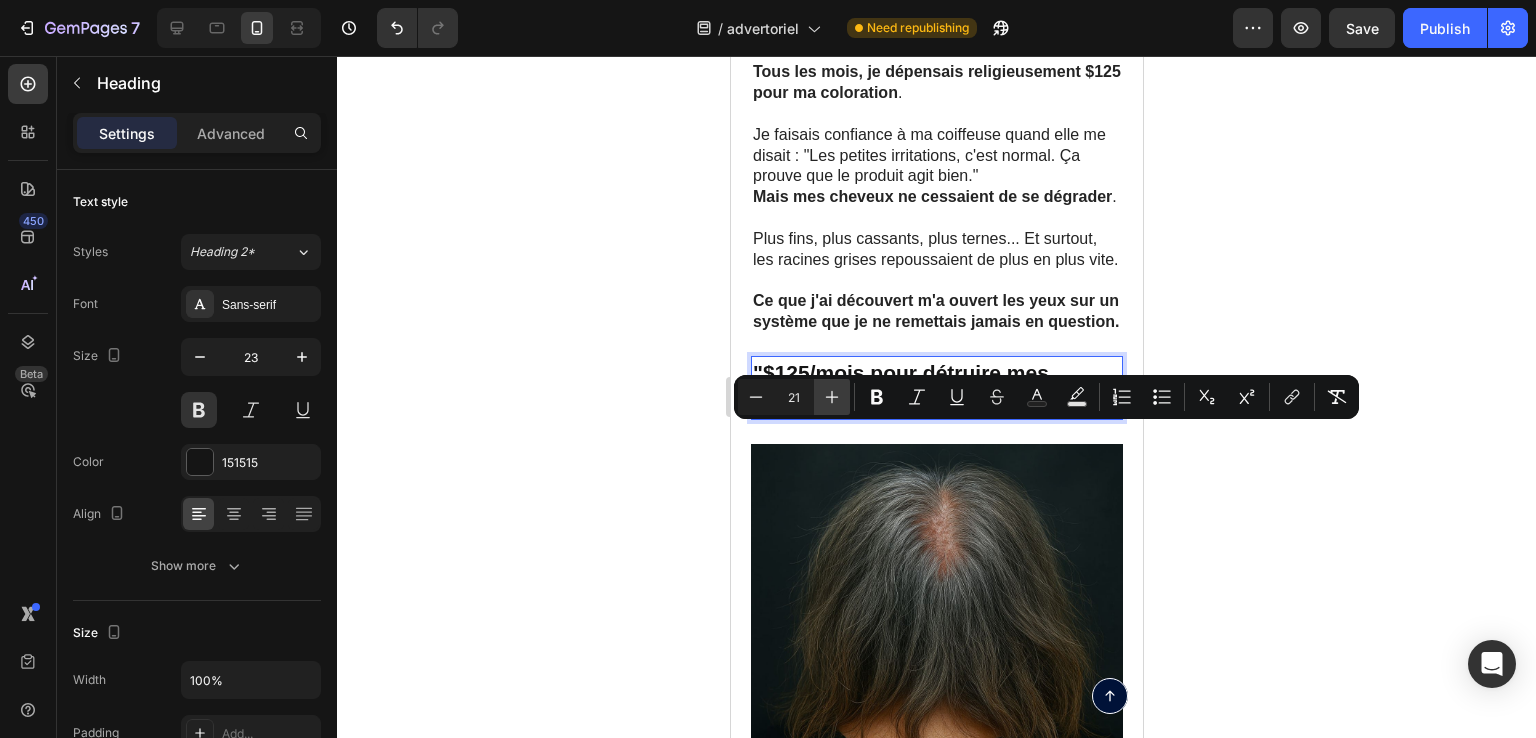 click 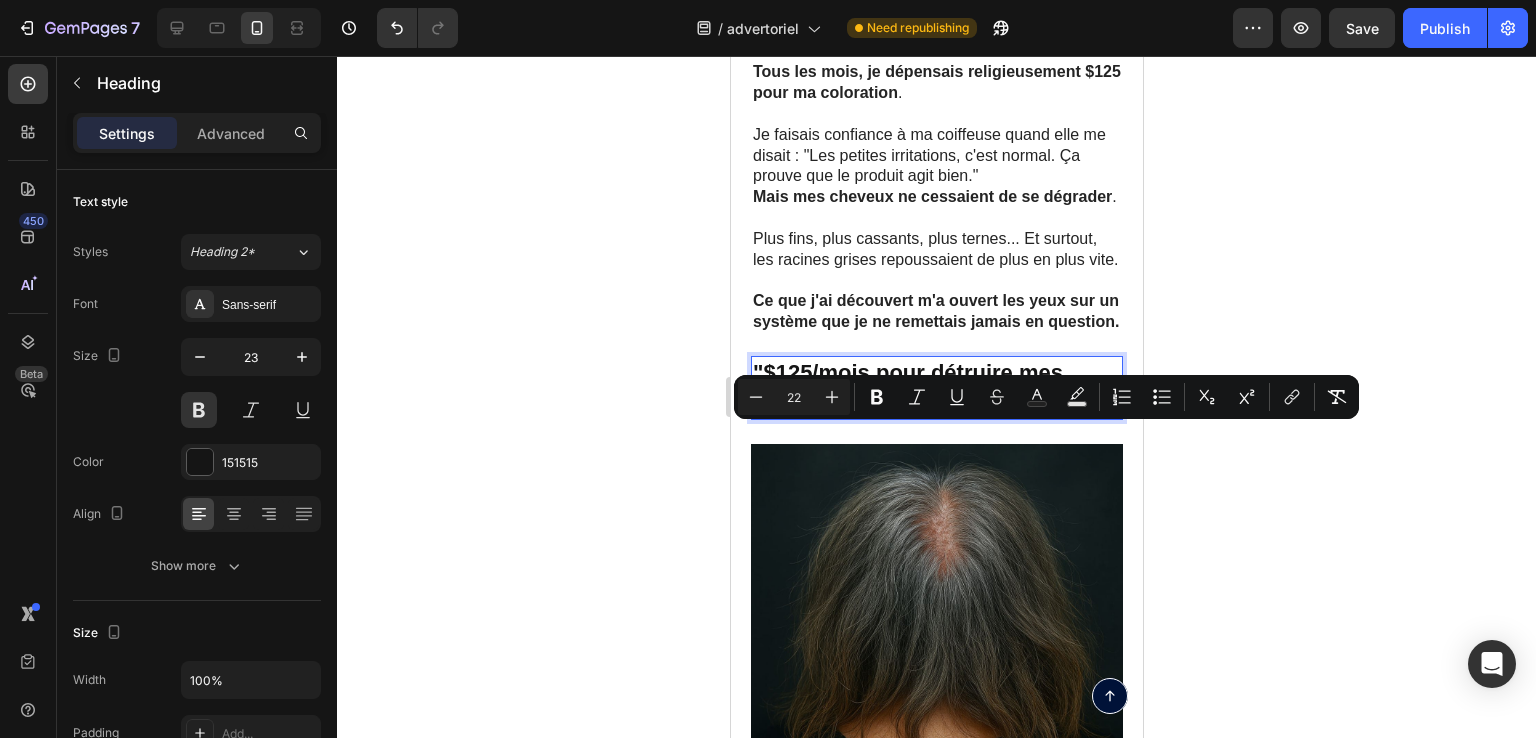 click on ""$125/mois pour détruire mes cheveux"" at bounding box center [907, 387] 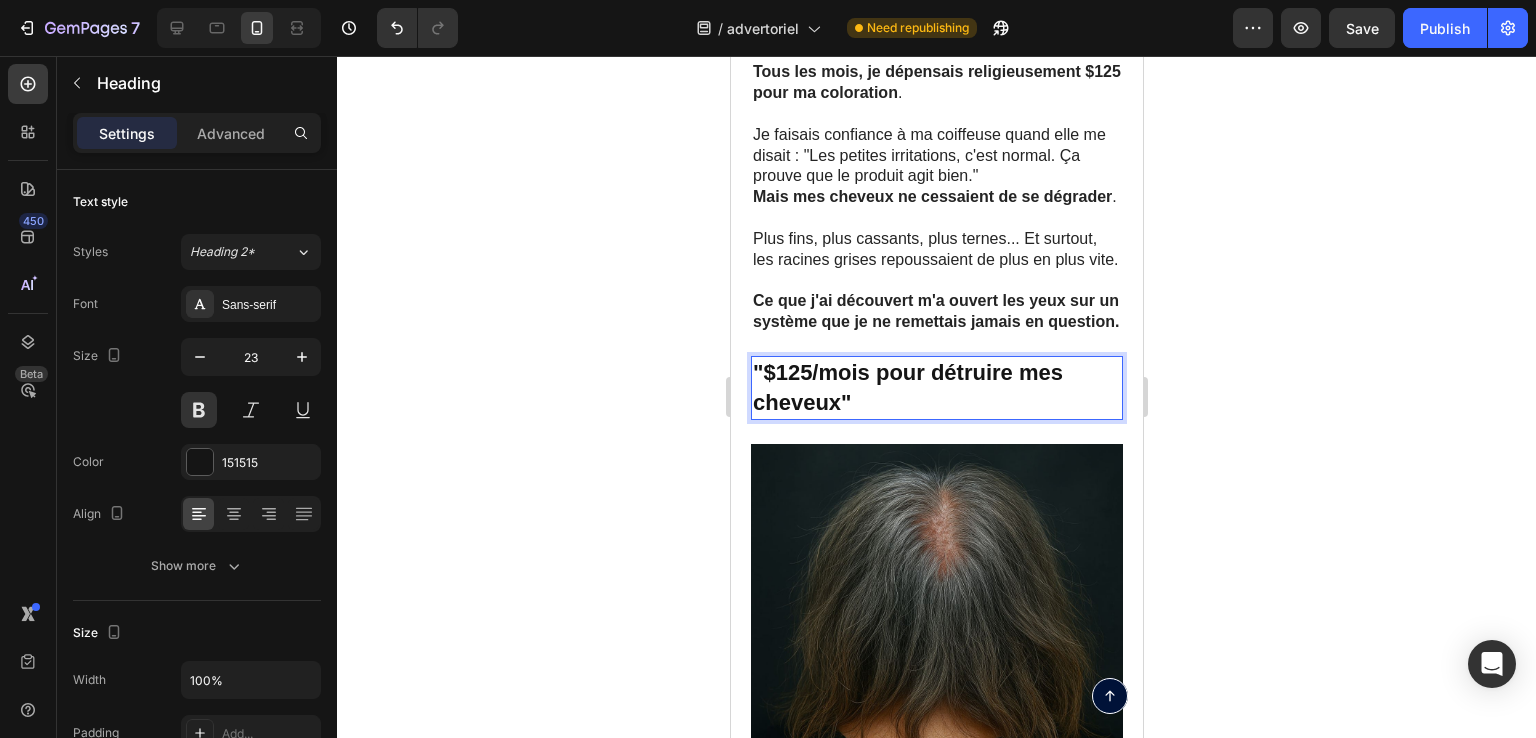 click on ""$125/mois pour détruire mes cheveux"" at bounding box center [907, 387] 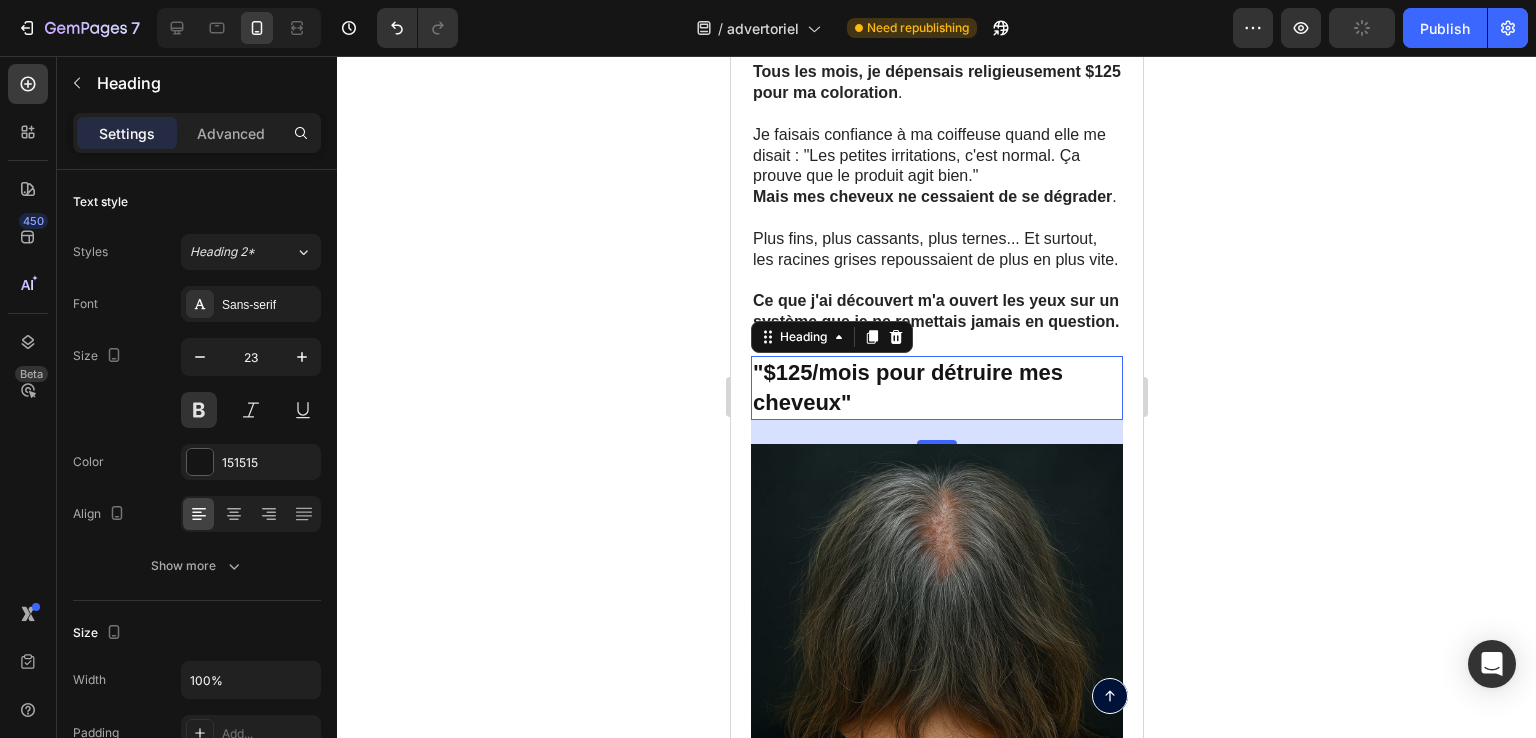 click 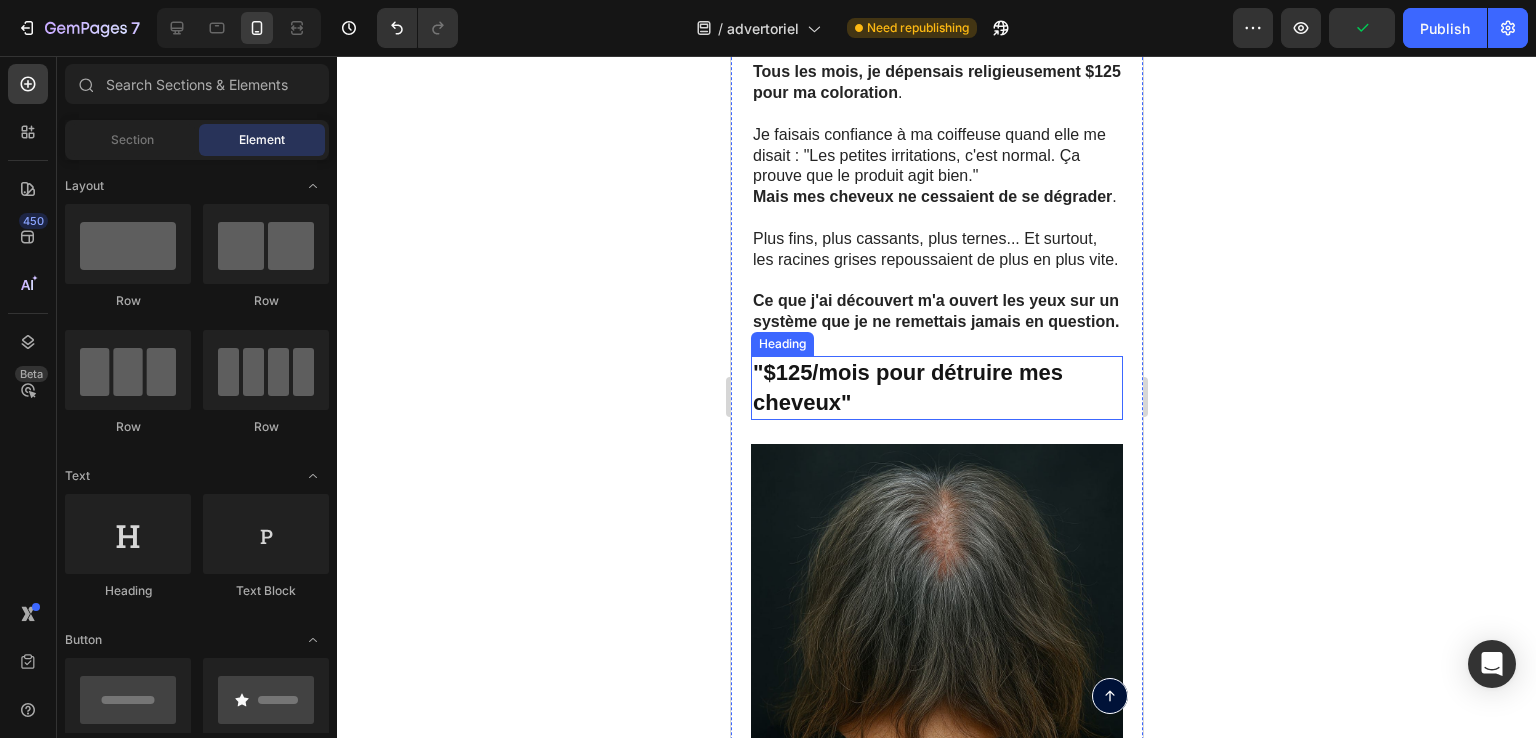 click on ""$125/mois pour détruire mes cheveux"" at bounding box center [907, 387] 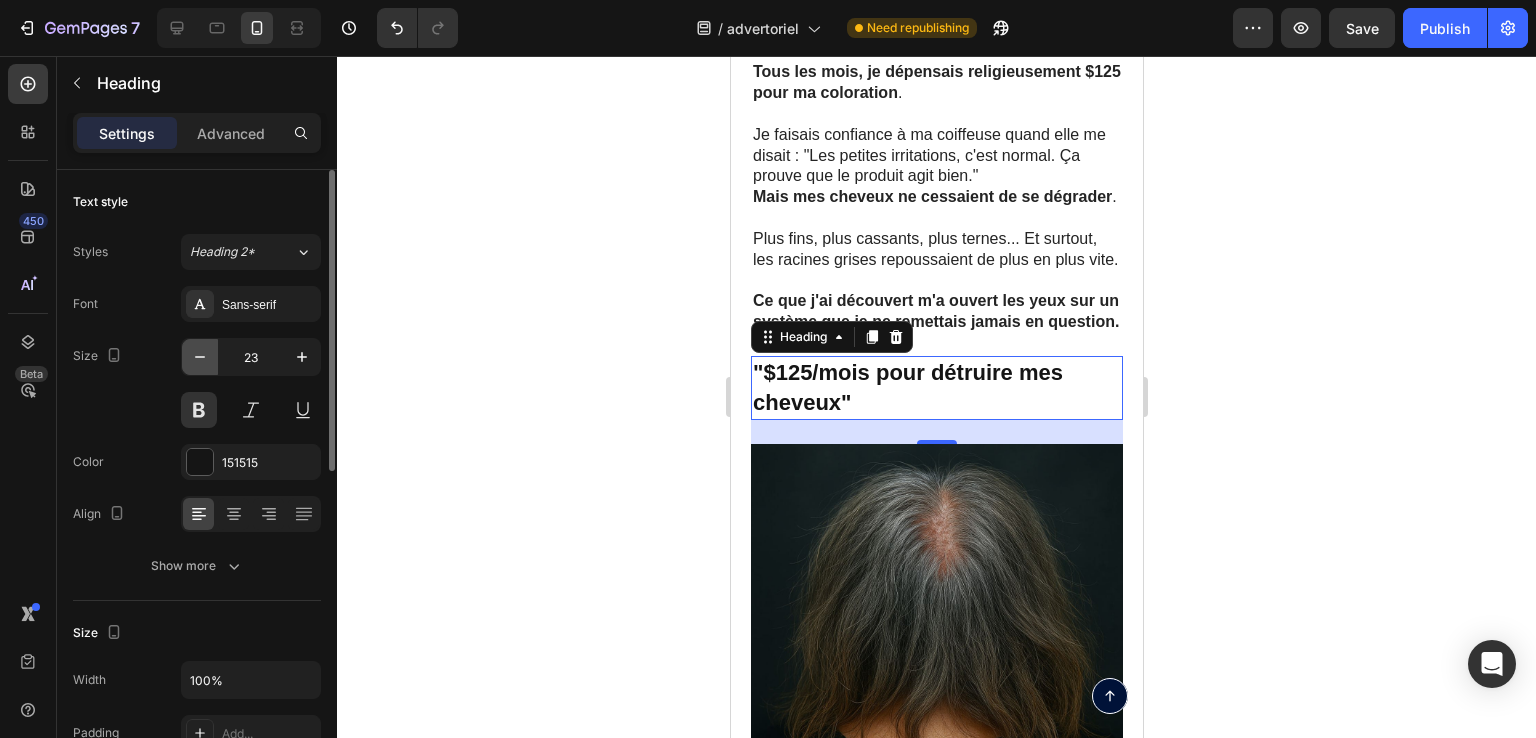 click 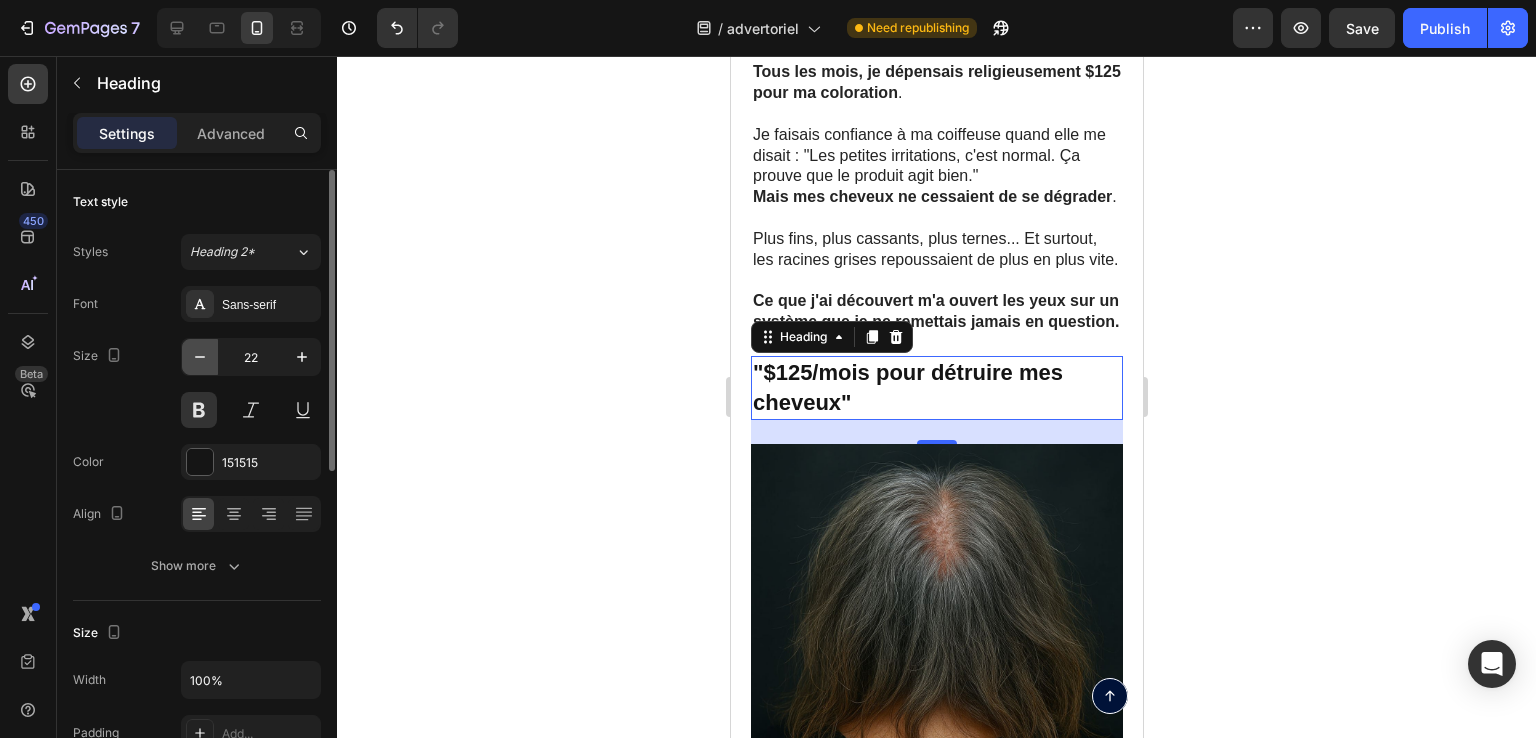 click 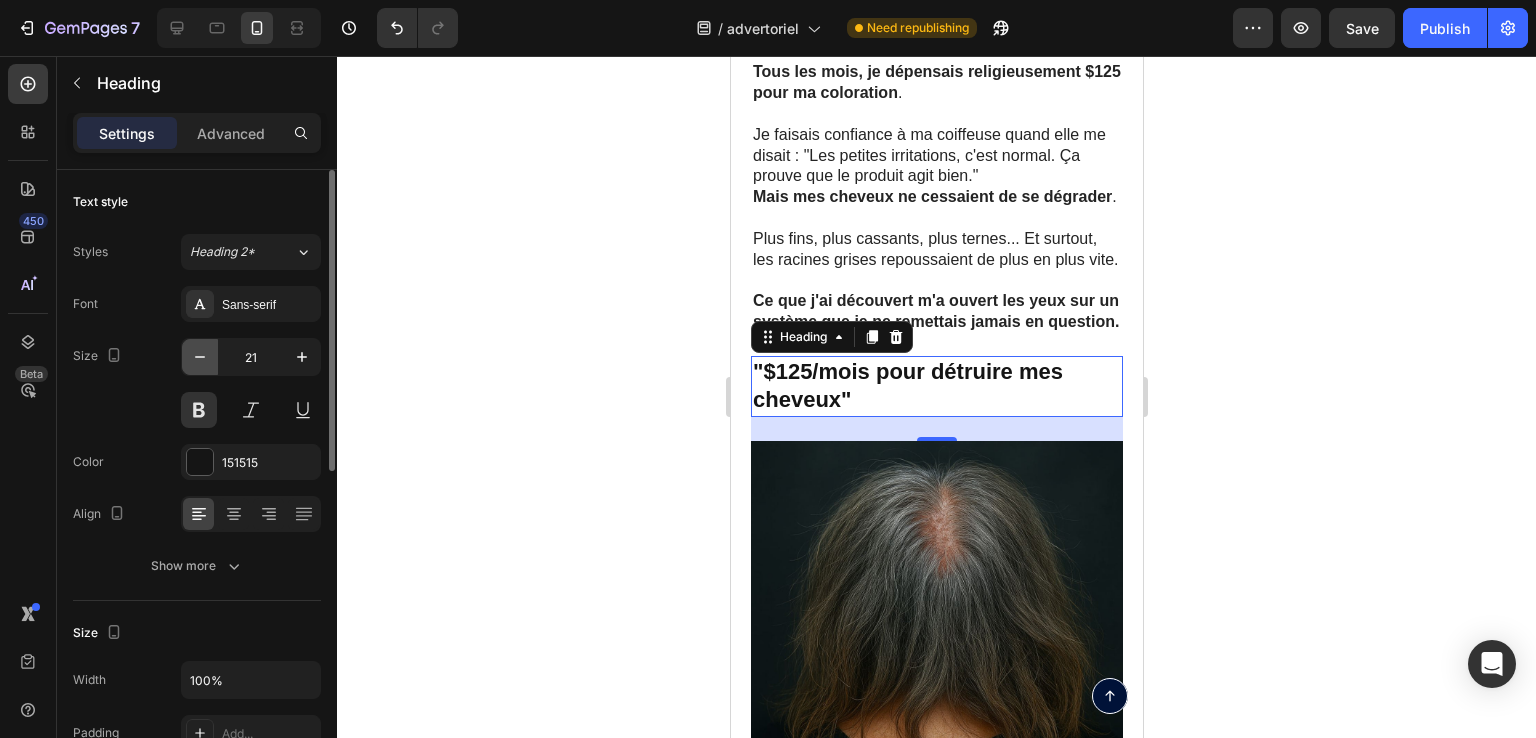 click 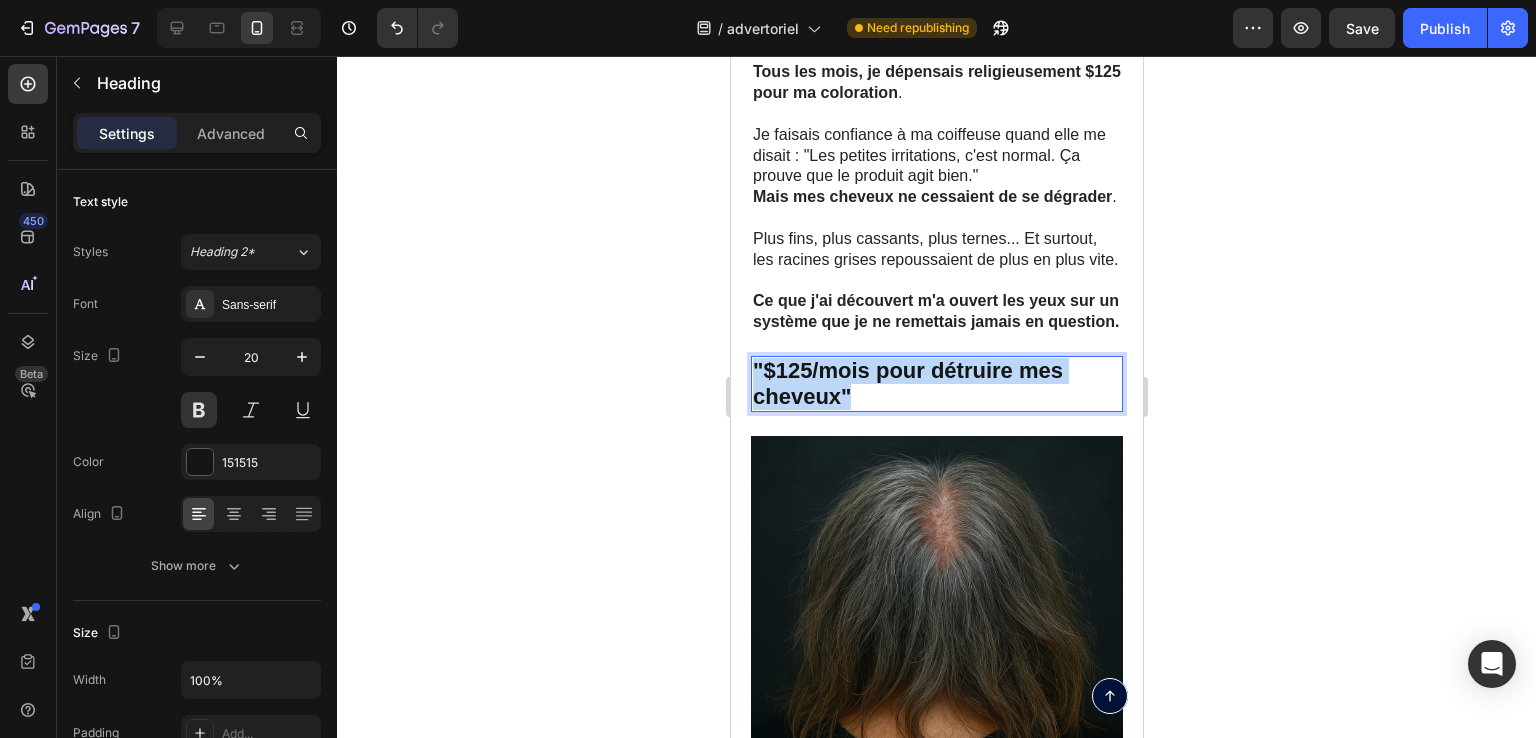 drag, startPoint x: 853, startPoint y: 466, endPoint x: 668, endPoint y: 421, distance: 190.39433 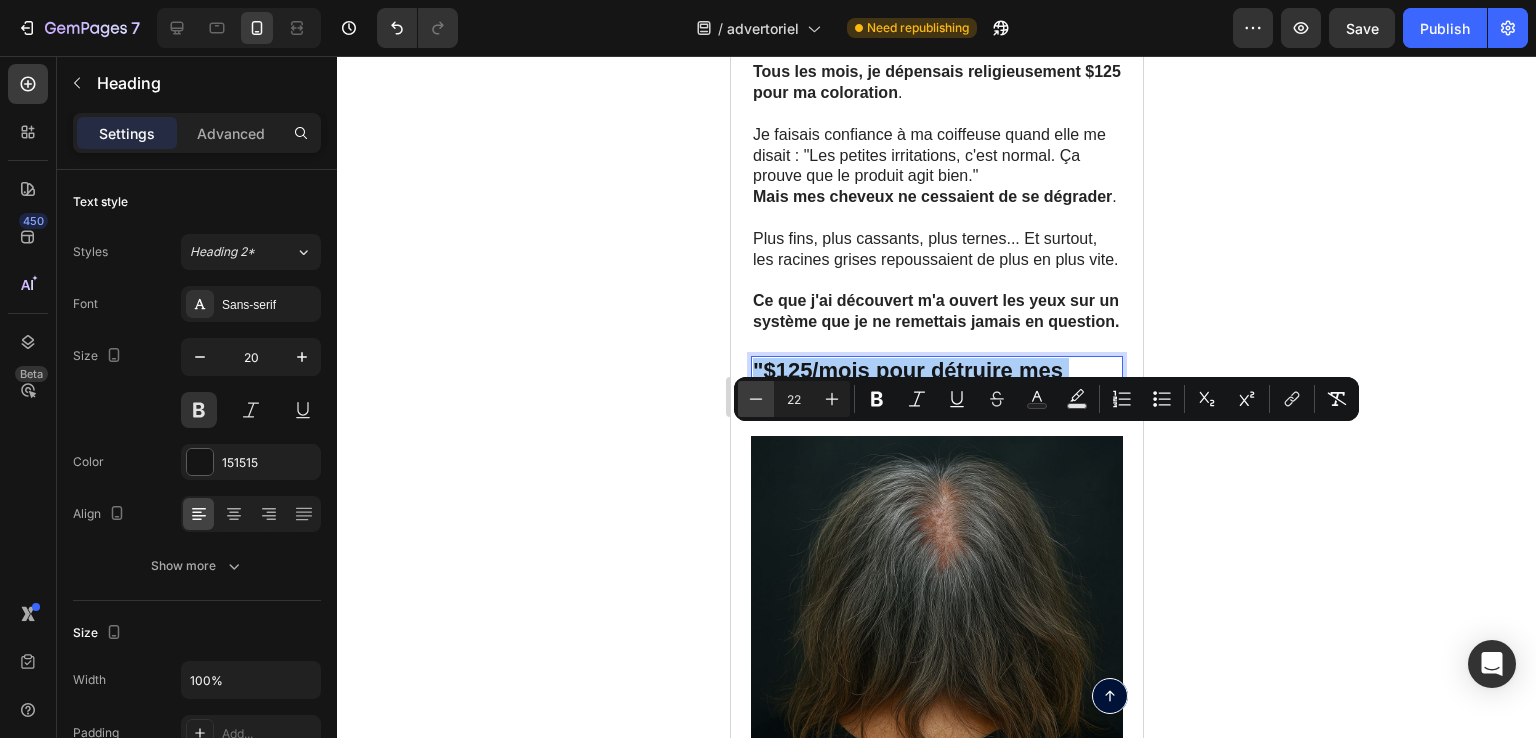 click 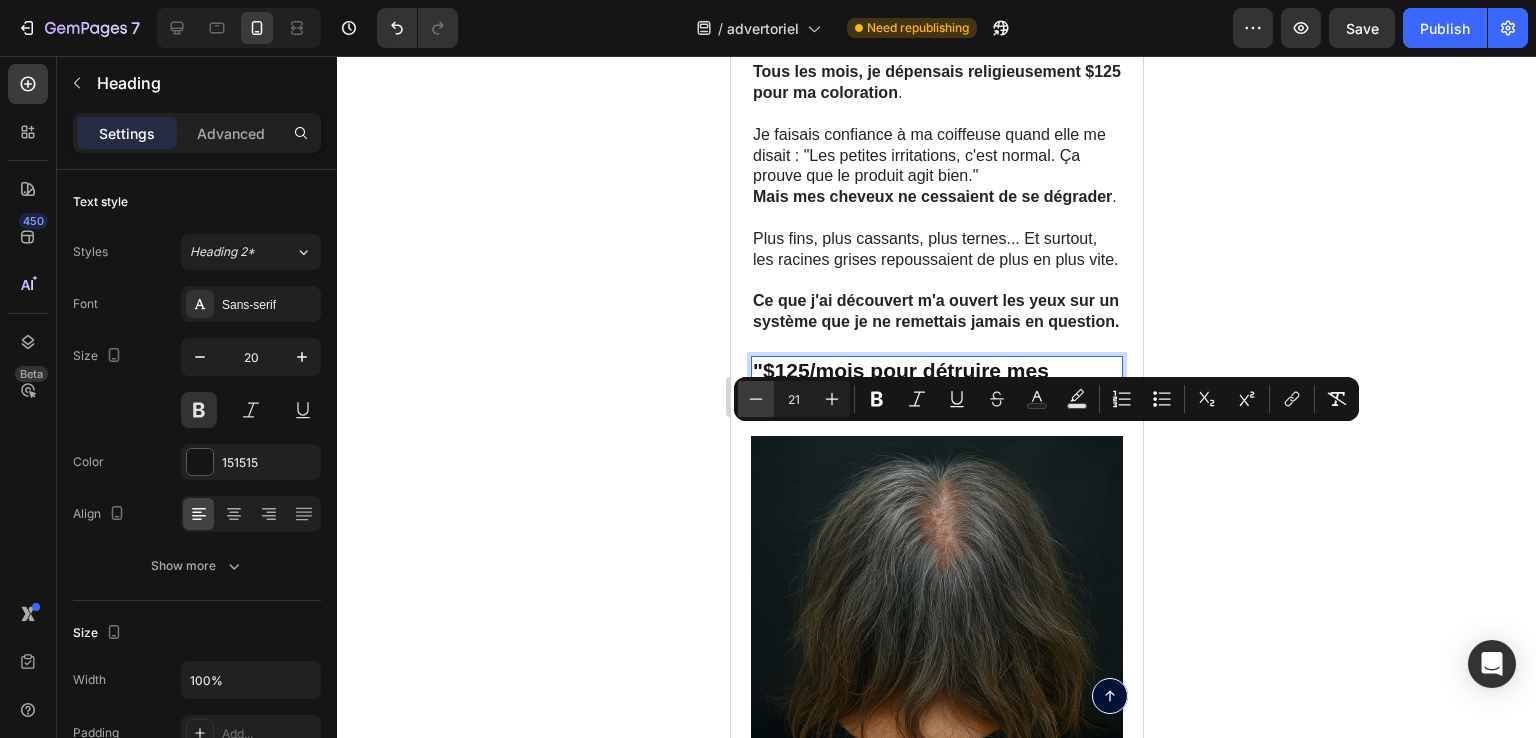click 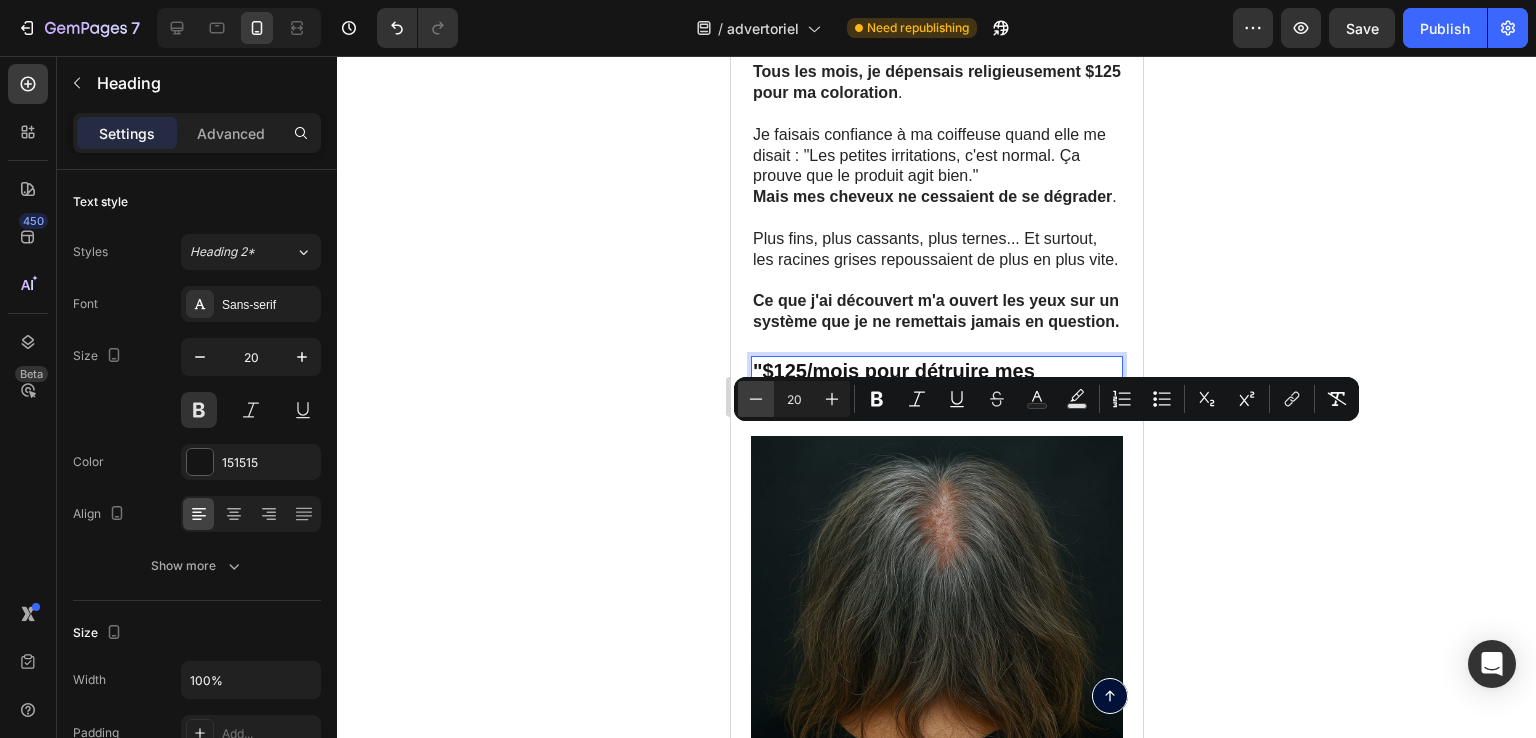 click 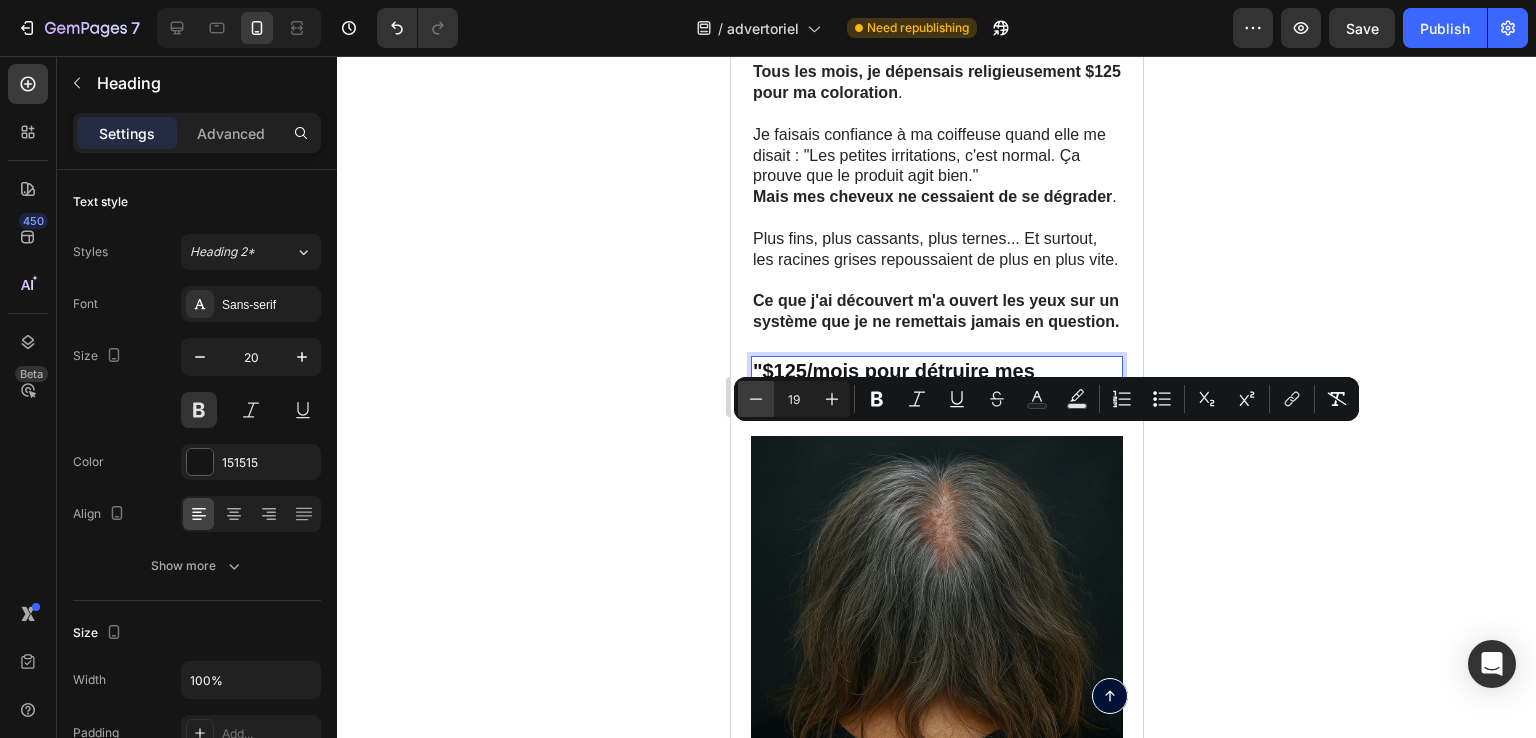 click 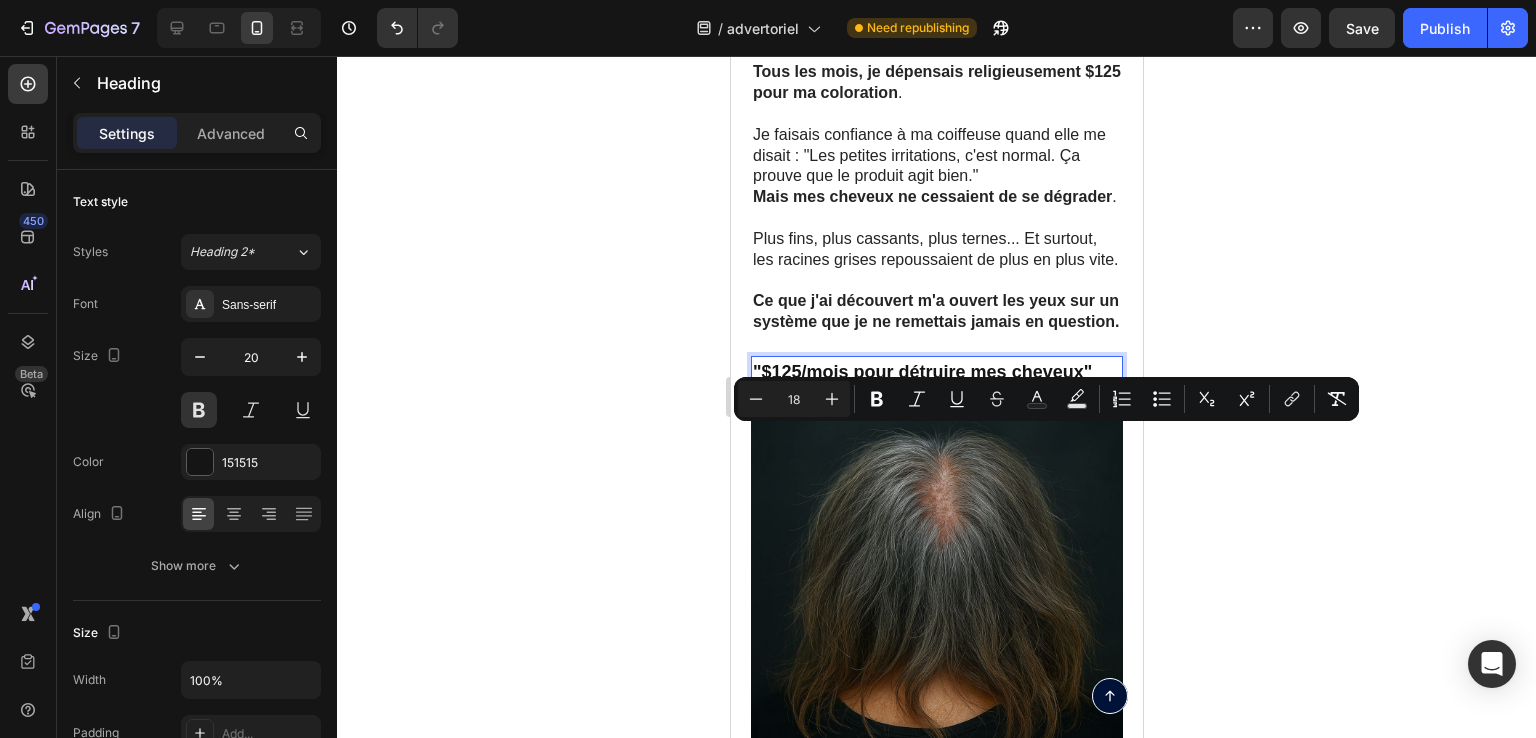click 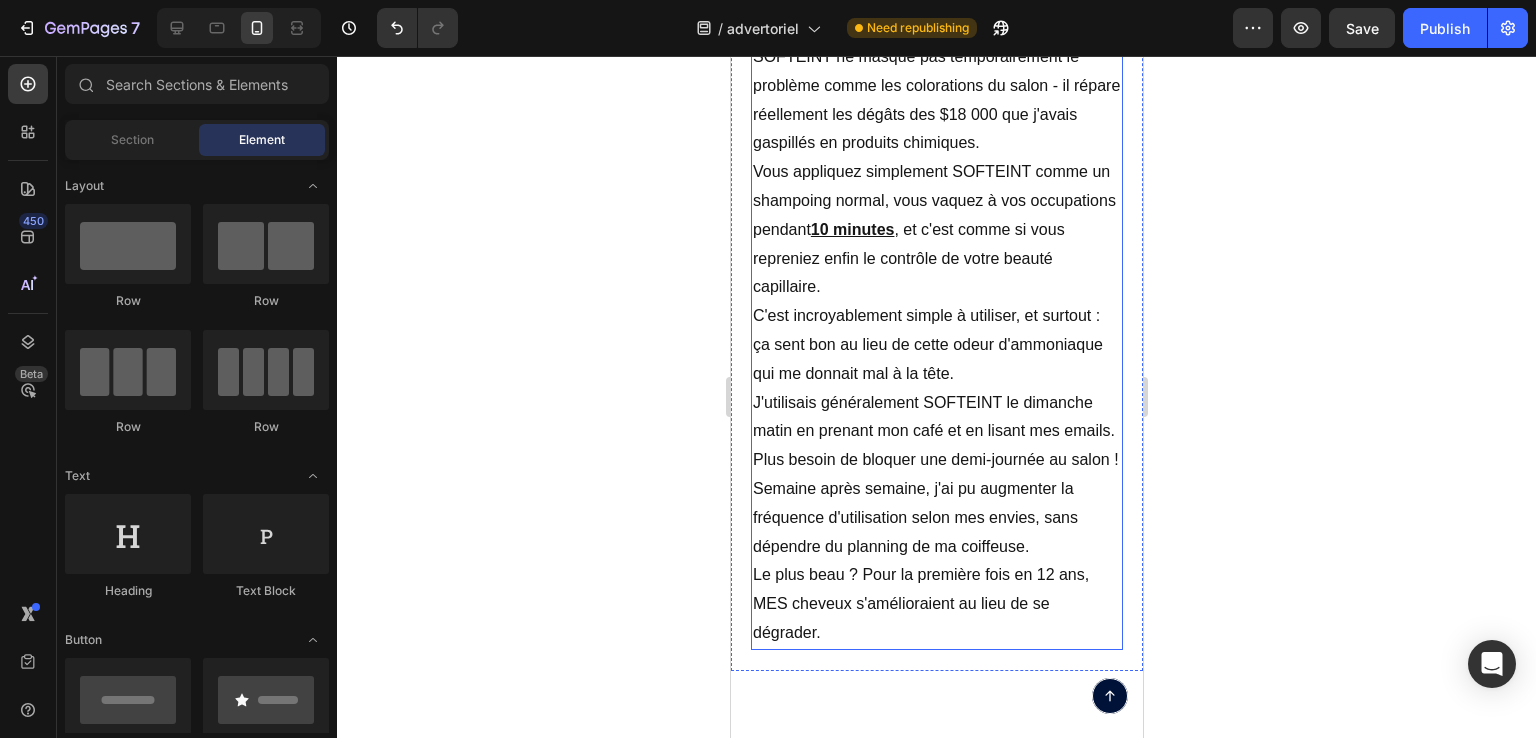 scroll, scrollTop: 5400, scrollLeft: 0, axis: vertical 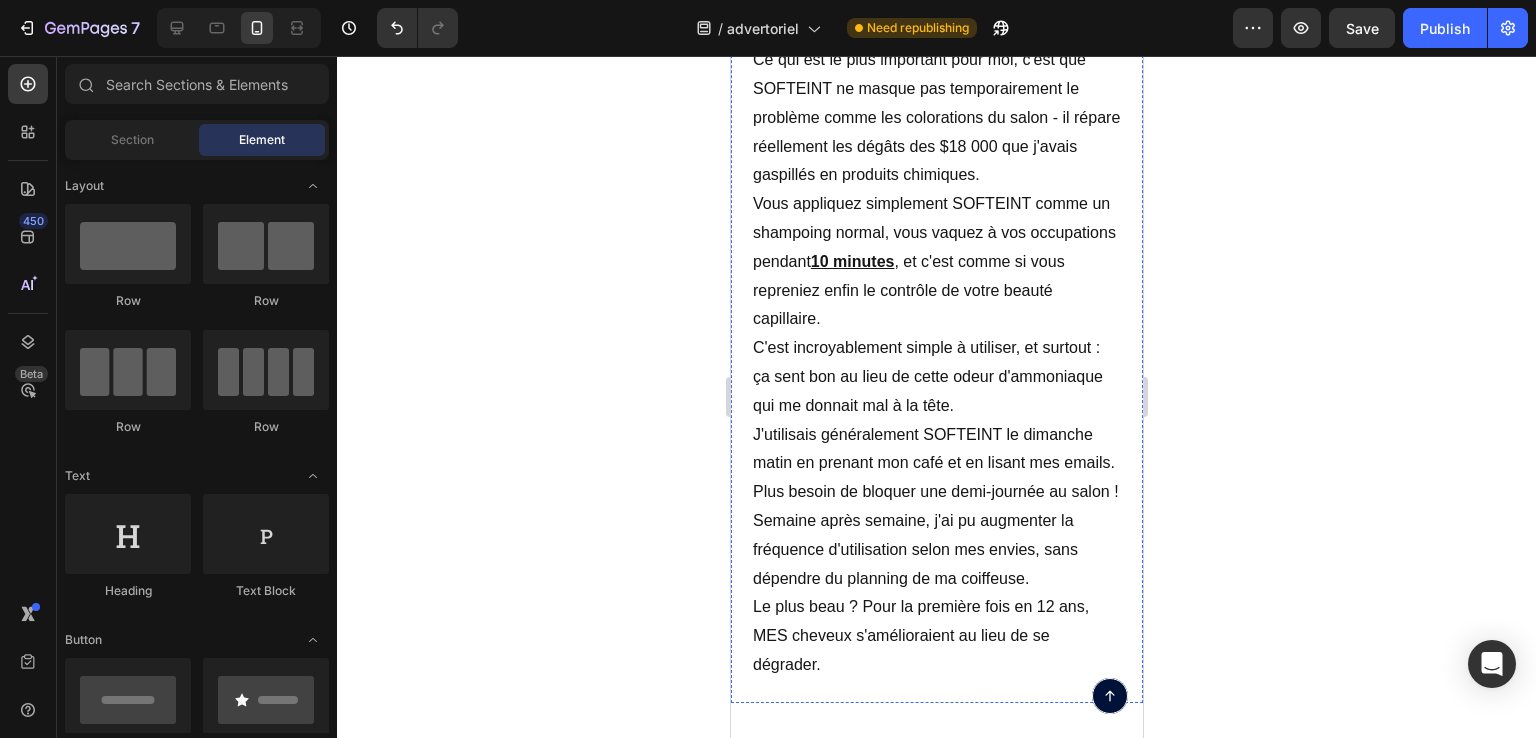 click on "Mon Expérience détaillée avec SOFTEINT" at bounding box center [936, -436] 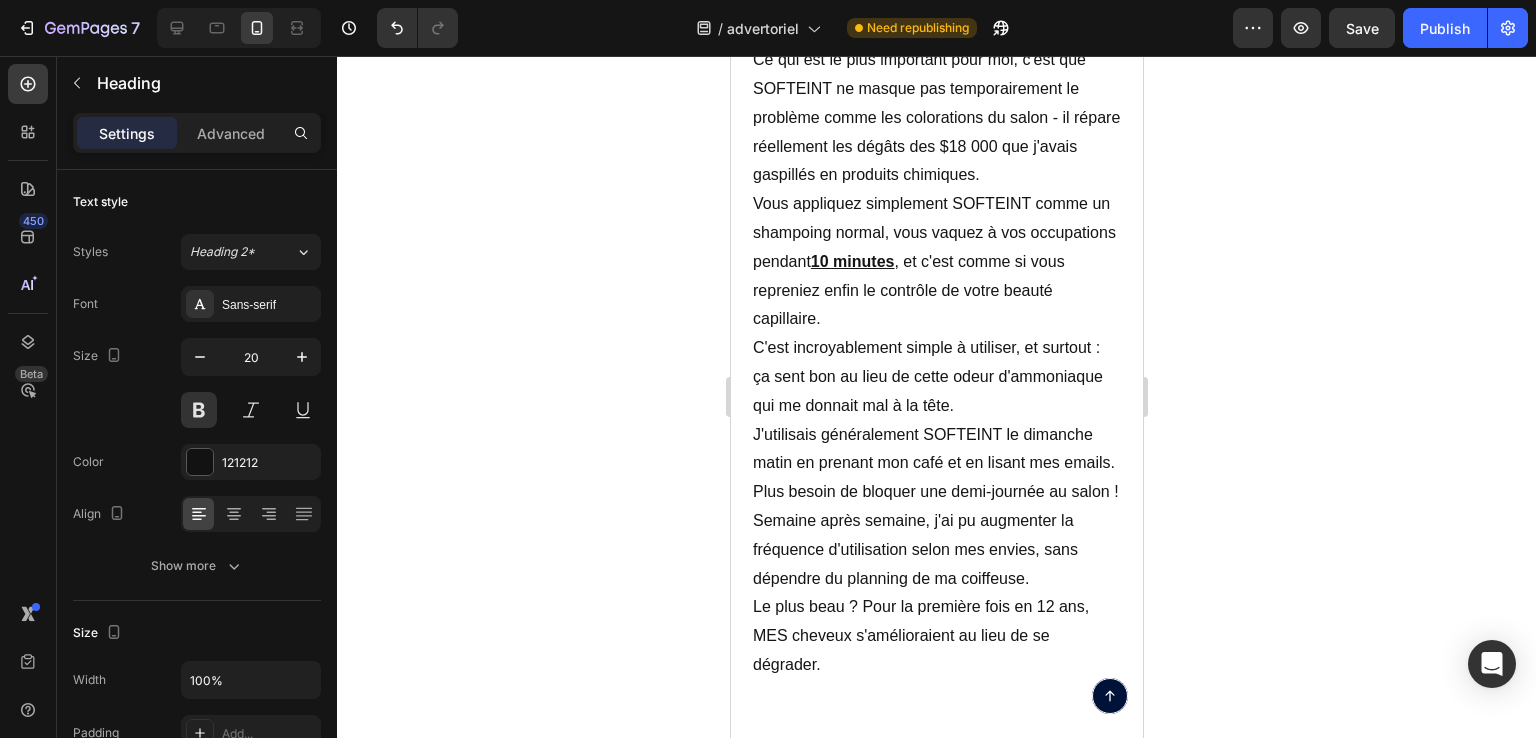 click on "Heading" at bounding box center (802, -483) 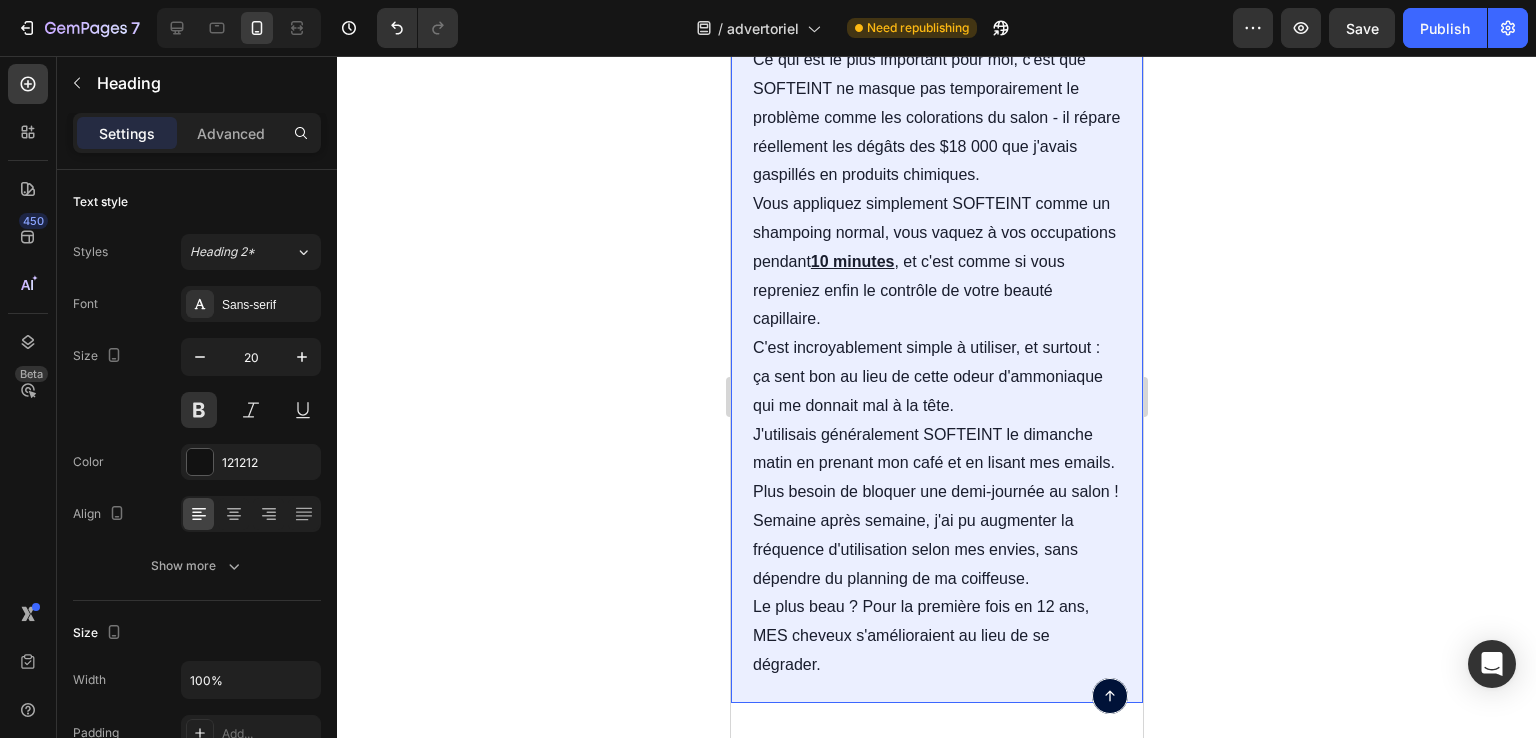 click on "Section" at bounding box center (784, -554) 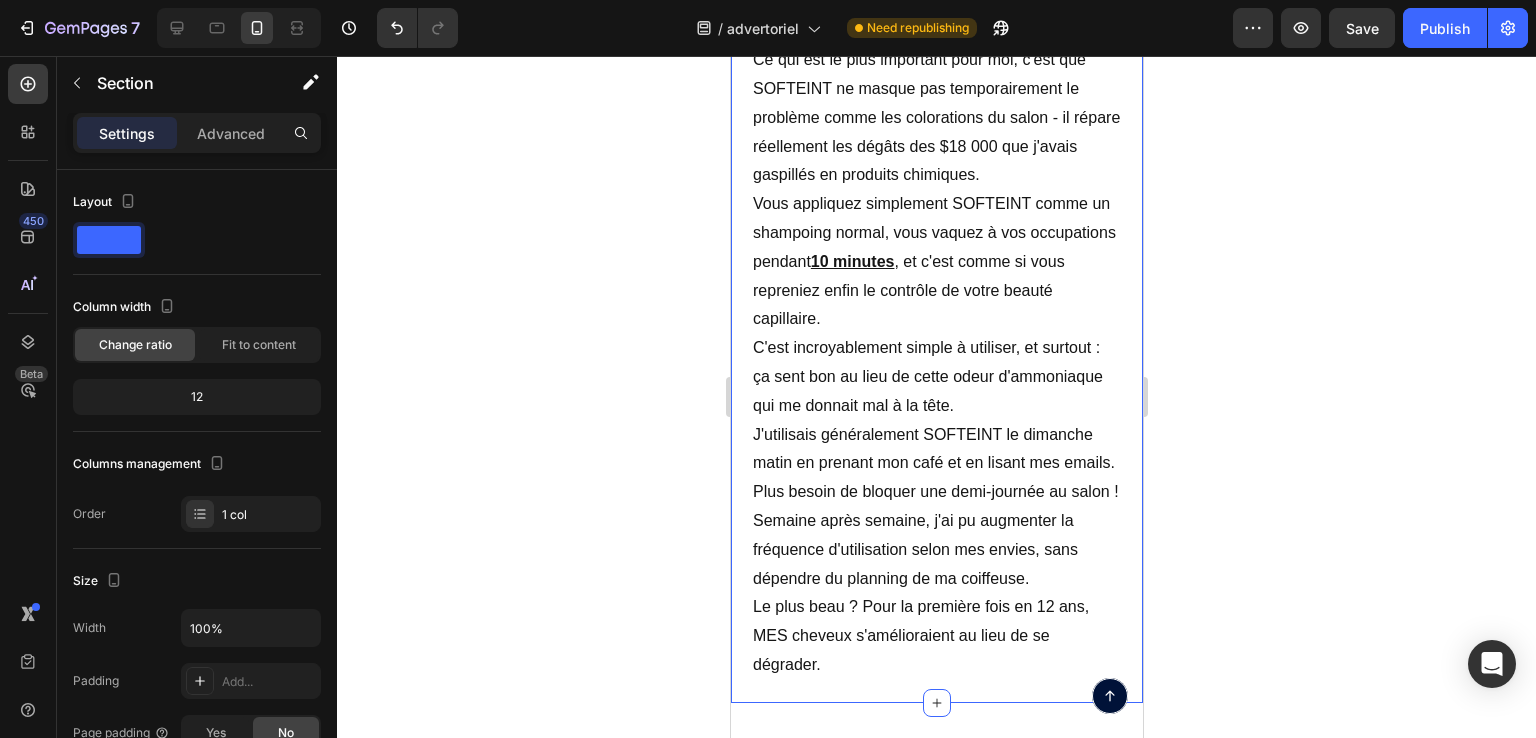 click 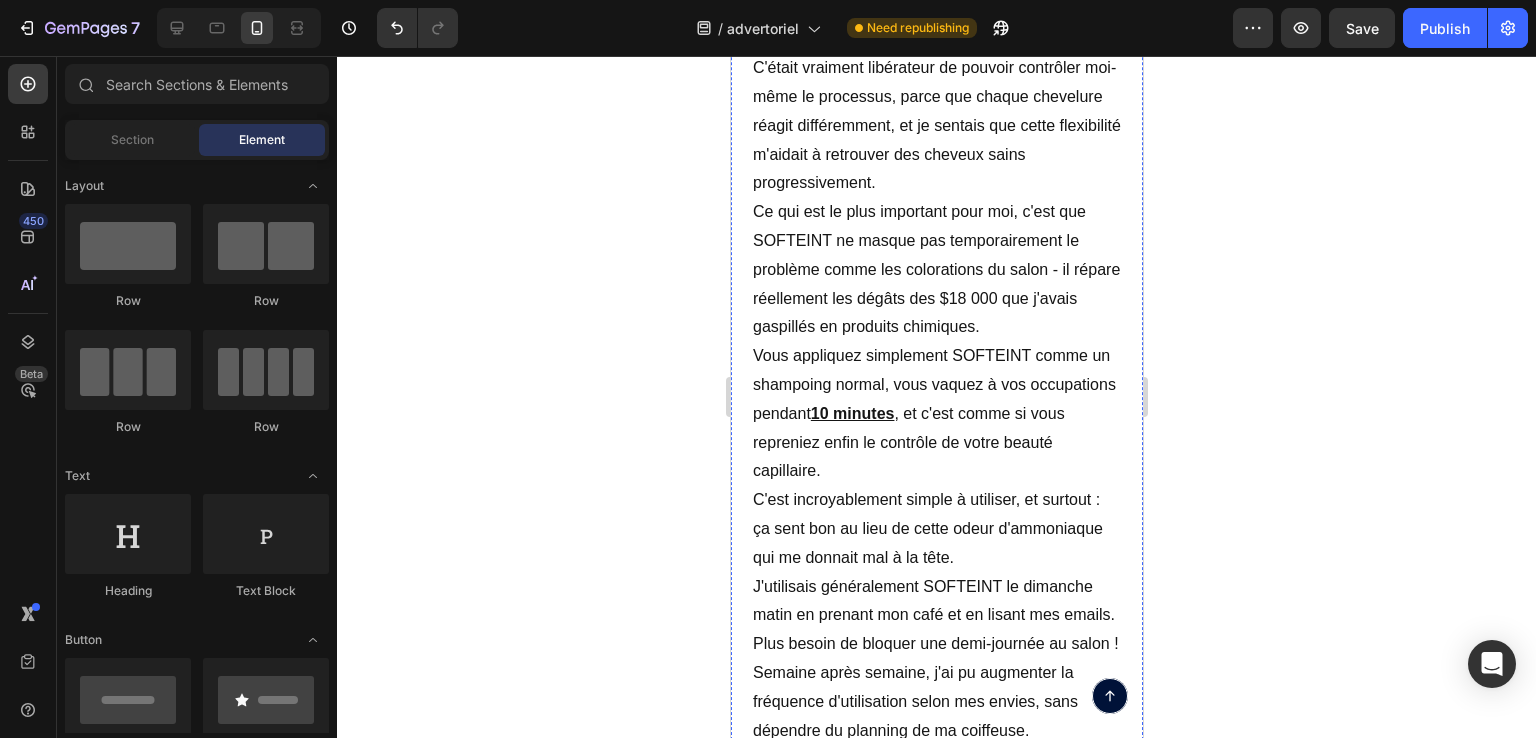 scroll, scrollTop: 5200, scrollLeft: 0, axis: vertical 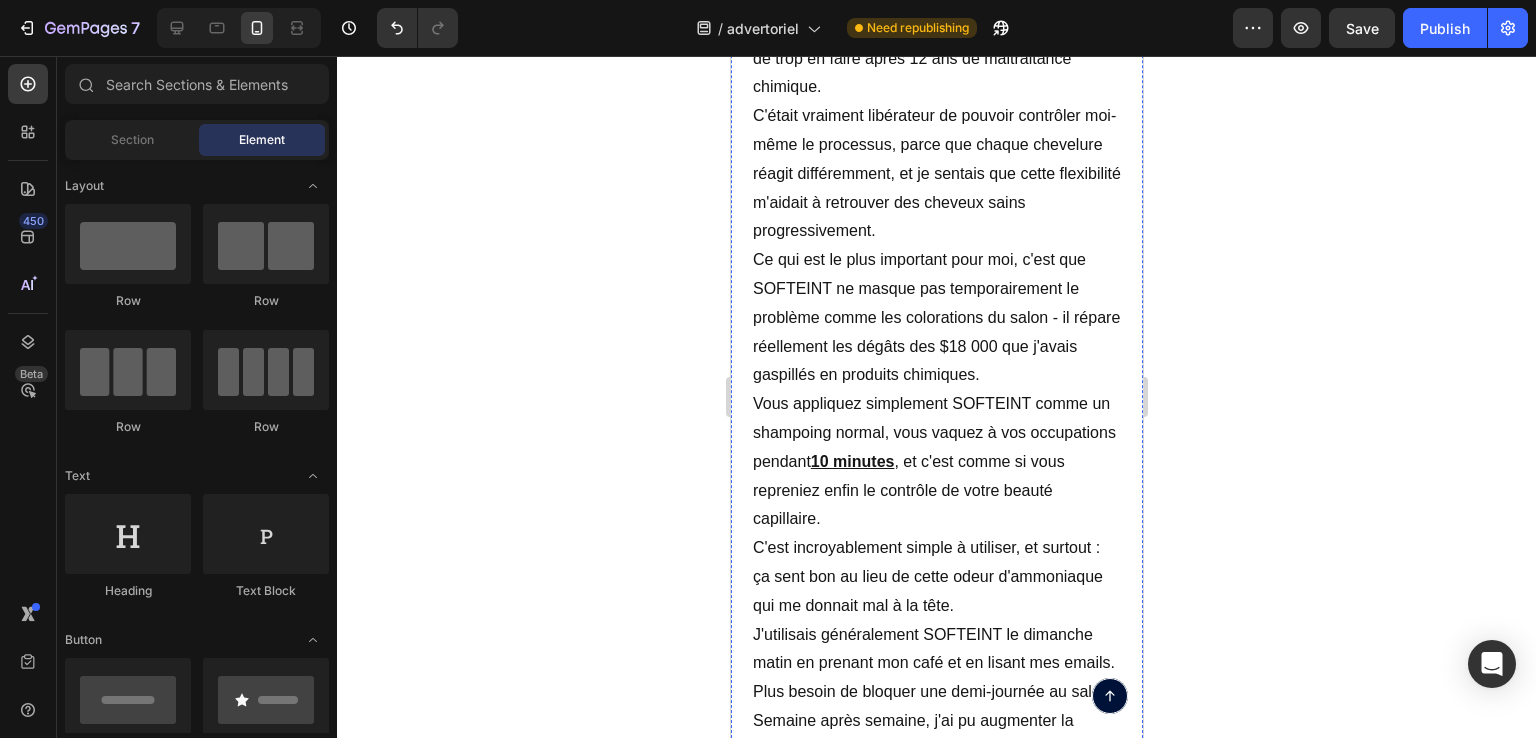 click on "Mon Expérience détaillée avec SOFTEINT" at bounding box center [936, -236] 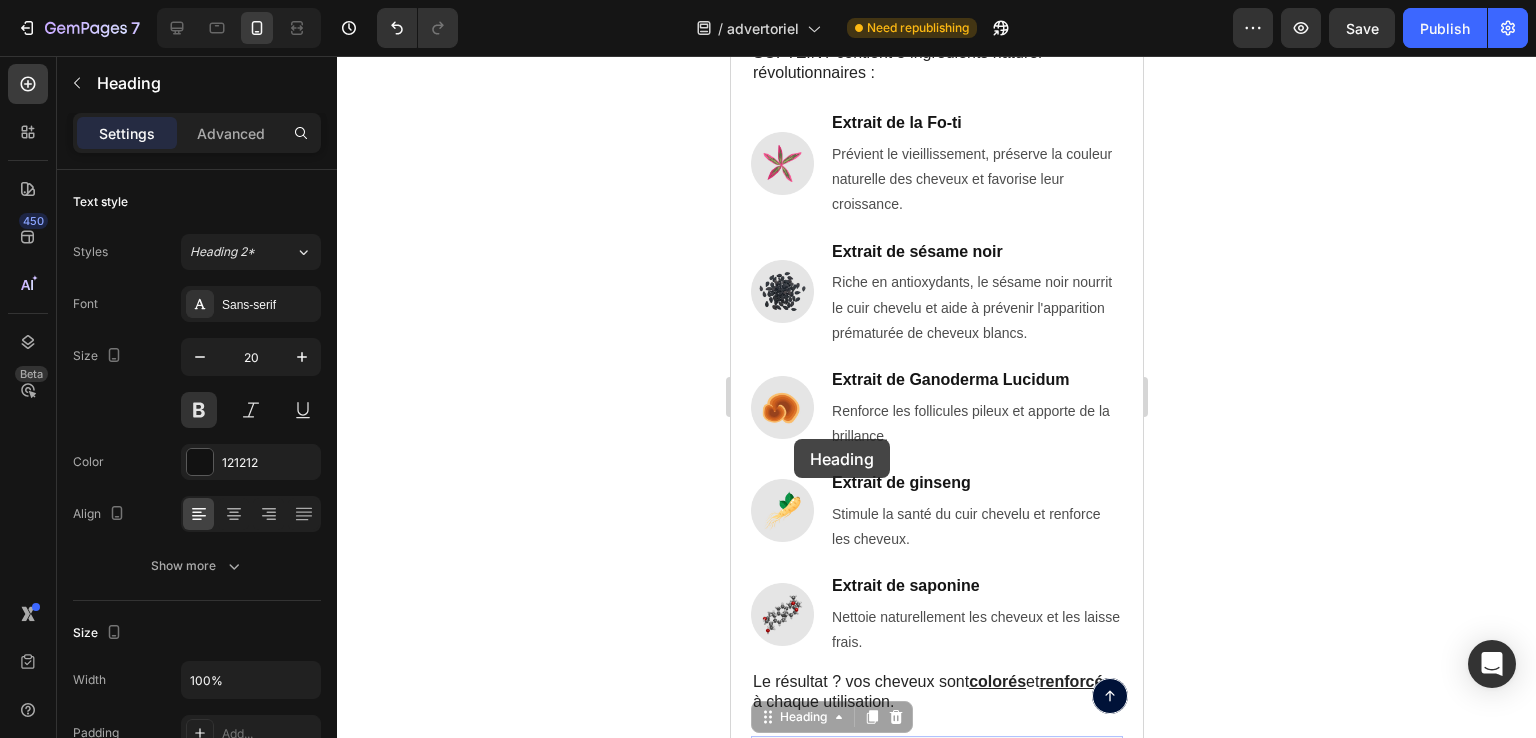 scroll, scrollTop: 4100, scrollLeft: 0, axis: vertical 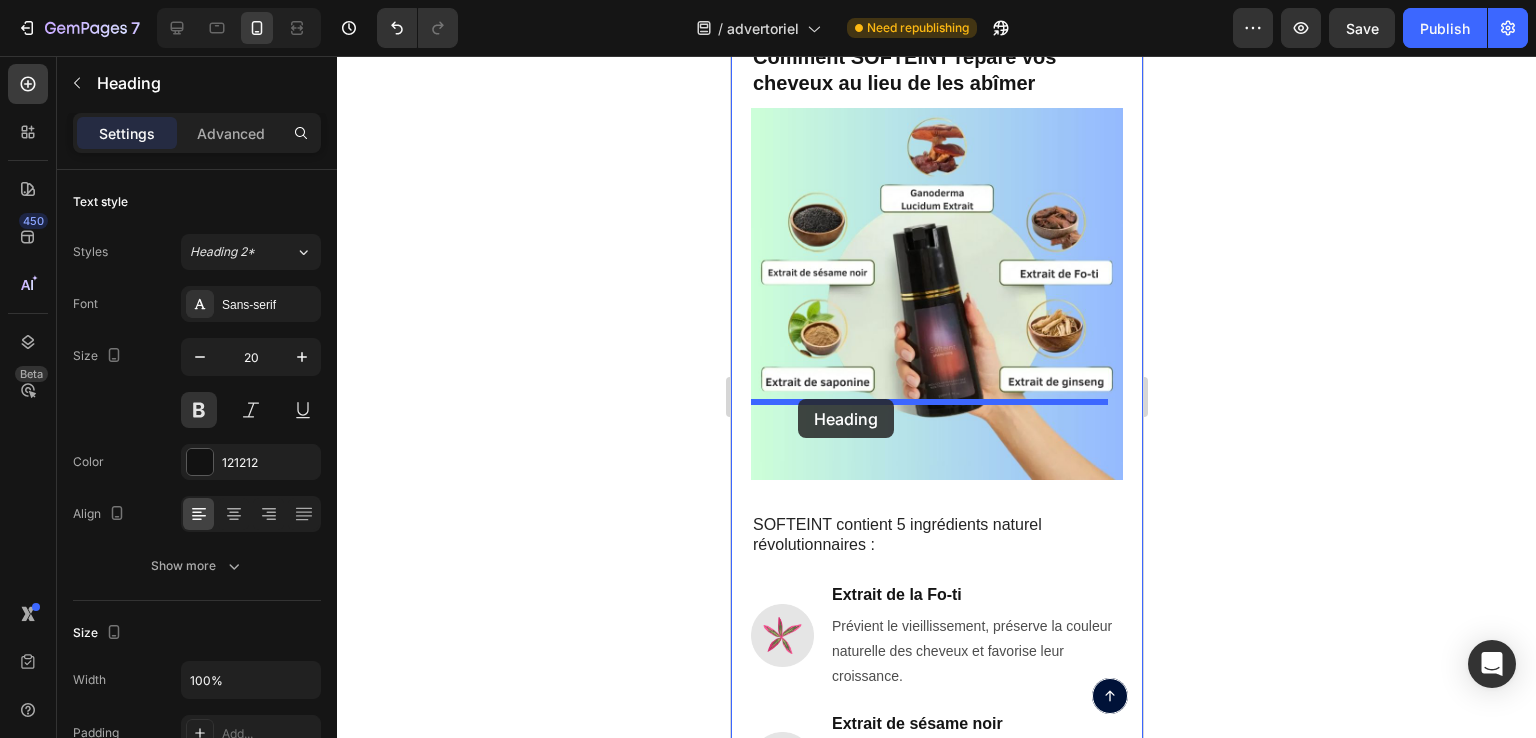 drag, startPoint x: 793, startPoint y: 439, endPoint x: 797, endPoint y: 399, distance: 40.1995 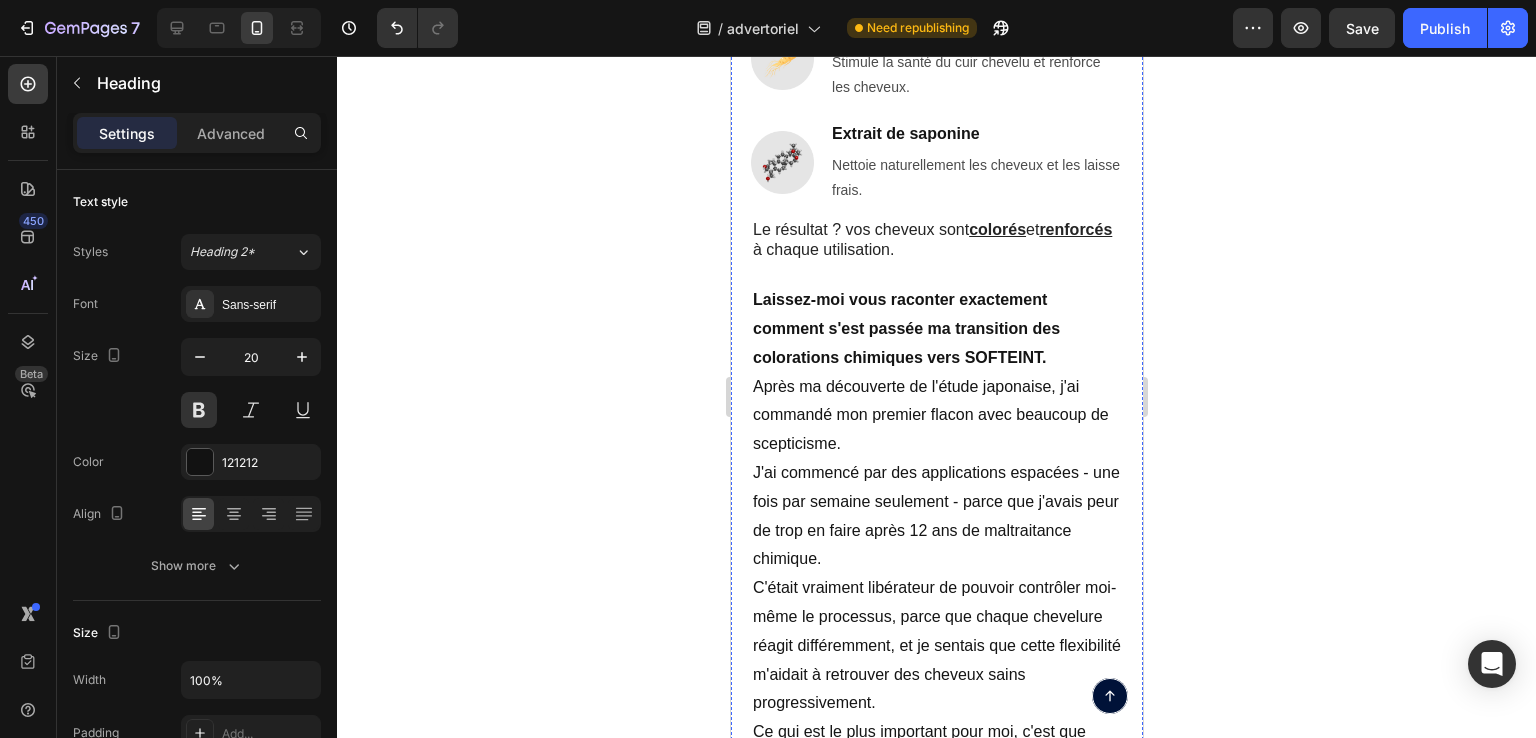 scroll, scrollTop: 5500, scrollLeft: 0, axis: vertical 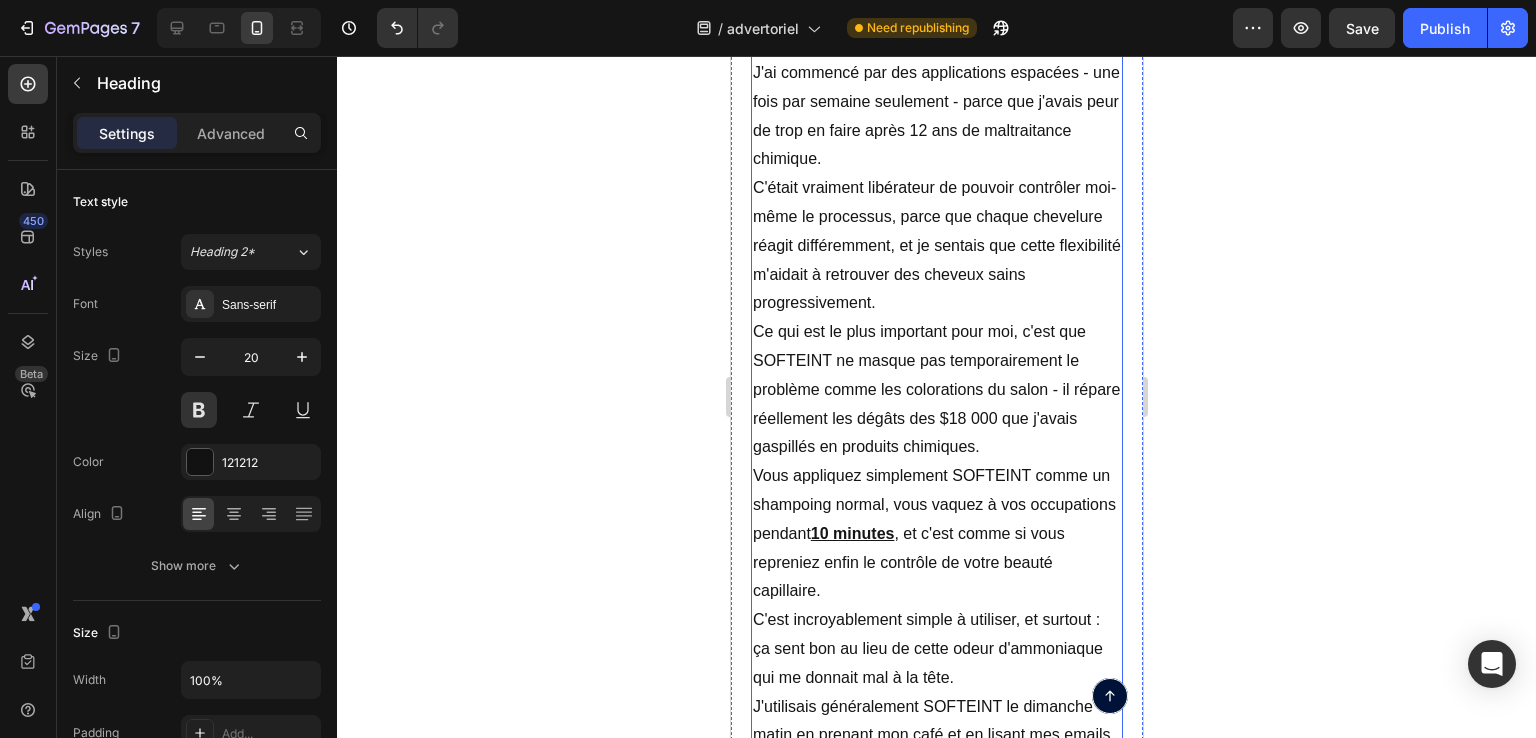click on "J'ai commencé par des applications espacées - une fois par semaine seulement - parce que j'avais peur de trop en faire après 12 ans de maltraitance chimique." at bounding box center (936, 116) 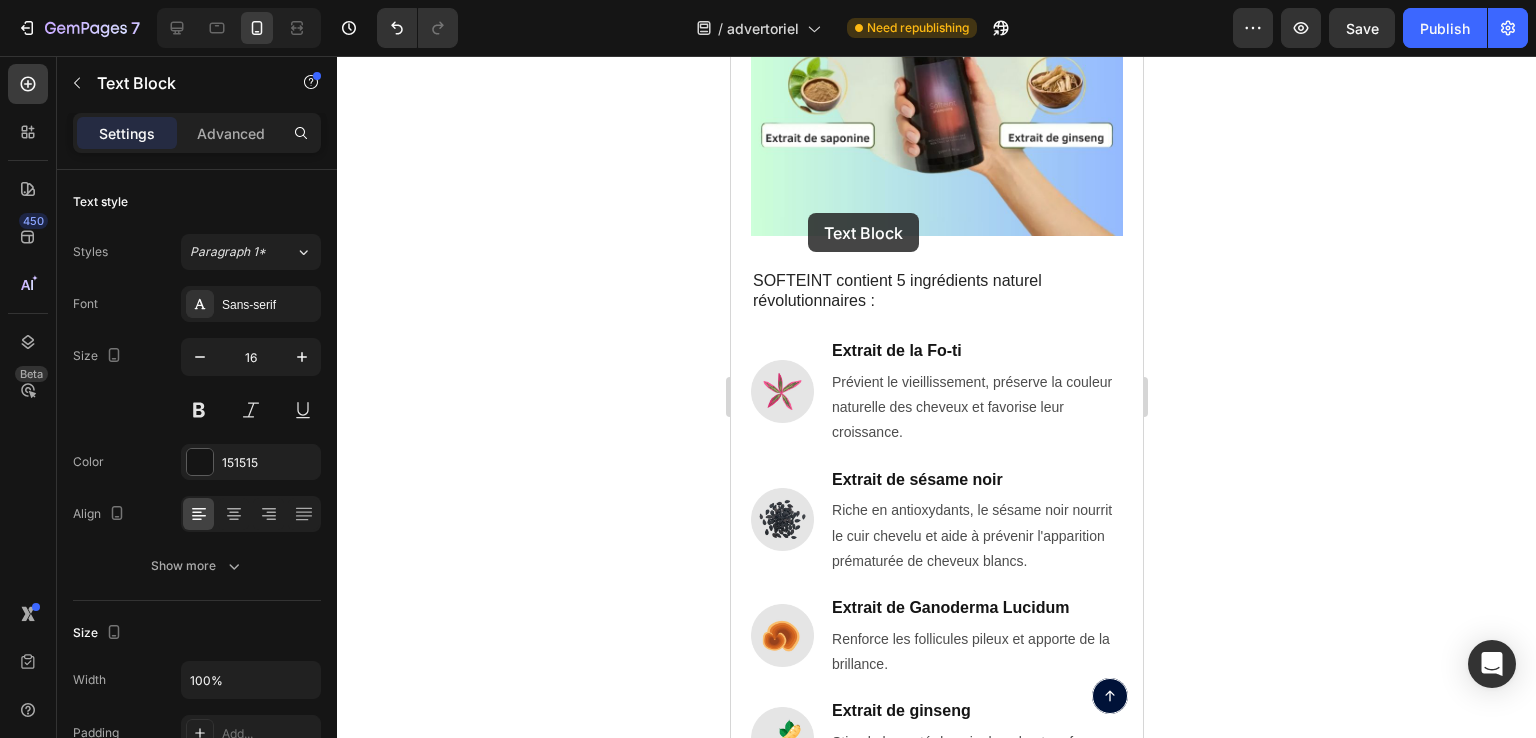 scroll, scrollTop: 4300, scrollLeft: 0, axis: vertical 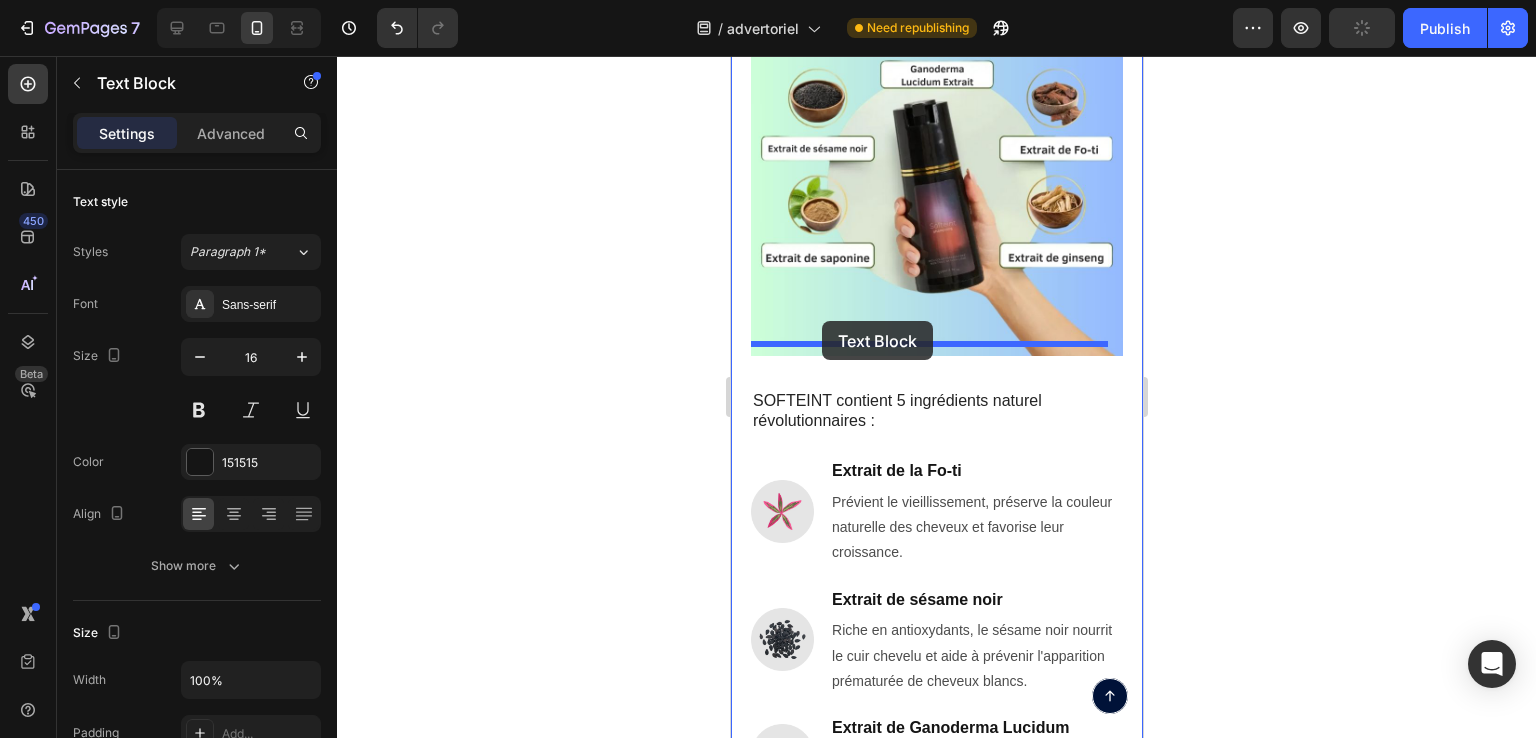 drag, startPoint x: 807, startPoint y: 213, endPoint x: 821, endPoint y: 321, distance: 108.903625 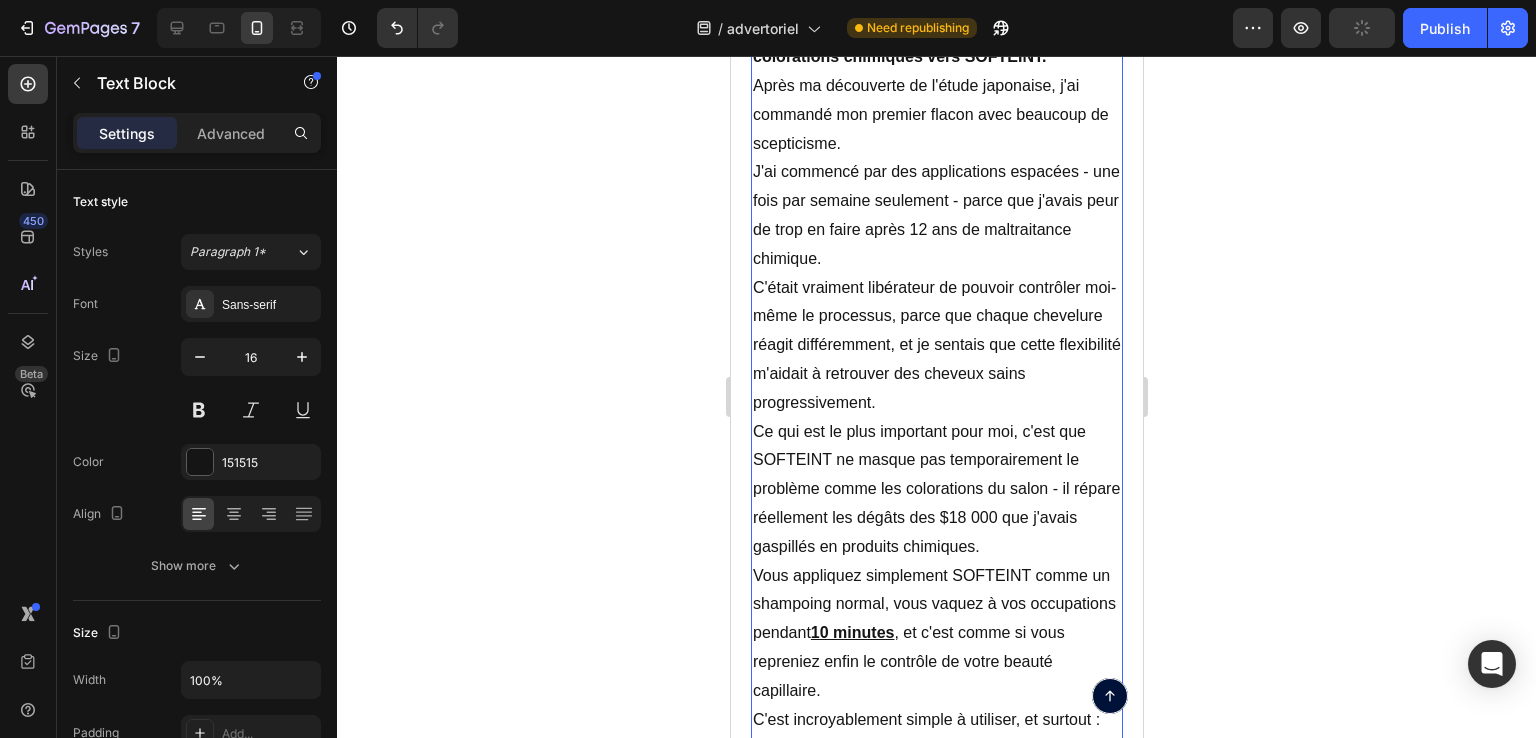 click 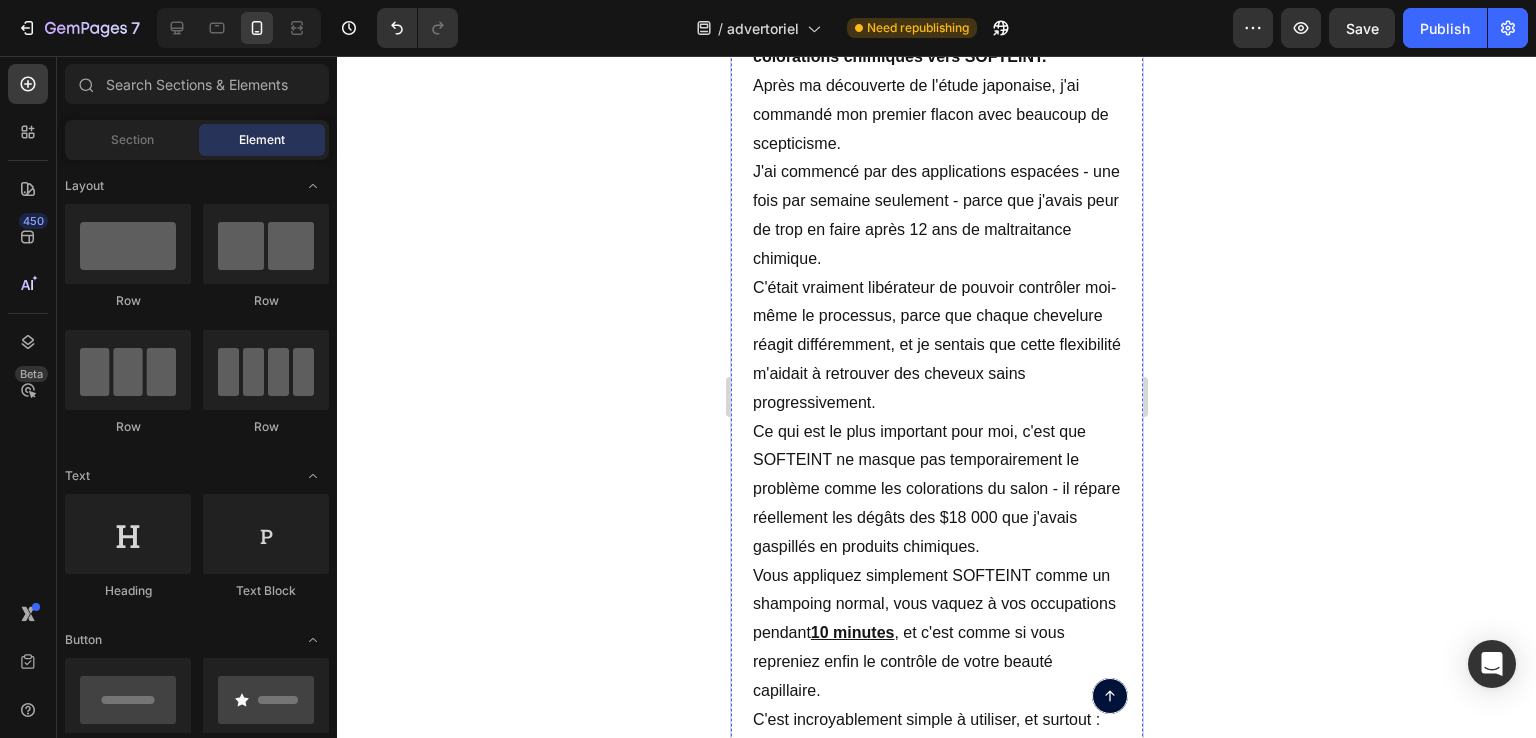 click on "Comment SOFTEINT répare vos cheveux au lieu de les abîmer" at bounding box center [936, -54] 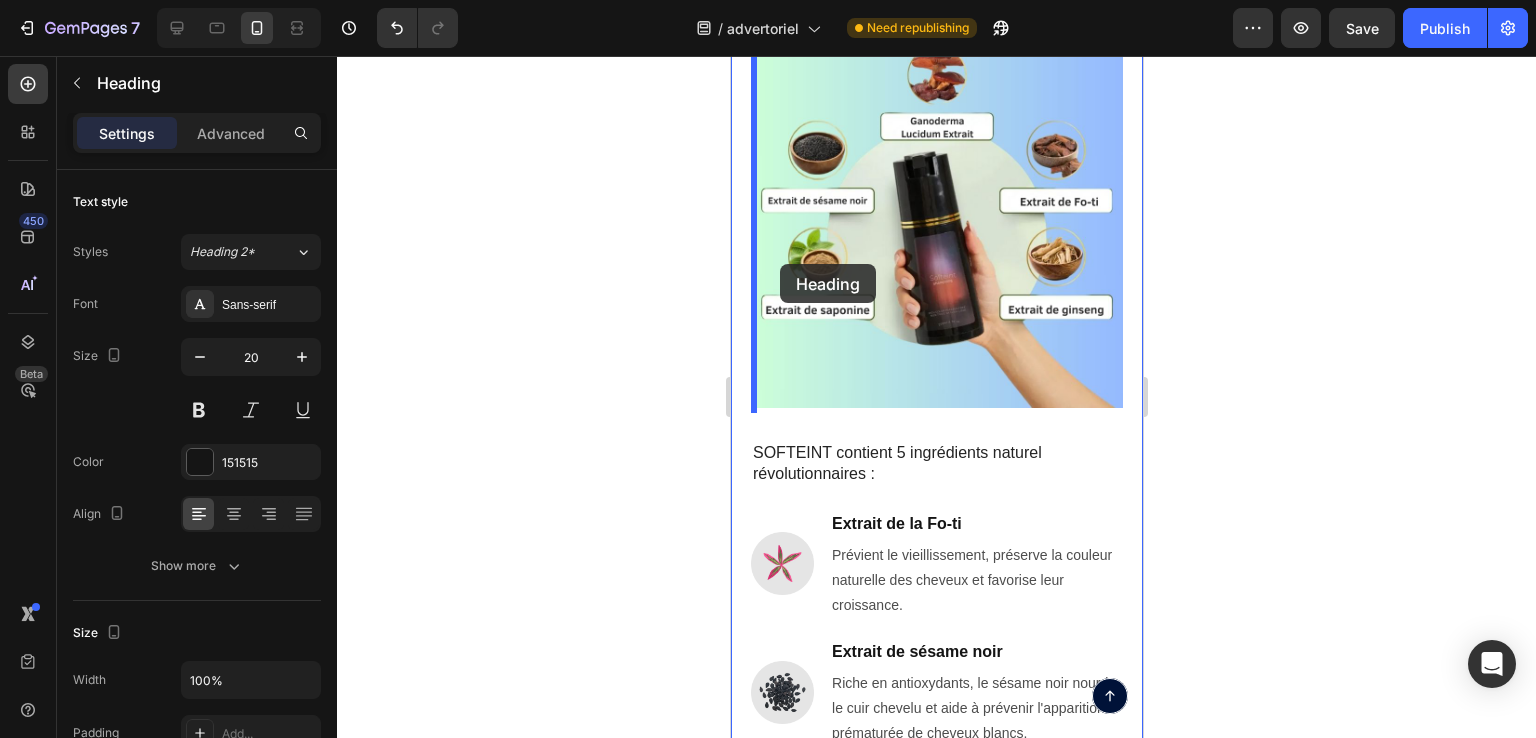 scroll, scrollTop: 5400, scrollLeft: 0, axis: vertical 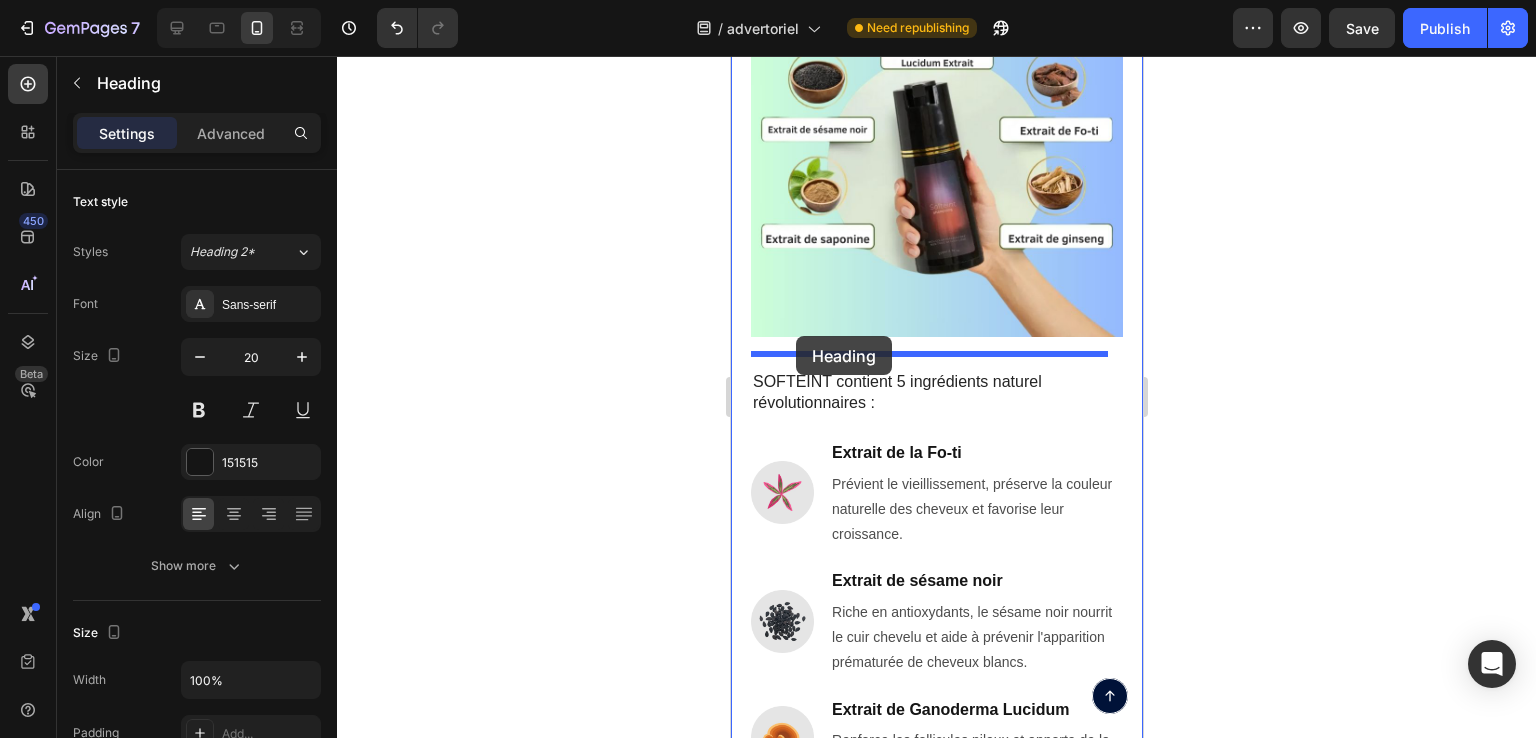 drag, startPoint x: 779, startPoint y: 254, endPoint x: 795, endPoint y: 336, distance: 83.546394 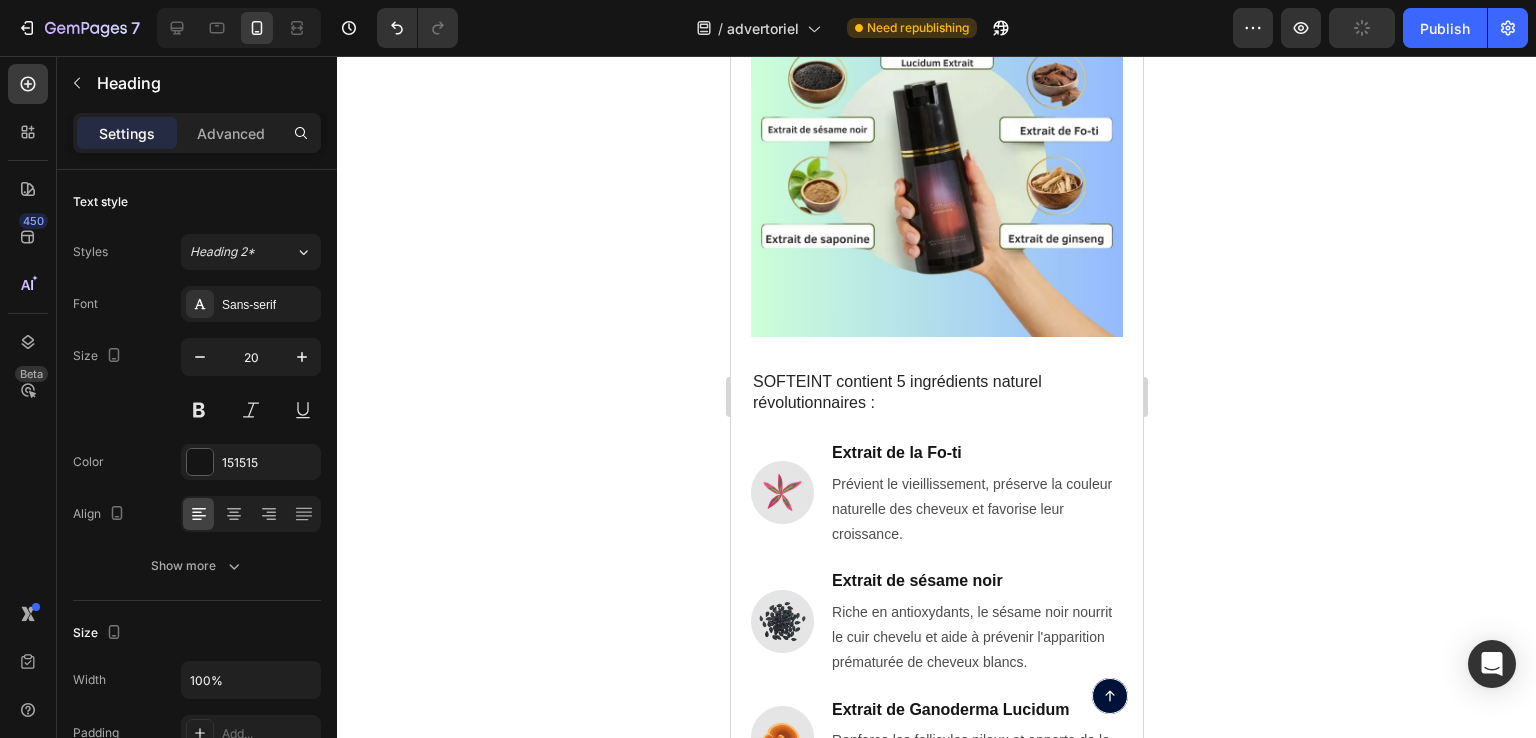 scroll, scrollTop: 5334, scrollLeft: 0, axis: vertical 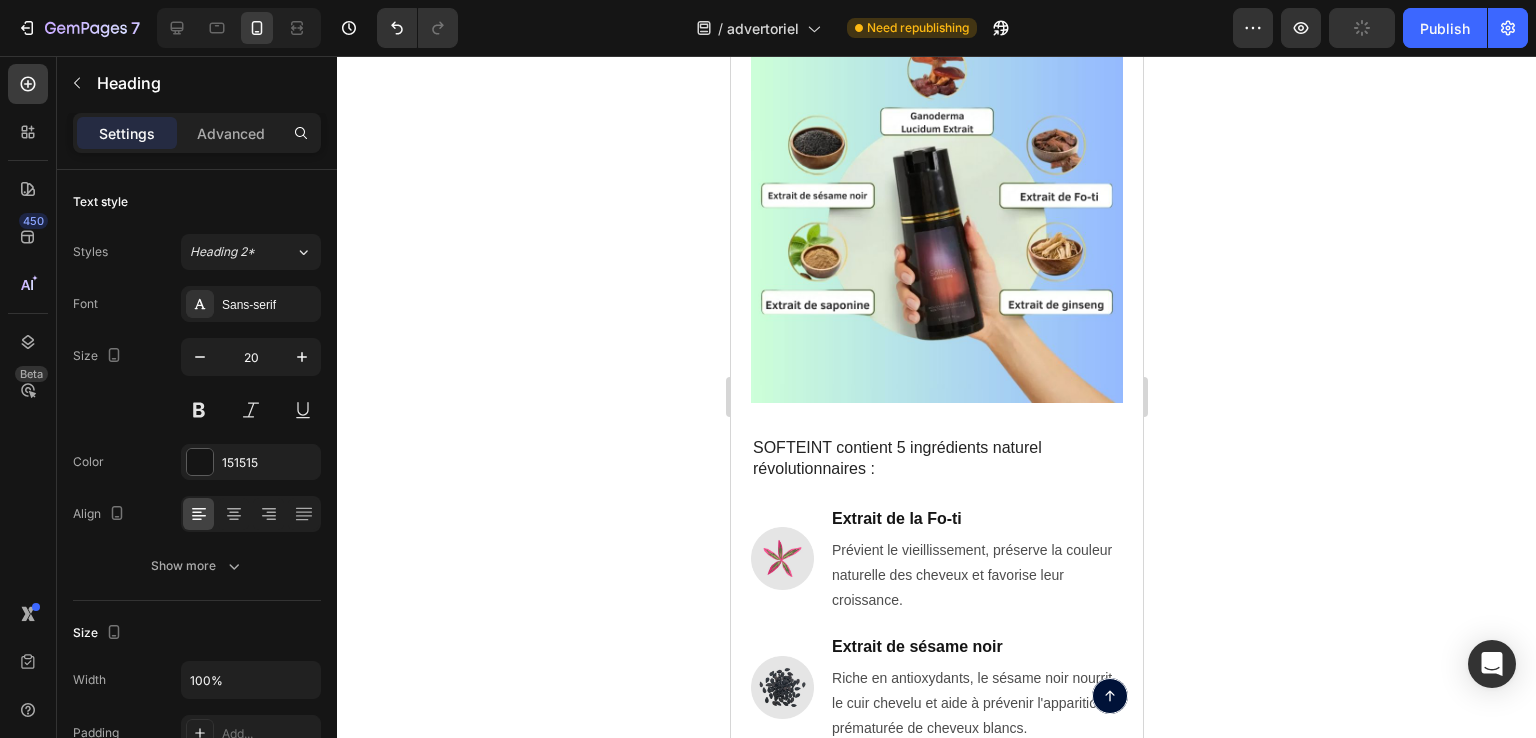 click 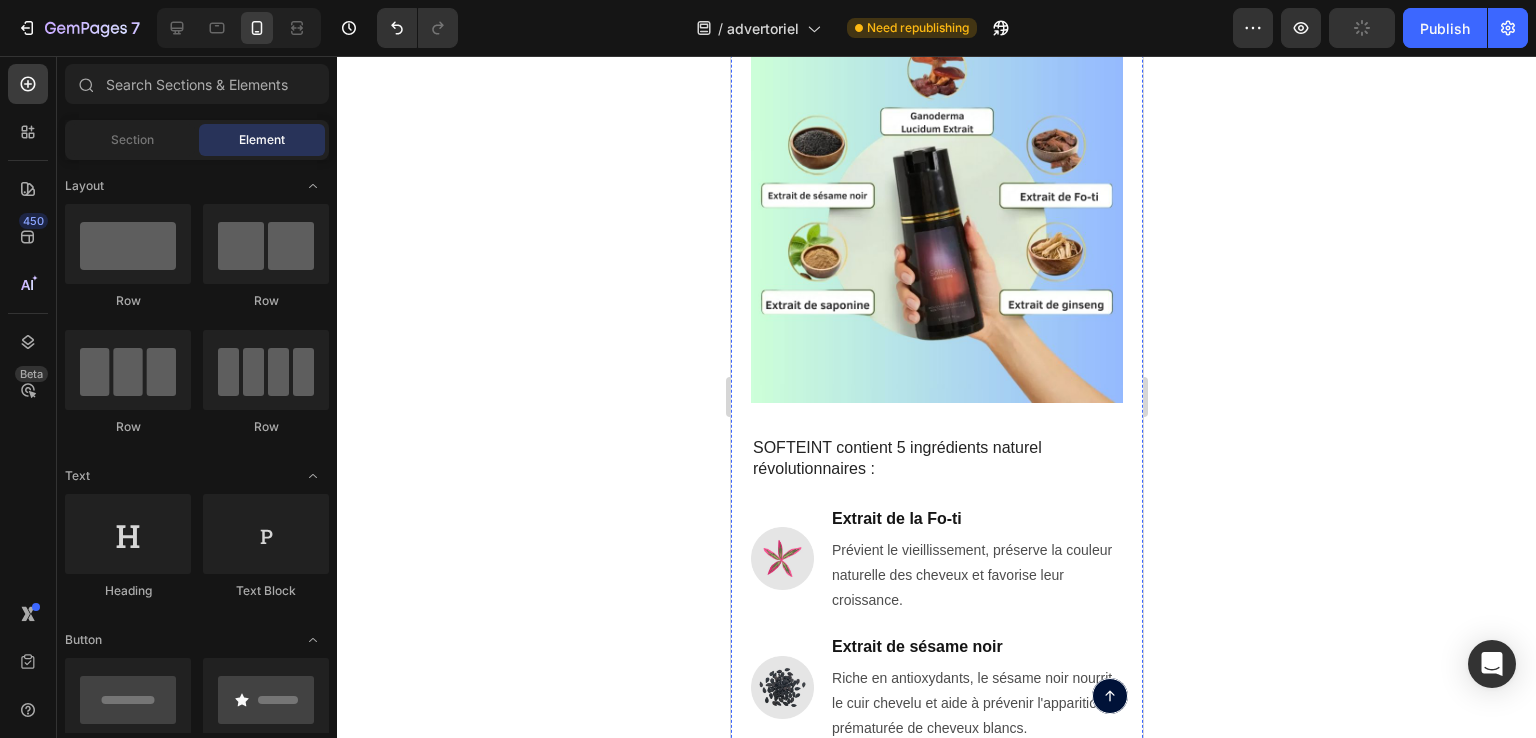 click on "Semaine après semaine, j'ai pu augmenter la fréquence d'utilisation selon mes envies, sans dépendre du planning de ma coiffeuse." at bounding box center (936, -179) 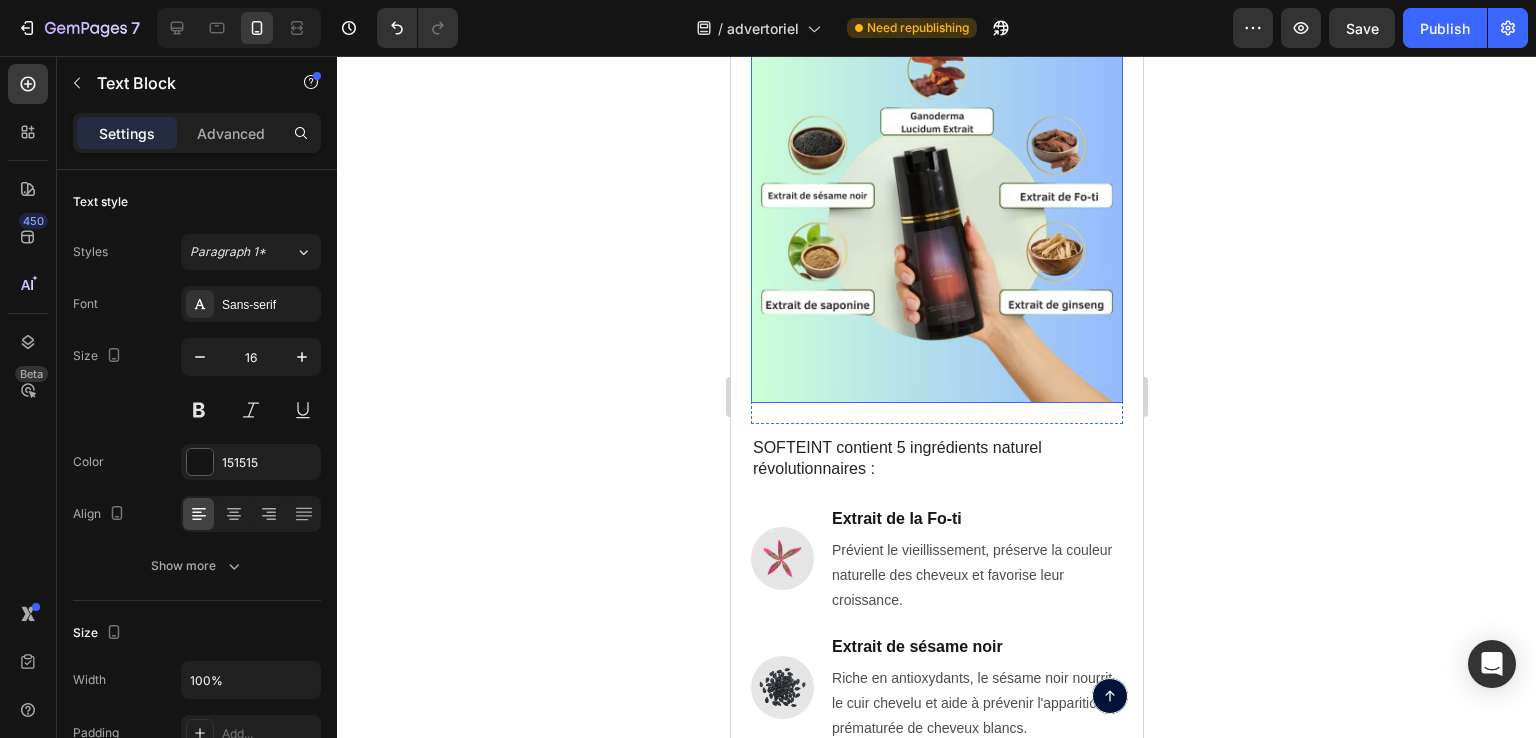 click at bounding box center (936, 217) 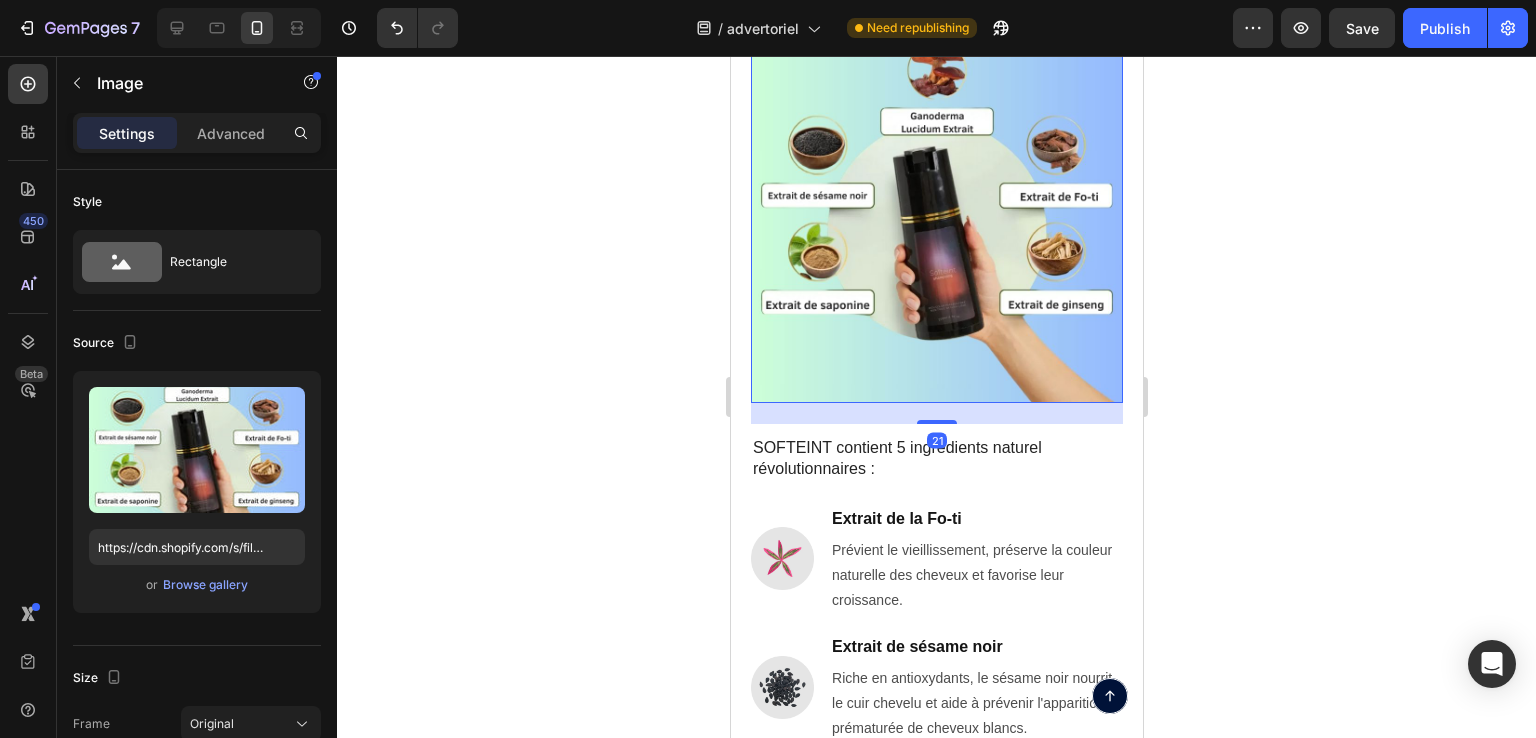 click 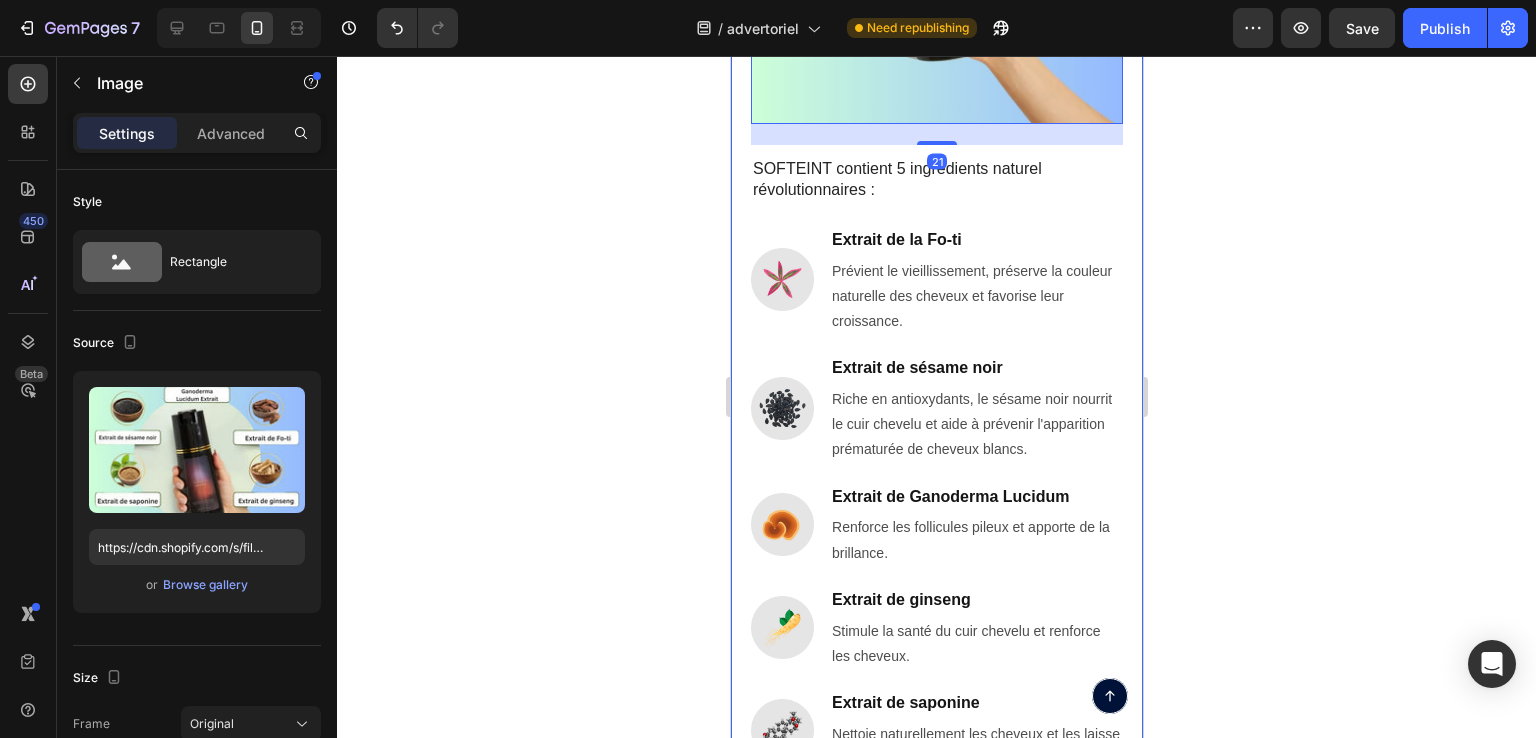 scroll, scrollTop: 5806, scrollLeft: 0, axis: vertical 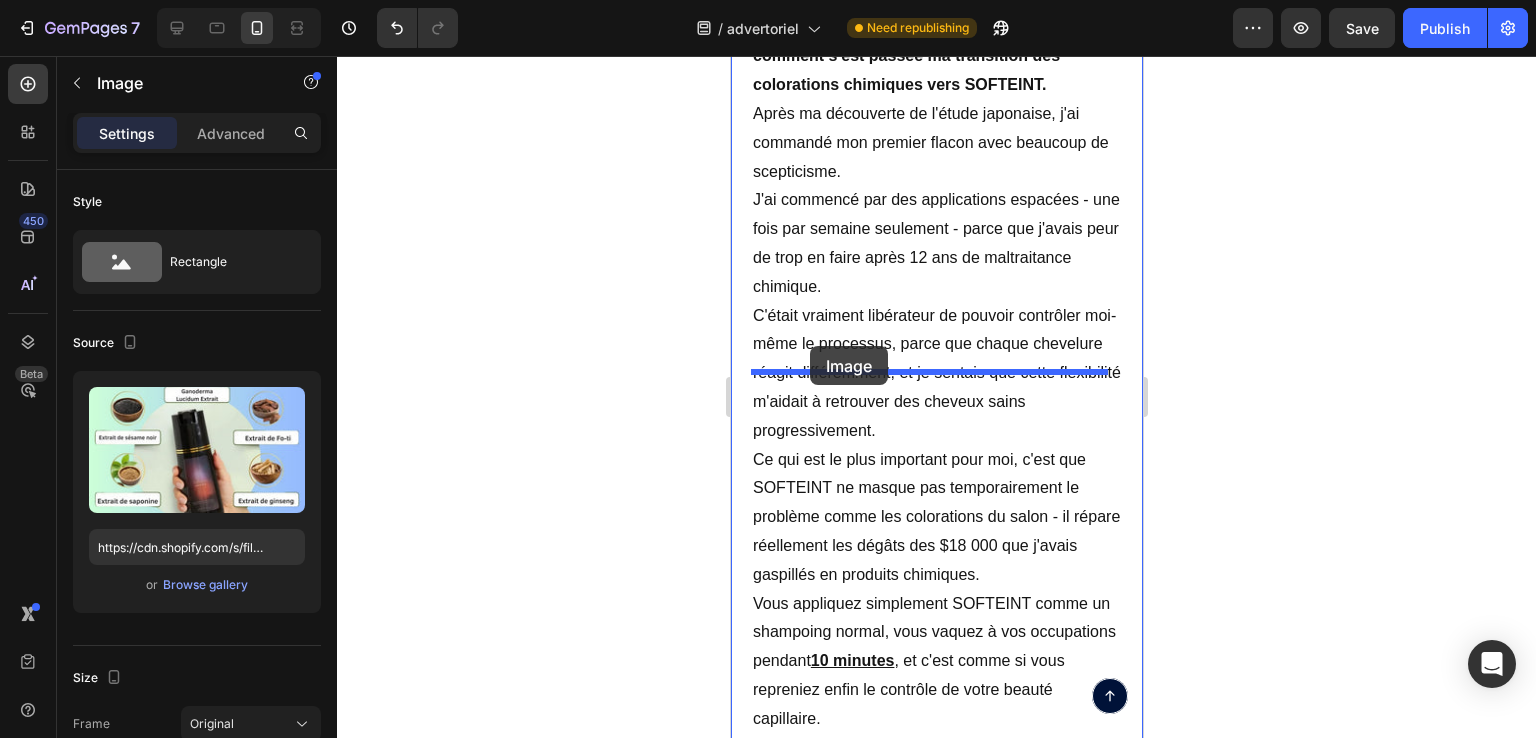 drag, startPoint x: 797, startPoint y: 314, endPoint x: 821, endPoint y: 157, distance: 158.8238 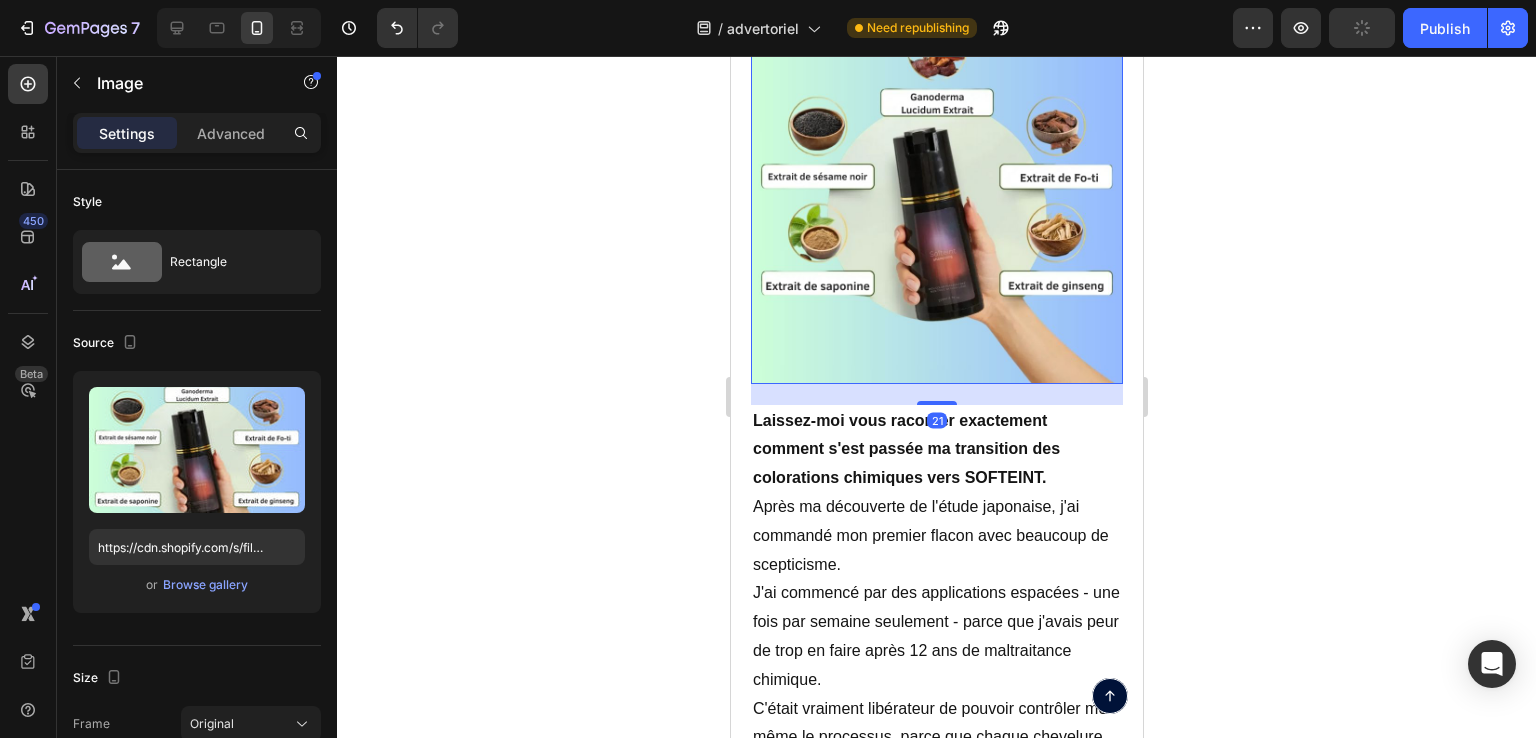 click 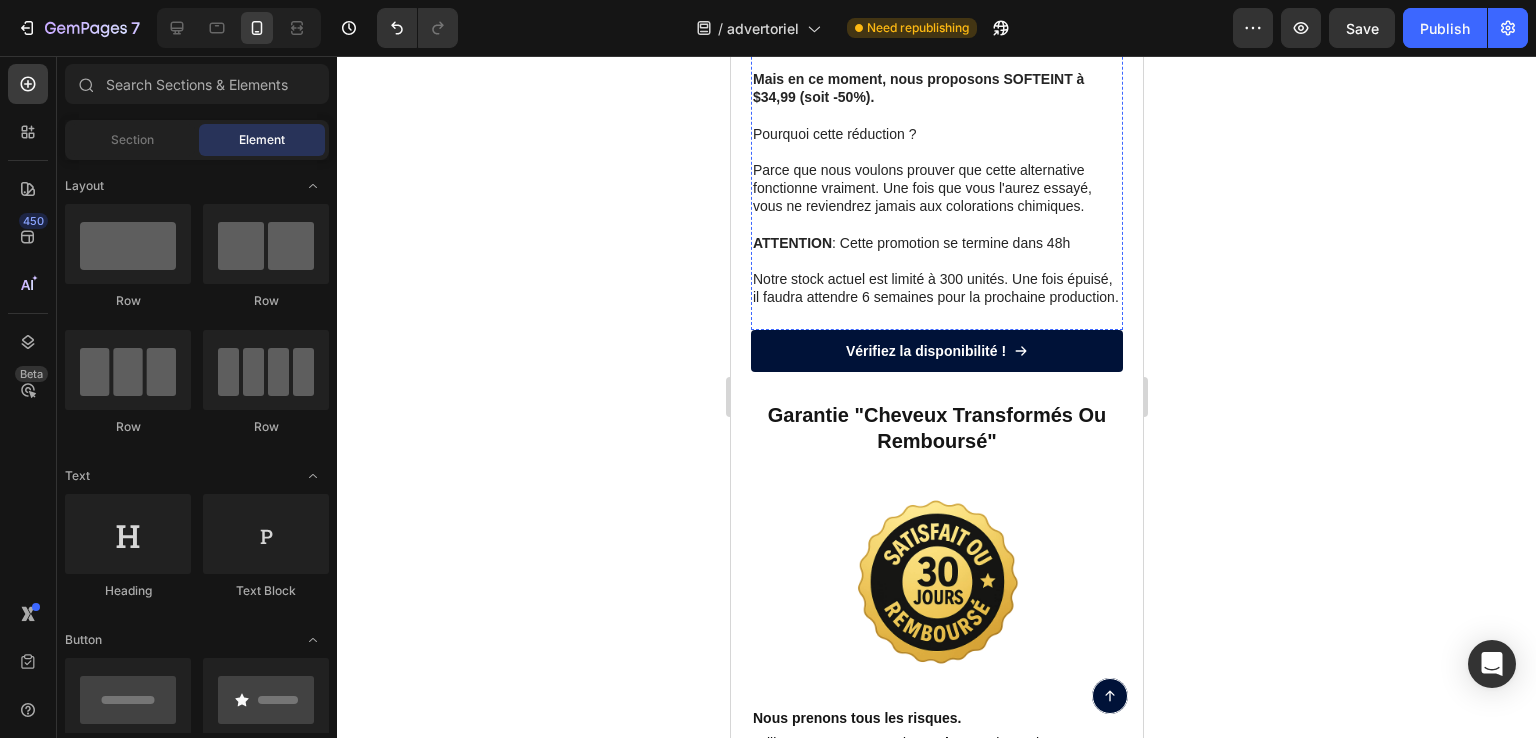 scroll, scrollTop: 8806, scrollLeft: 0, axis: vertical 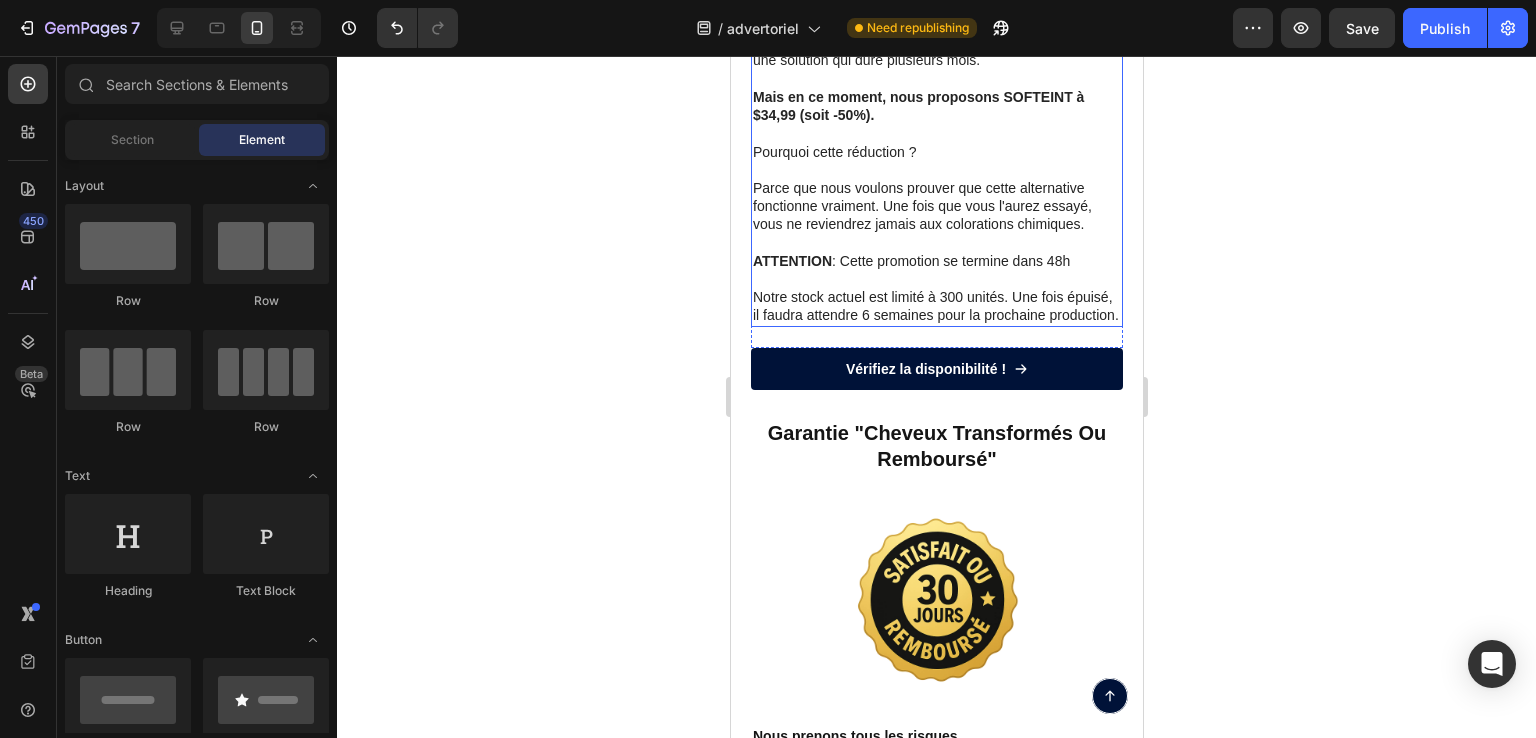 click on "Mais en ce moment, nous proposons SOFTEINT à $34,99 (soit -50%)." at bounding box center (917, 106) 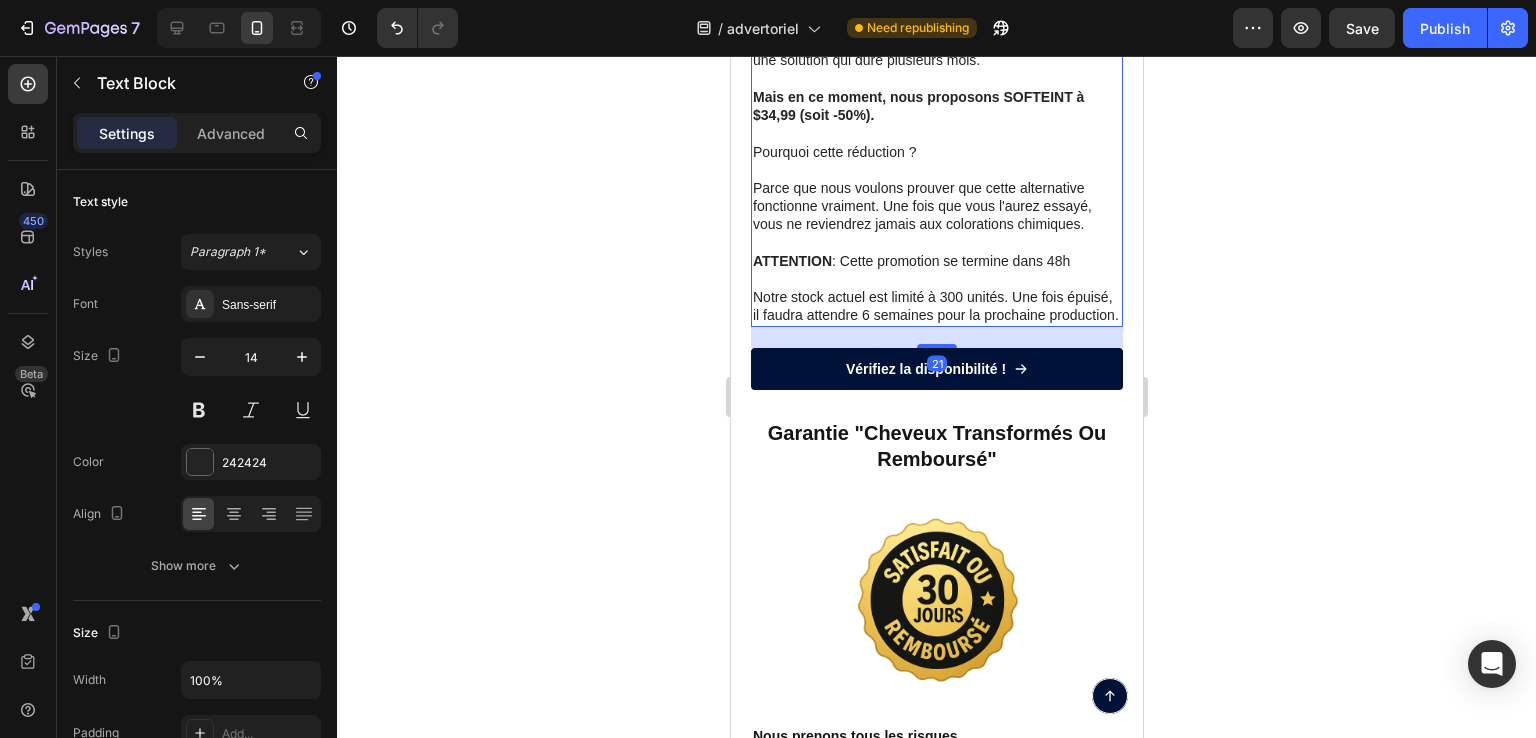 click on "Mais en ce moment, nous proposons SOFTEINT à $34,99 (soit -50%)." at bounding box center (917, 106) 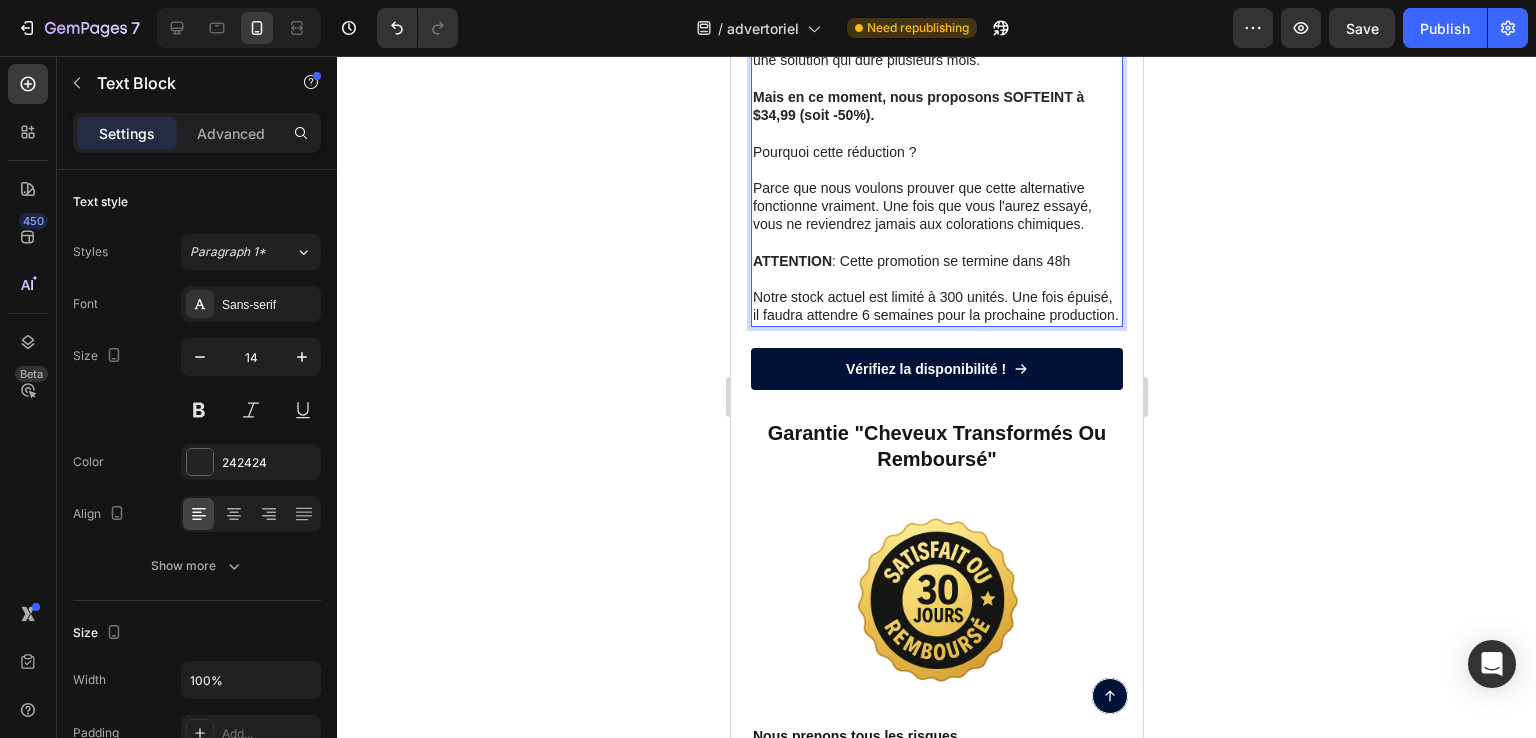 click on "Mais en ce moment, nous proposons SOFTEINT à $34,99 (soit -50%)." at bounding box center (917, 106) 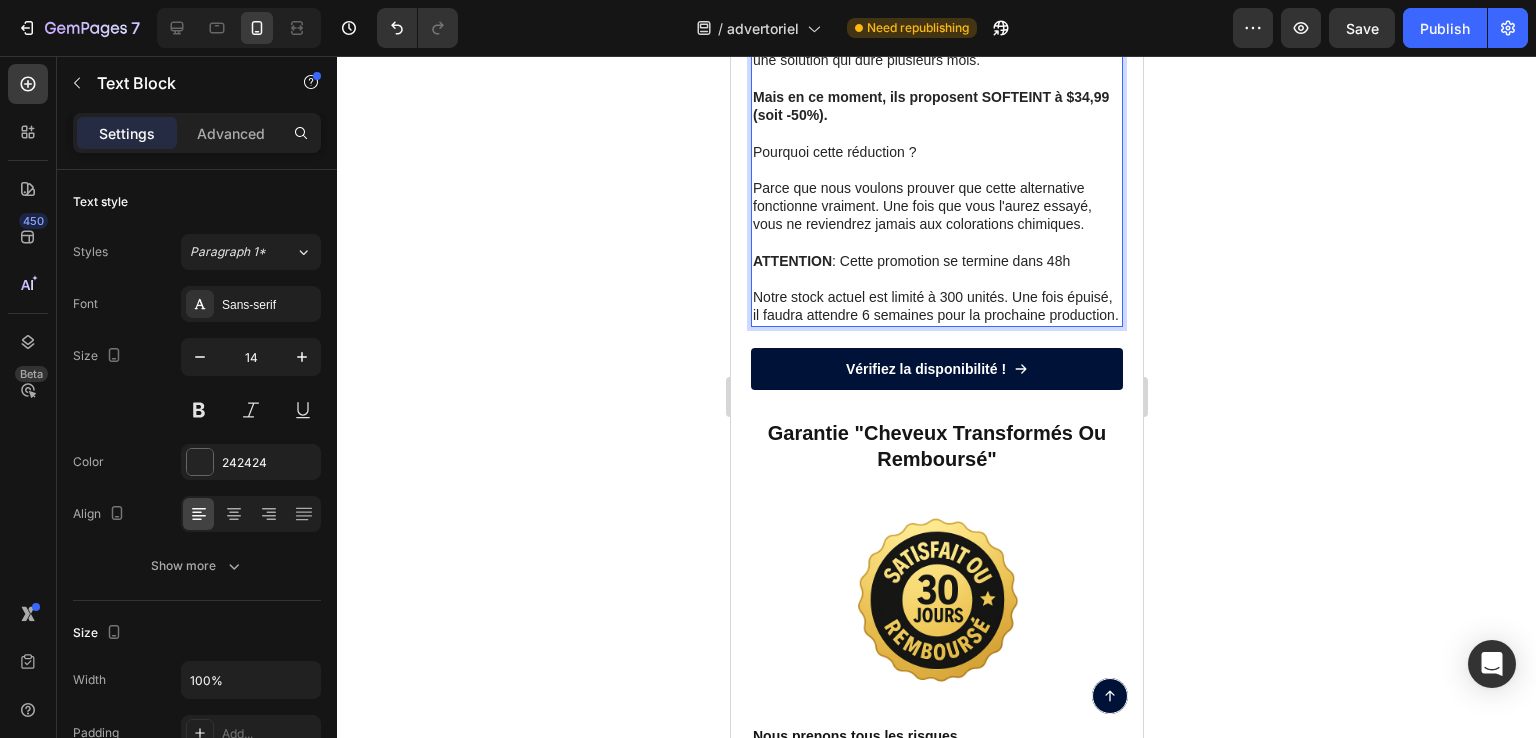 click on "Parce que nous voulons prouver que cette alternative fonctionne vraiment. Une fois que vous l'aurez essayé, vous ne reviendrez jamais aux colorations chimiques." at bounding box center (936, 206) 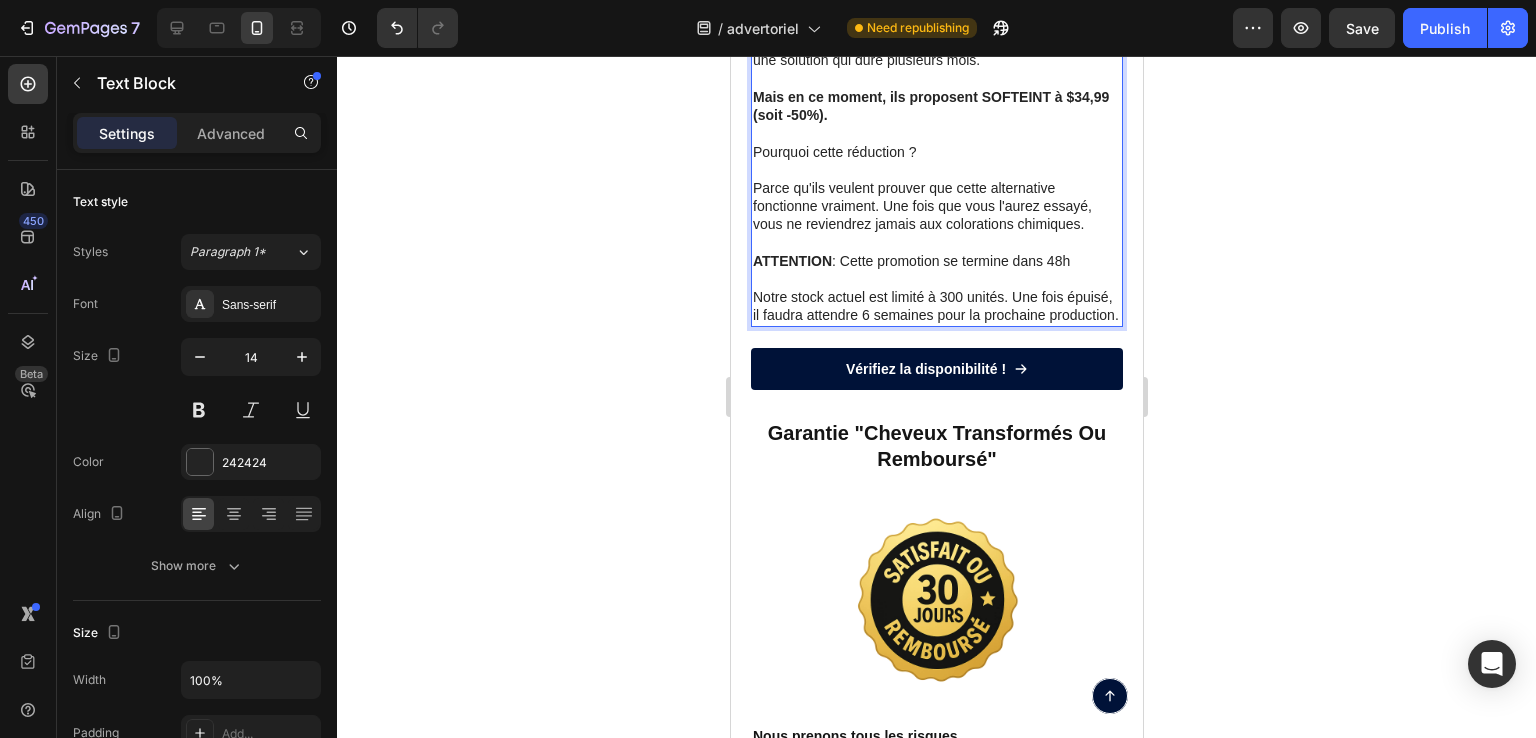 click 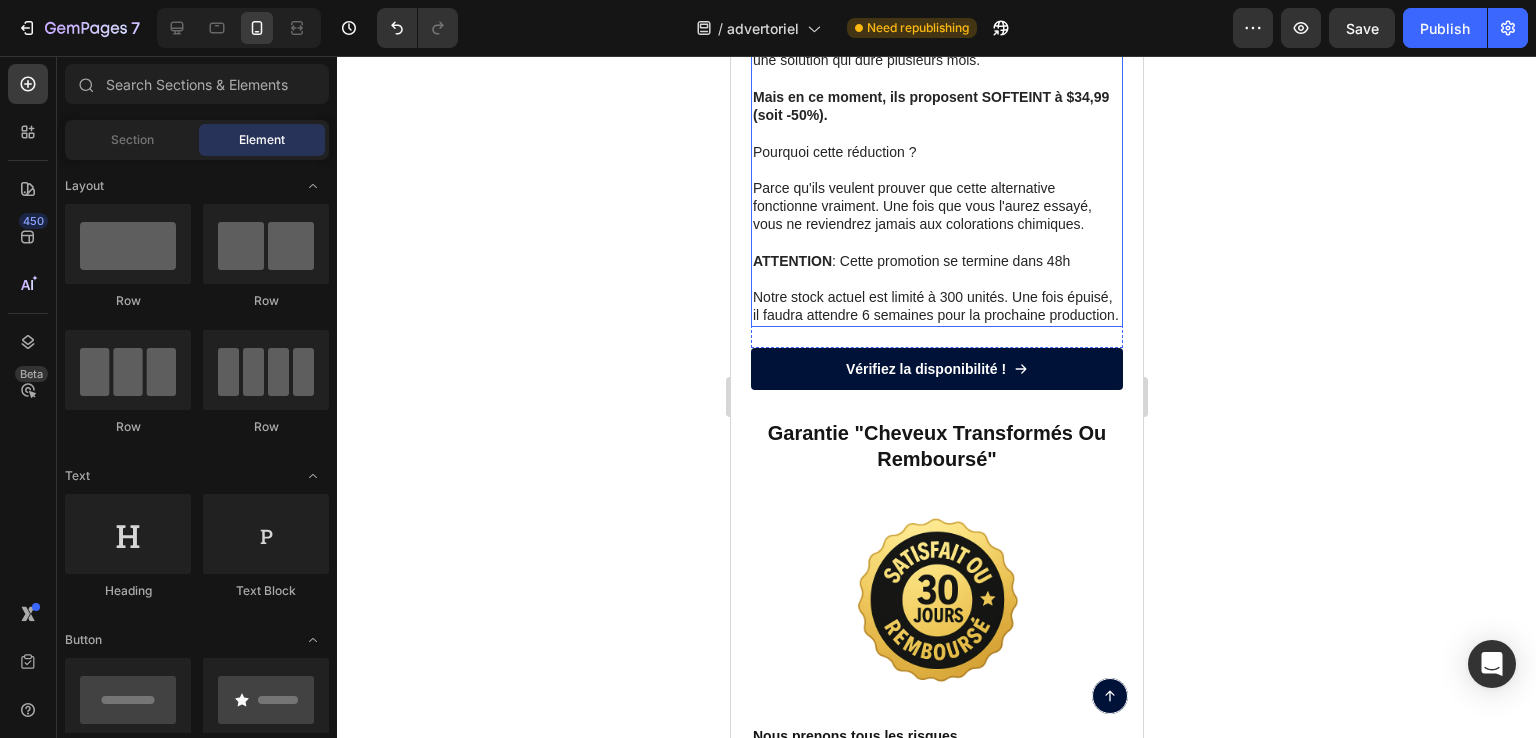 scroll, scrollTop: 8906, scrollLeft: 0, axis: vertical 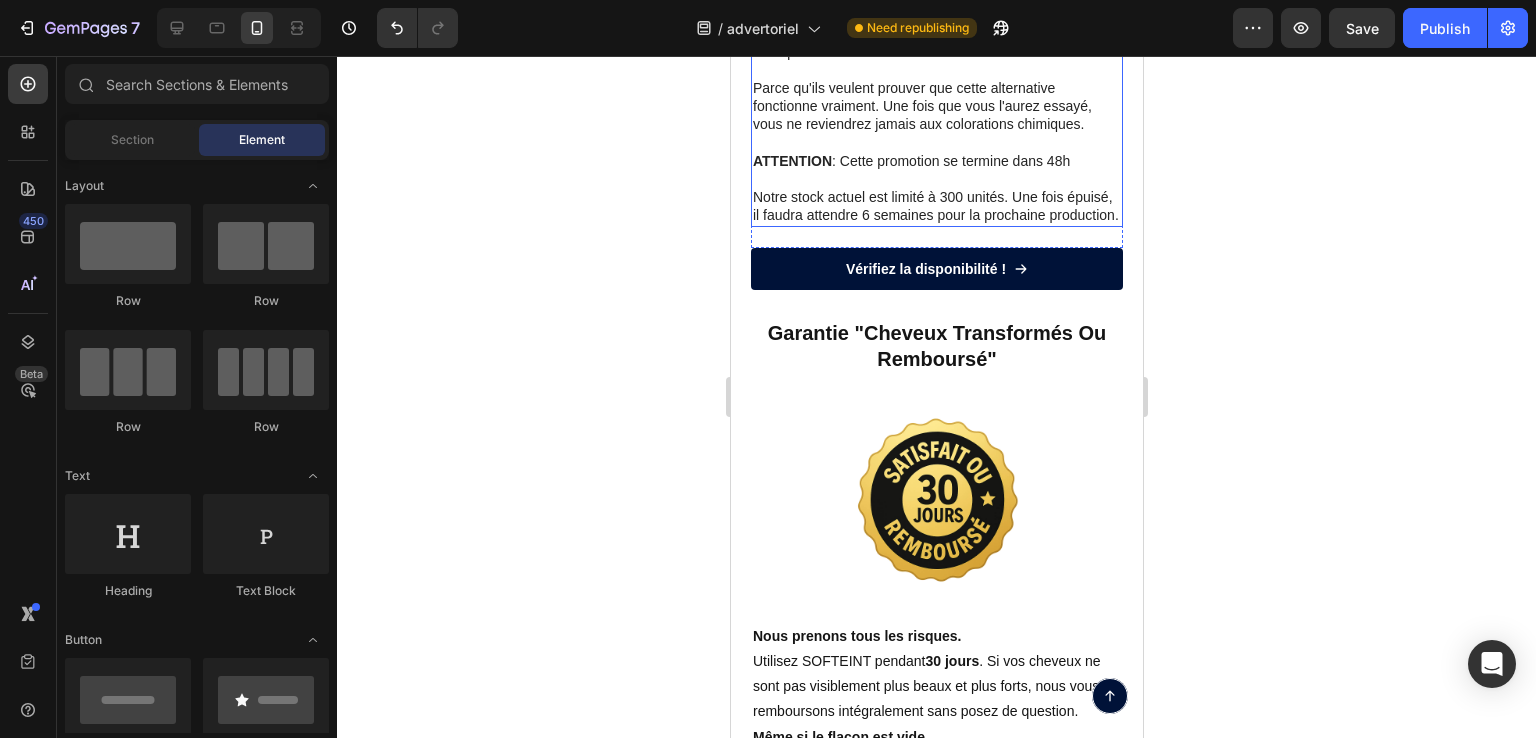 click on "Notre stock actuel est limité à 300 unités. Une fois épuisé, il faudra attendre 6 semaines pour la prochaine production." at bounding box center [936, 206] 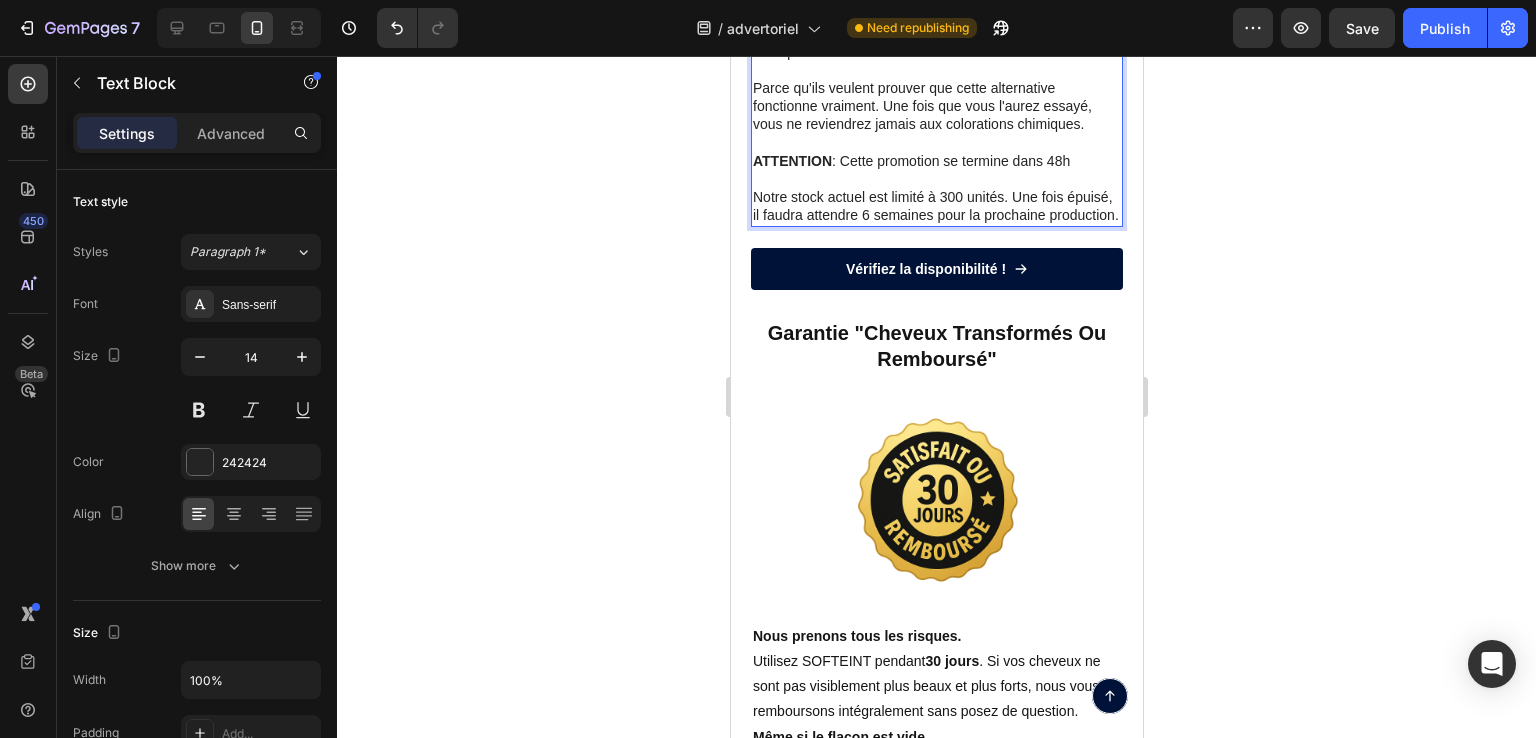 click on "Notre stock actuel est limité à 300 unités. Une fois épuisé, il faudra attendre 6 semaines pour la prochaine production." at bounding box center [936, 206] 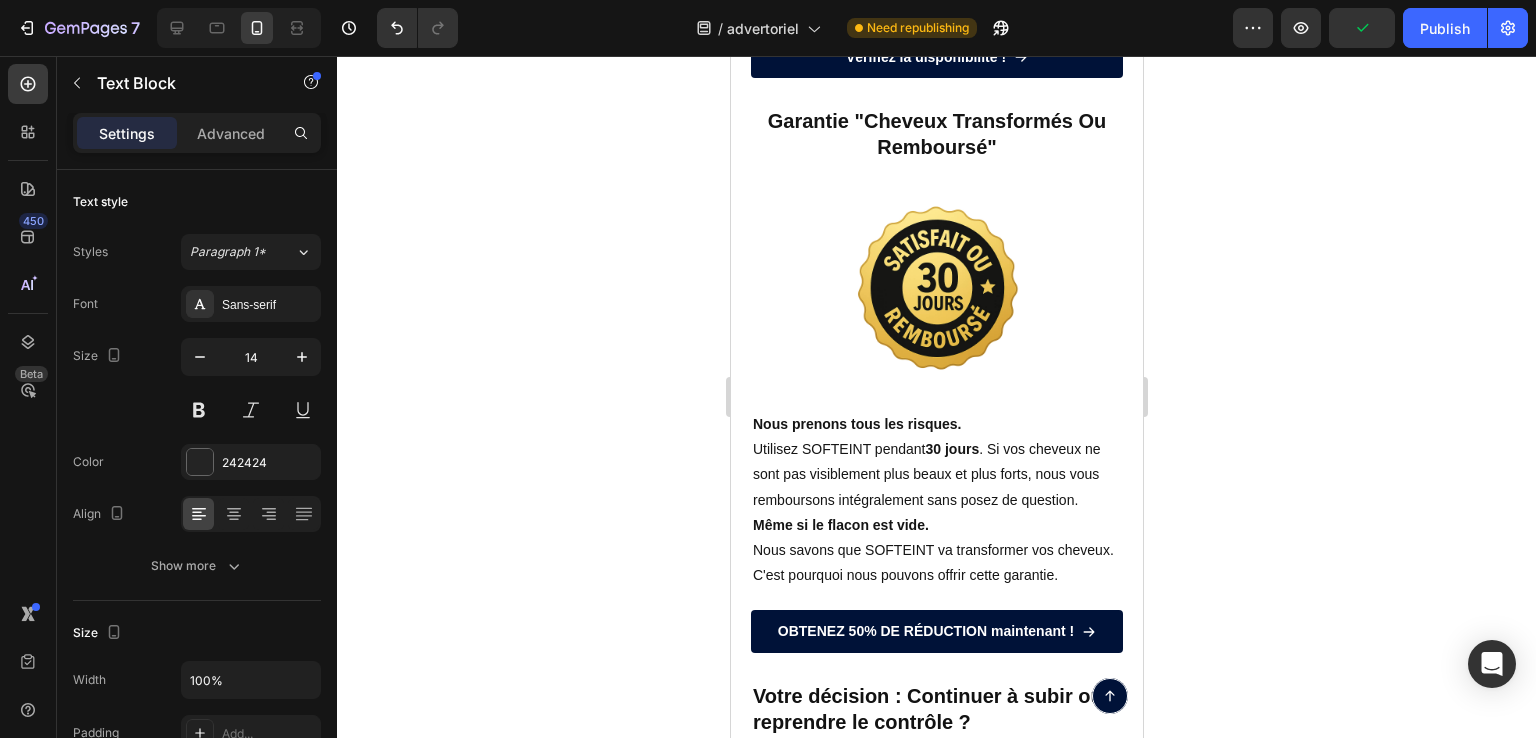 scroll, scrollTop: 9406, scrollLeft: 0, axis: vertical 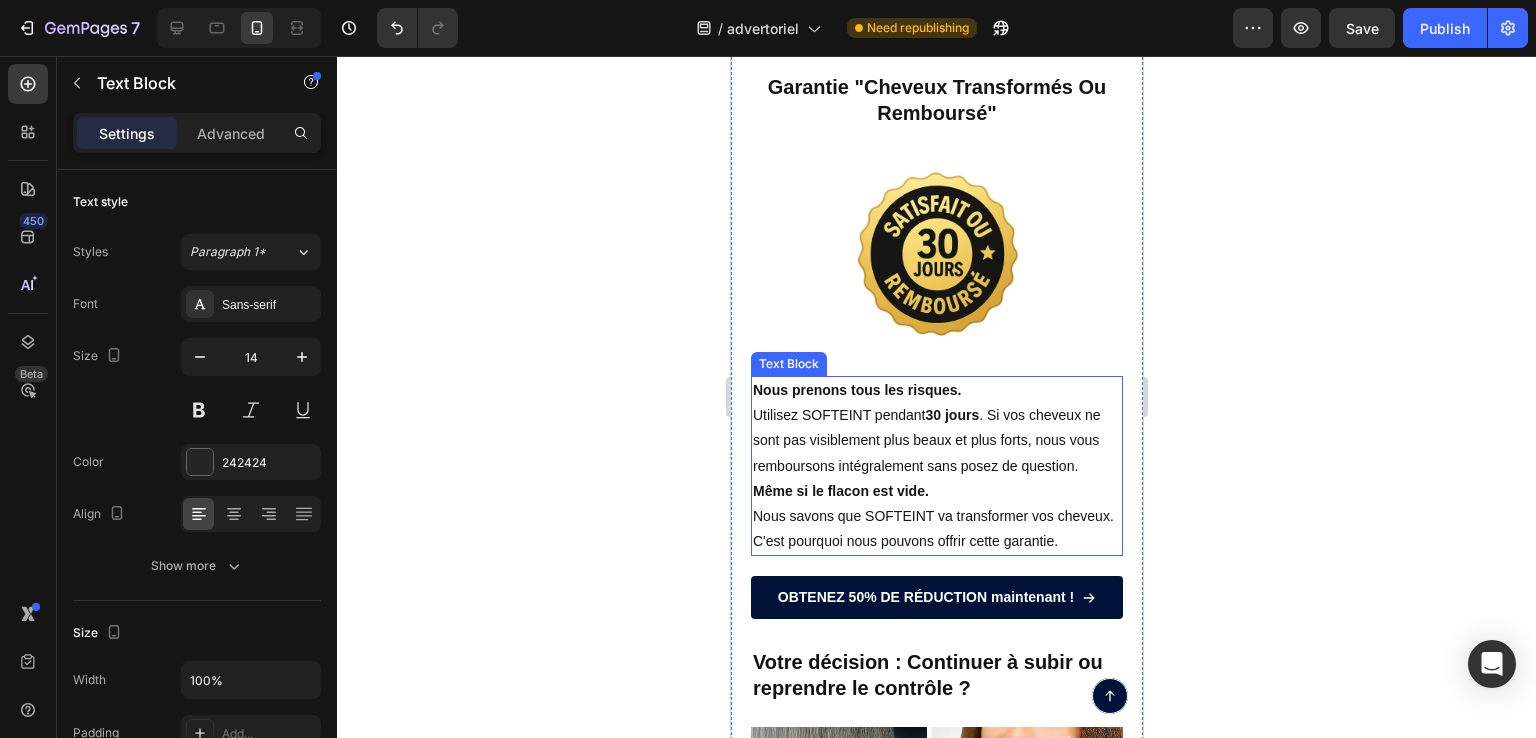 click on "Nous prenons tous les risques." at bounding box center [856, 390] 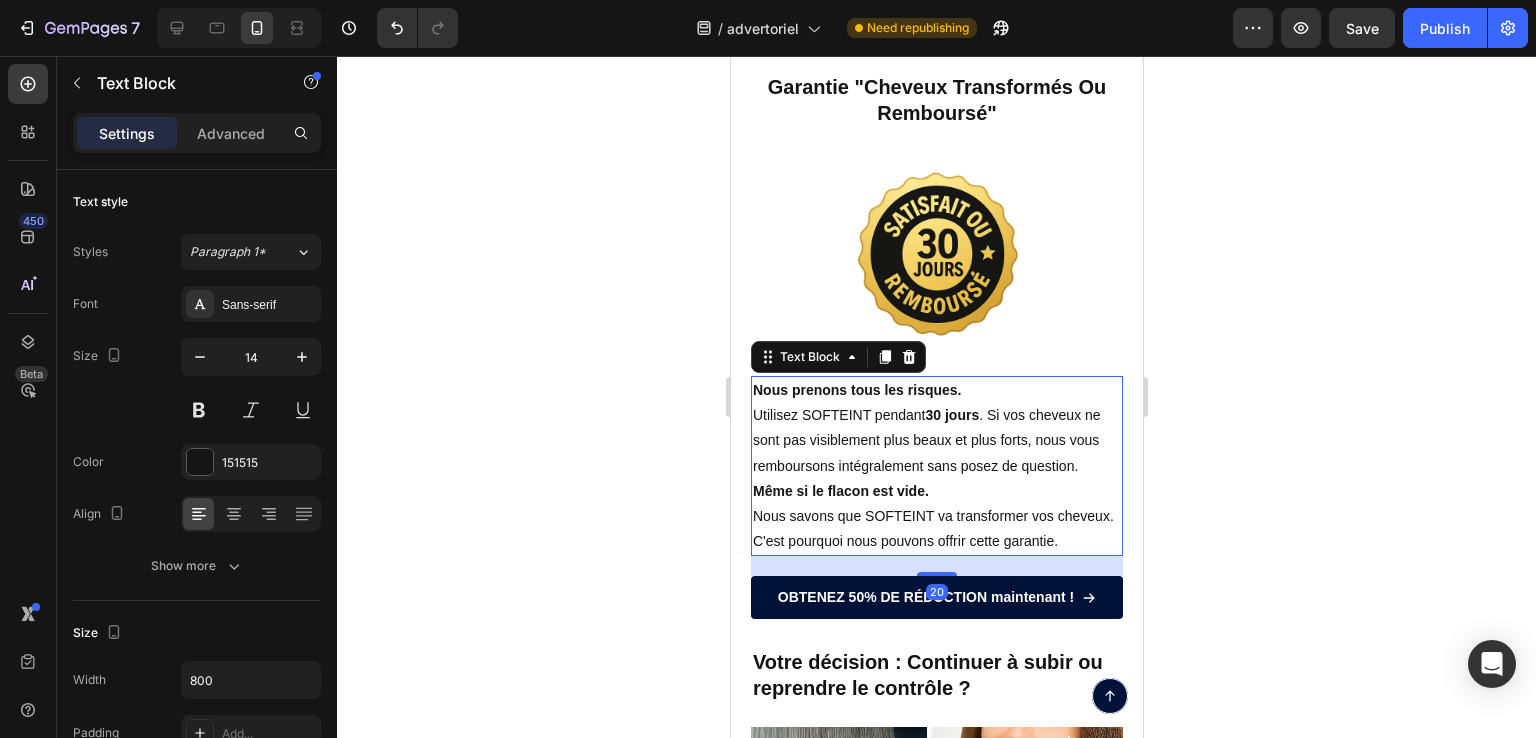 click on "Nous prenons tous les risques." at bounding box center (856, 390) 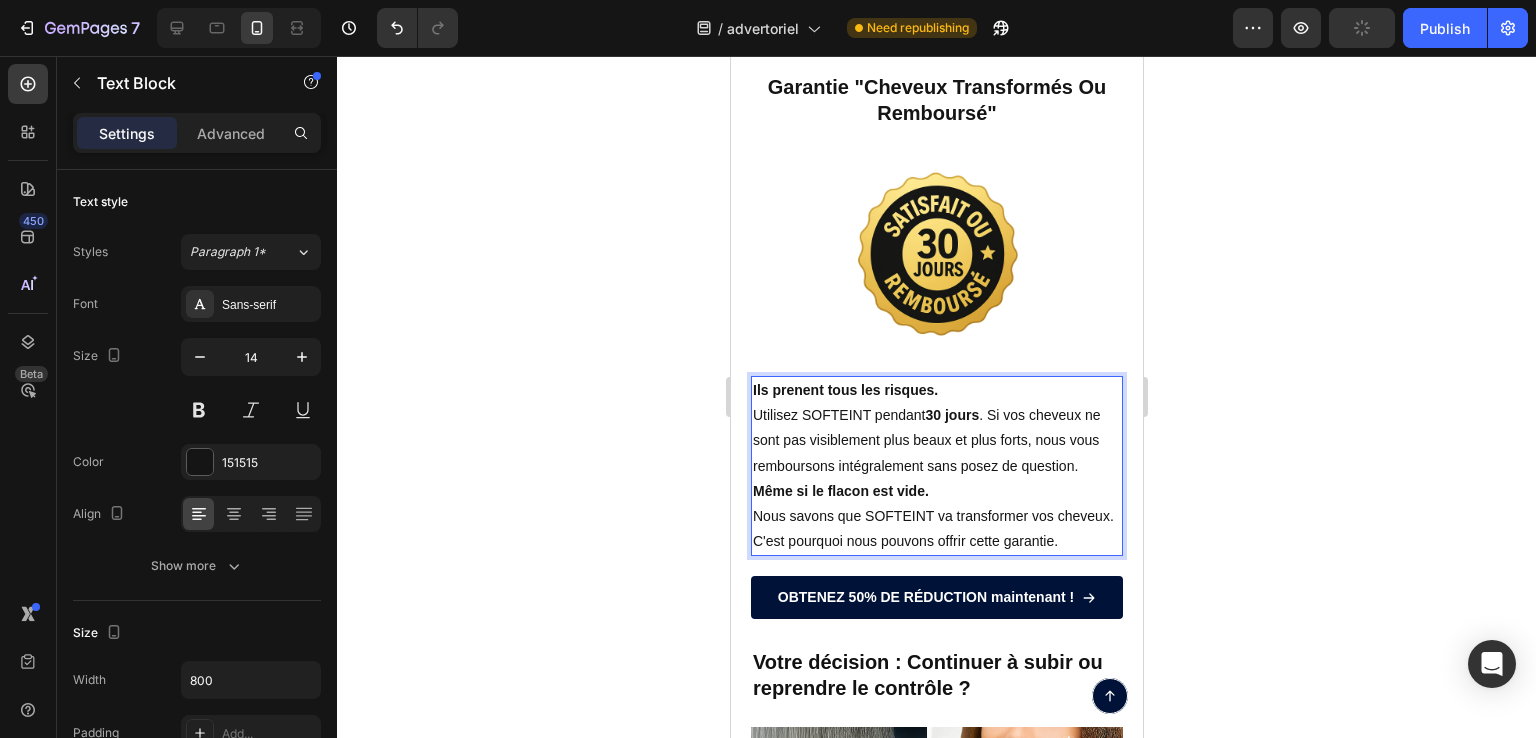click on "Ils prenent tous les risques." at bounding box center [844, 390] 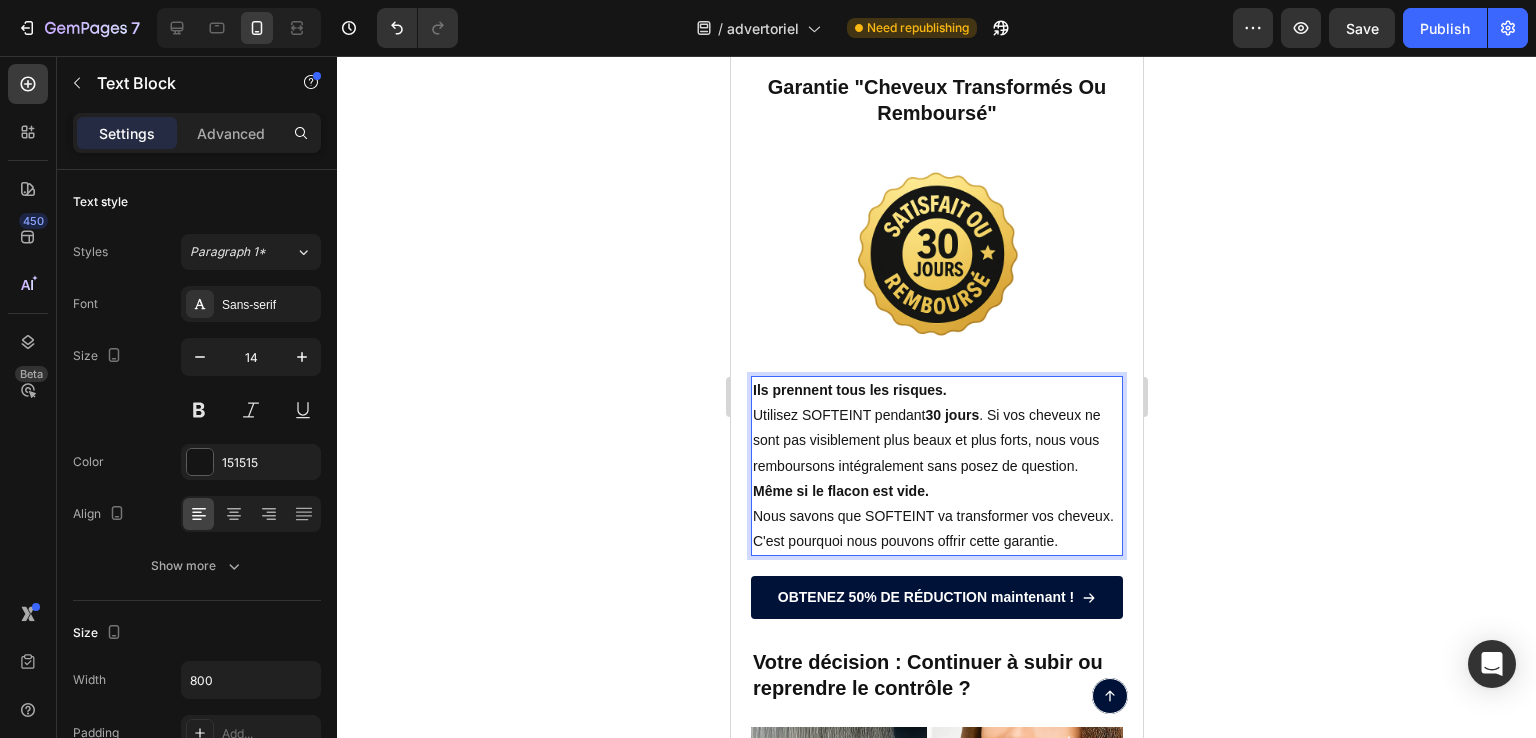 click on "Utilisez SOFTEINT pendant  30 jours . Si vos cheveux ne sont pas visiblement plus beaux et plus forts, nous vous remboursons intégralement sans posez de question." at bounding box center [936, 441] 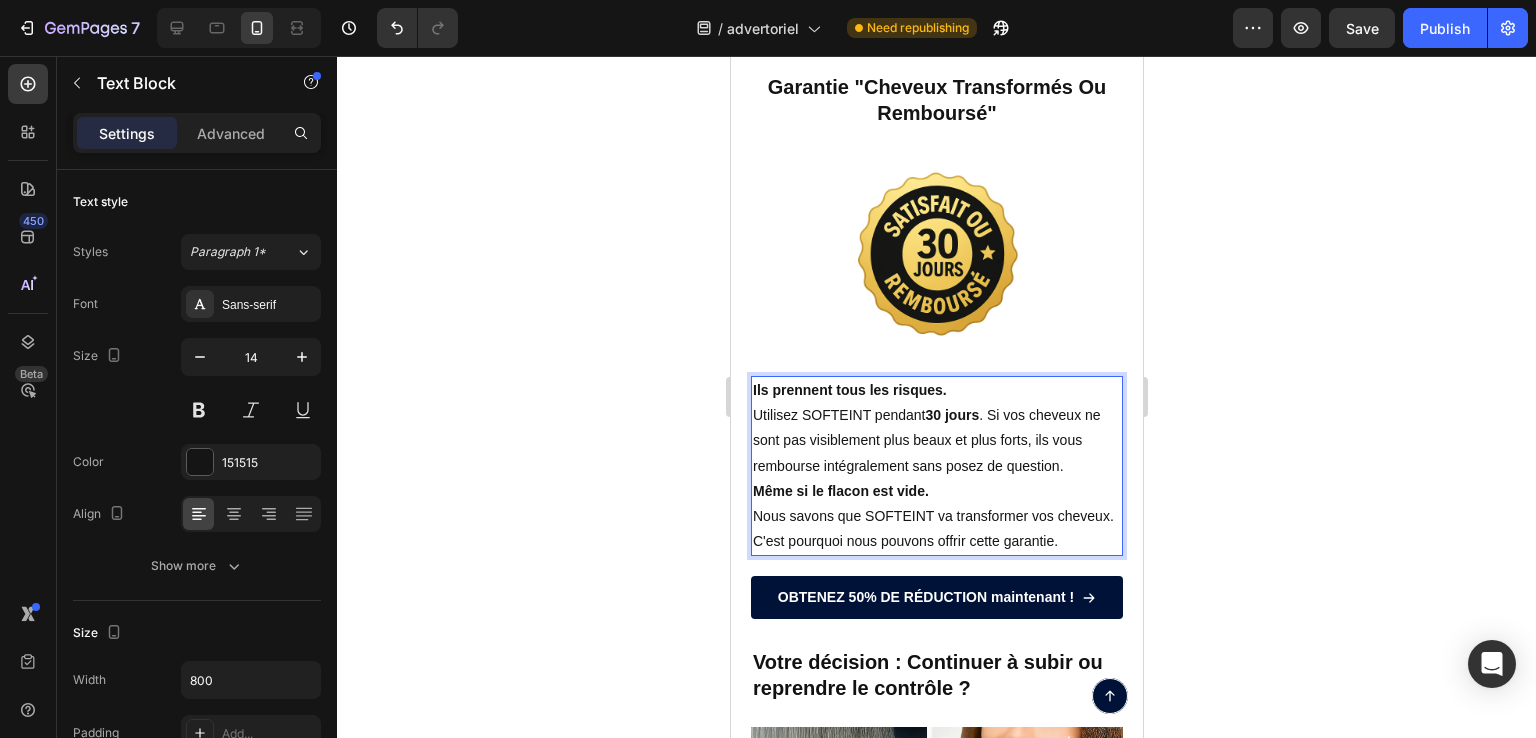 scroll, scrollTop: 9506, scrollLeft: 0, axis: vertical 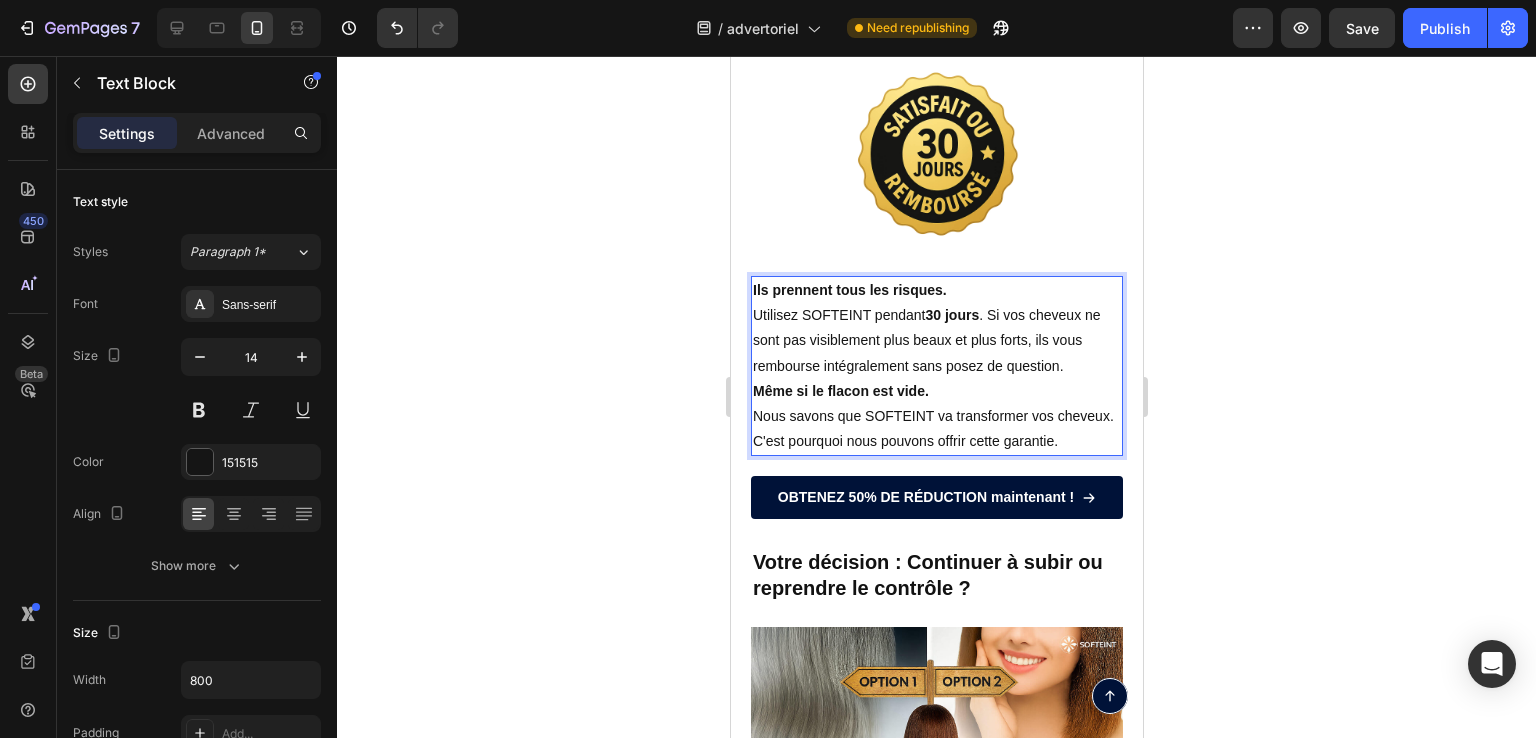 click on "Nous savons que SOFTEINT va transformer vos cheveux. C'est pourquoi nous pouvons offrir cette garantie." at bounding box center [936, 429] 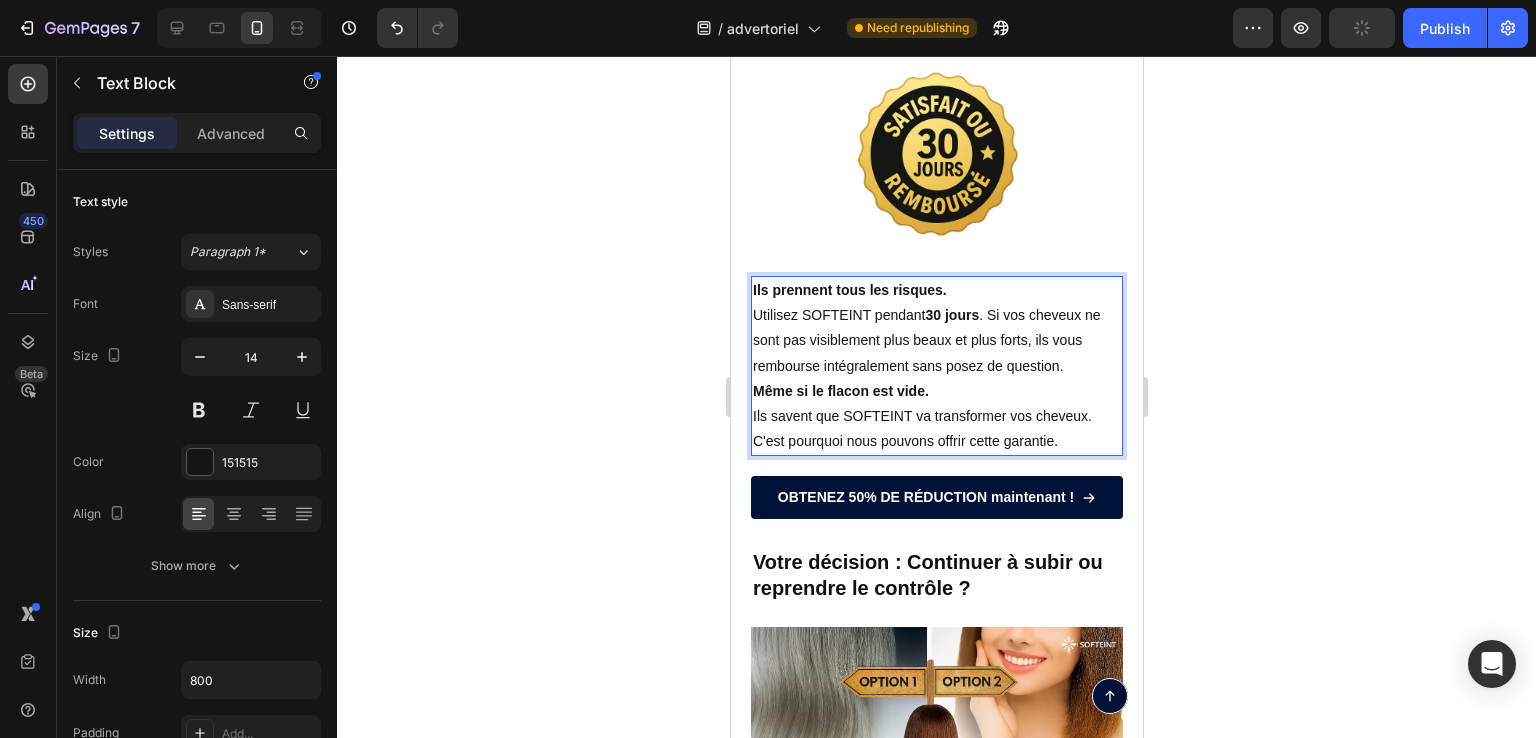 click on "Ils savent que SOFTEINT va transformer vos cheveux. C'est pourquoi nous pouvons offrir cette garantie." at bounding box center (936, 429) 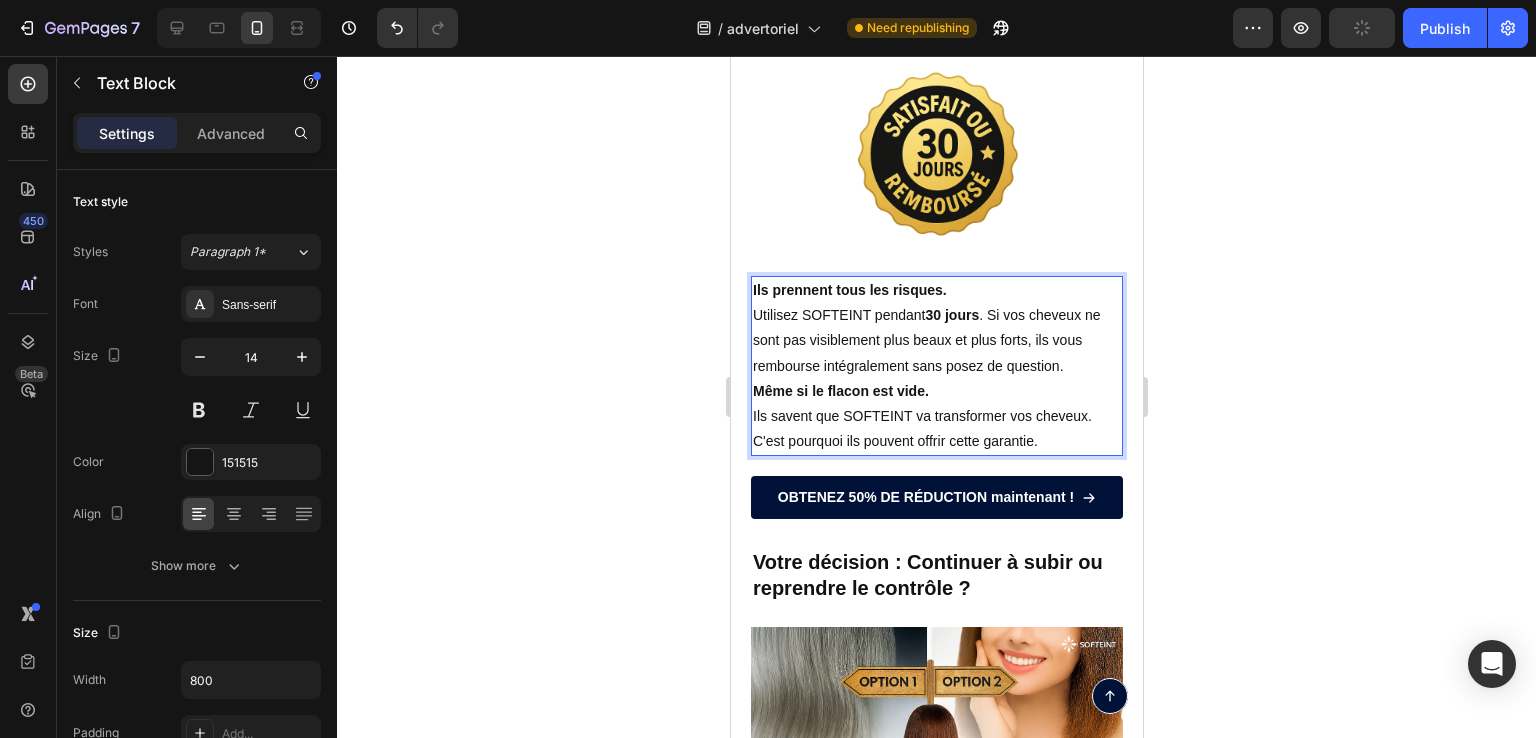 click on "Ils savent que SOFTEINT va transformer vos cheveux. C'est pourquoi ils pouvent offrir cette garantie." at bounding box center (936, 429) 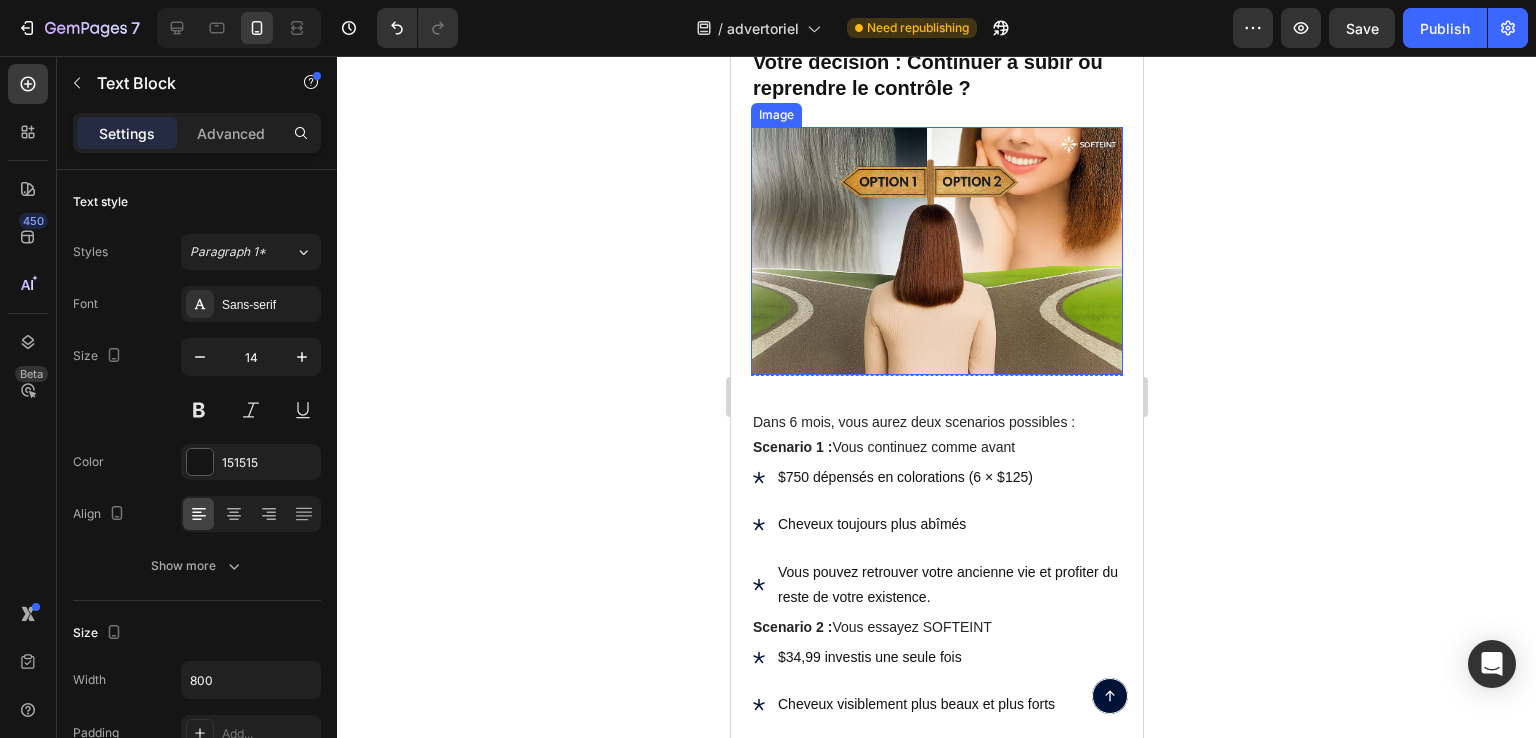 scroll, scrollTop: 10106, scrollLeft: 0, axis: vertical 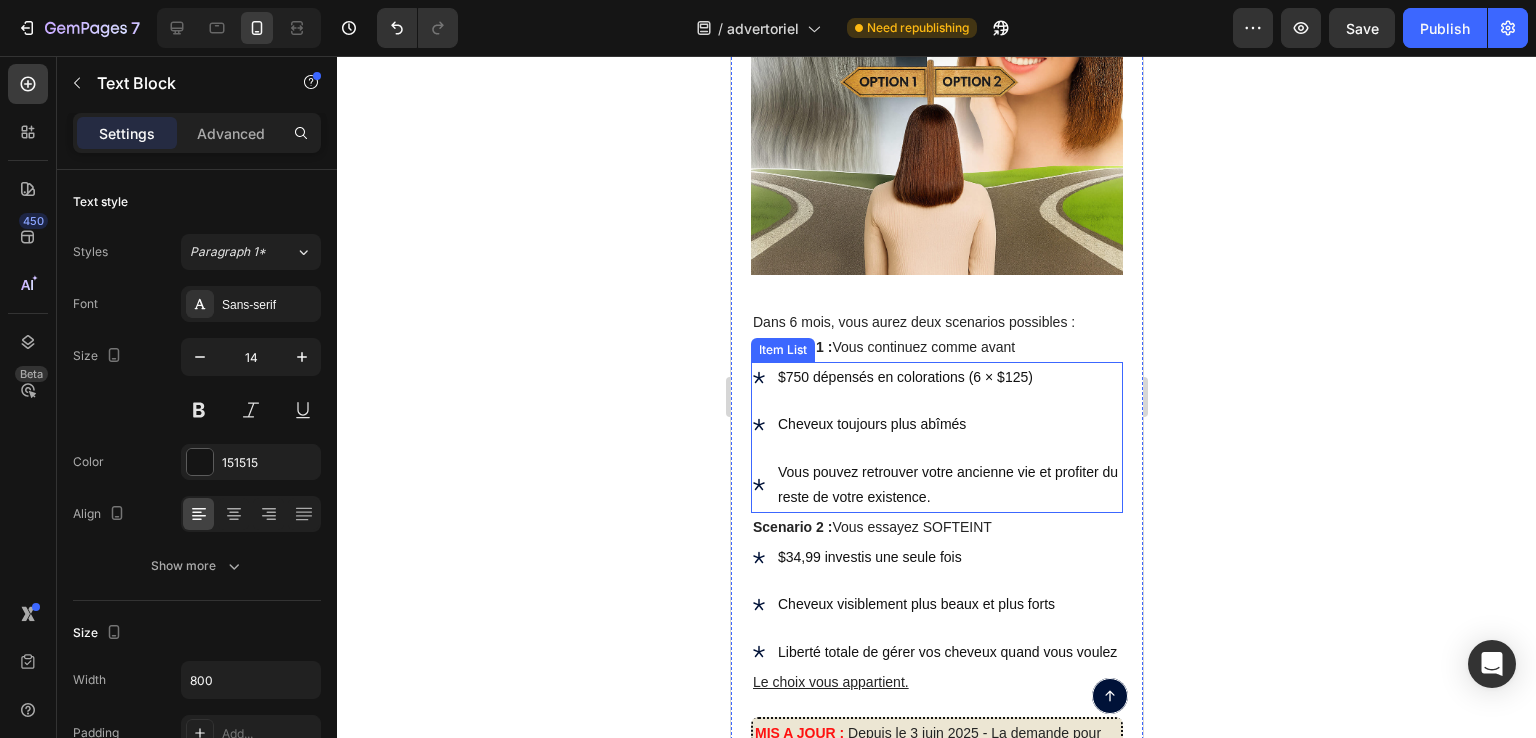 click on "Vous pouvez retrouver votre ancienne vie et profiter du reste de votre existence." at bounding box center [948, 485] 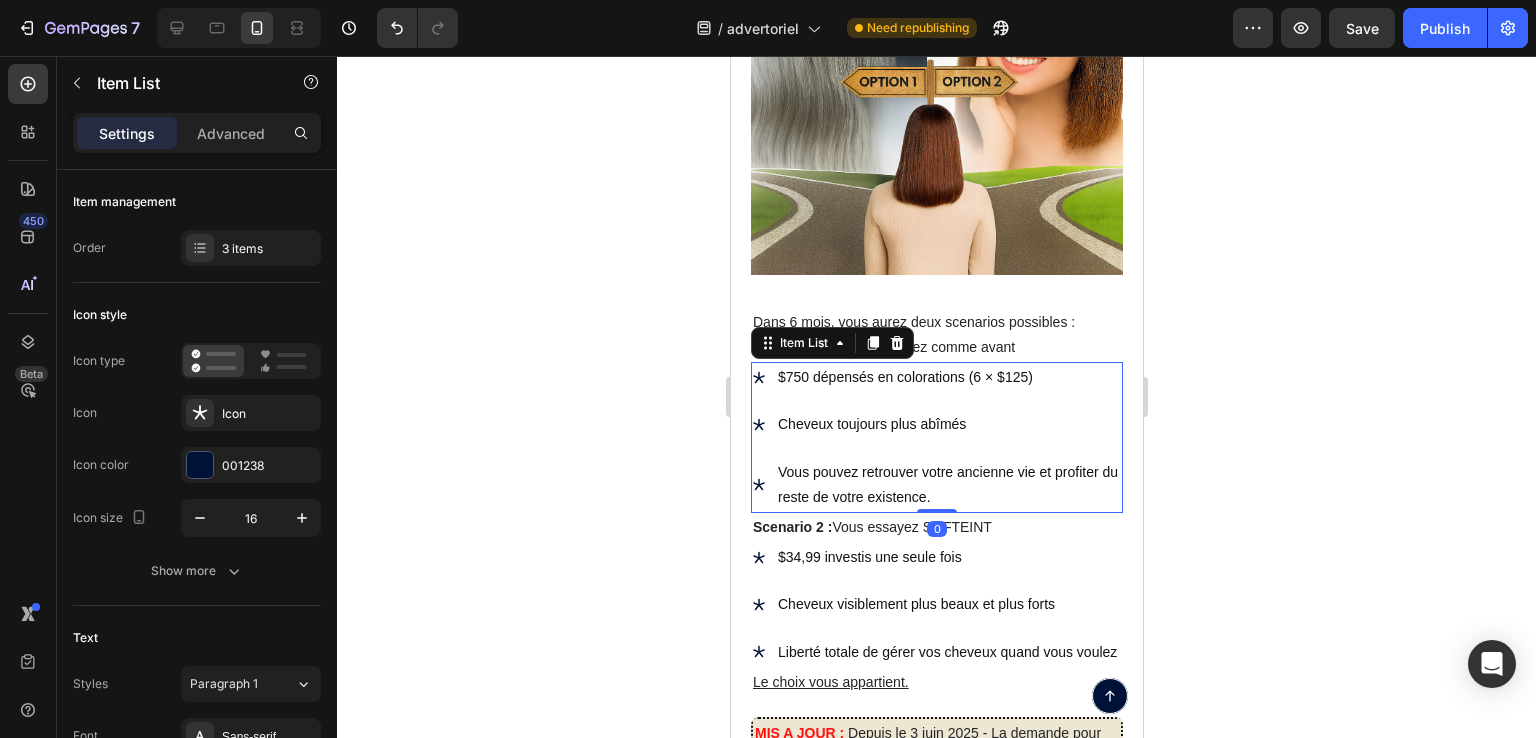 click on "Vous pouvez retrouver votre ancienne vie et profiter du reste de votre existence." at bounding box center (948, 485) 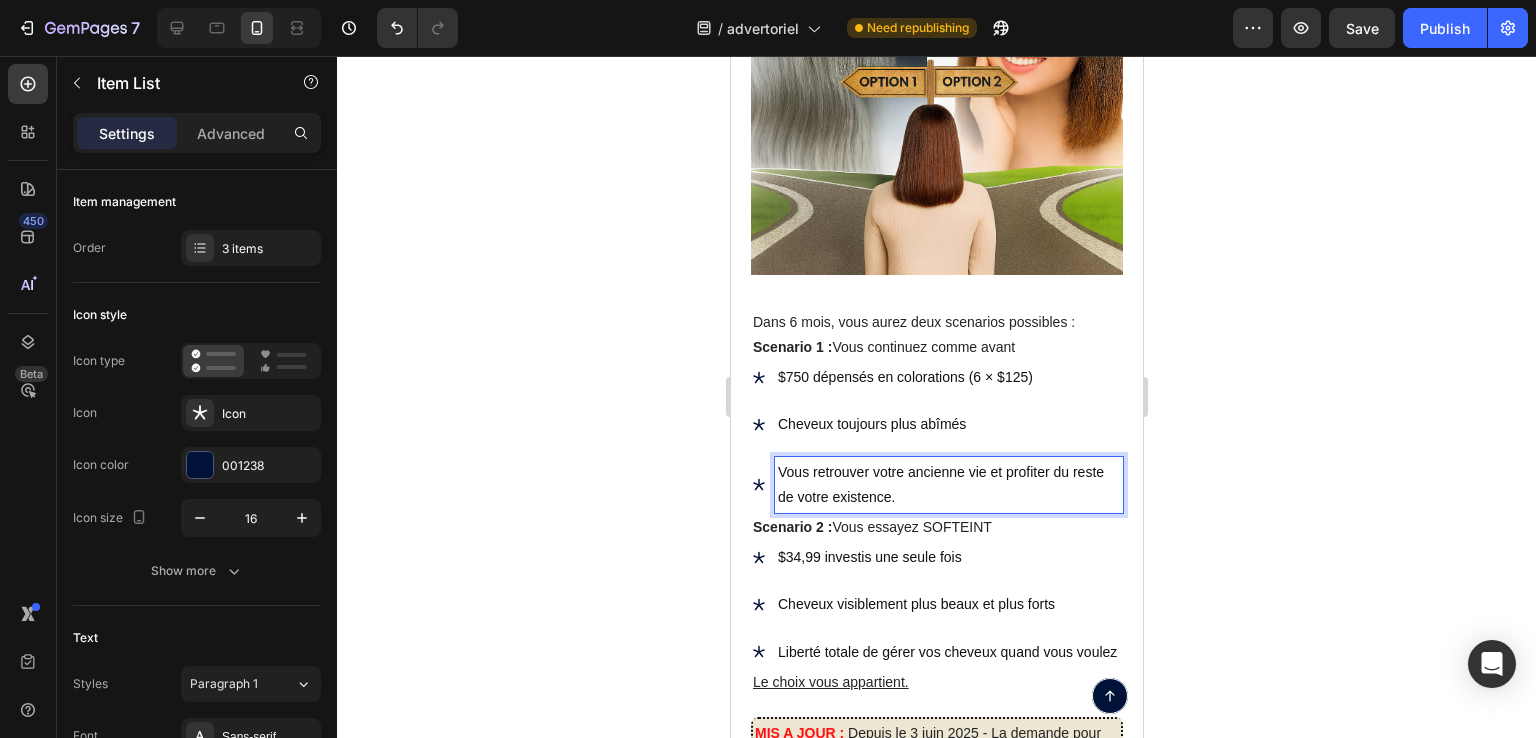 click on "Vous retrouver votre ancienne vie et profiter du reste de votre existence." at bounding box center (948, 485) 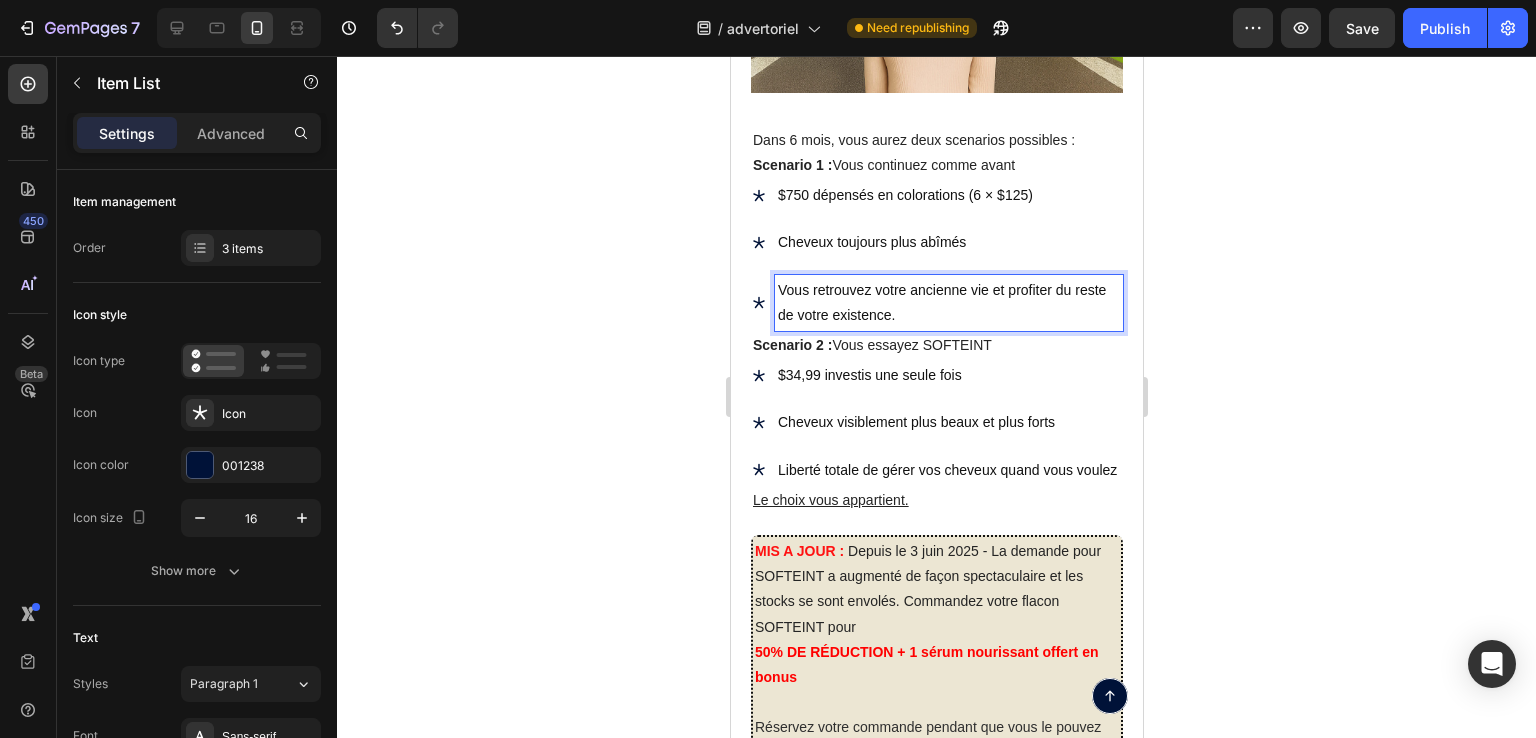 scroll, scrollTop: 10306, scrollLeft: 0, axis: vertical 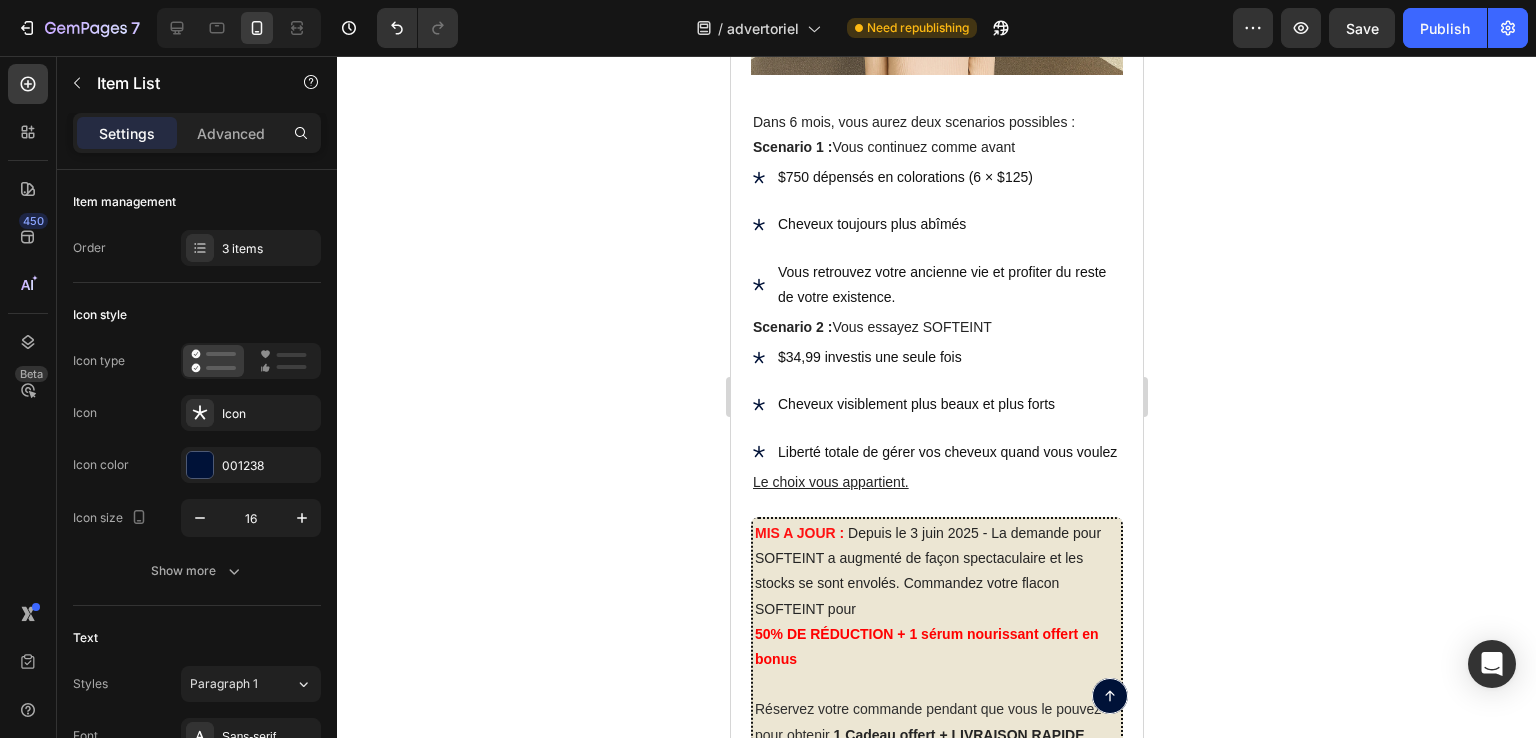 click 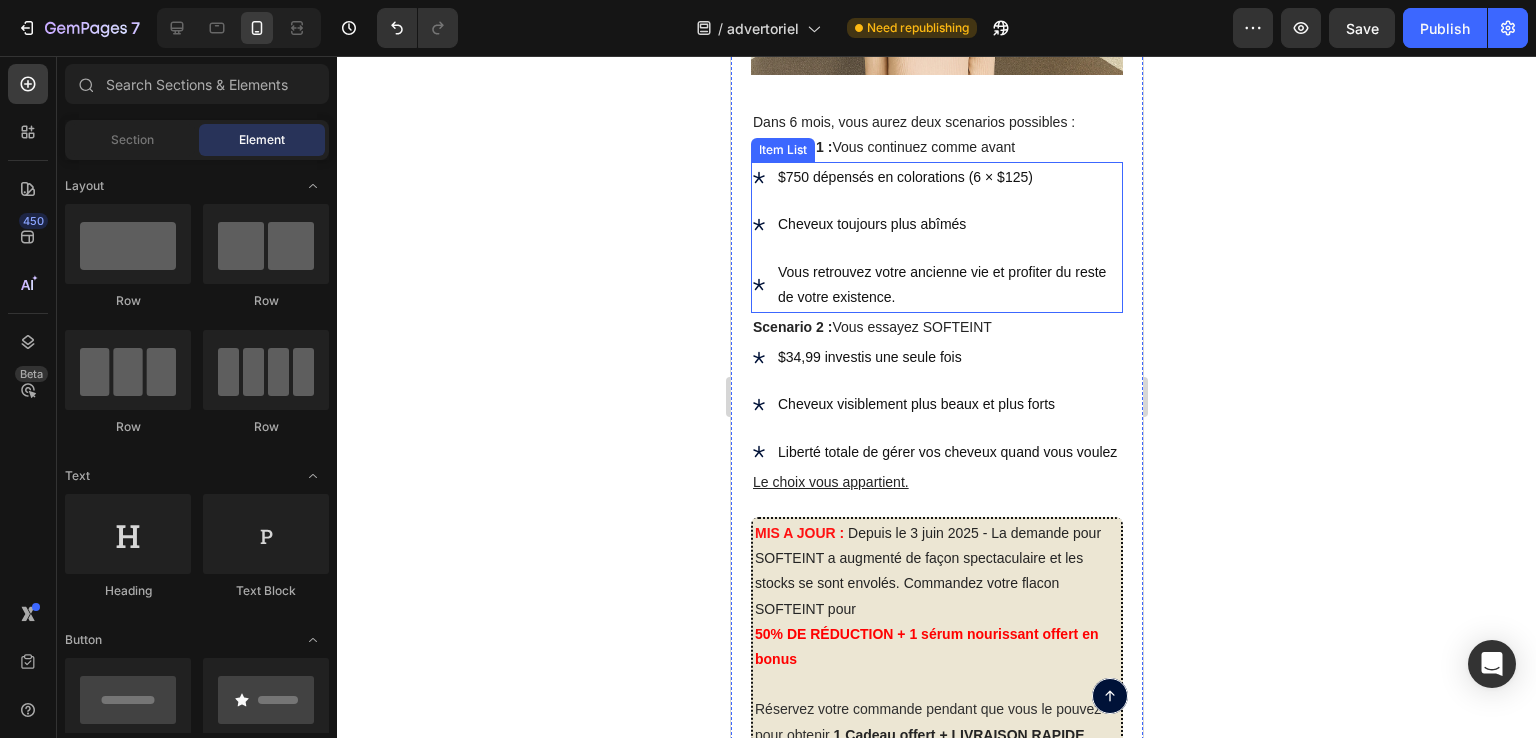 click on "Vous retrouvez votre ancienne vie et profiter du reste de votre existence." at bounding box center [948, 285] 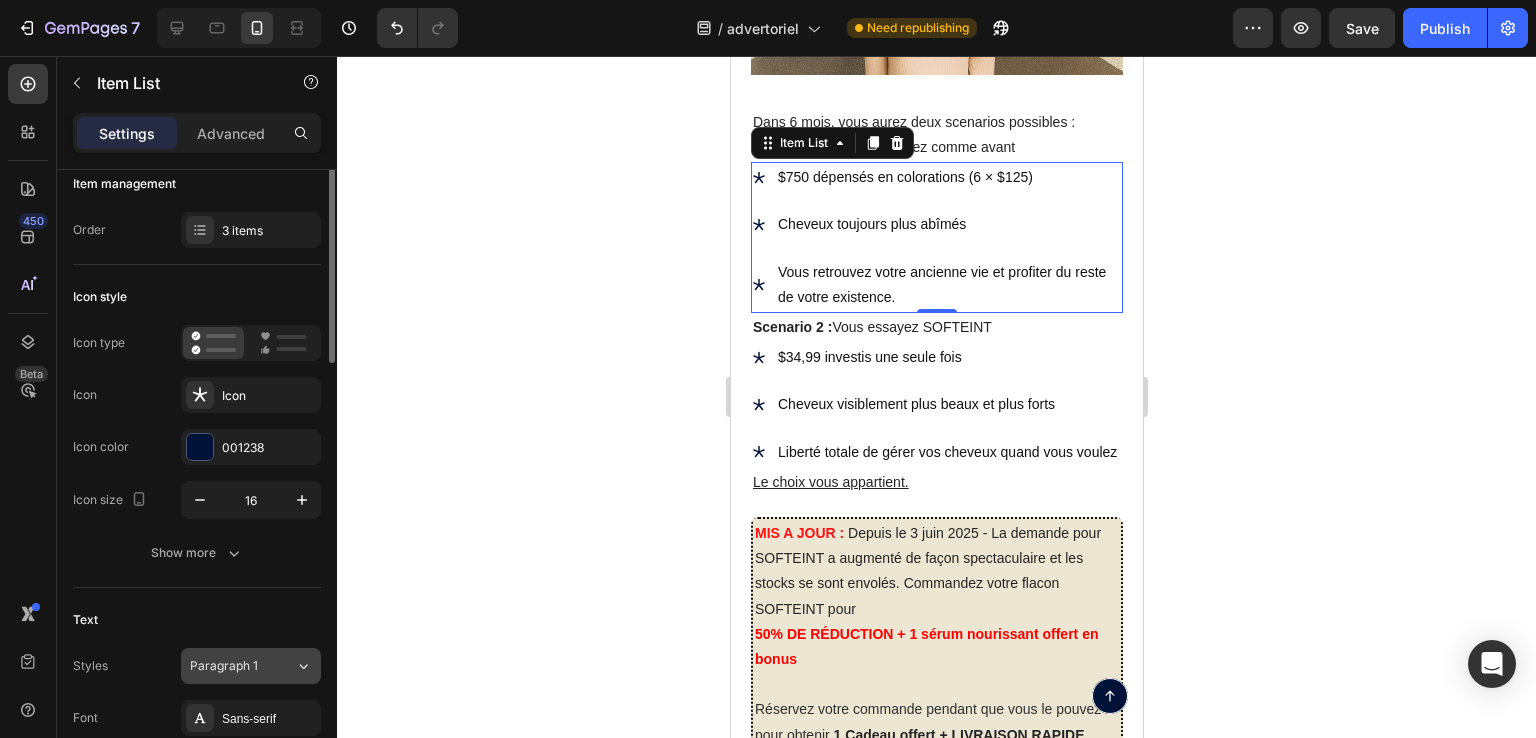 scroll, scrollTop: 0, scrollLeft: 0, axis: both 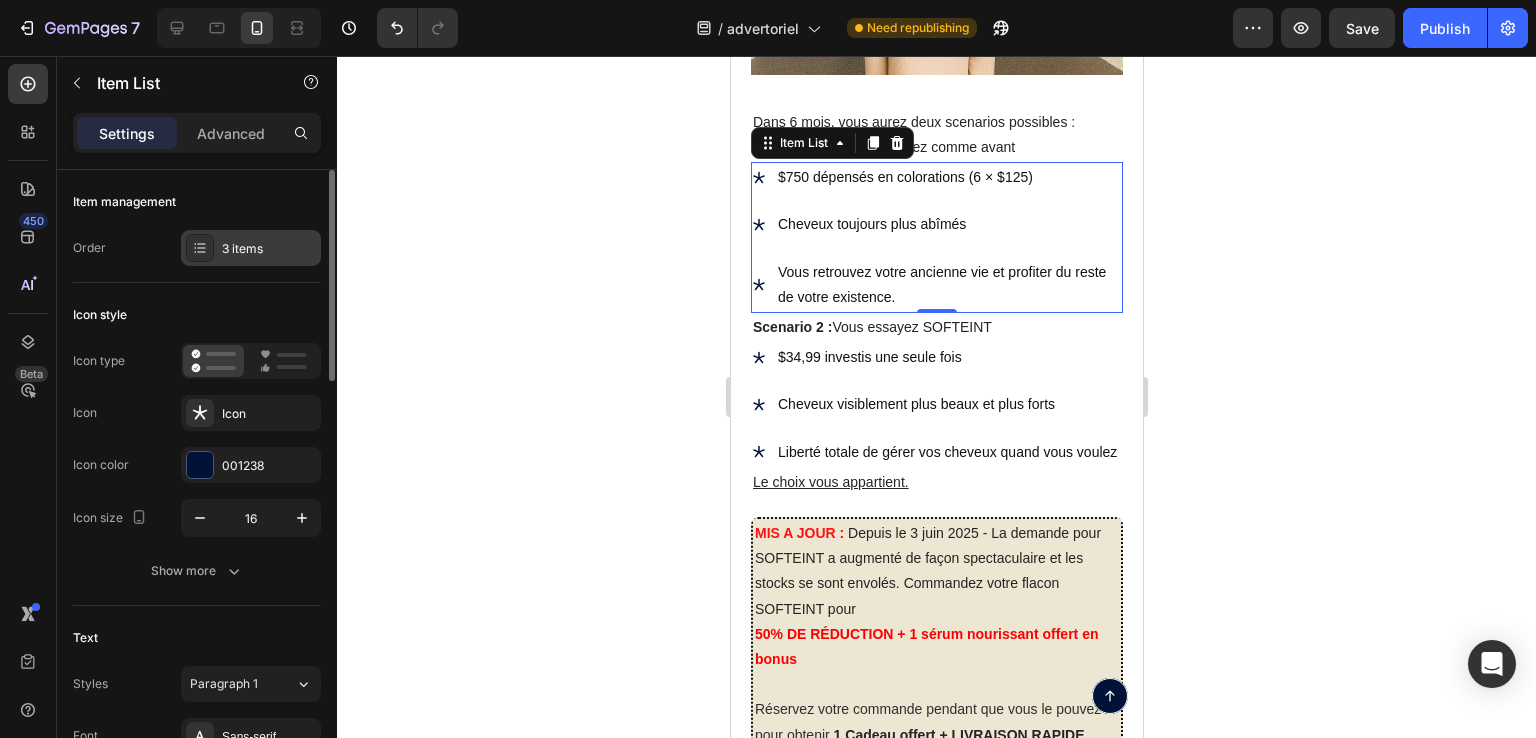 click on "3 items" at bounding box center [269, 249] 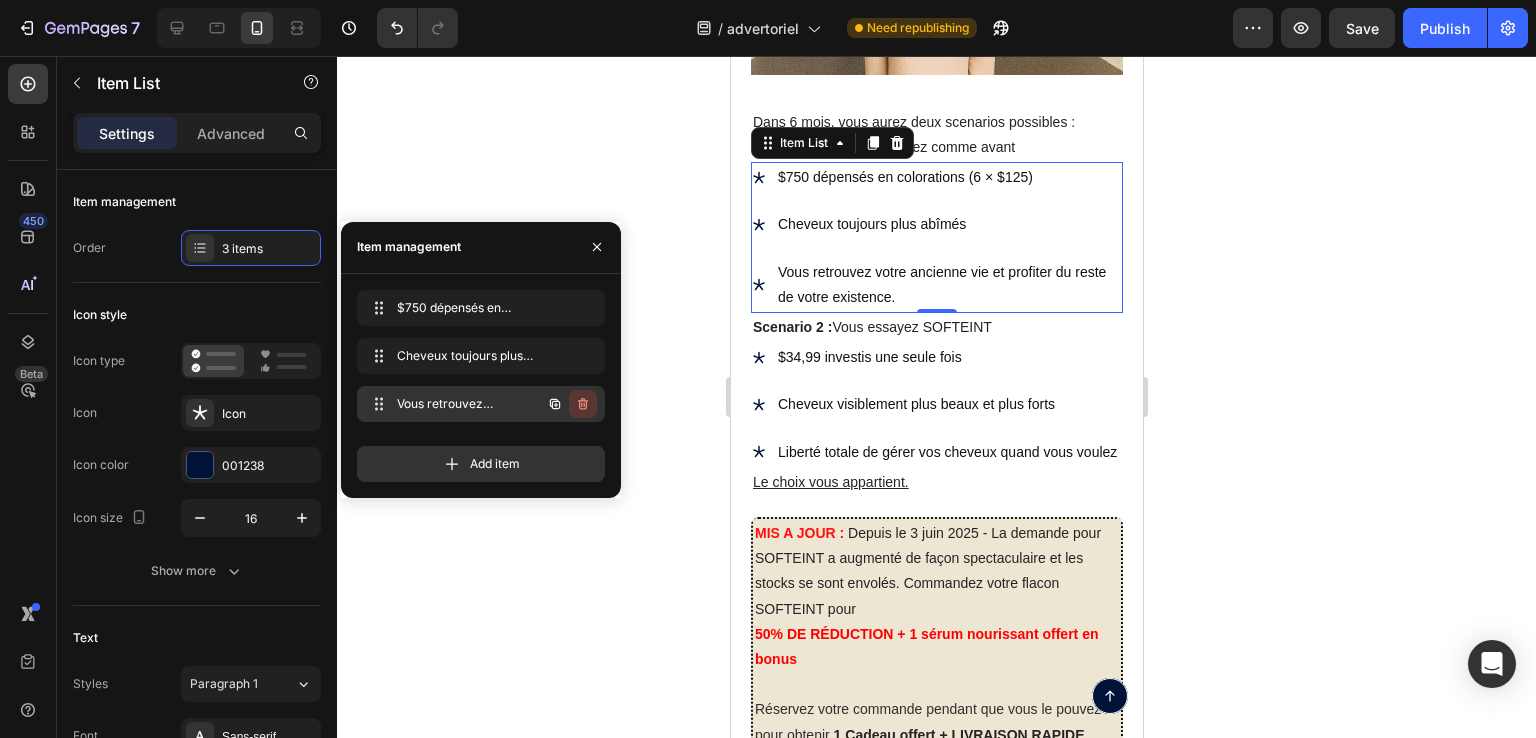 click 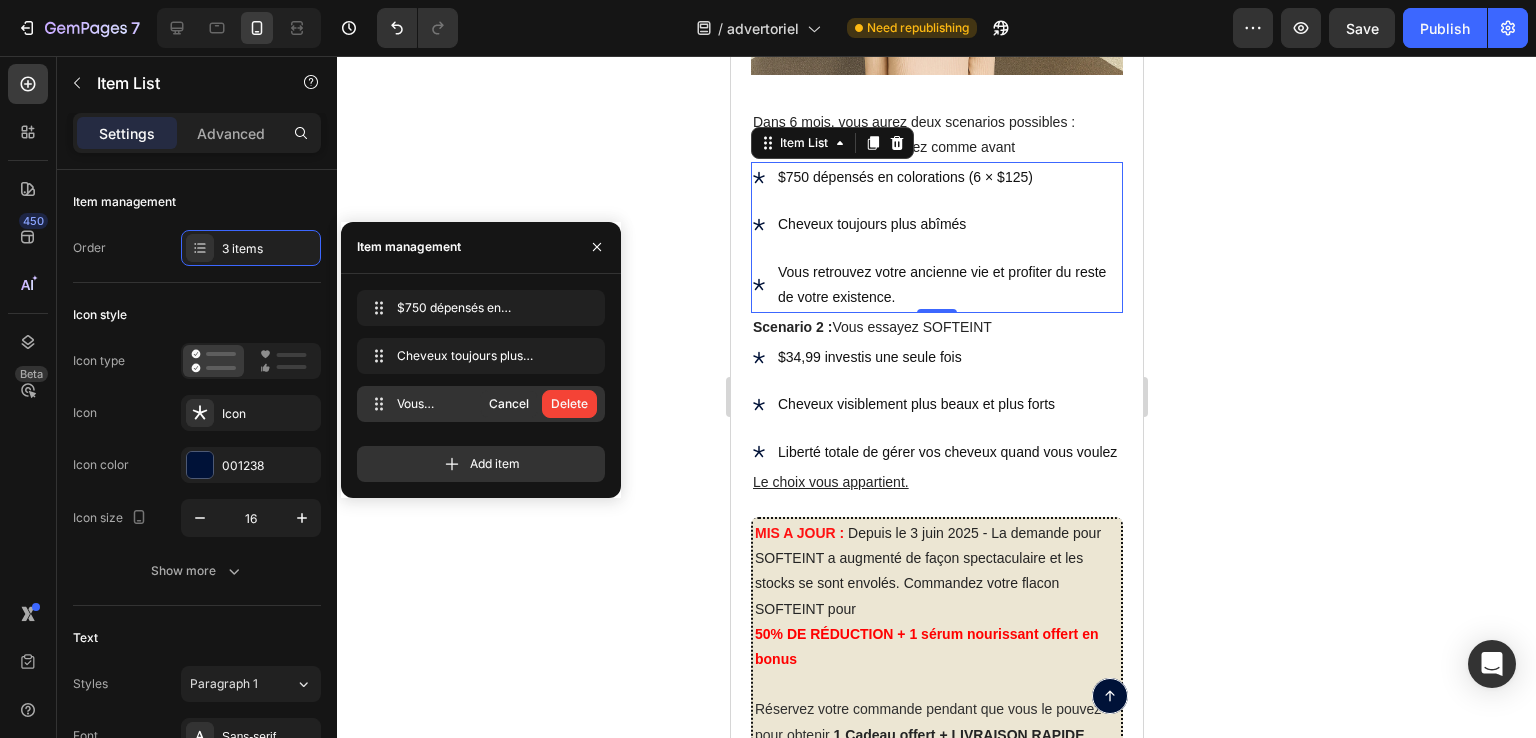 click on "Delete" at bounding box center (569, 404) 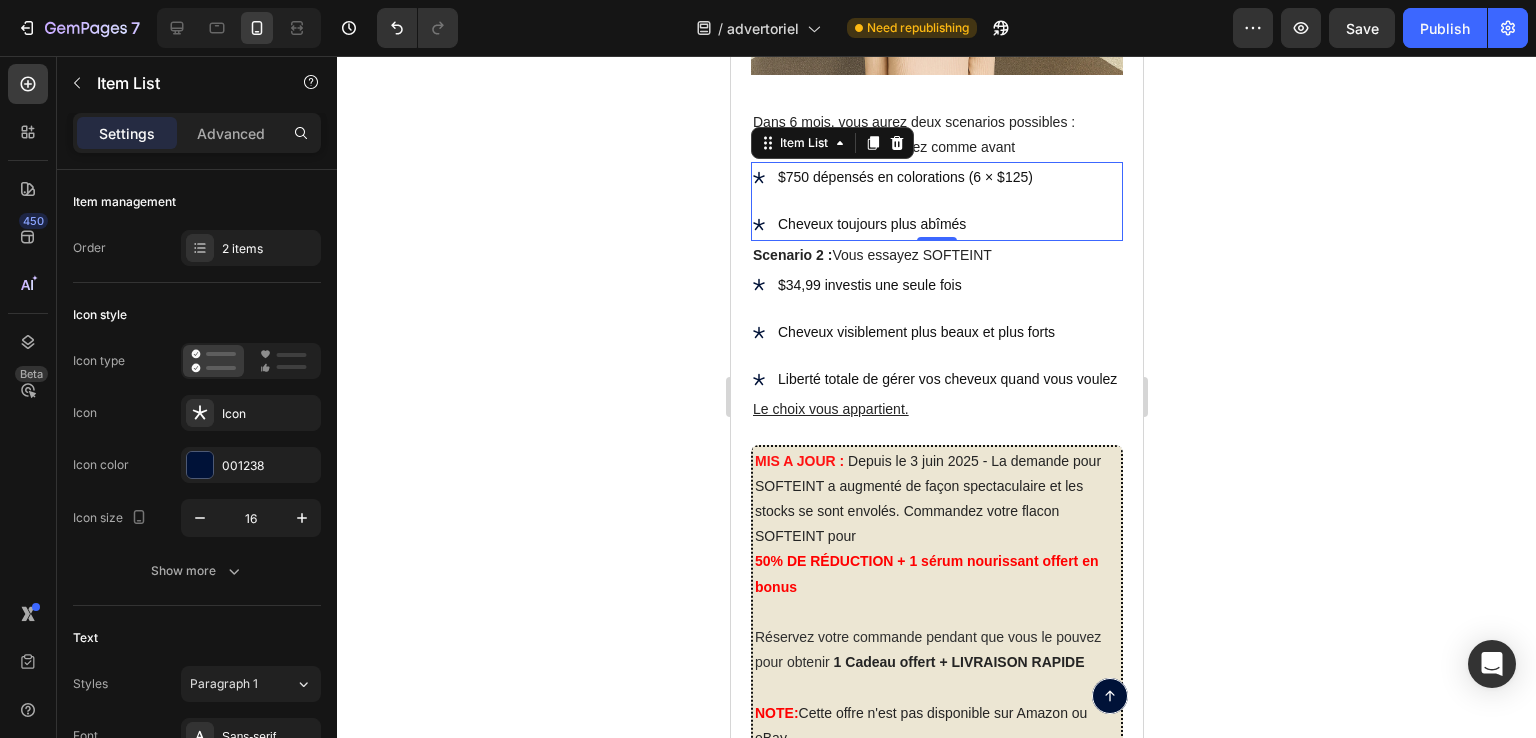 click 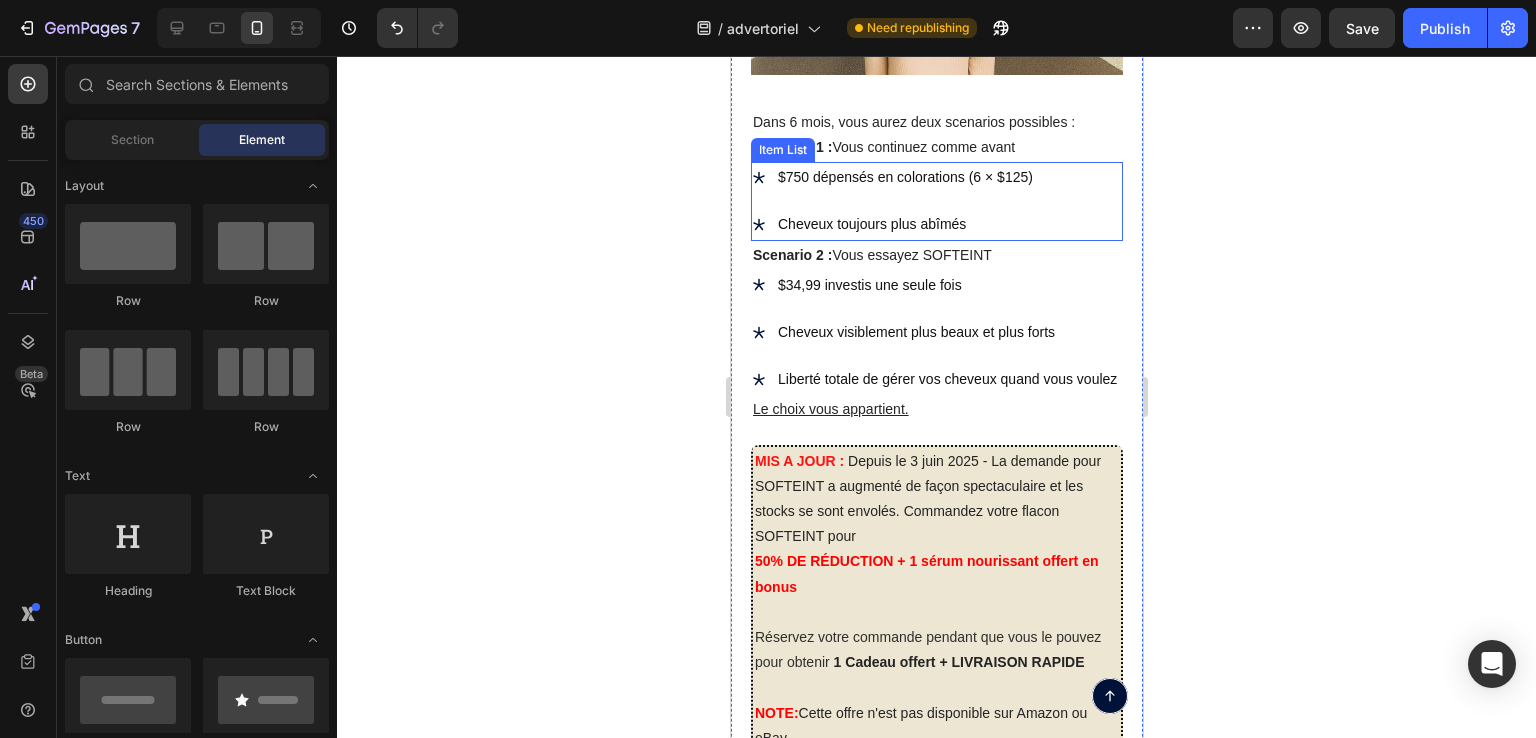 click on "$750 dépensés en colorations (6 × $125)
Cheveux toujours plus abîmés" at bounding box center (936, 201) 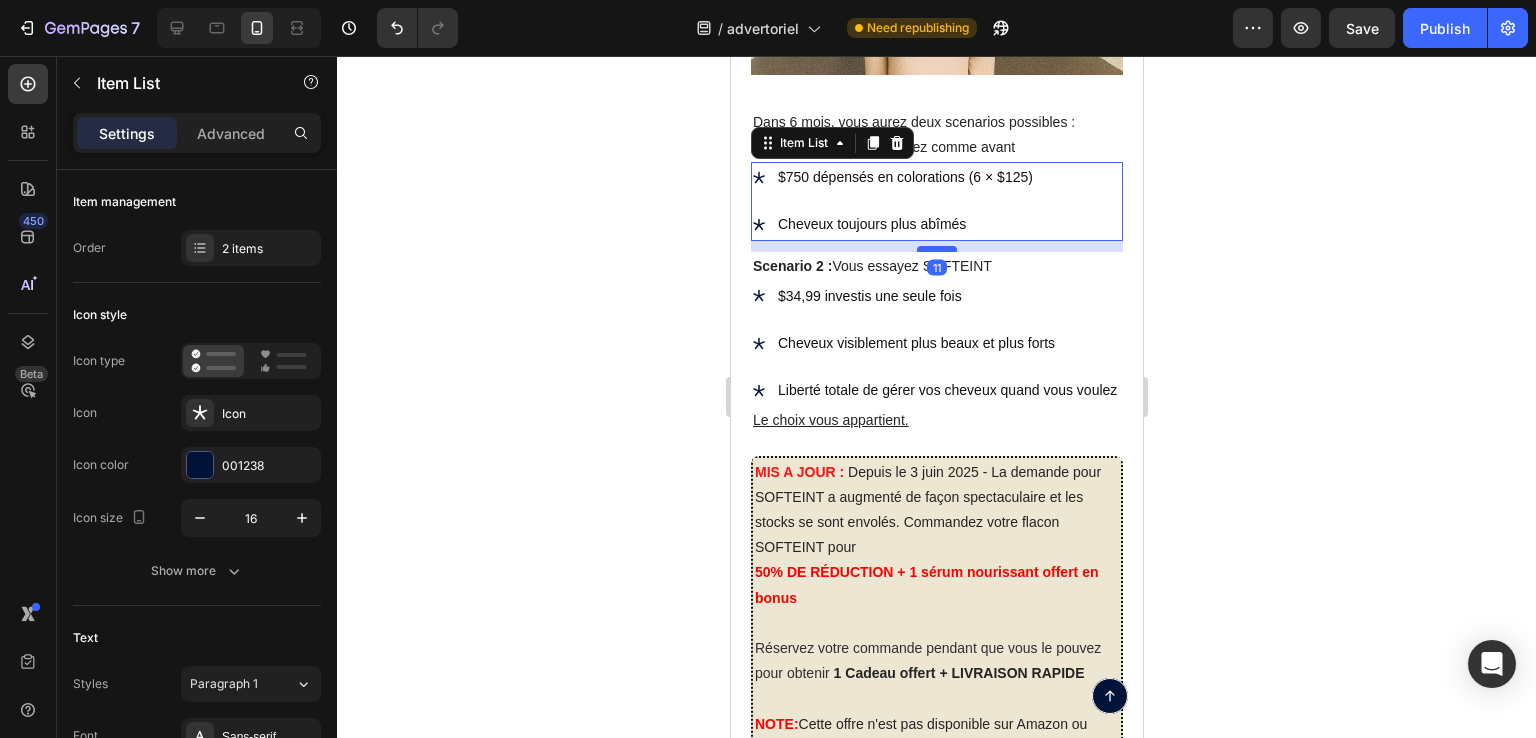 drag, startPoint x: 930, startPoint y: 225, endPoint x: 927, endPoint y: 236, distance: 11.401754 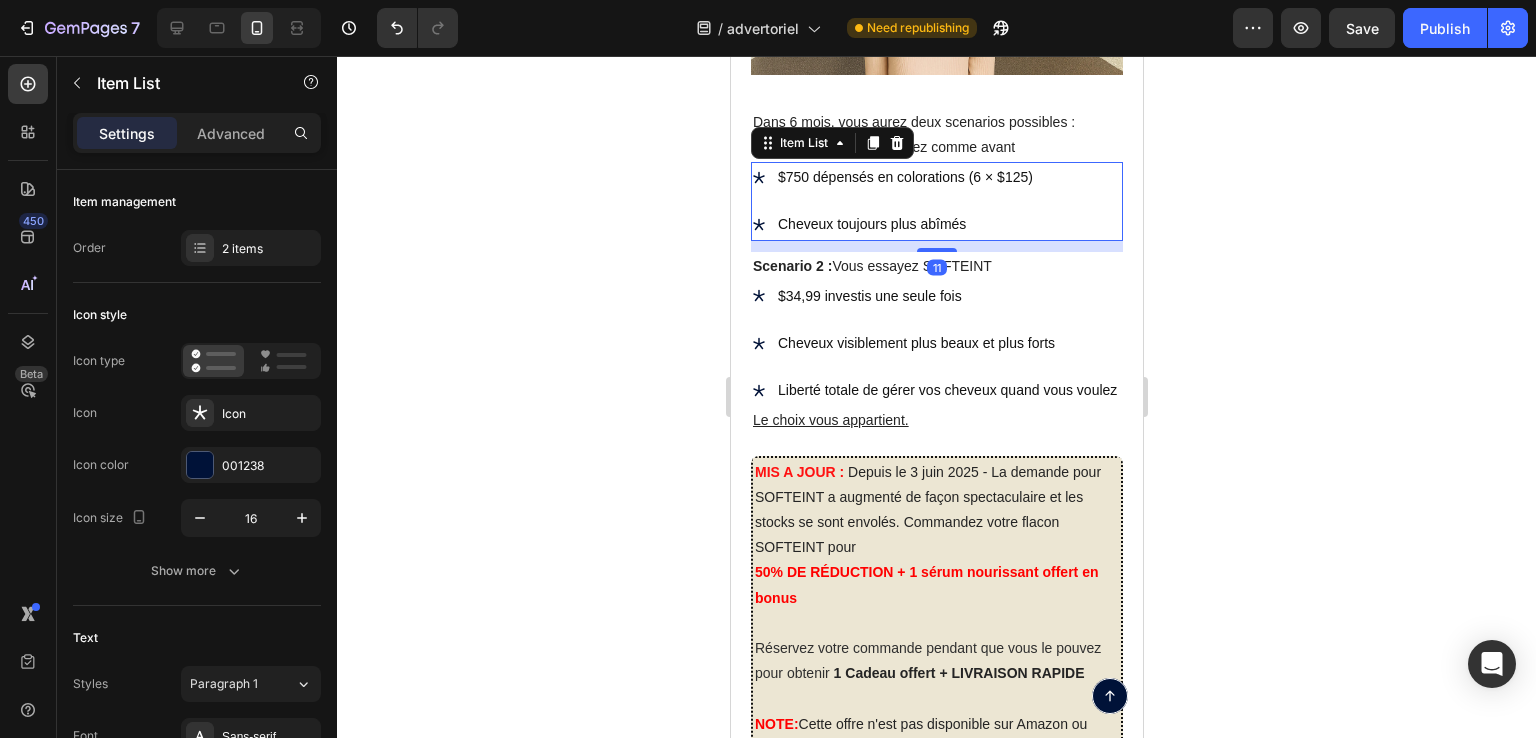 type on "100%" 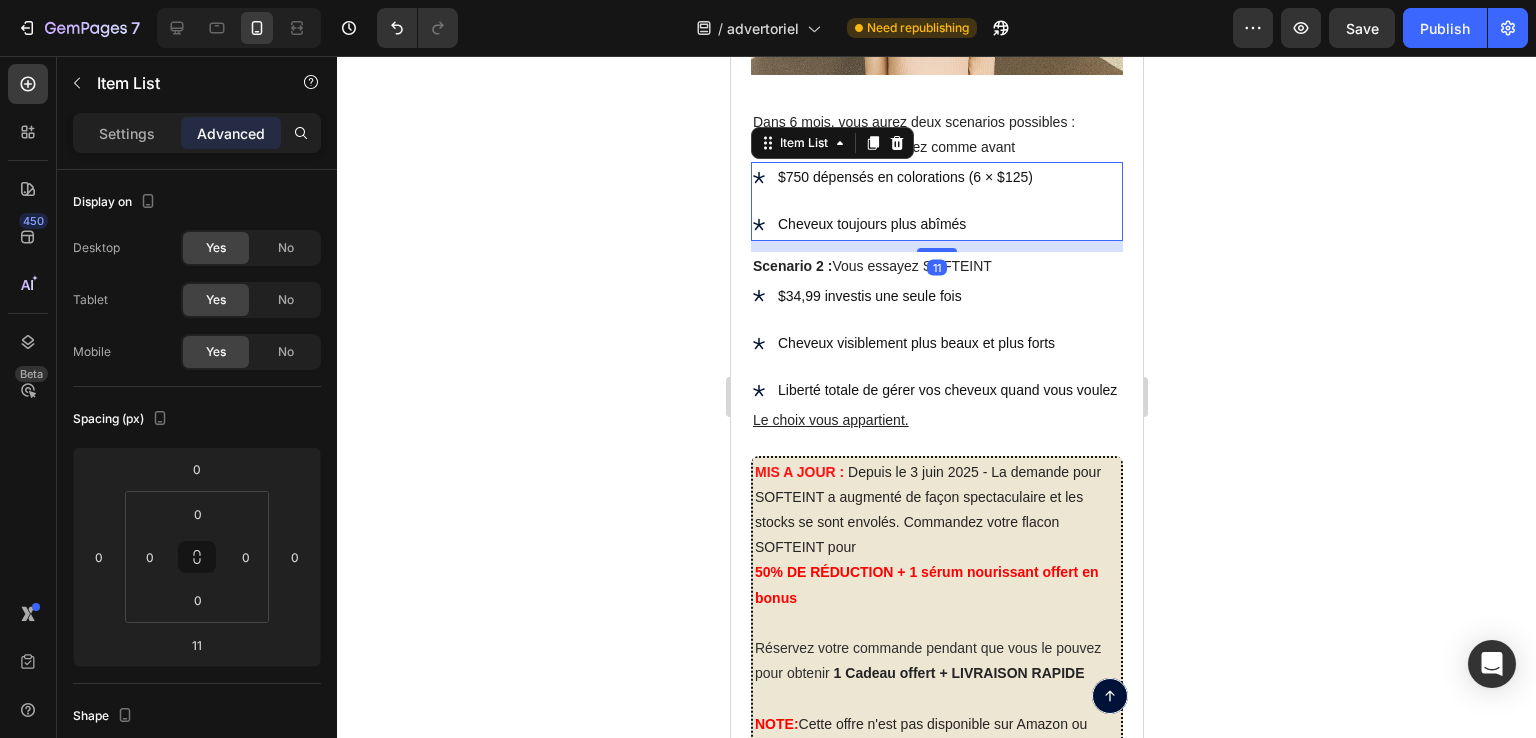 click 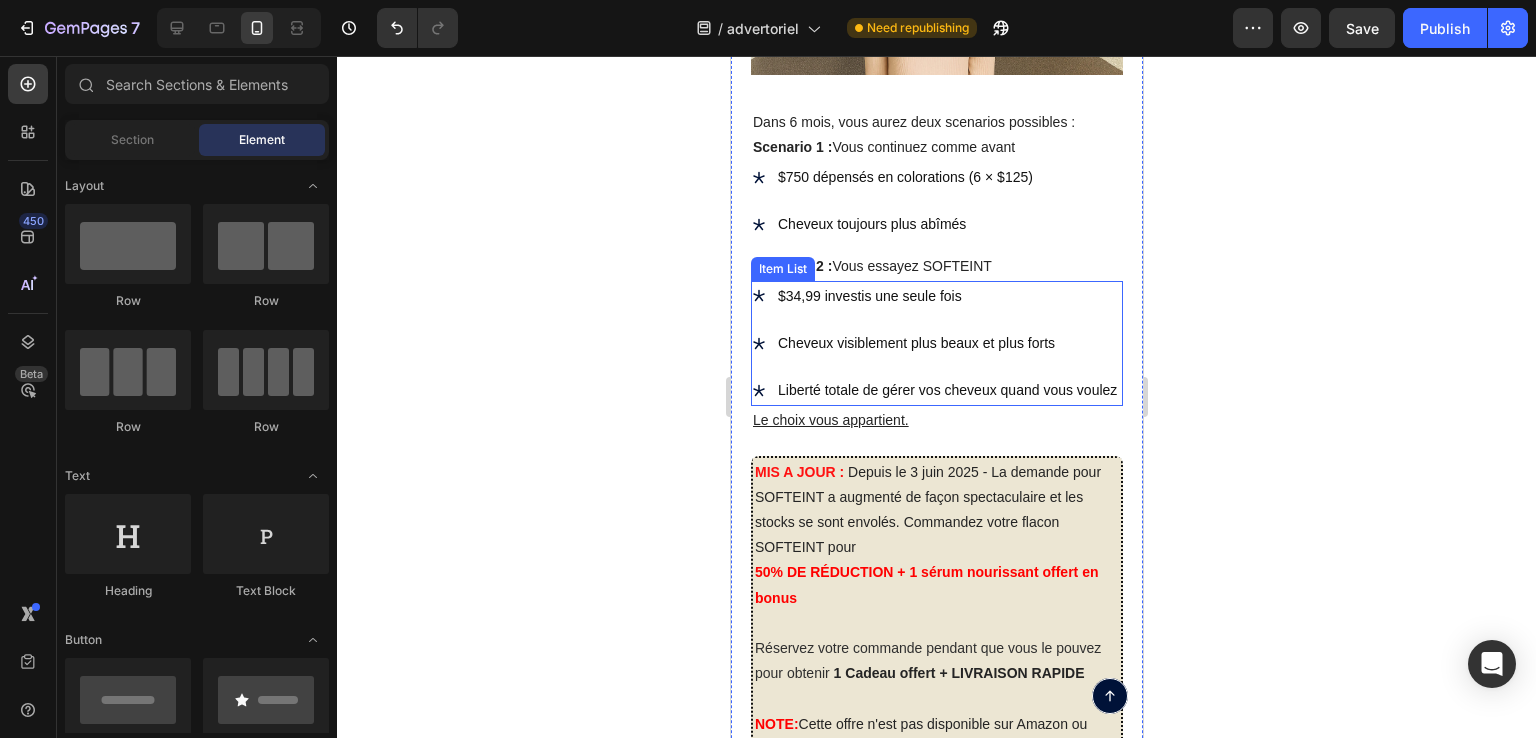 click on "Liberté totale de gérer vos cheveux quand vous voulez" at bounding box center [946, 390] 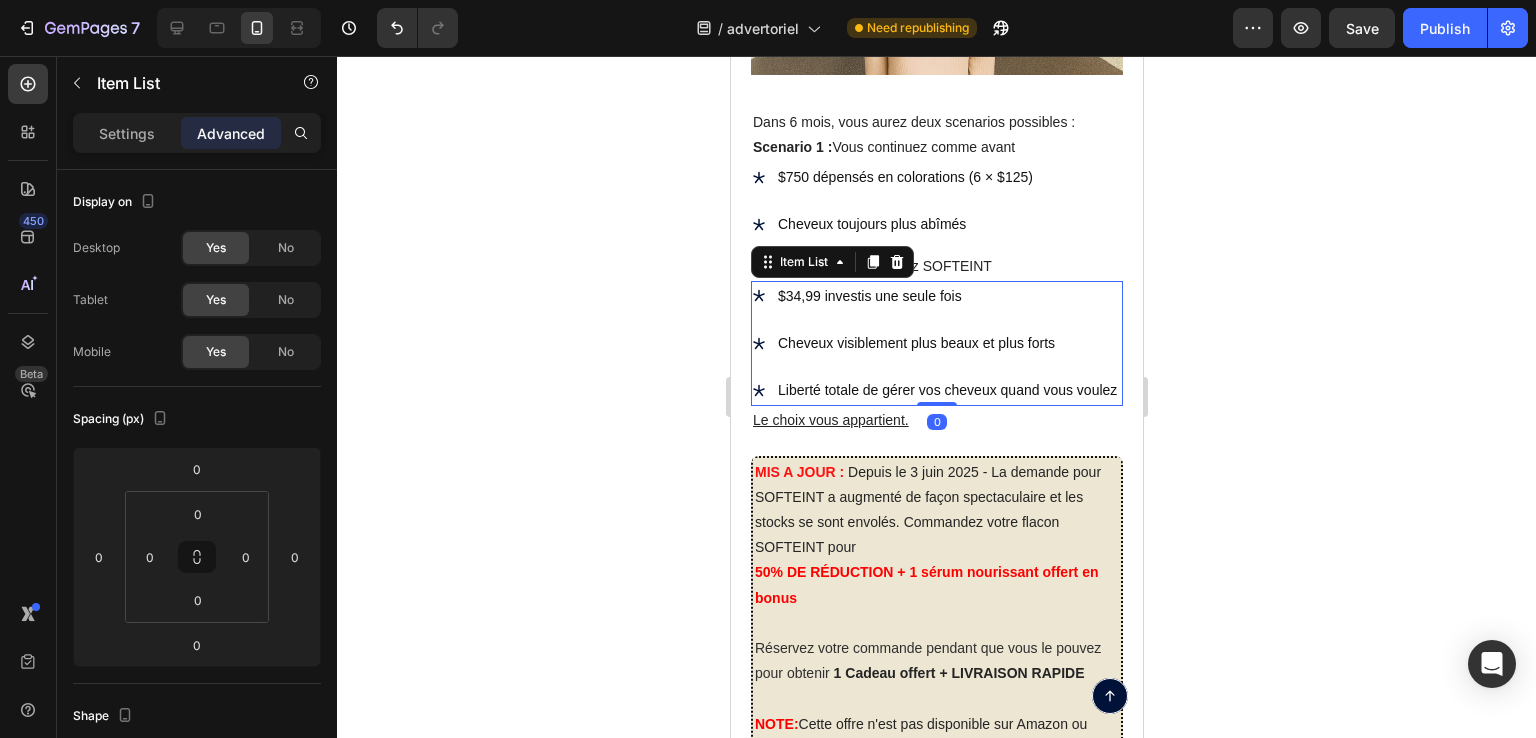 click on "Liberté totale de gérer vos cheveux quand vous voulez" at bounding box center (946, 390) 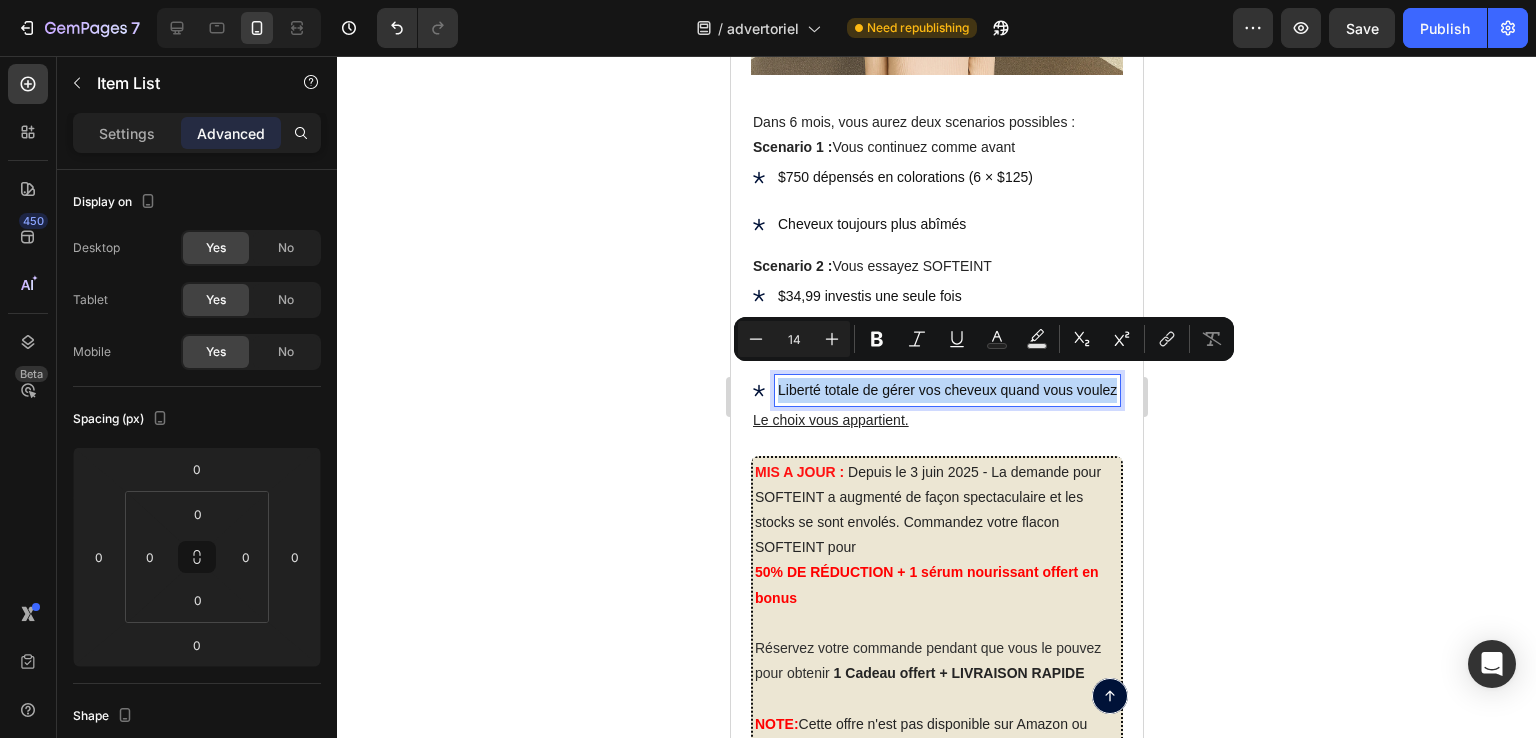 drag, startPoint x: 858, startPoint y: 403, endPoint x: 773, endPoint y: 366, distance: 92.70383 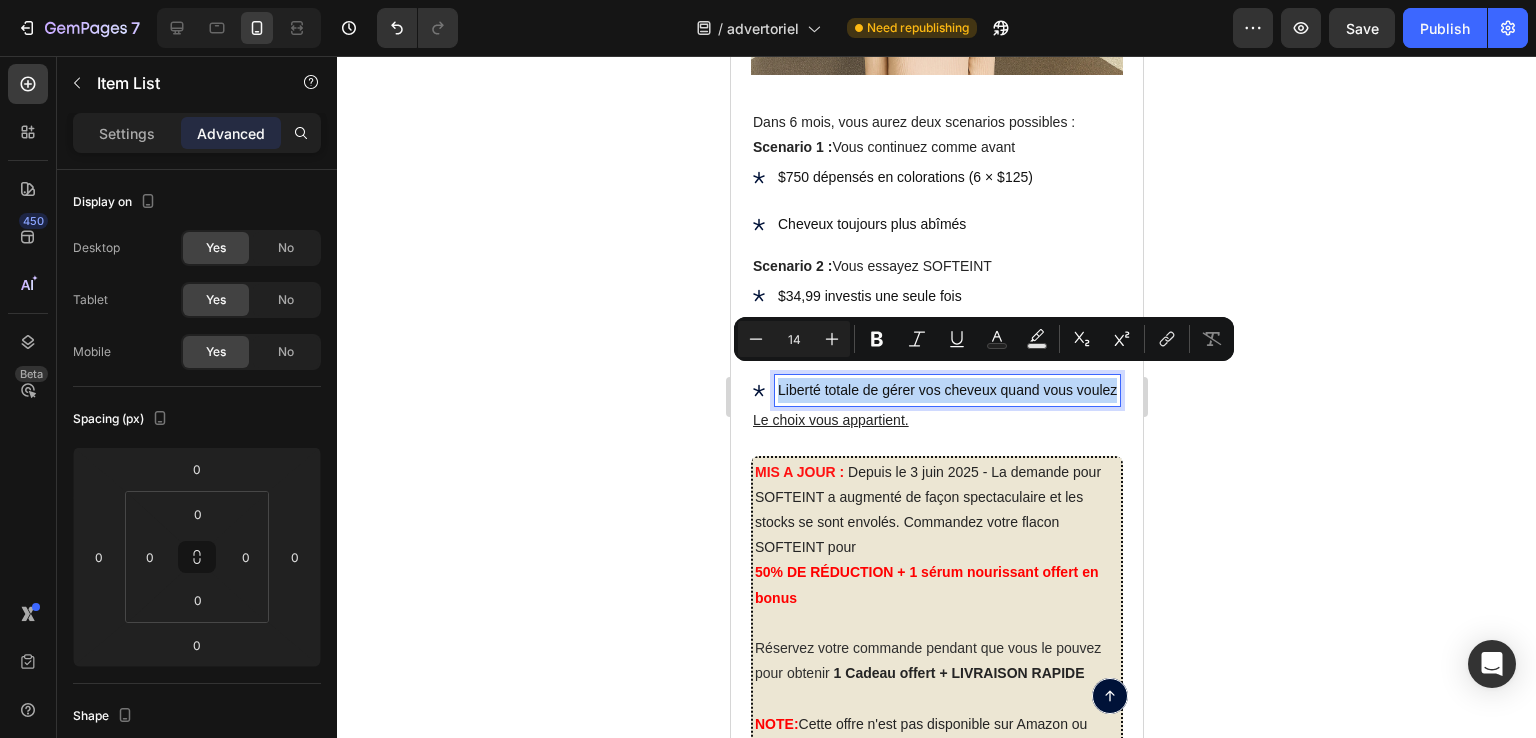 click on "Liberté totale de gérer vos cheveux quand vous voulez" at bounding box center (946, 390) 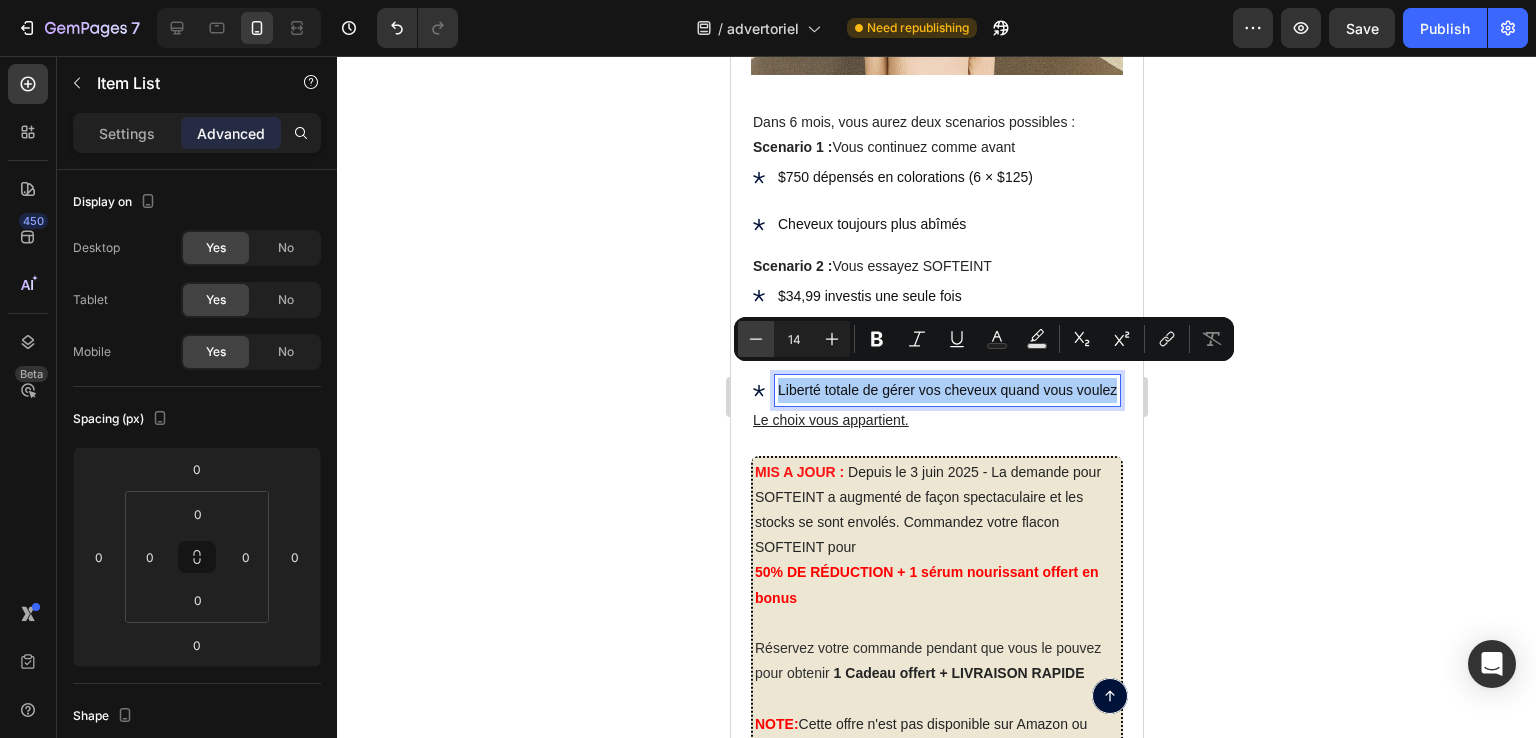 click 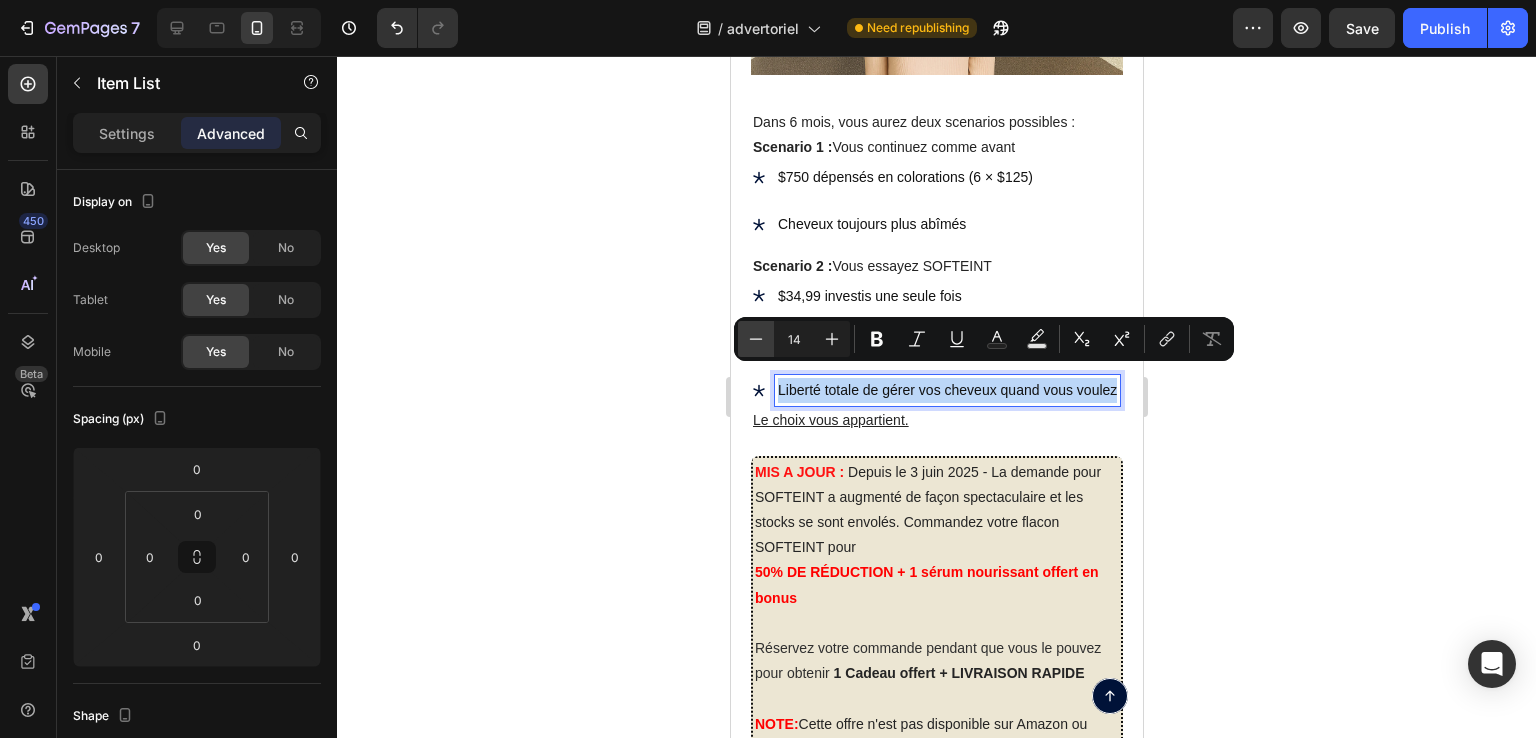 type on "13" 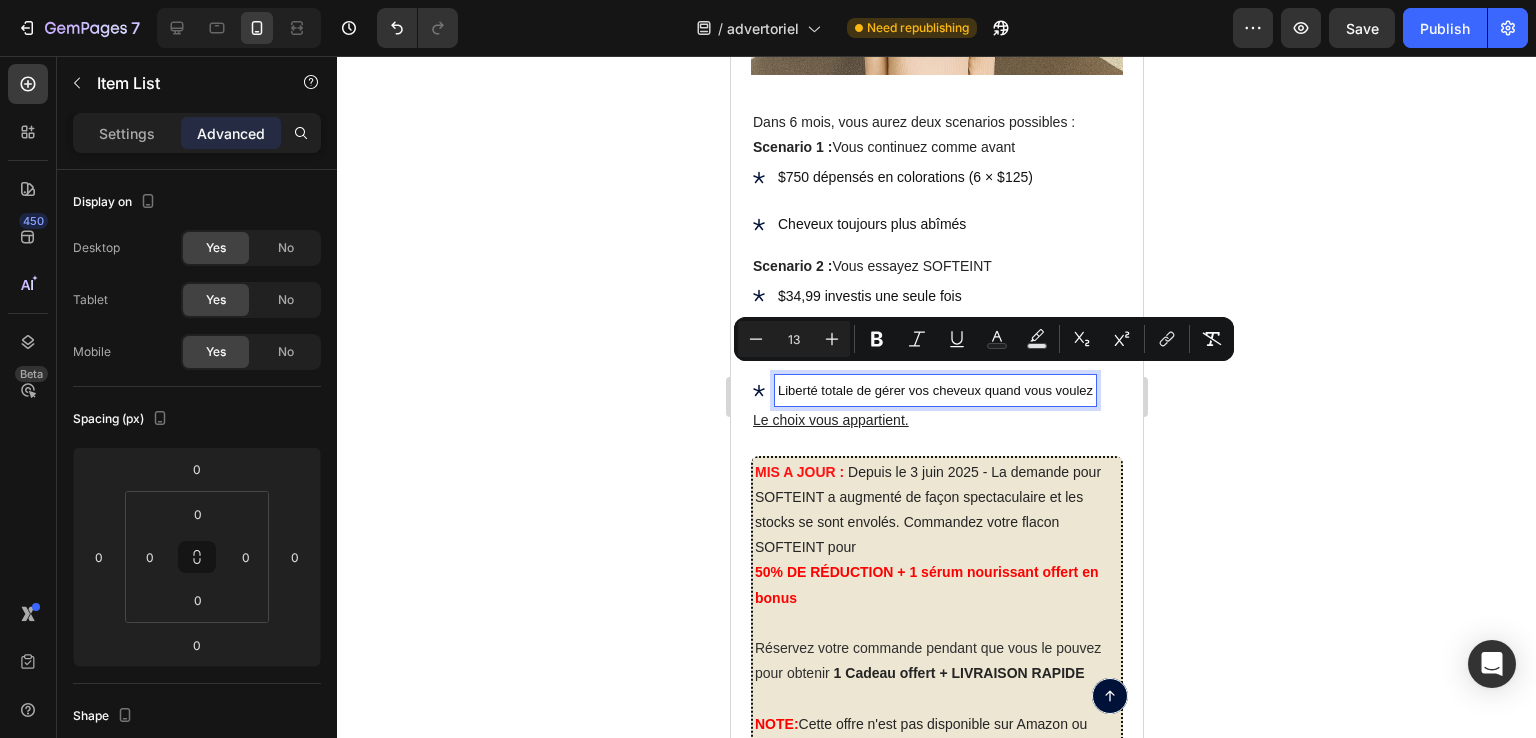 click 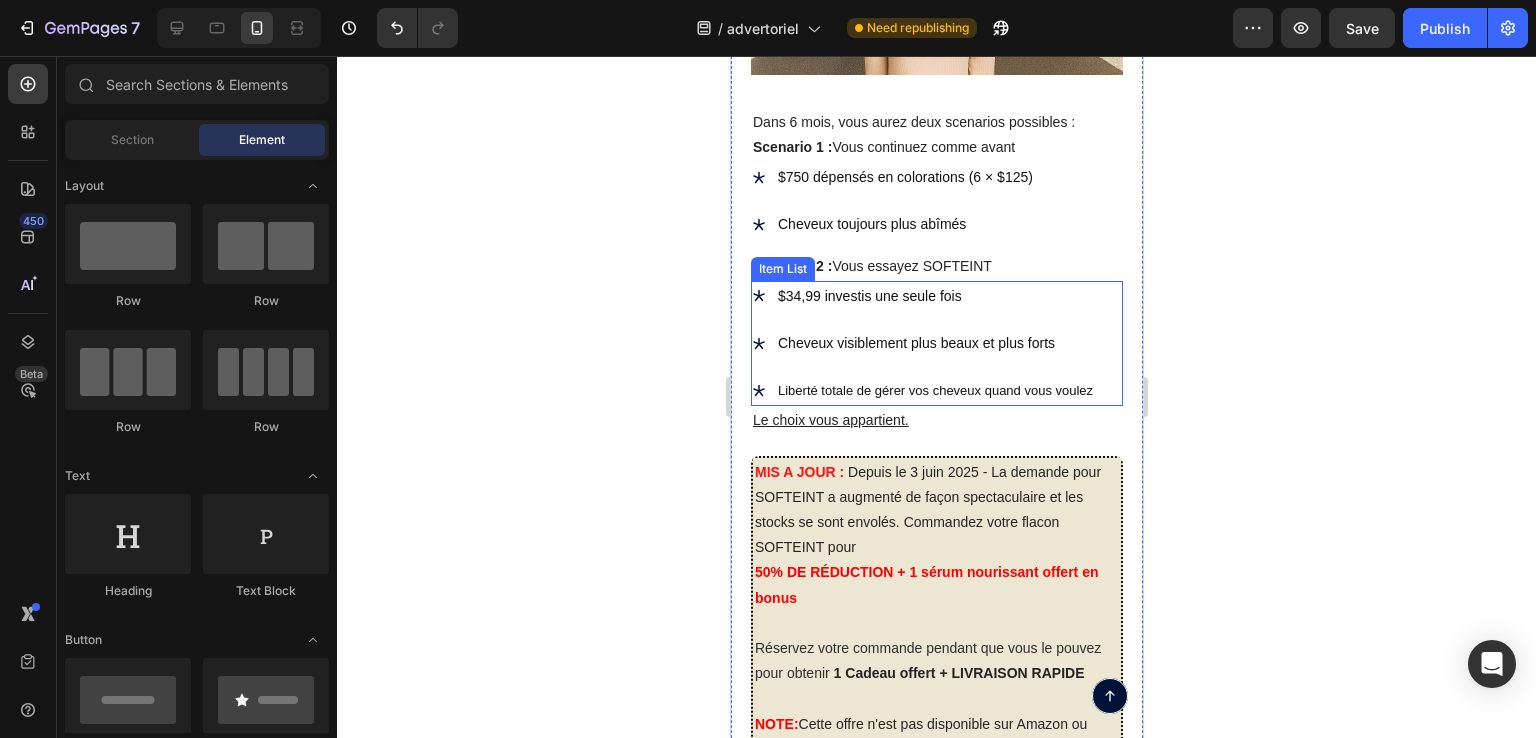click on "Liberté totale de gérer vos cheveux quand vous voulez" at bounding box center [934, 390] 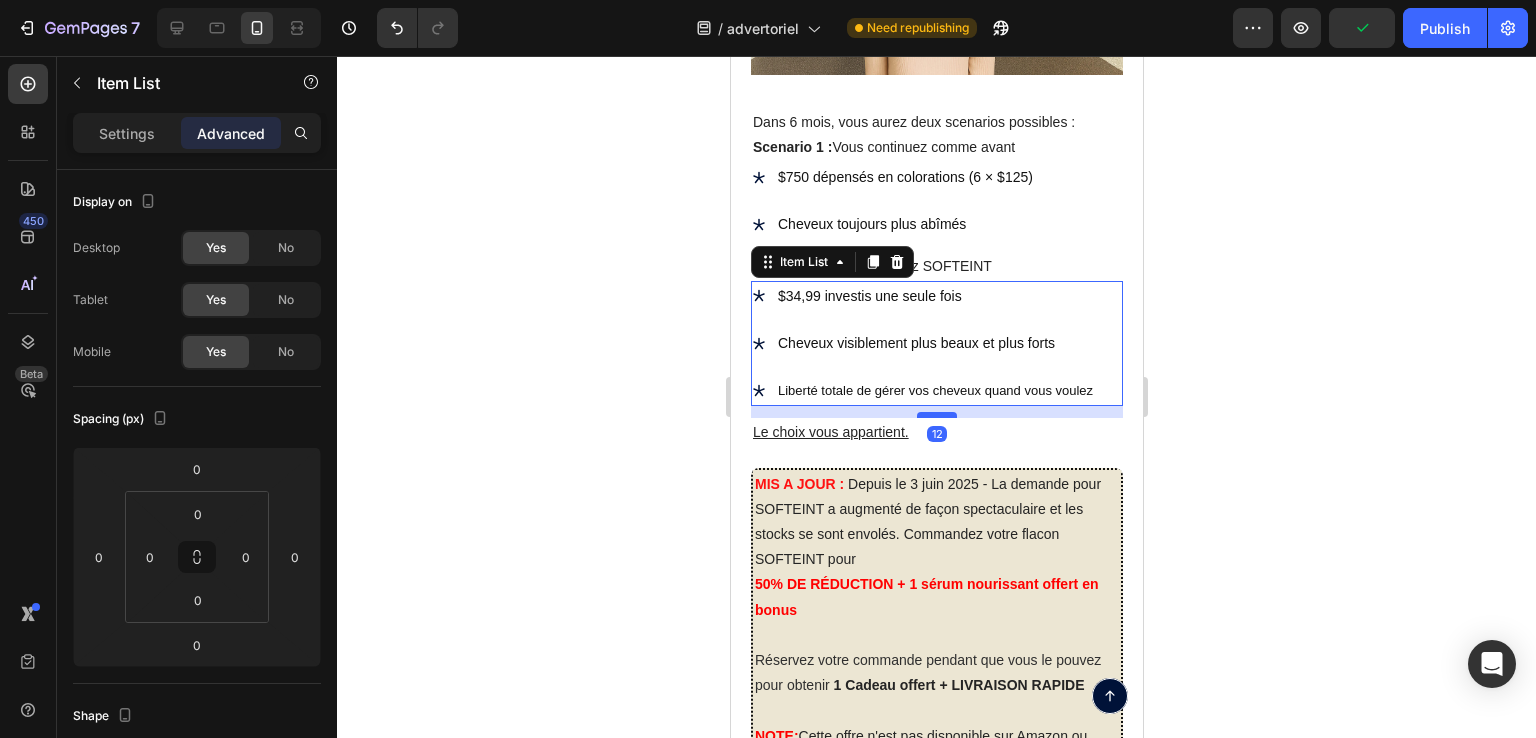 drag, startPoint x: 934, startPoint y: 389, endPoint x: 934, endPoint y: 401, distance: 12 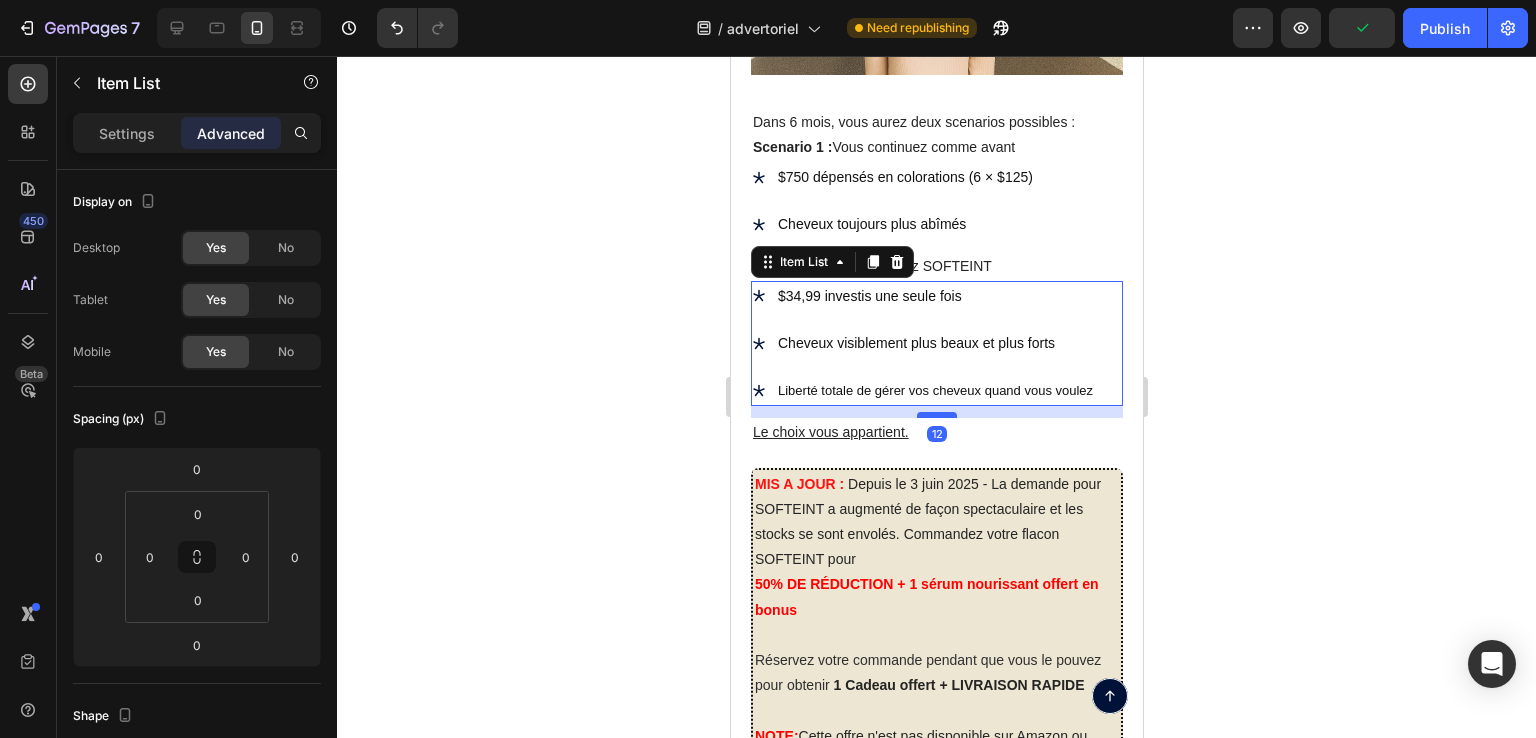 click at bounding box center (936, 415) 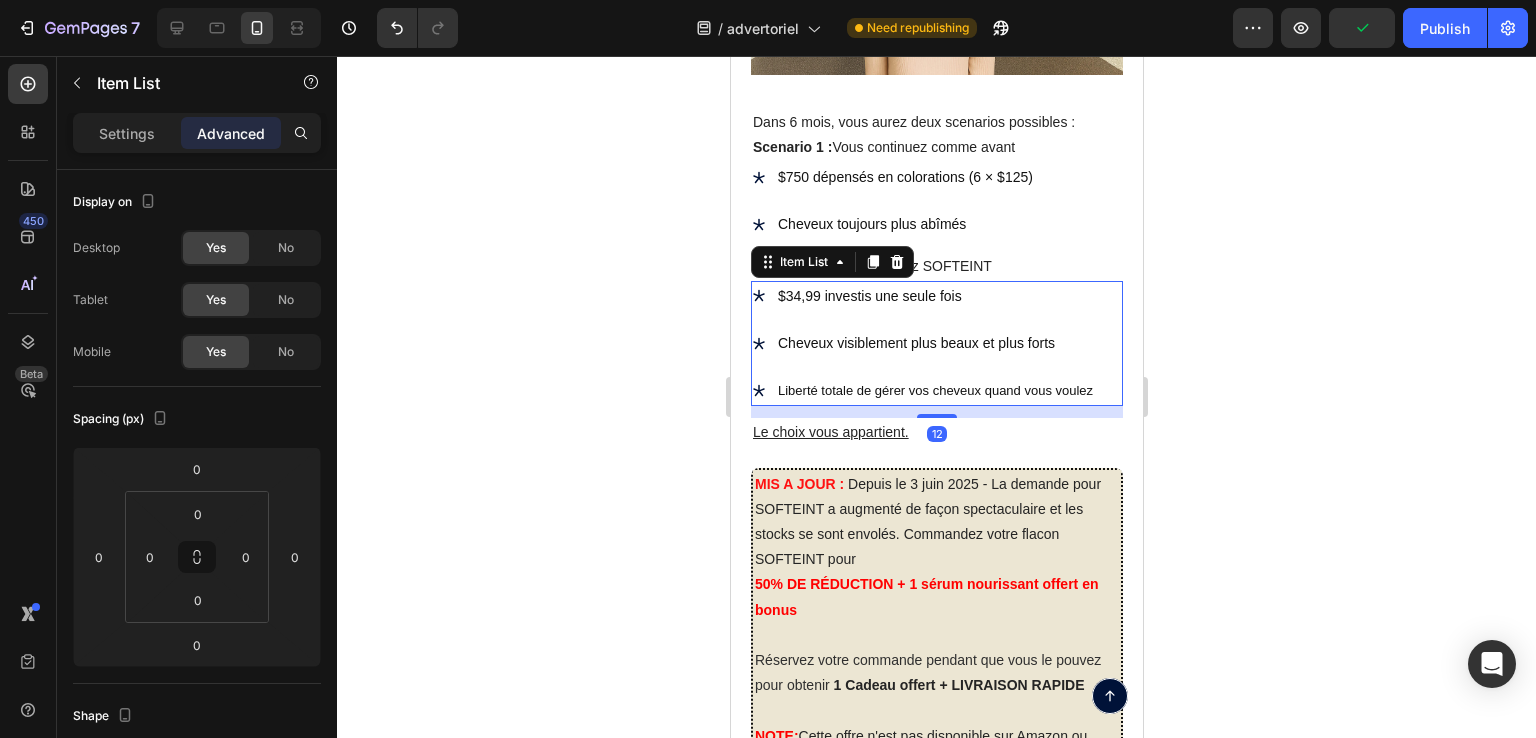 type on "12" 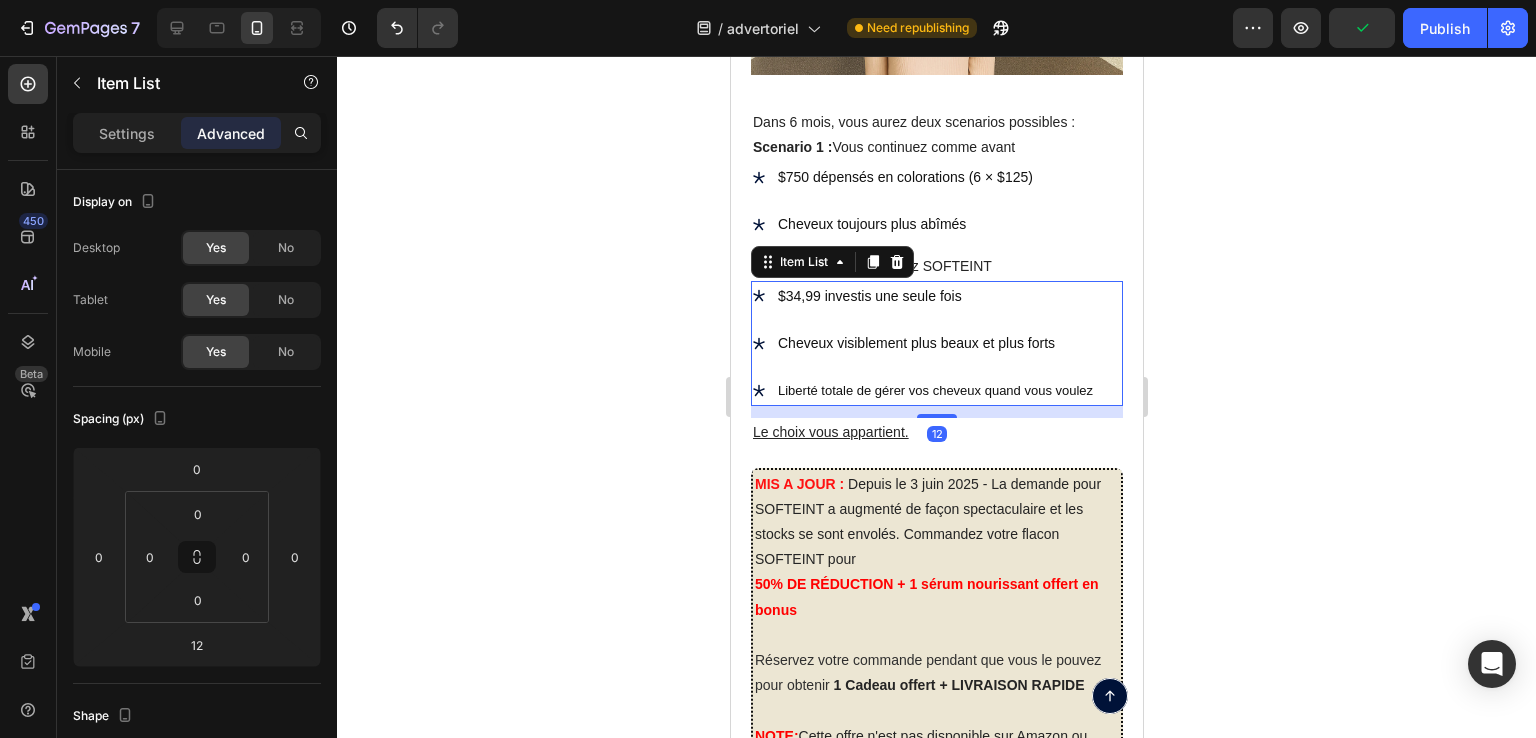 click 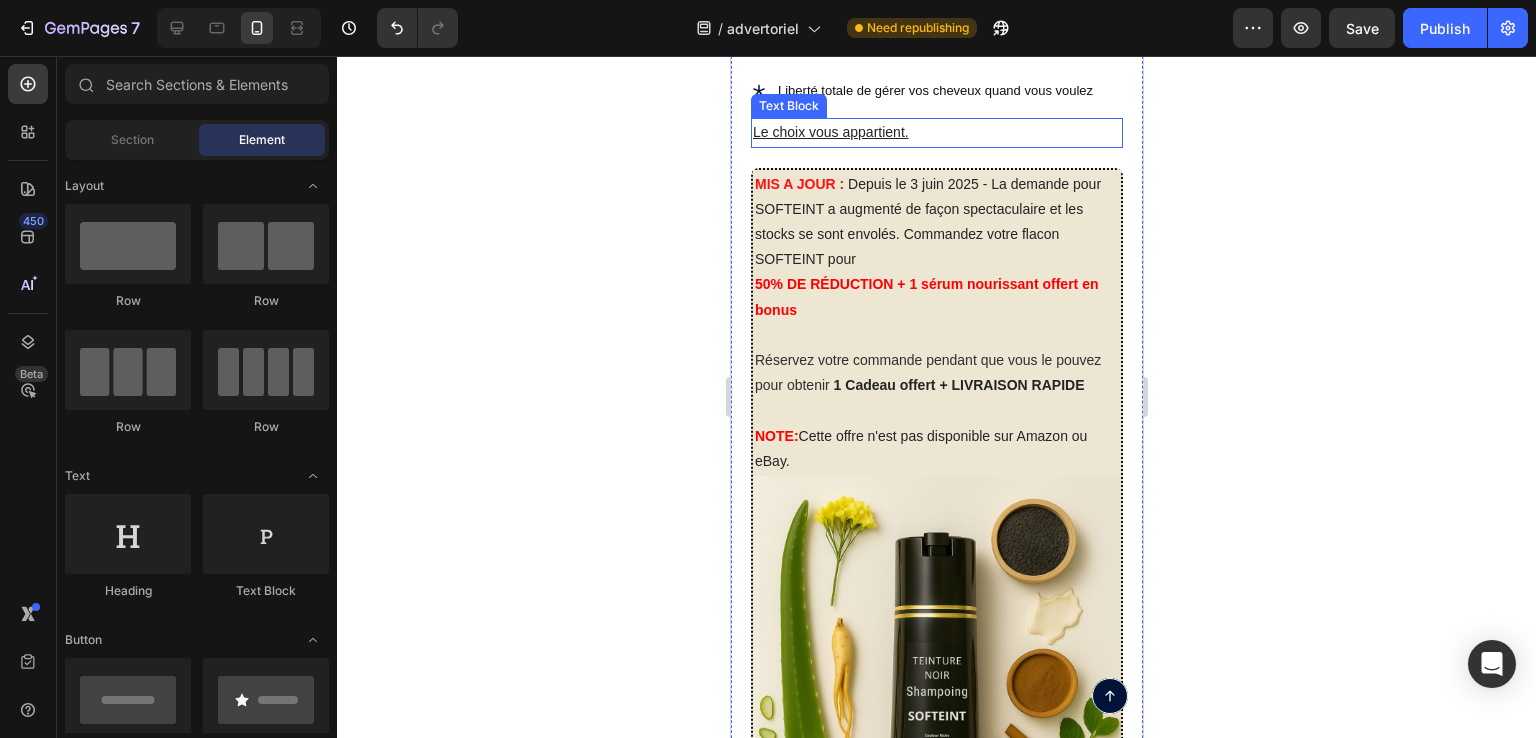 scroll, scrollTop: 10806, scrollLeft: 0, axis: vertical 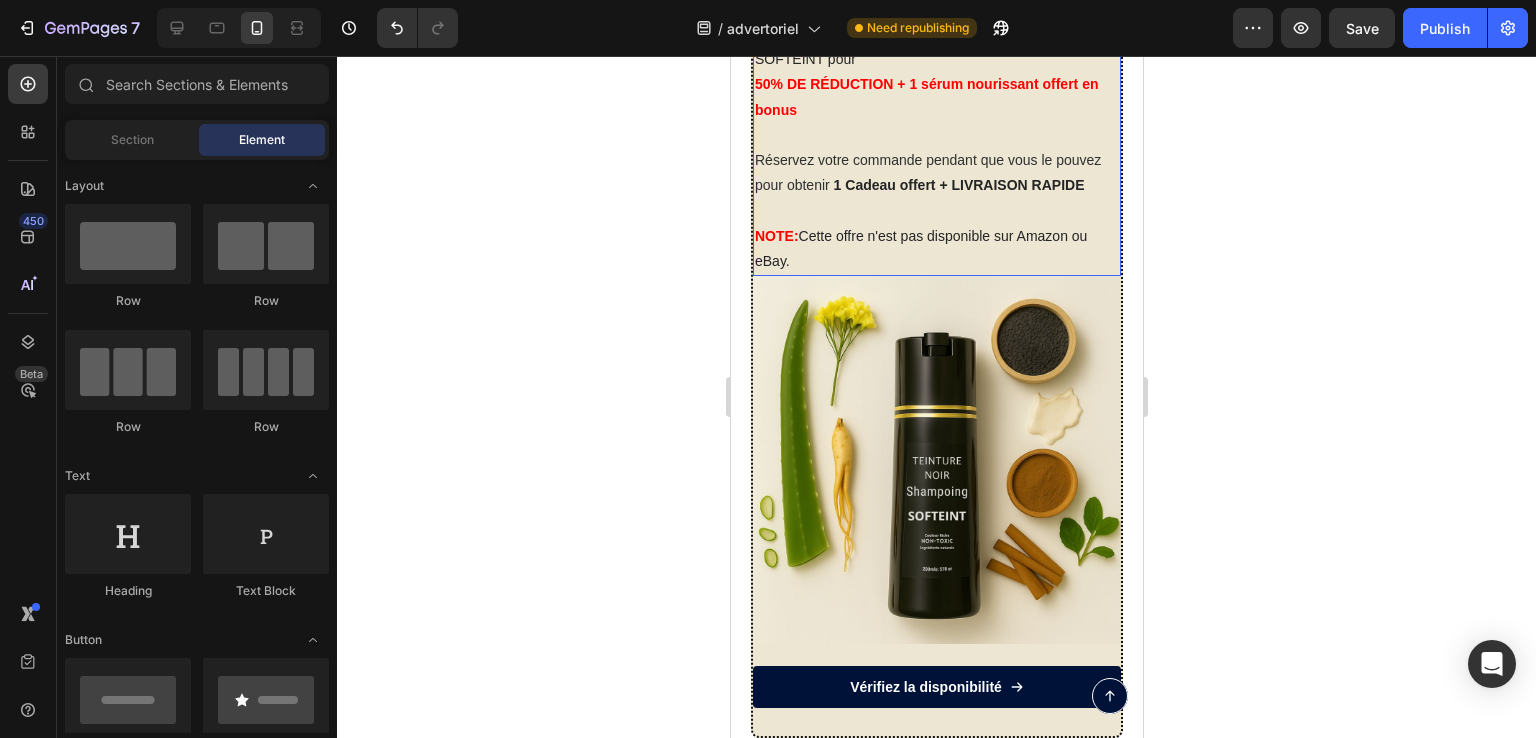 click on "Cette offre n'est pas disponible sur Amazon ou eBay." at bounding box center (920, 248) 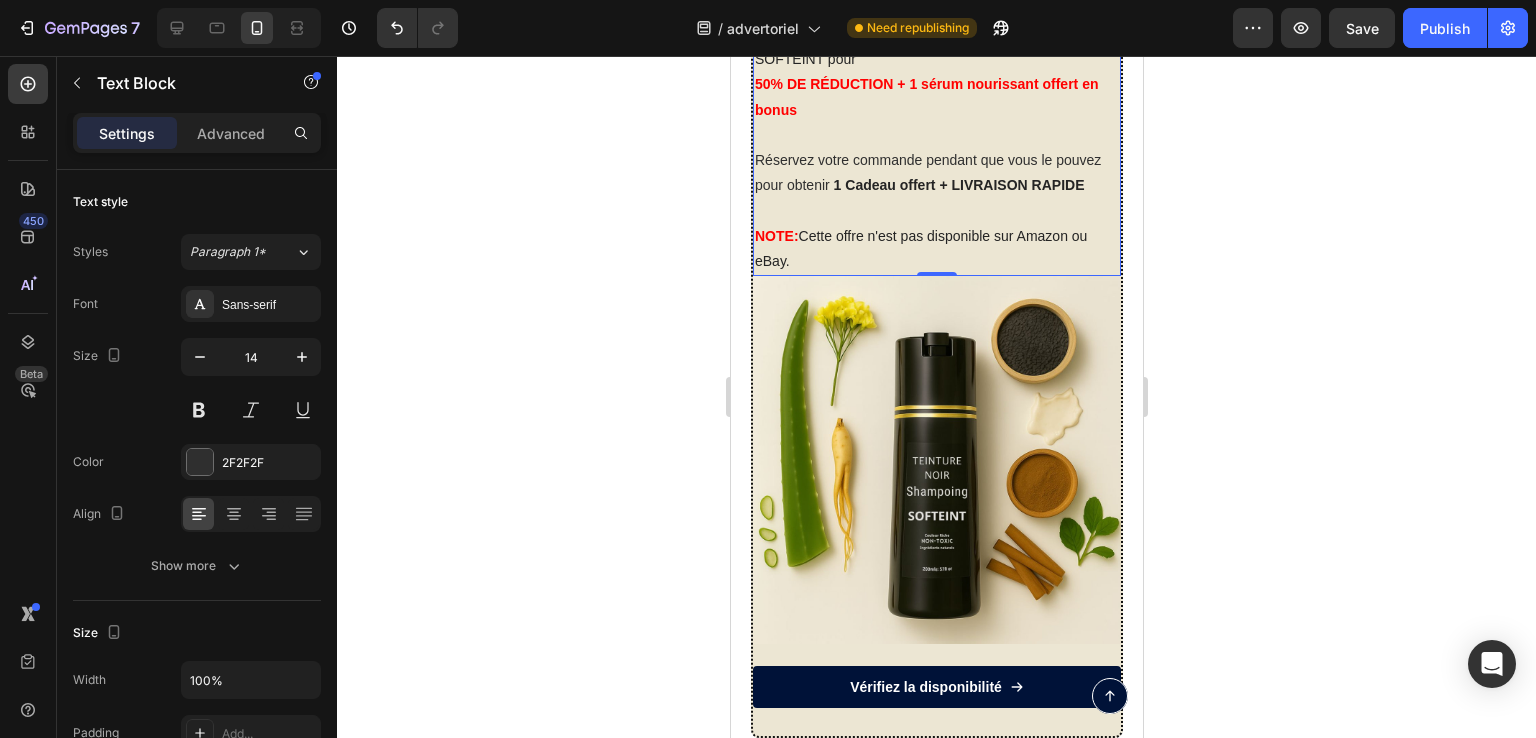 click 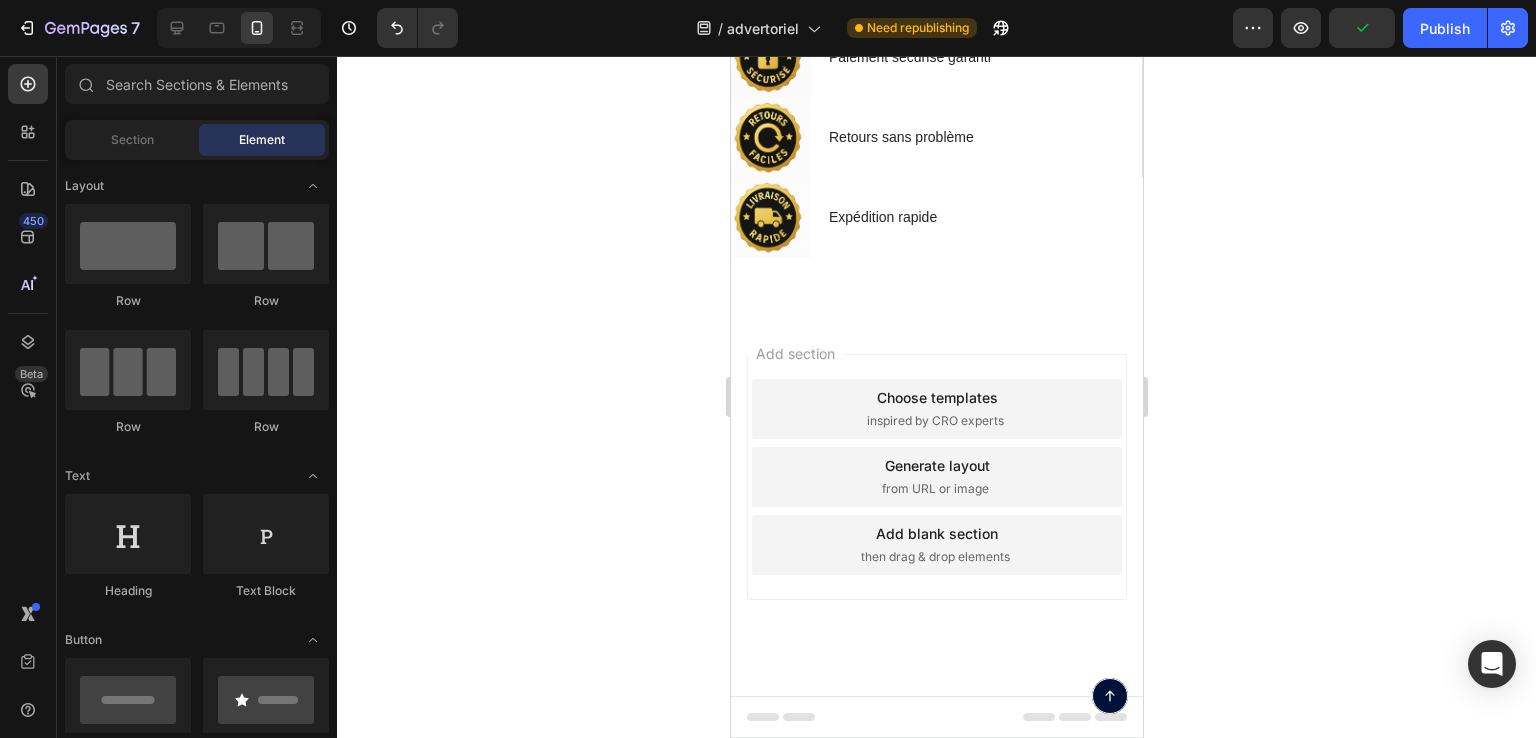 scroll, scrollTop: 12106, scrollLeft: 0, axis: vertical 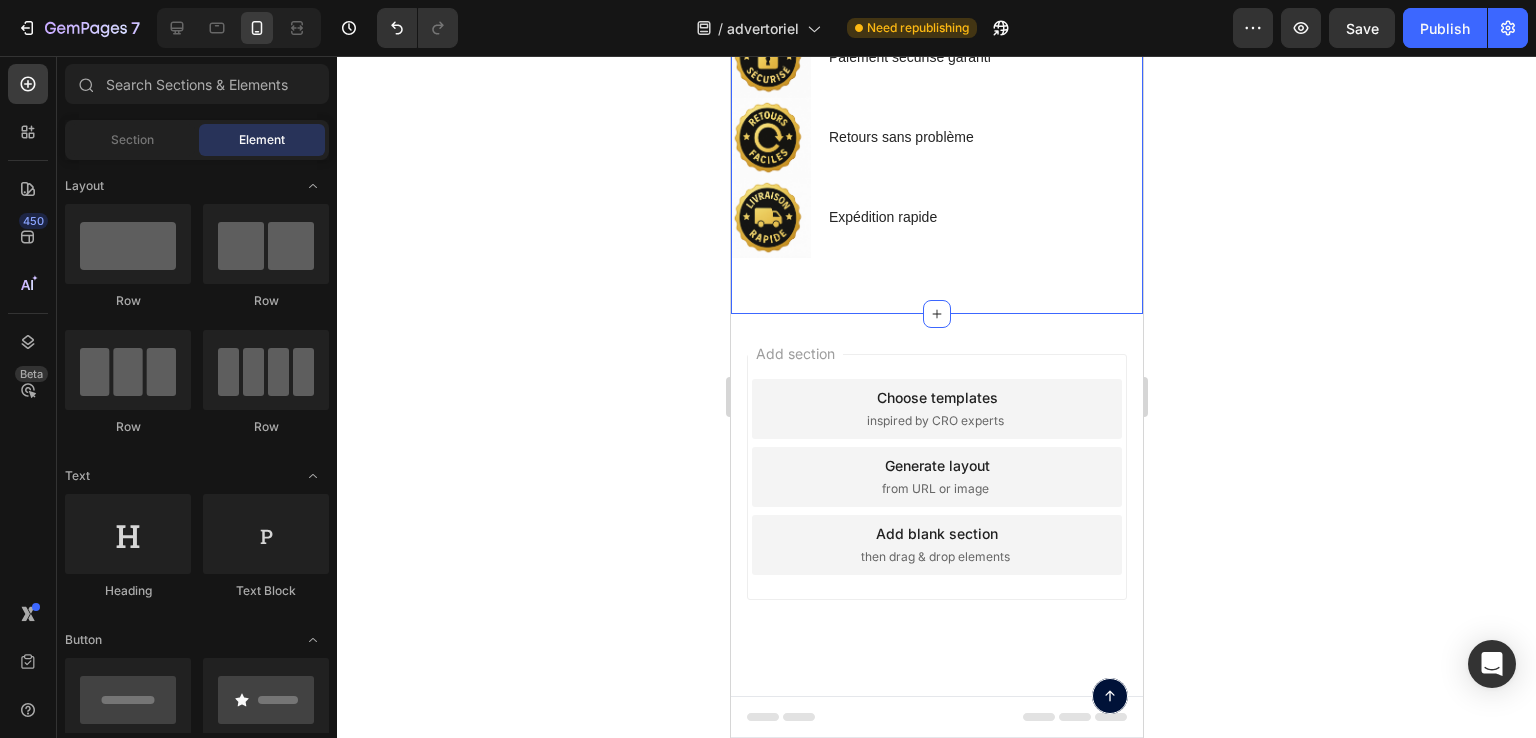click on "Image Garantie de remboursement de 30 jours Text Block Row Image Paiement sécurisé garanti Text Block Row Image Retours sans problème Text Block Row Image Expédition rapide Text Block Row Row Section 5" at bounding box center (936, 110) 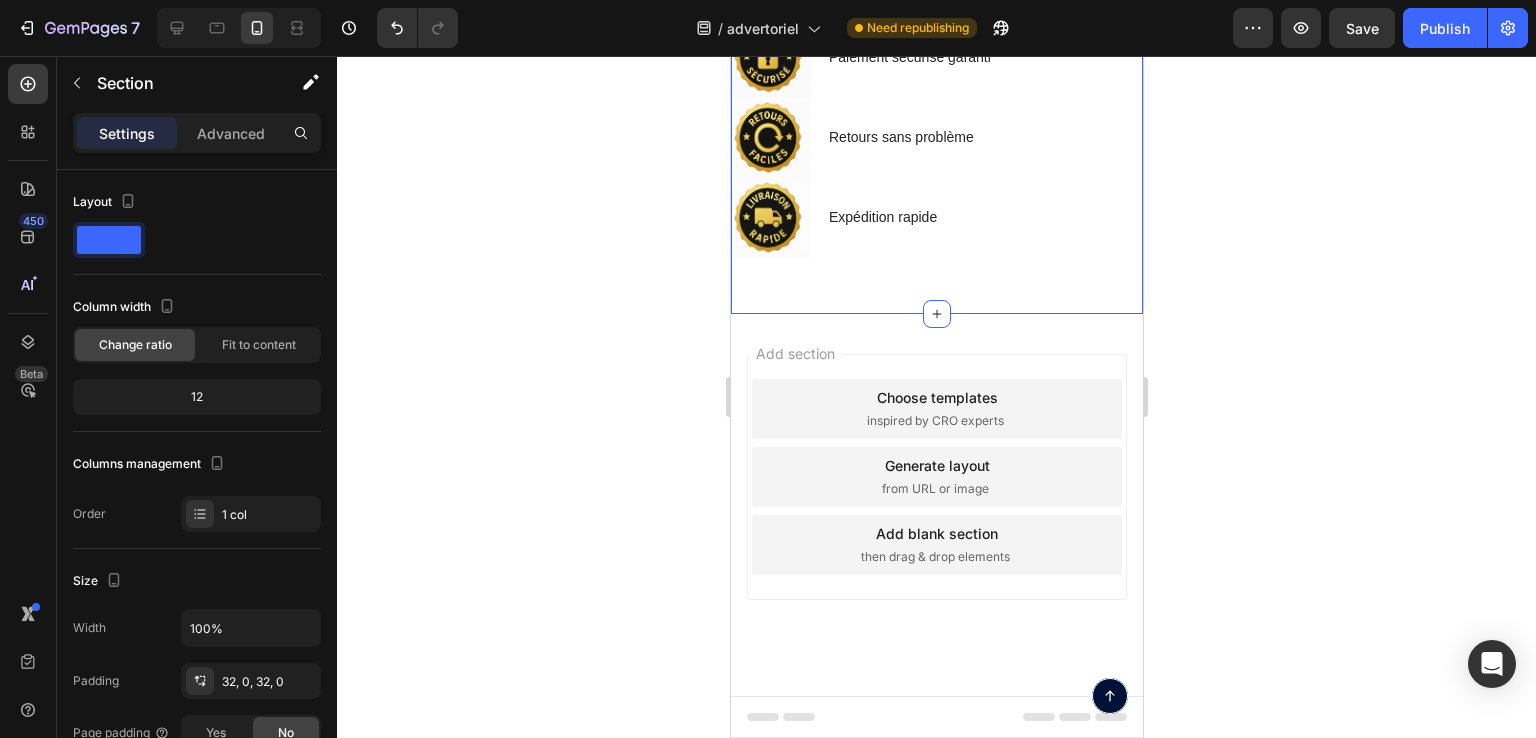 scroll, scrollTop: 500, scrollLeft: 0, axis: vertical 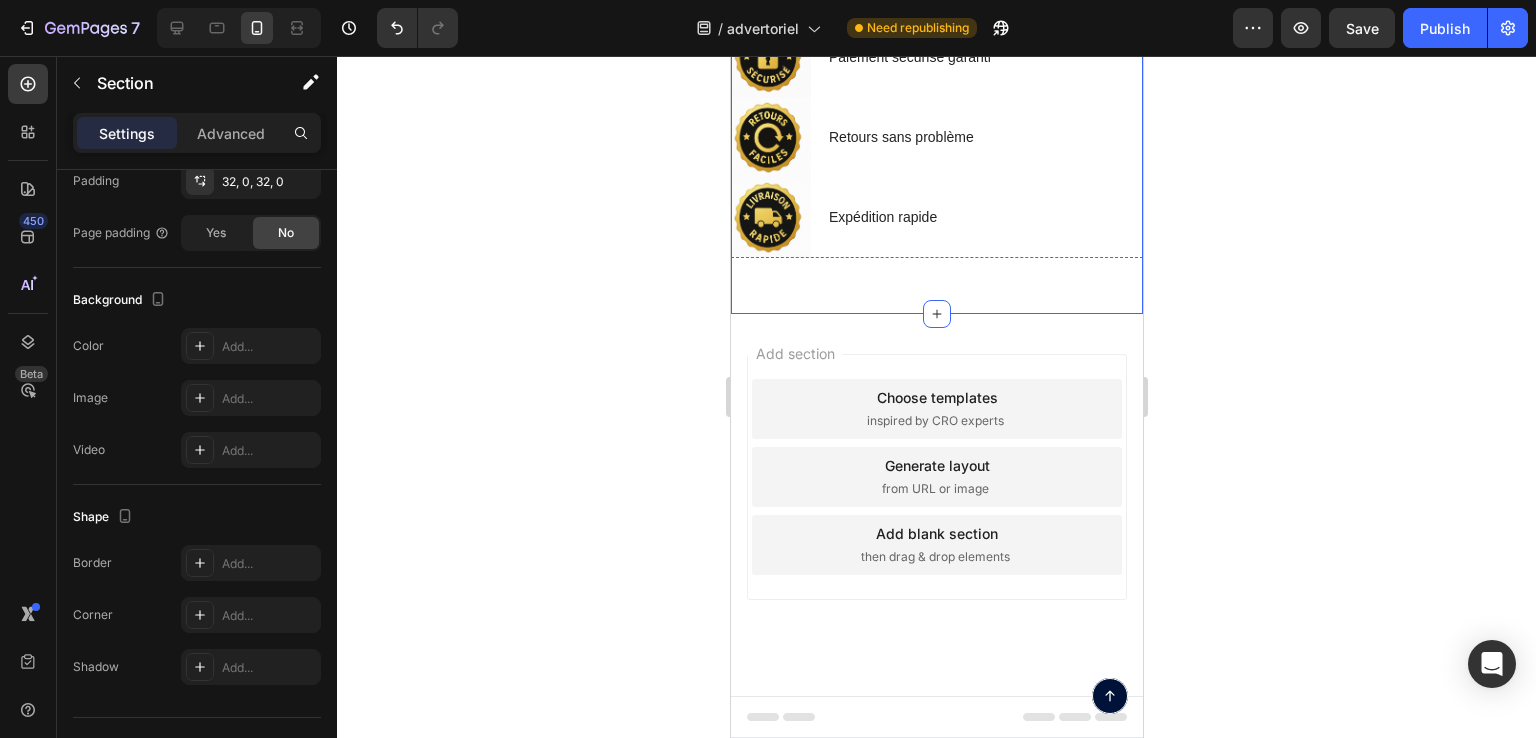 click on "Image Garantie de remboursement de 30 jours Text Block Row" at bounding box center [936, -22] 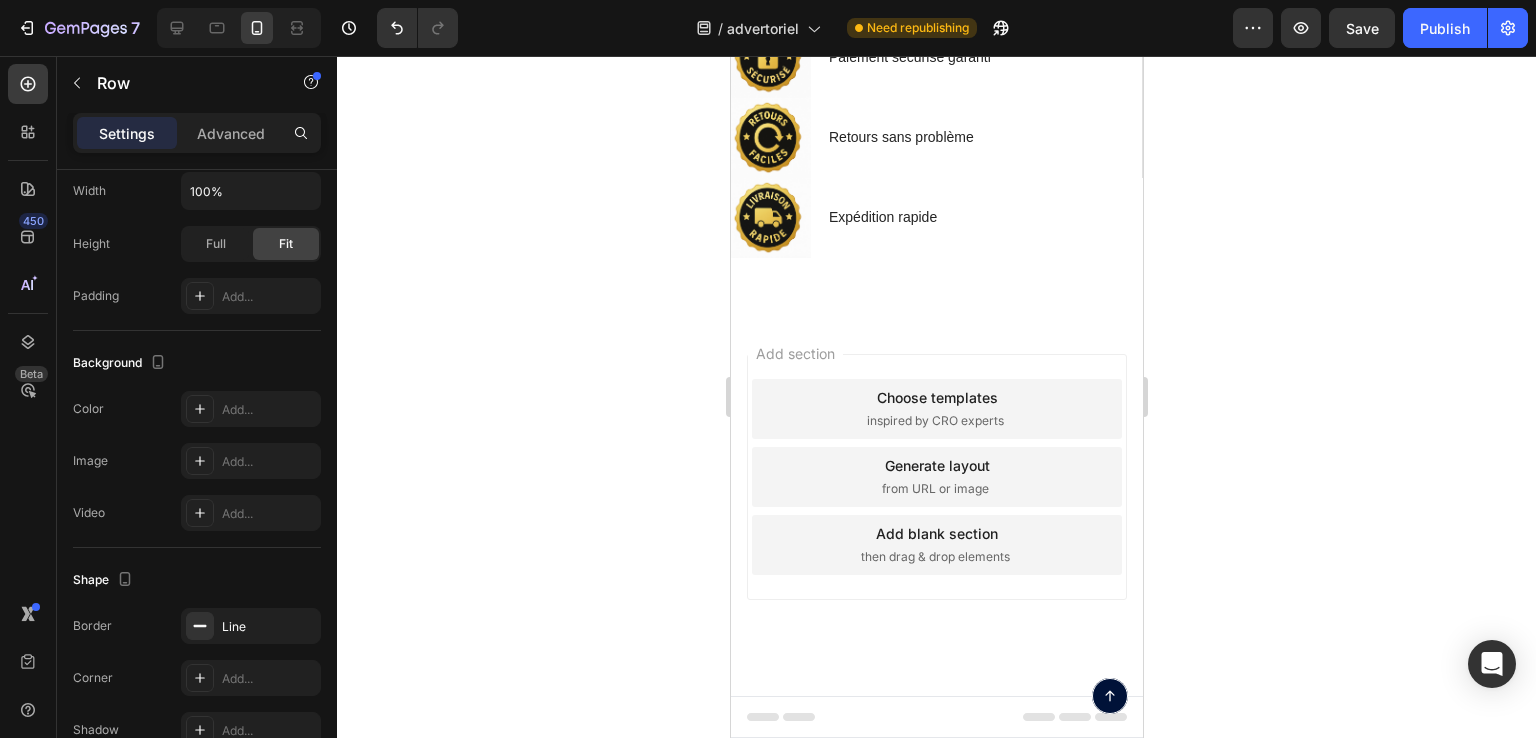 scroll, scrollTop: 0, scrollLeft: 0, axis: both 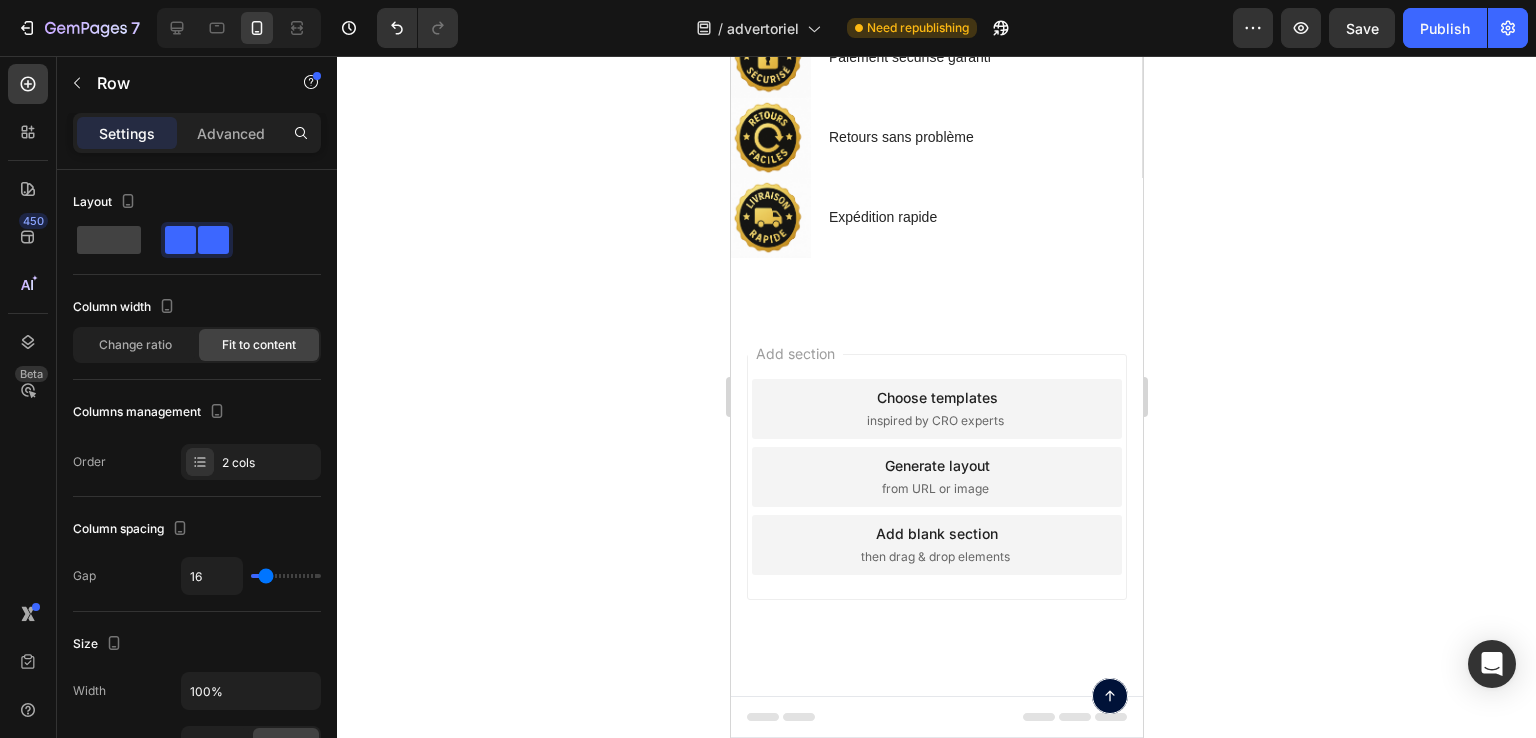 click on "Row" at bounding box center (771, -81) 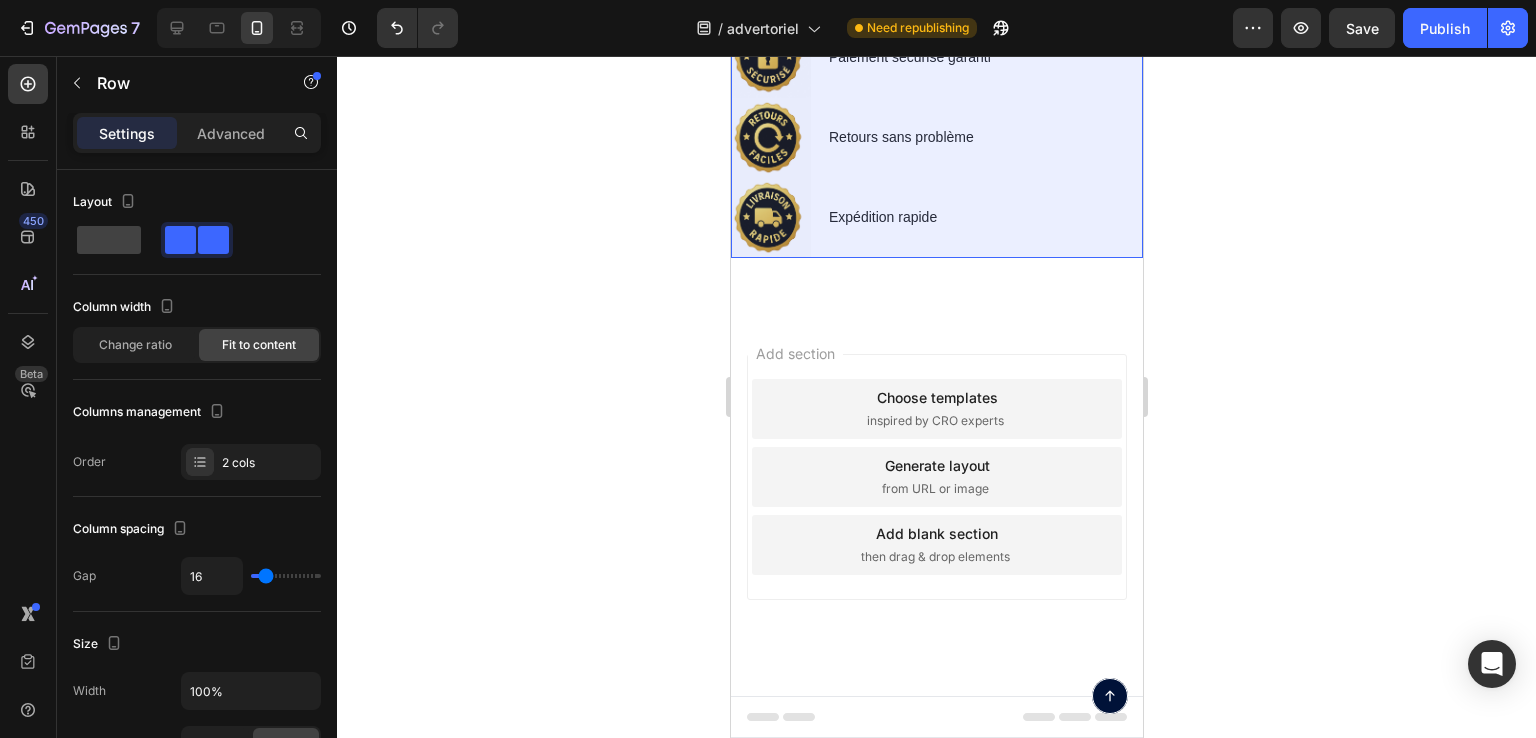 click on "Row 4 cols" at bounding box center (774, -116) 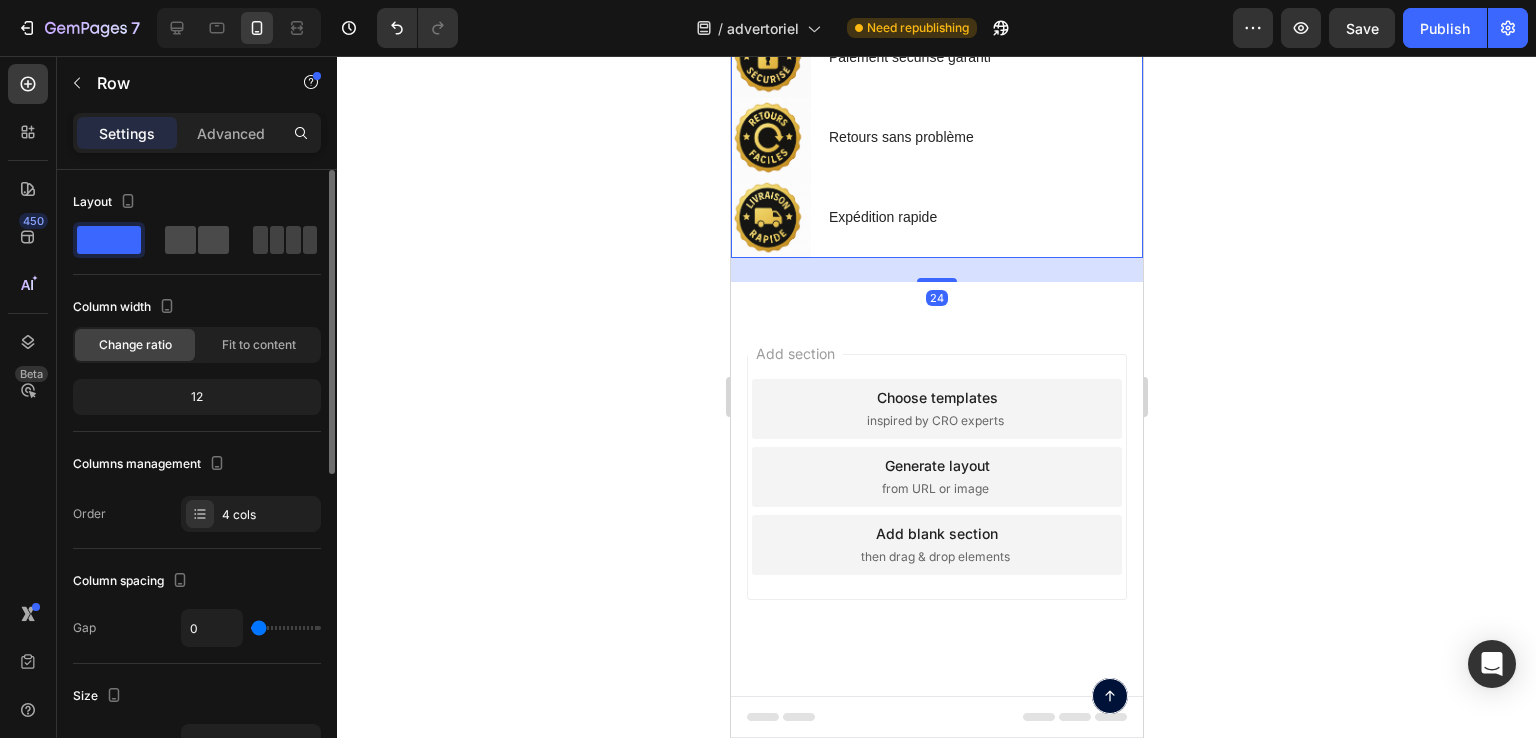 click 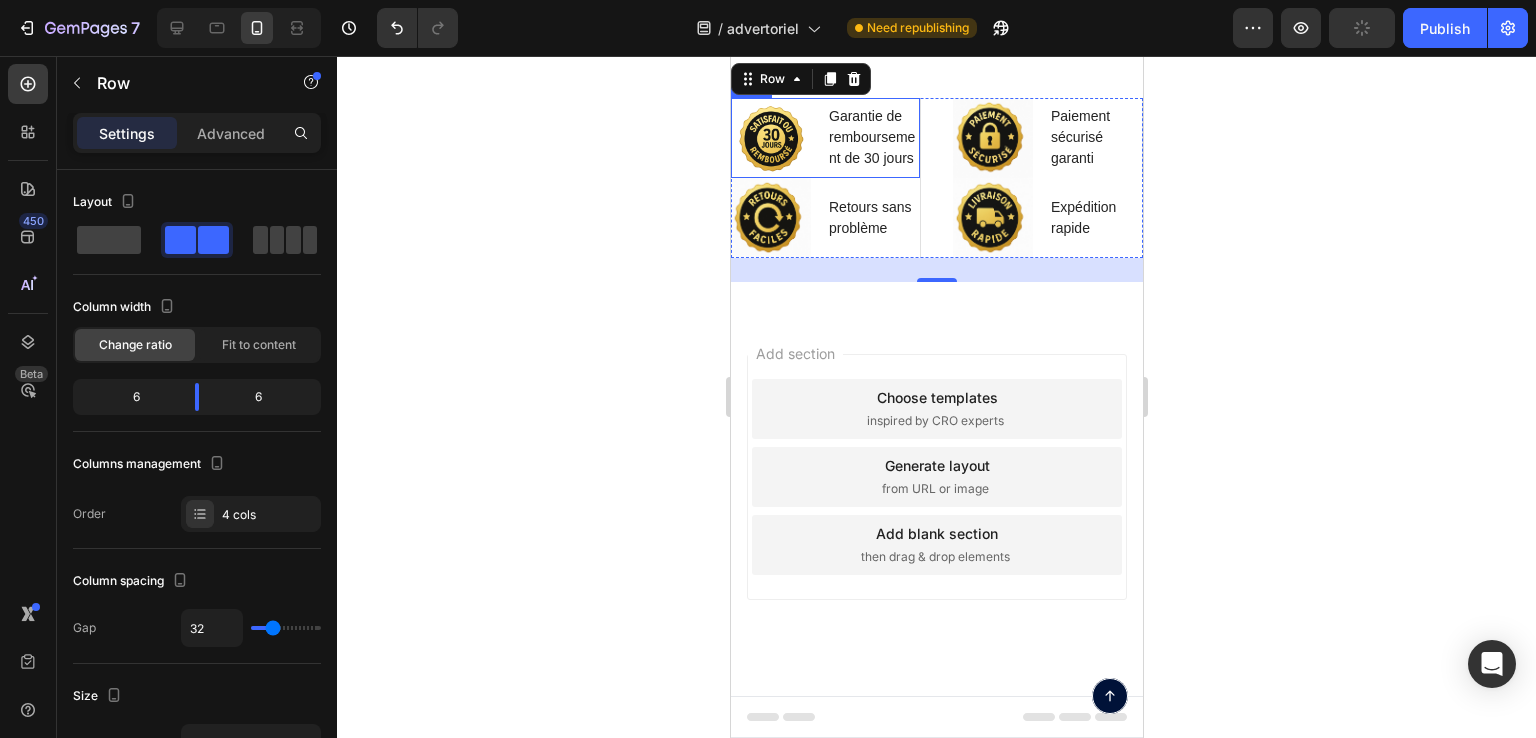 click 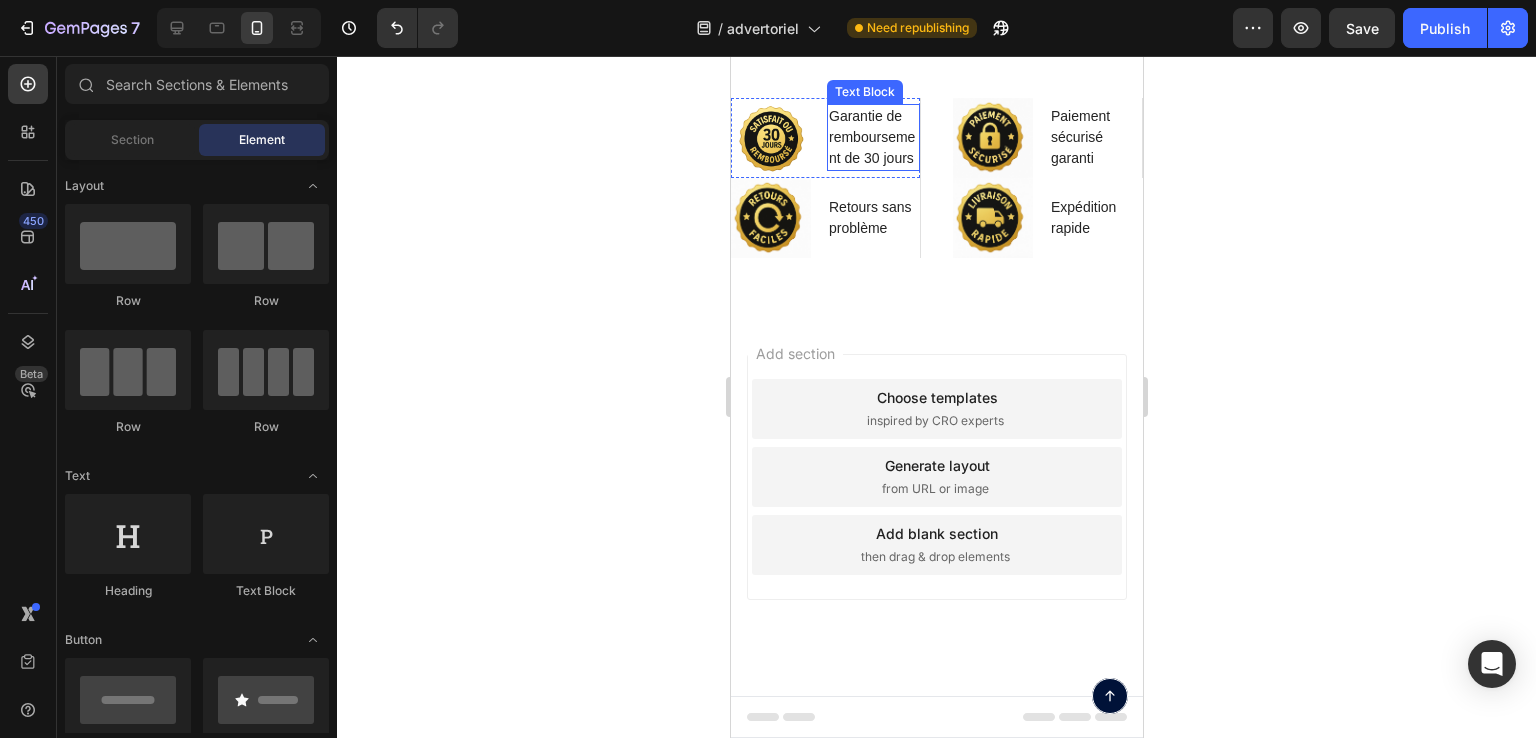 click on "Garantie de remboursement de 30 jours" at bounding box center [872, 137] 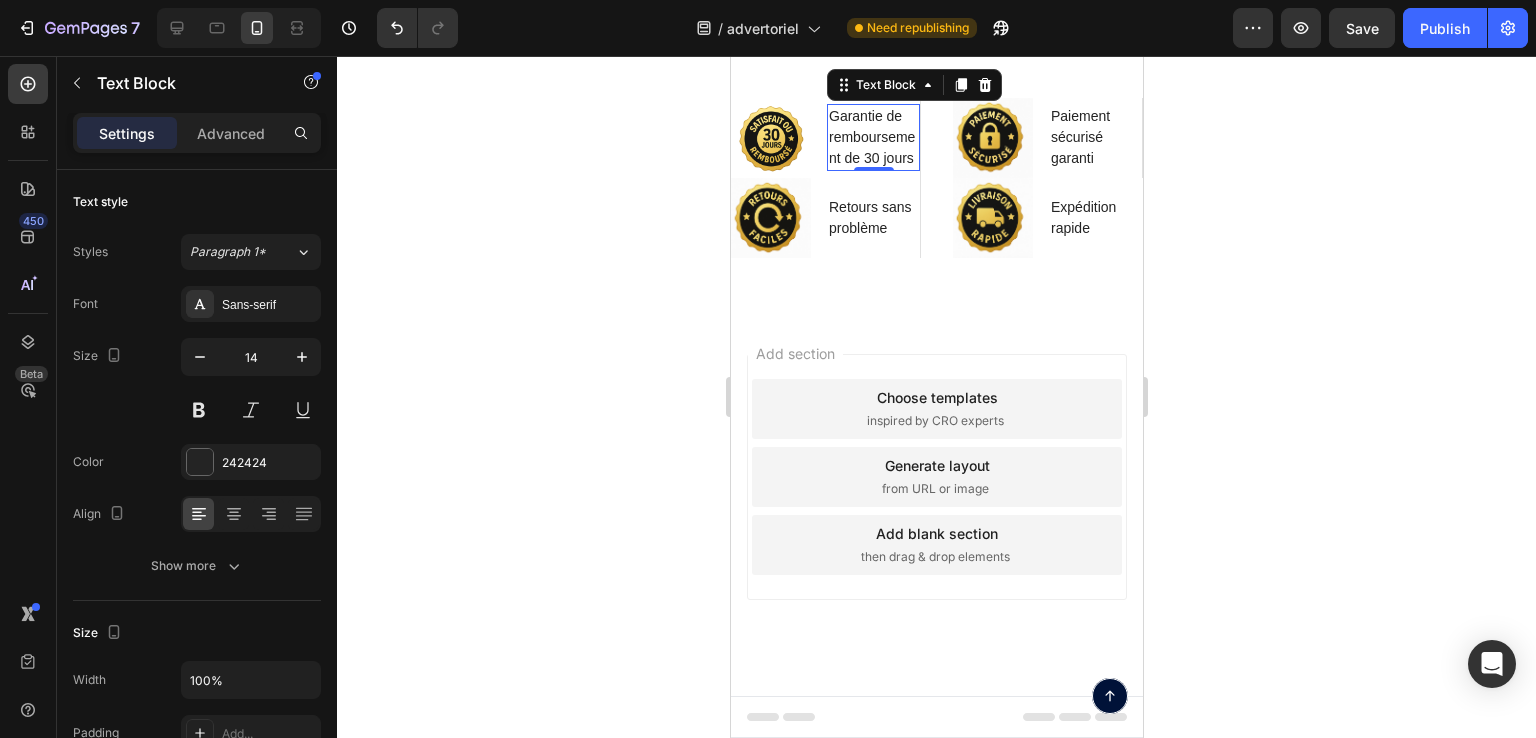 click on "Garantie de remboursement de 30 jours" at bounding box center [872, 137] 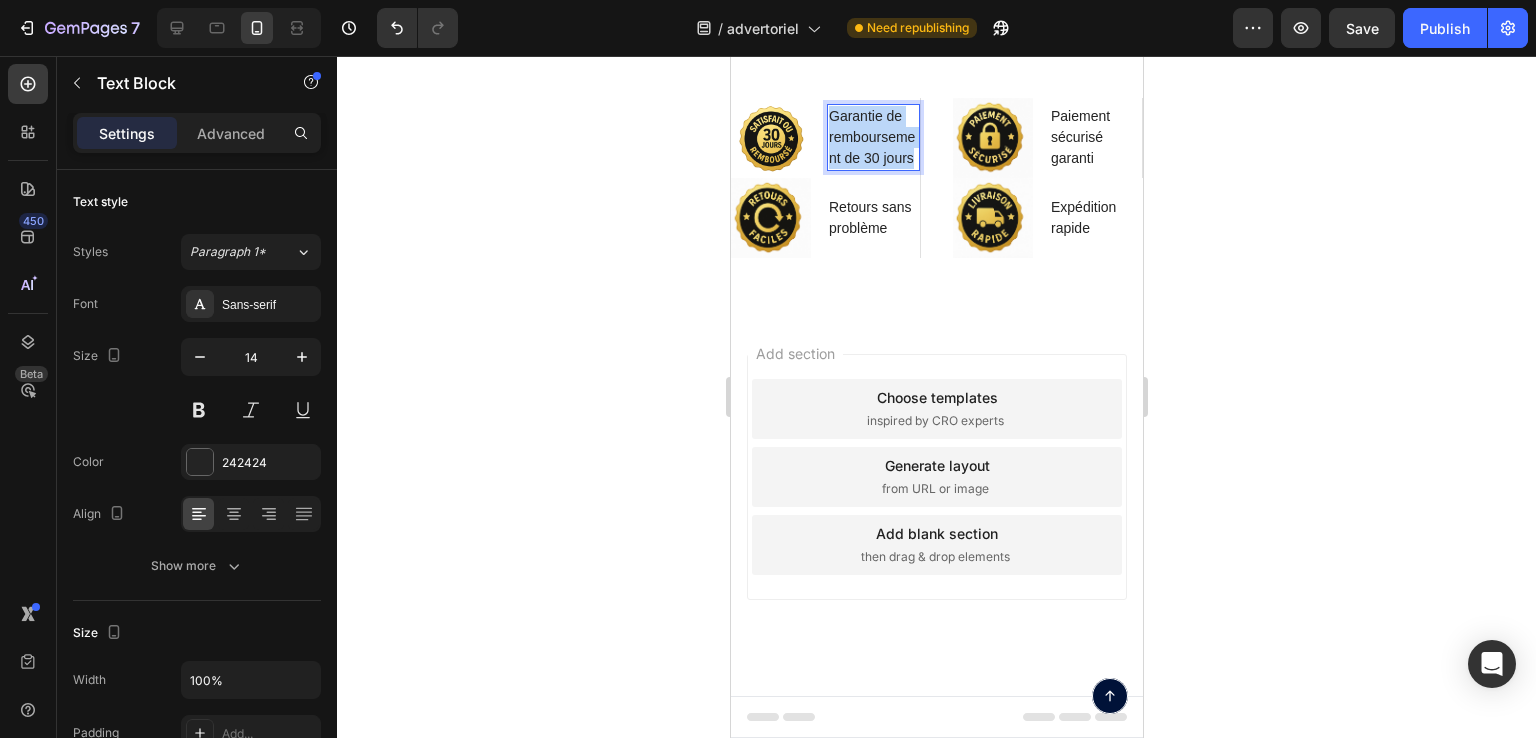 drag, startPoint x: 873, startPoint y: 301, endPoint x: 801, endPoint y: 200, distance: 124.036285 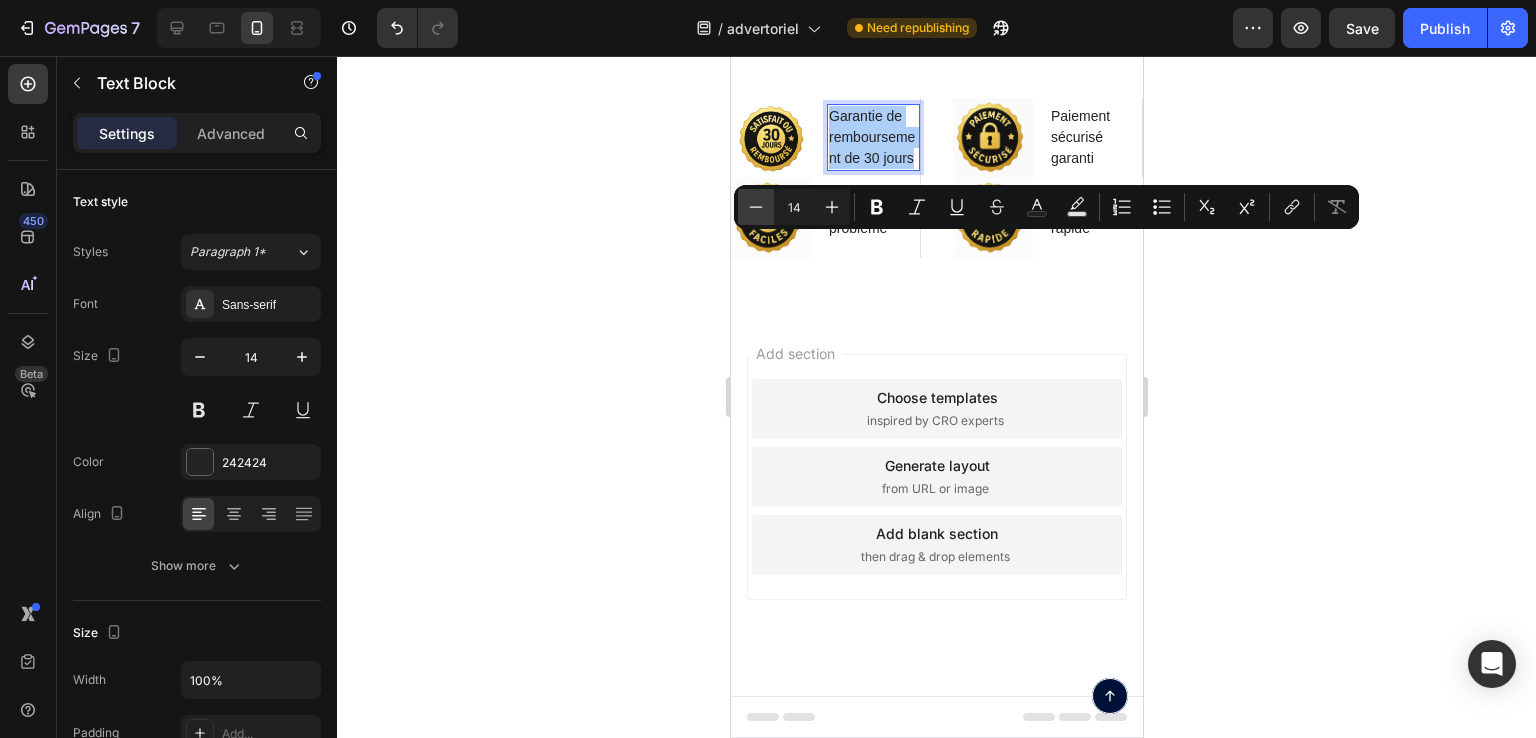 click 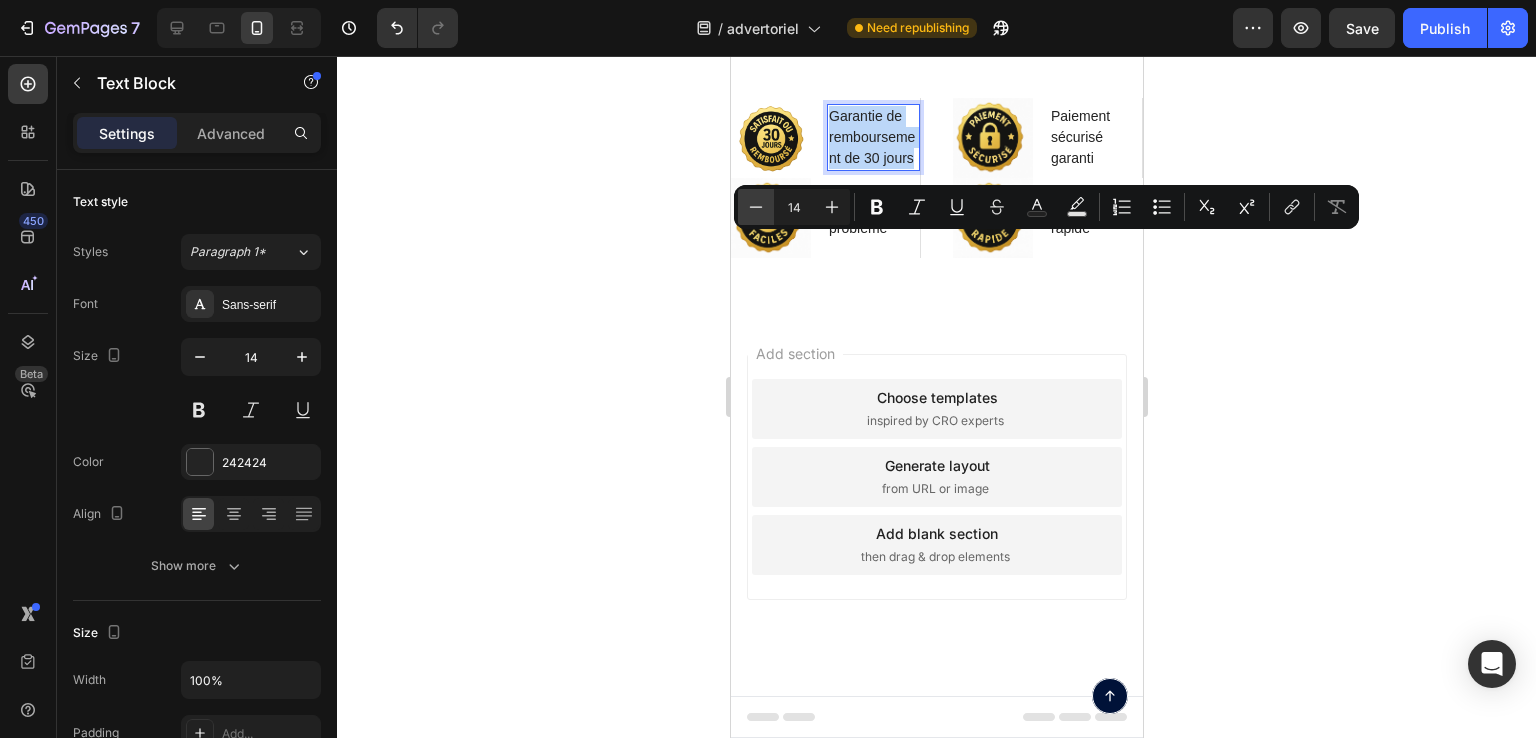 type on "13" 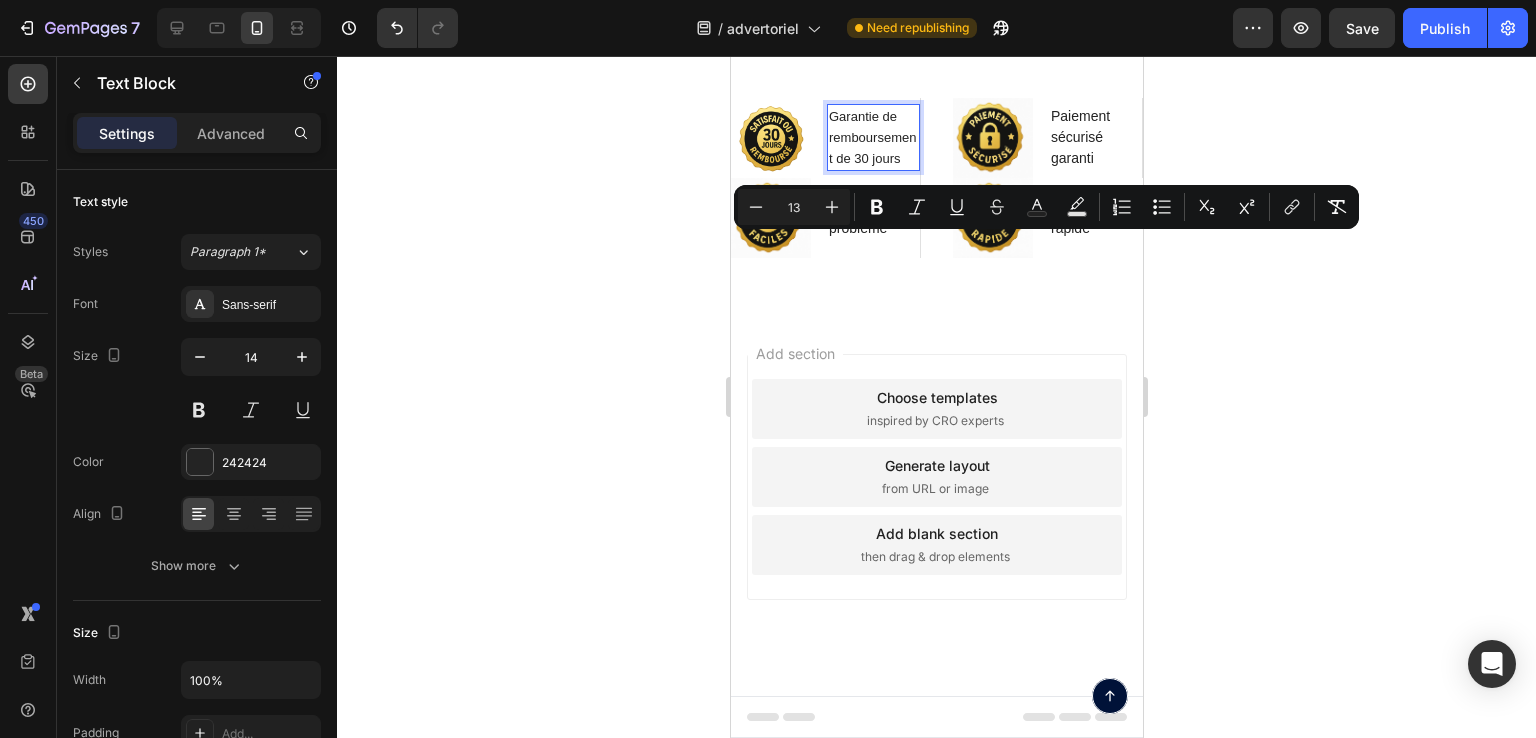 click 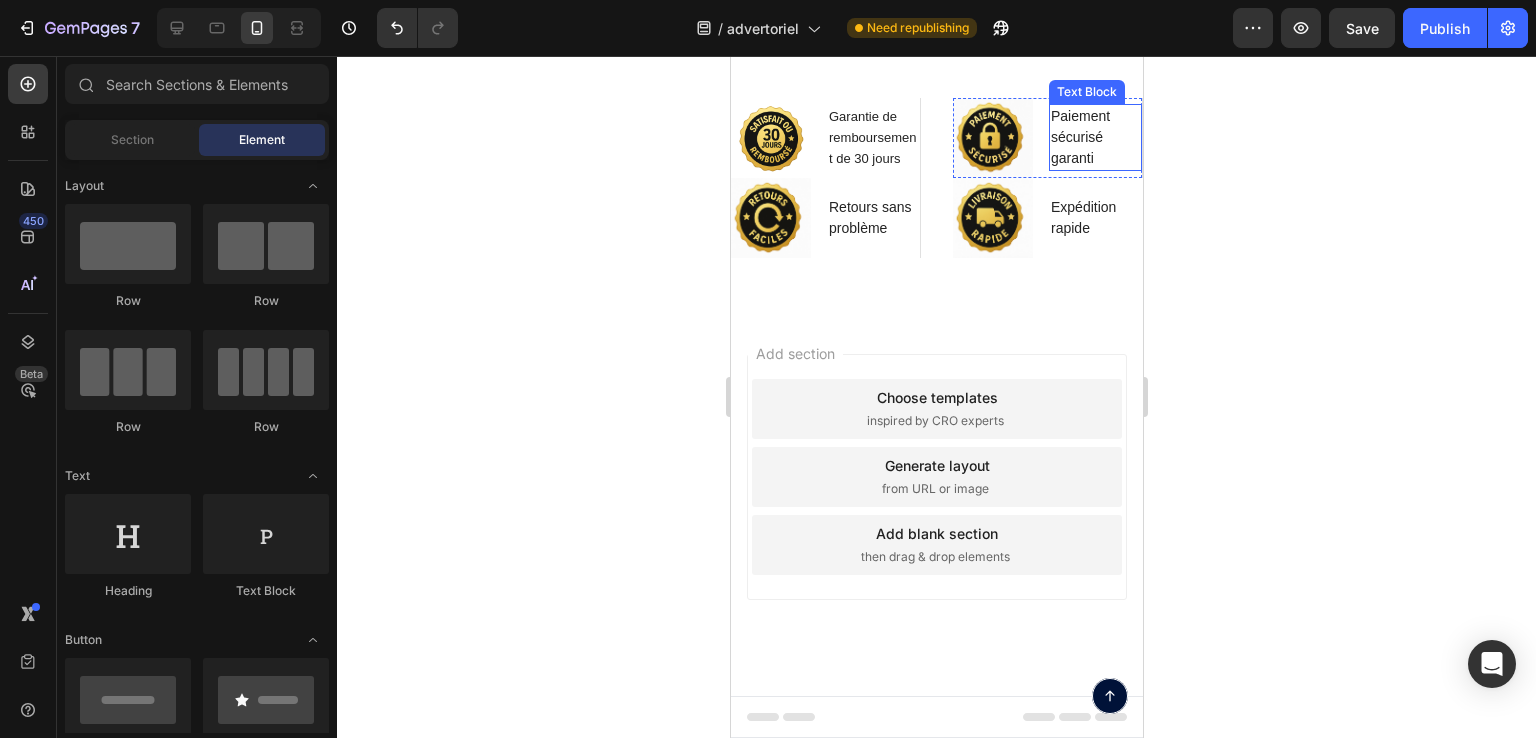 click on "Paiement sécurisé garanti" at bounding box center (1094, 137) 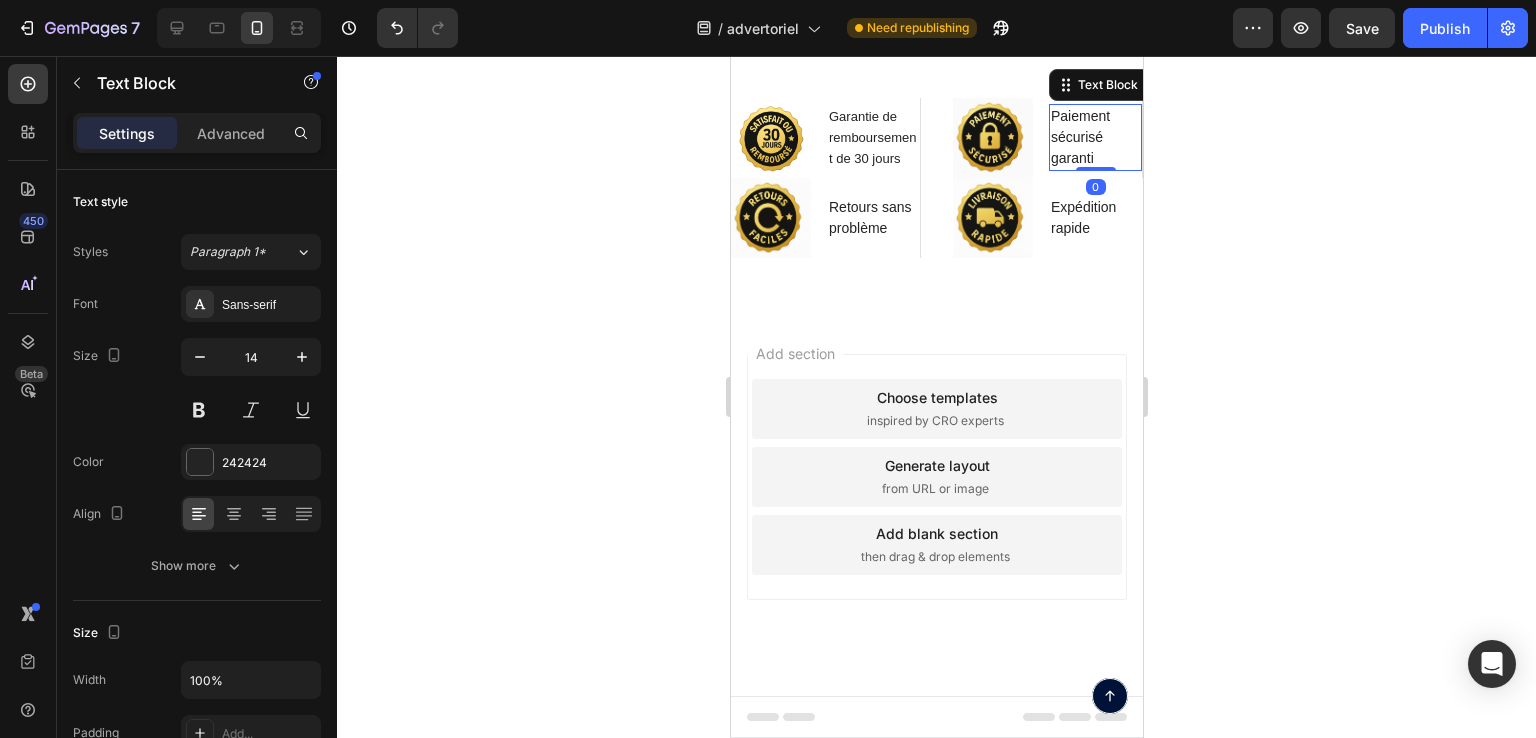 click on "Paiement sécurisé garanti" at bounding box center (1094, 137) 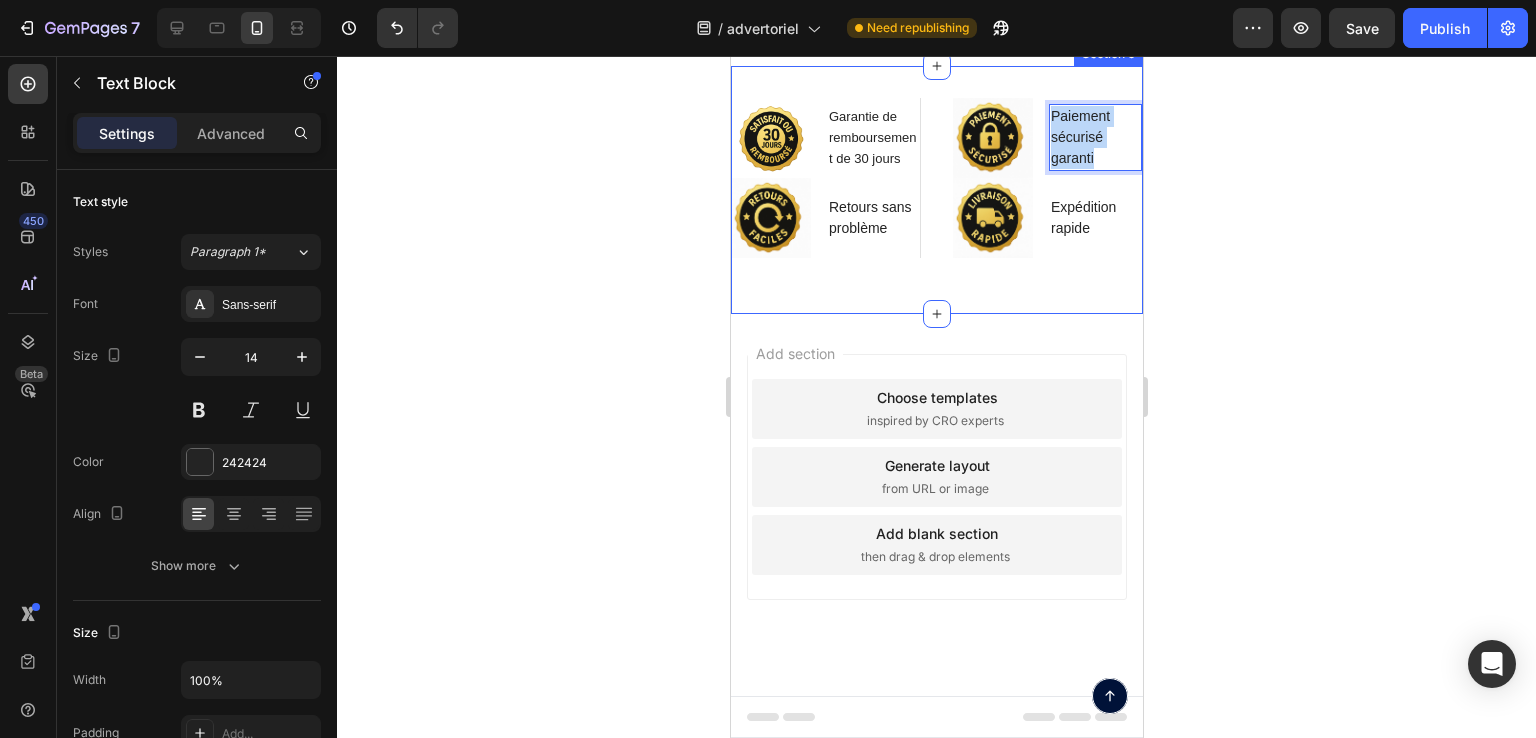 drag, startPoint x: 1091, startPoint y: 287, endPoint x: 1025, endPoint y: 223, distance: 91.93476 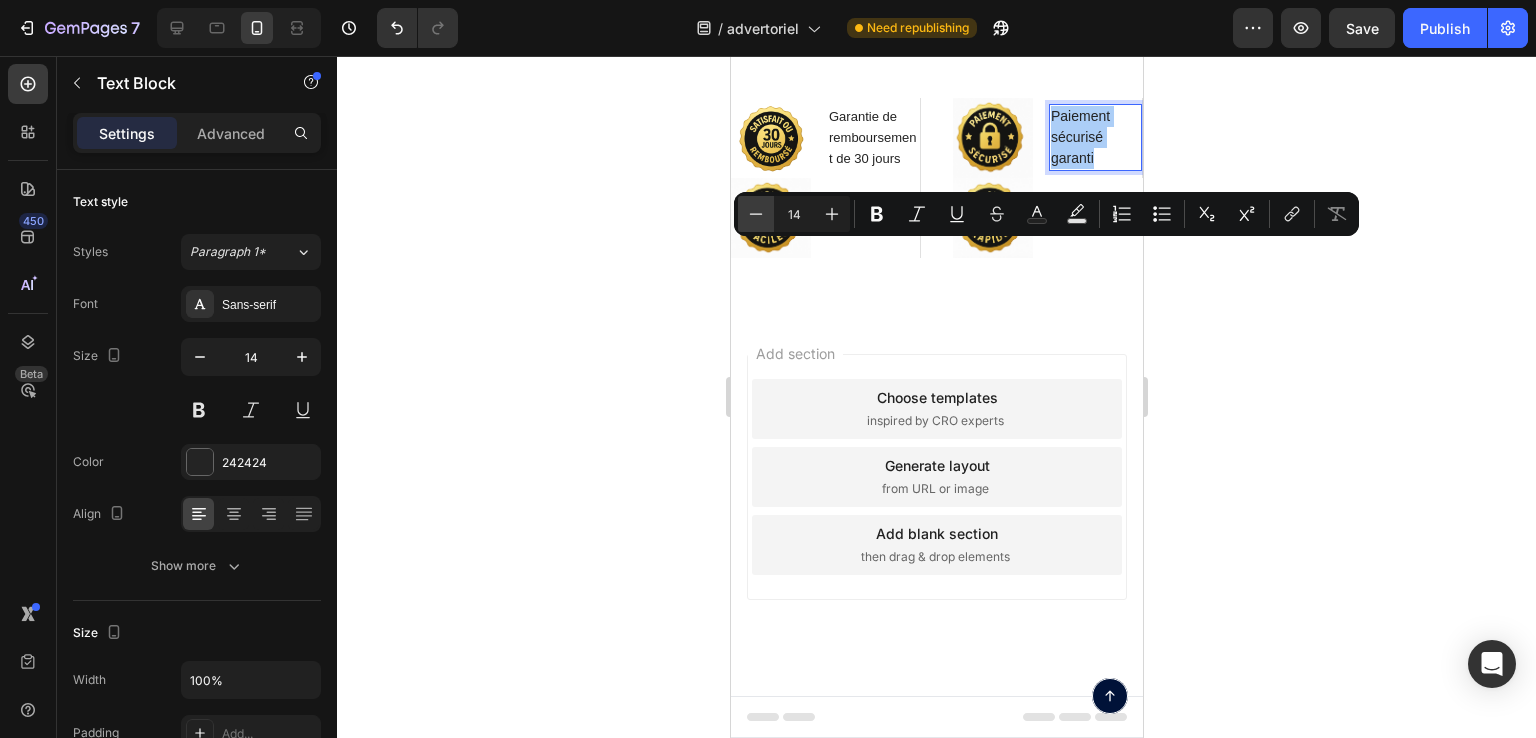 click 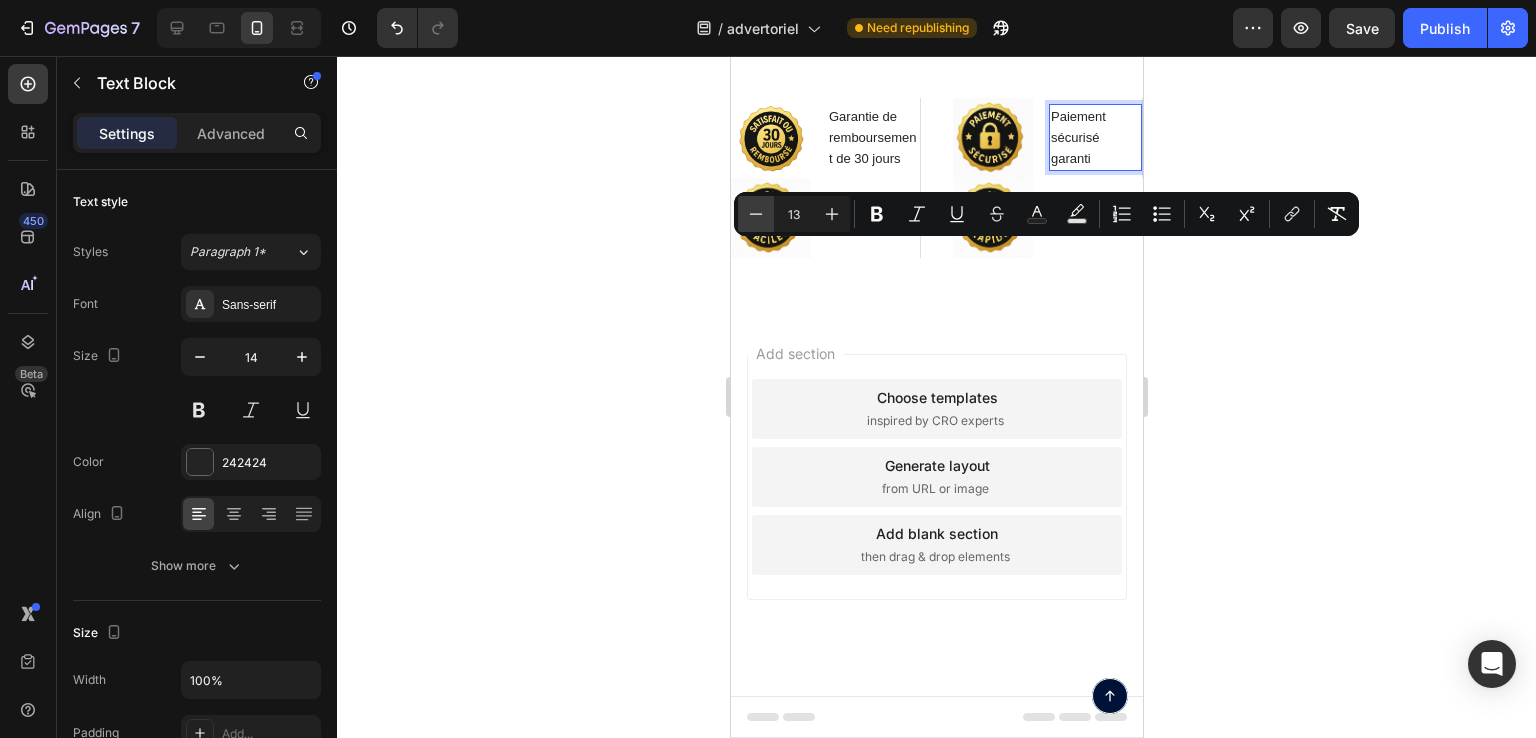 click 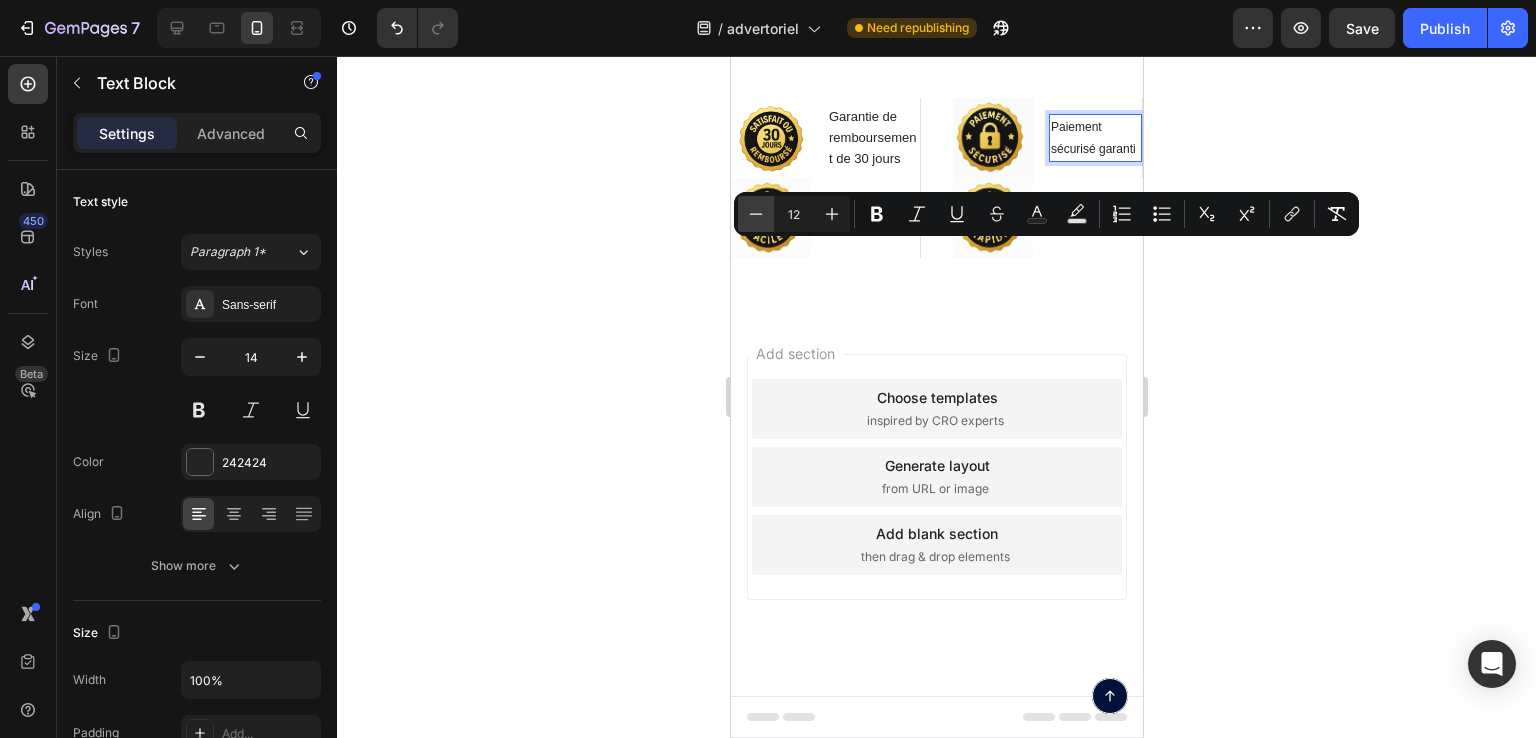 click 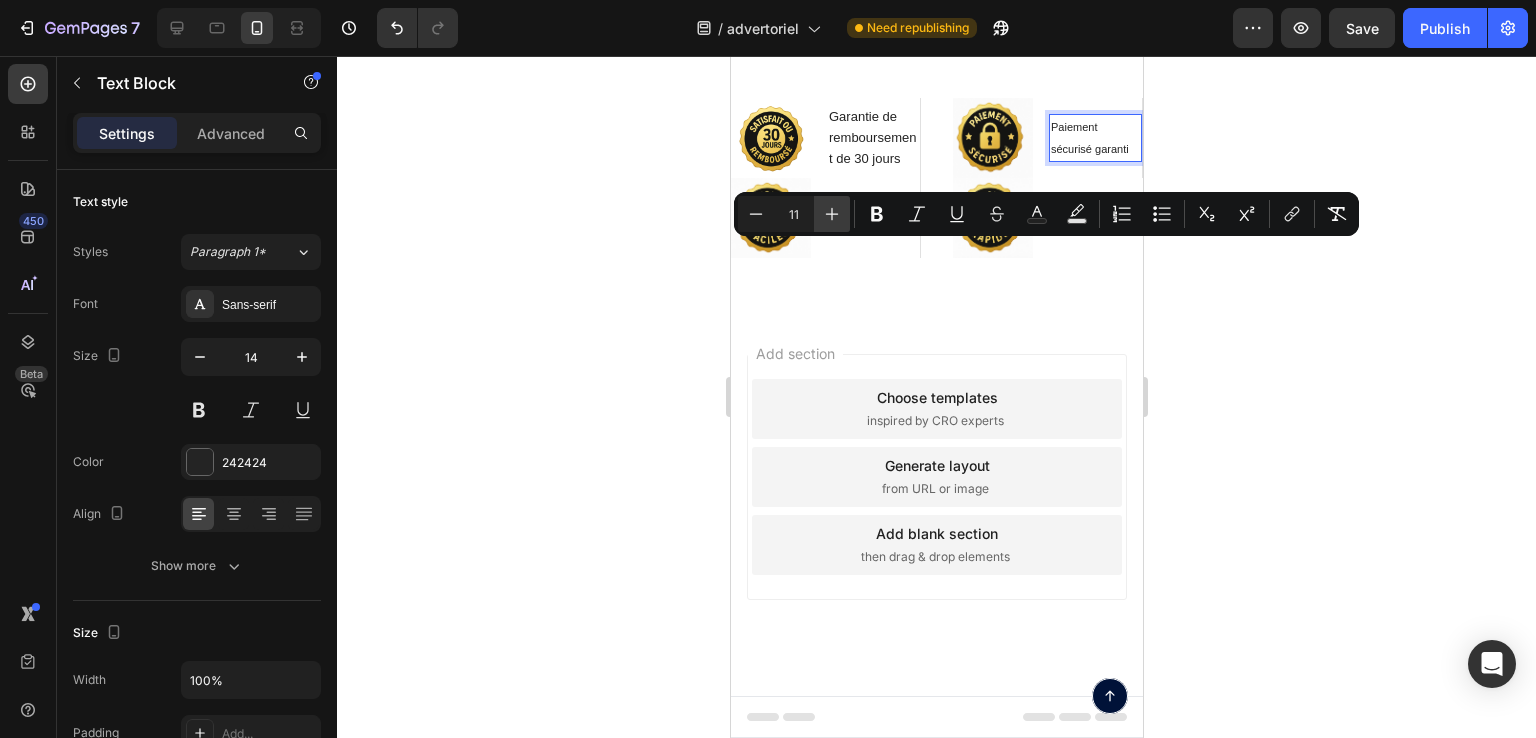 click 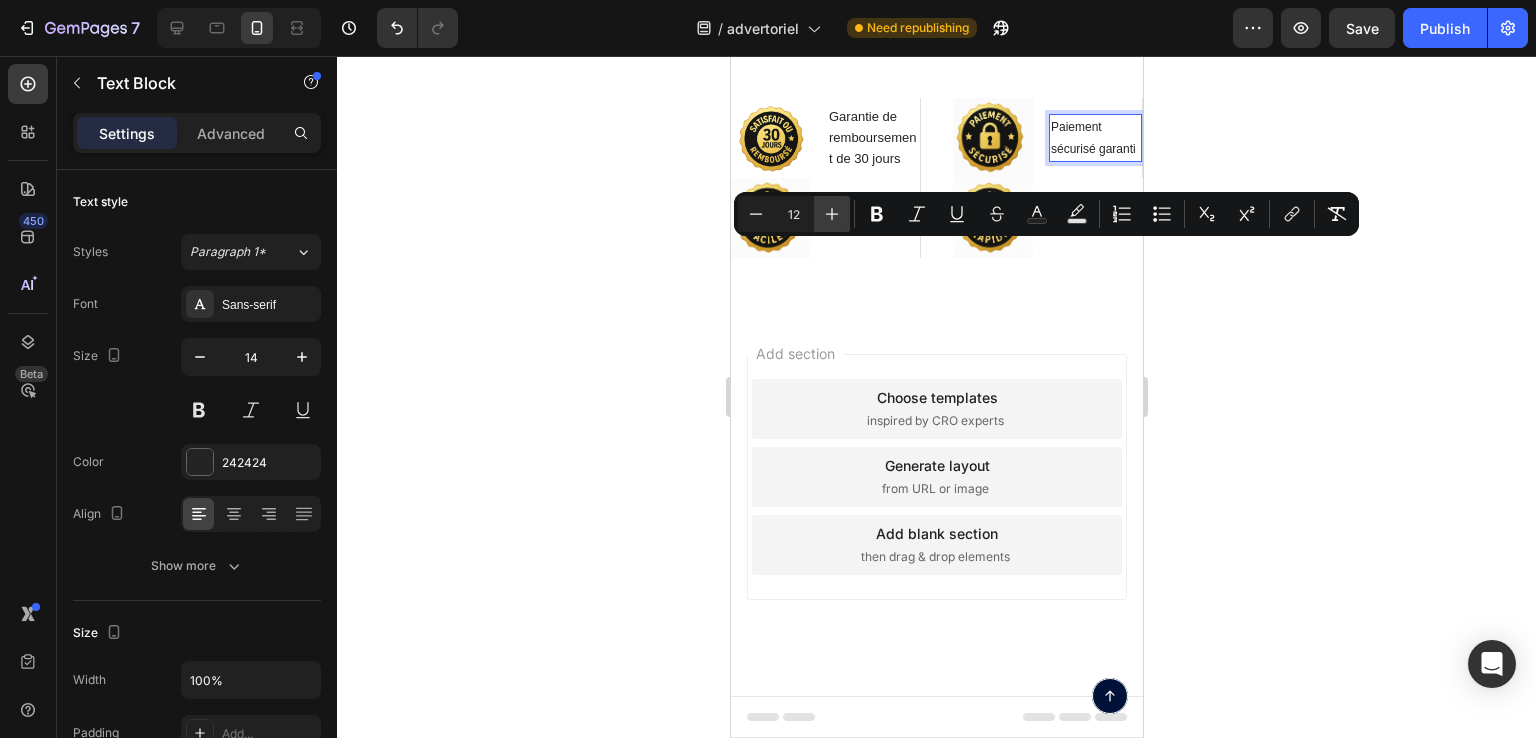 click 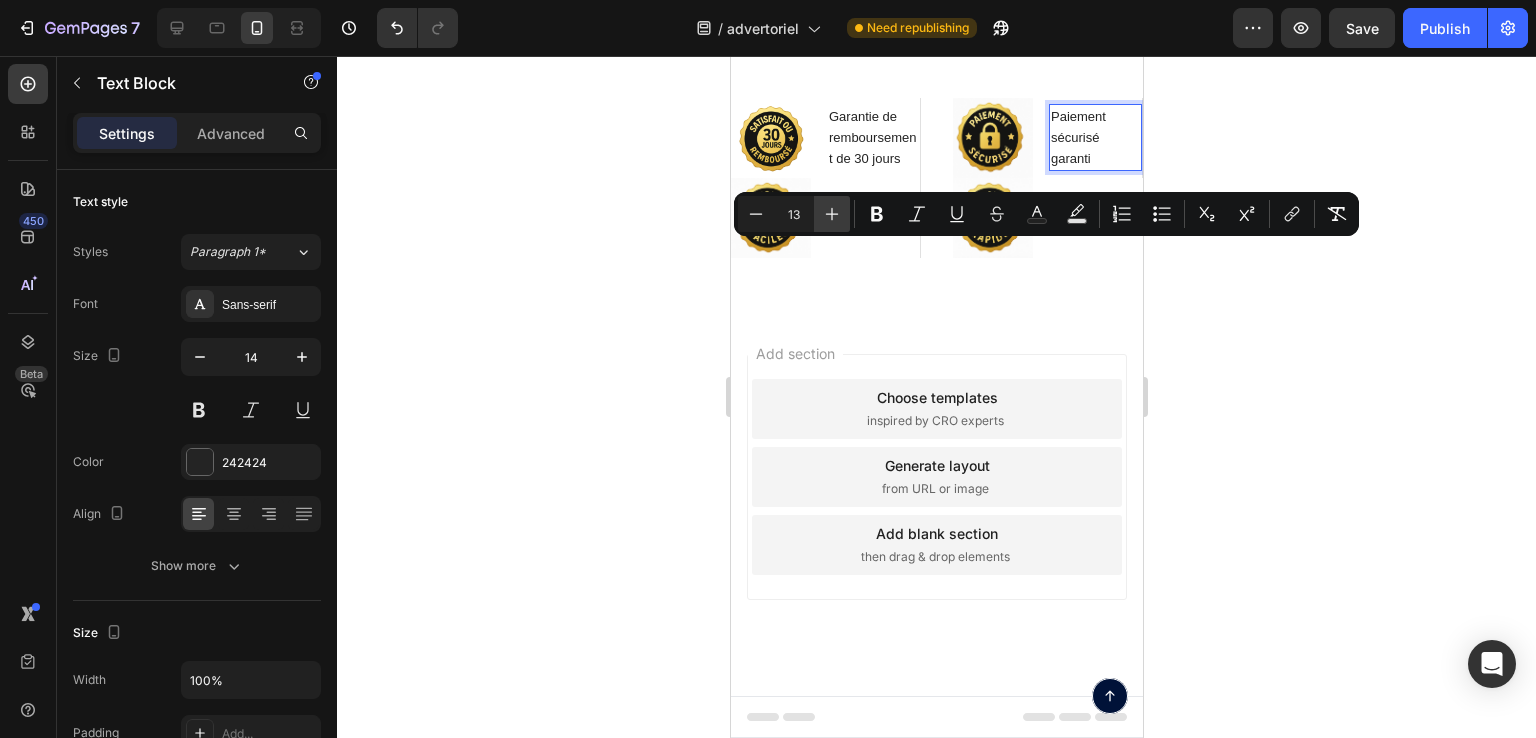 click 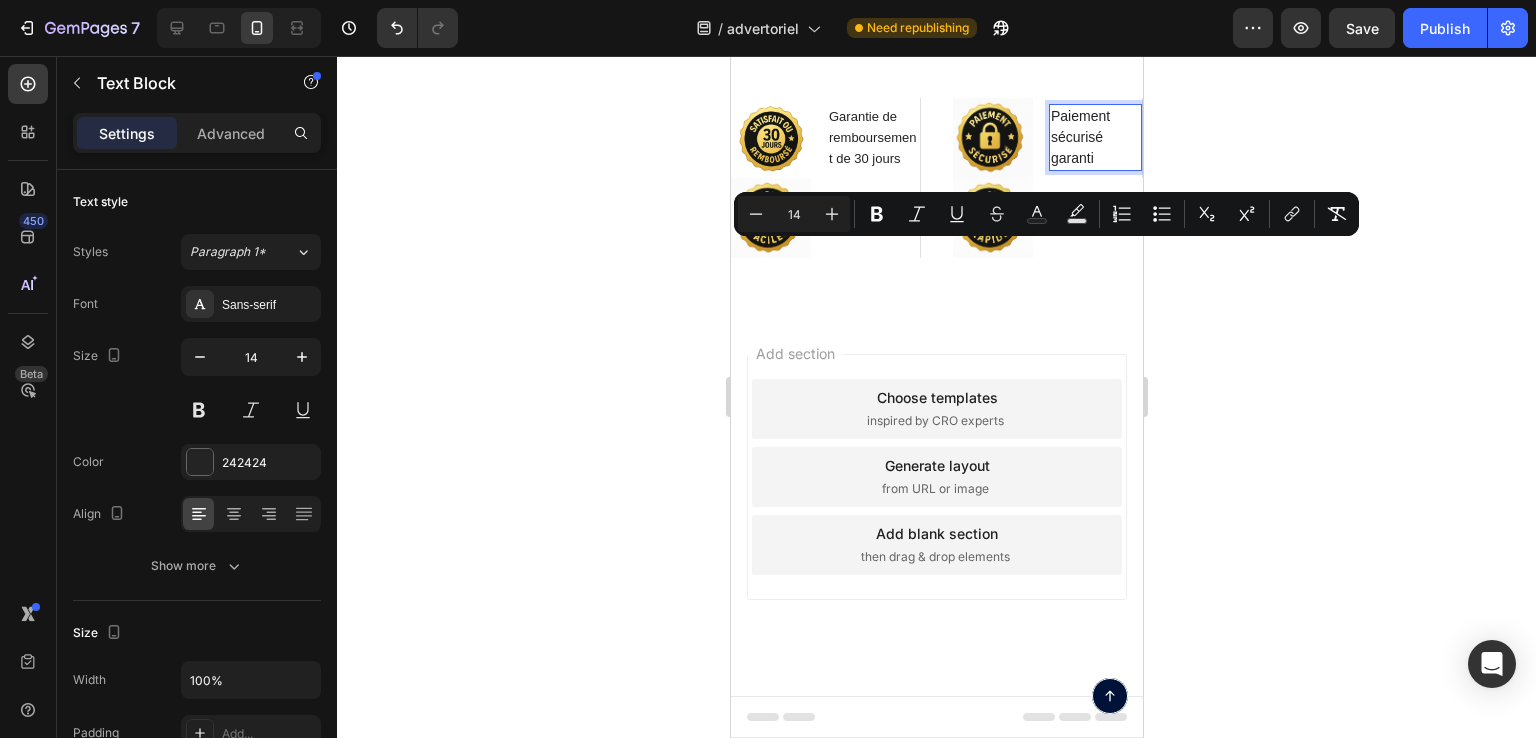 click 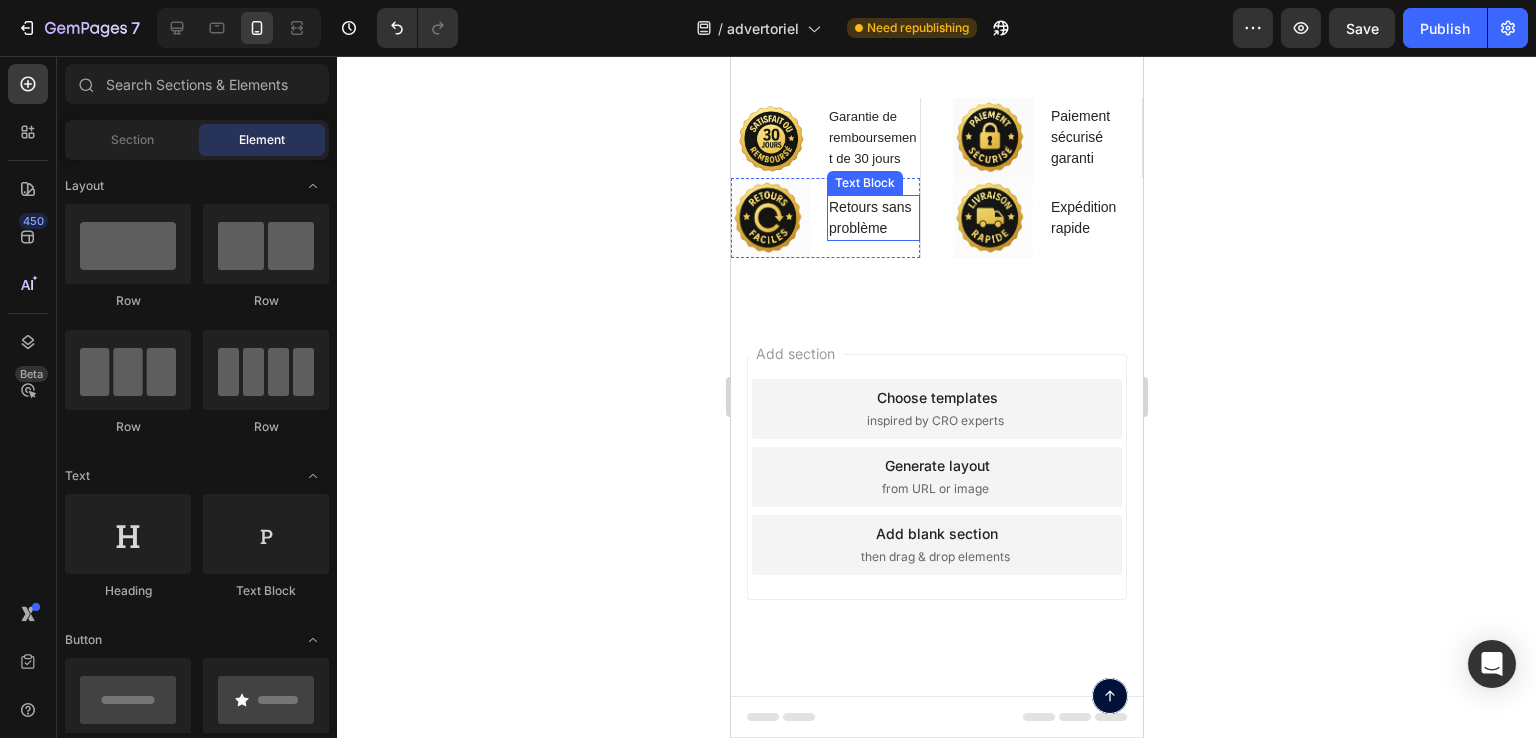 click on "Retours sans problème" at bounding box center (872, 218) 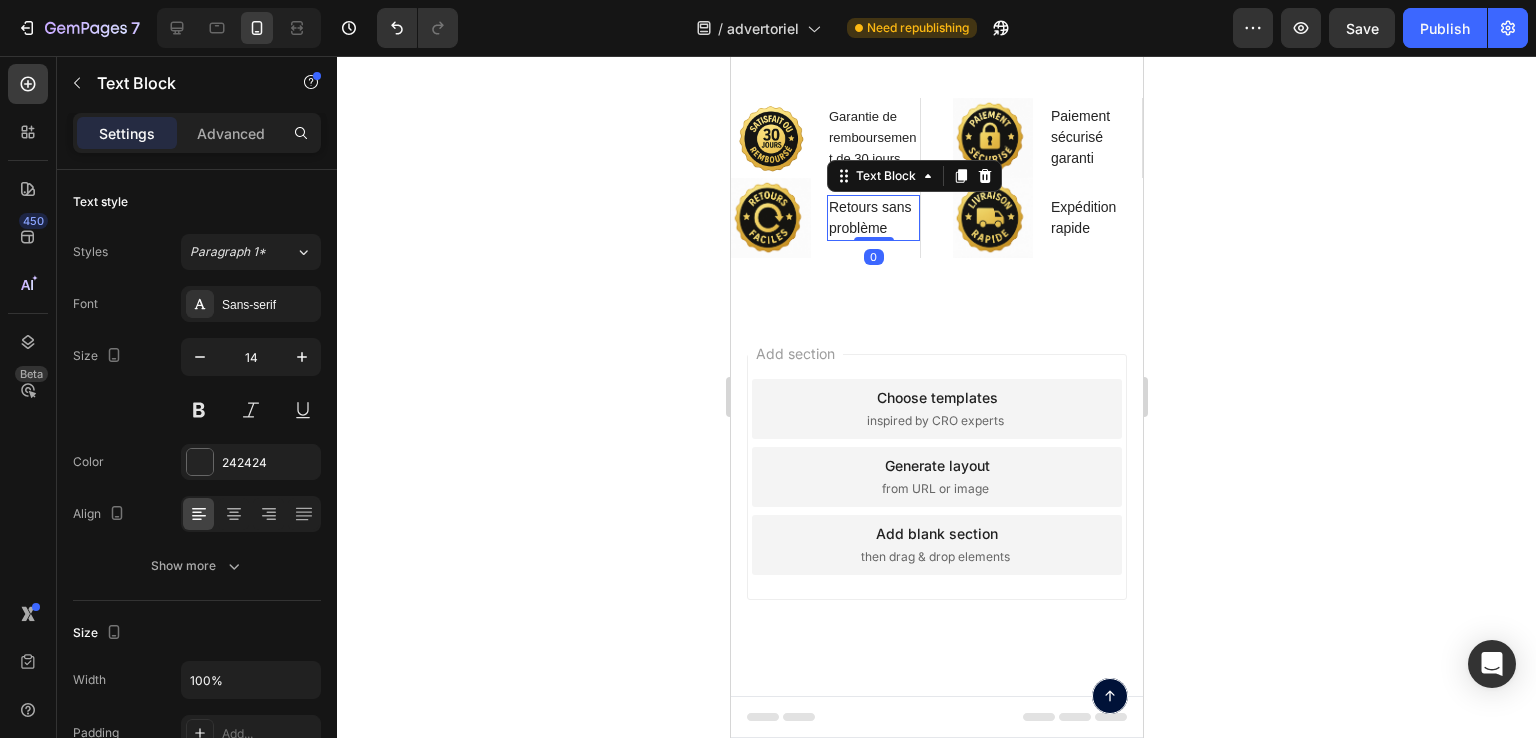 click on "Retours sans problème" at bounding box center [872, 218] 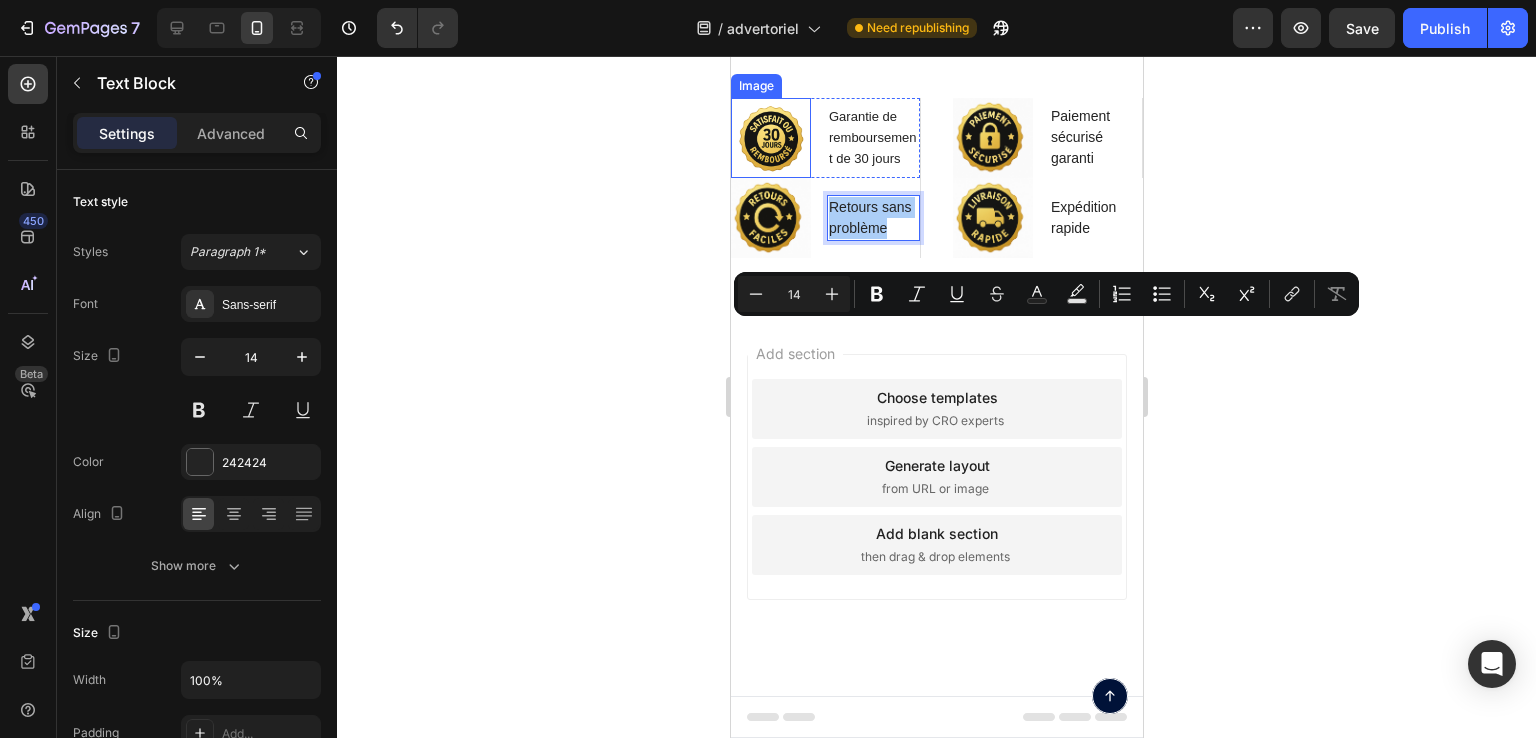 drag, startPoint x: 903, startPoint y: 377, endPoint x: 805, endPoint y: 310, distance: 118.71394 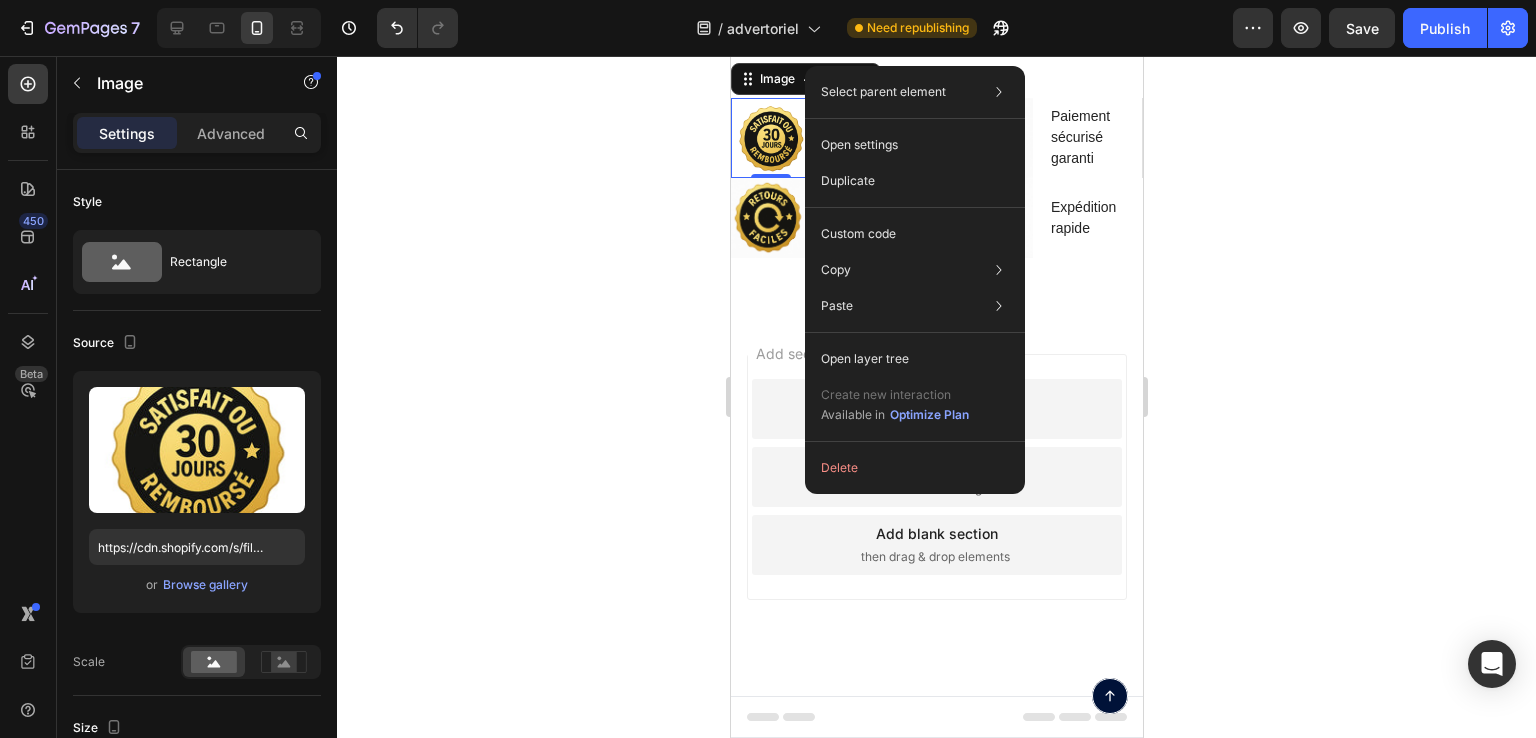 click 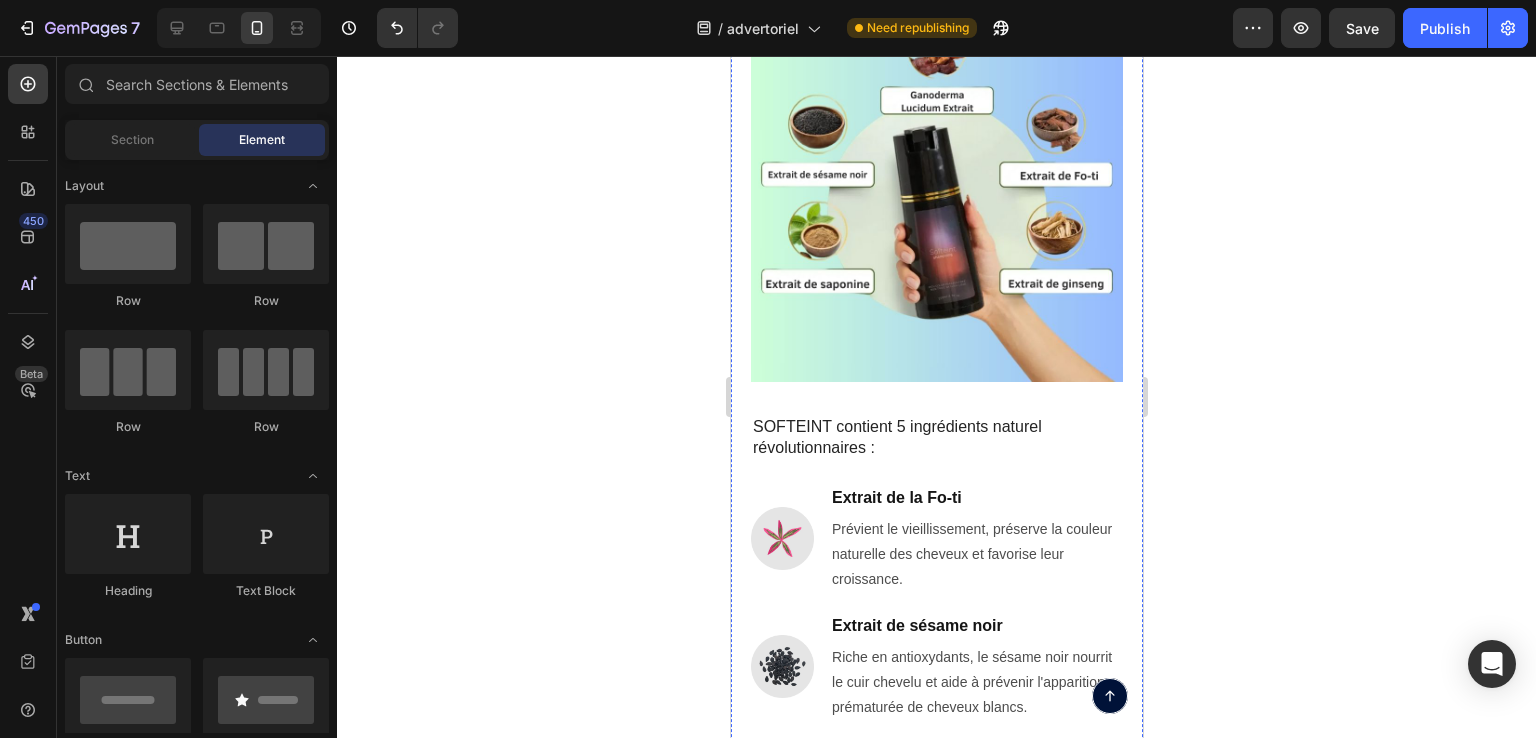 scroll, scrollTop: 5806, scrollLeft: 0, axis: vertical 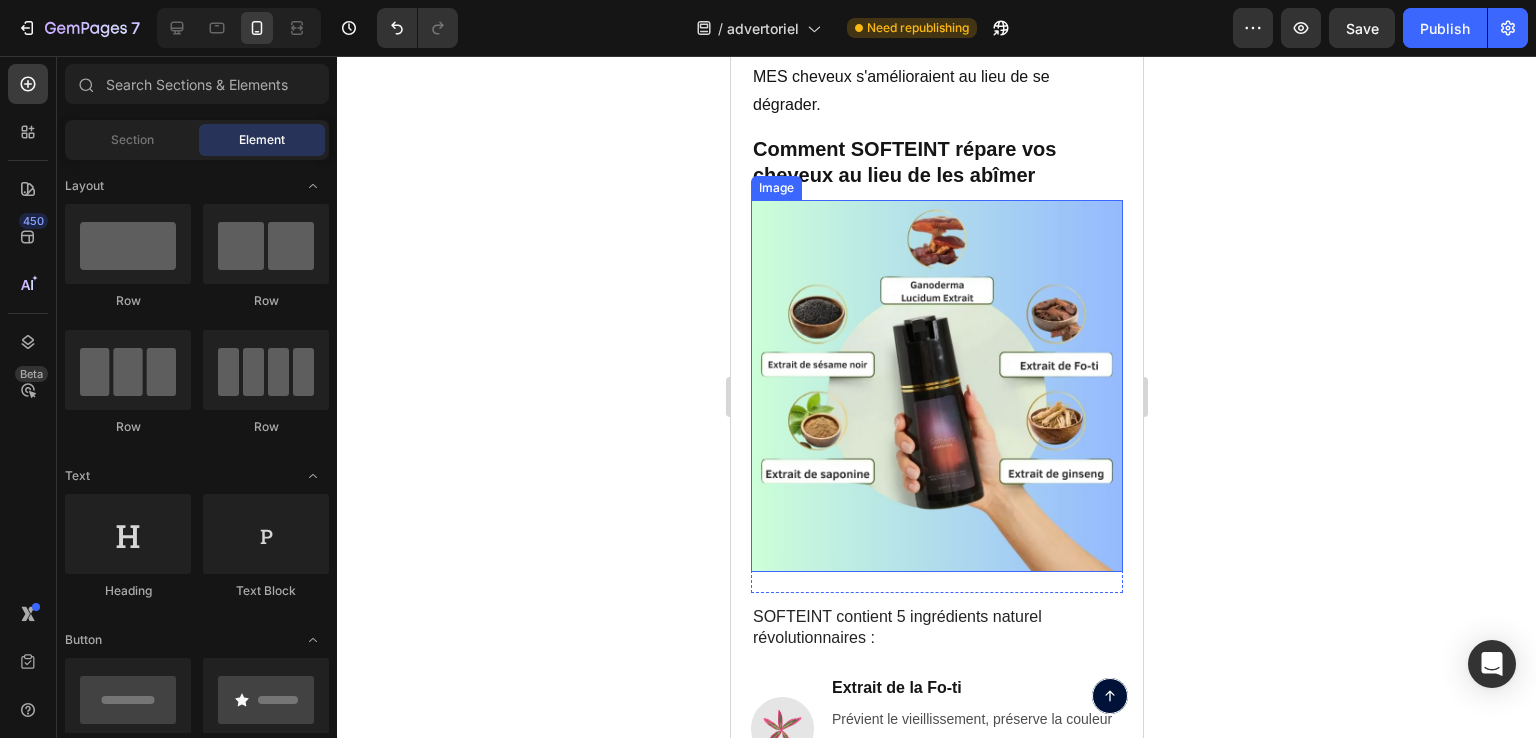 click at bounding box center (936, 386) 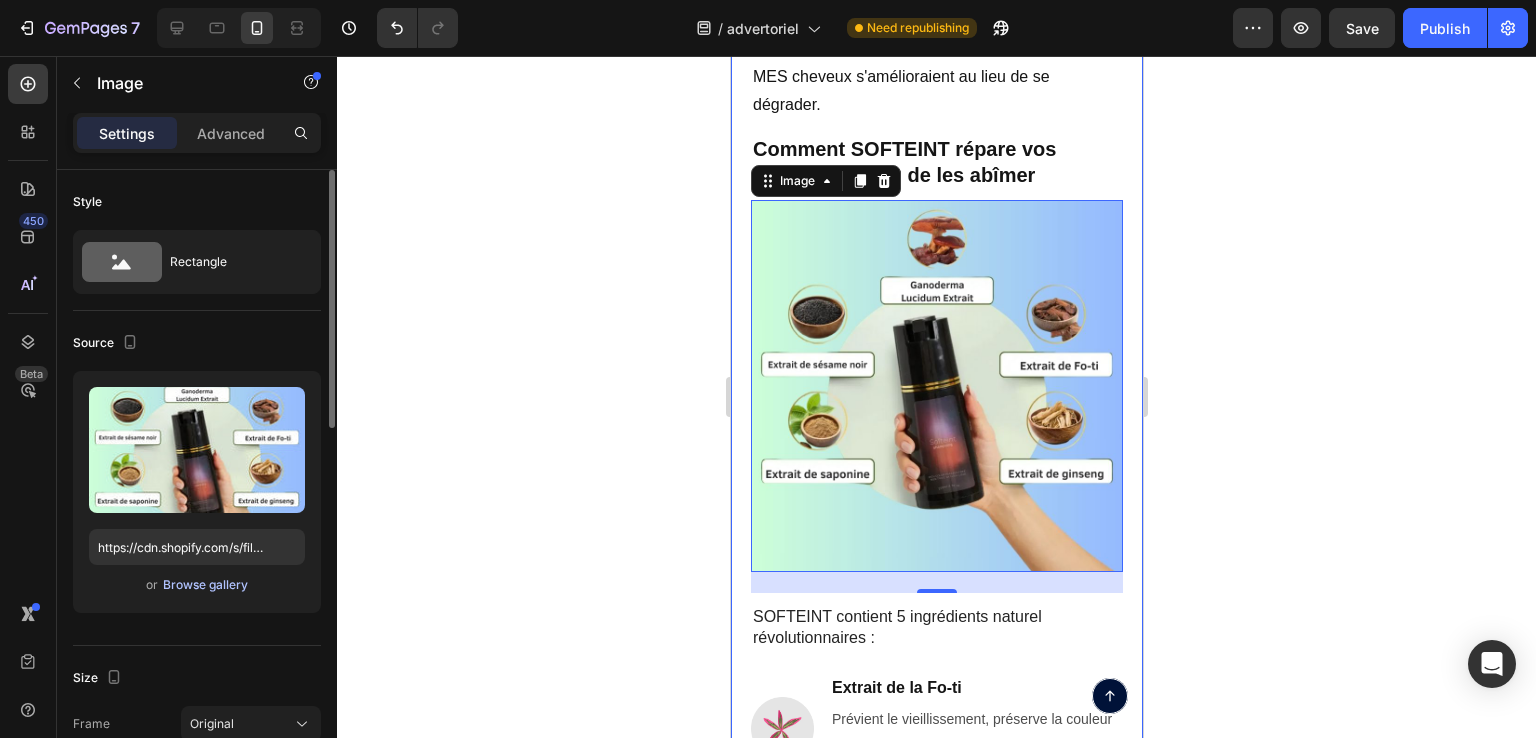 click on "Browse gallery" at bounding box center [205, 585] 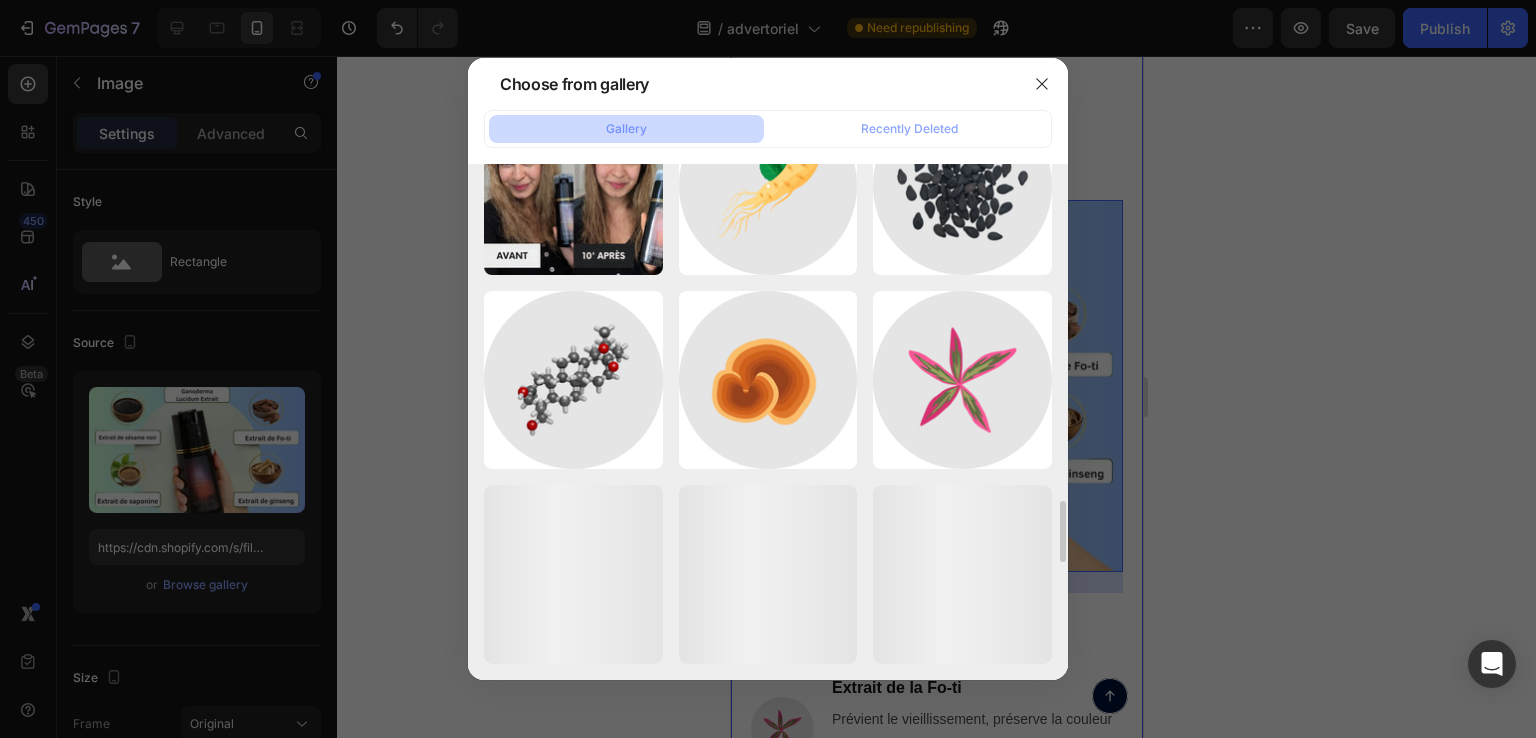 scroll, scrollTop: 2209, scrollLeft: 0, axis: vertical 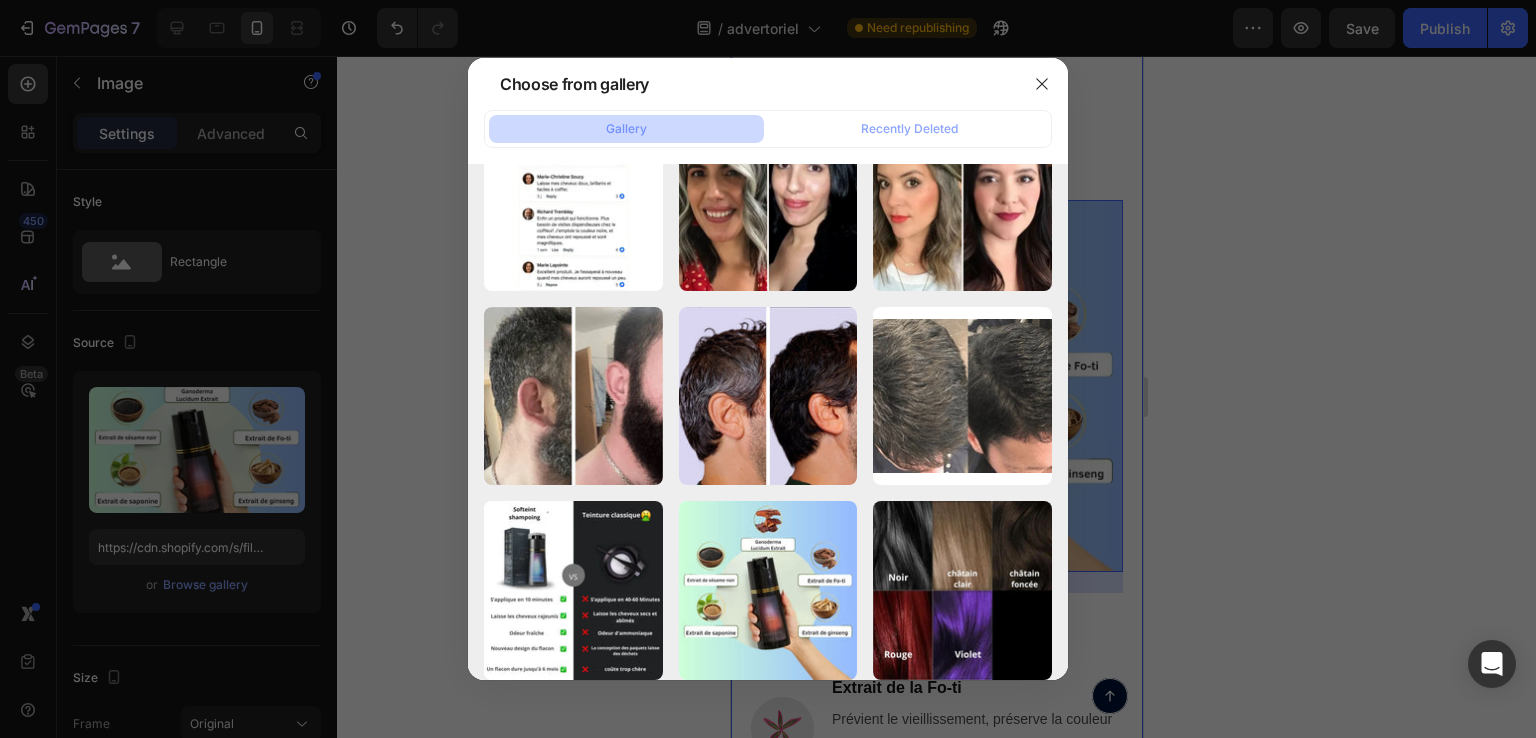 click at bounding box center (768, 369) 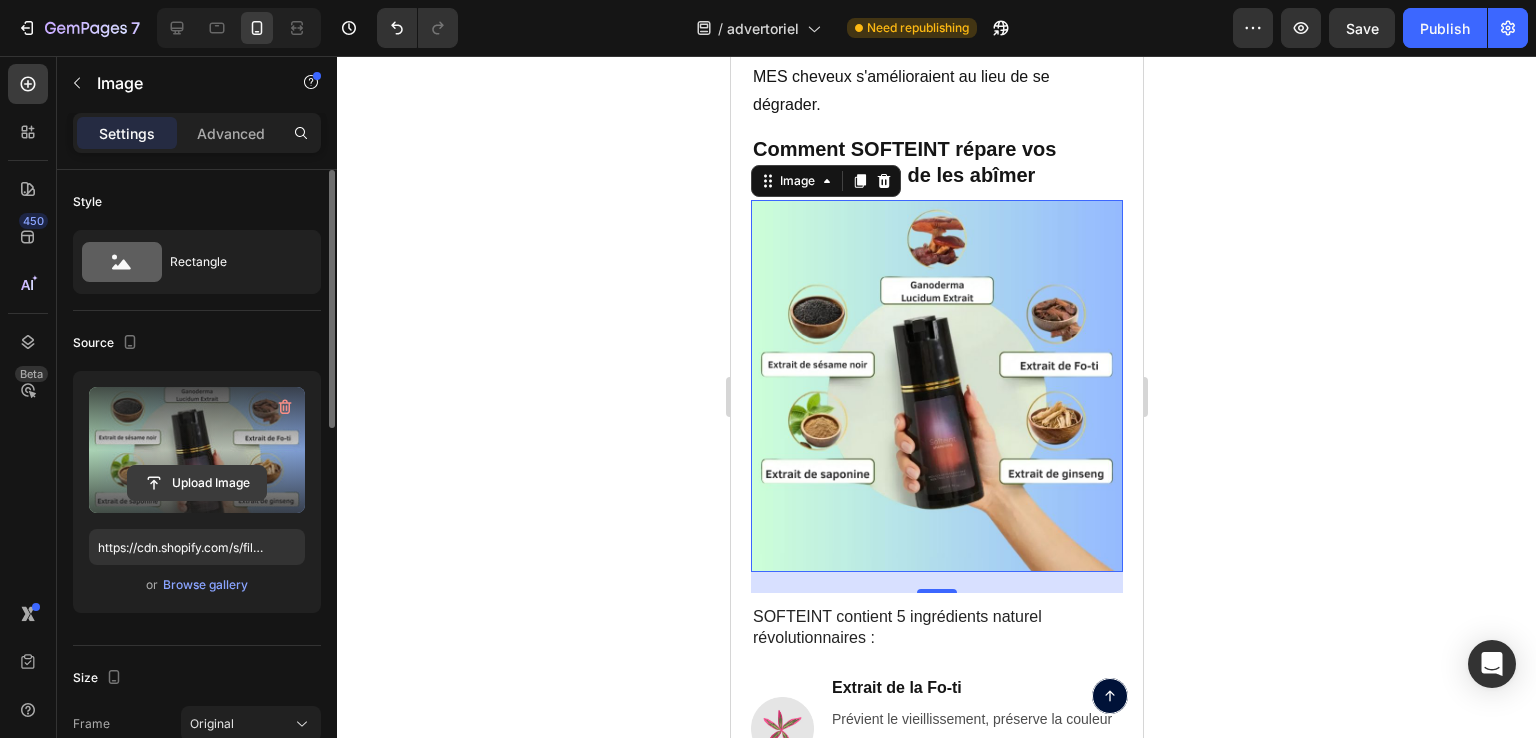 click 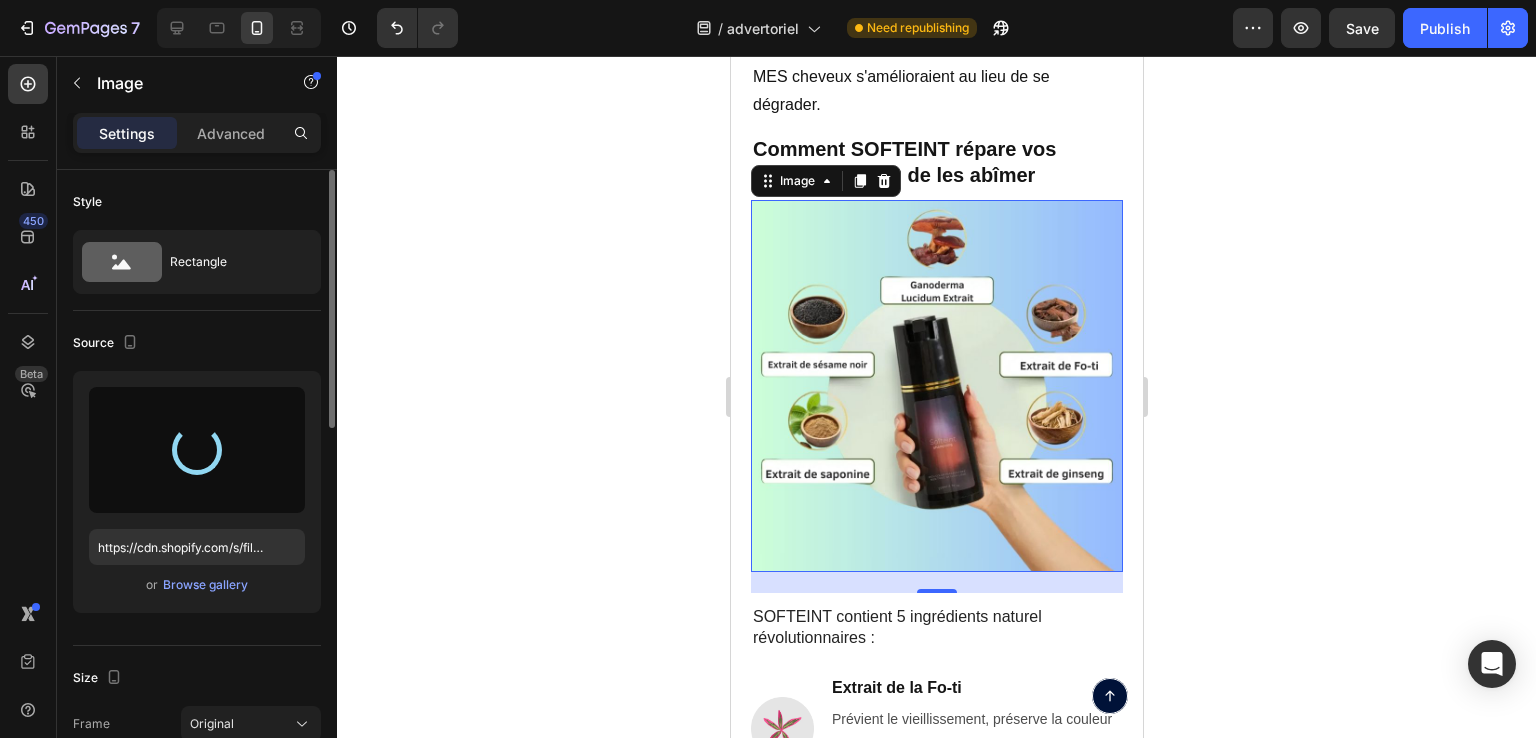 type on "https://cdn.shopify.com/s/files/1/0663/4425/5532/files/gempages_553048963888972741-d86cf9c9-526e-4c72-99f6-c2a49b07d47b.jpg" 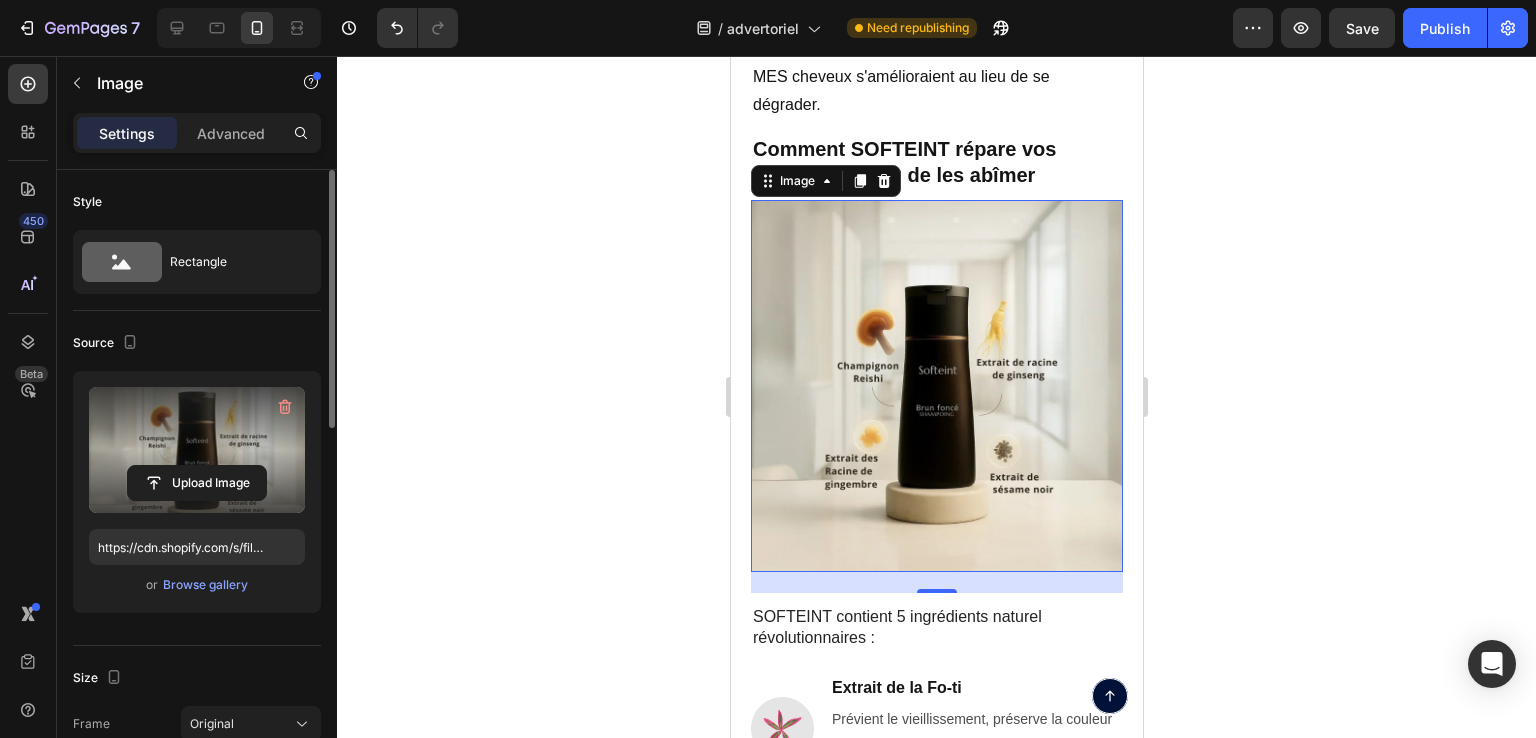 click 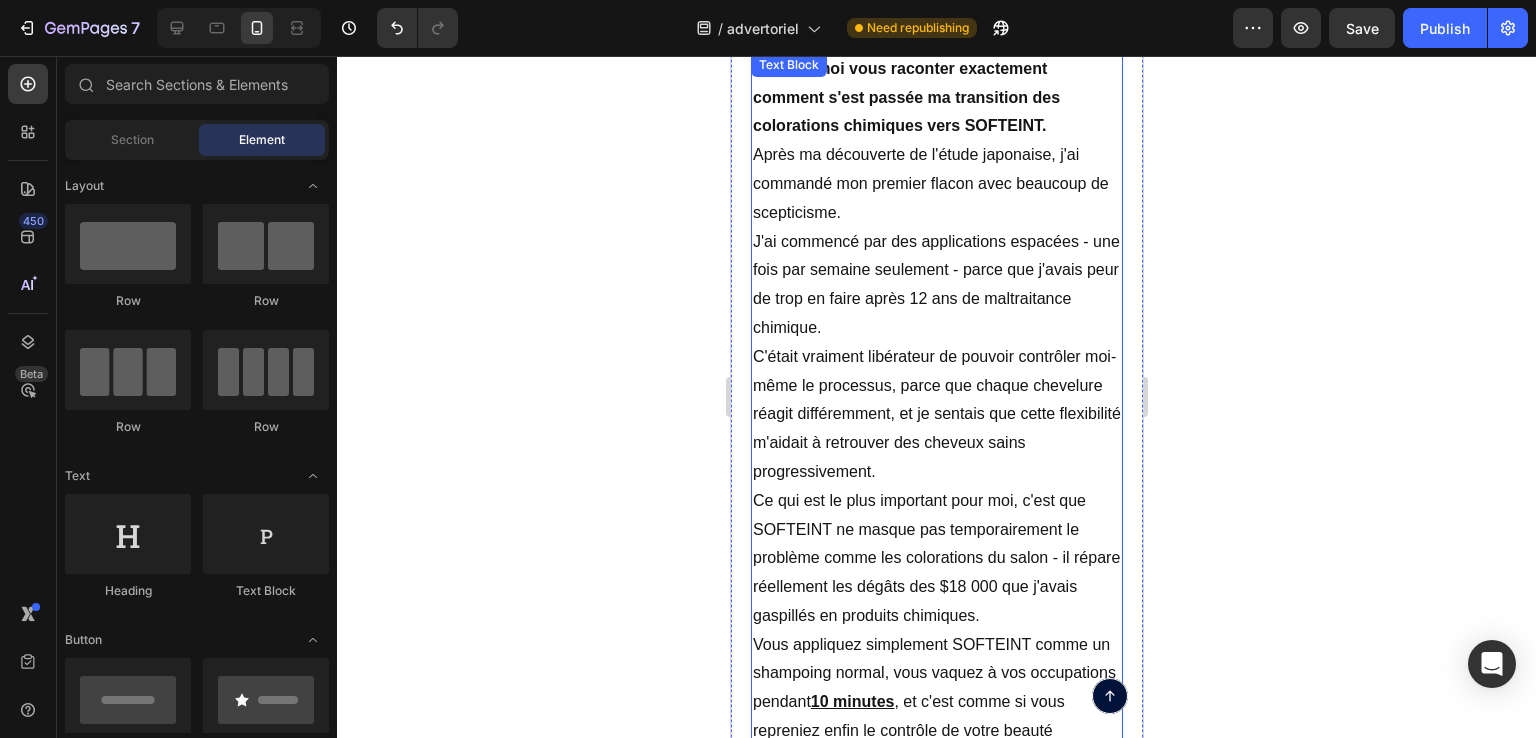 scroll, scrollTop: 4406, scrollLeft: 0, axis: vertical 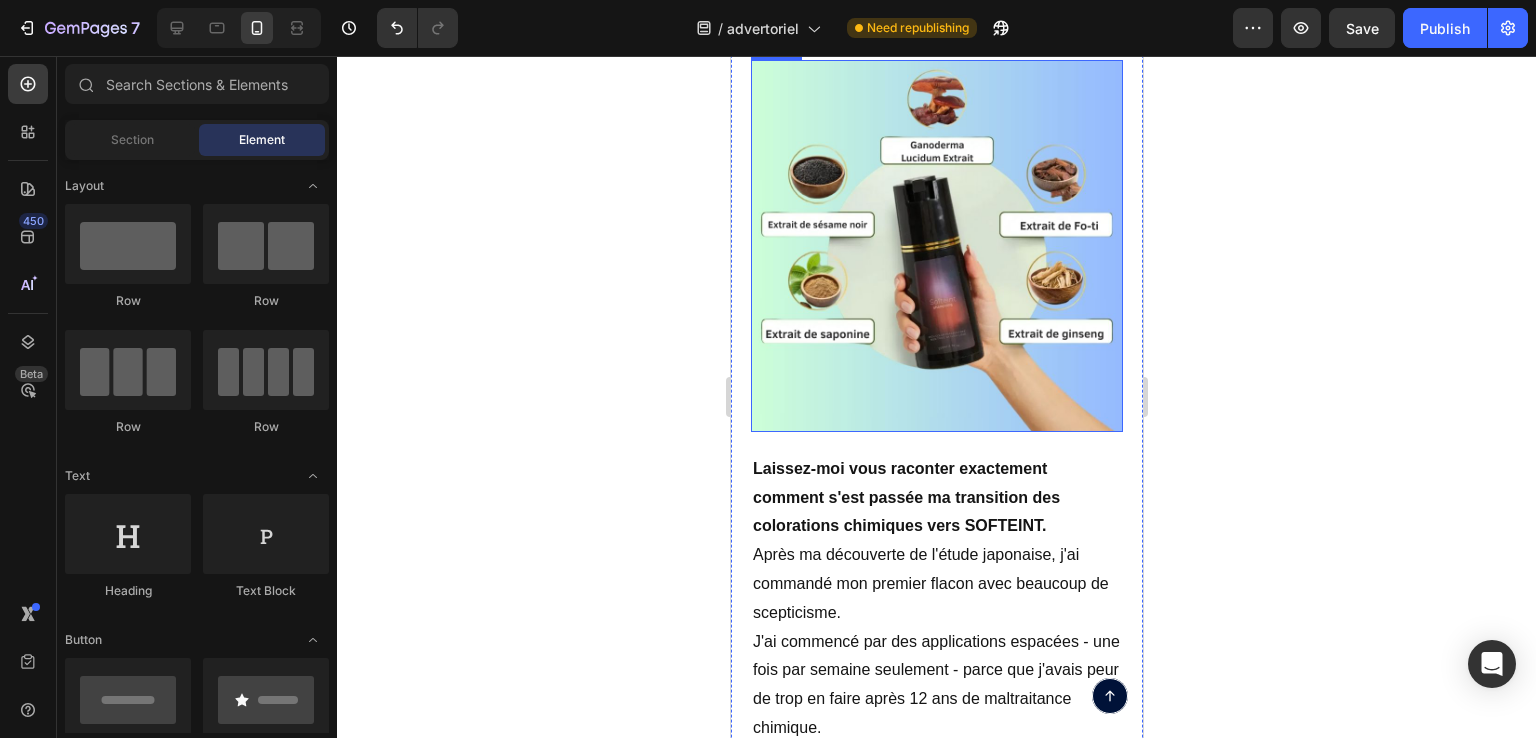 click at bounding box center [936, 246] 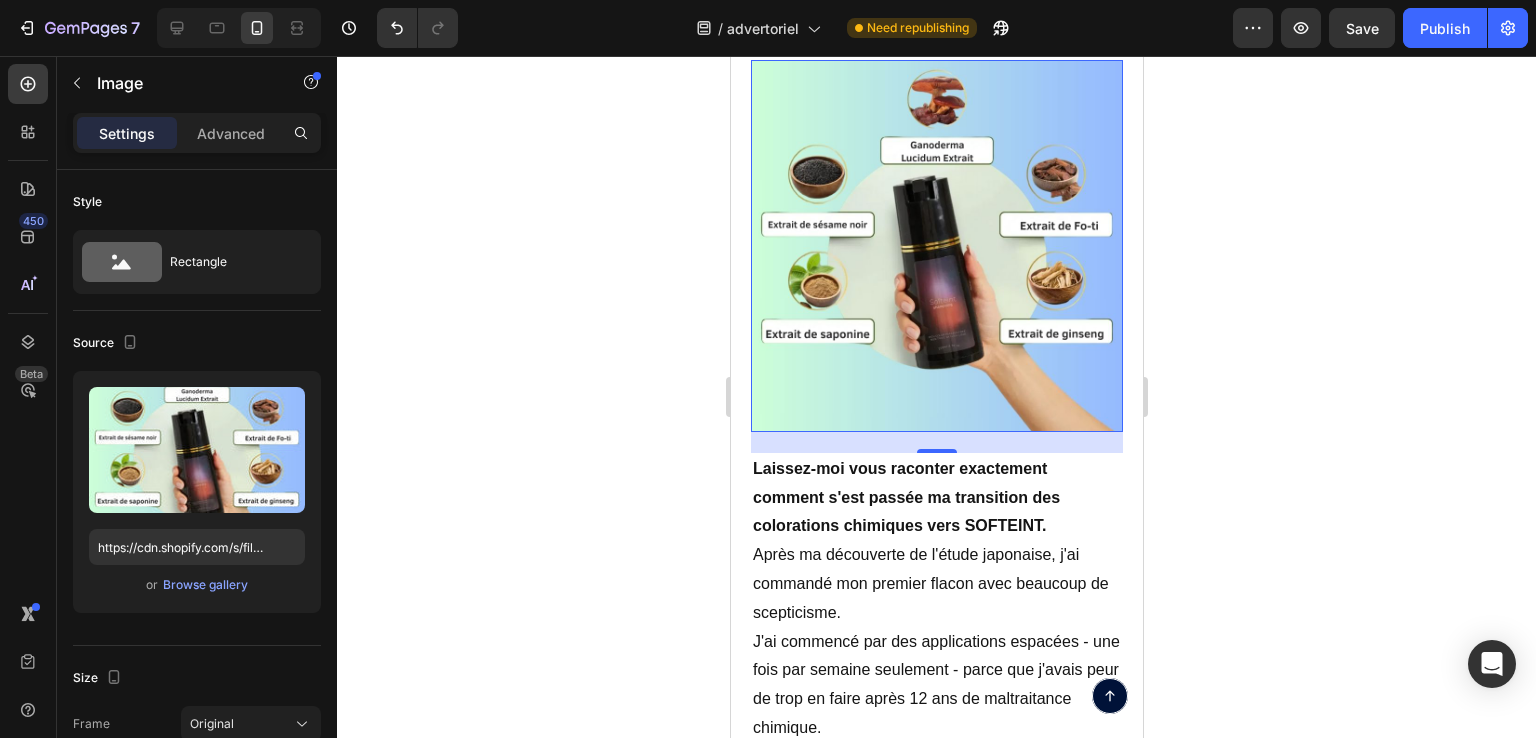 drag, startPoint x: 283, startPoint y: 409, endPoint x: 1397, endPoint y: 65, distance: 1165.9039 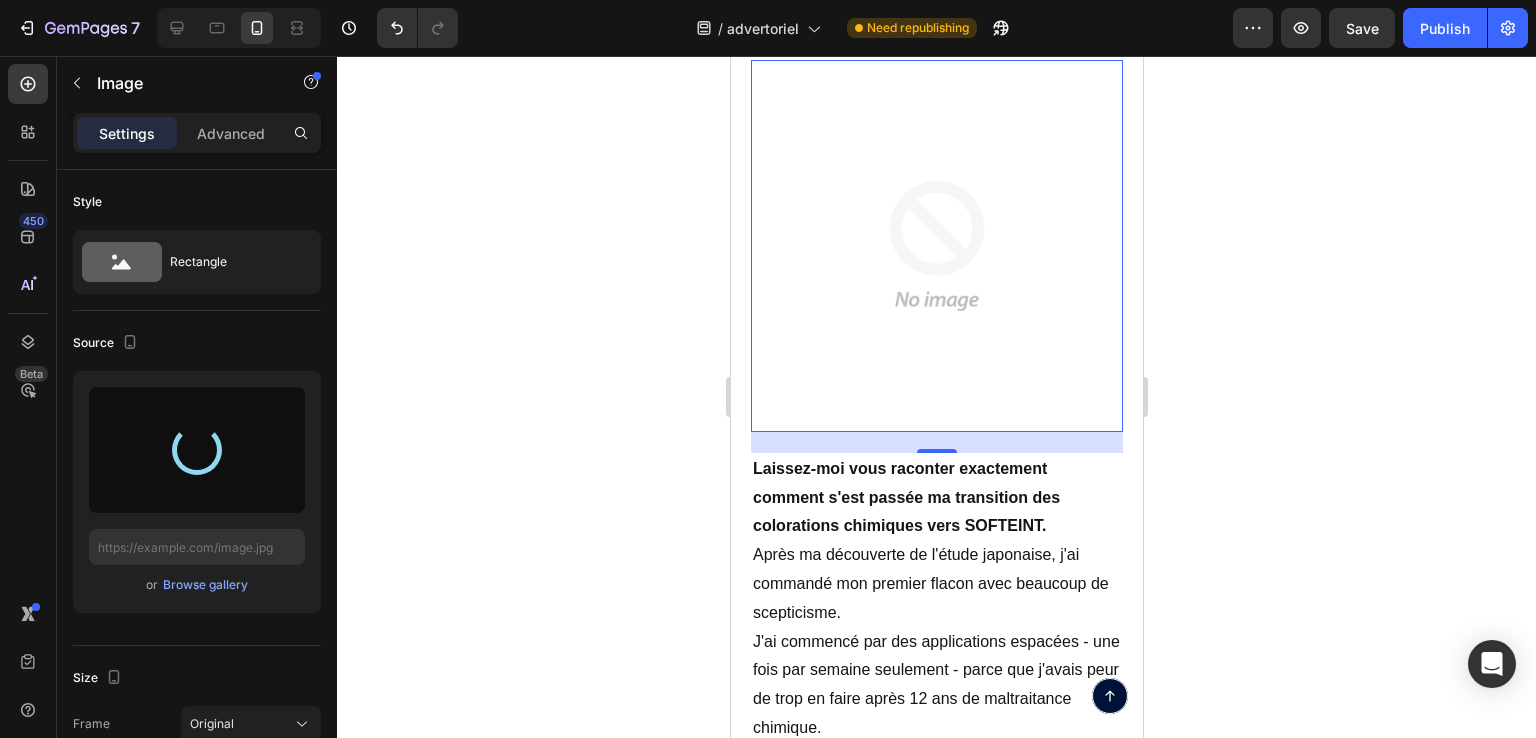 type on "https://cdn.shopify.com/s/files/1/0663/4425/5532/files/gempages_553048963888972741-77bf817c-549f-4b19-aef1-754e718ea5c4.jpg" 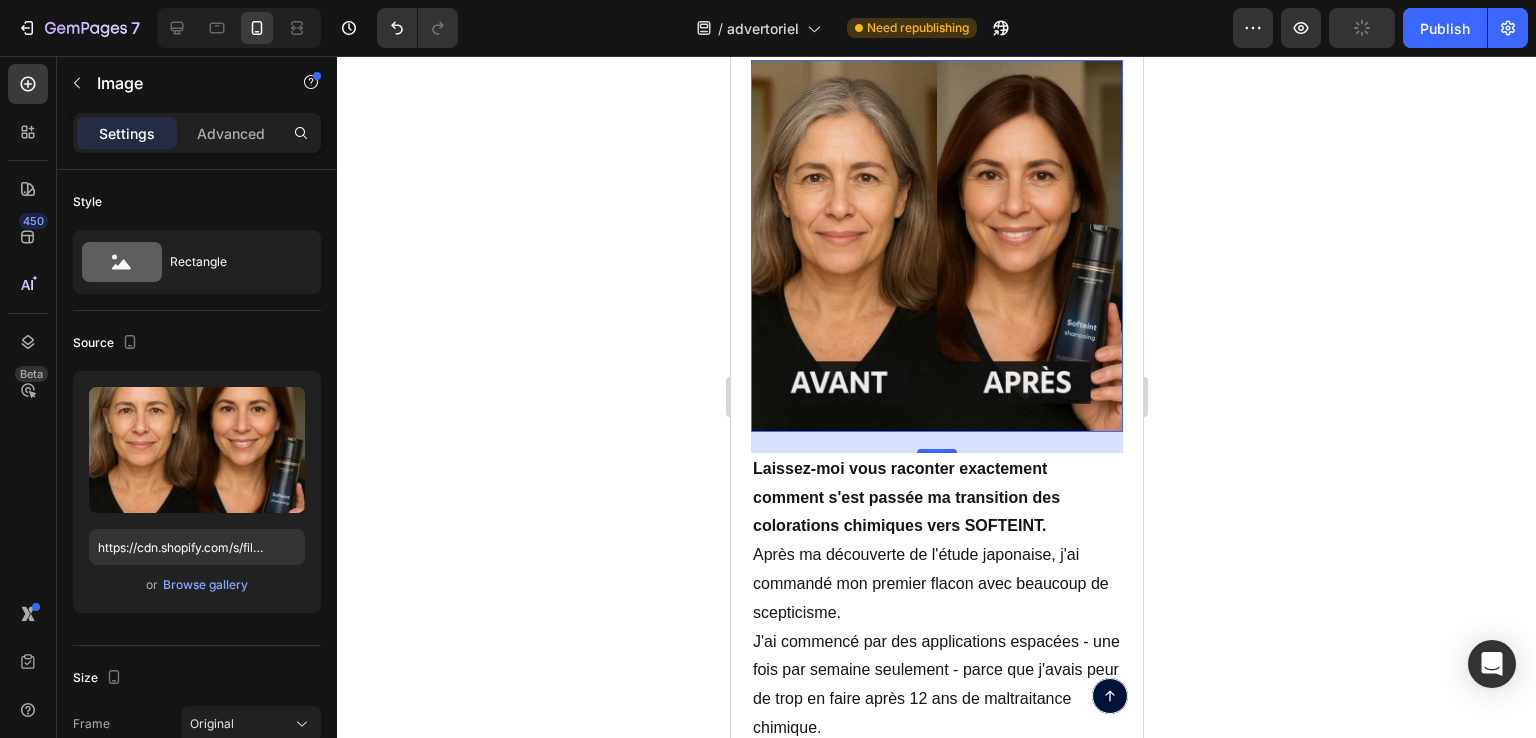 click 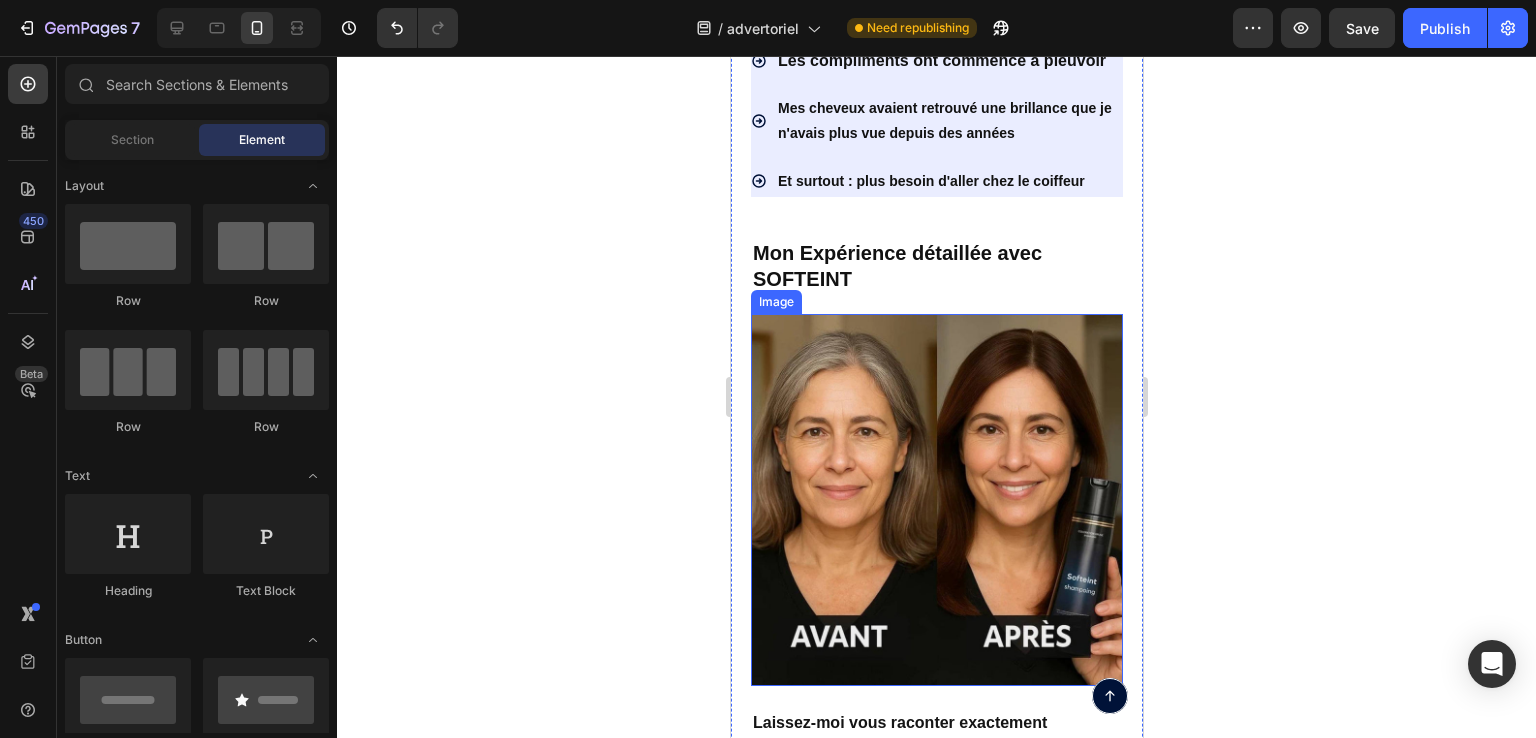 scroll, scrollTop: 4106, scrollLeft: 0, axis: vertical 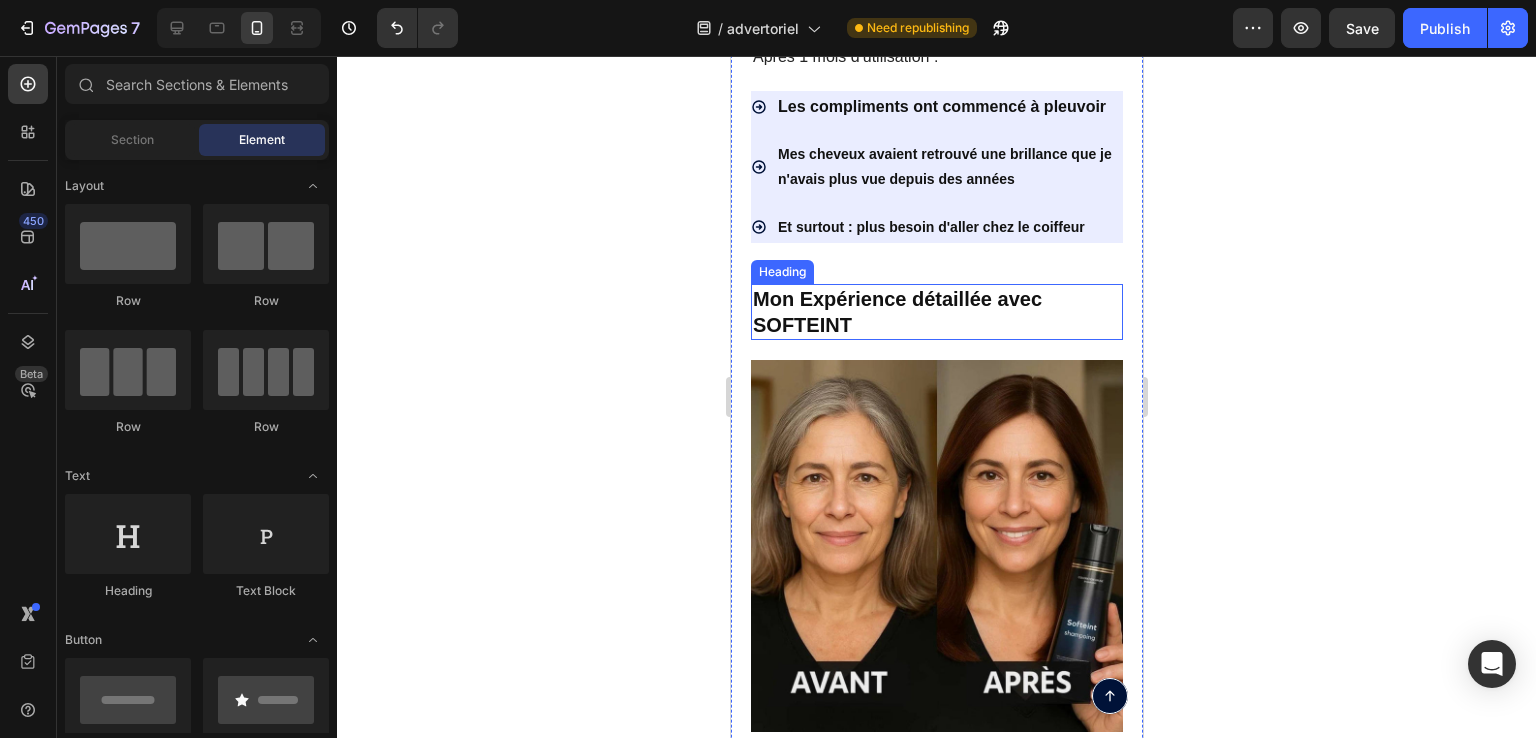 click on "Mon Expérience détaillée avec SOFTEINT" at bounding box center (936, 312) 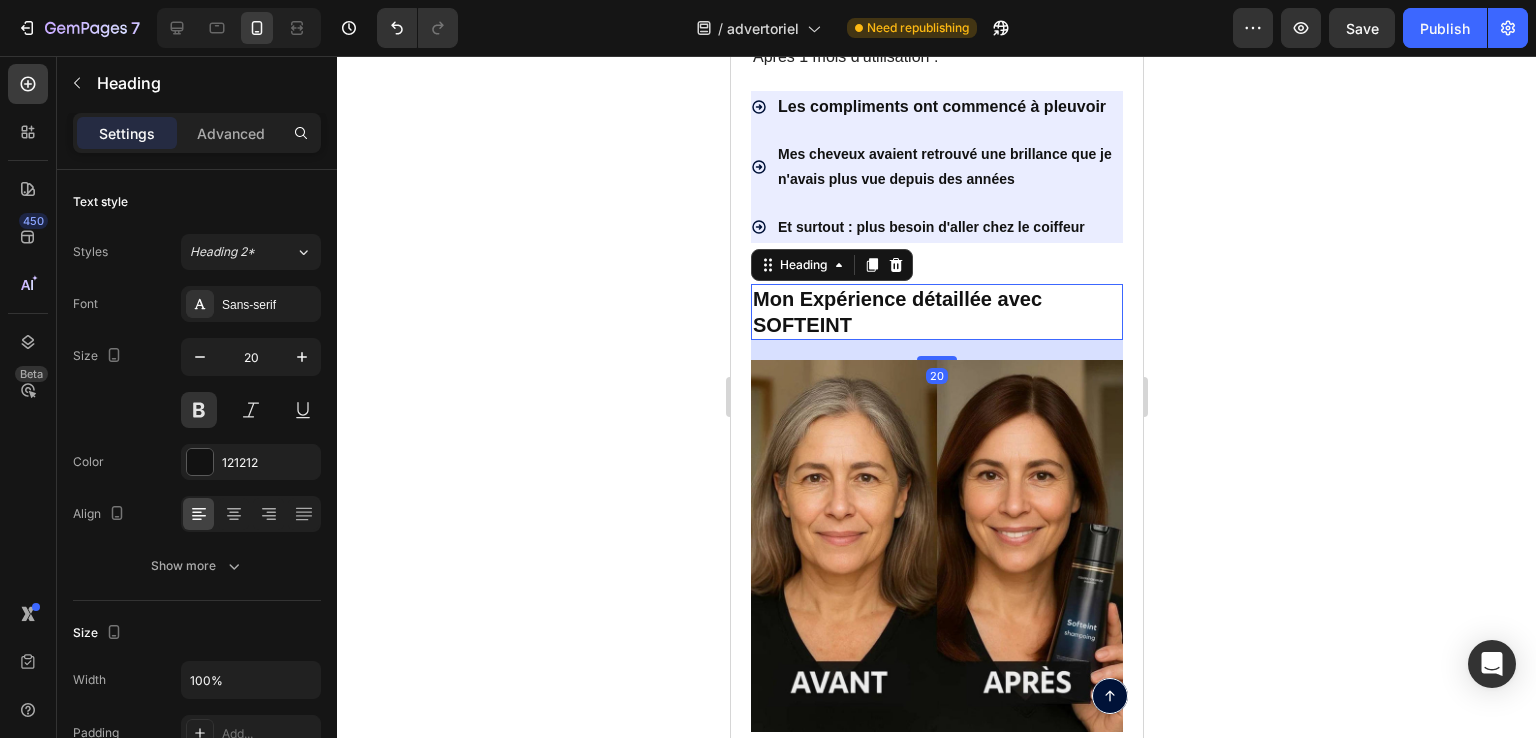 click on "Mon Expérience détaillée avec SOFTEINT" at bounding box center [936, 312] 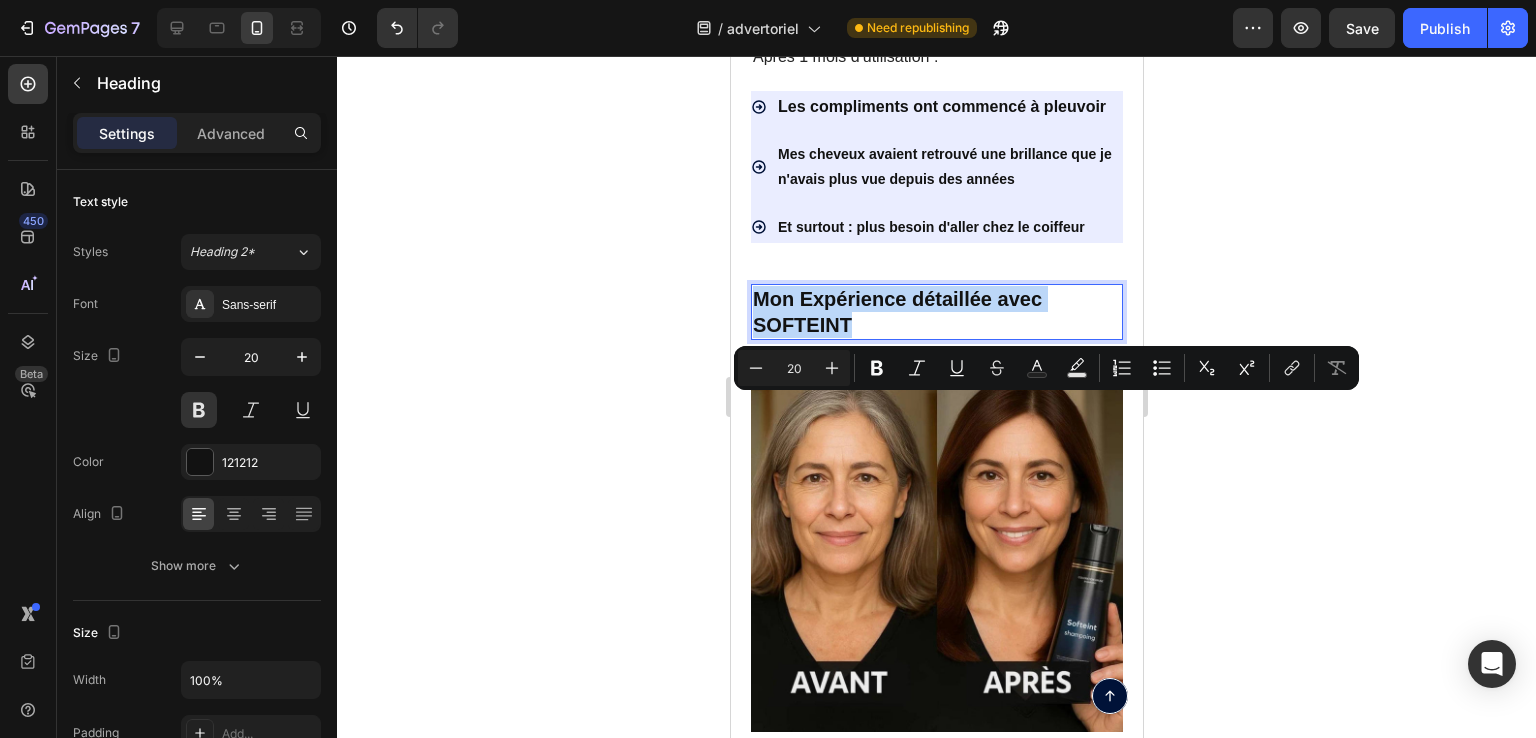 drag, startPoint x: 861, startPoint y: 432, endPoint x: 1434, endPoint y: 436, distance: 573.014 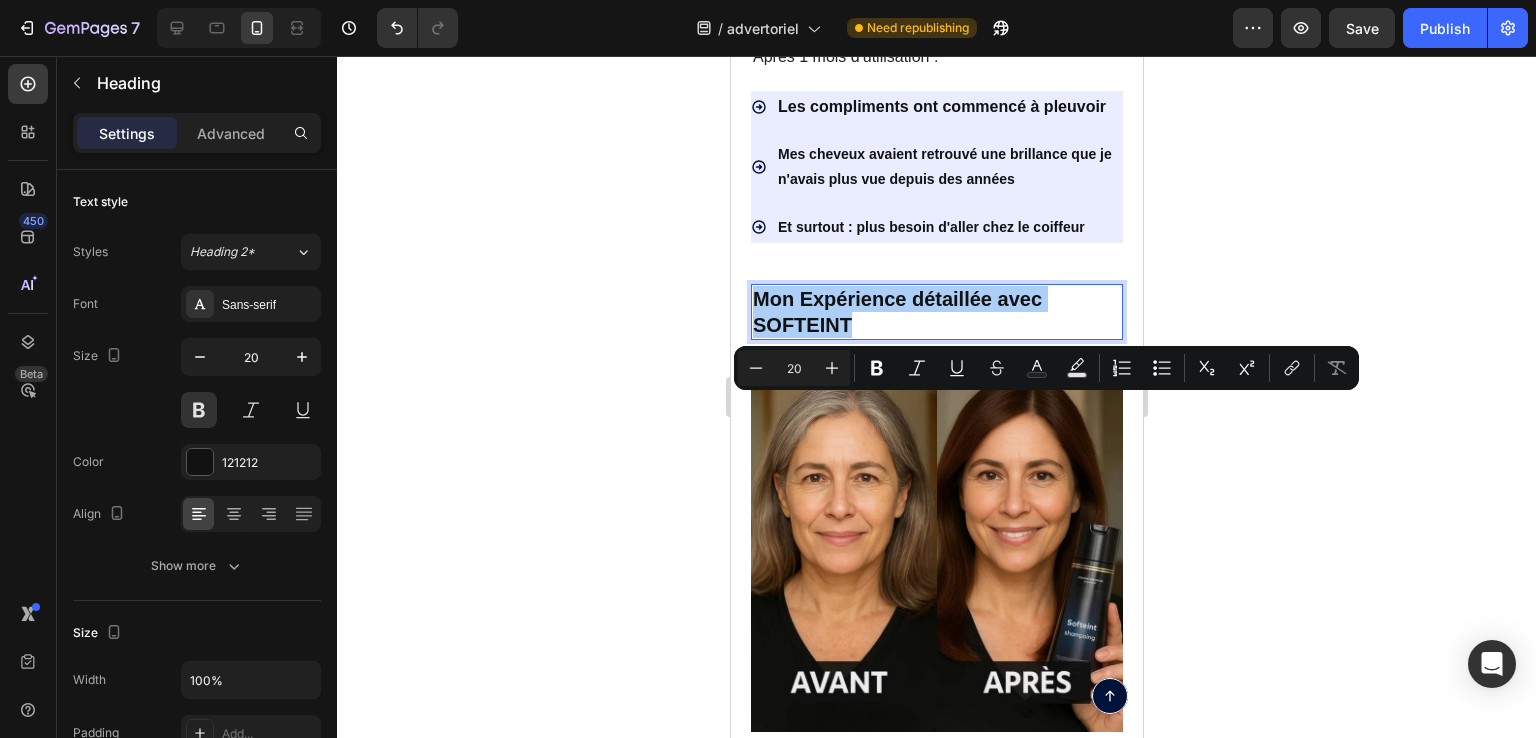 click 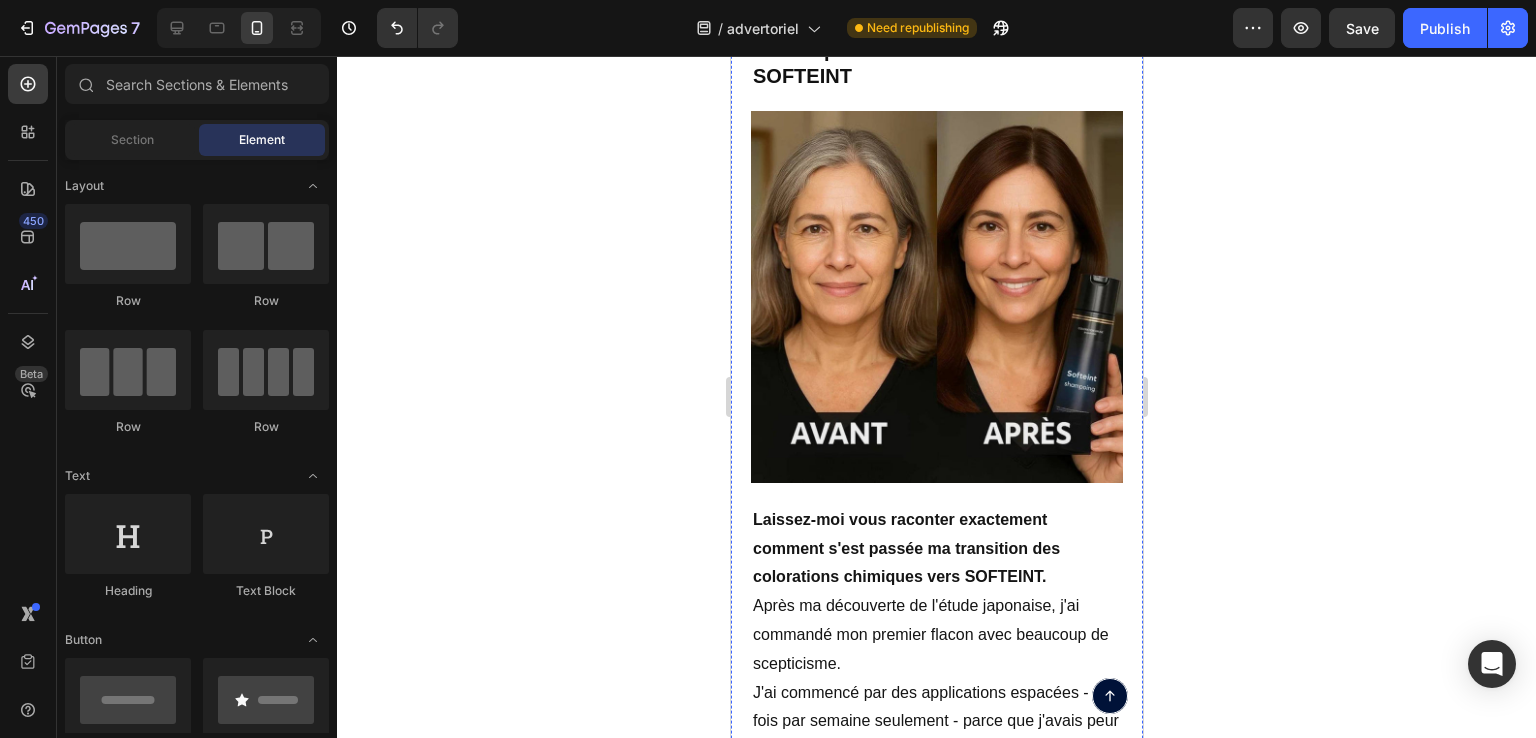 scroll, scrollTop: 4506, scrollLeft: 0, axis: vertical 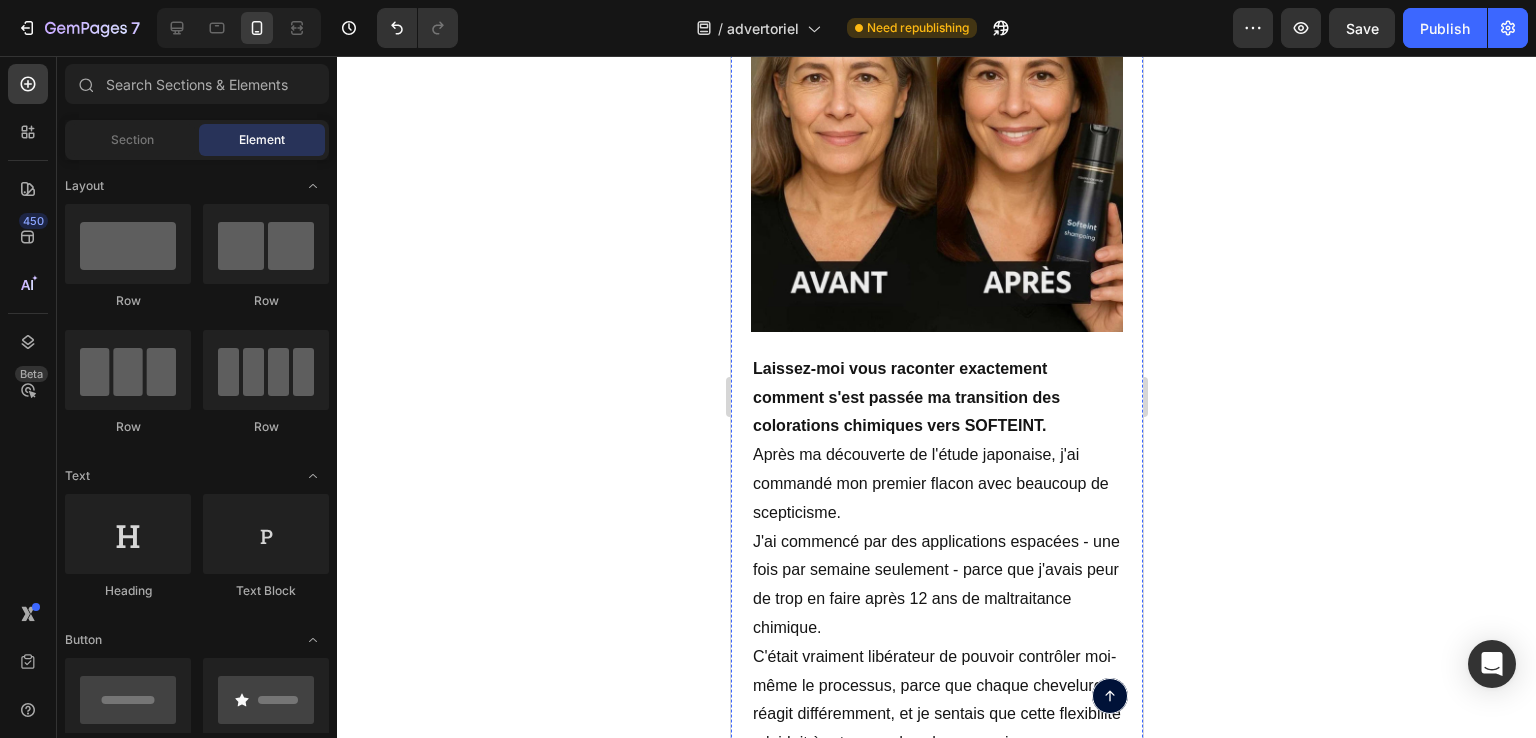click at bounding box center [936, 146] 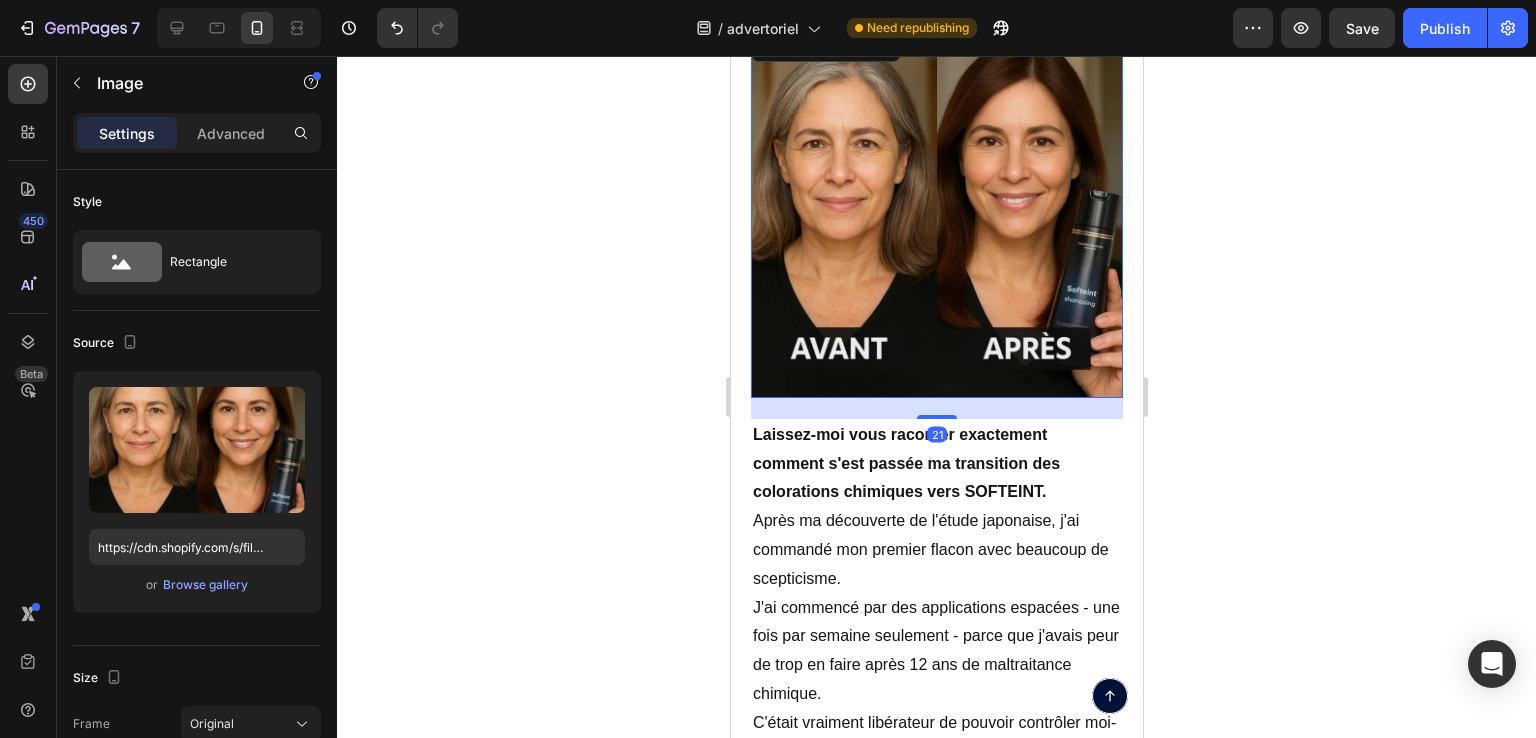 scroll, scrollTop: 4406, scrollLeft: 0, axis: vertical 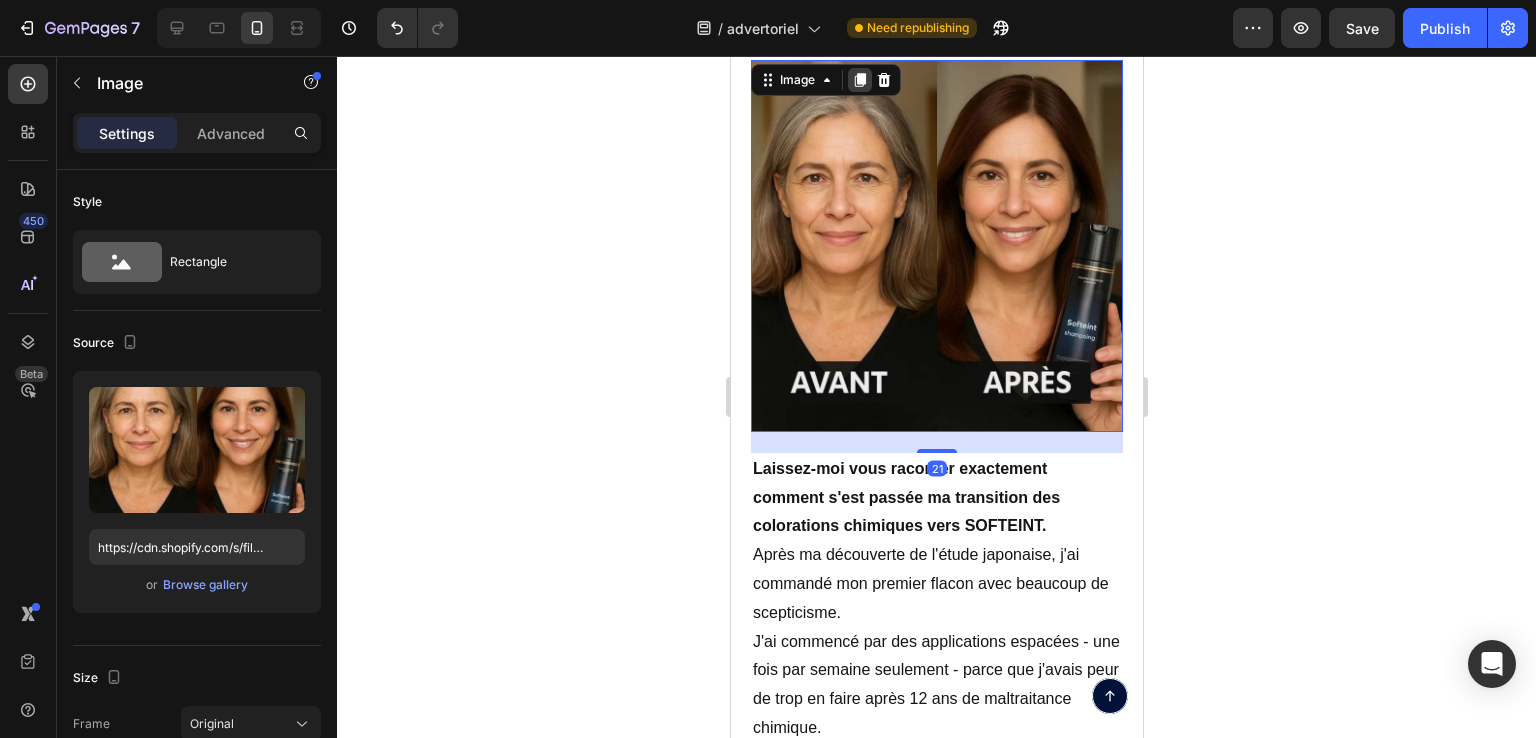 click 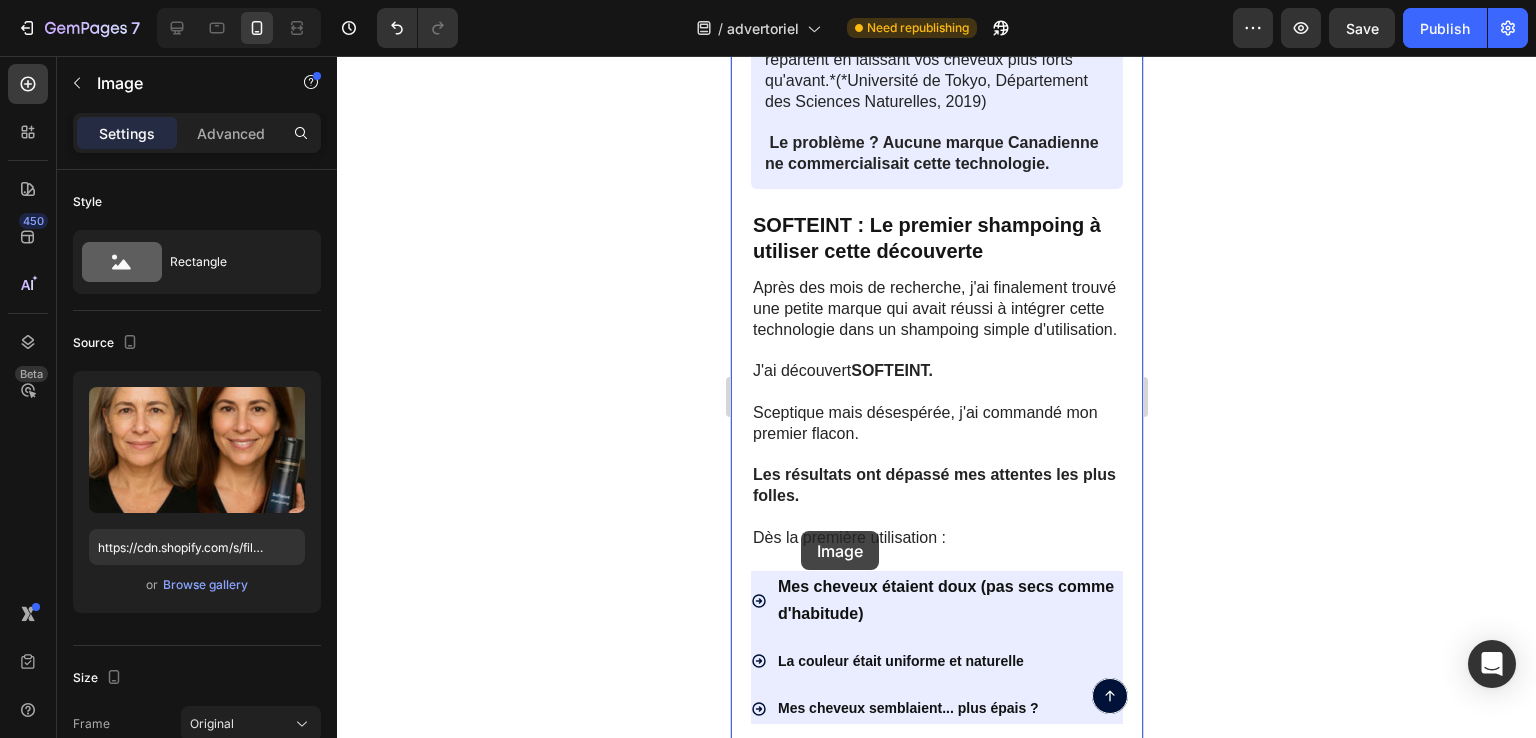 scroll, scrollTop: 3406, scrollLeft: 0, axis: vertical 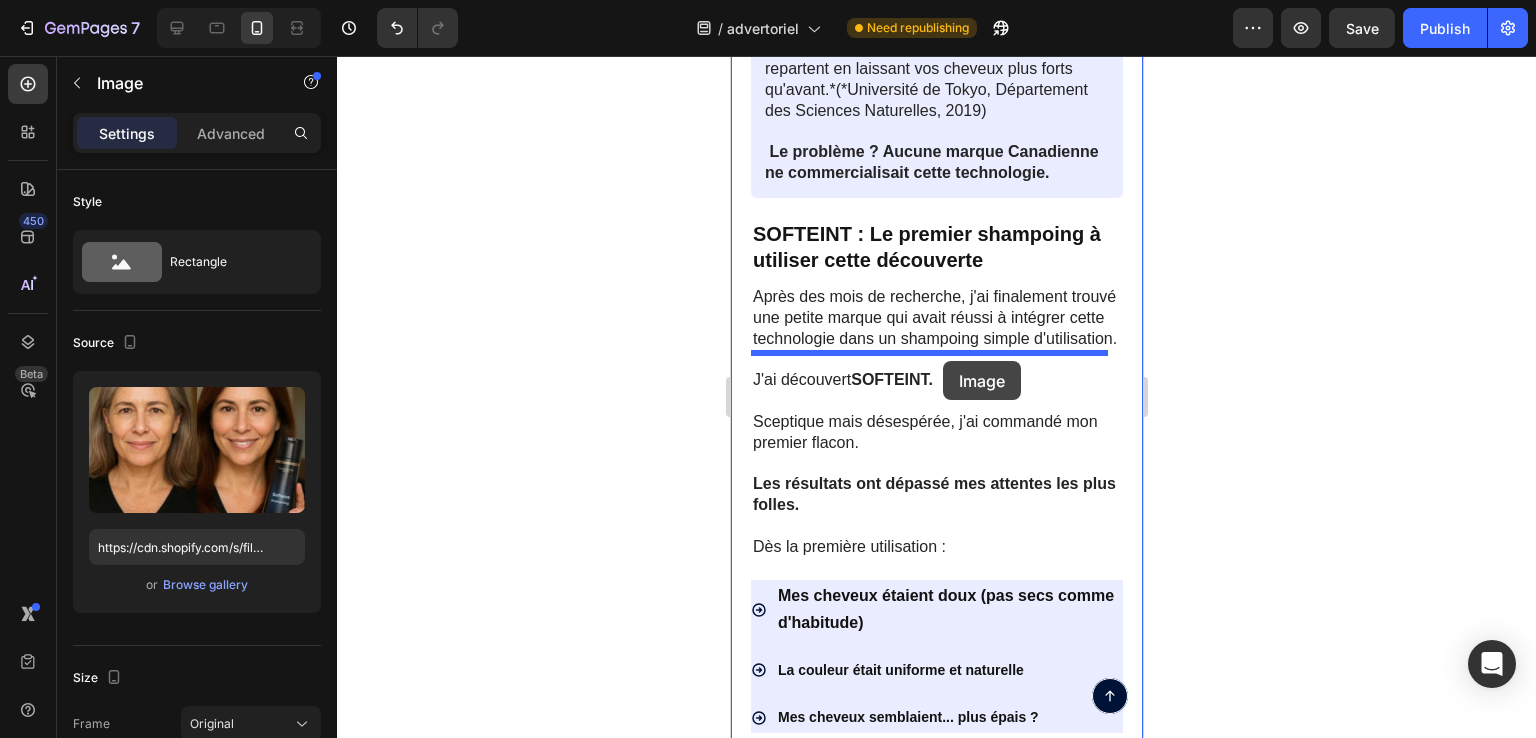 drag, startPoint x: 801, startPoint y: 532, endPoint x: 942, endPoint y: 361, distance: 221.63484 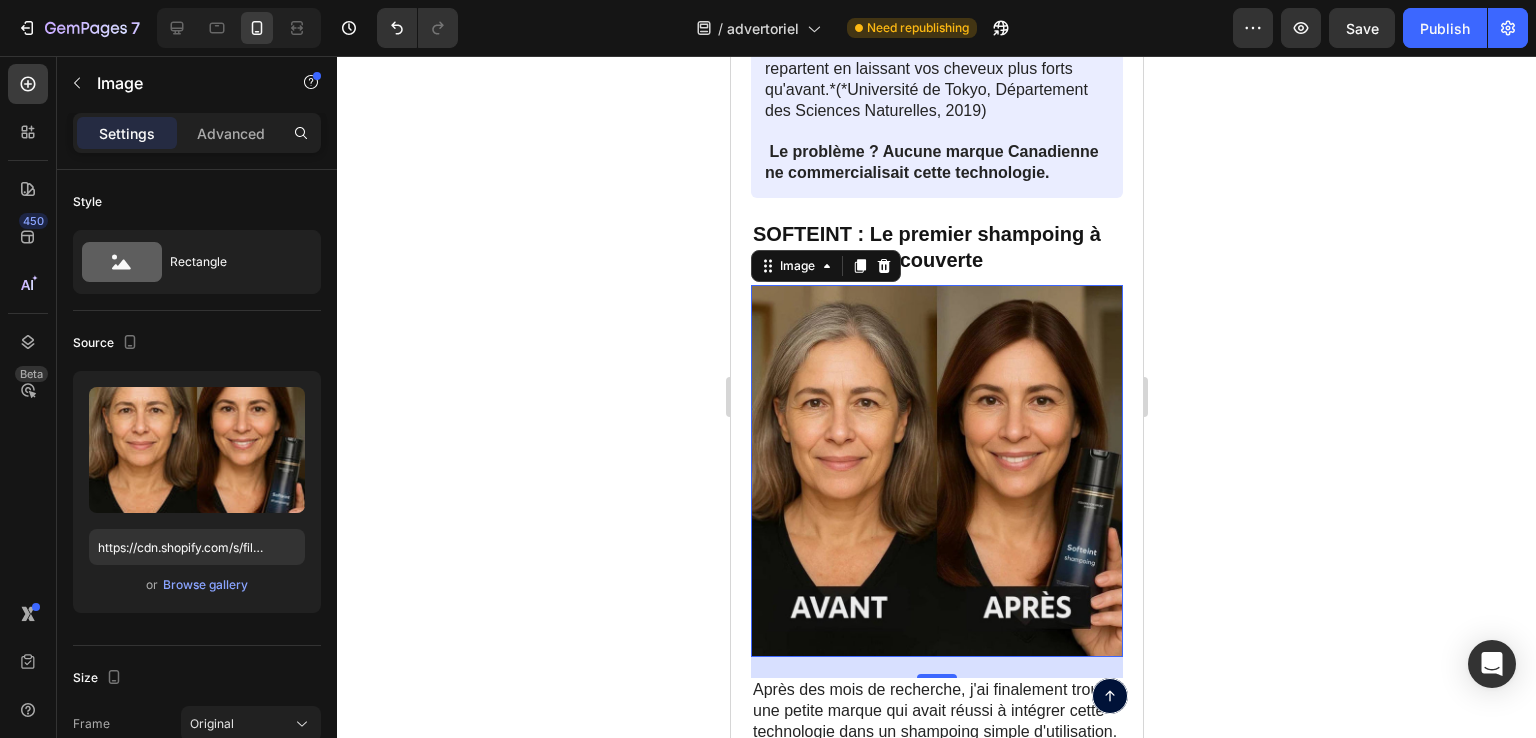 click at bounding box center (936, 471) 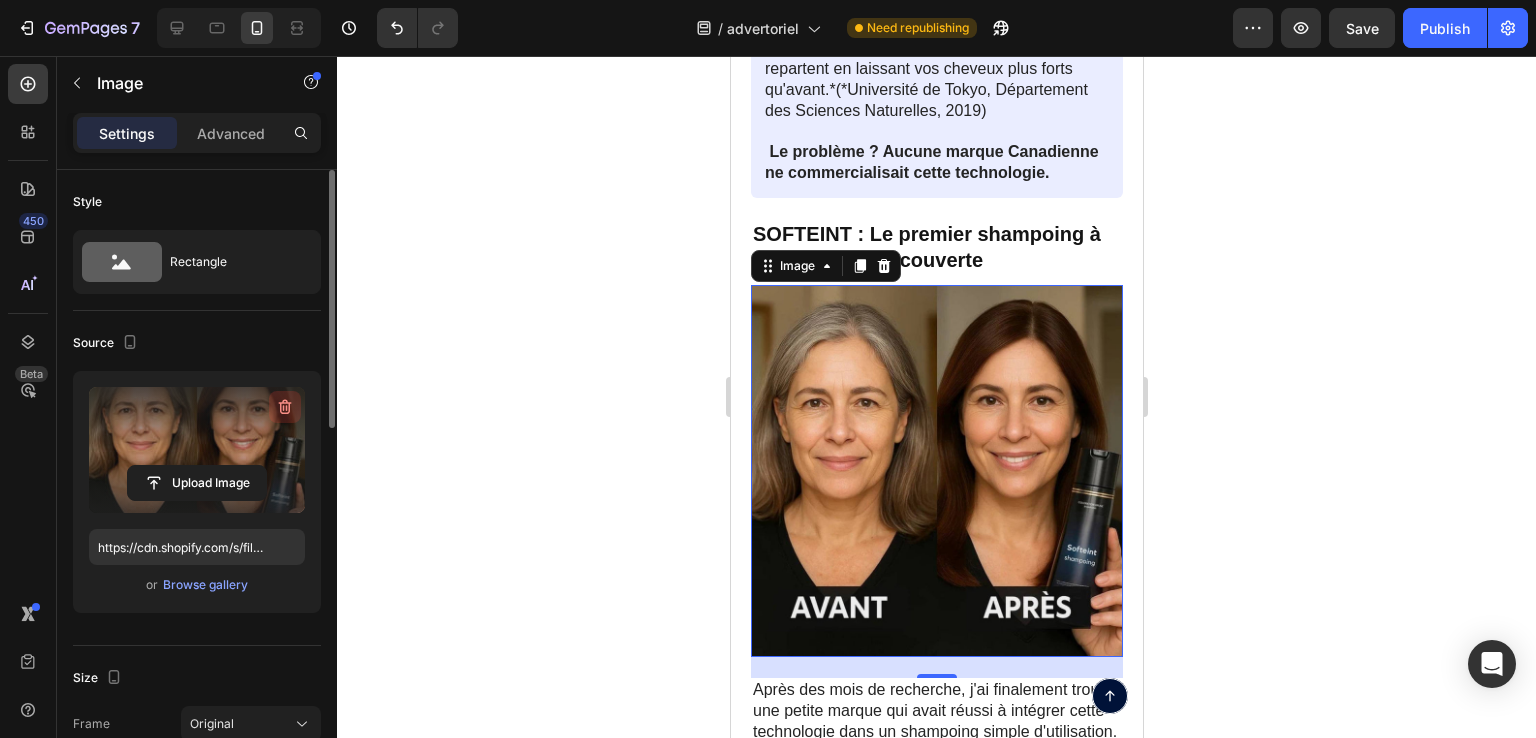 click 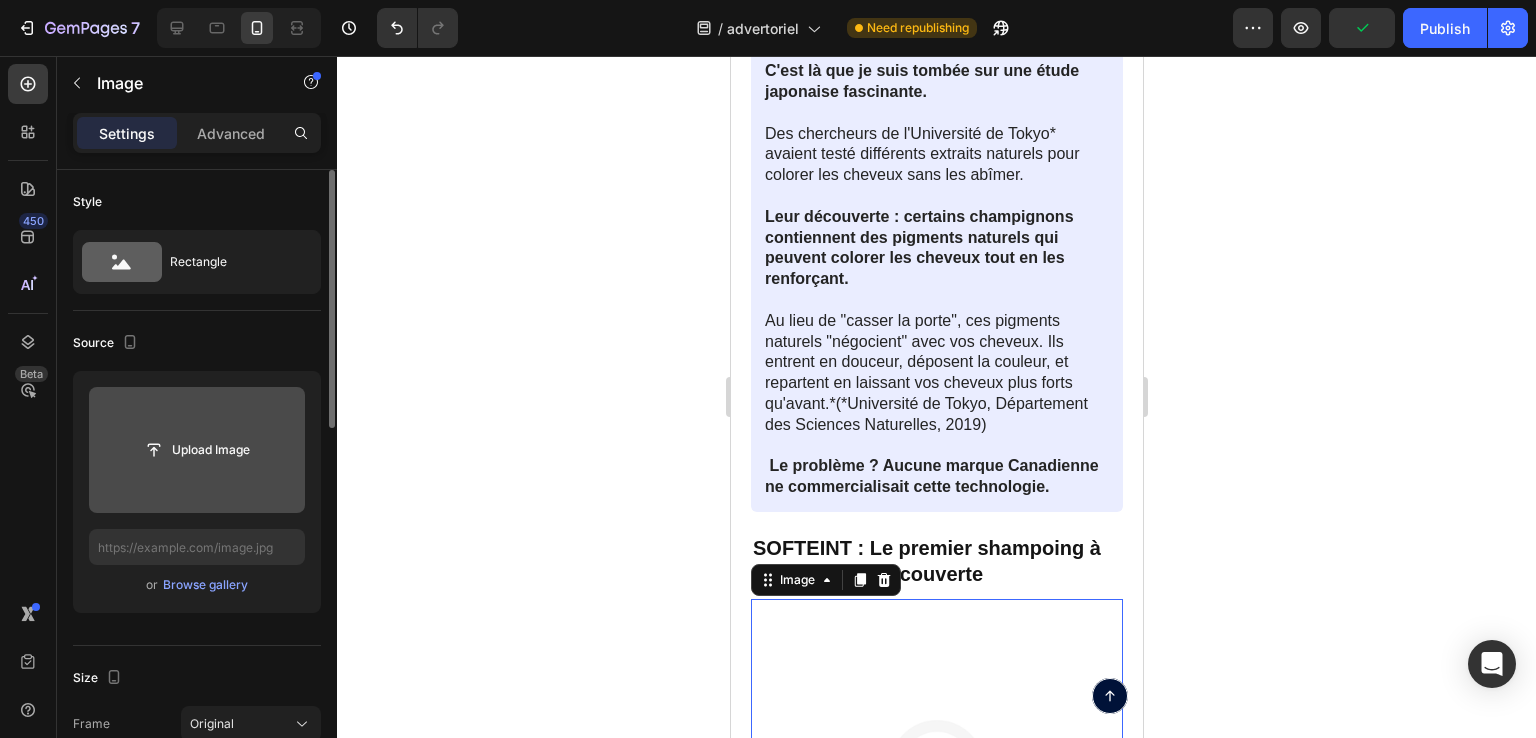 scroll, scrollTop: 3106, scrollLeft: 0, axis: vertical 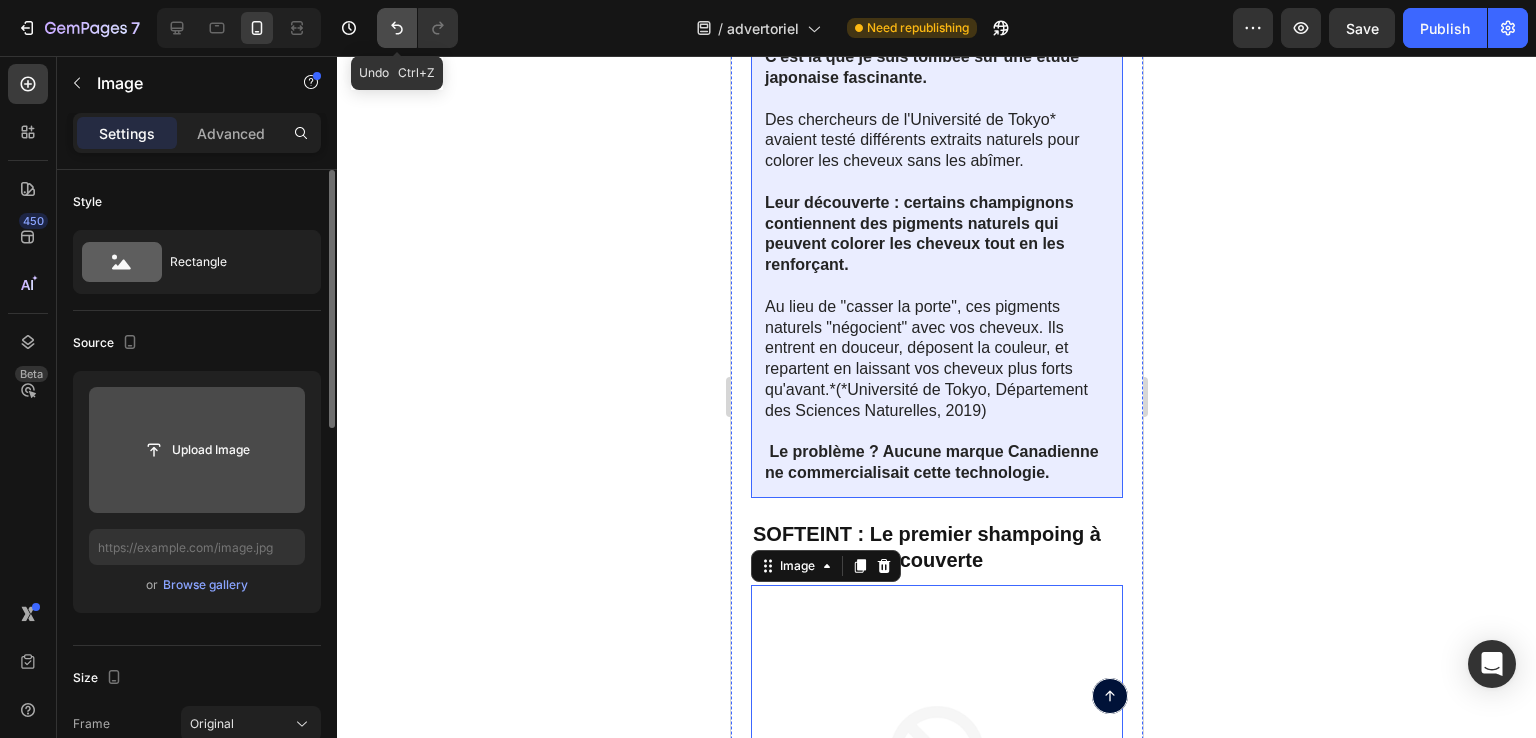 click 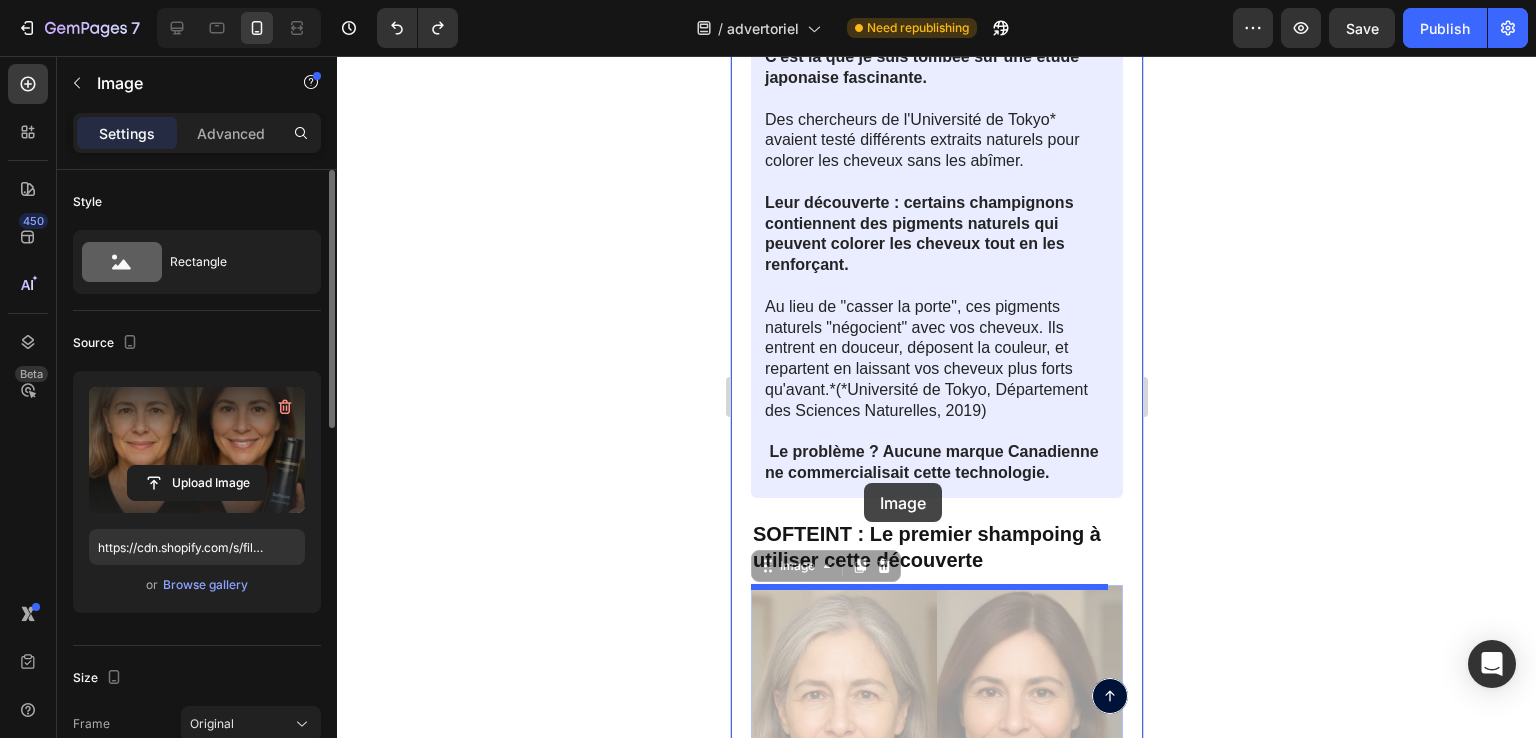 scroll, scrollTop: 2806, scrollLeft: 0, axis: vertical 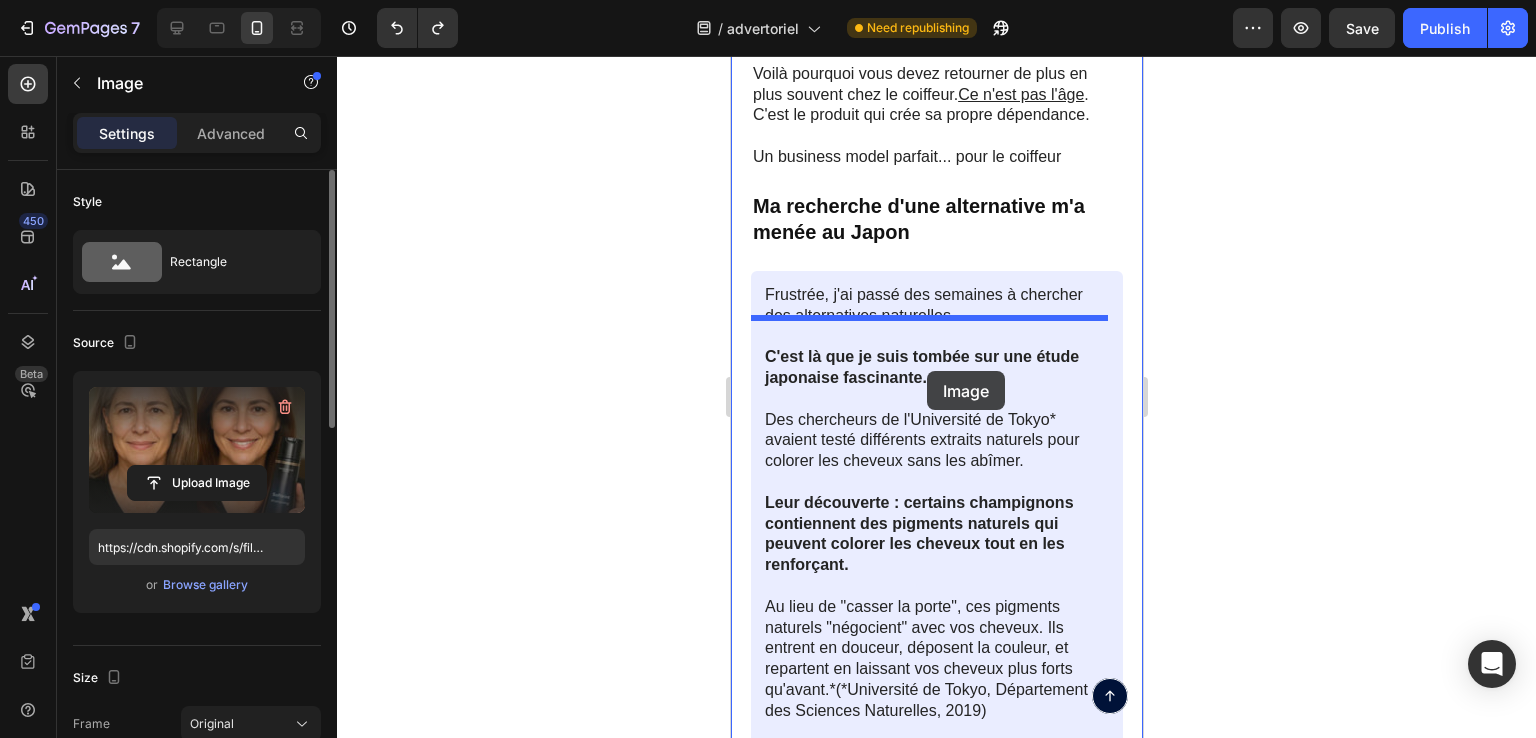 drag, startPoint x: 812, startPoint y: 634, endPoint x: 926, endPoint y: 371, distance: 286.64438 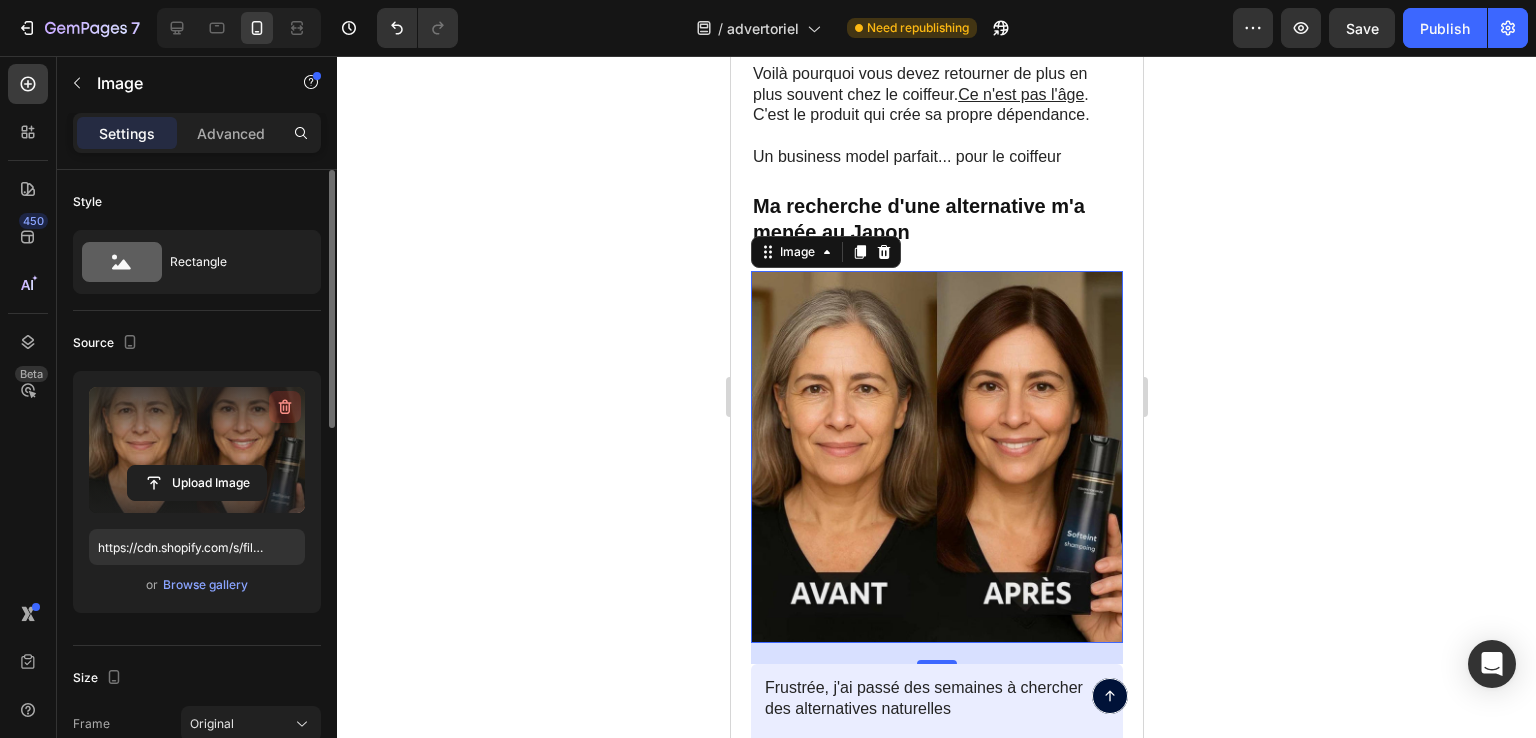 click at bounding box center (285, 407) 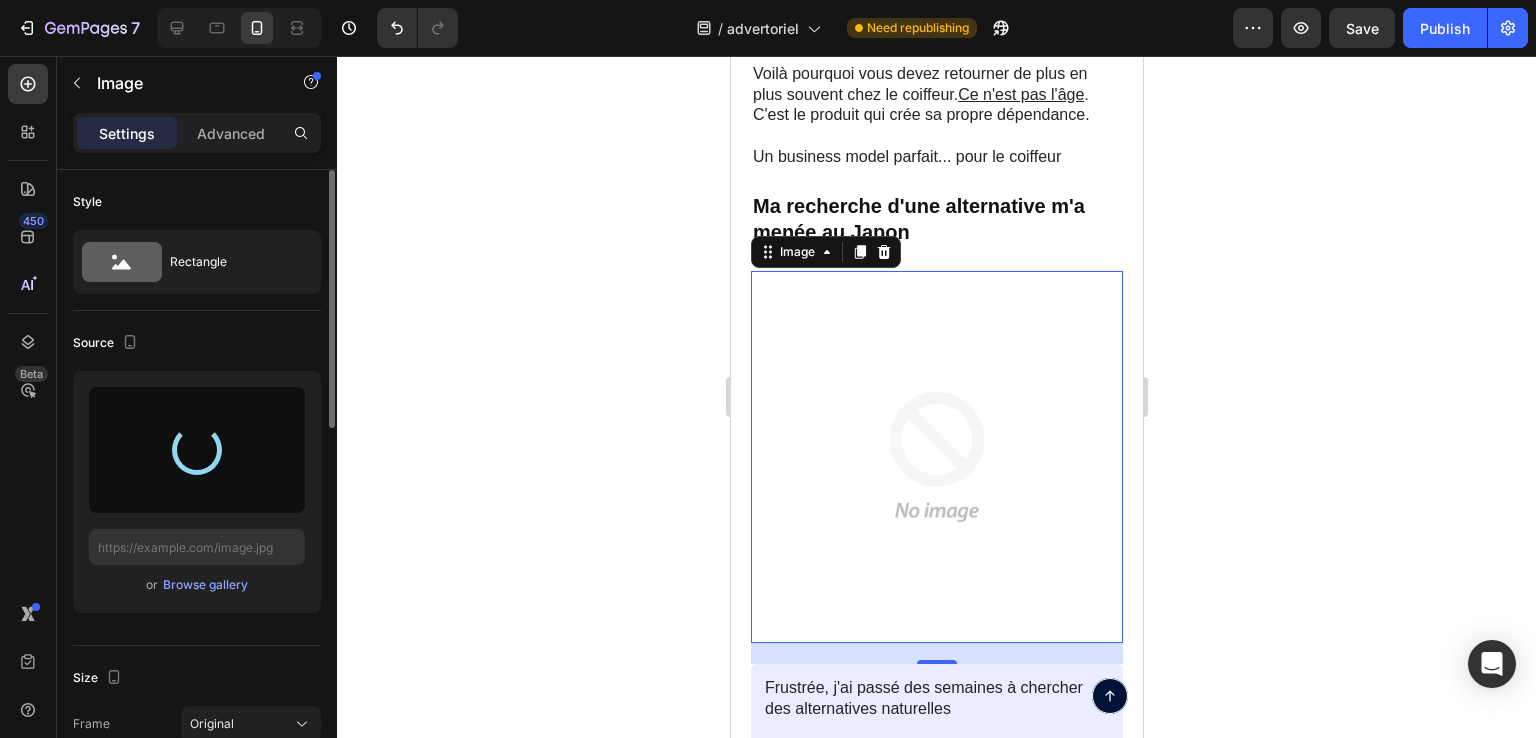 type on "https://cdn.shopify.com/s/files/1/0663/4425/5532/files/gempages_553048963888972741-186cff9c-dcb2-417c-8f70-3cd6fc2b6e52.jpg" 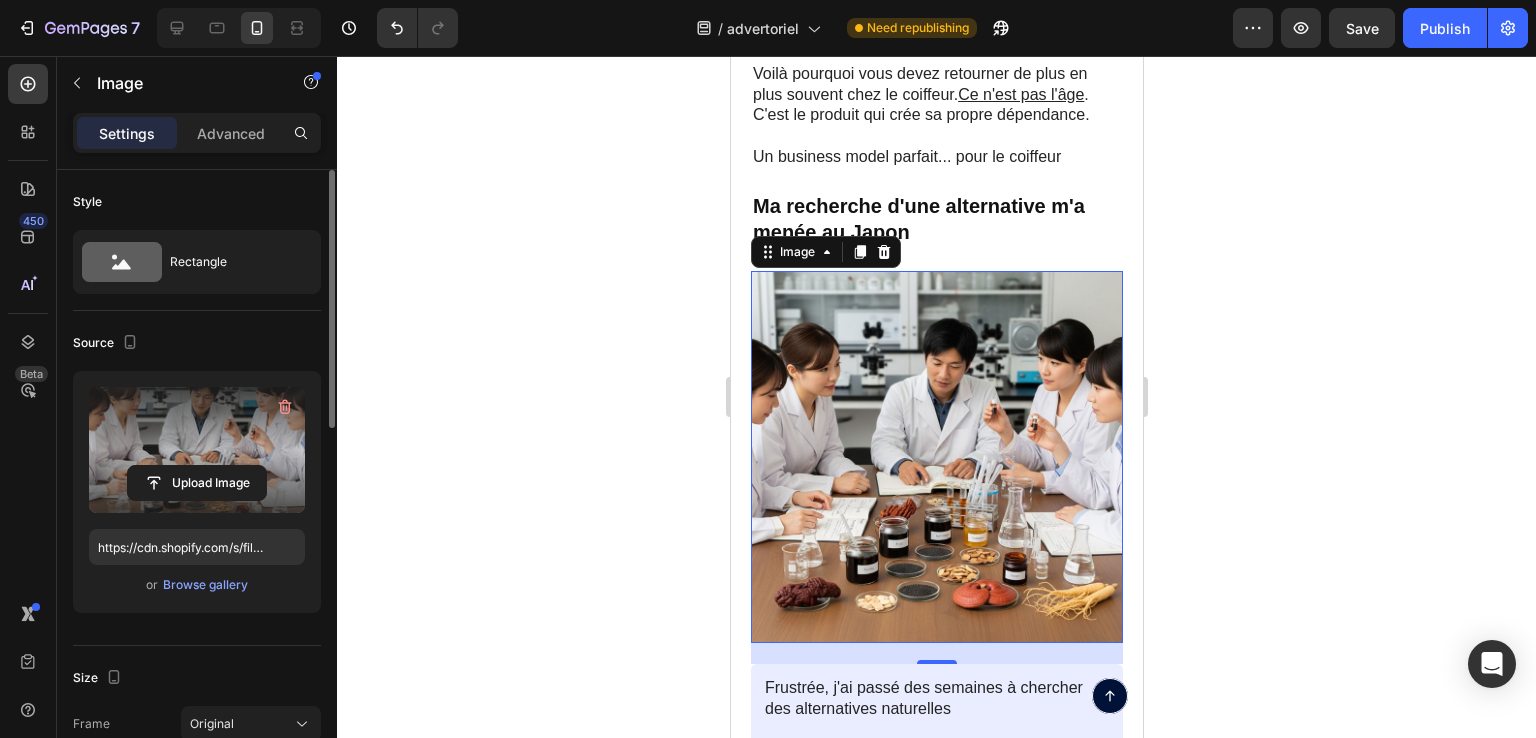 click 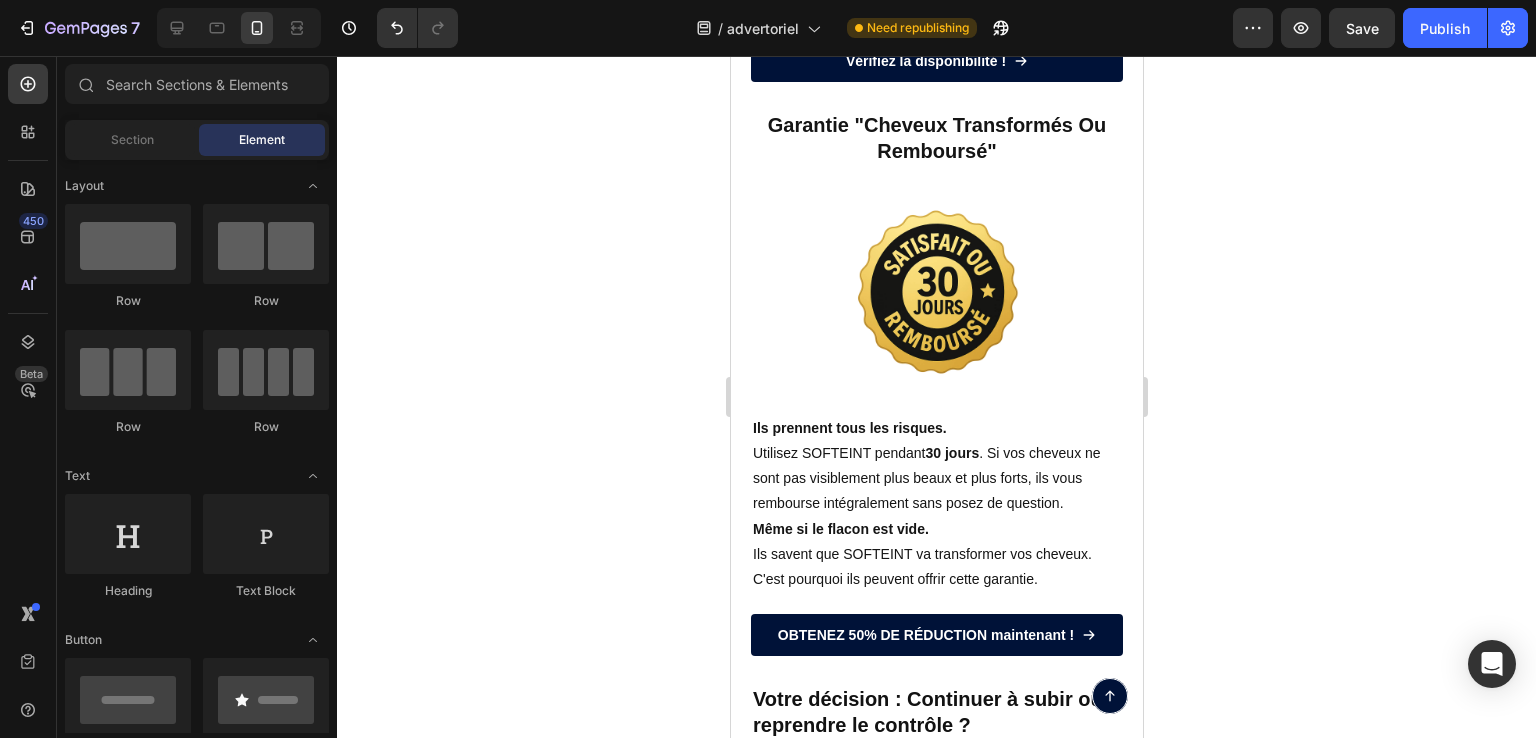 scroll, scrollTop: 9872, scrollLeft: 0, axis: vertical 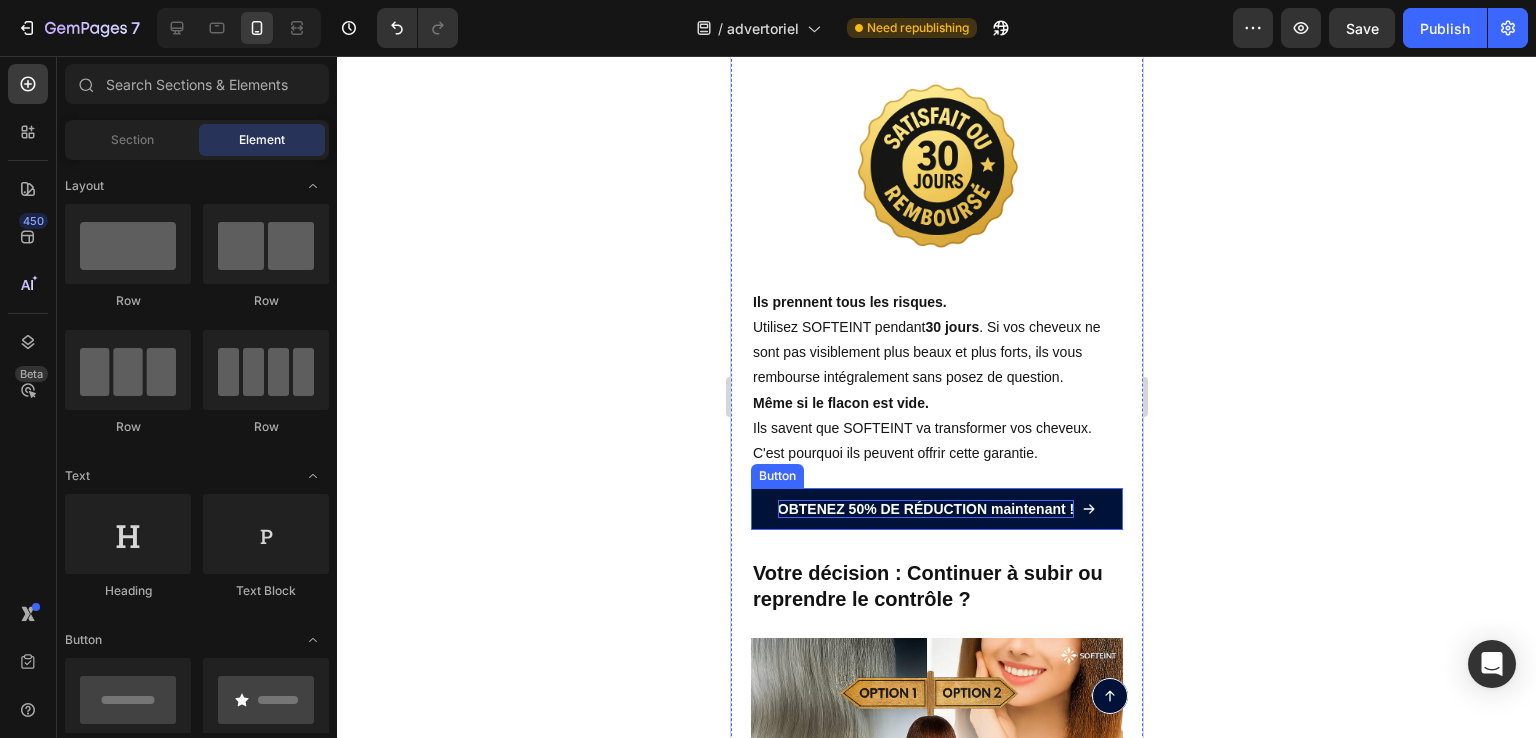 click on "OBTENEZ 50% DE RÉDUCTION maintenant !" at bounding box center [925, 509] 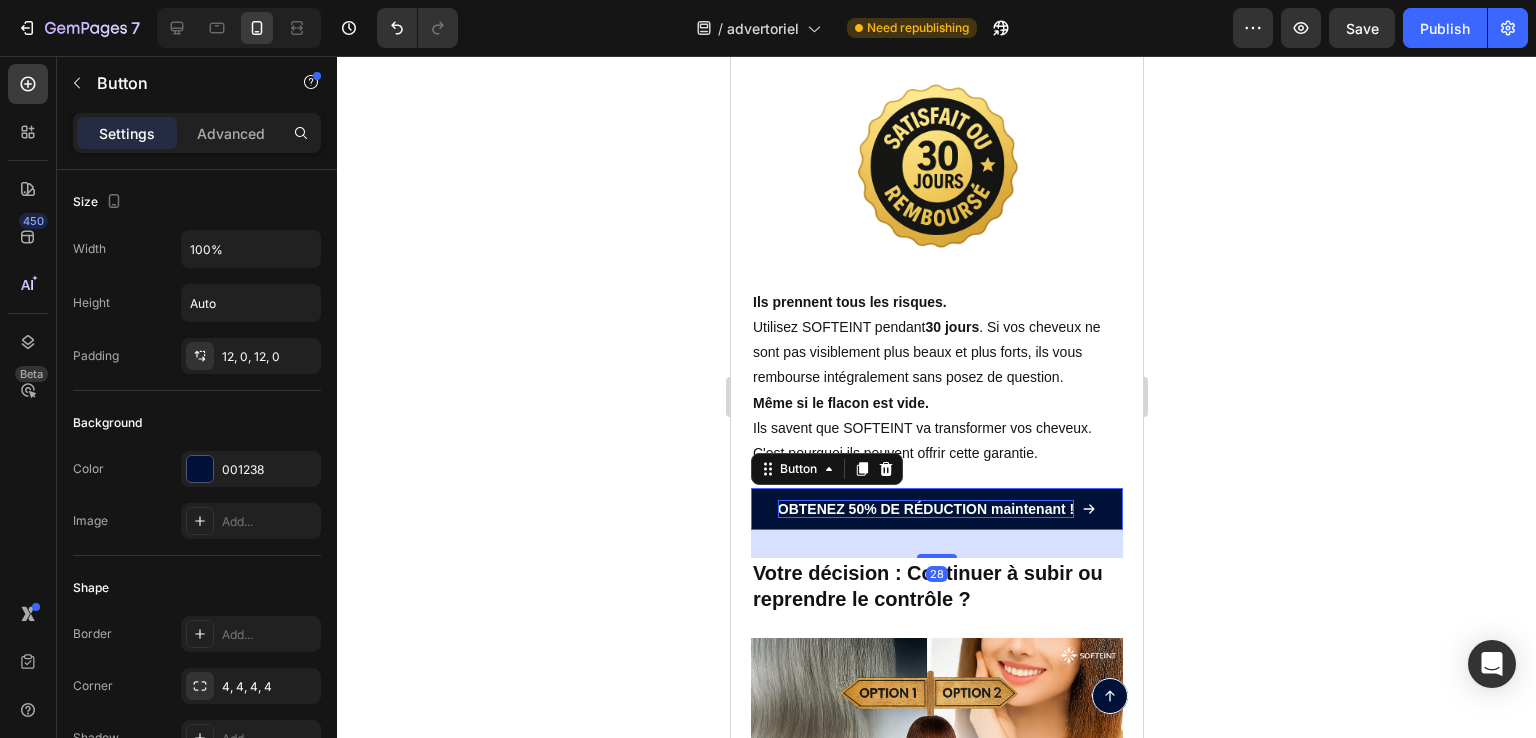 click on "OBTENEZ 50% DE RÉDUCTION maintenant !" at bounding box center [925, 509] 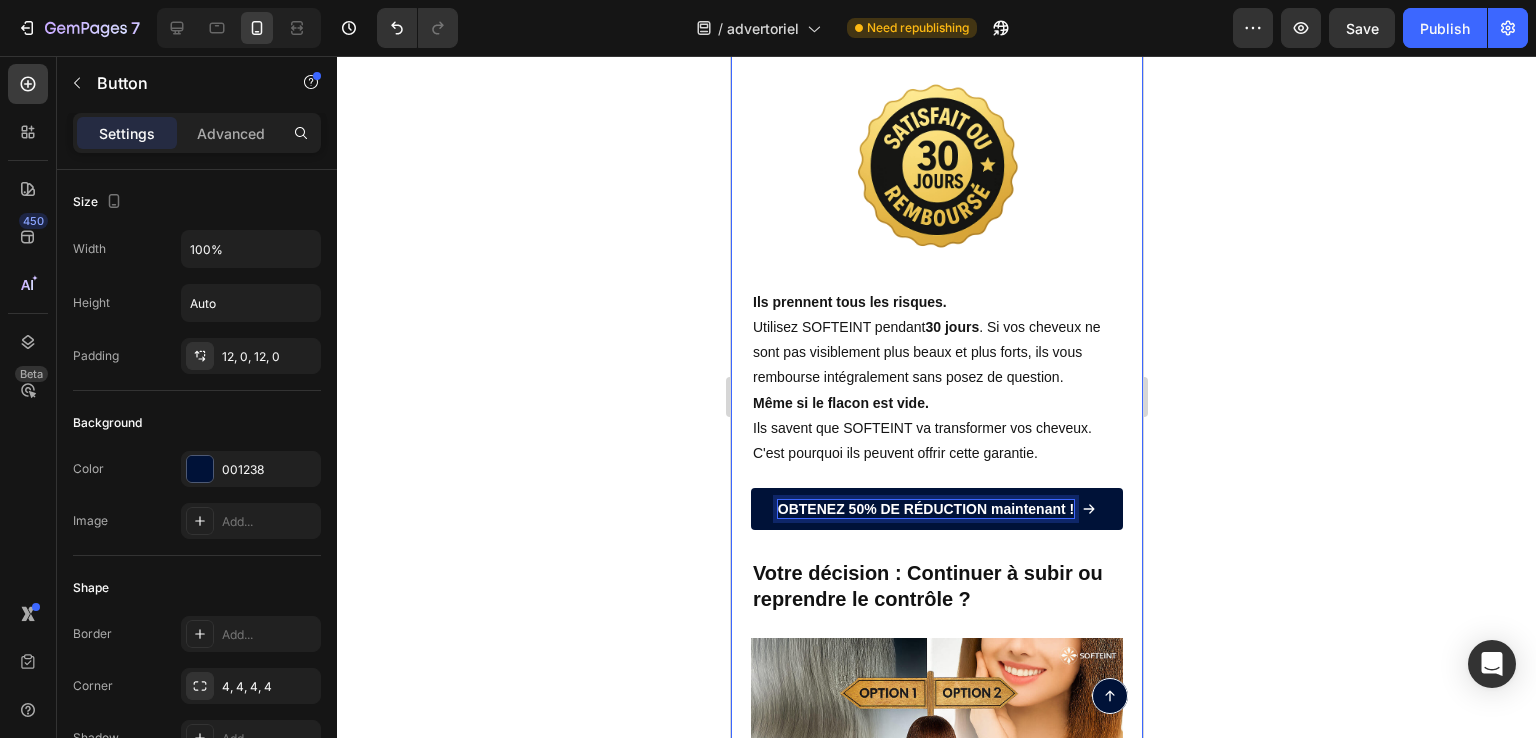 click 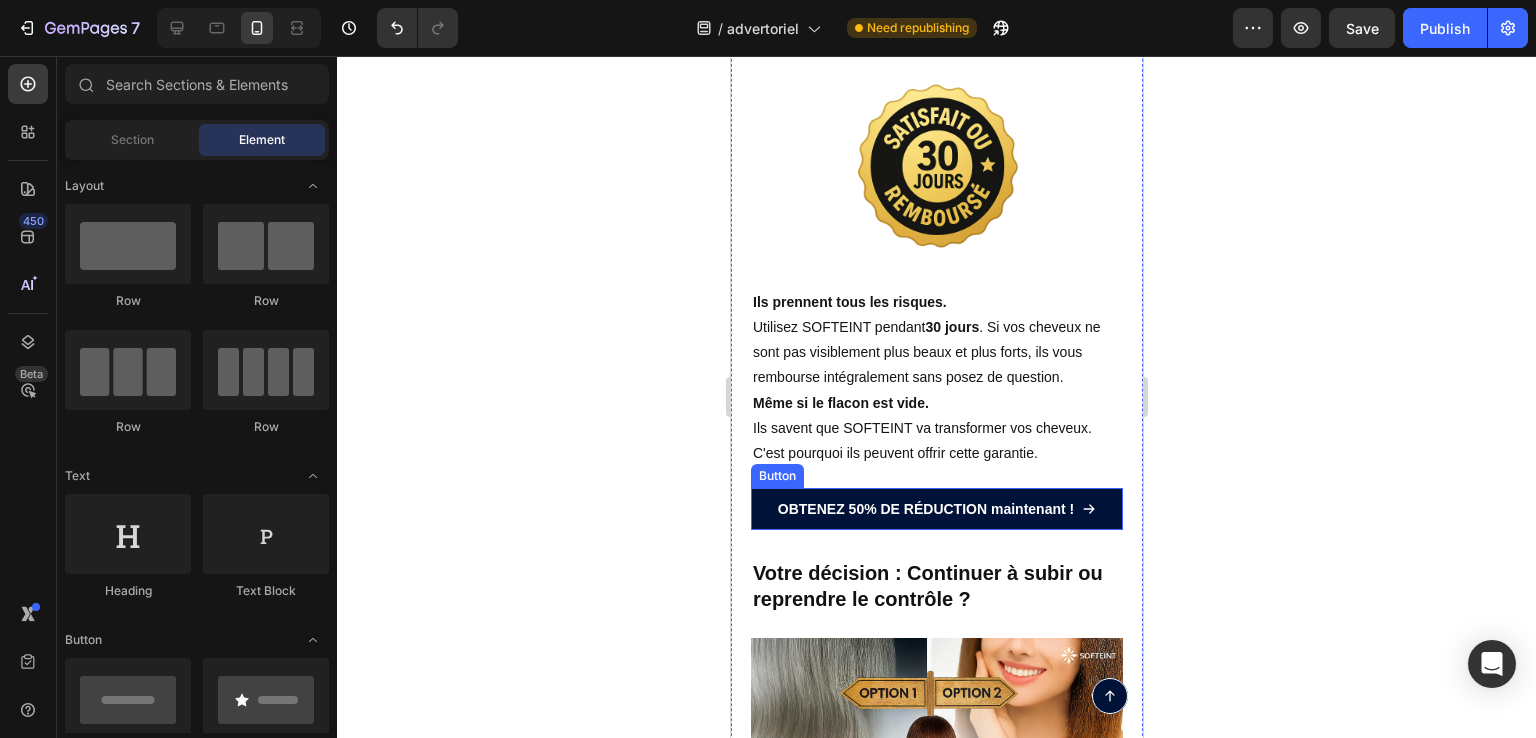 click on "OBTENEZ 50% DE RÉDUCTION maintenant !" at bounding box center (936, 509) 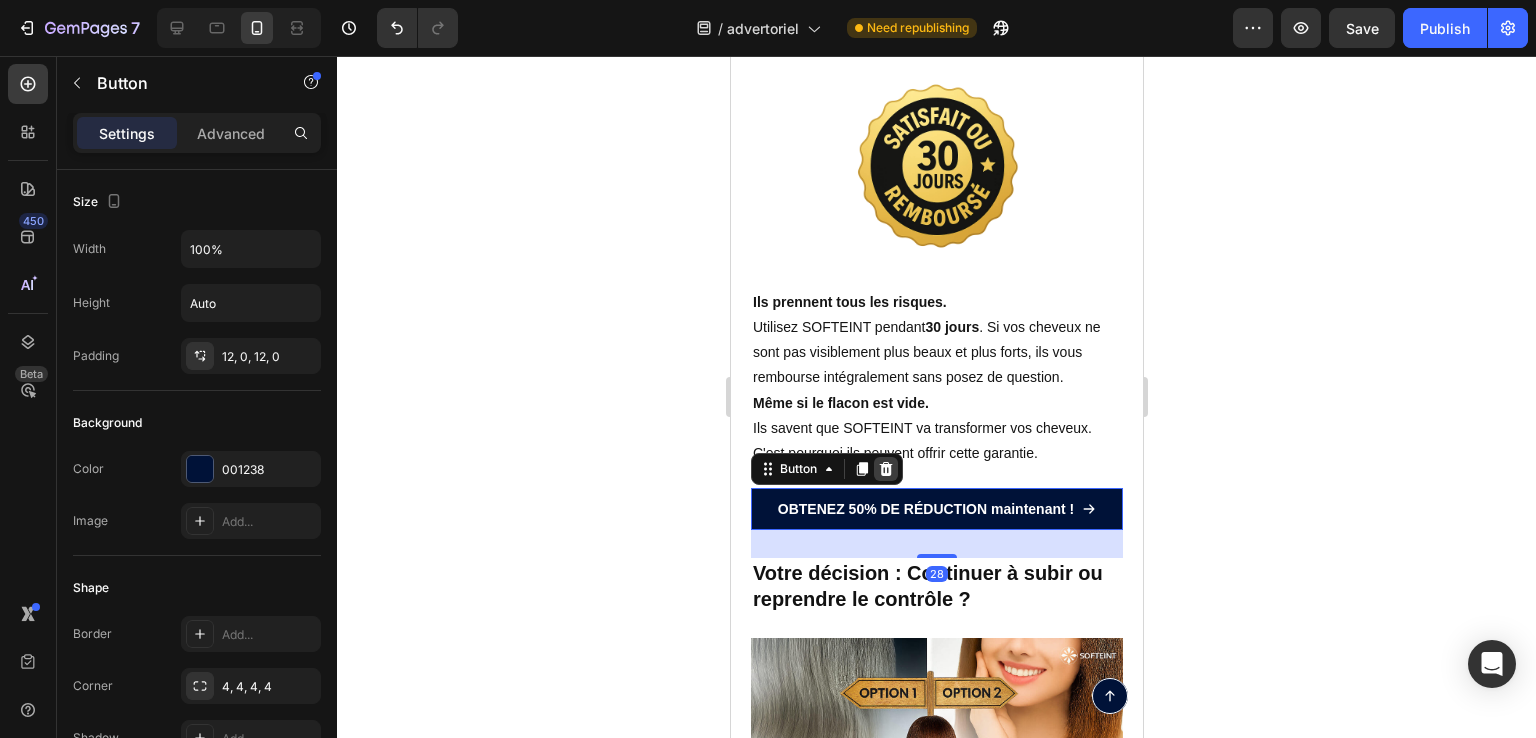 click 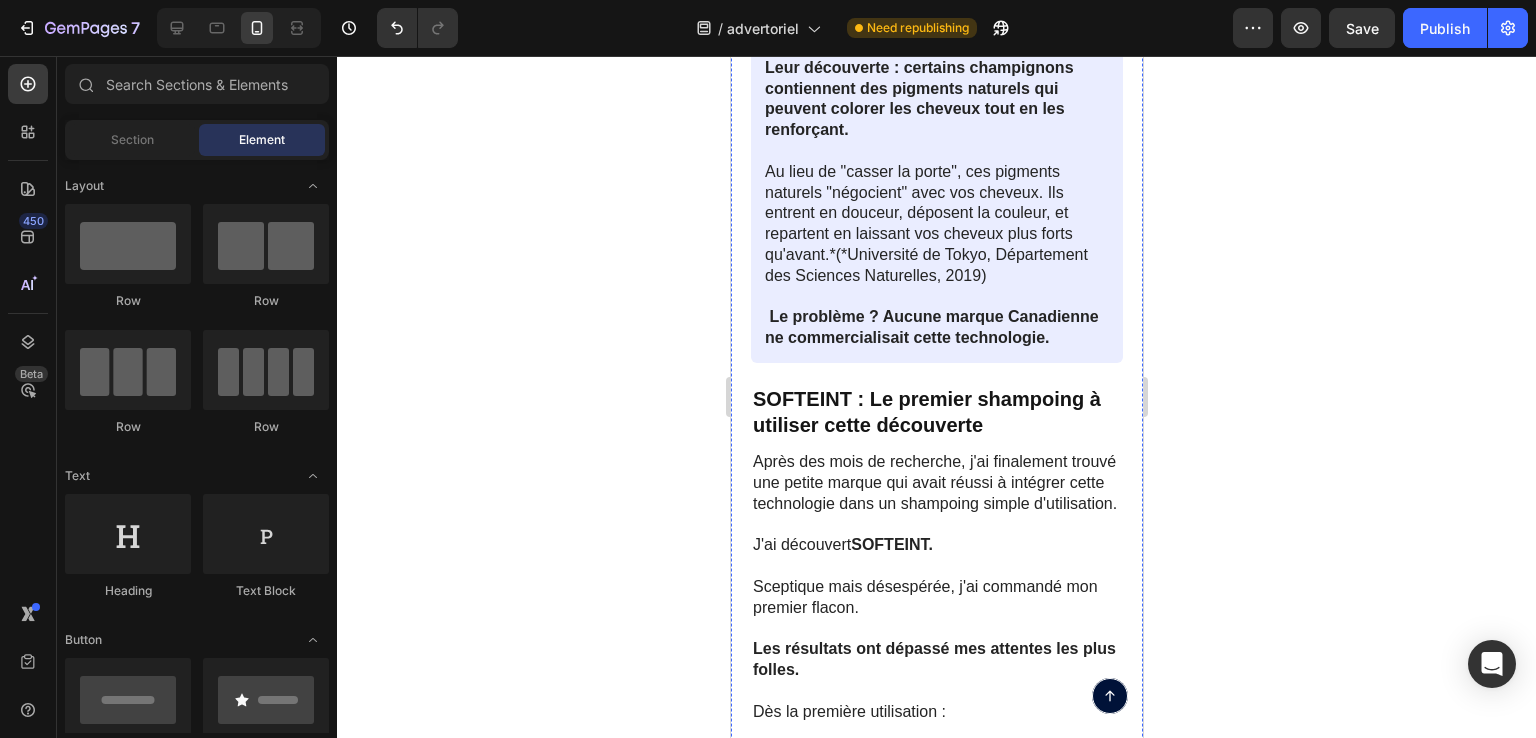 scroll, scrollTop: 3134, scrollLeft: 0, axis: vertical 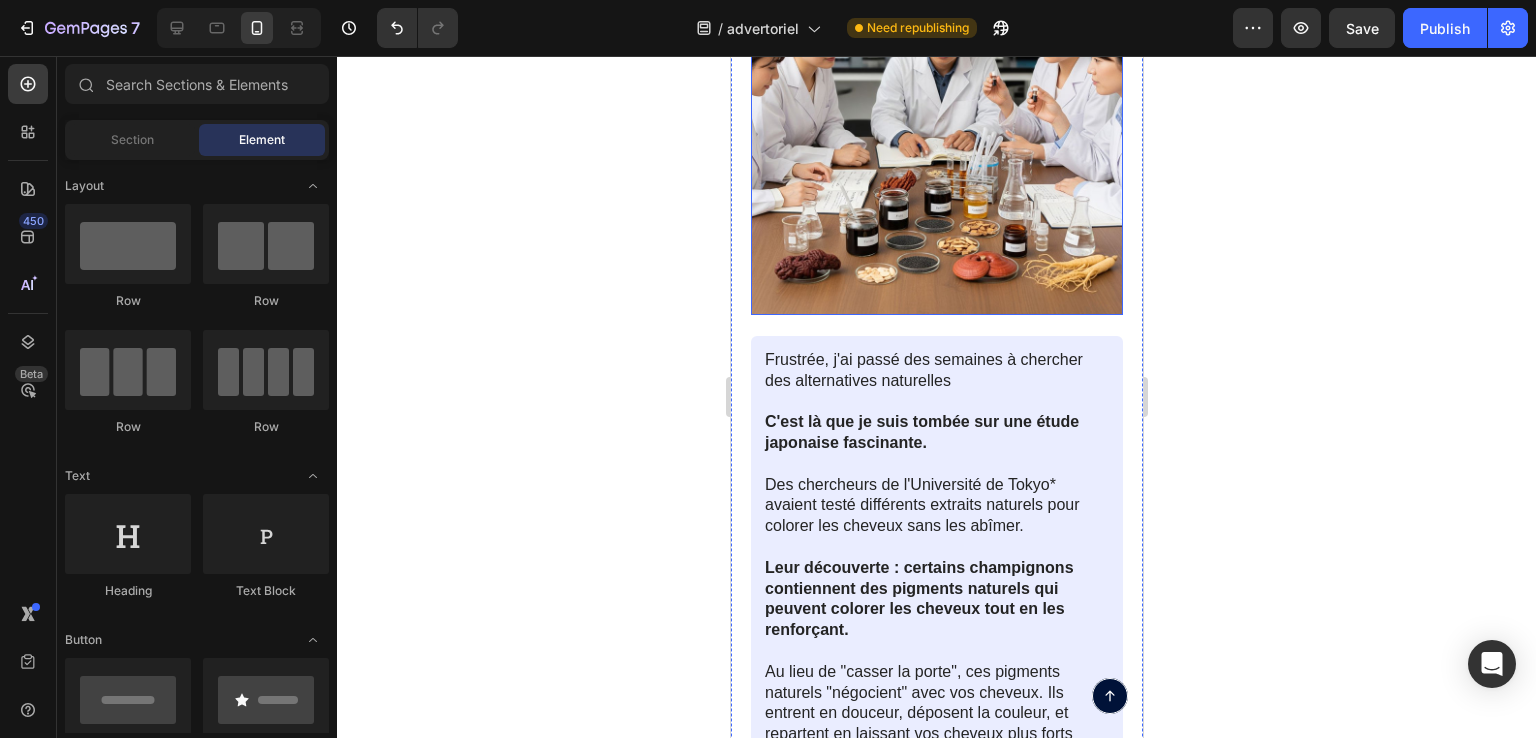 click at bounding box center (936, 129) 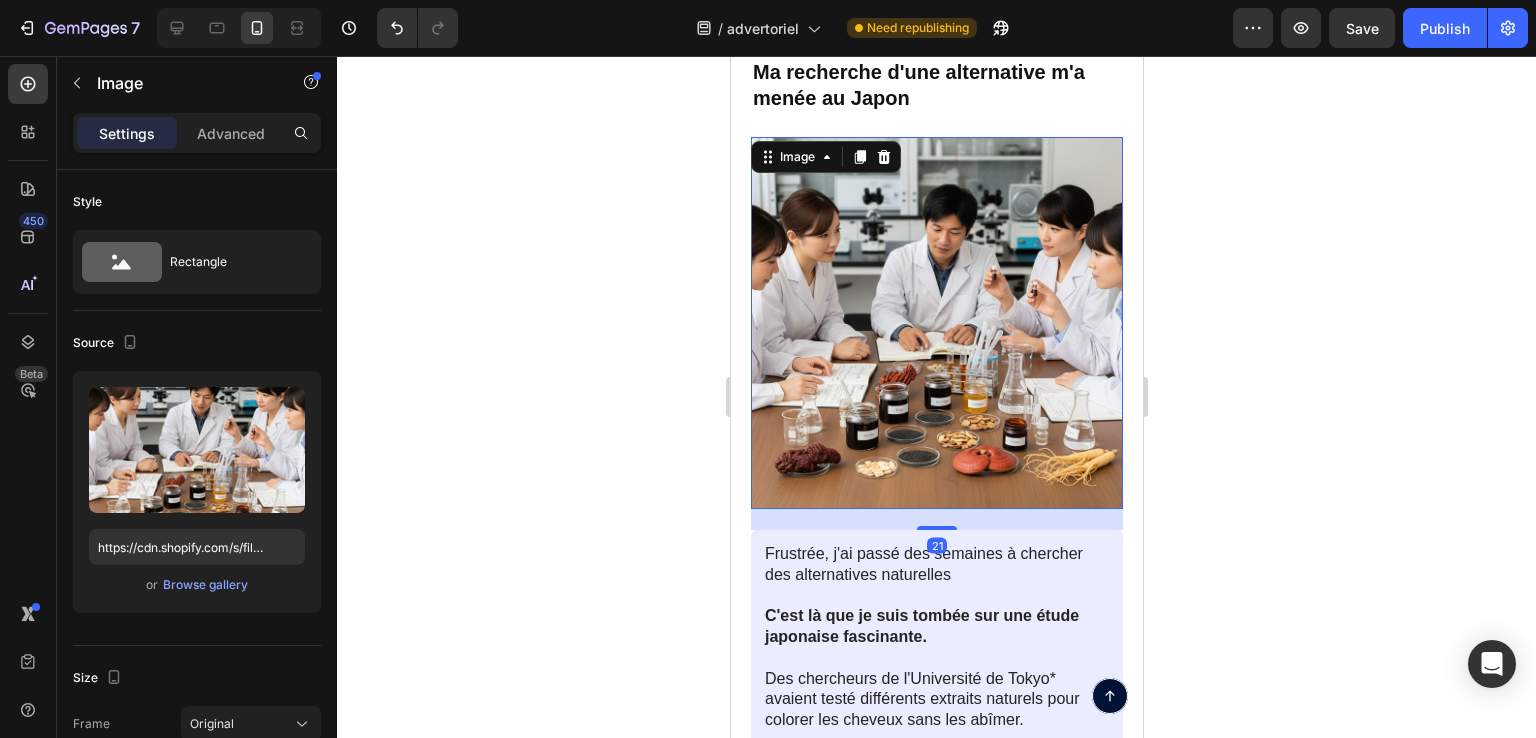 scroll, scrollTop: 2934, scrollLeft: 0, axis: vertical 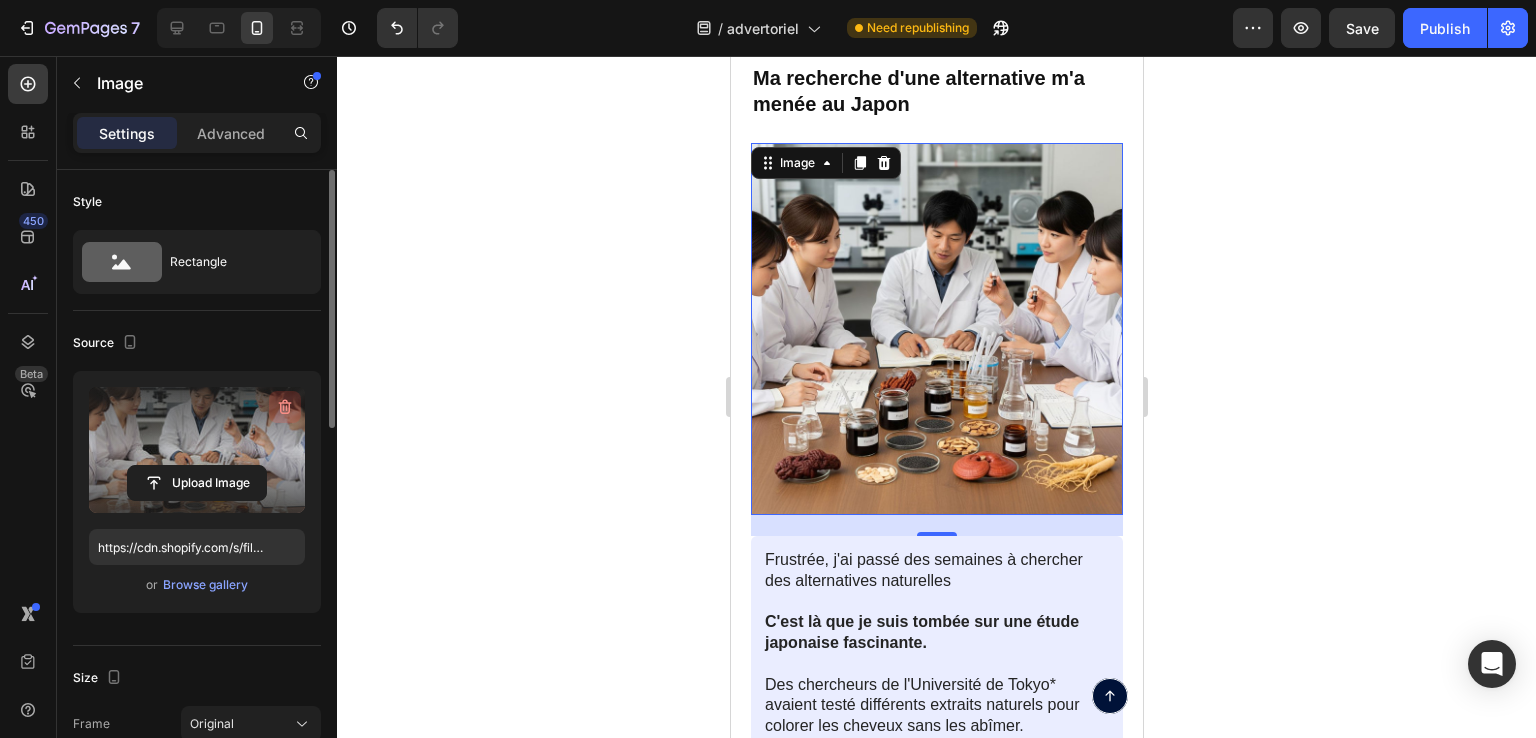 drag, startPoint x: 276, startPoint y: 409, endPoint x: 66, endPoint y: 190, distance: 303.41556 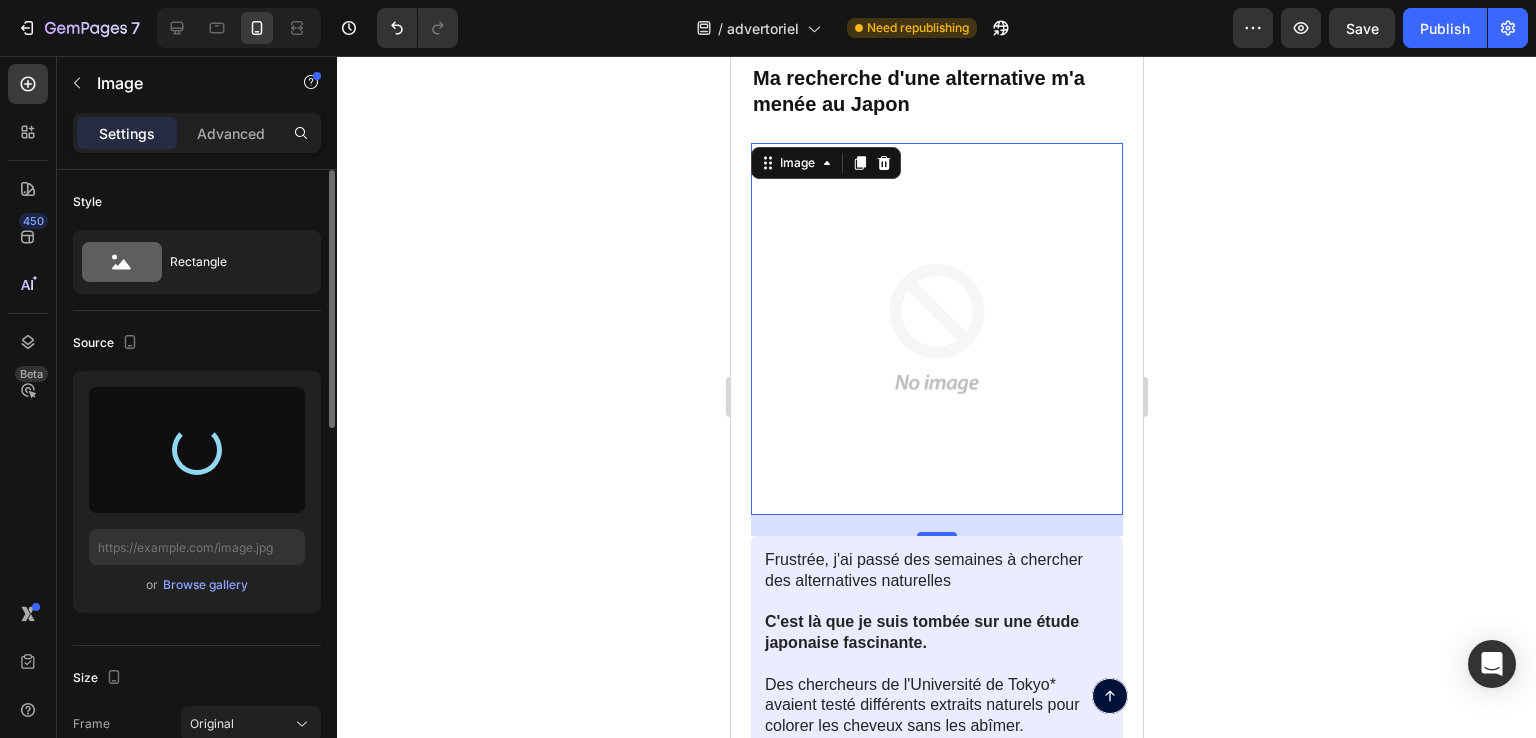 type on "https://cdn.shopify.com/s/files/1/0663/4425/5532/files/gempages_553048963888972741-55af8a53-eb16-43a3-a212-73e905c34d72.jpg" 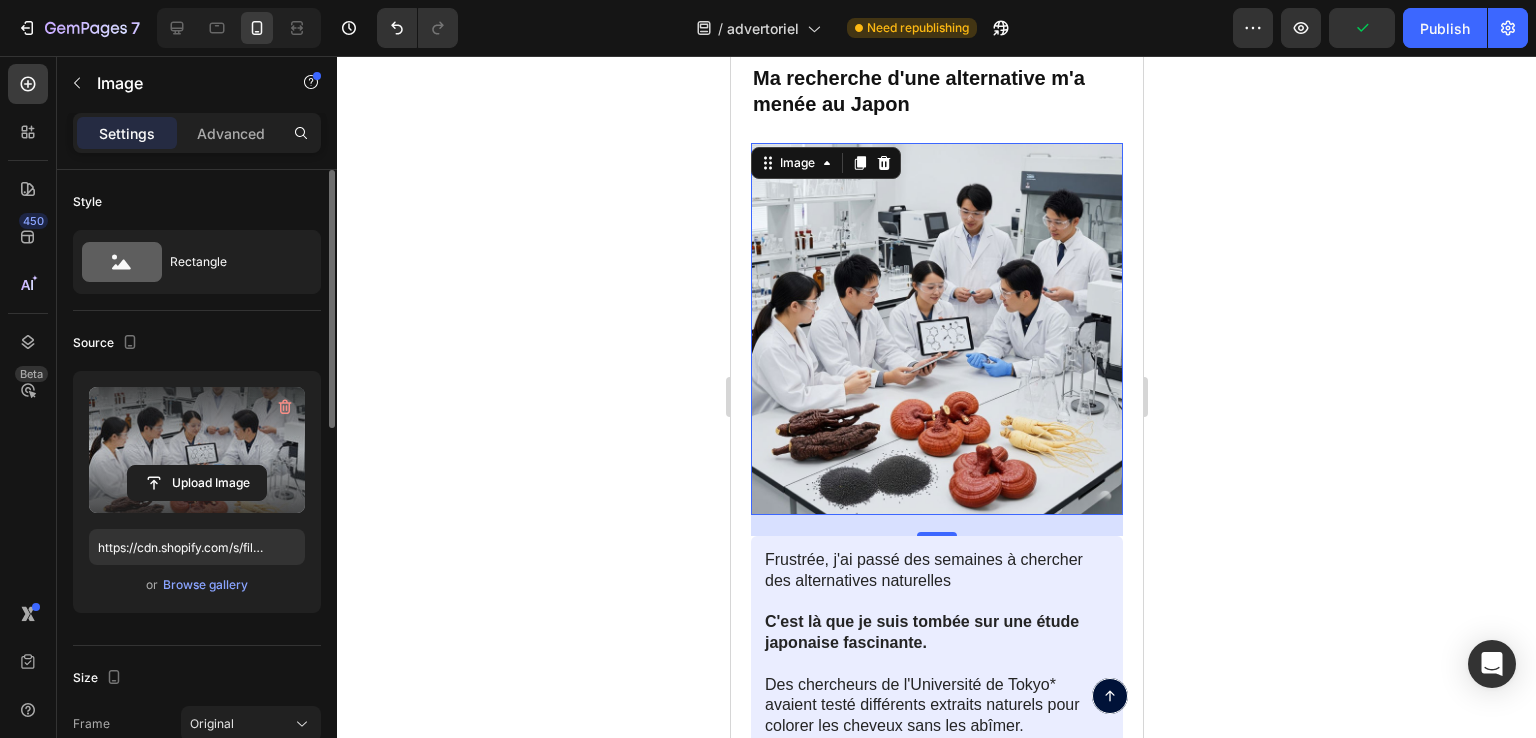 click 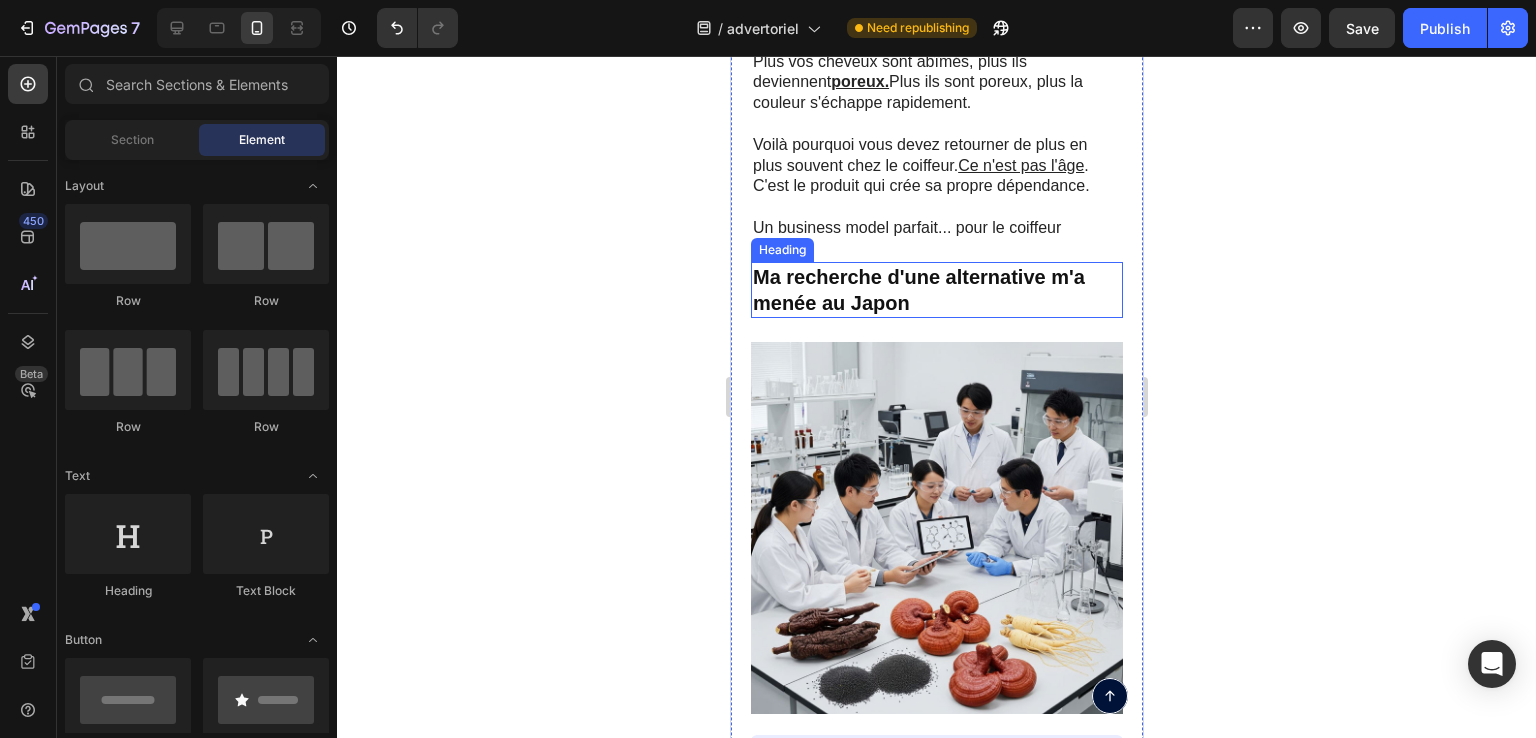 scroll, scrollTop: 2734, scrollLeft: 0, axis: vertical 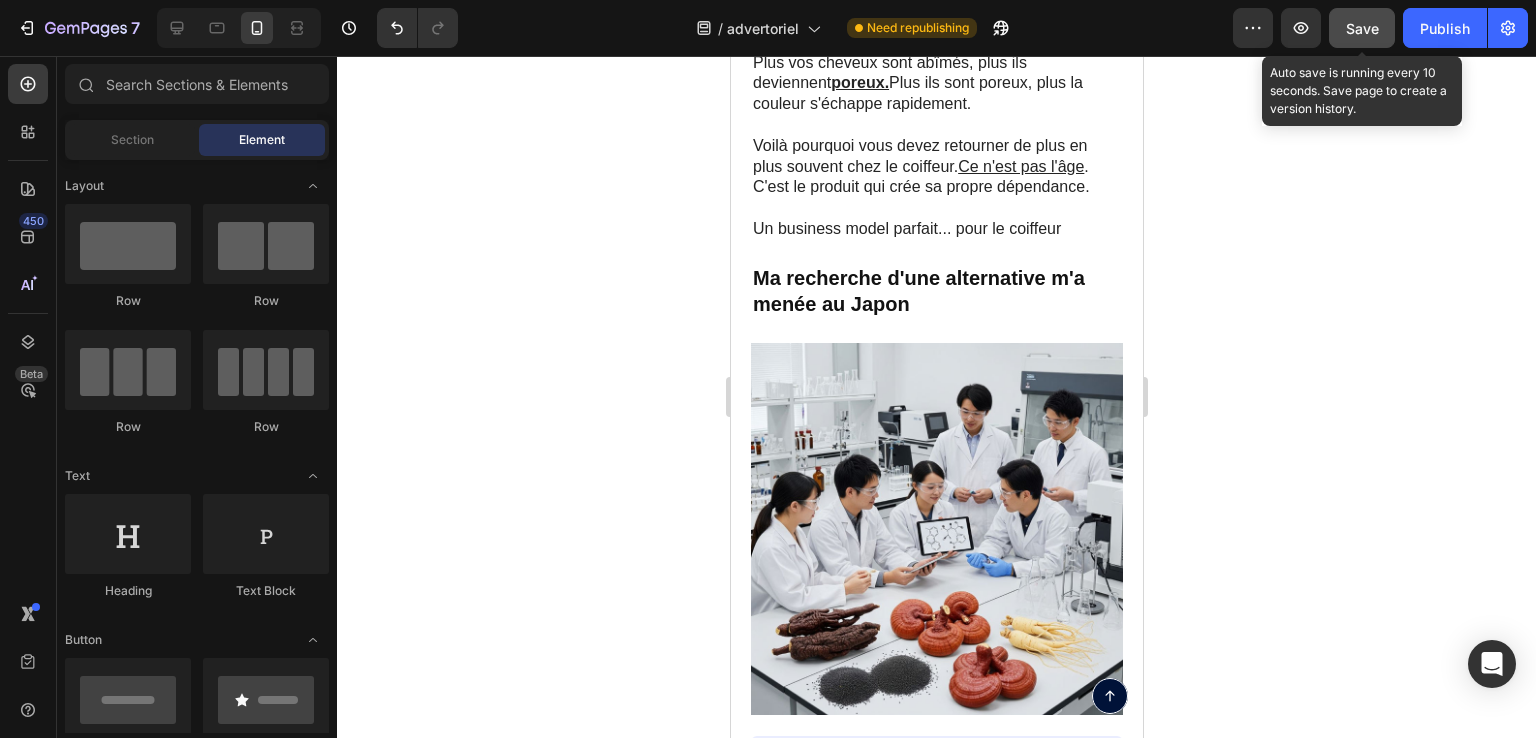 click on "Save" at bounding box center [1362, 28] 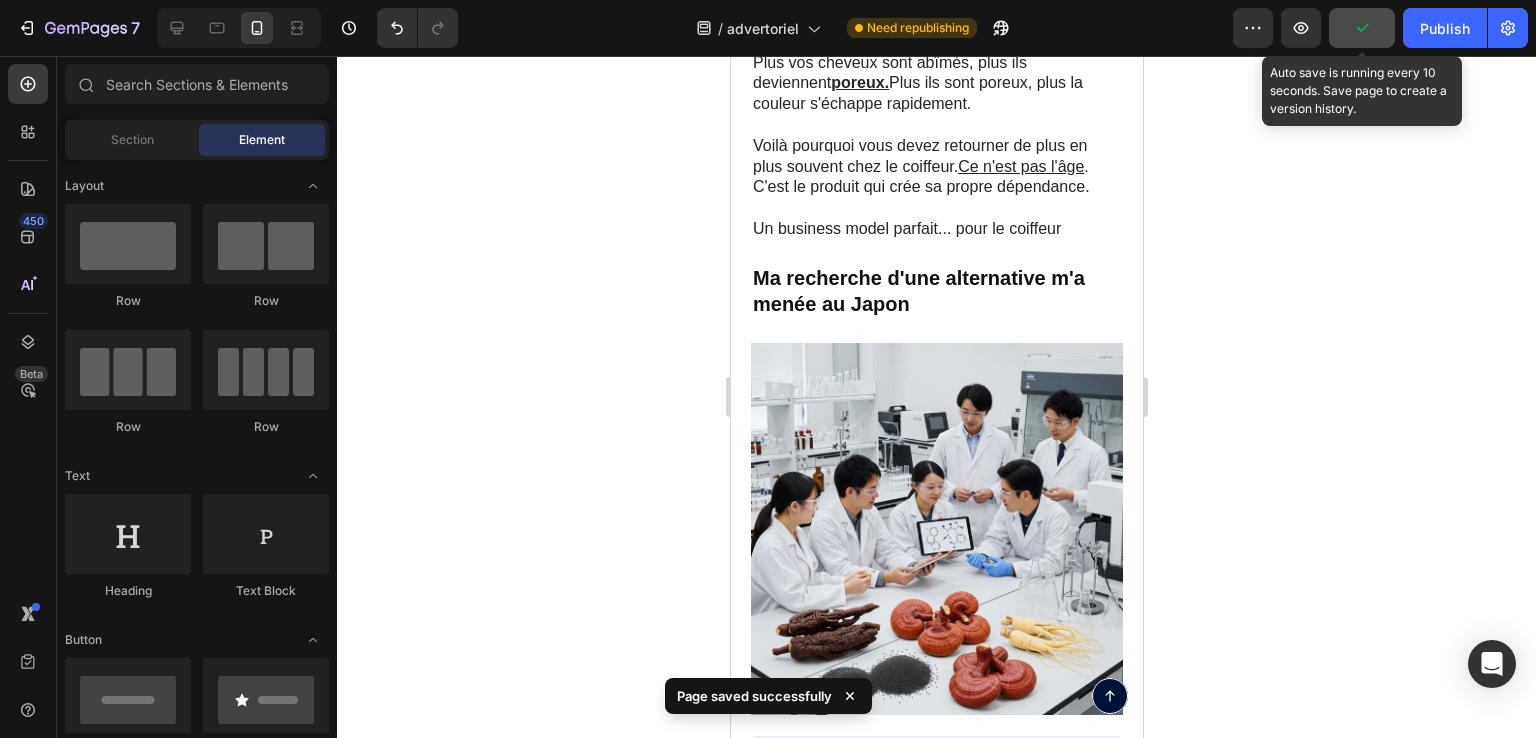 drag, startPoint x: 1440, startPoint y: 17, endPoint x: 1388, endPoint y: 48, distance: 60.53924 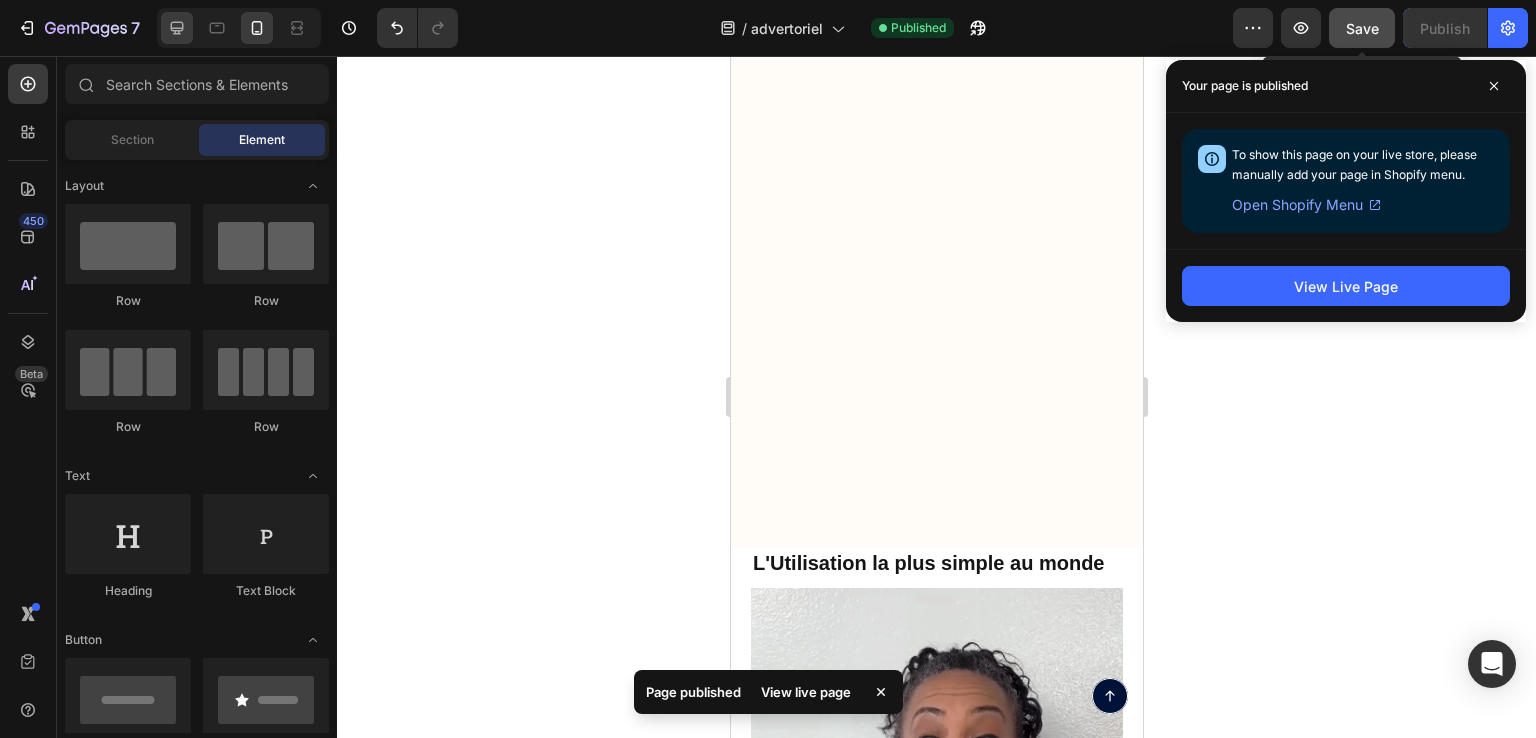 scroll, scrollTop: 7634, scrollLeft: 0, axis: vertical 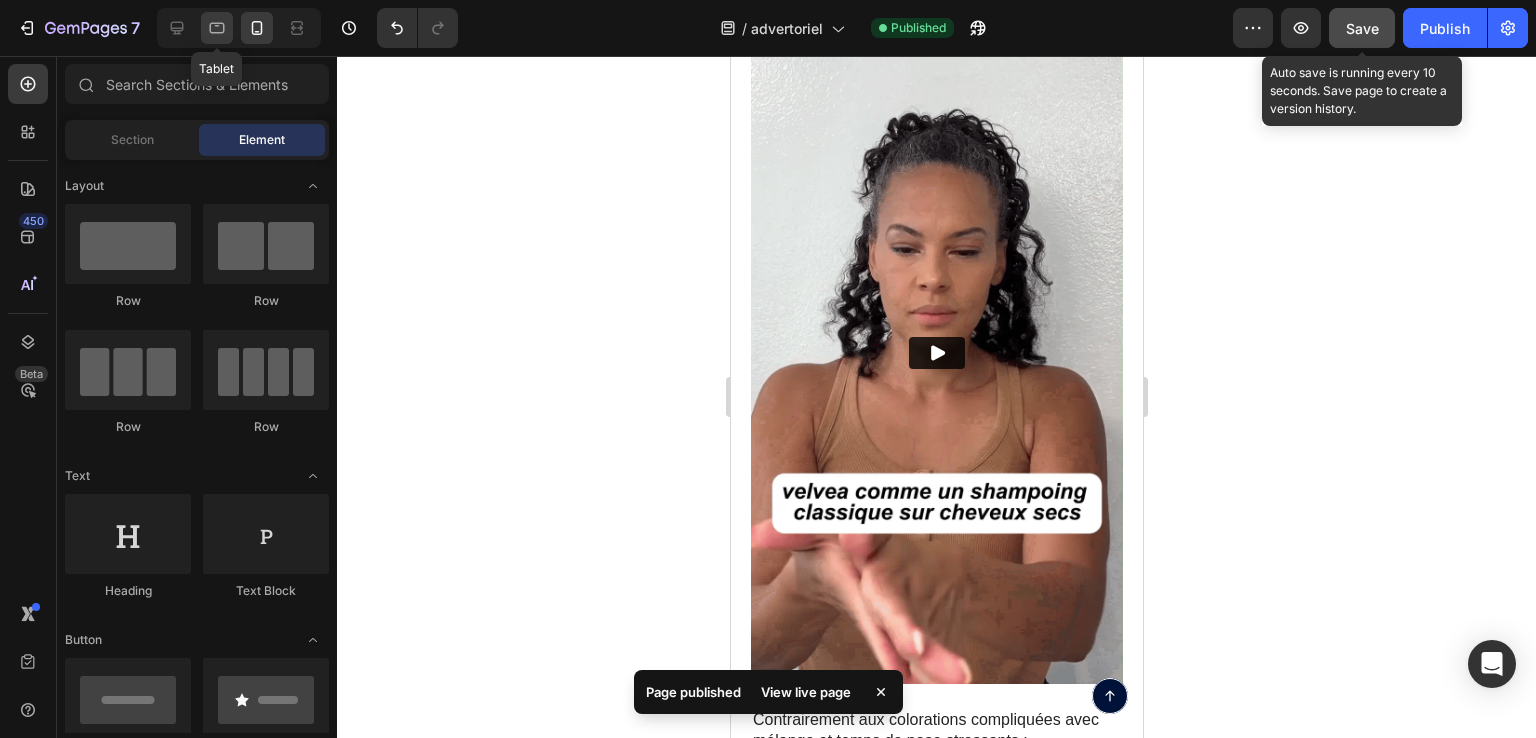 drag, startPoint x: 206, startPoint y: 31, endPoint x: 110, endPoint y: 221, distance: 212.87555 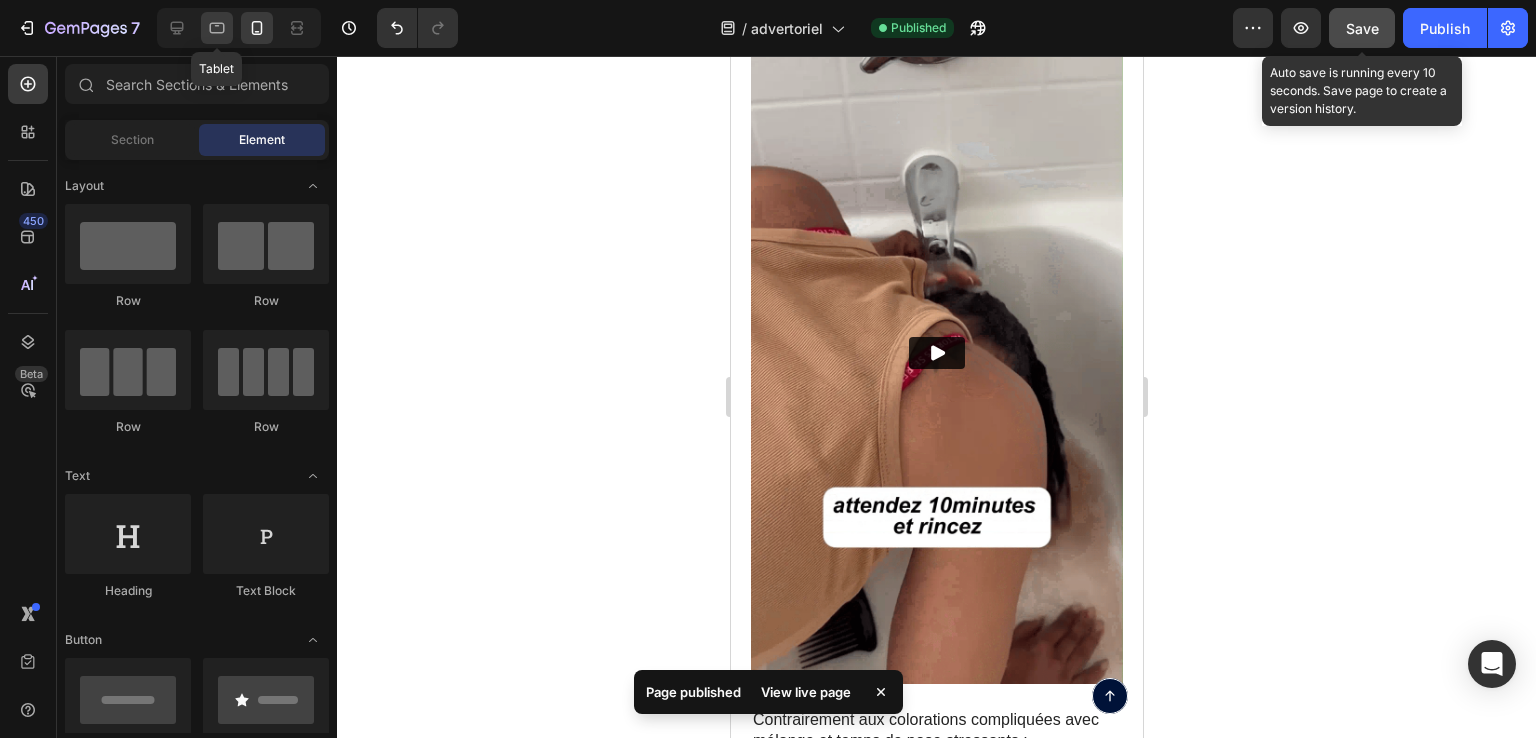 click 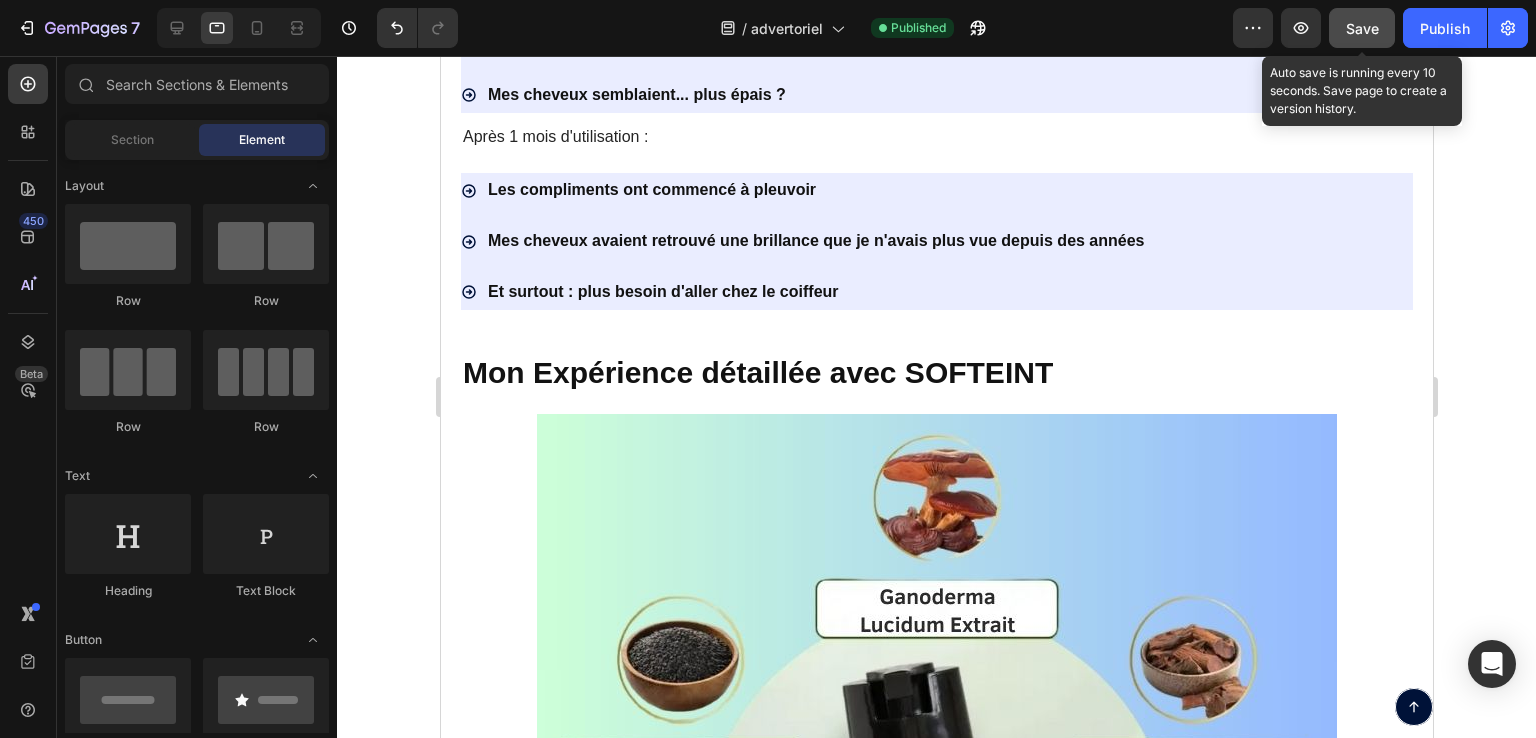 scroll, scrollTop: 5671, scrollLeft: 0, axis: vertical 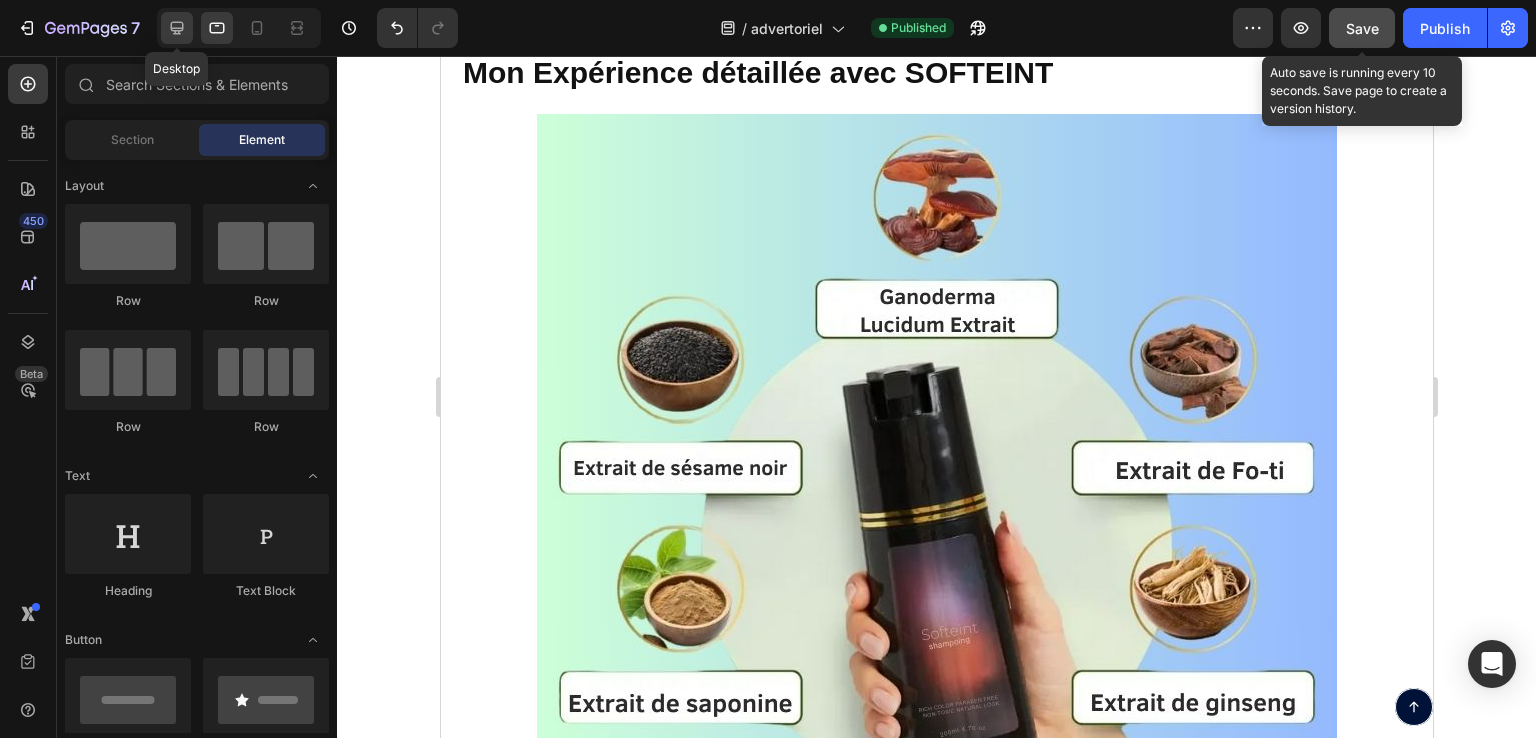 click 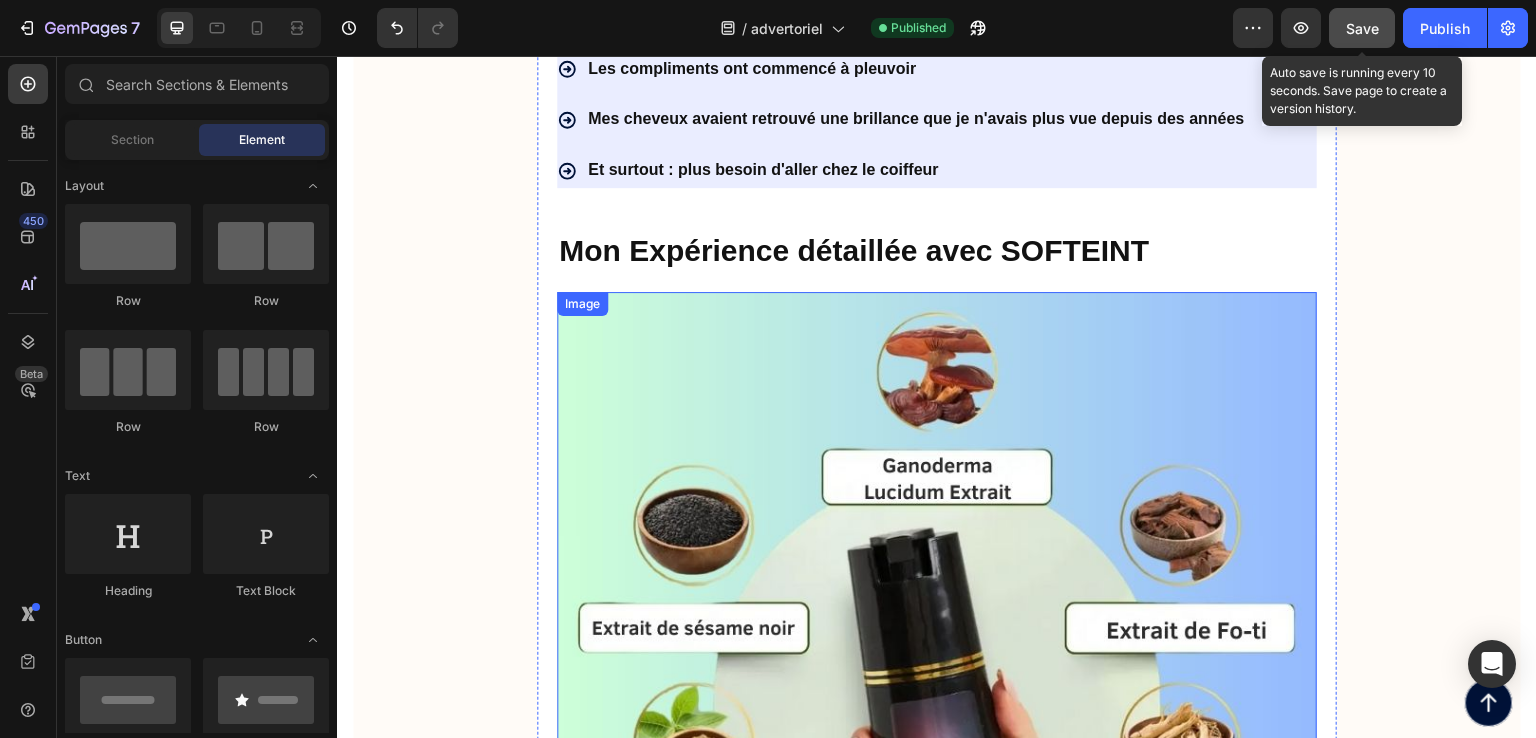scroll, scrollTop: 5300, scrollLeft: 0, axis: vertical 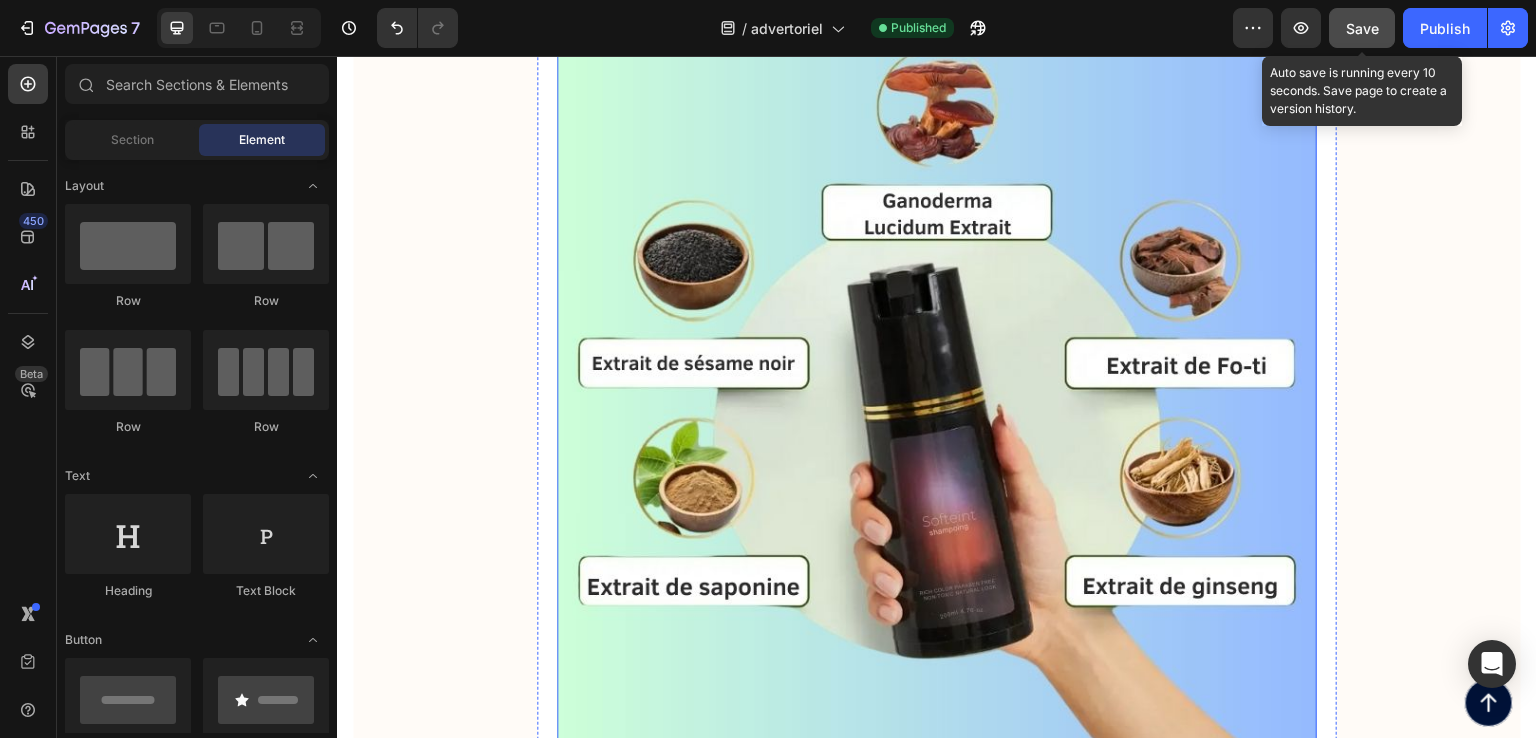 click at bounding box center (937, 407) 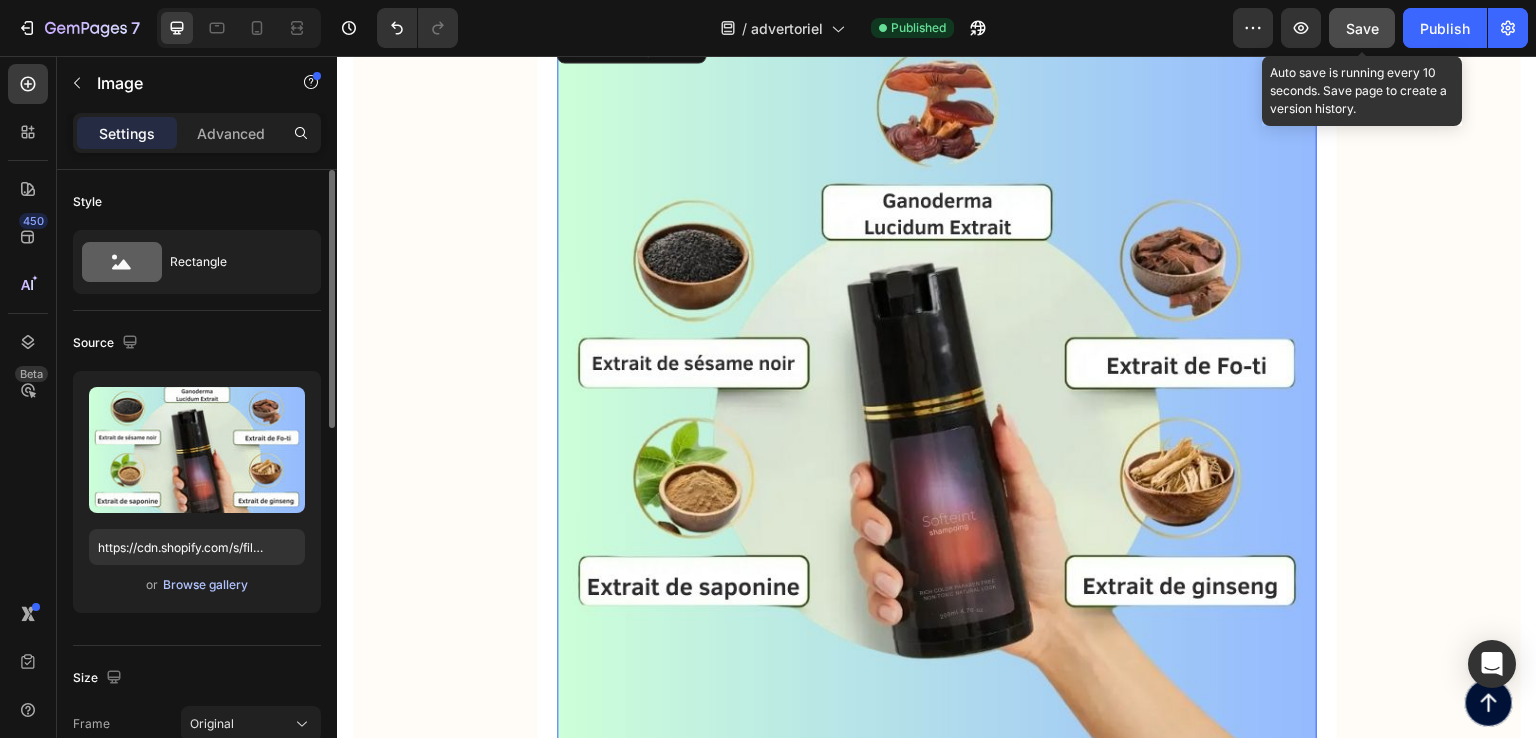 click on "Browse gallery" at bounding box center [205, 585] 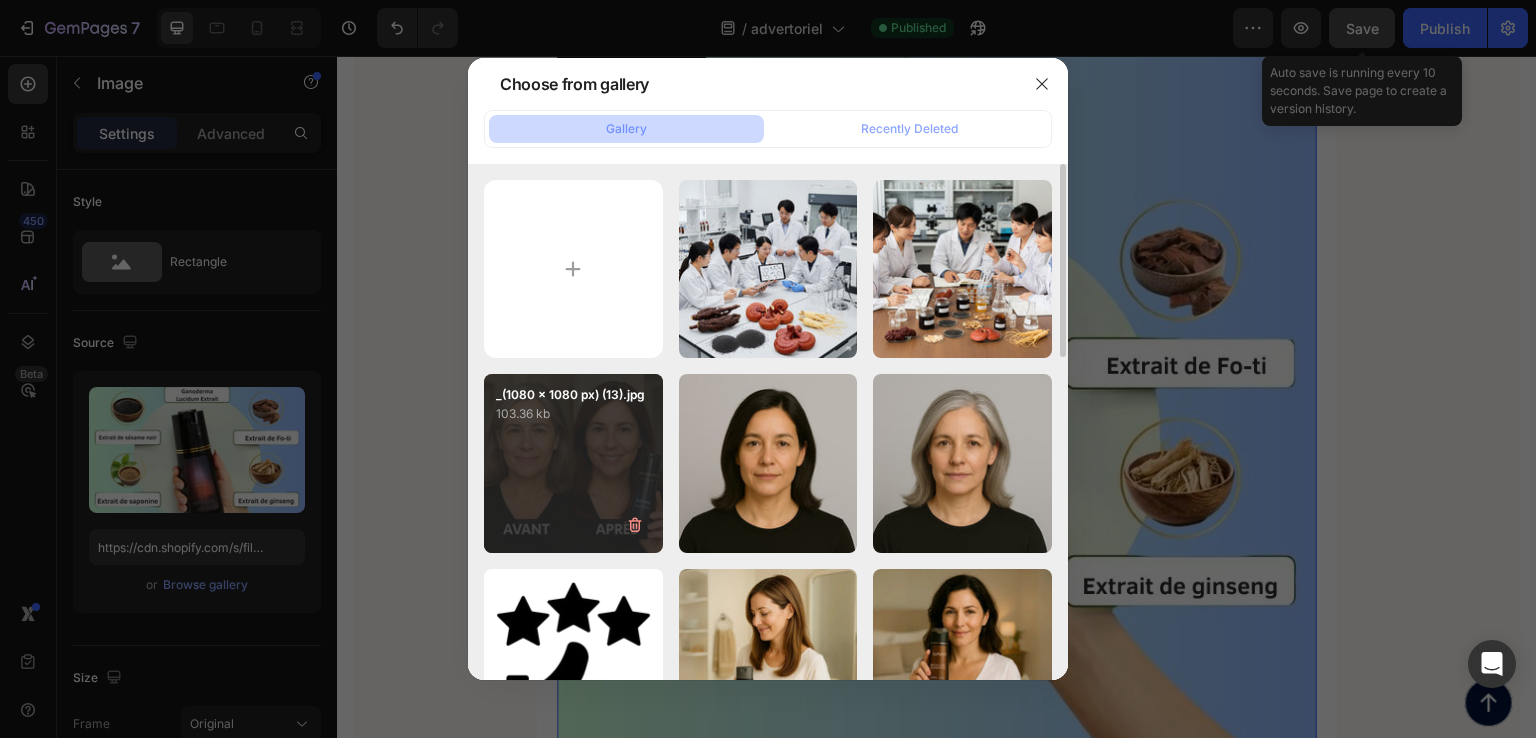 click on "_(1080 x 1080 px) (13).jpg 103.36 kb" at bounding box center (573, 463) 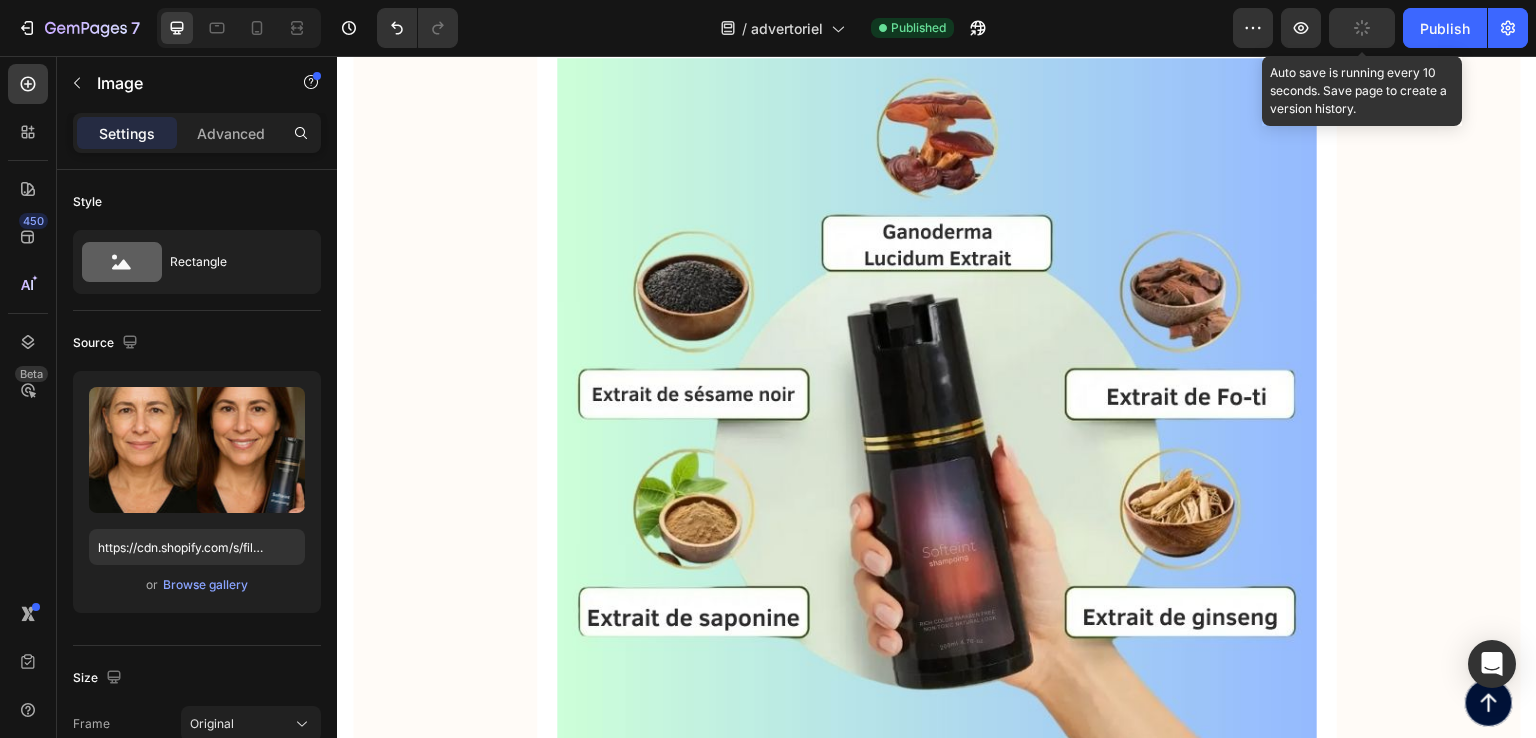 scroll, scrollTop: 3300, scrollLeft: 0, axis: vertical 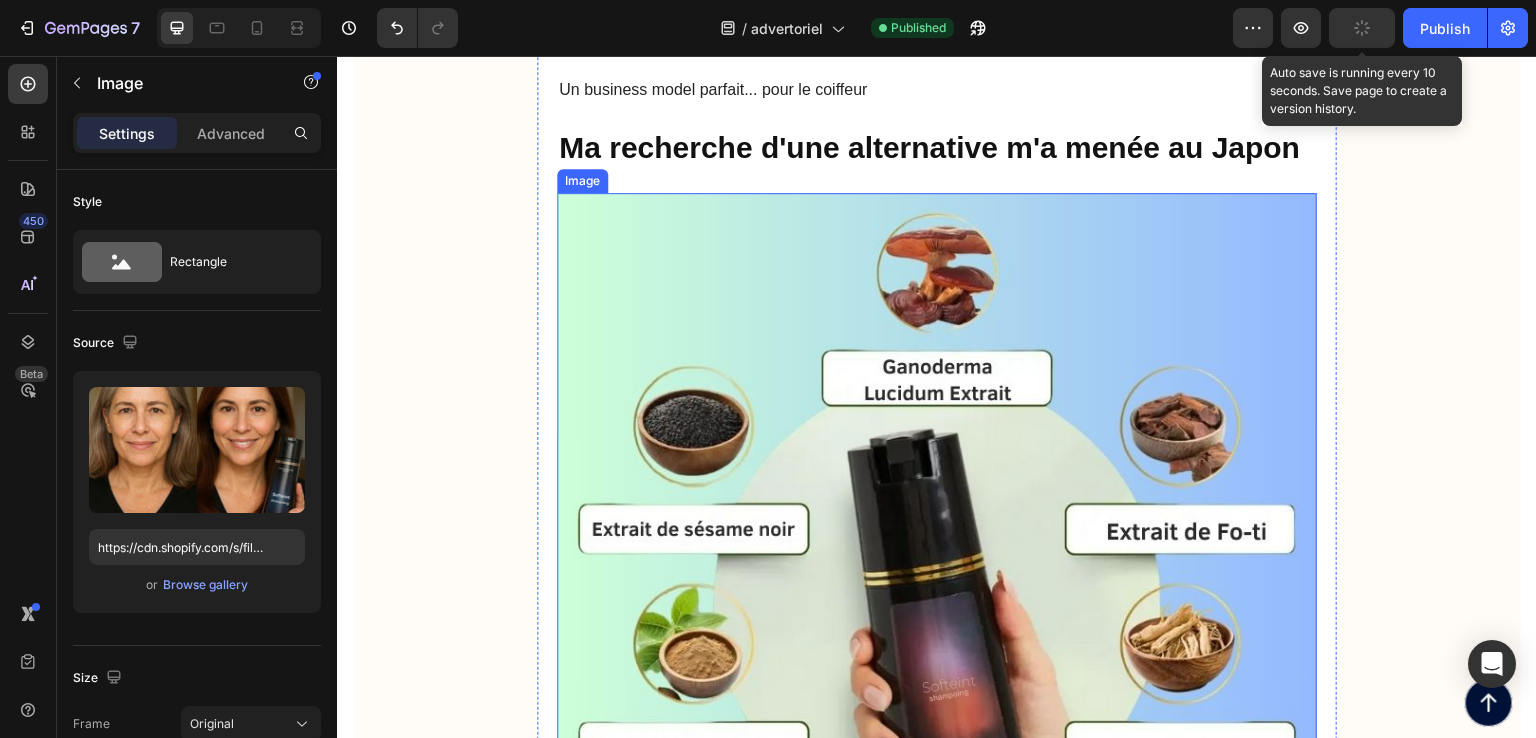 click at bounding box center [937, 573] 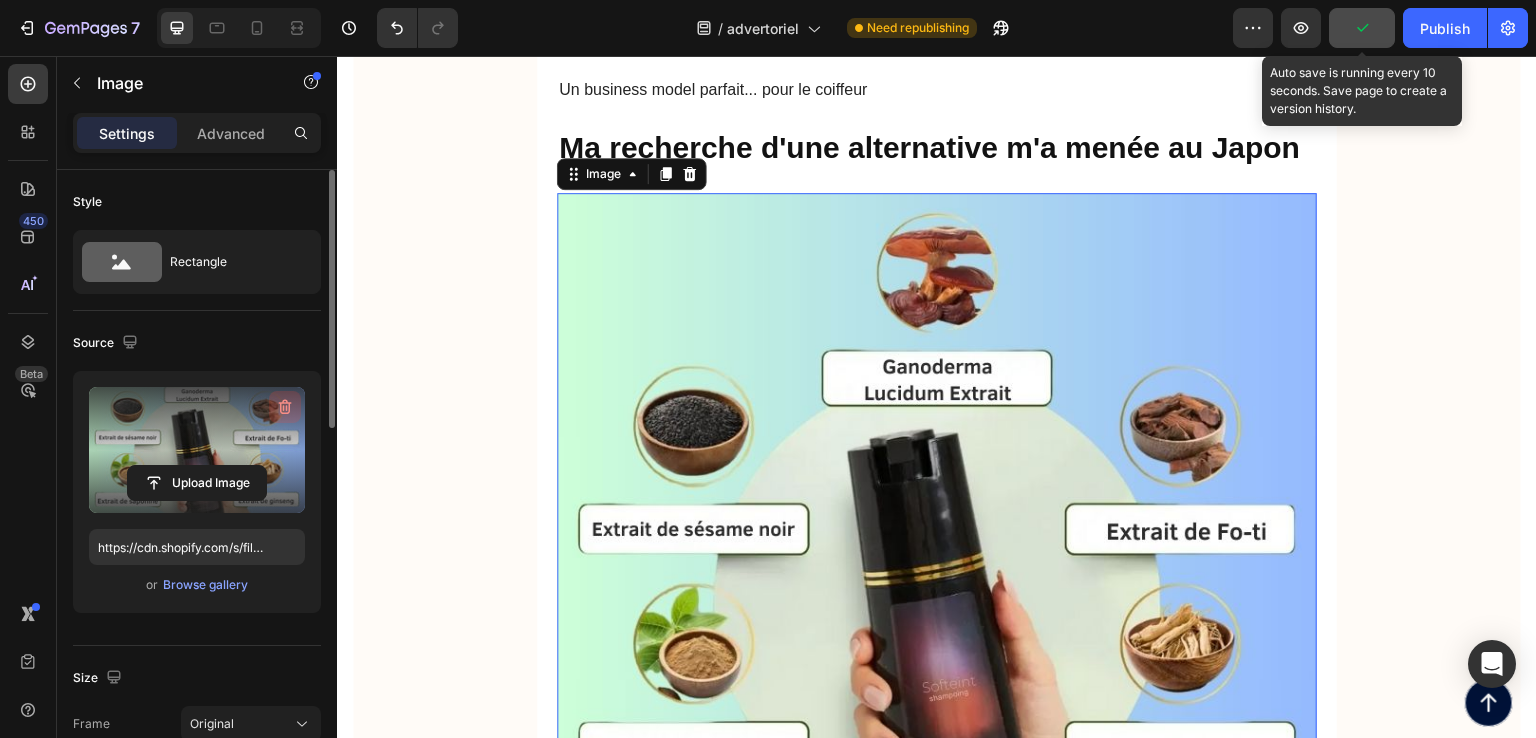 click 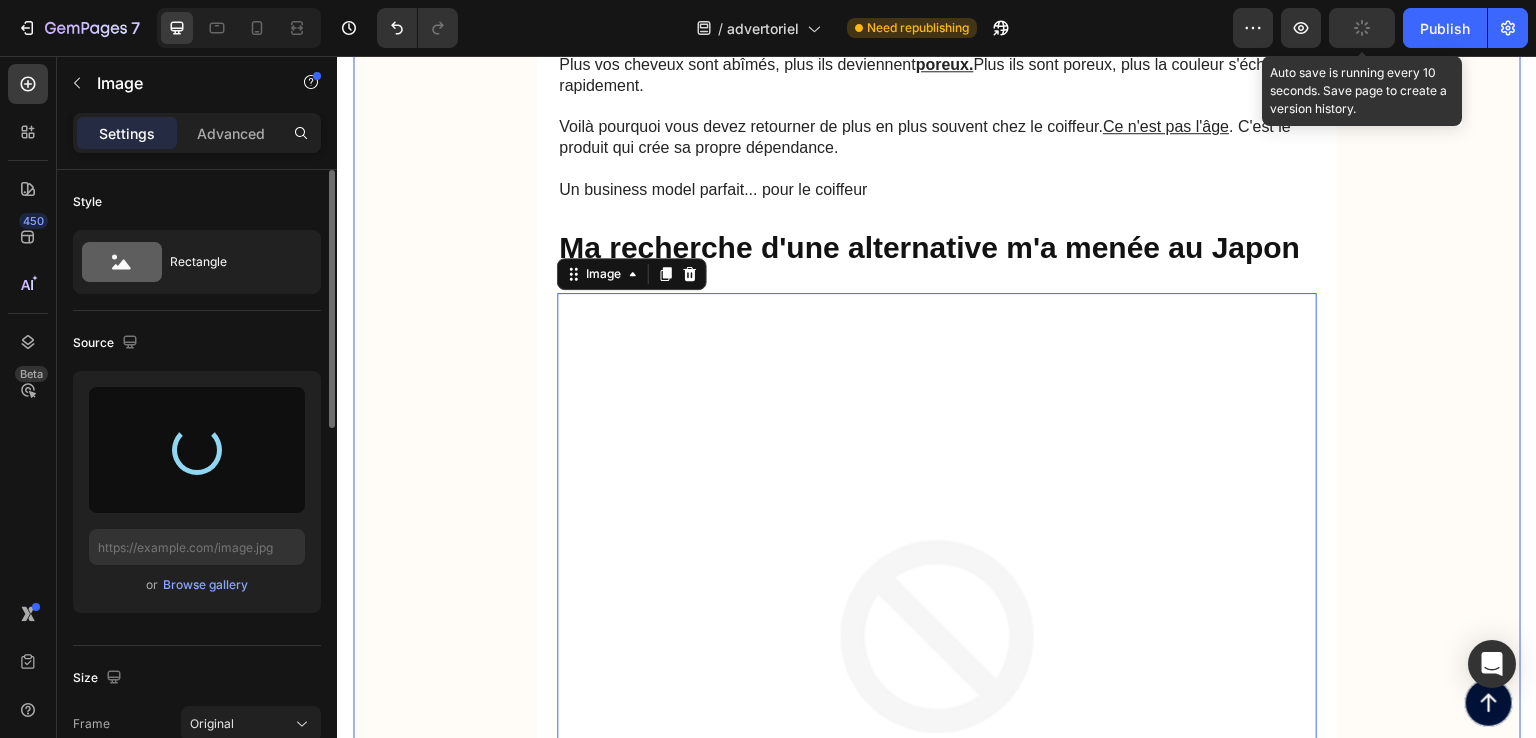 scroll, scrollTop: 3300, scrollLeft: 0, axis: vertical 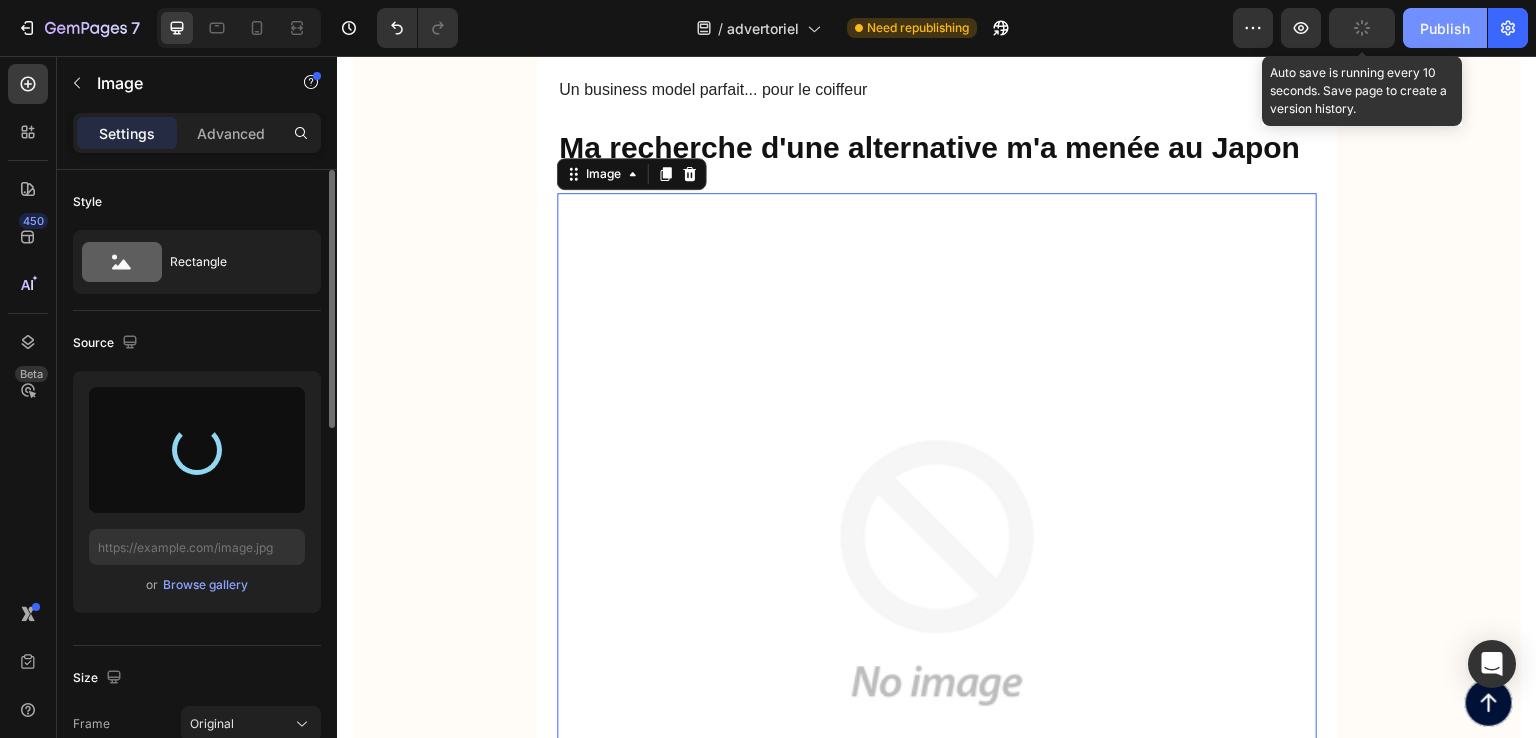type on "https://cdn.shopify.com/s/files/1/0663/4425/5532/files/gempages_553048963888972741-55af8a53-eb16-43a3-a212-73e905c34d72.jpg" 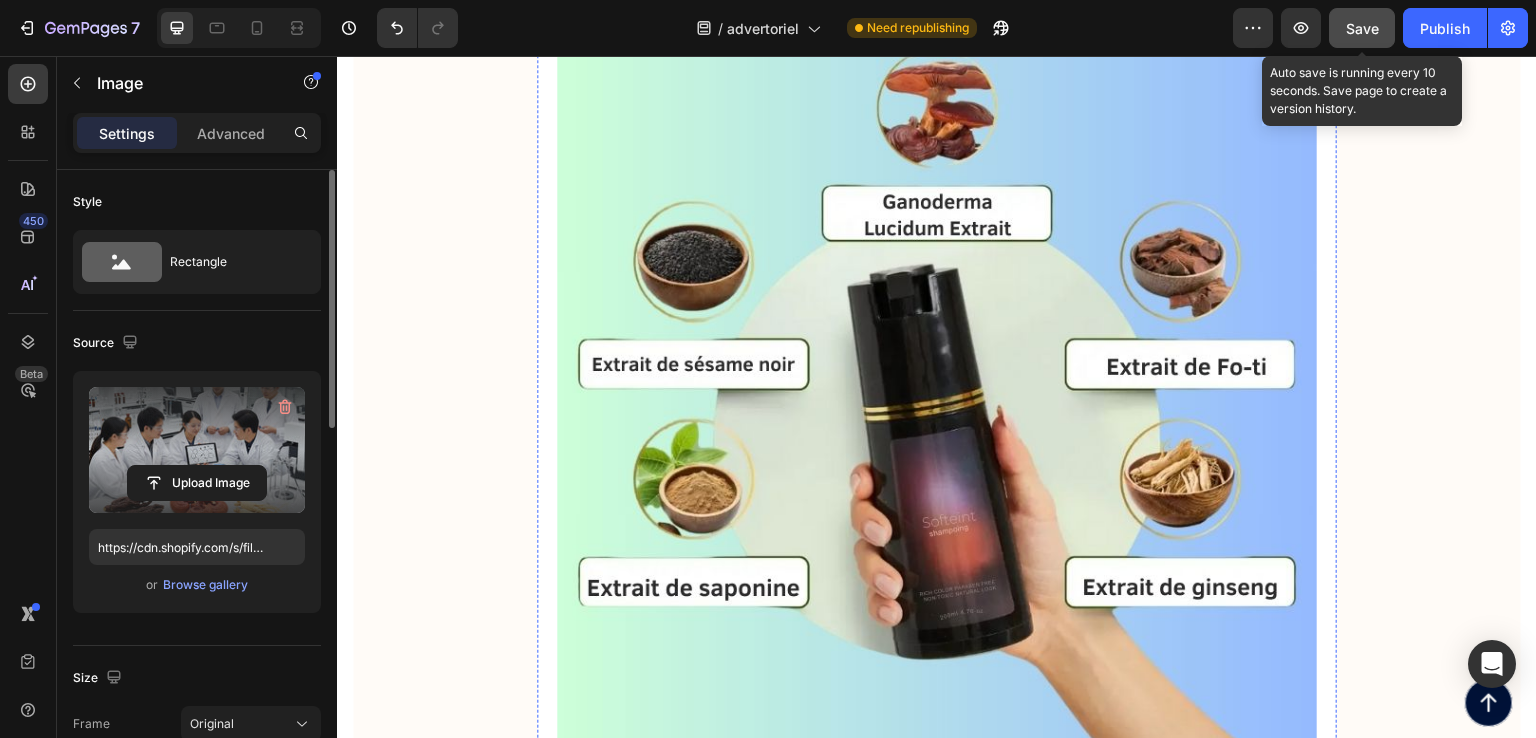 scroll, scrollTop: 6900, scrollLeft: 0, axis: vertical 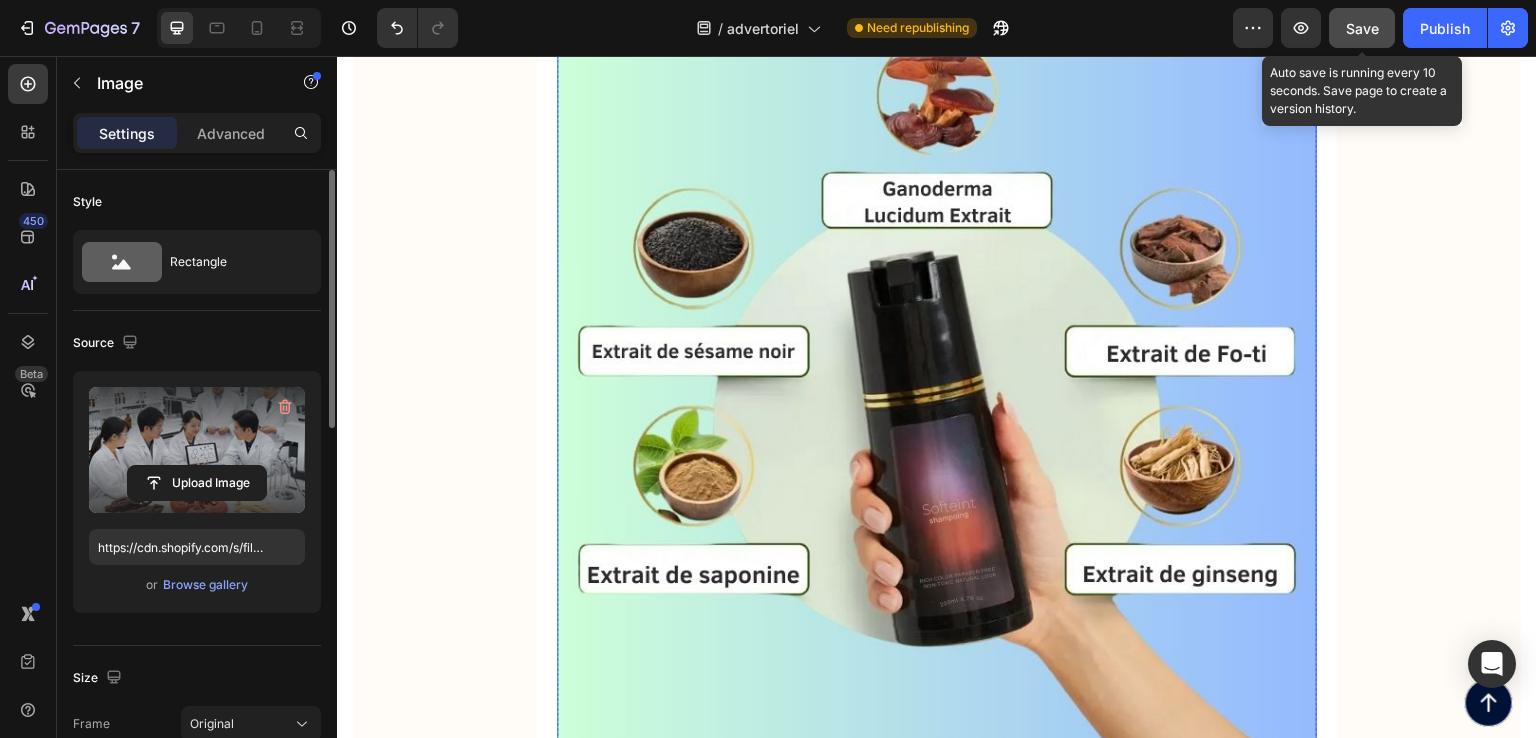 click at bounding box center (937, 395) 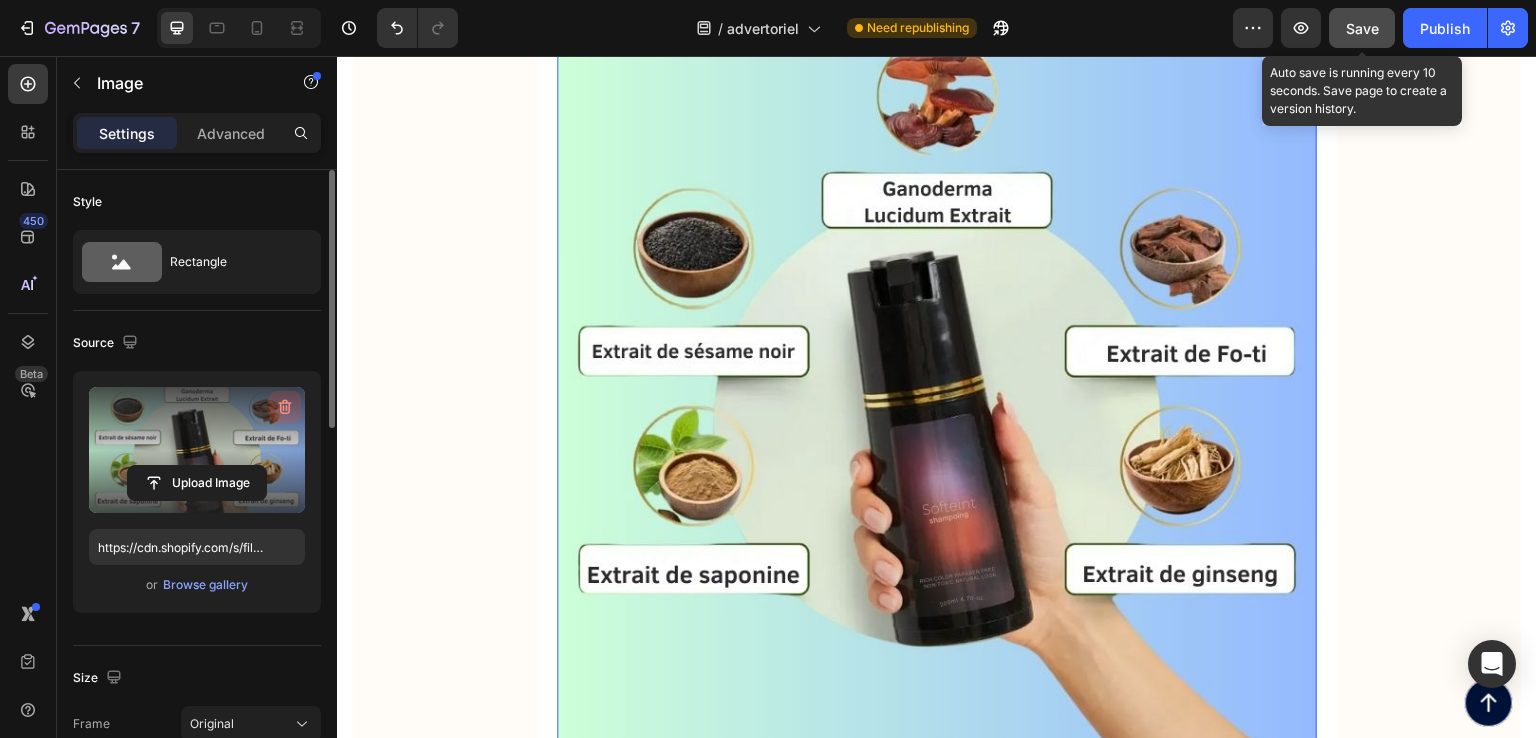 click 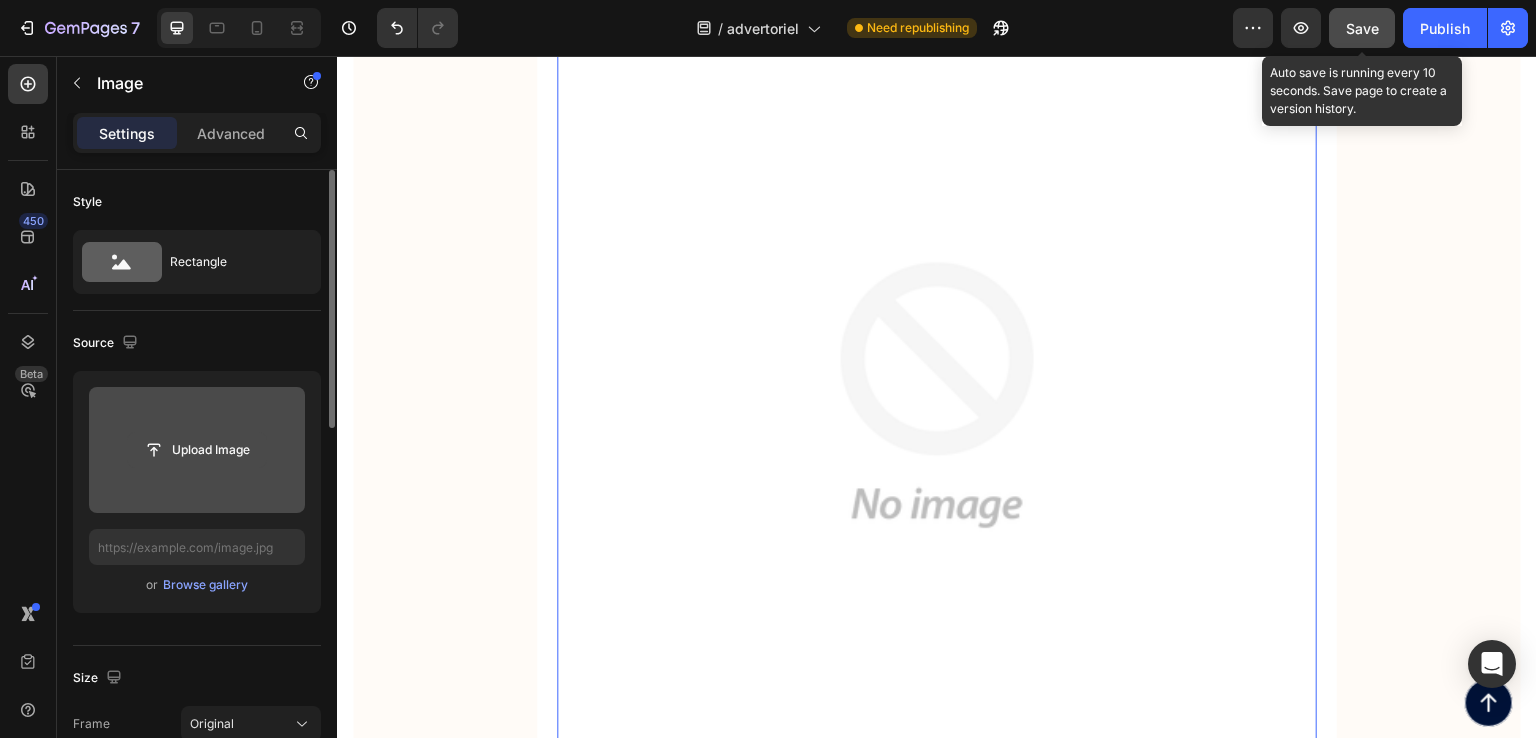 click 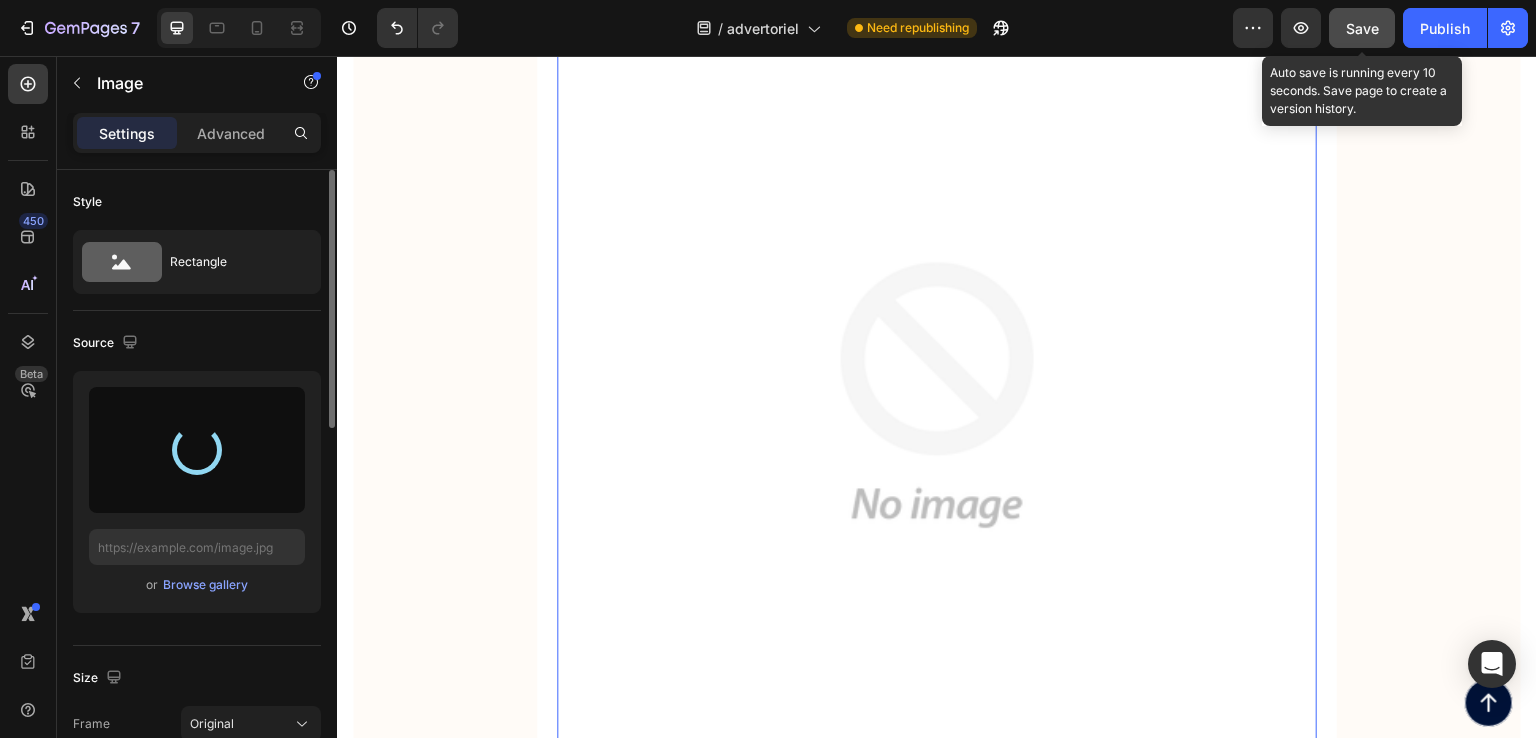 type on "https://cdn.shopify.com/s/files/1/0663/4425/5532/files/gempages_553048963888972741-d86cf9c9-526e-4c72-99f6-c2a49b07d47b.jpg" 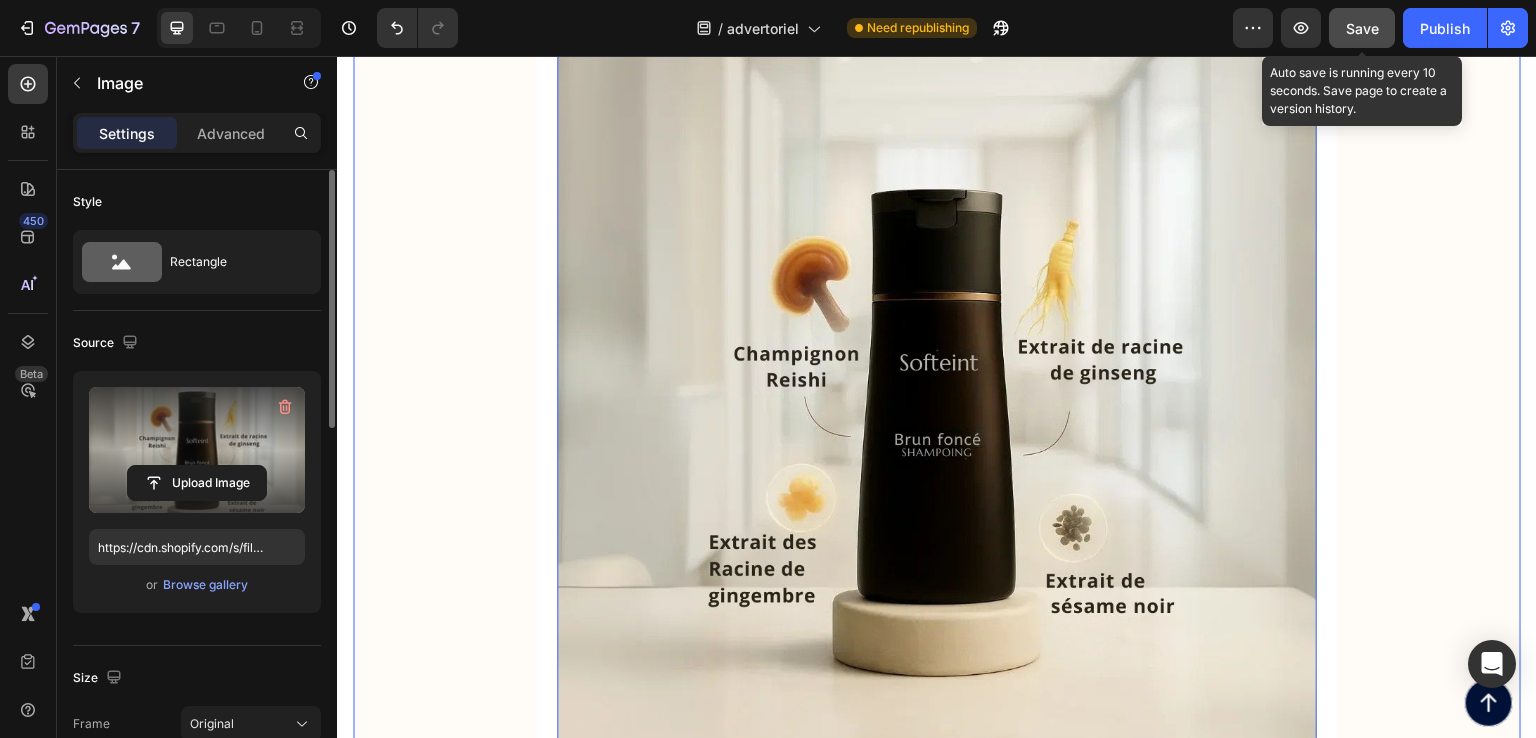 click on "Comment j'ai découvert que mon coiffeur détruisait mes cheveux... et comment je les ai sauvés avec un simple shampoing Heading Si vous payez plus de $100 par mois chez le coiffeur et que vos cheveux deviennent de plus en plus fins et cassants malgré toutes ces "soins", vous devez absolument lire ceci. Text Block
Icon
Icon
Icon
Icon
Icon Icon List 4,267 Évaluations Text Block Row Image Image Par Manon Lachance ,  22  décembre 2024 Text Block Row Bonjour, je suis Manon, et je veux partager avec vous une découverte qui a complètement changé ma relation avec mes cheveux.    Pendant 12 ans, j'ai été une cliente fidèle de mon salon de coiffure.    Tous les mois, je dépensais religieusement $125 pour ma coloration .   Je faisais confiance à ma coiffeuse quand elle me disait : "Les petites irritations, c'est normal. Ça prouve que le produit agit bien."   Mais mes cheveux ne cessaient de se dégrader ." at bounding box center (937, -2704) 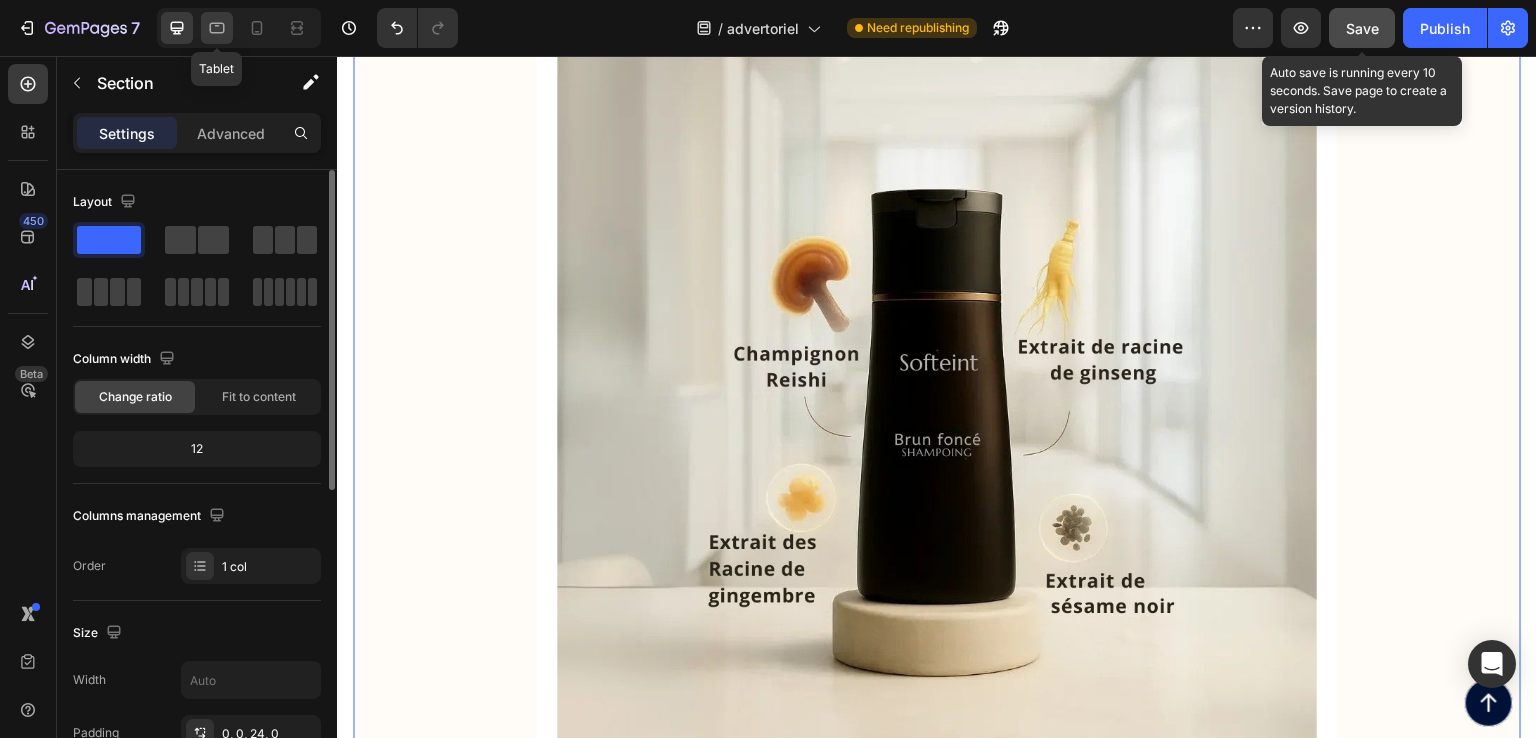 click 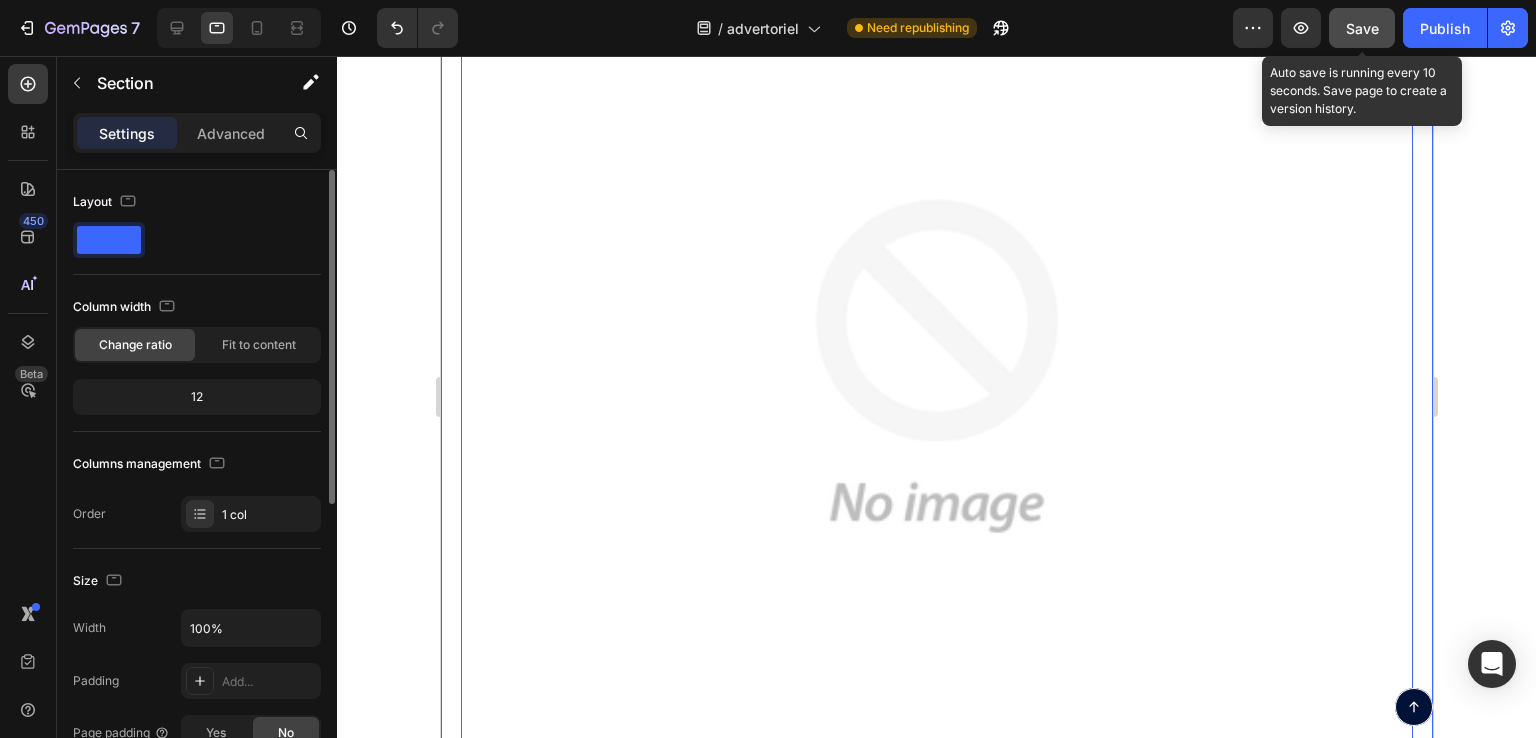 scroll, scrollTop: 600, scrollLeft: 0, axis: vertical 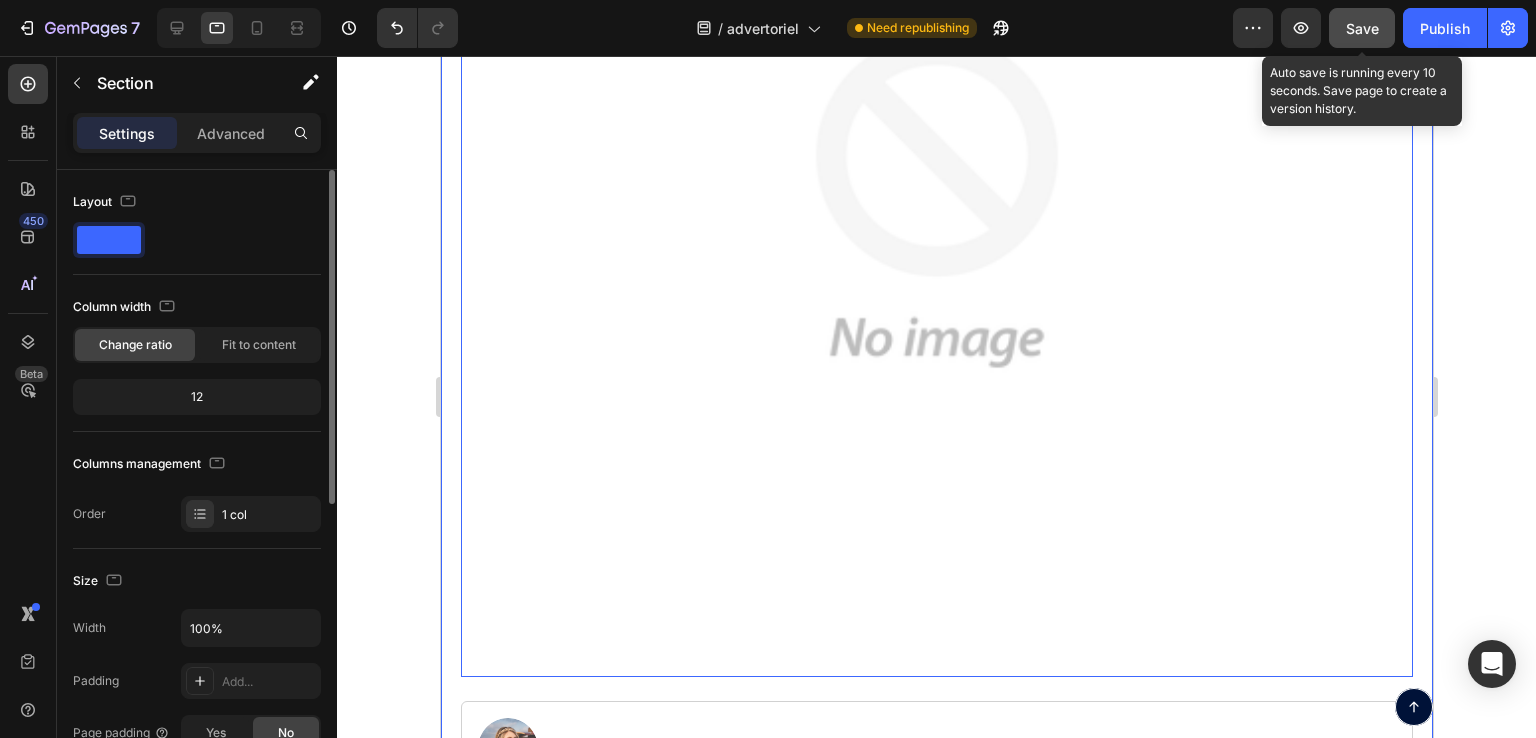 click at bounding box center (936, 201) 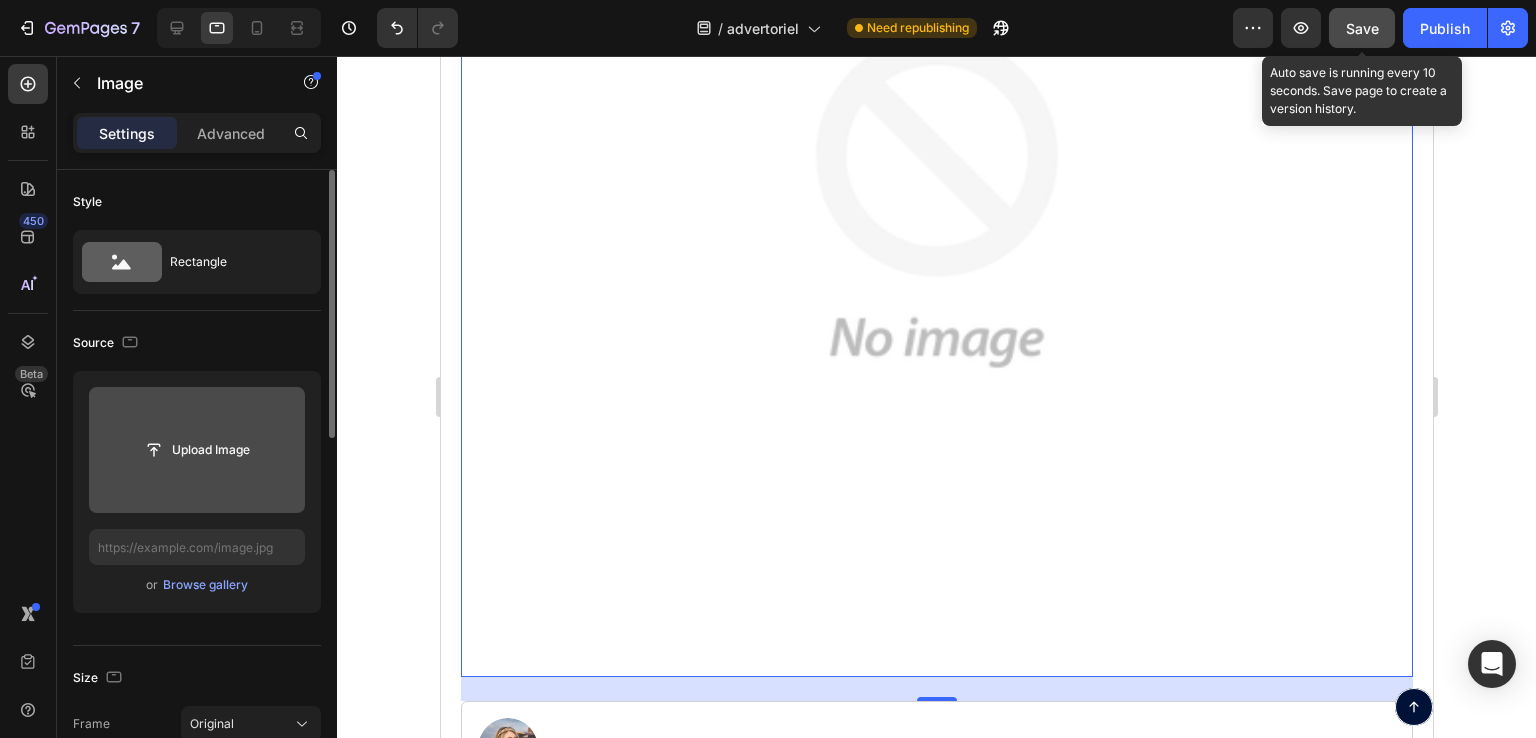 click 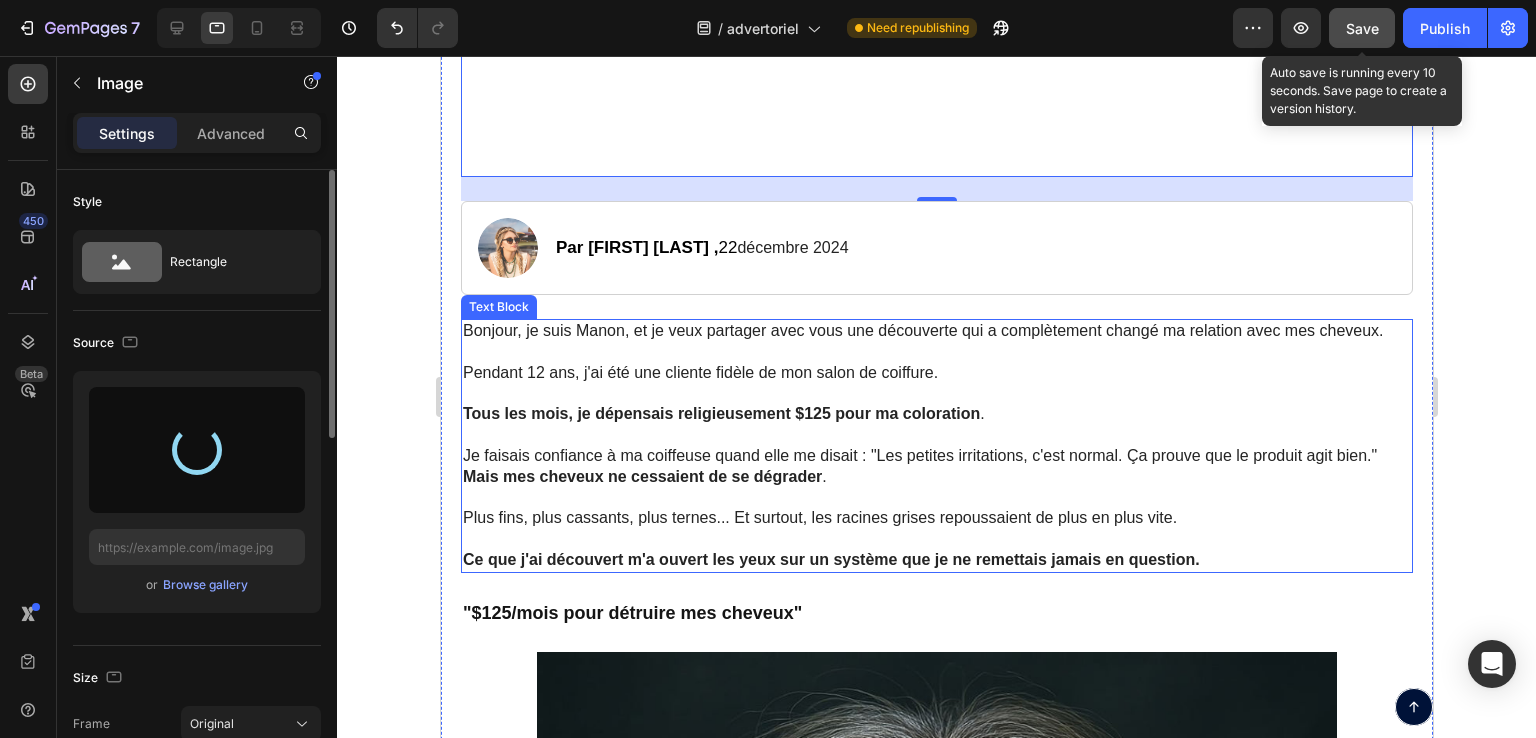 scroll, scrollTop: 1600, scrollLeft: 0, axis: vertical 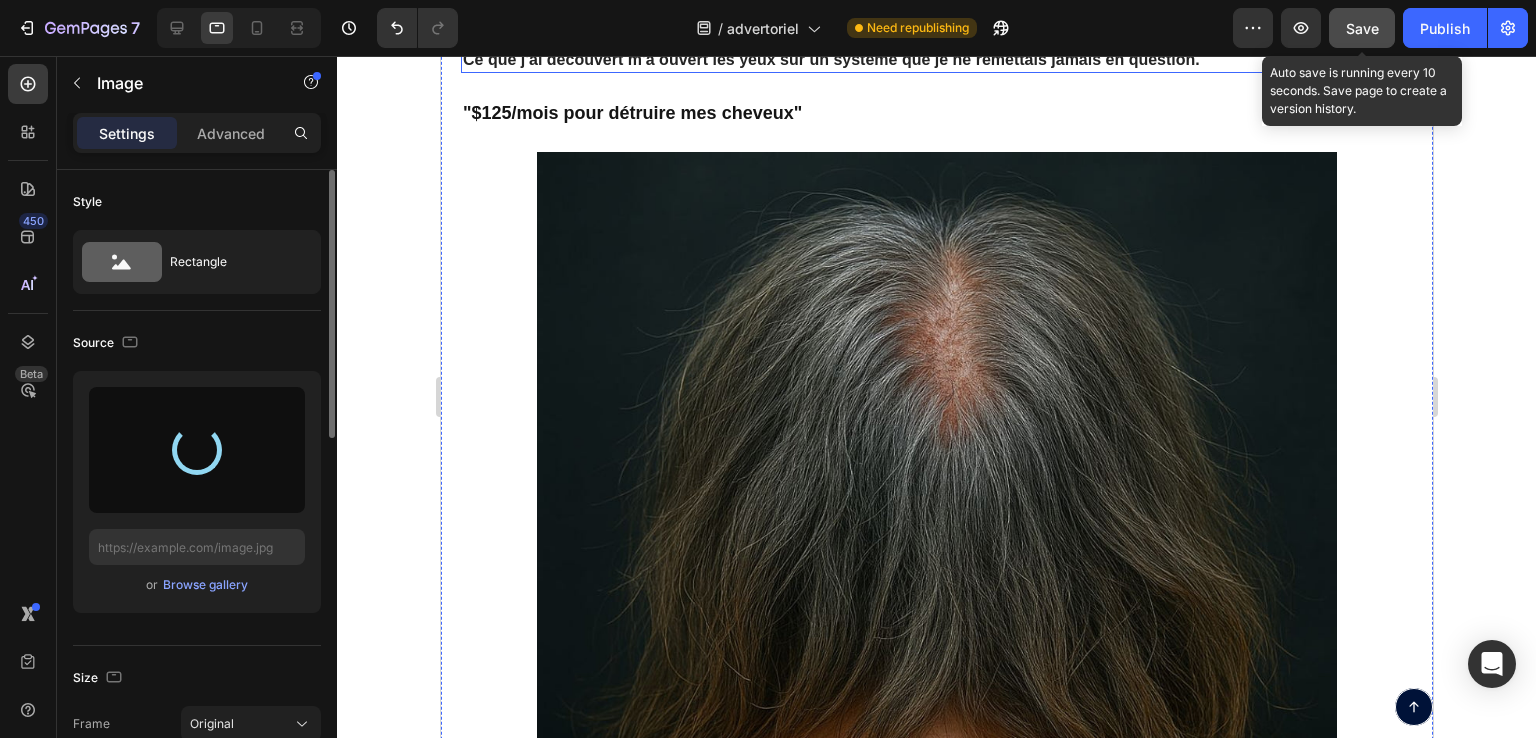 type on "https://cdn.shopify.com/s/files/1/0663/4425/5532/files/gempages_553048963888972741-8dc92610-baf2-47f7-acc6-9abb5031d58a.jpg" 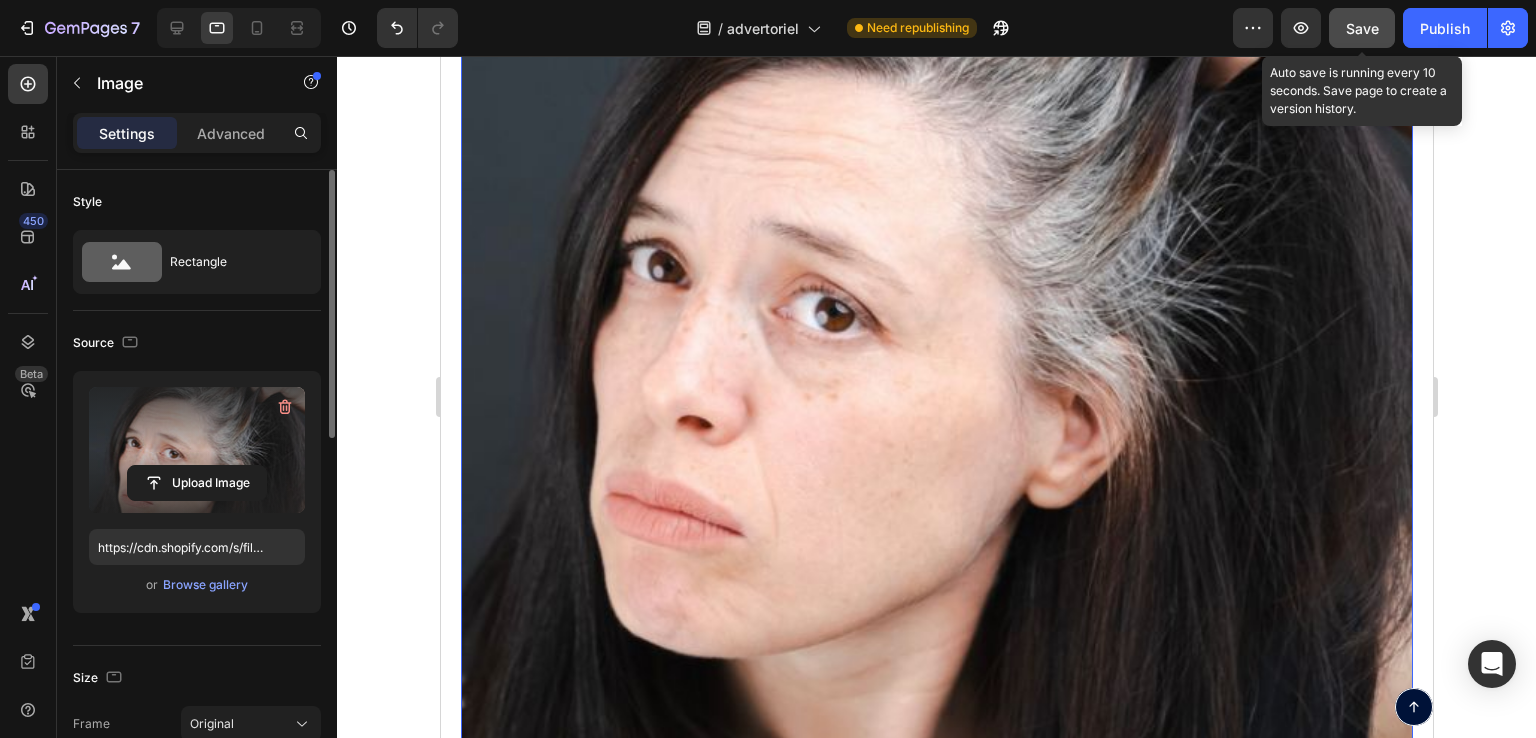 scroll, scrollTop: 200, scrollLeft: 0, axis: vertical 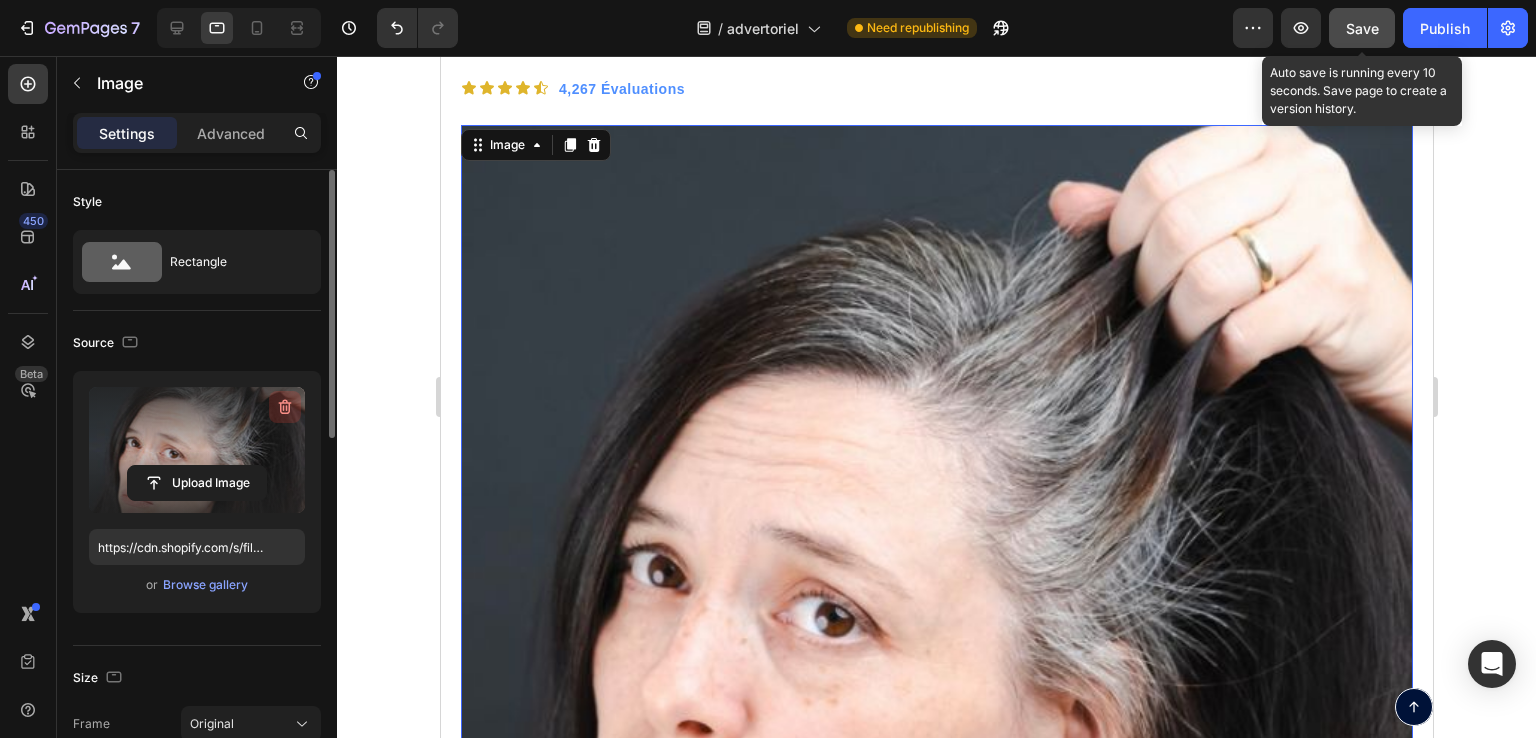 click 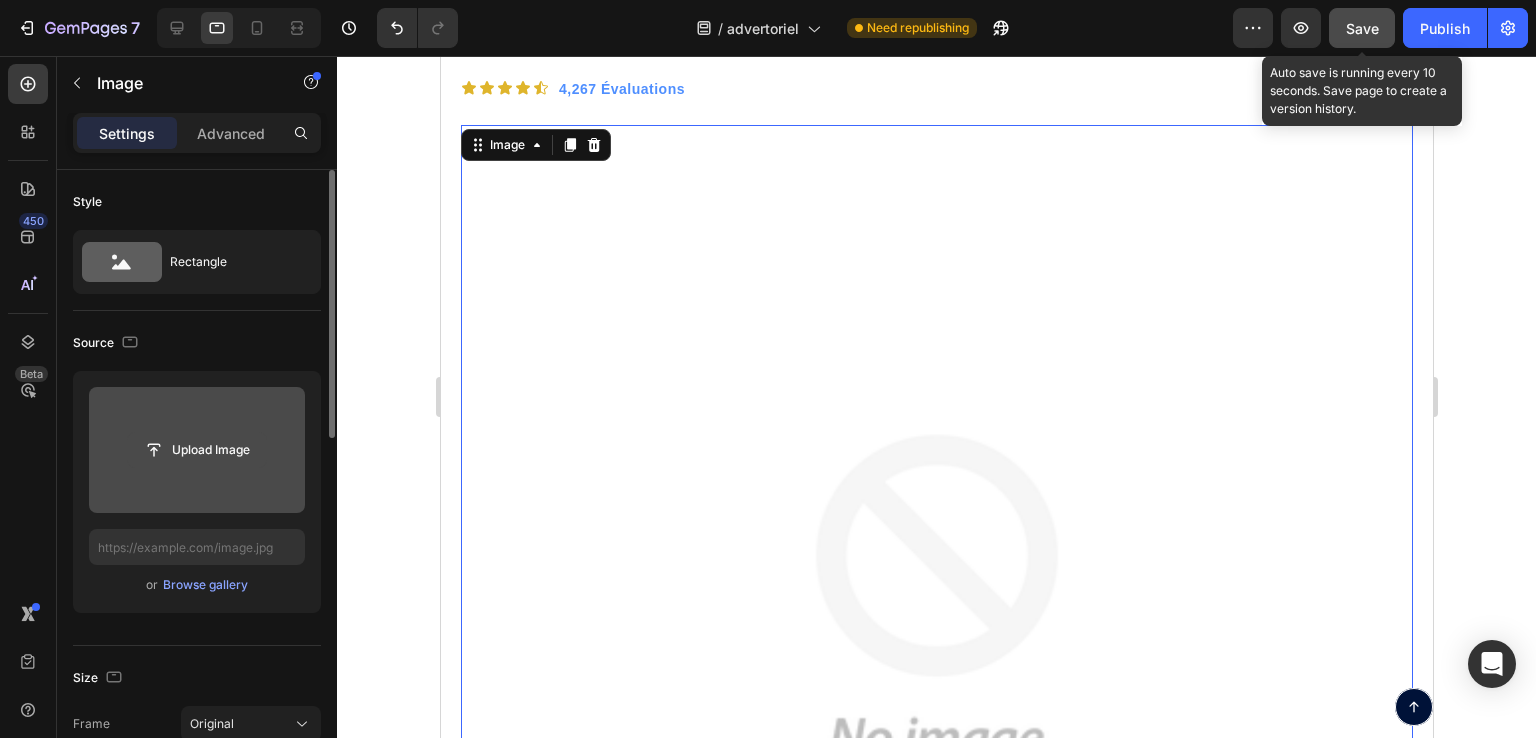 click 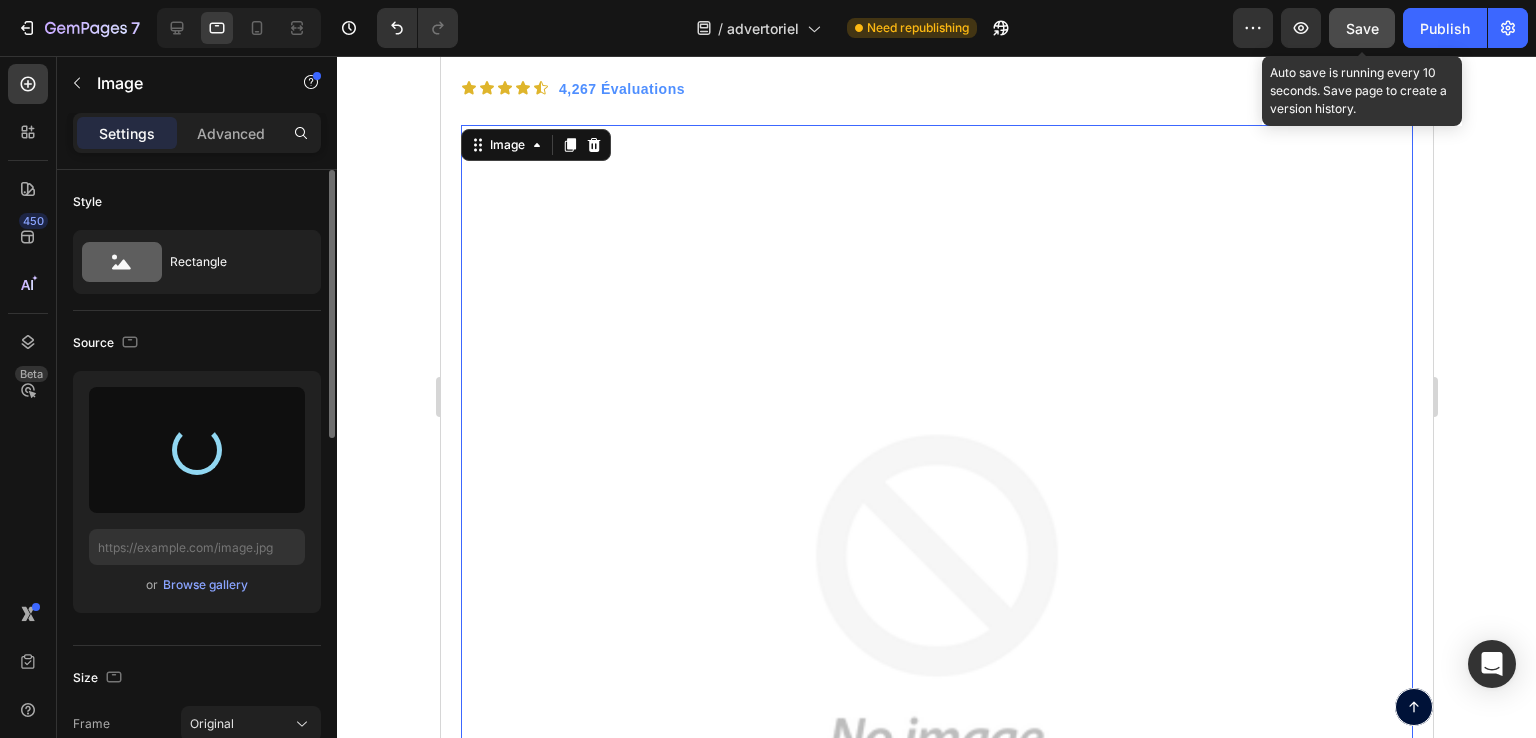 type on "https://cdn.shopify.com/s/files/1/0663/4425/5532/files/gempages_553048963888972741-07078347-aa3d-4063-975c-1c27ffabd5b2.jpg" 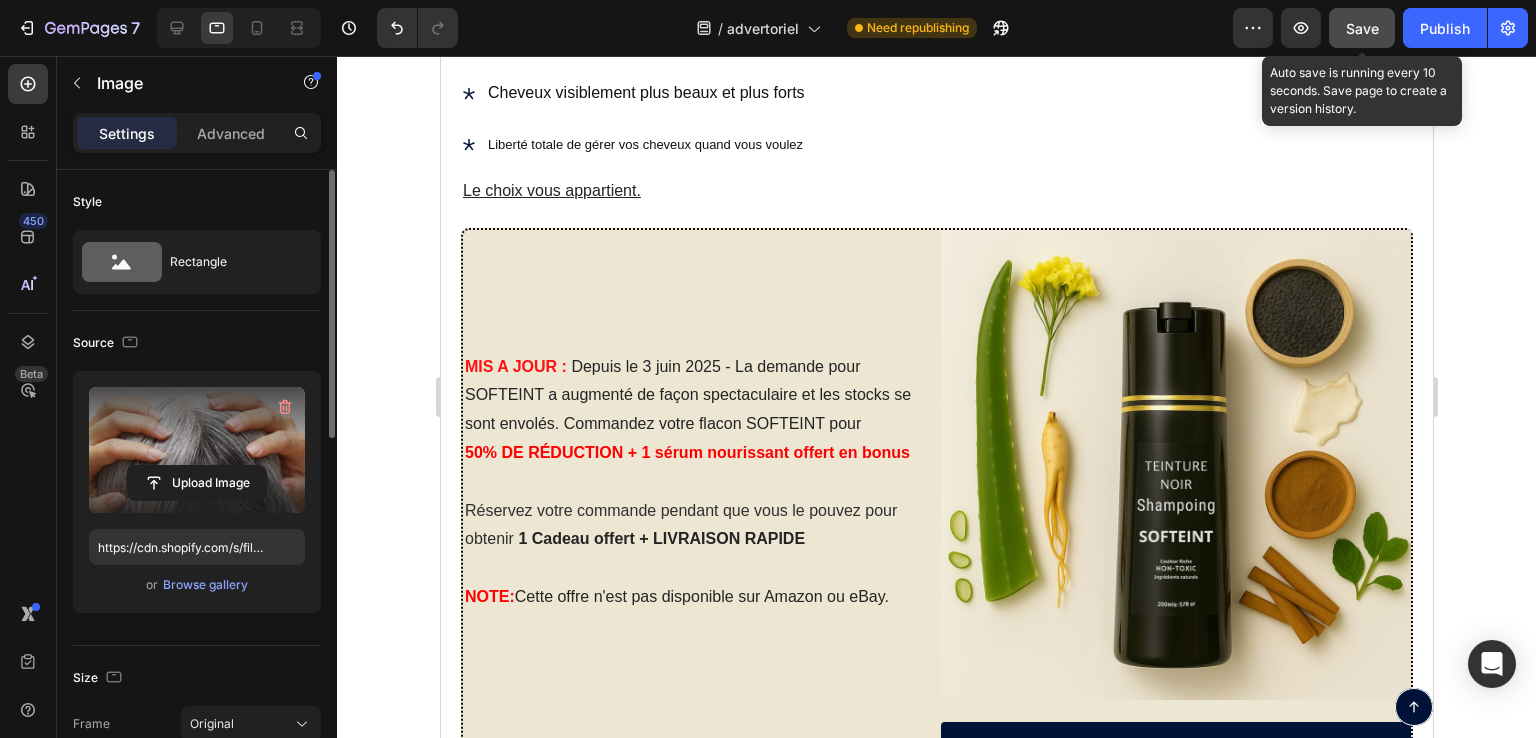 scroll, scrollTop: 13500, scrollLeft: 0, axis: vertical 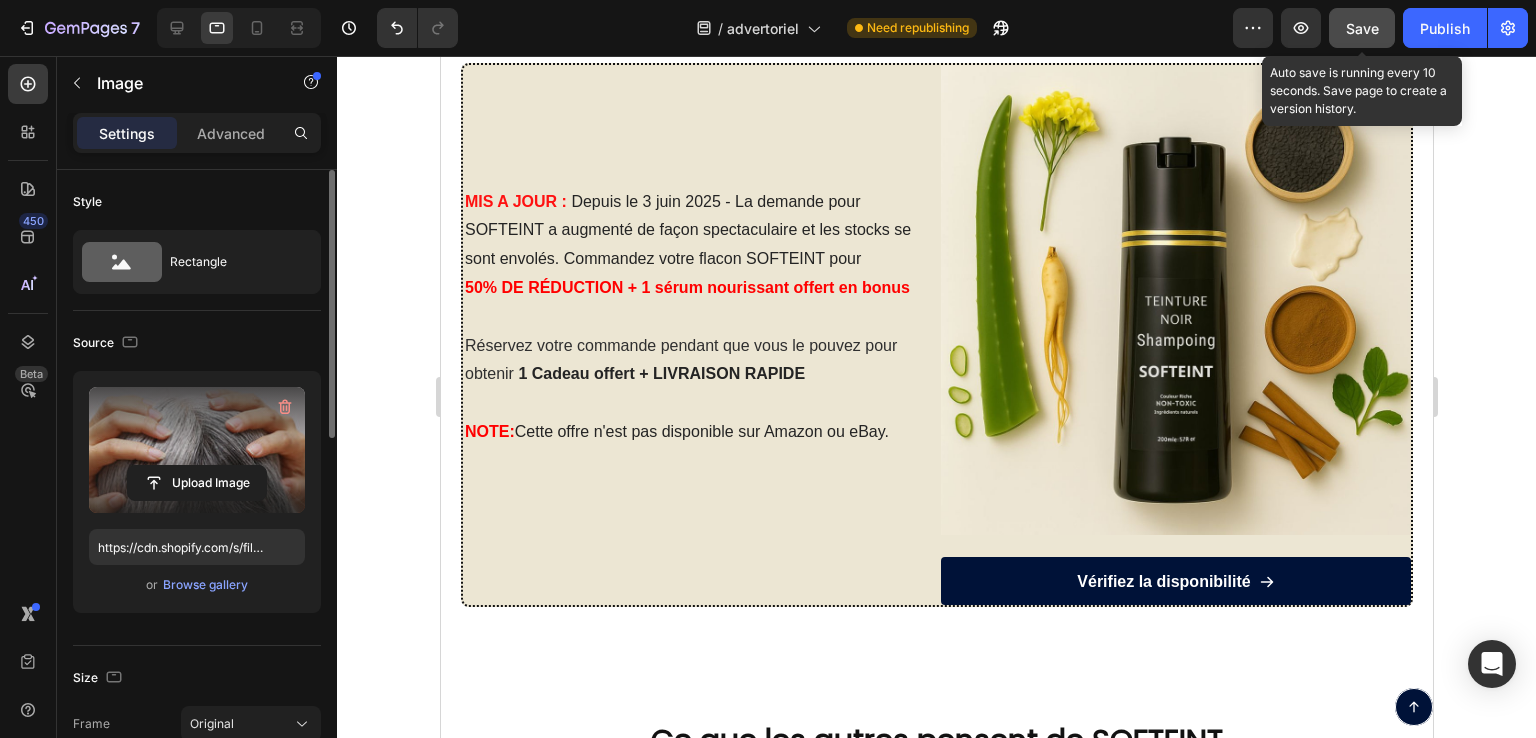 click on "Save" at bounding box center [1362, 28] 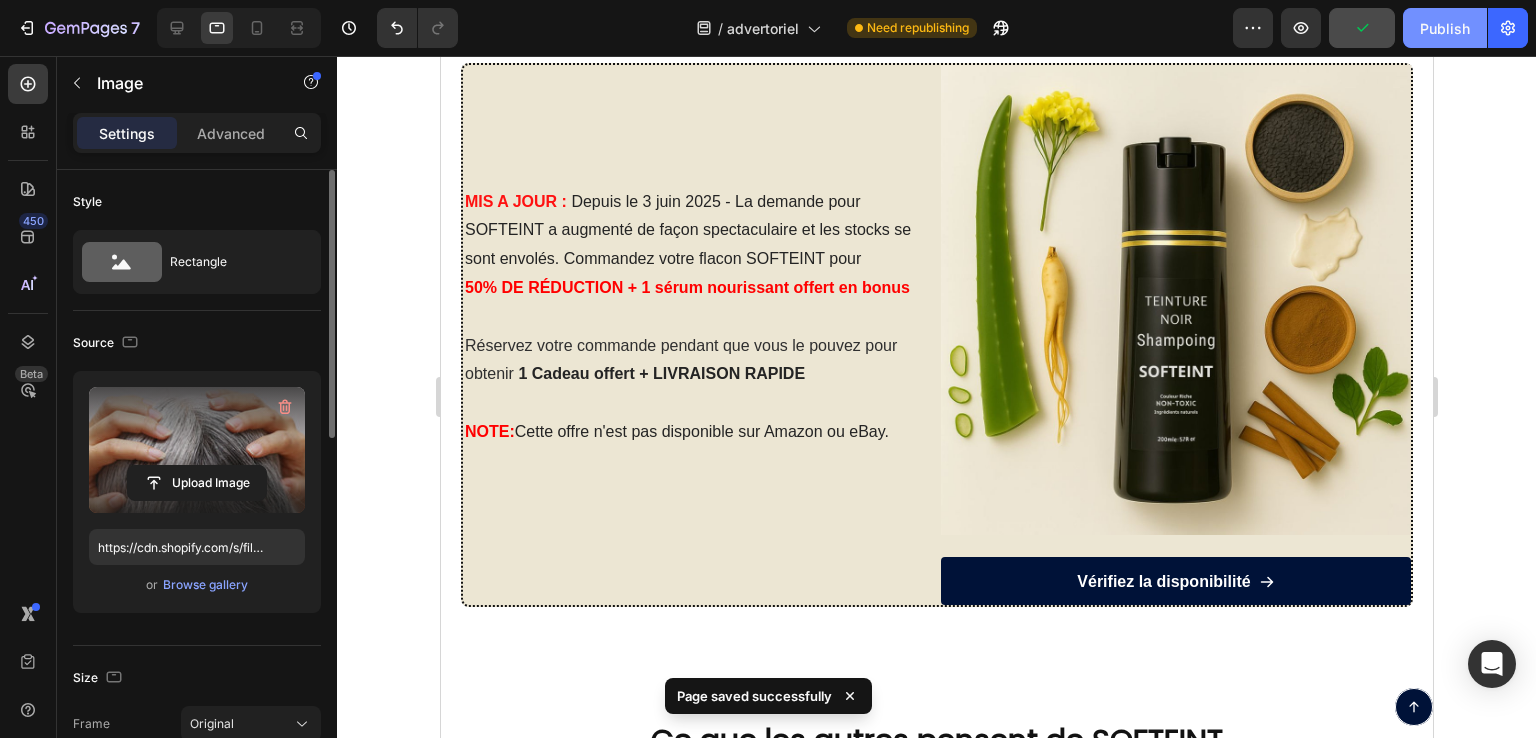 click on "Publish" at bounding box center (1445, 28) 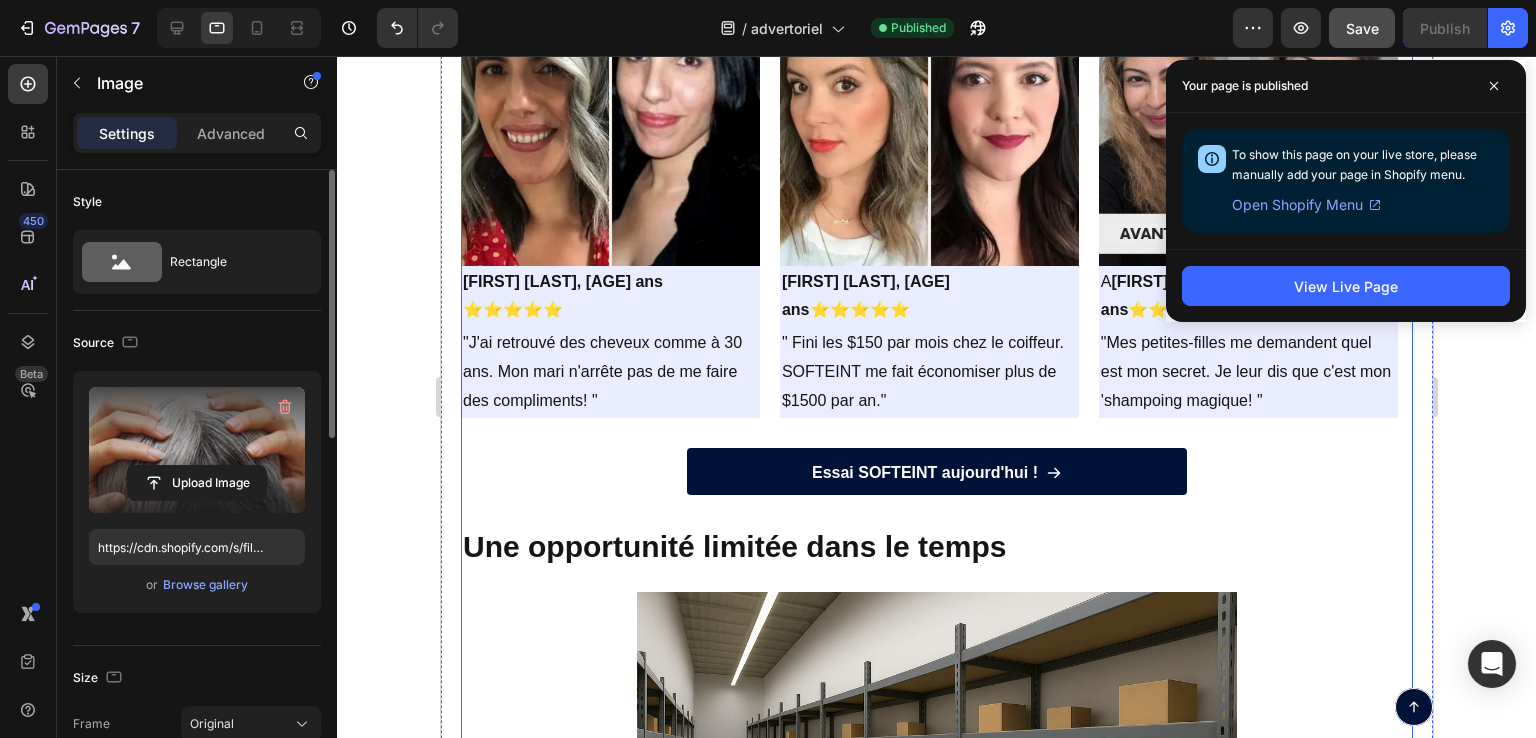 scroll, scrollTop: 10600, scrollLeft: 0, axis: vertical 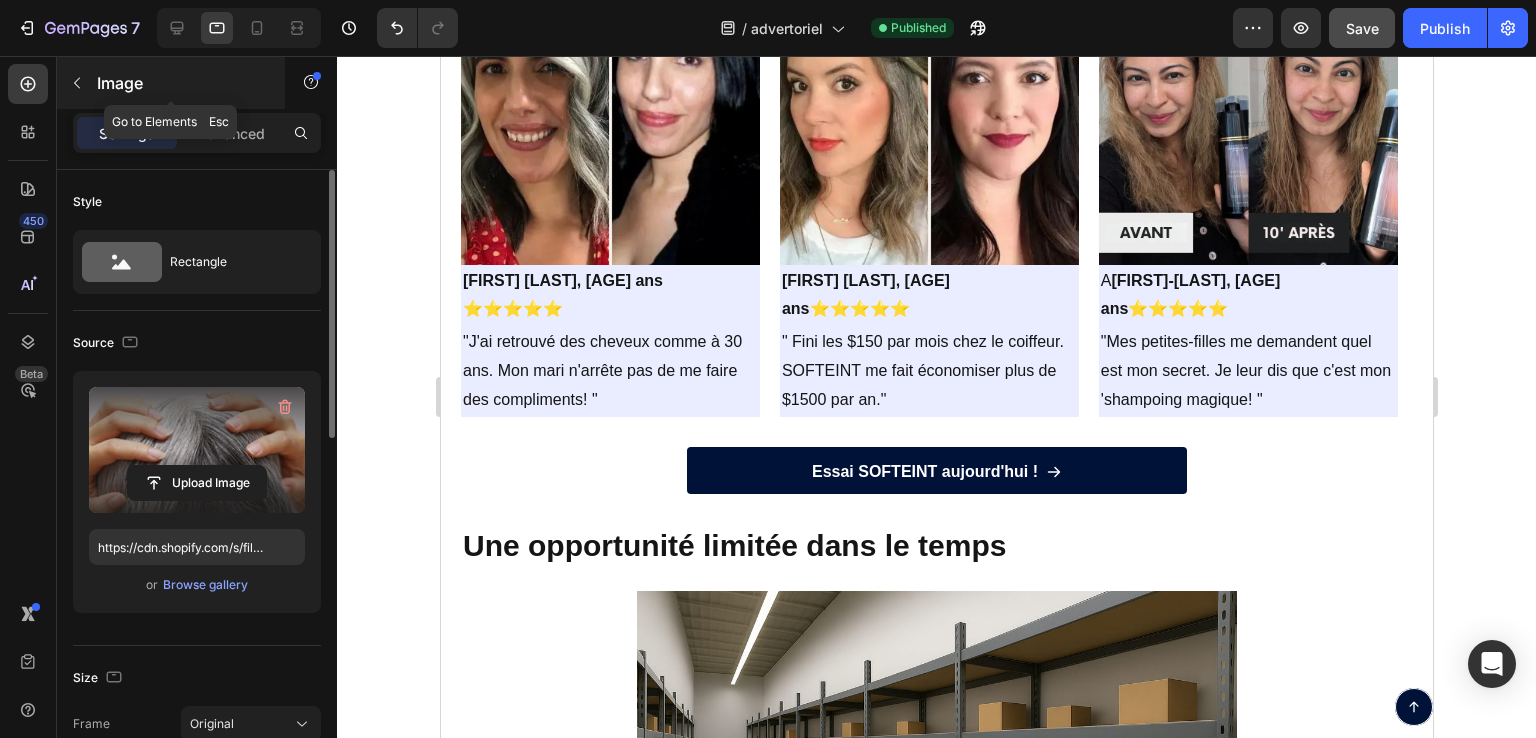 click at bounding box center (77, 83) 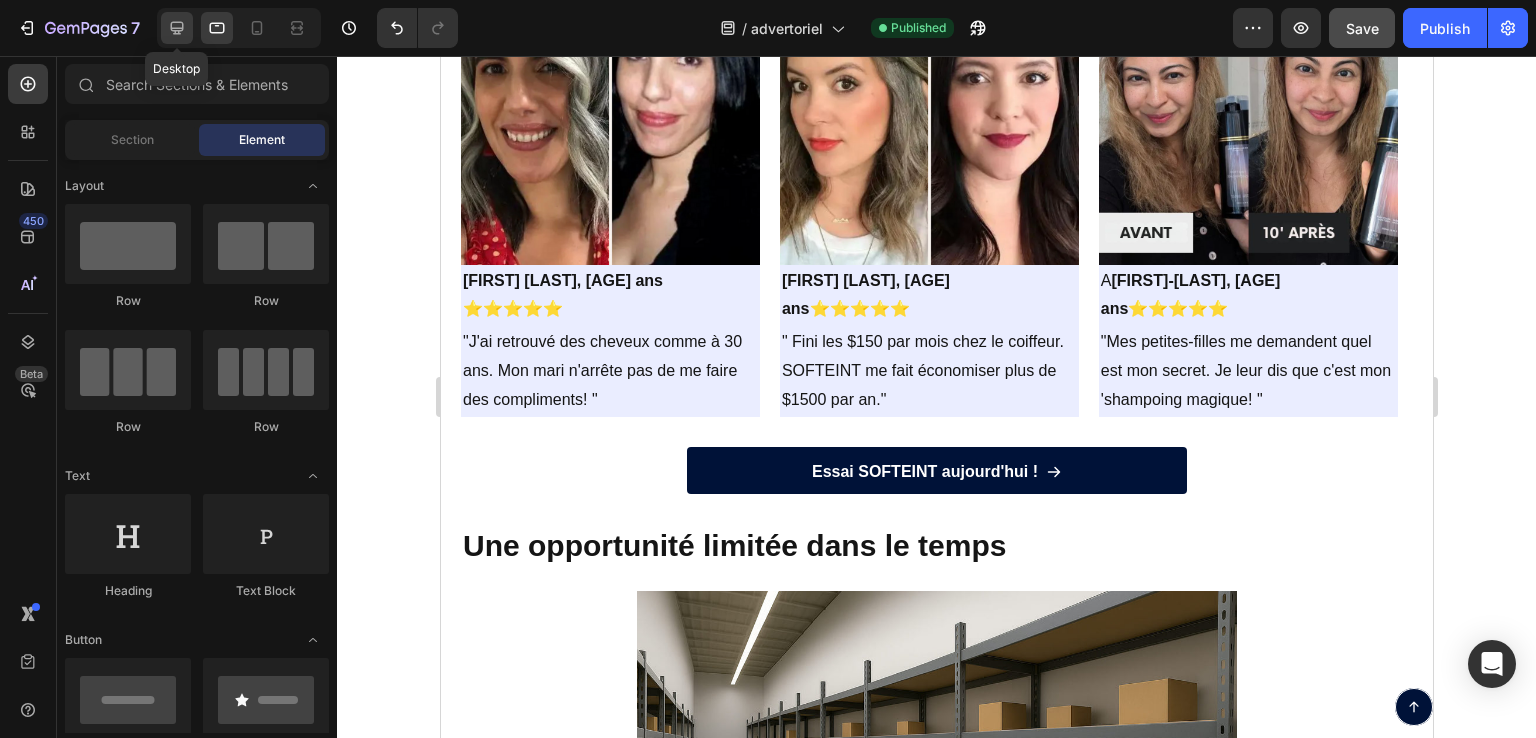 click 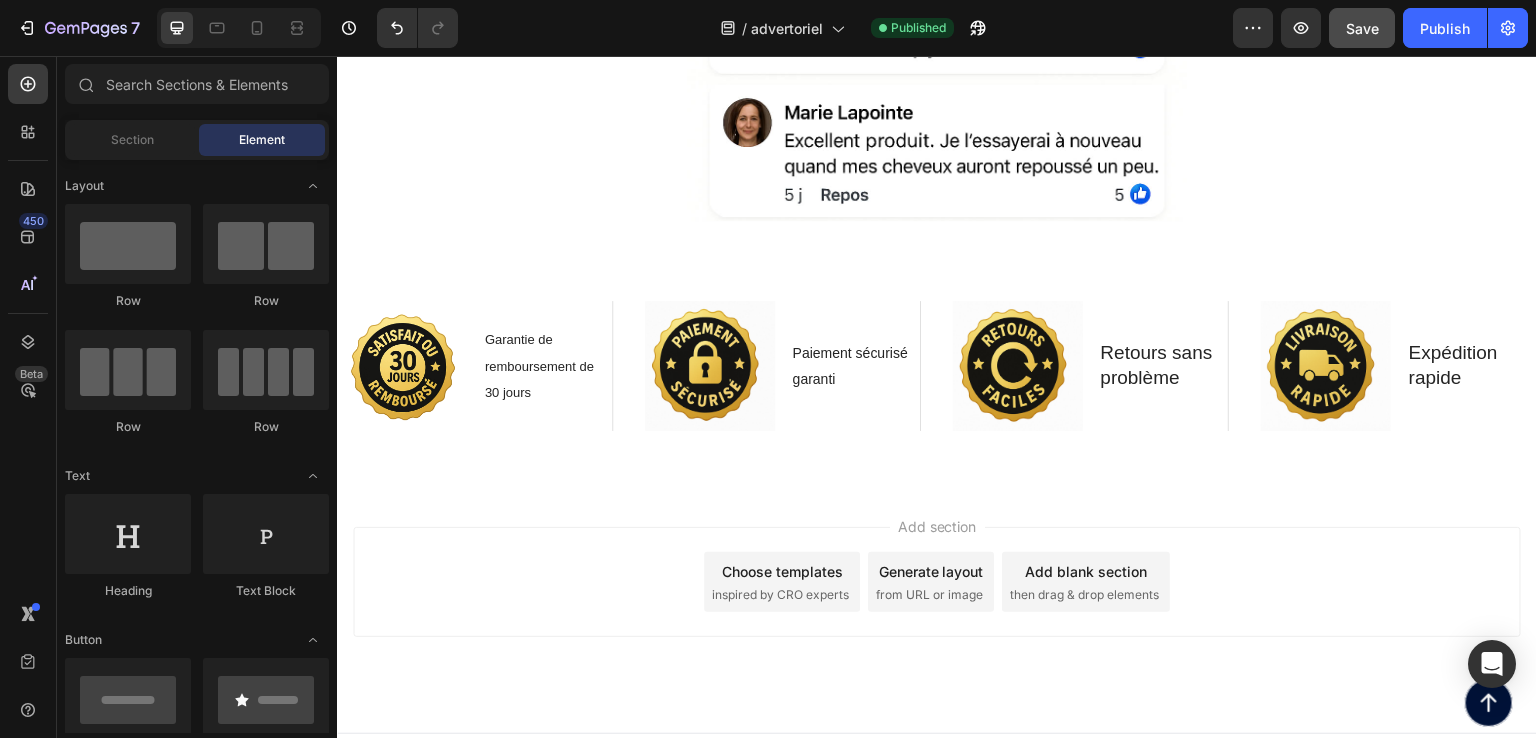 scroll, scrollTop: 11761, scrollLeft: 0, axis: vertical 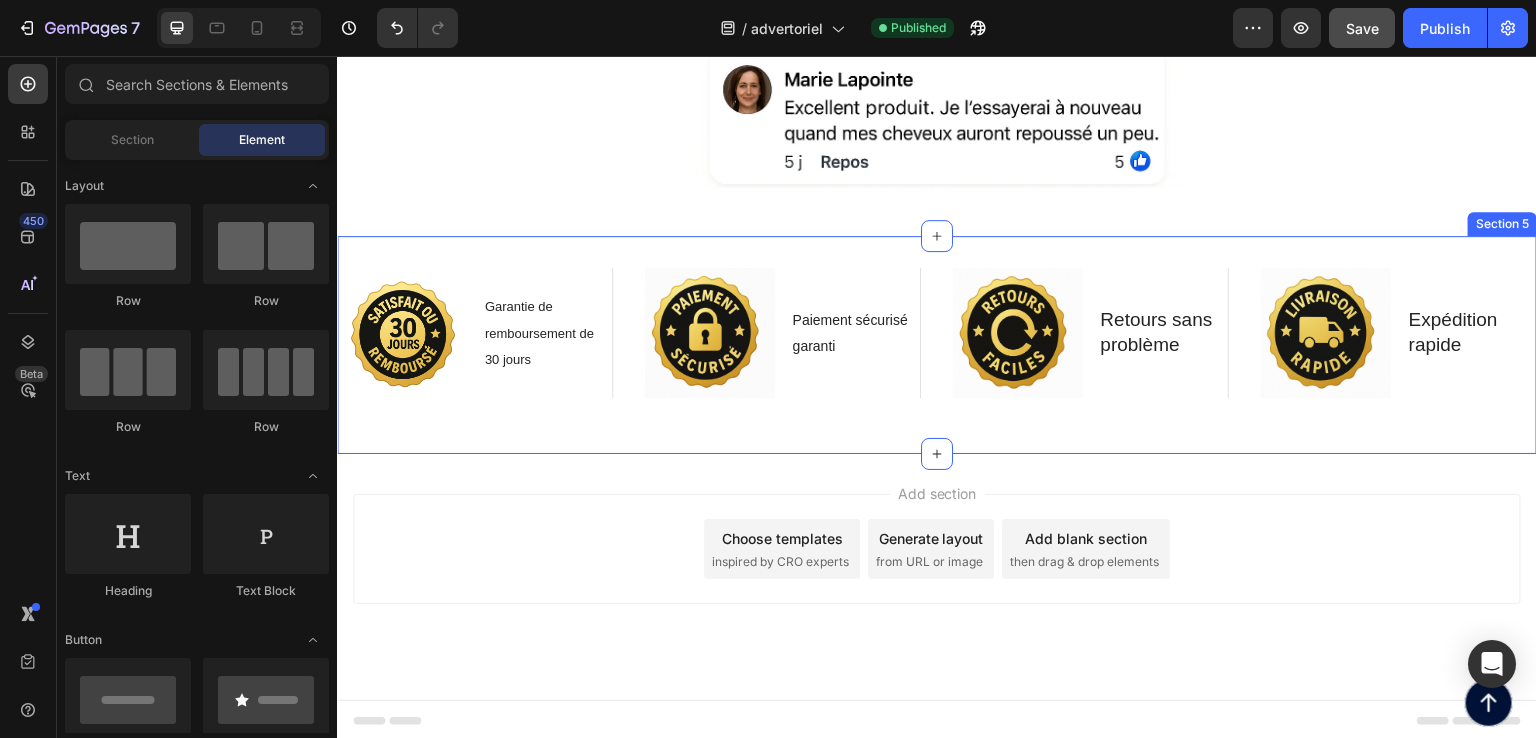 click on "Image Garantie de remboursement de 30 jours Text Block Row Image Paiement sécurisé garanti Text Block Row Image Retours sans problème Text Block Row Image Expédition rapide Text Block Row Row Section 5" at bounding box center [937, 345] 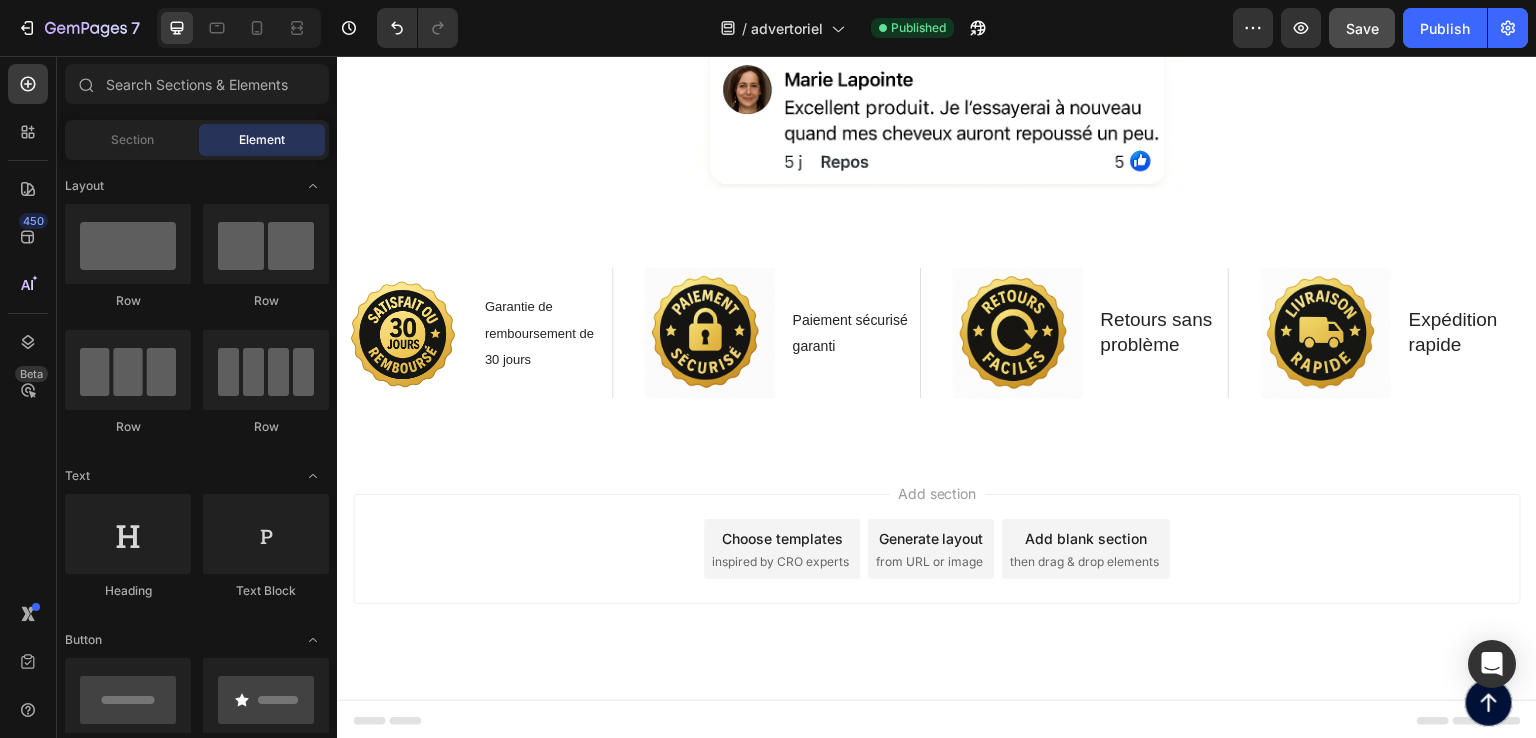 click on "Add section Choose templates inspired by CRO experts Generate layout from URL or image Add blank section then drag & drop elements" at bounding box center (937, 549) 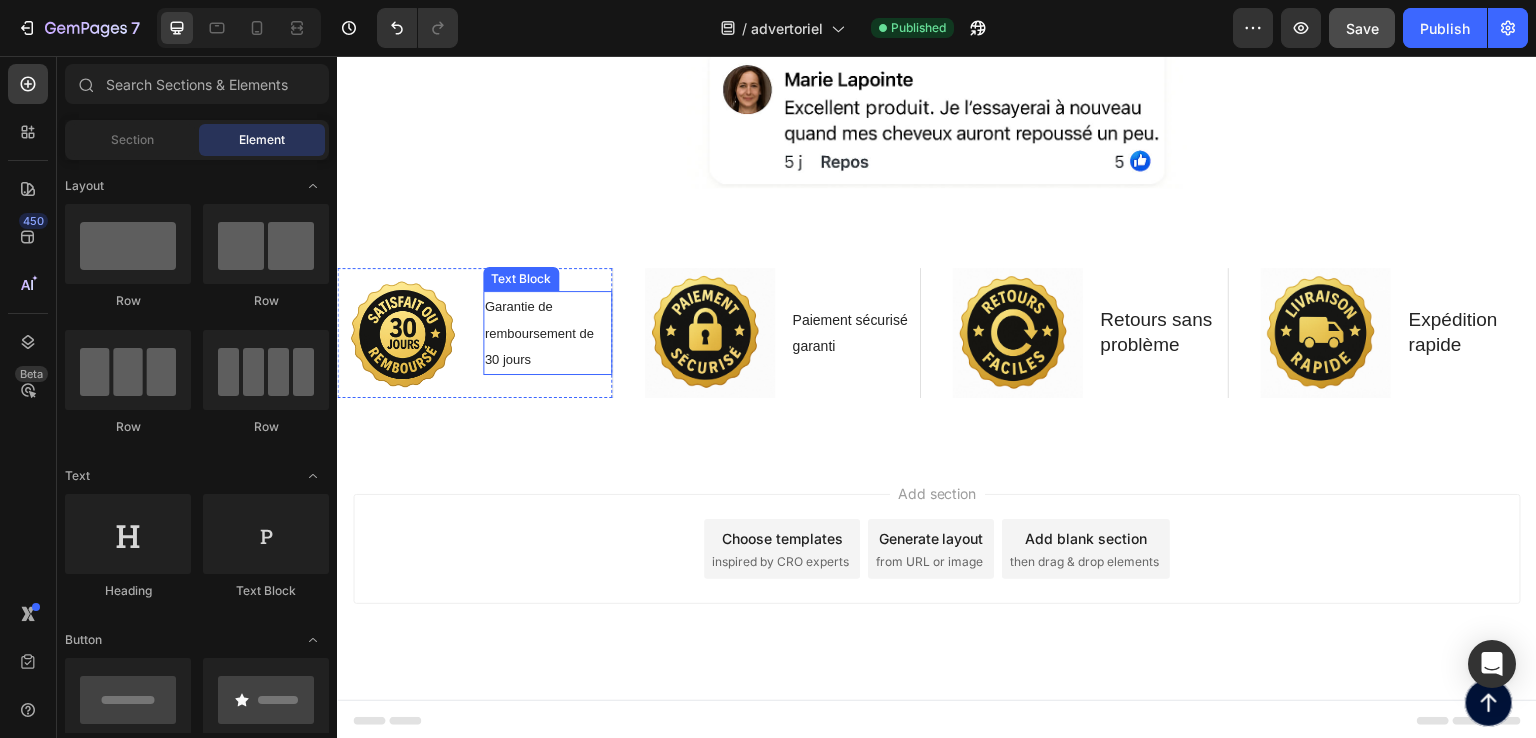 click on "Garantie de remboursement de 30 jours" at bounding box center [539, 333] 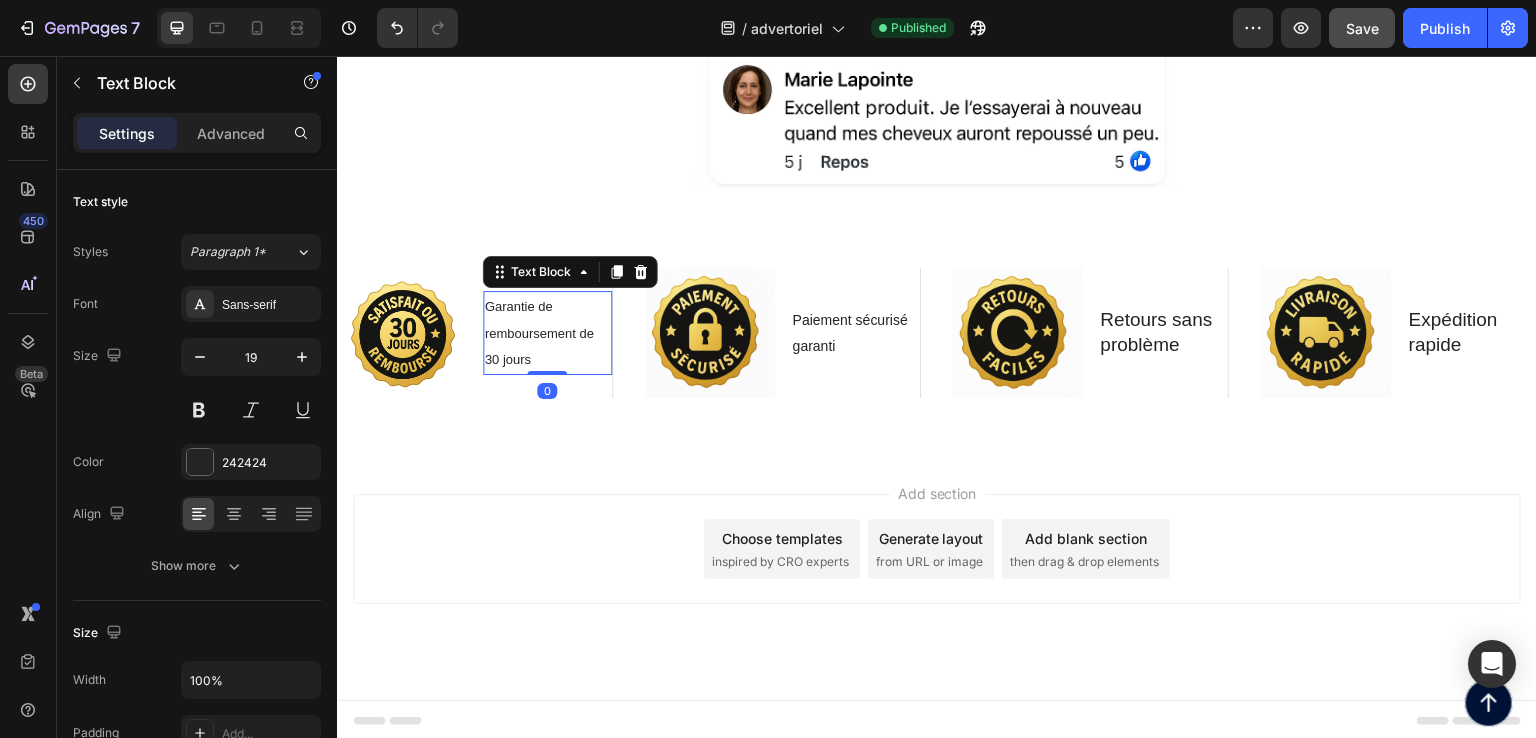 click on "Garantie de remboursement de 30 jours" at bounding box center [548, 333] 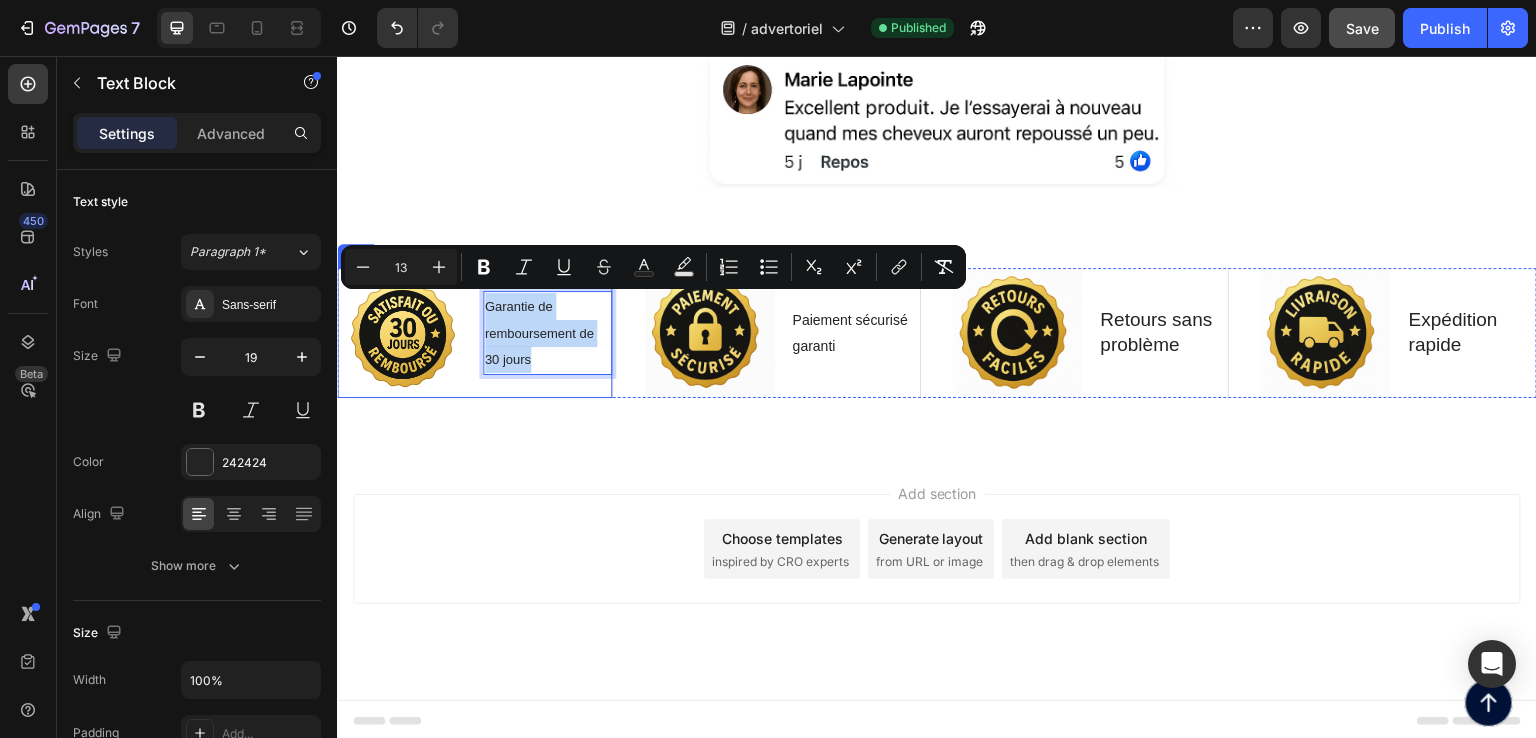 drag, startPoint x: 560, startPoint y: 351, endPoint x: 803, endPoint y: 344, distance: 243.1008 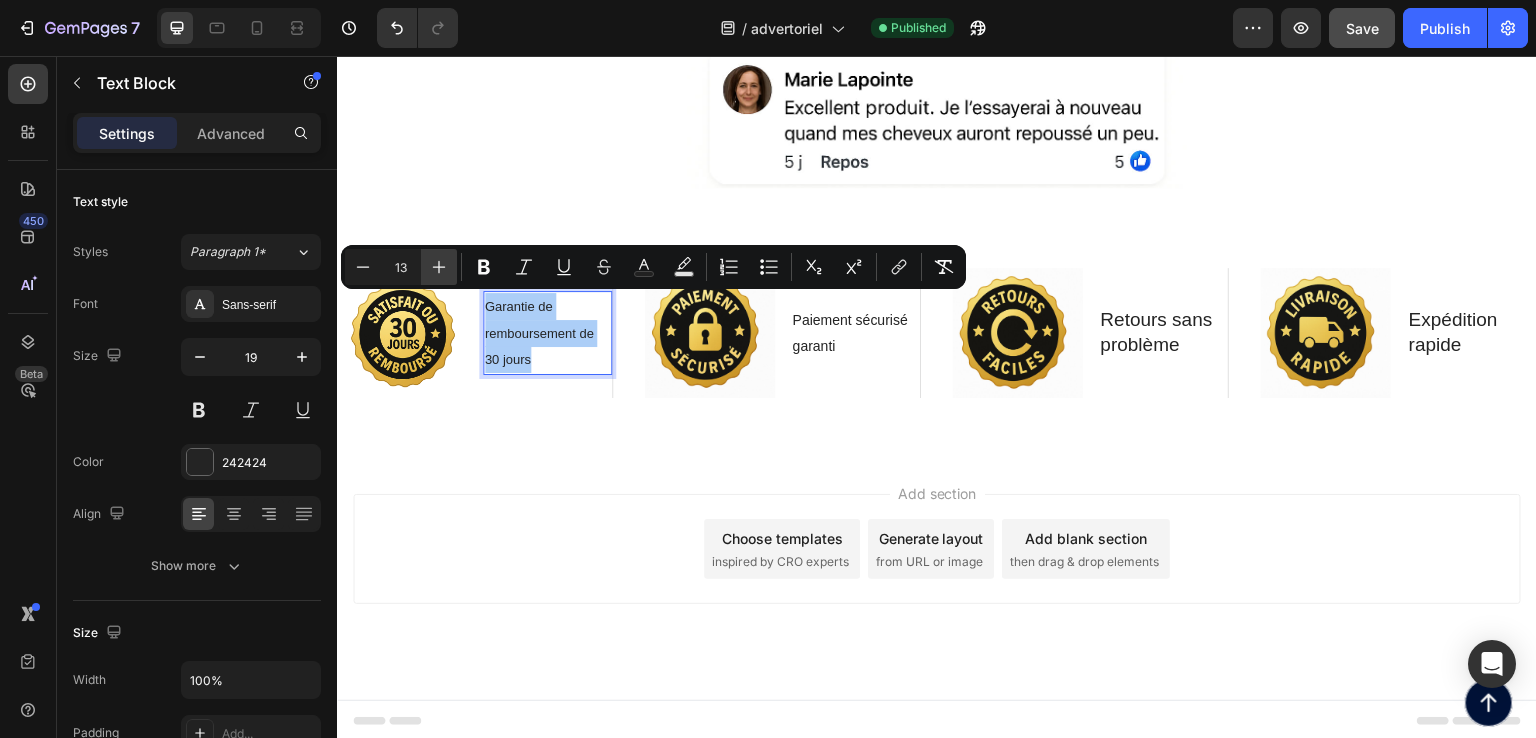 click 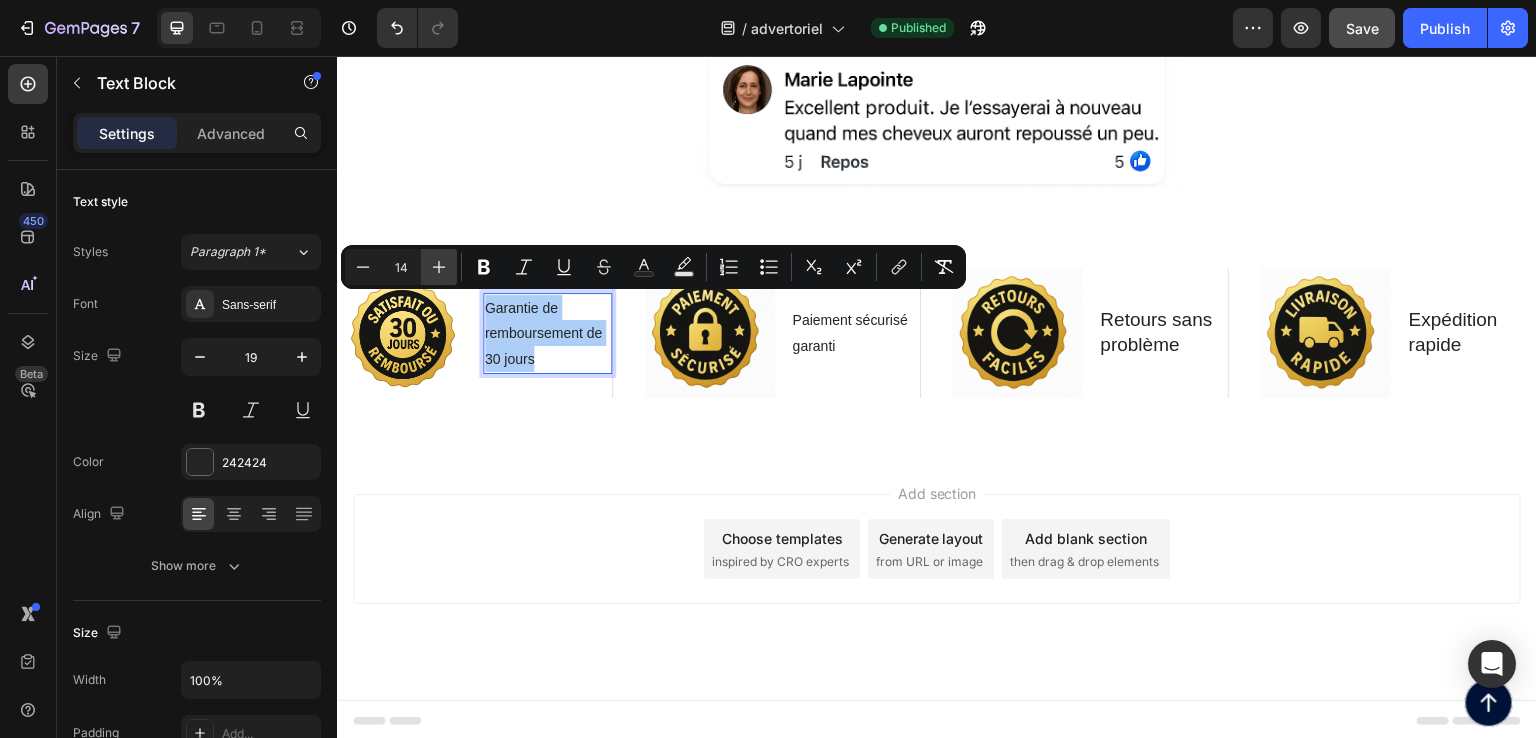 click 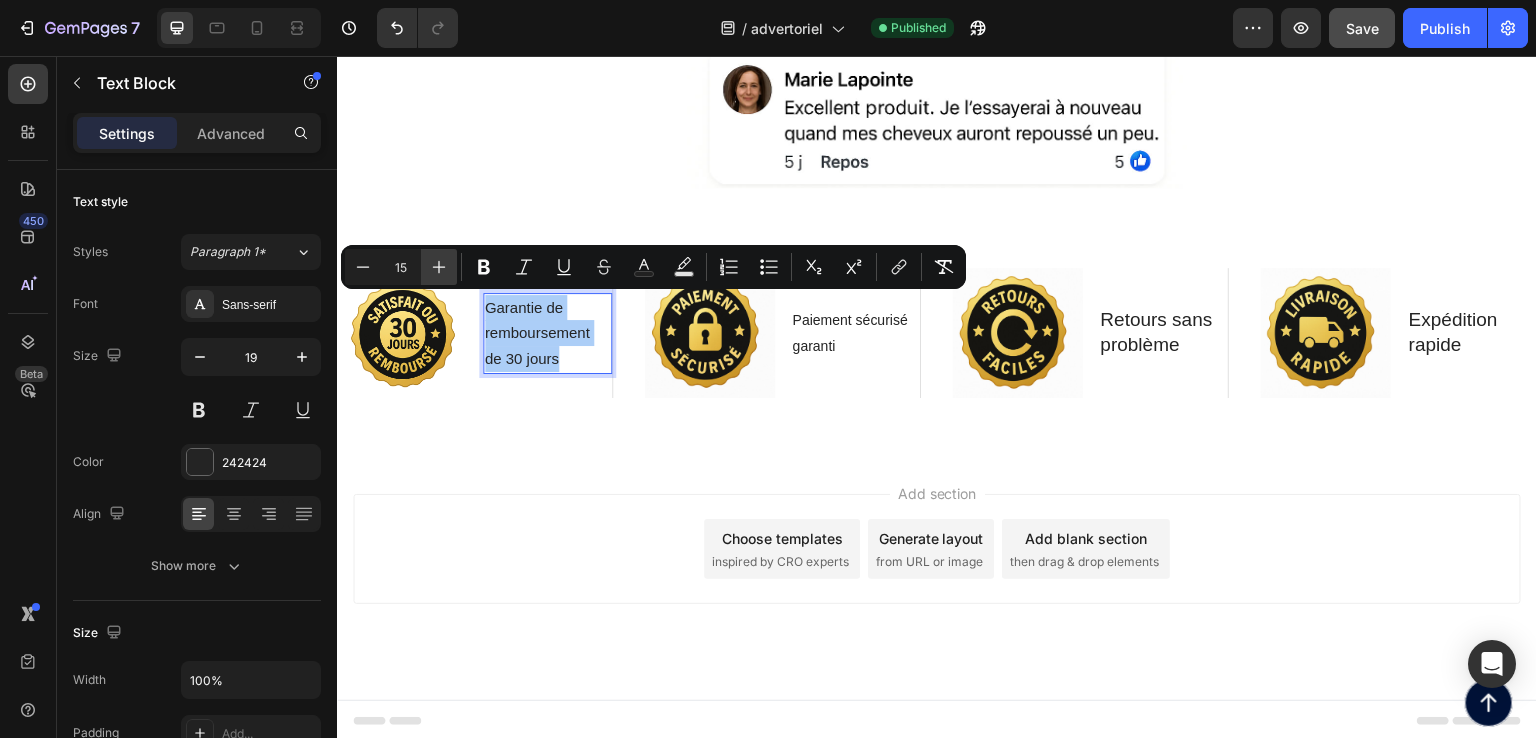 click 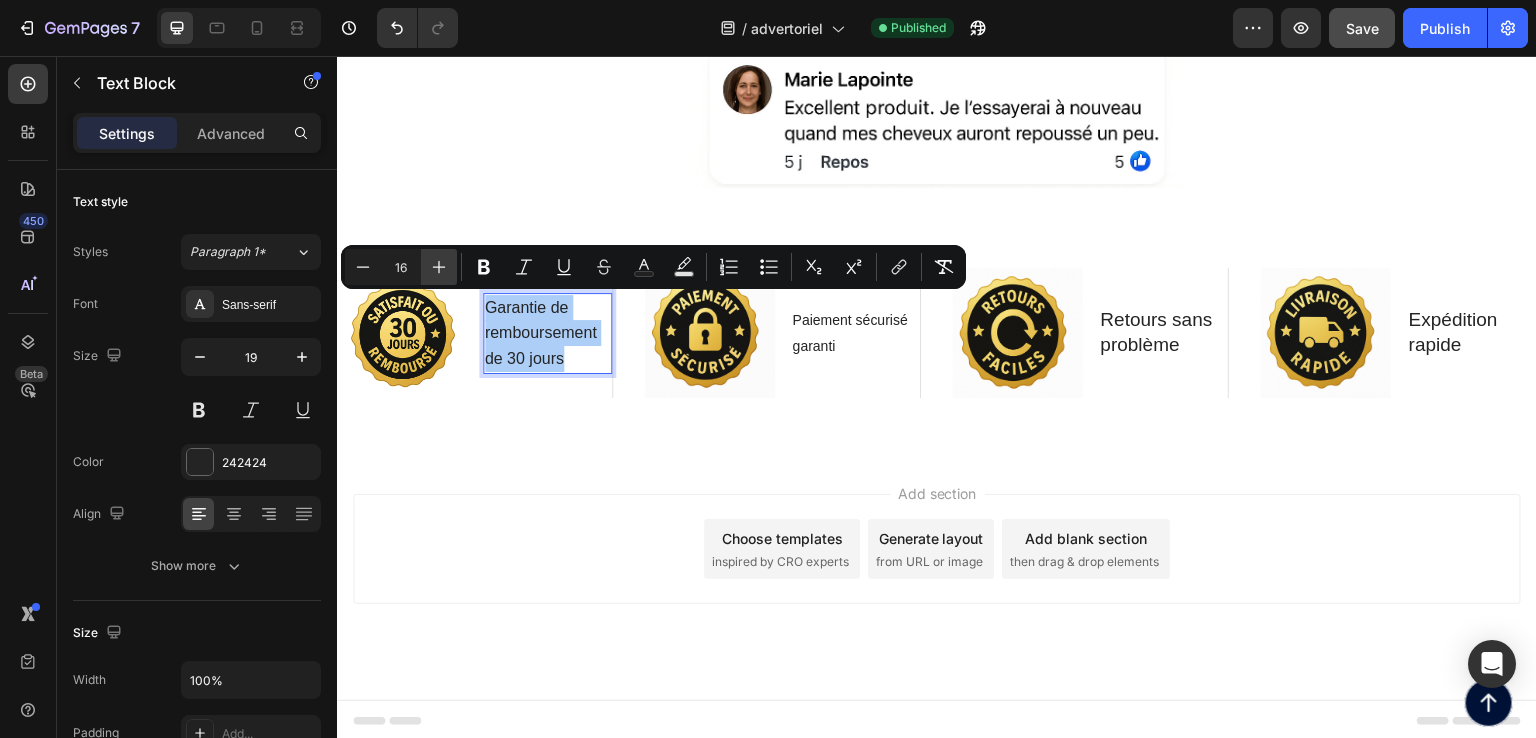 click 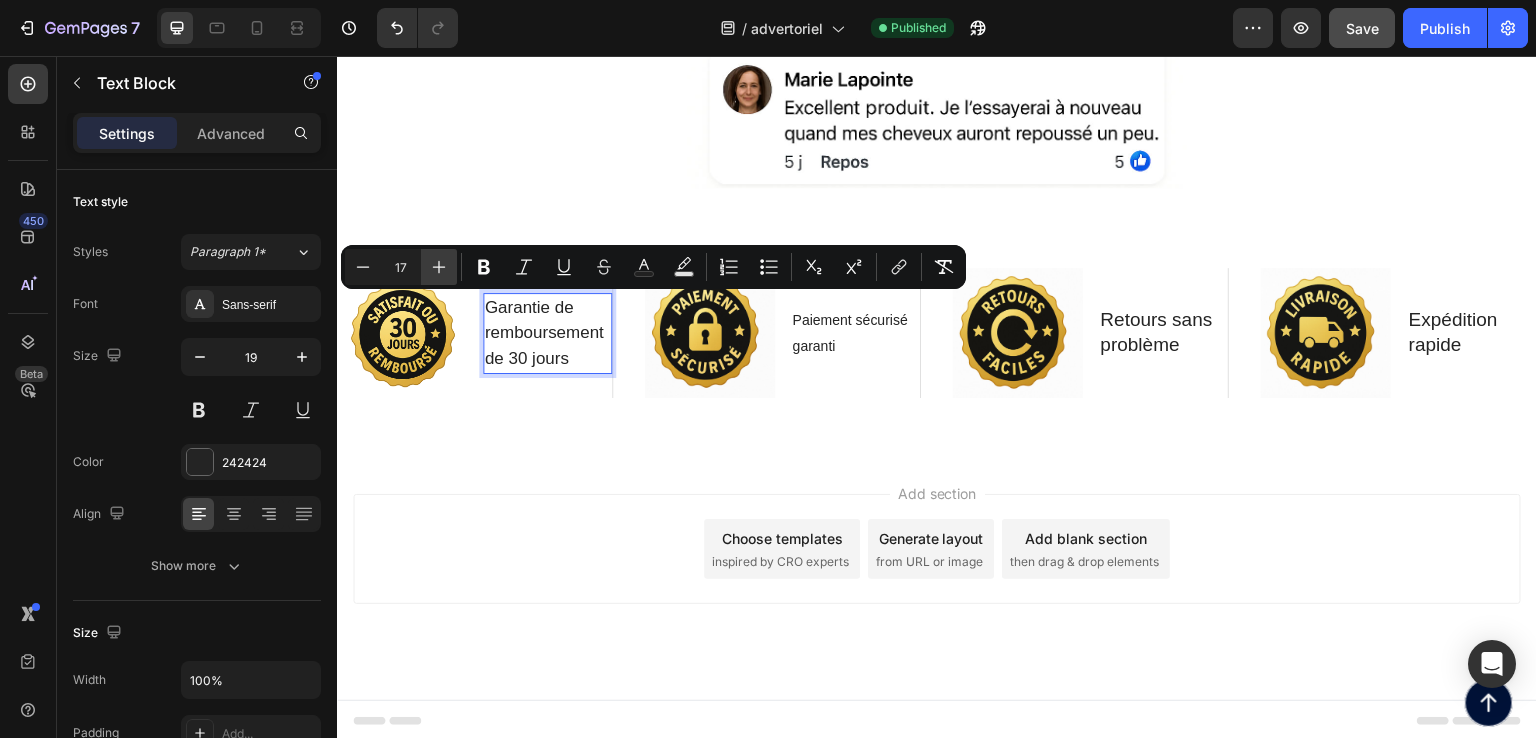 click 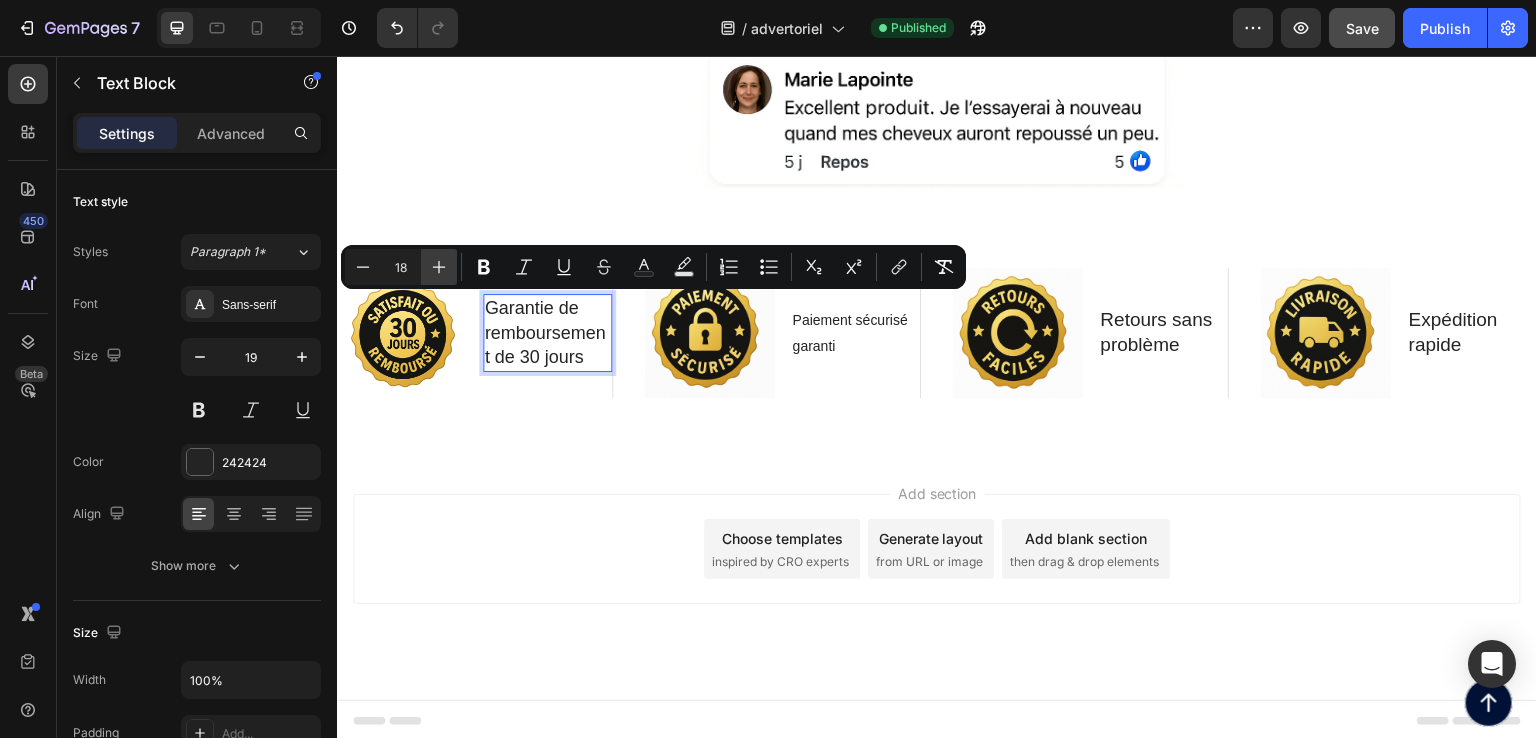 click 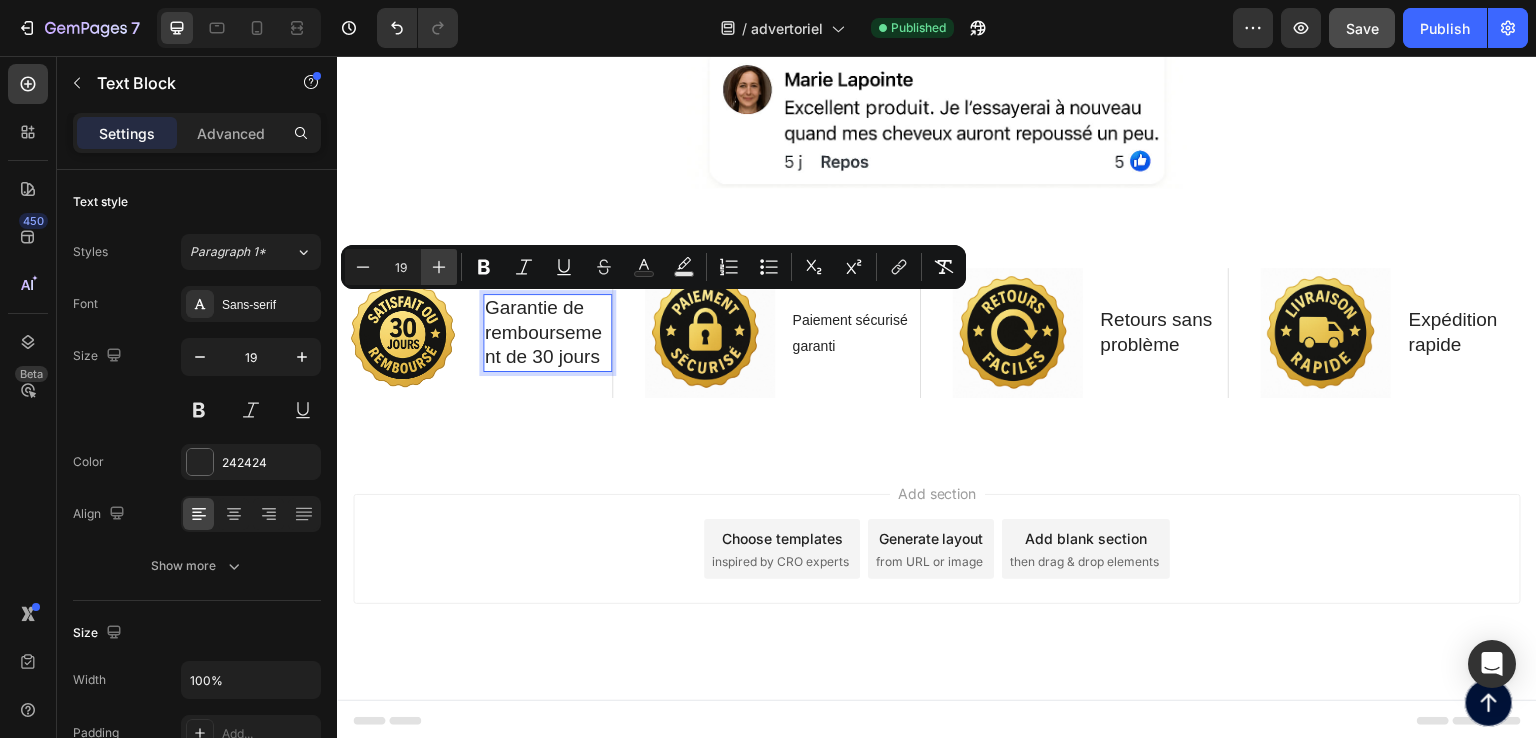 click 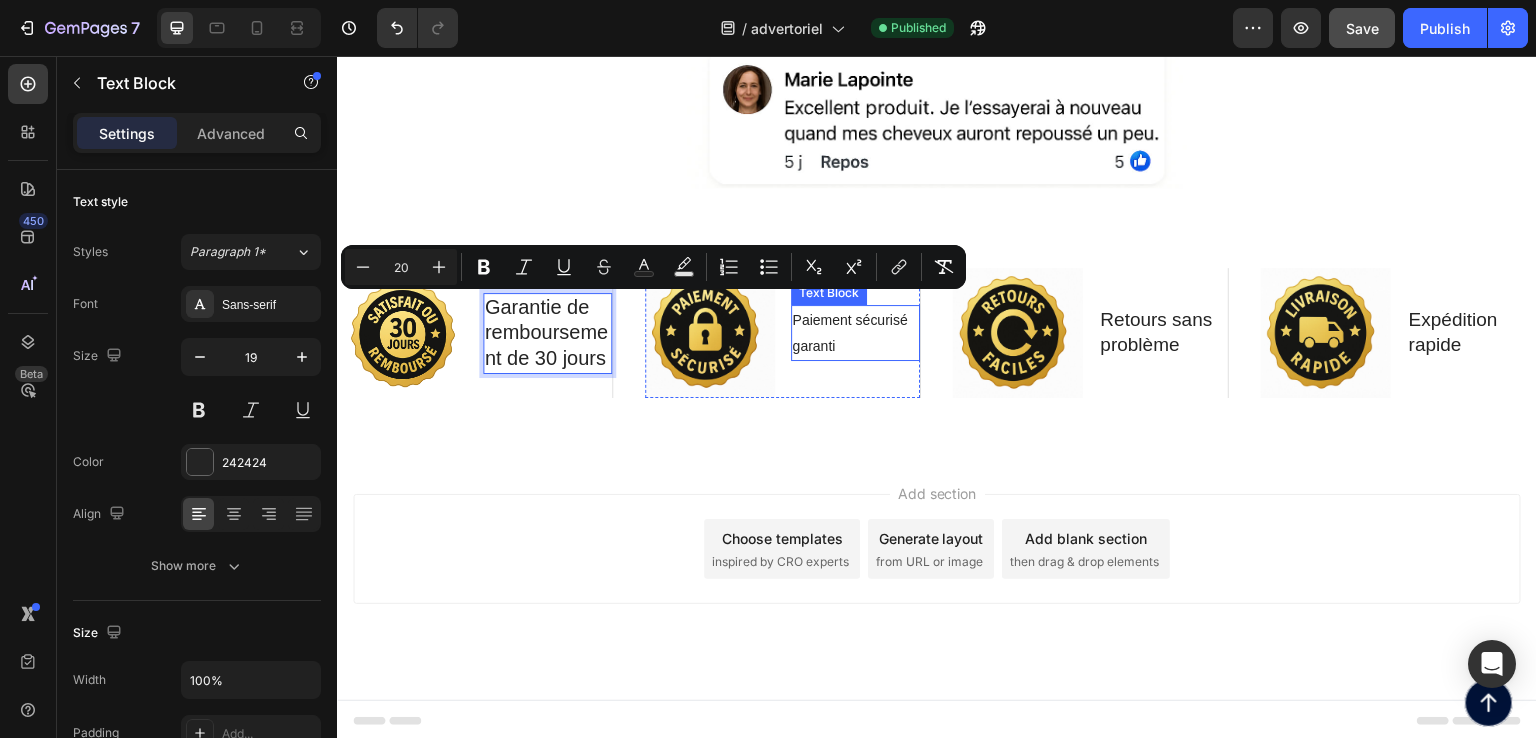 click on "Paiement sécurisé garanti" at bounding box center [856, 332] 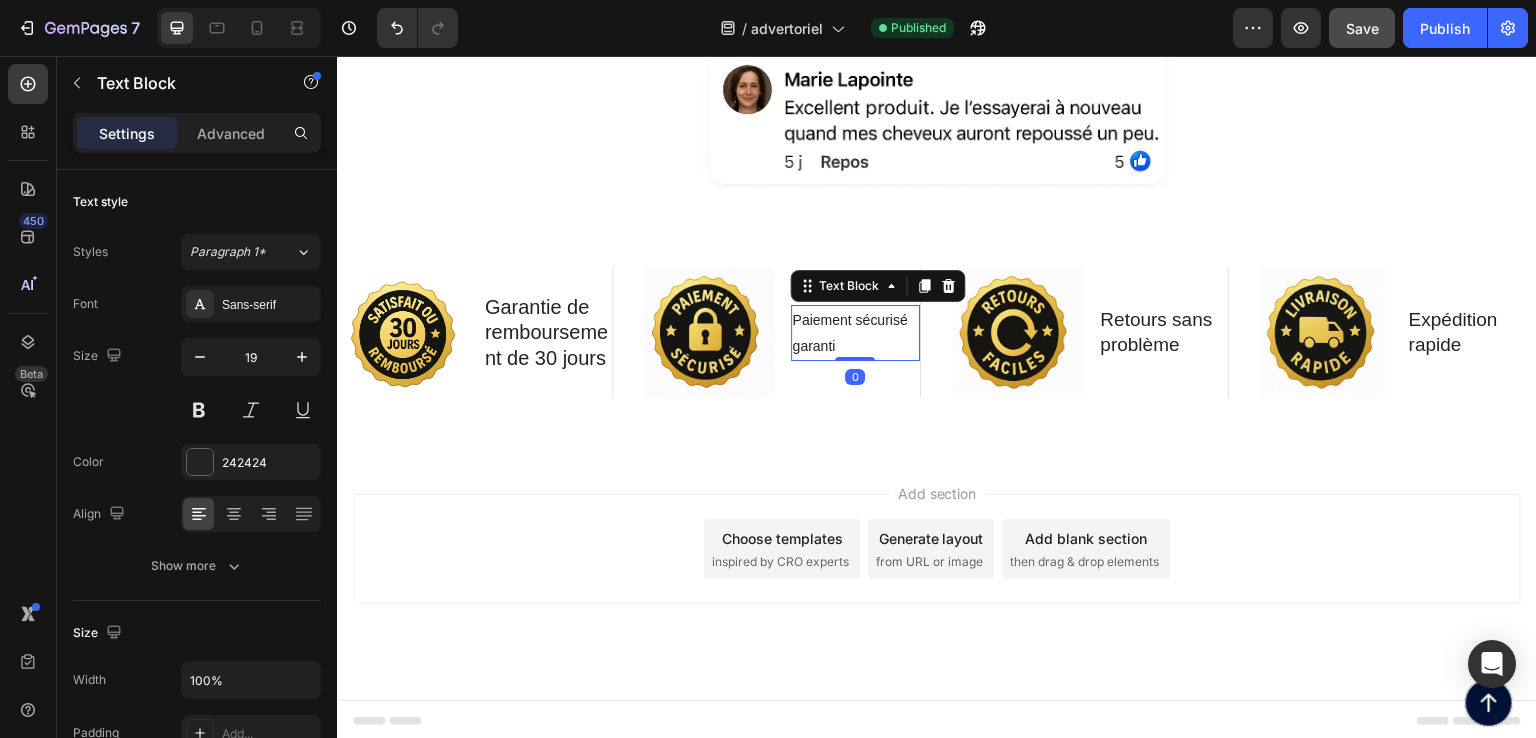 click on "Paiement sécurisé garanti" at bounding box center (856, 332) 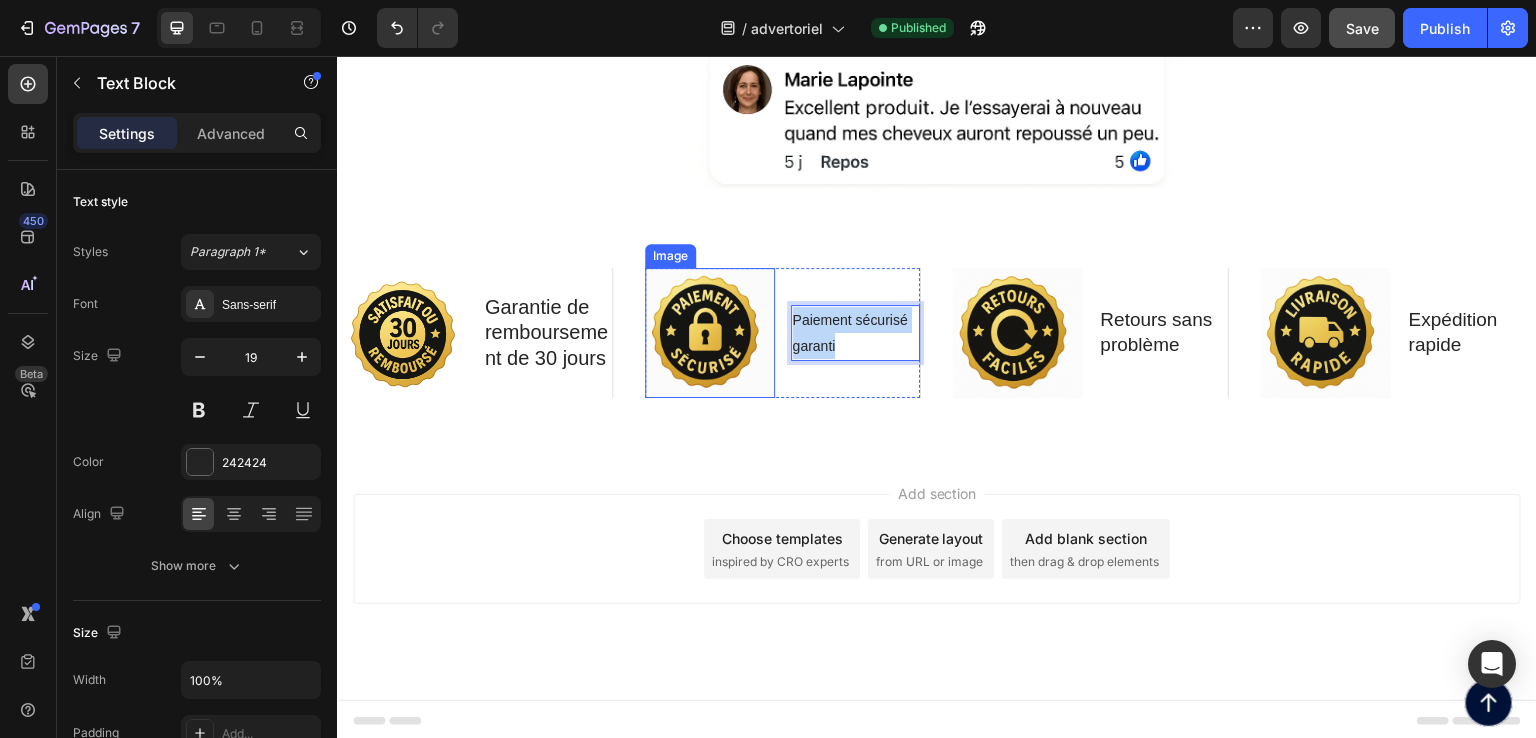 drag, startPoint x: 854, startPoint y: 342, endPoint x: 764, endPoint y: 290, distance: 103.94229 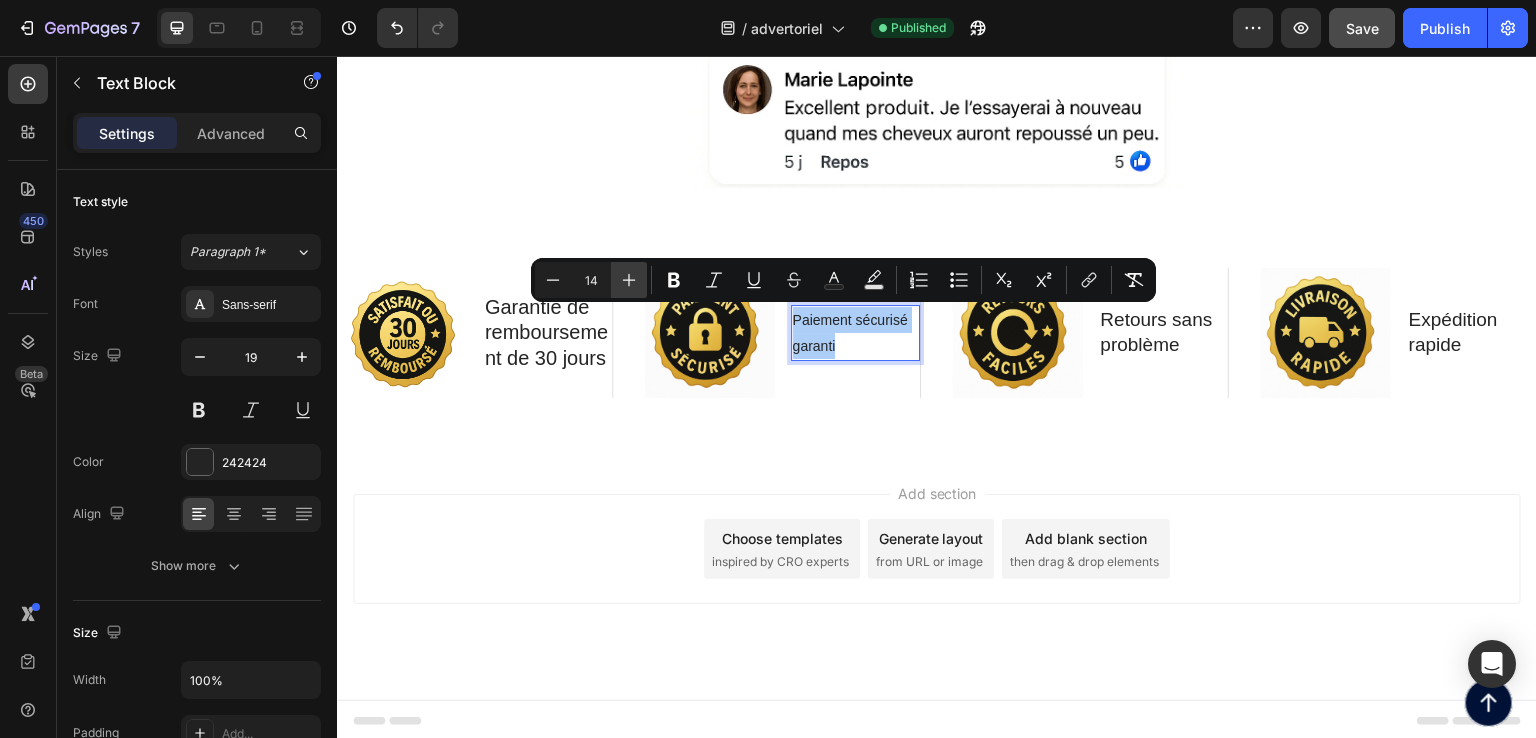click 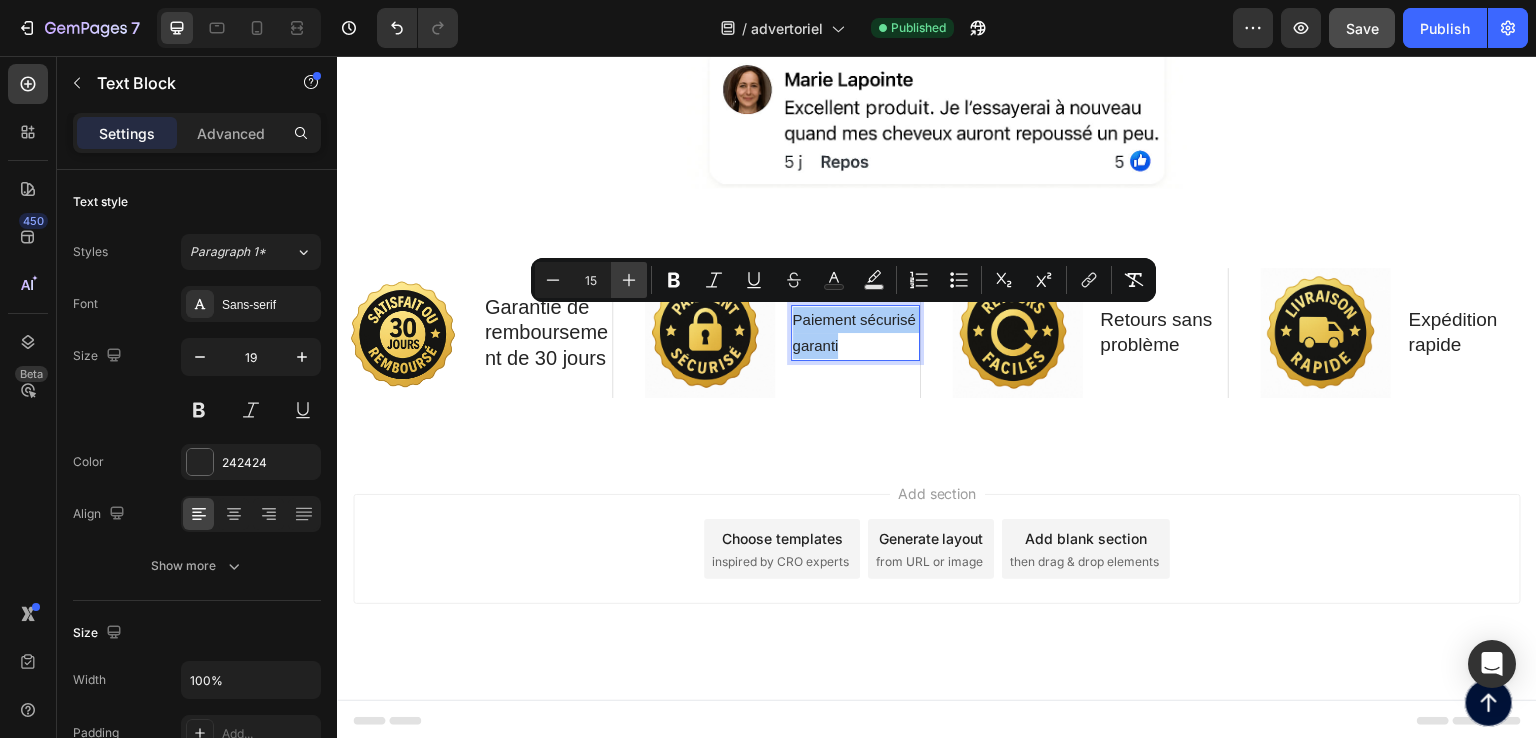 click 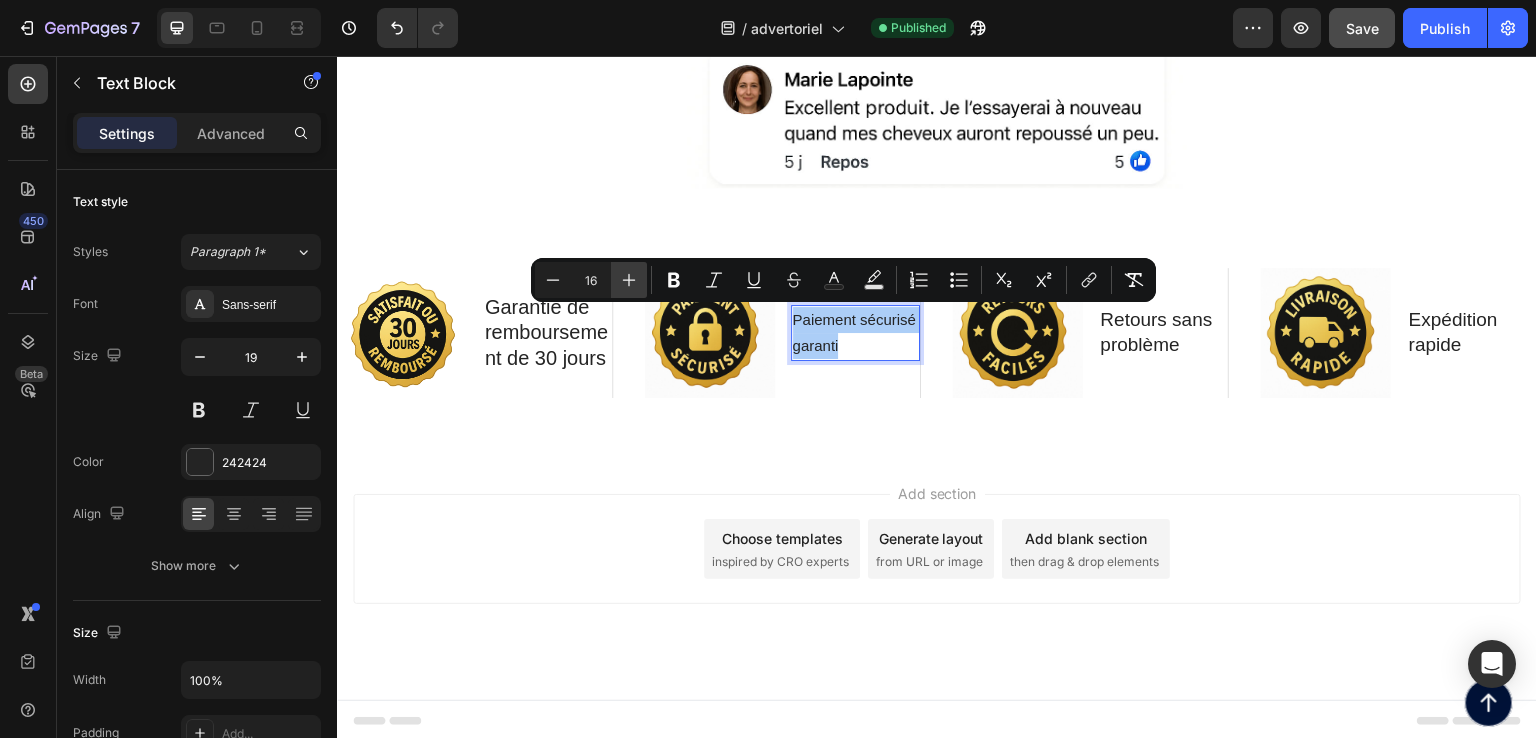 click 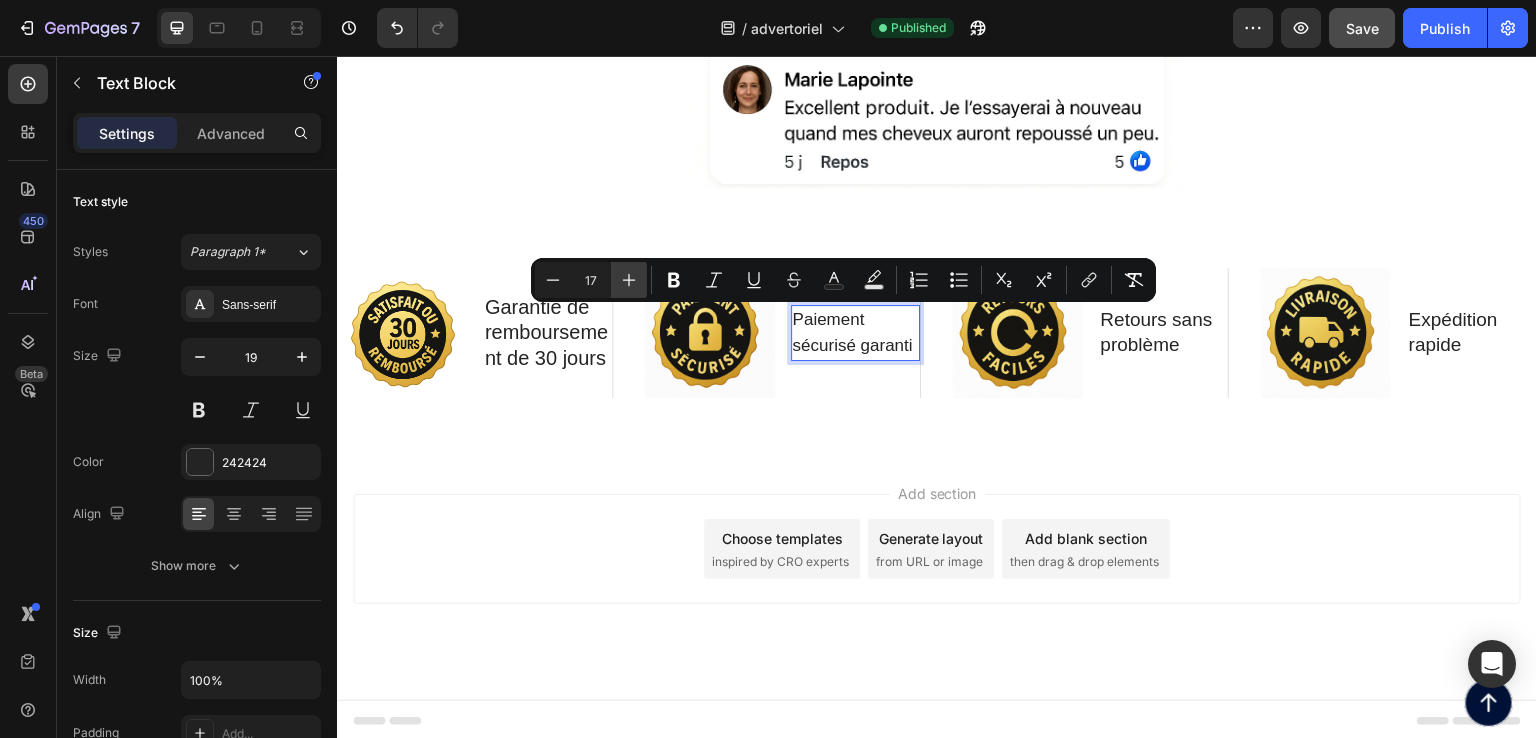 click 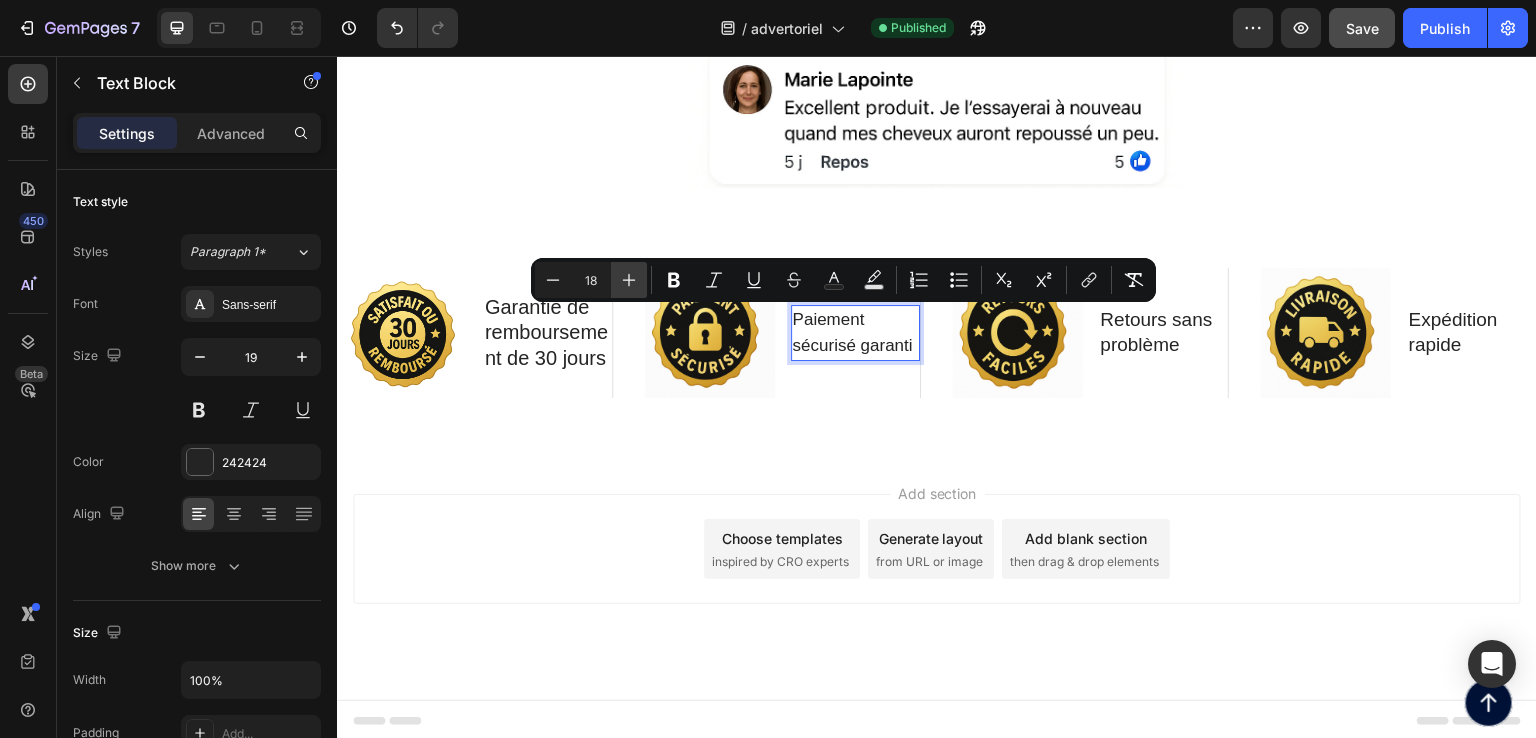 click 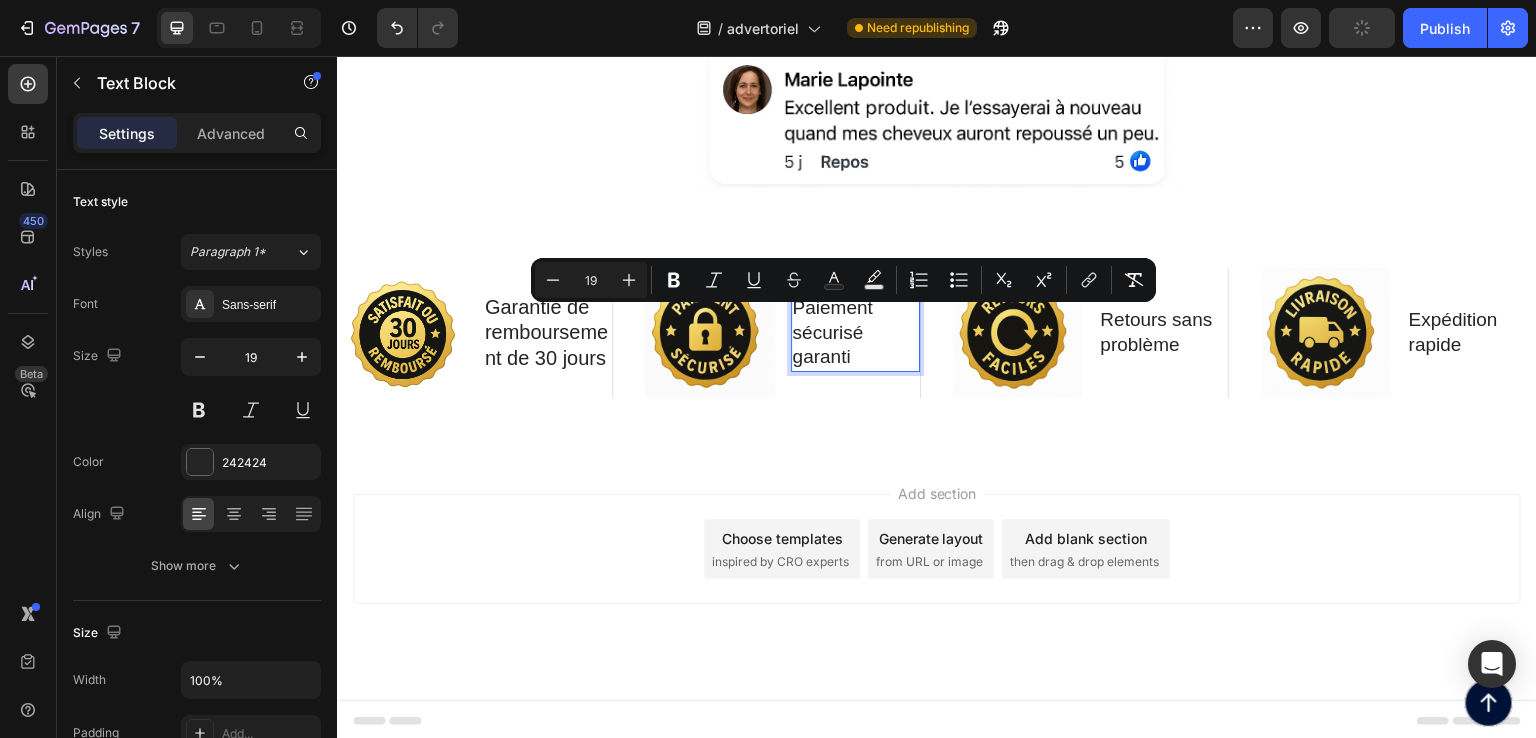 click on "Add section Choose templates inspired by CRO experts Generate layout from URL or image Add blank section then drag & drop elements" at bounding box center (937, 549) 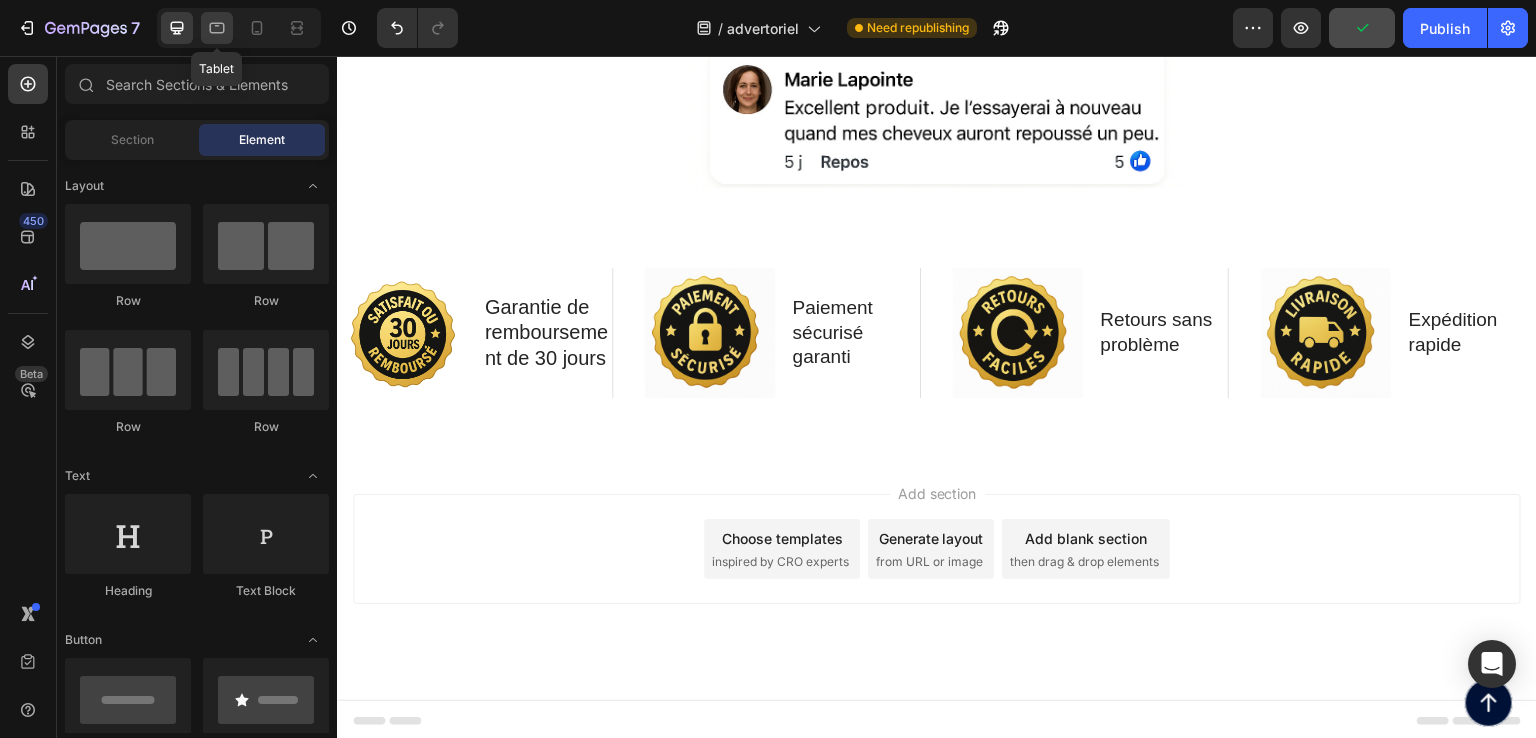 click 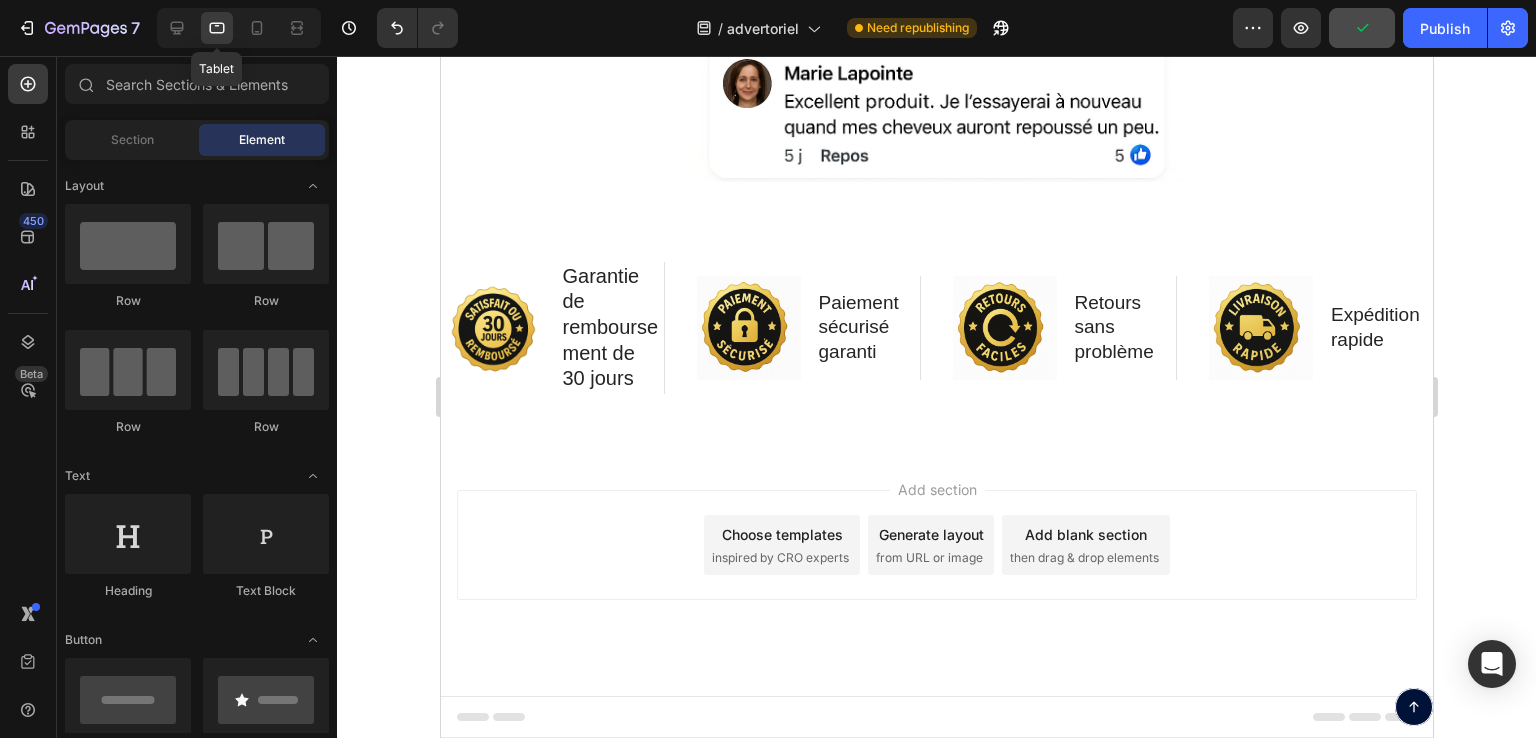 scroll, scrollTop: 11735, scrollLeft: 0, axis: vertical 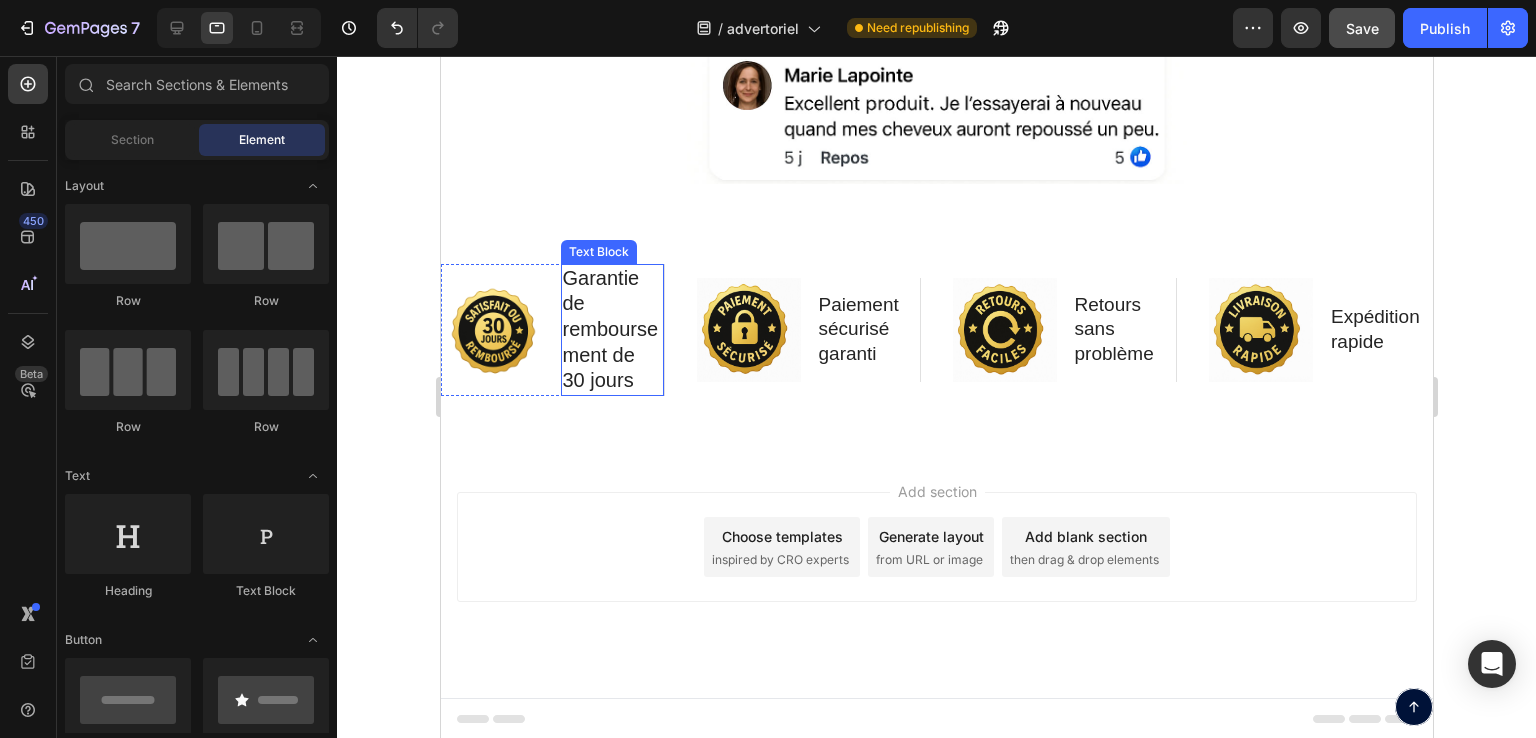 click on "Garantie de remboursement de 30 jours" at bounding box center (612, 330) 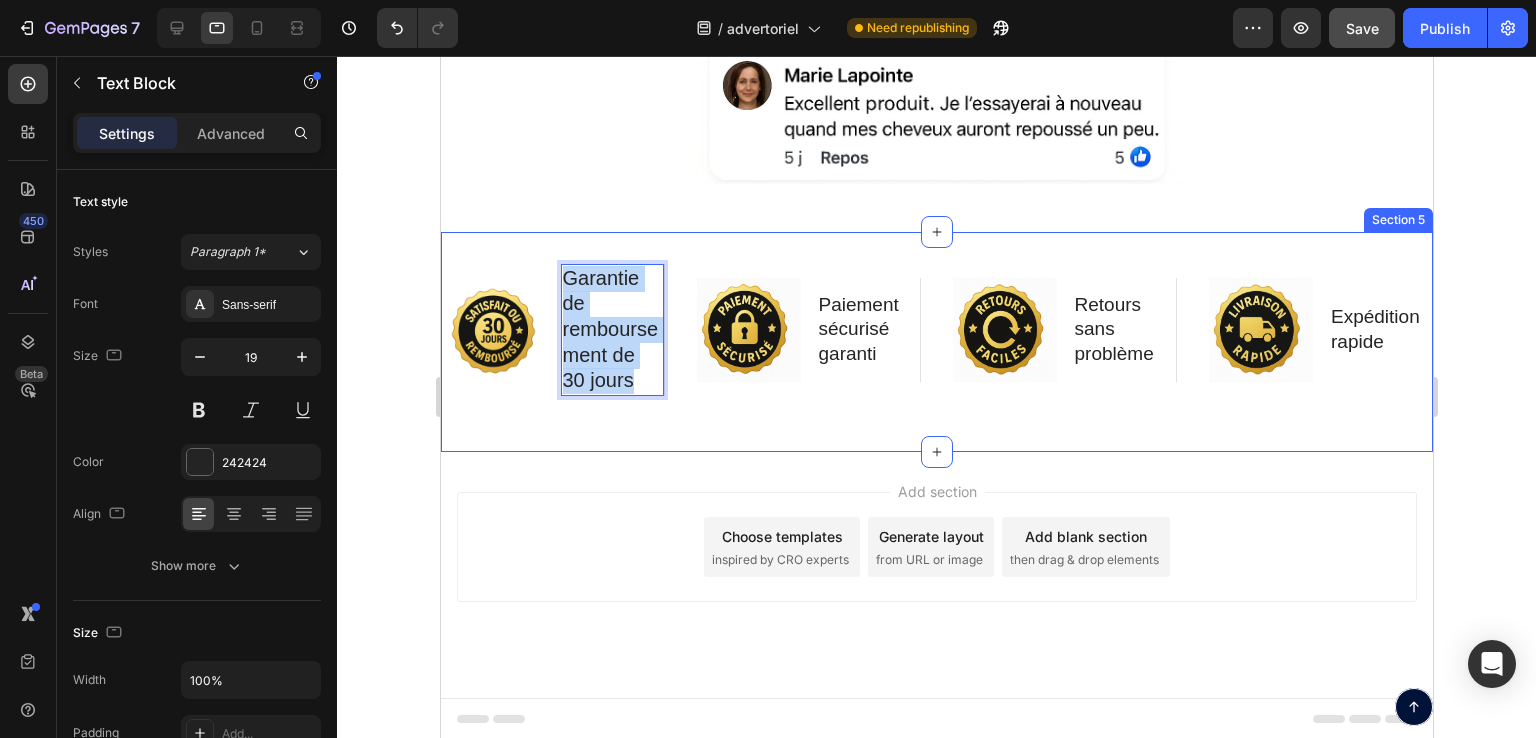 drag, startPoint x: 639, startPoint y: 384, endPoint x: 525, endPoint y: 255, distance: 172.154 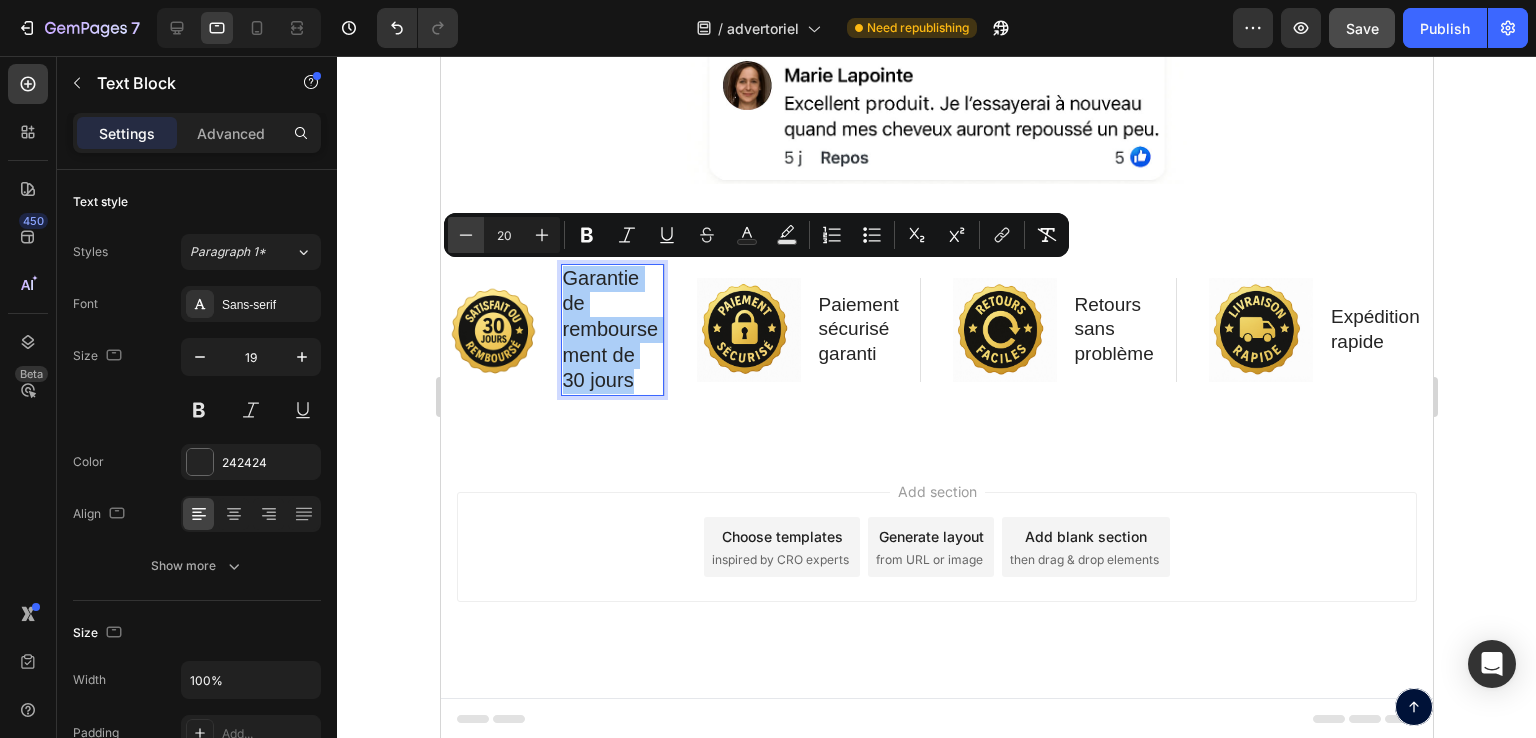 click on "Minus" at bounding box center (466, 235) 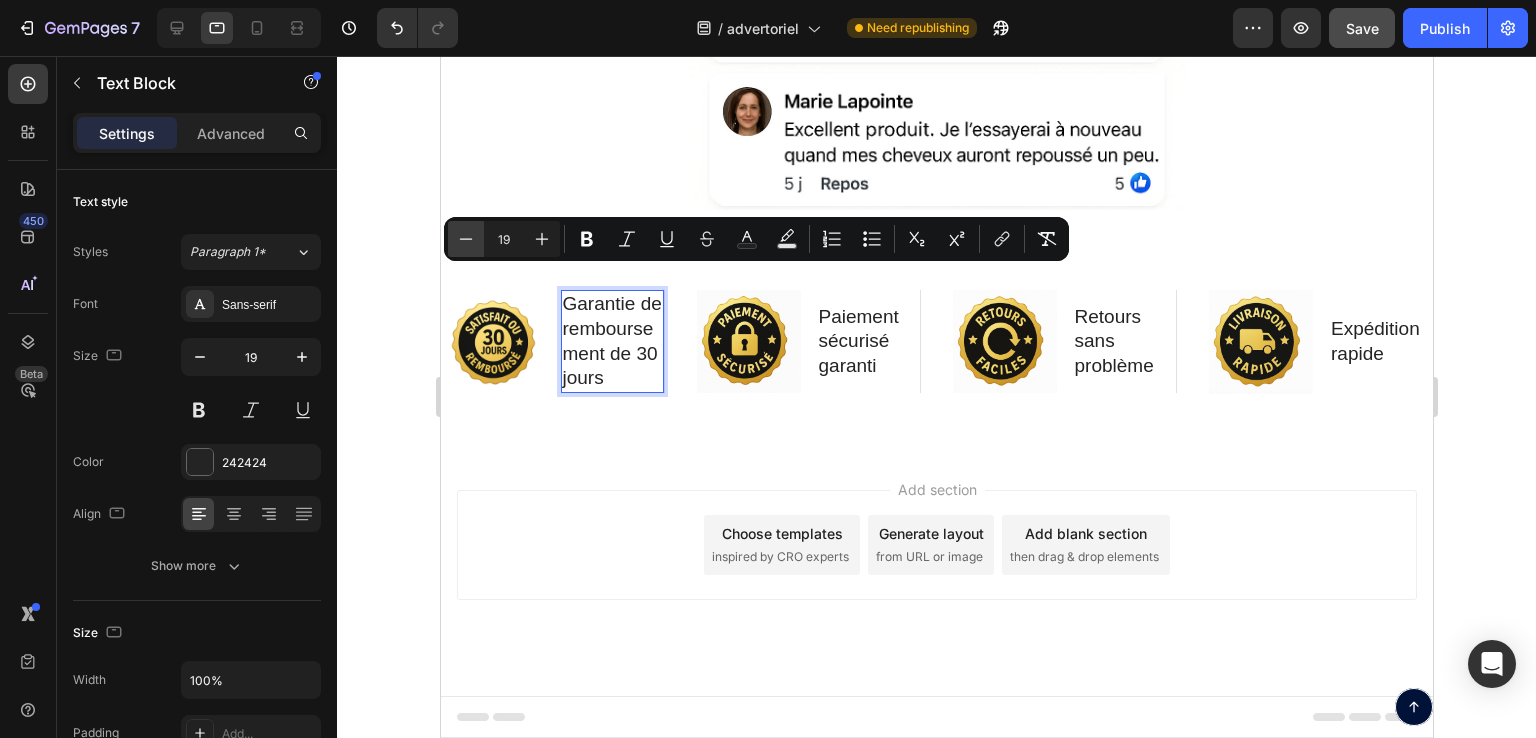 click on "Minus" at bounding box center [466, 239] 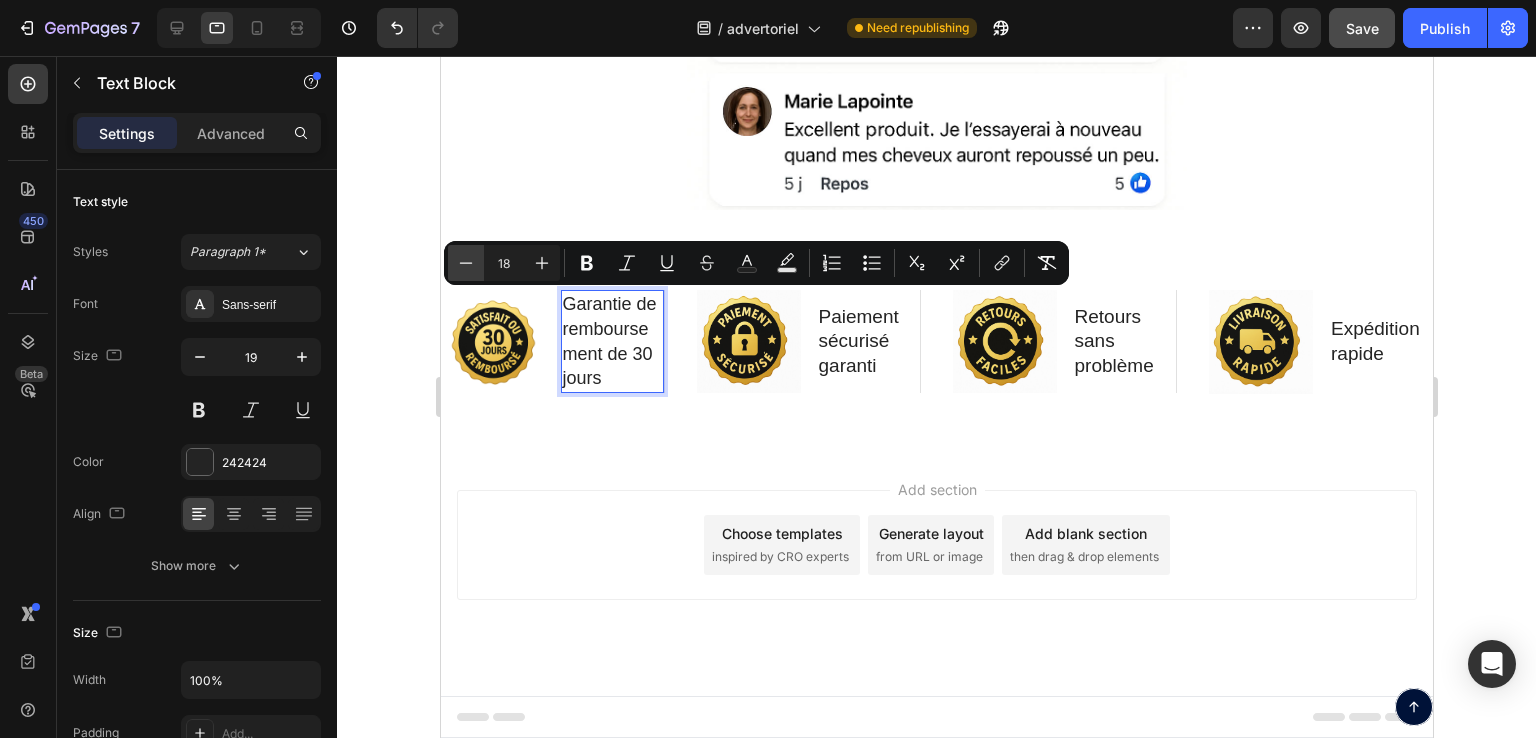 scroll, scrollTop: 11709, scrollLeft: 0, axis: vertical 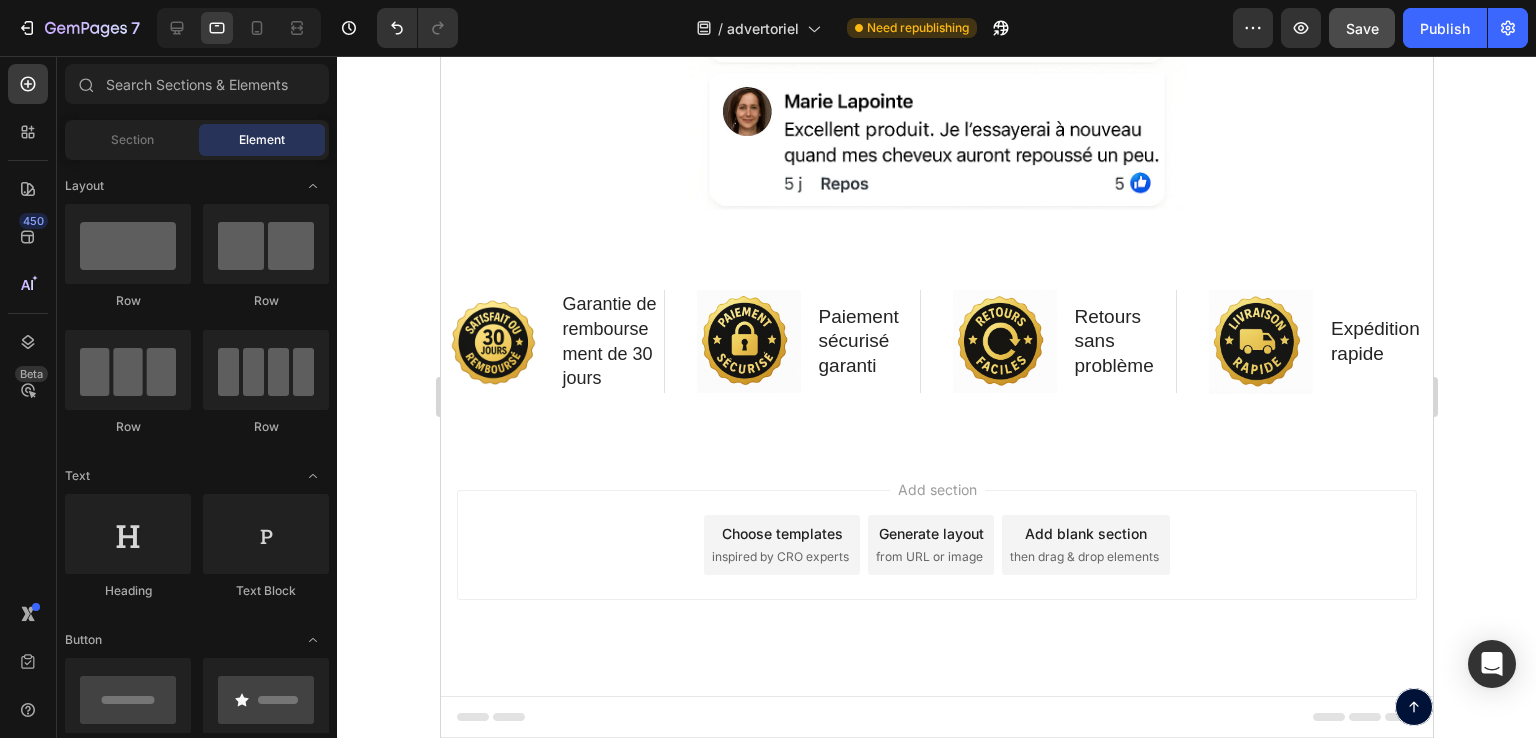 click on "Add section Choose templates inspired by CRO experts Generate layout from URL or image Add blank section then drag & drop elements" at bounding box center (936, 573) 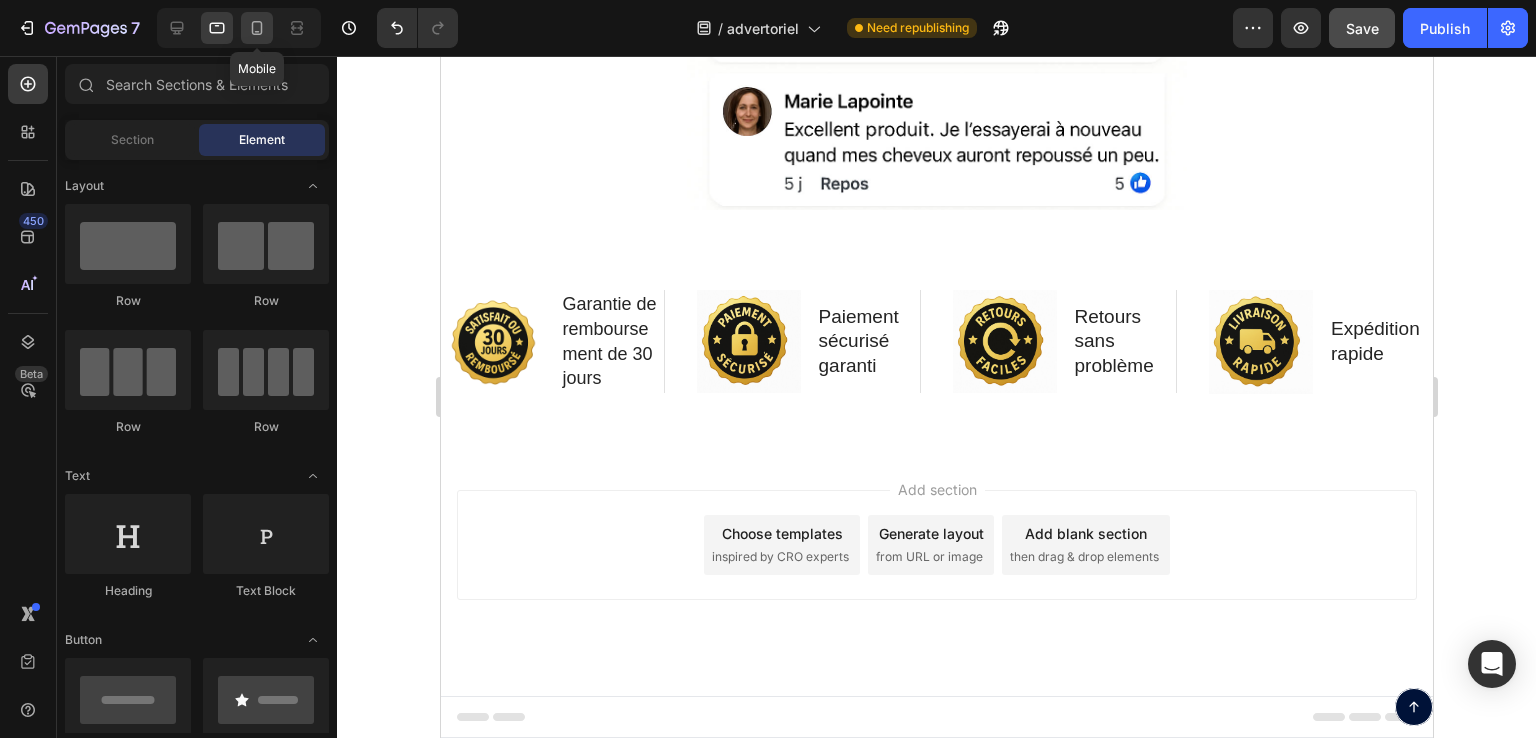 click 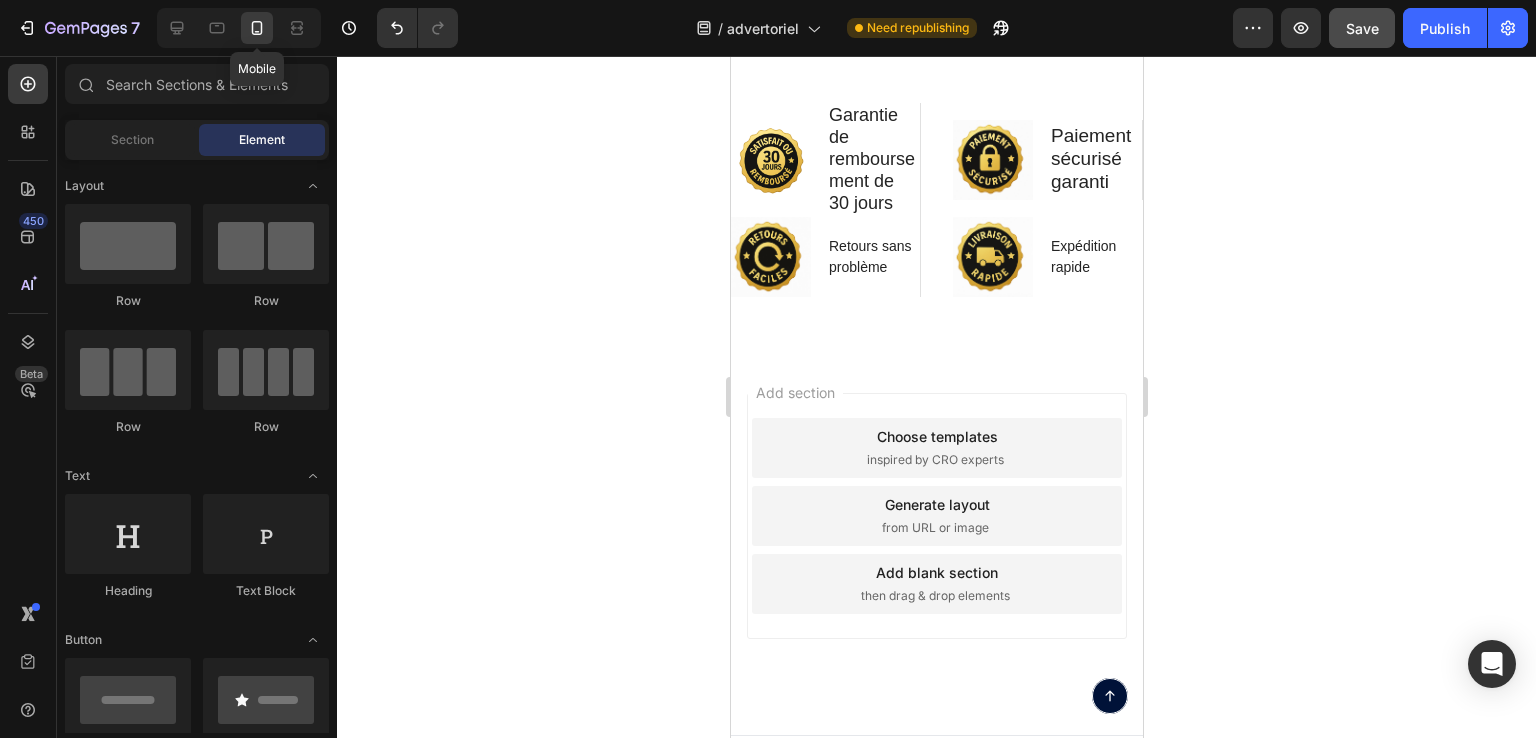 scroll, scrollTop: 11655, scrollLeft: 0, axis: vertical 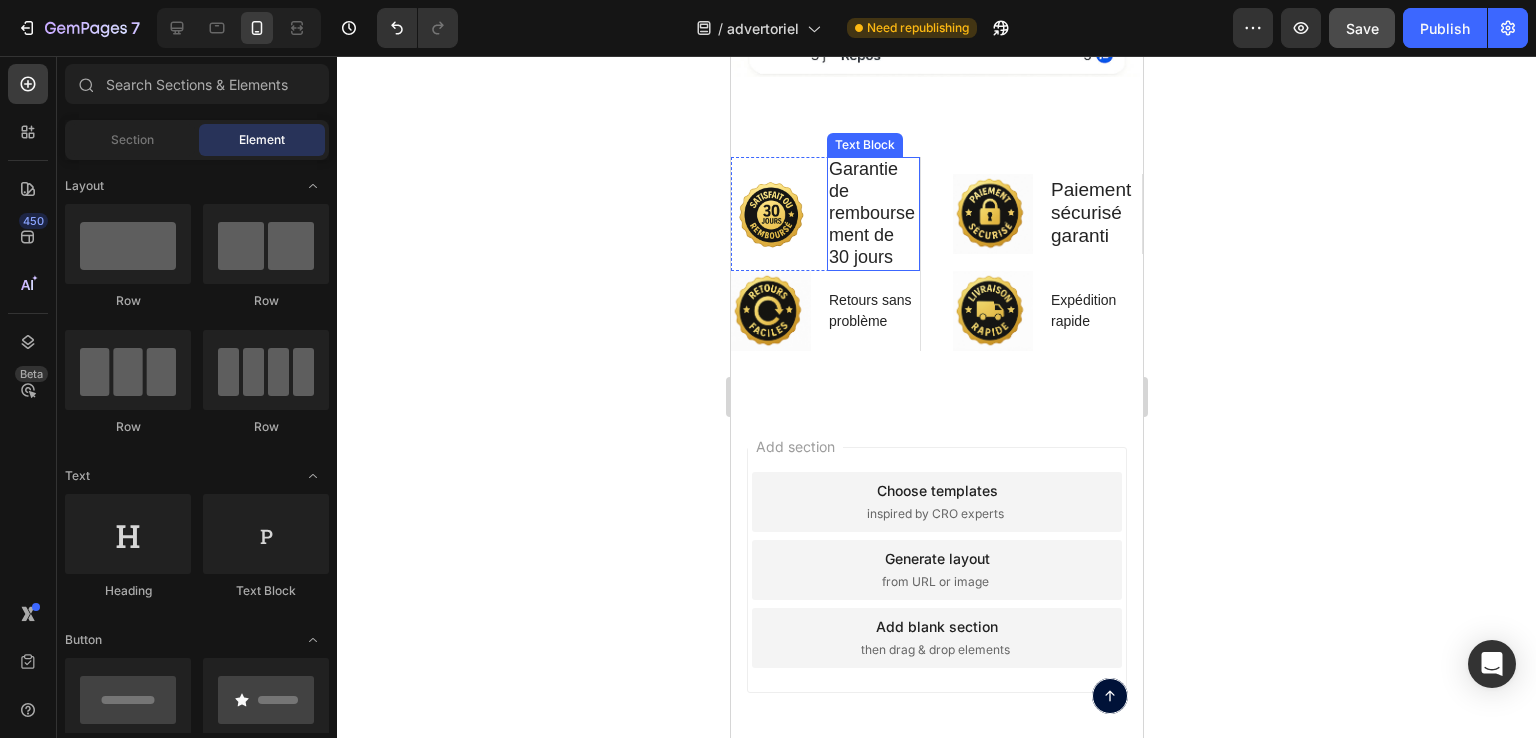click on "Garantie de remboursement de 30 jours" at bounding box center [871, 213] 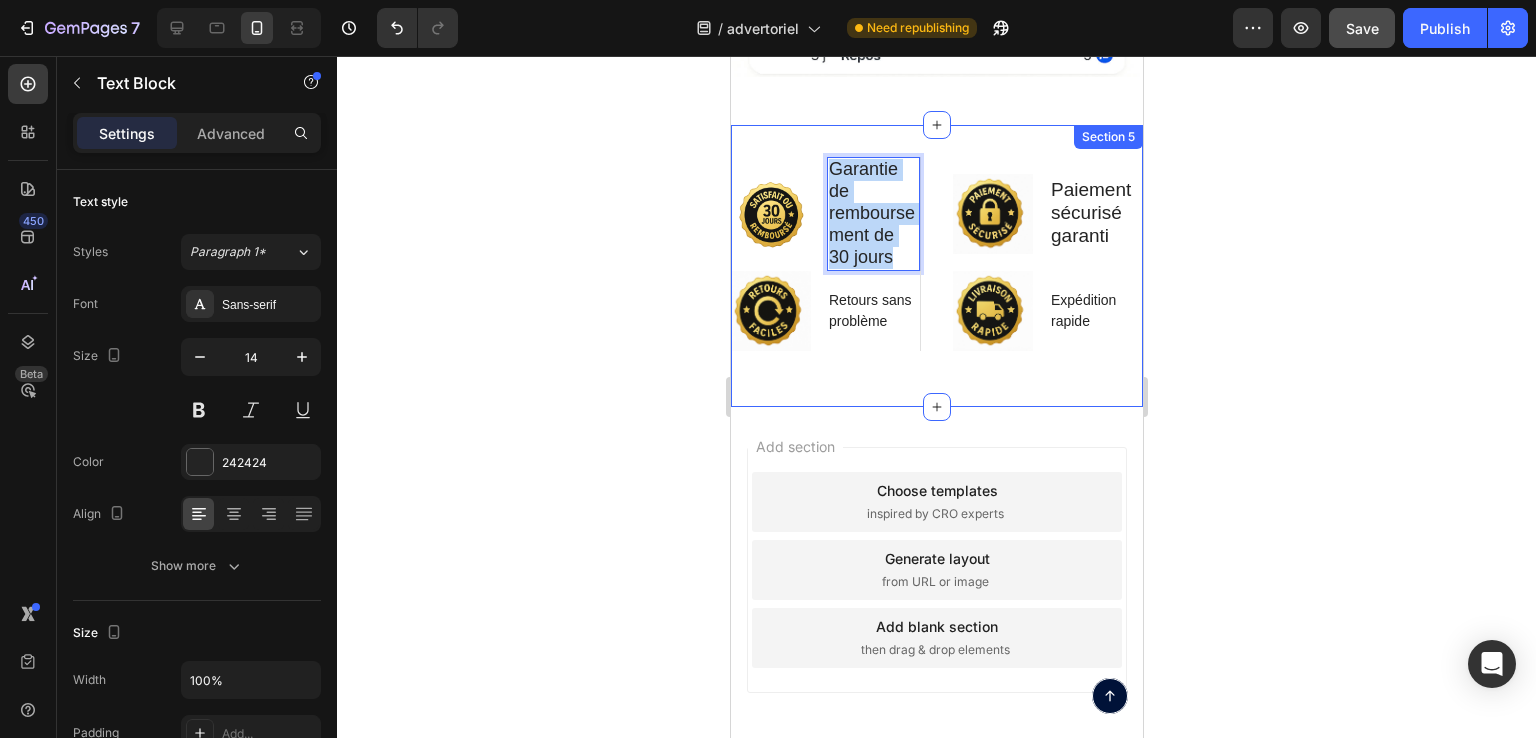 drag, startPoint x: 881, startPoint y: 207, endPoint x: 809, endPoint y: 117, distance: 115.25623 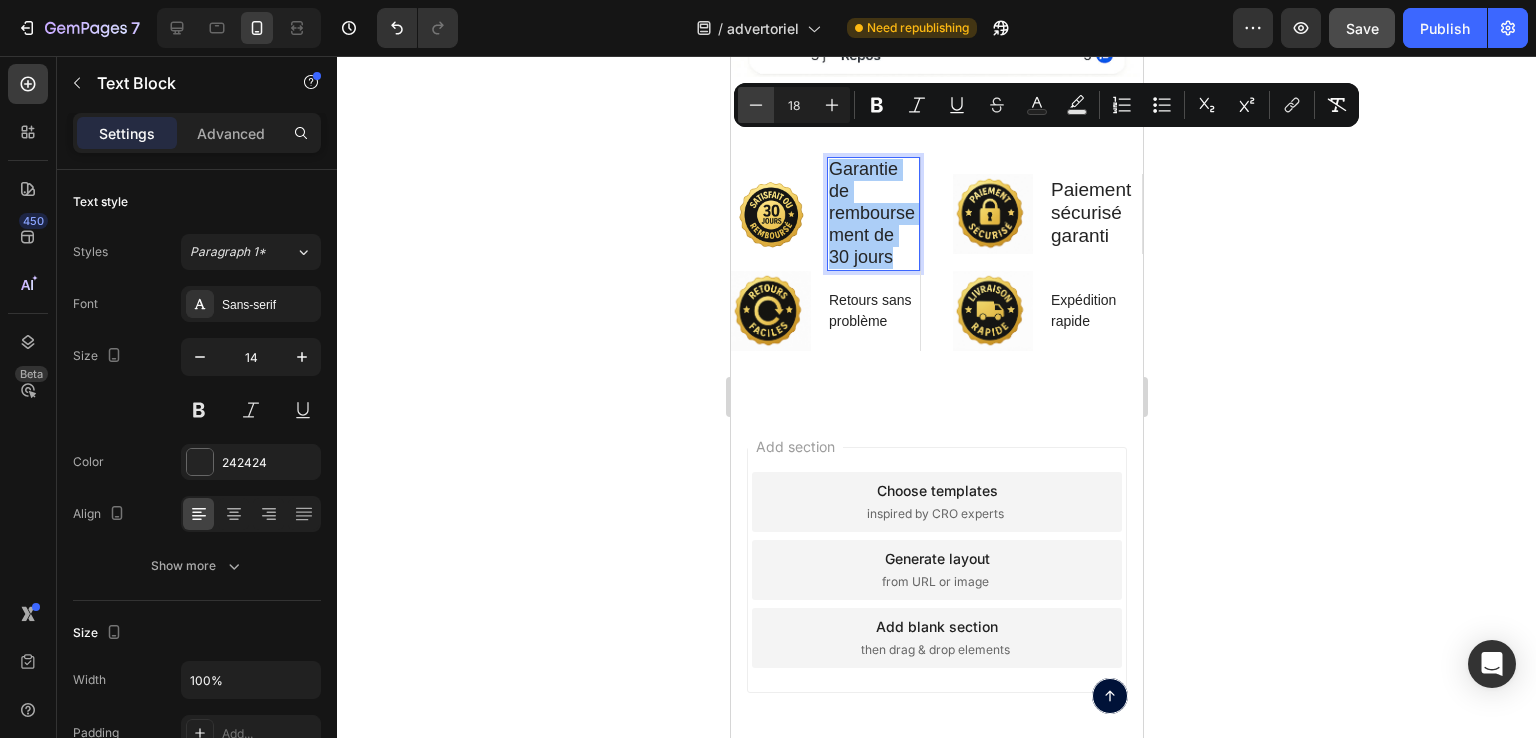 click 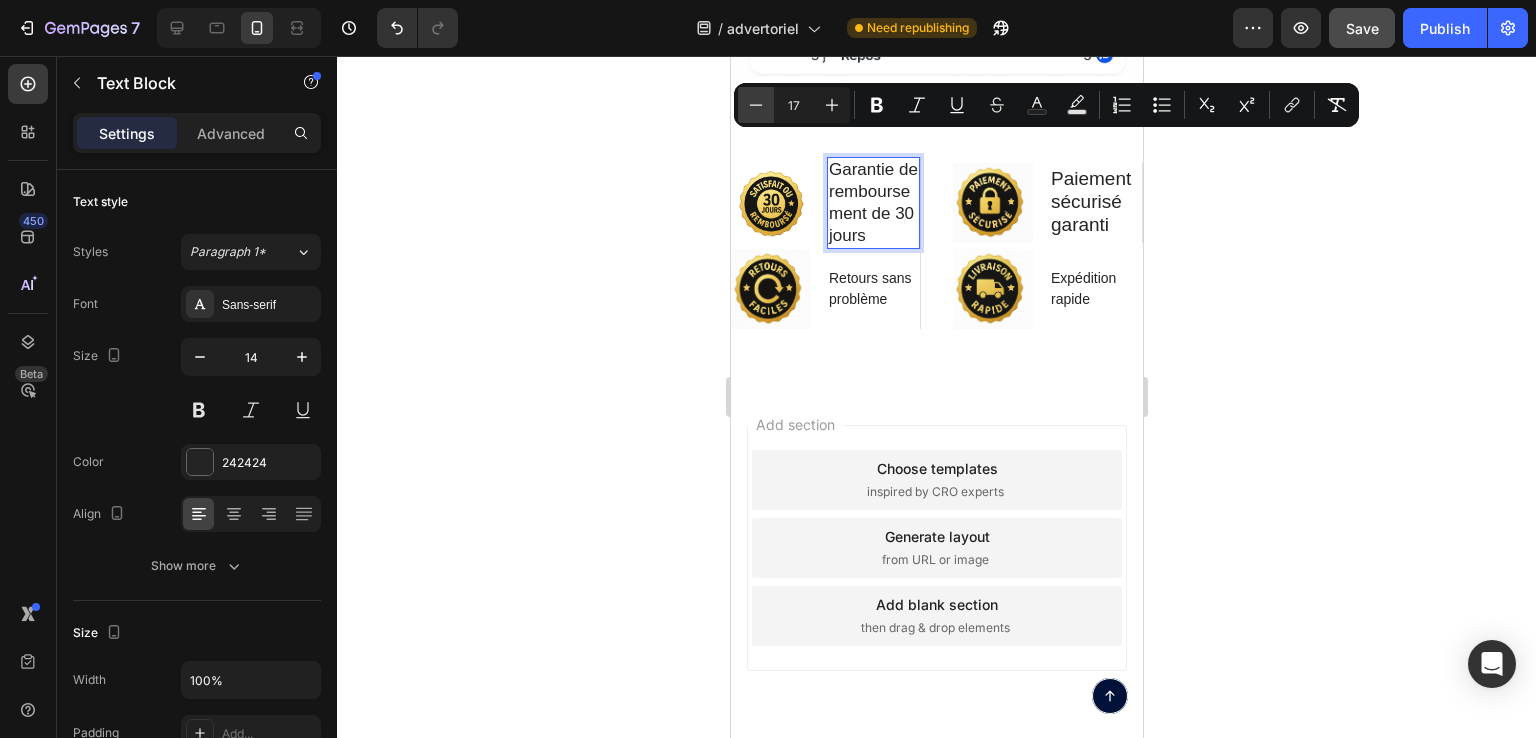 click 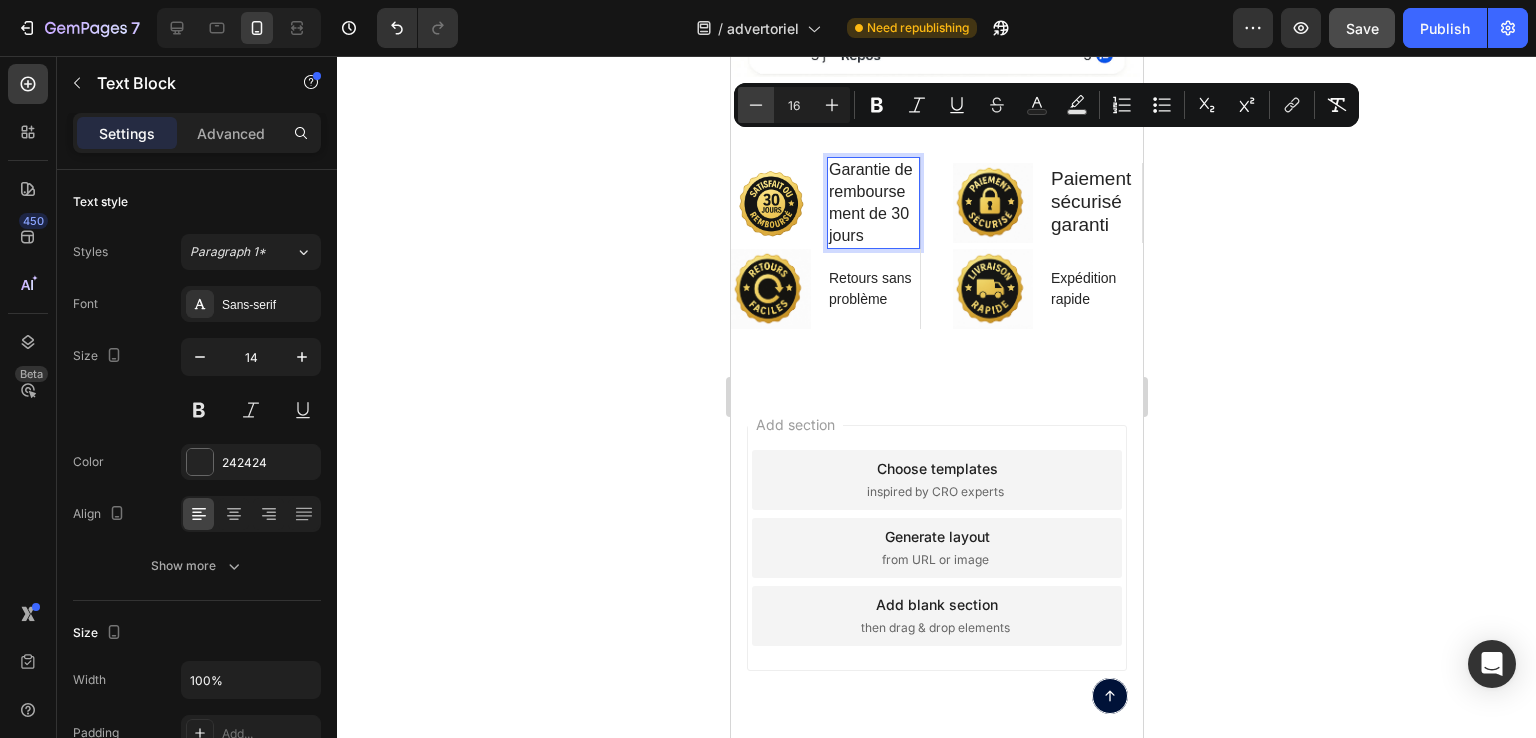 click 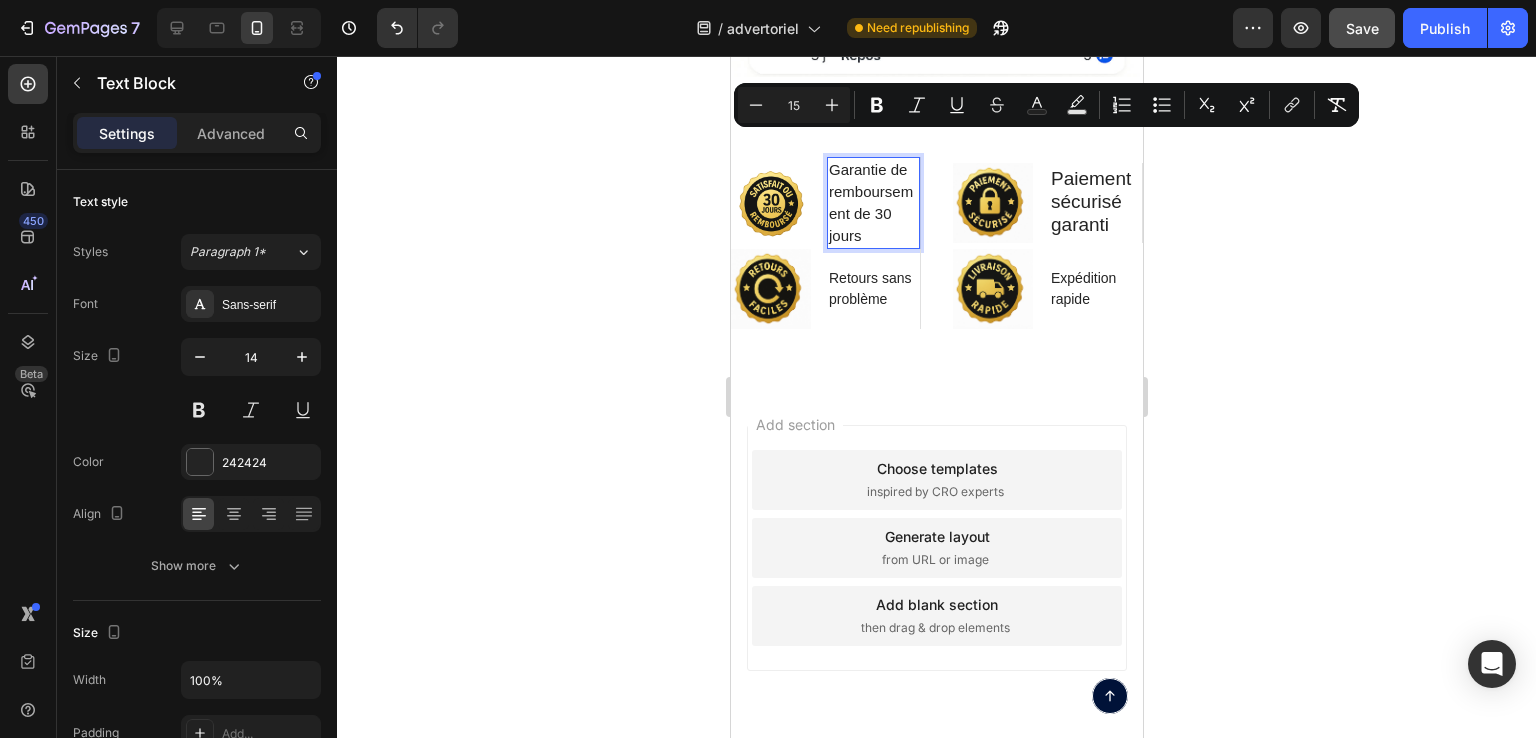 click 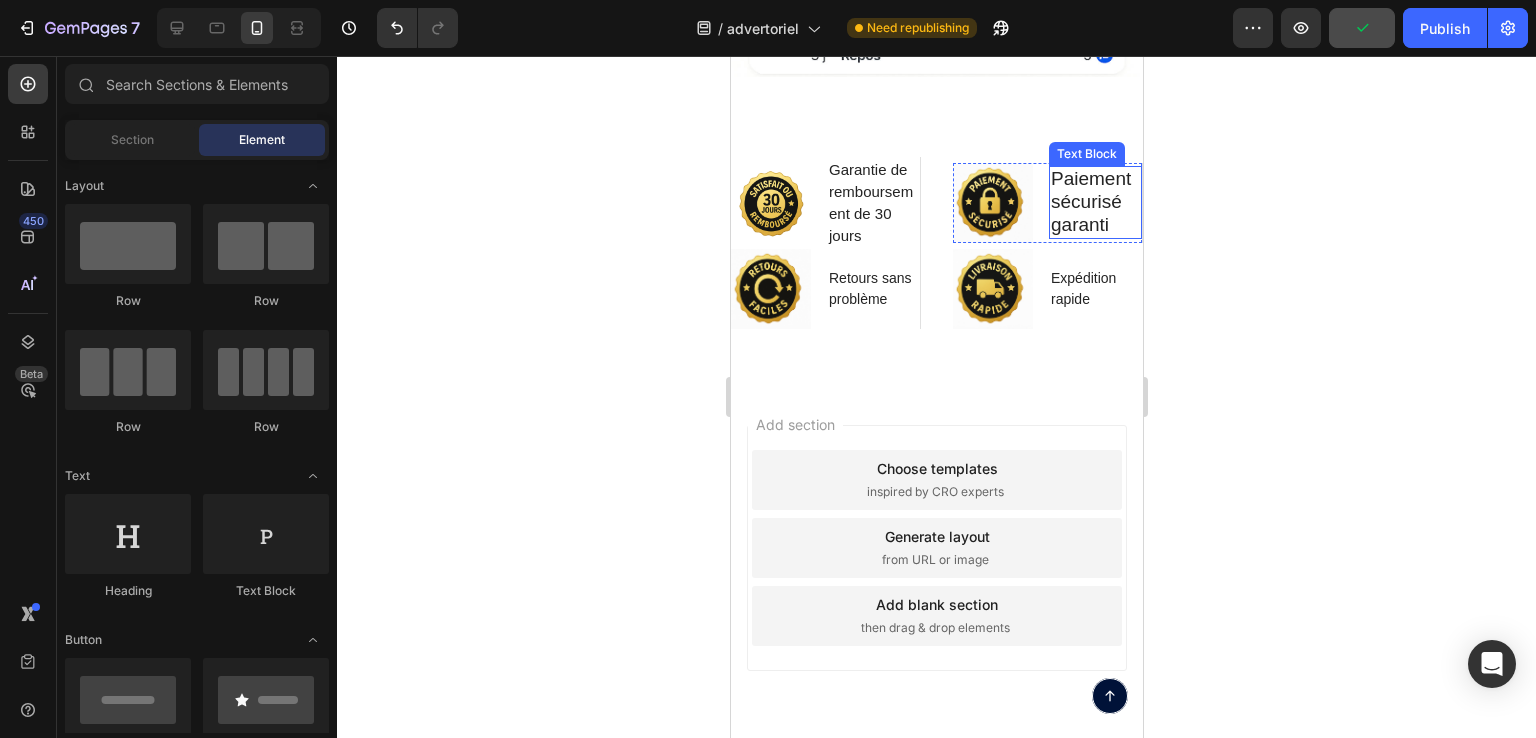 click on "Paiement sécurisé garanti" at bounding box center [1090, 201] 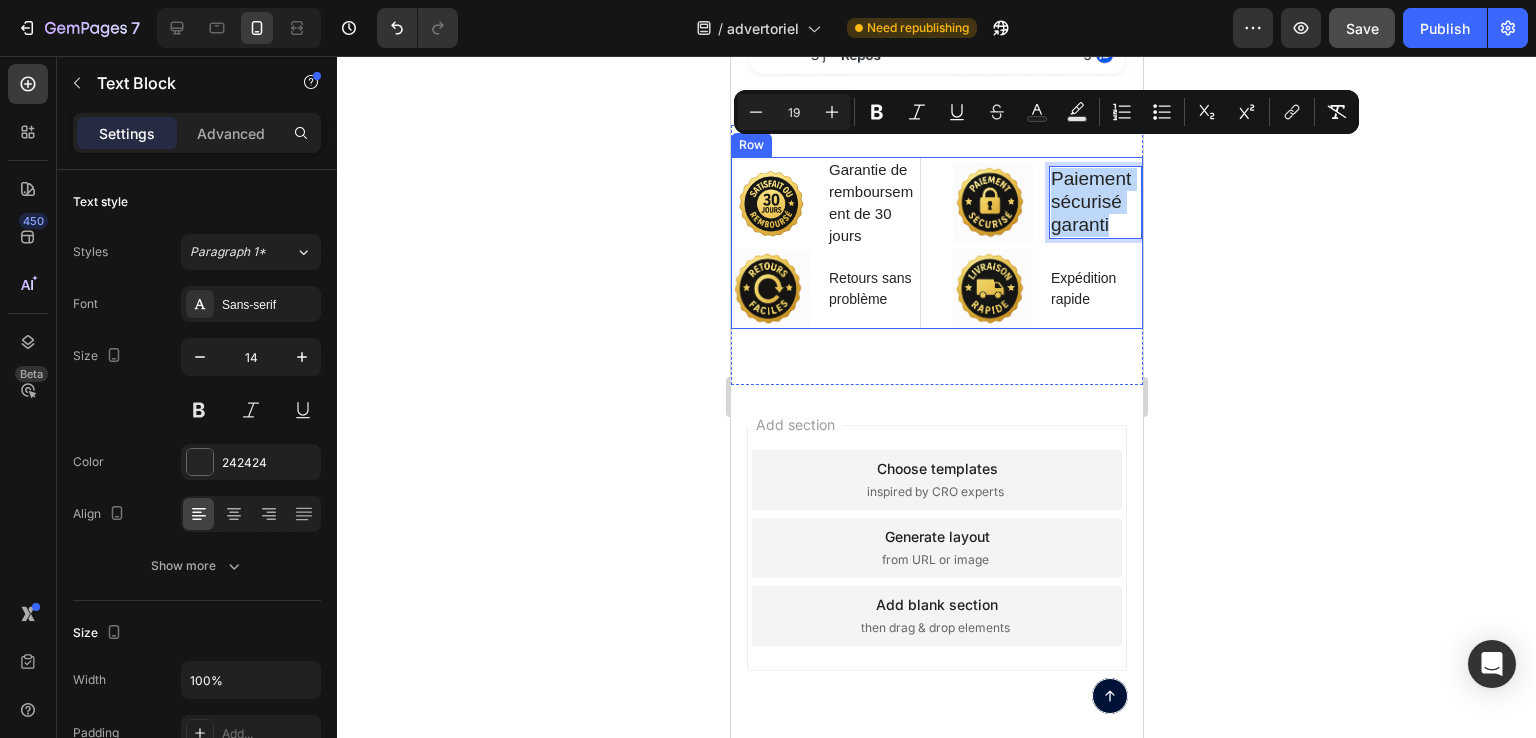 drag, startPoint x: 1109, startPoint y: 201, endPoint x: 1746, endPoint y: 189, distance: 637.11304 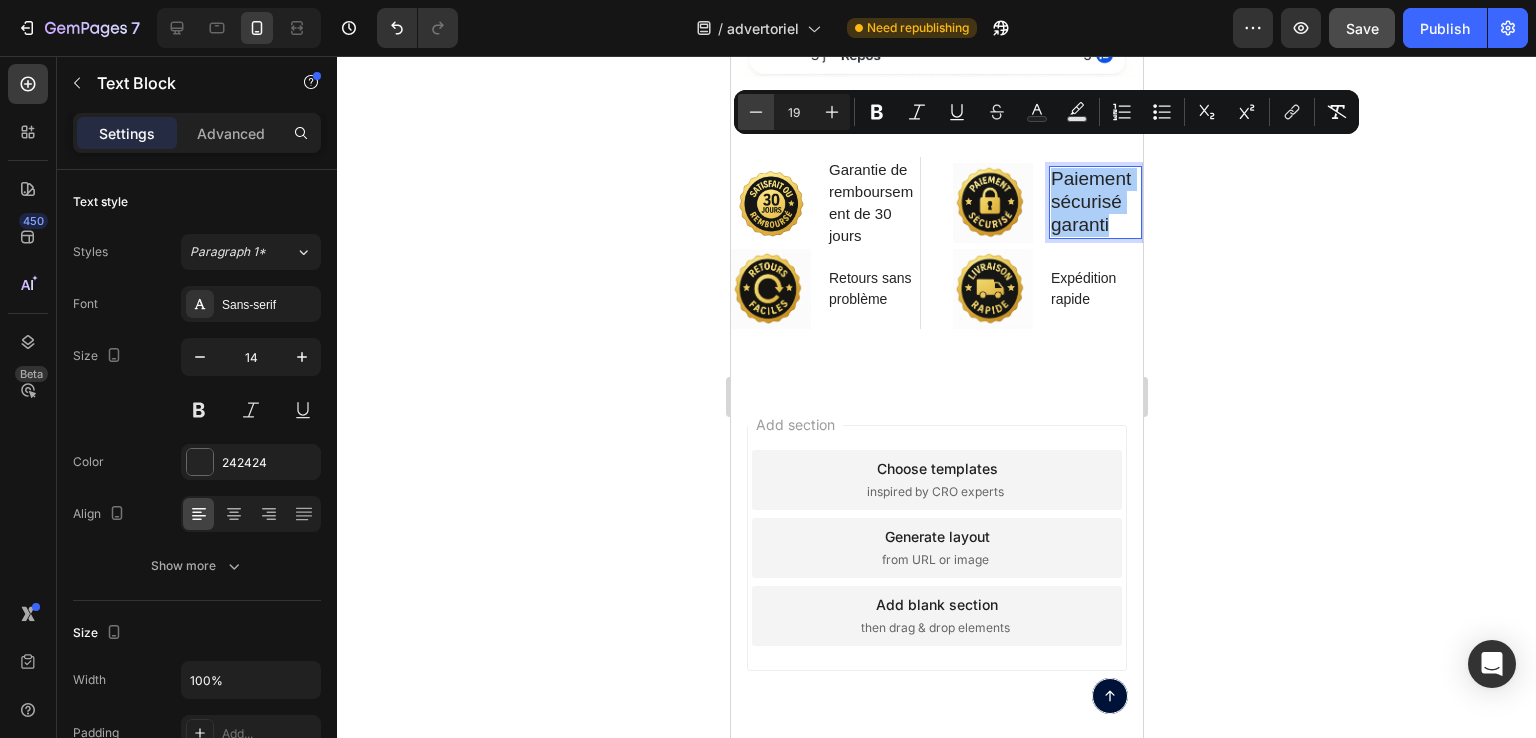 click 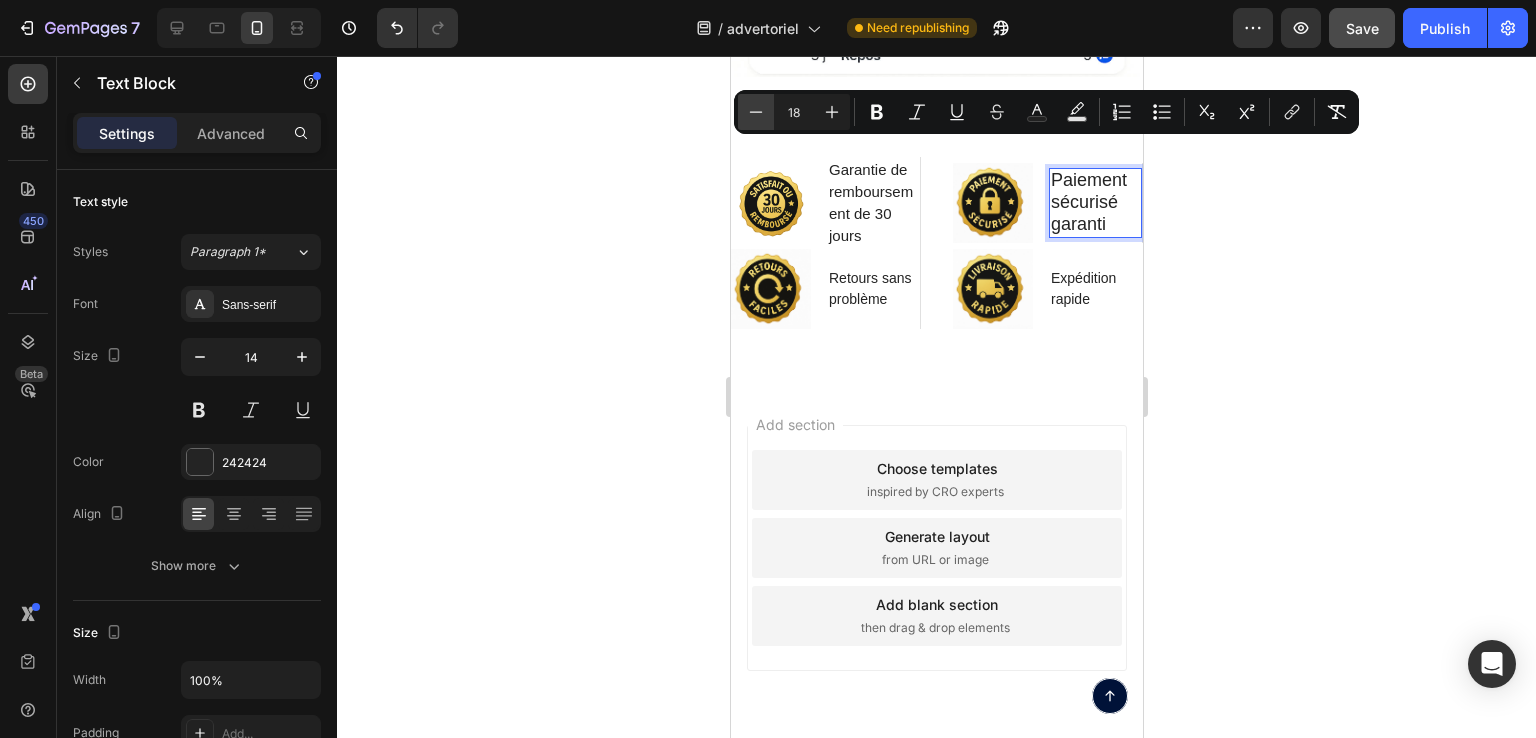 click 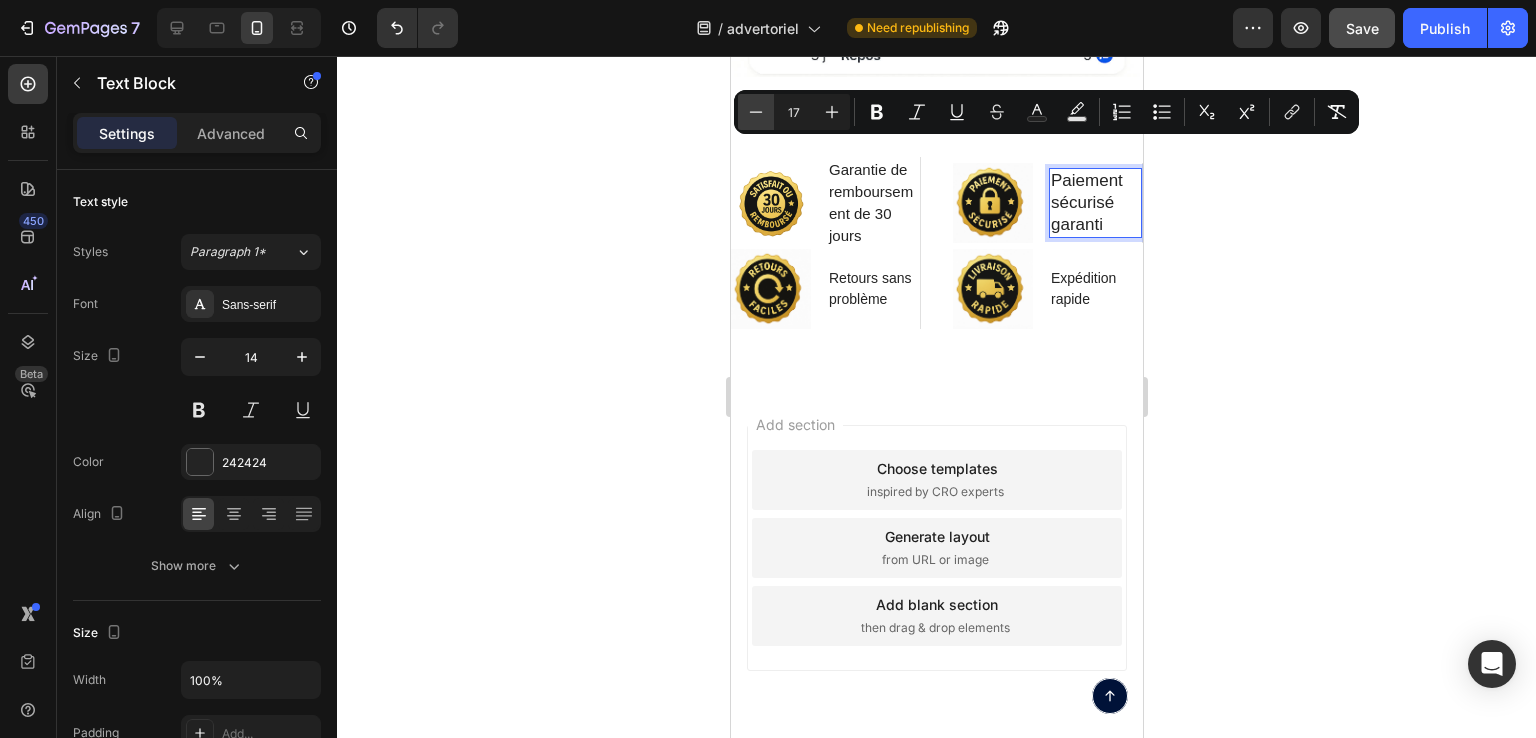 click 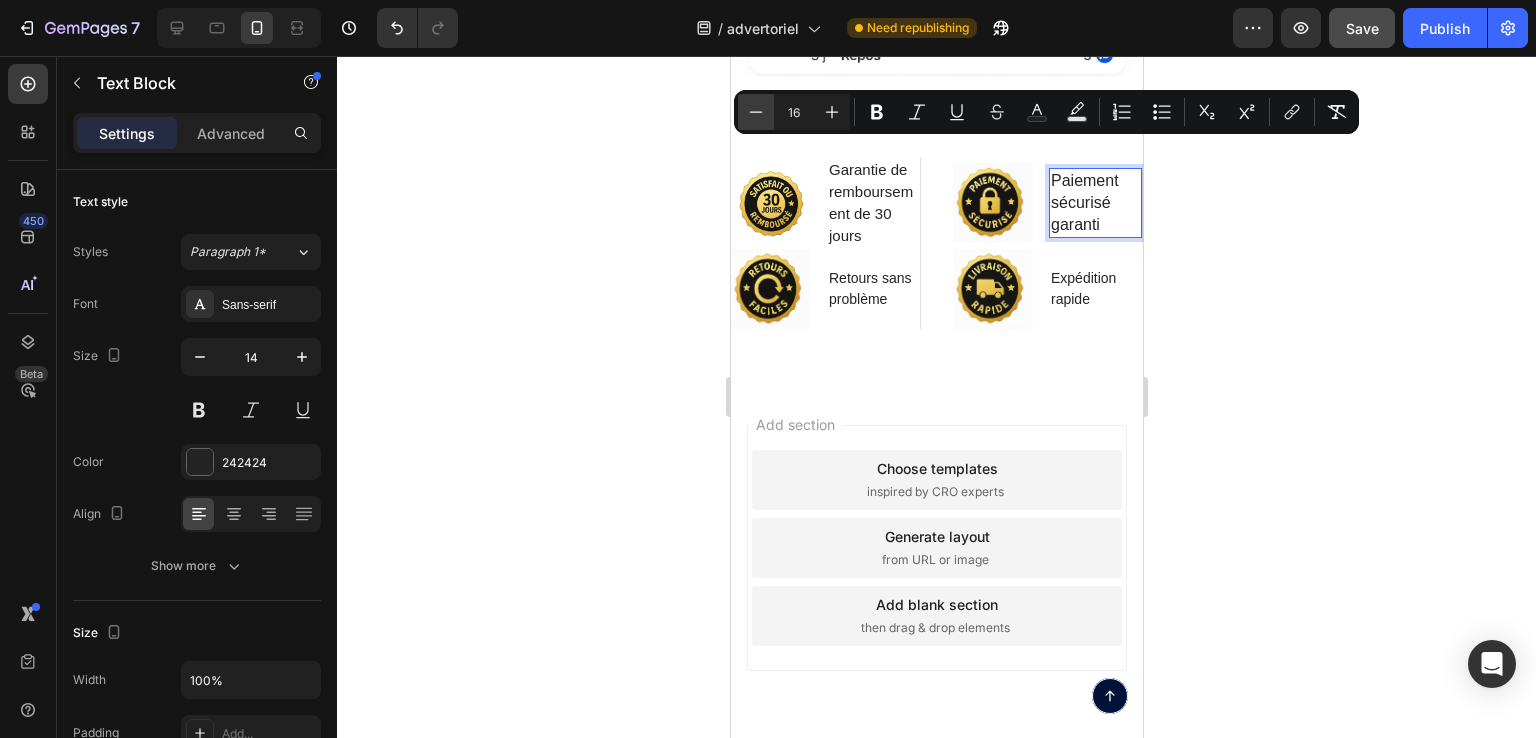 click 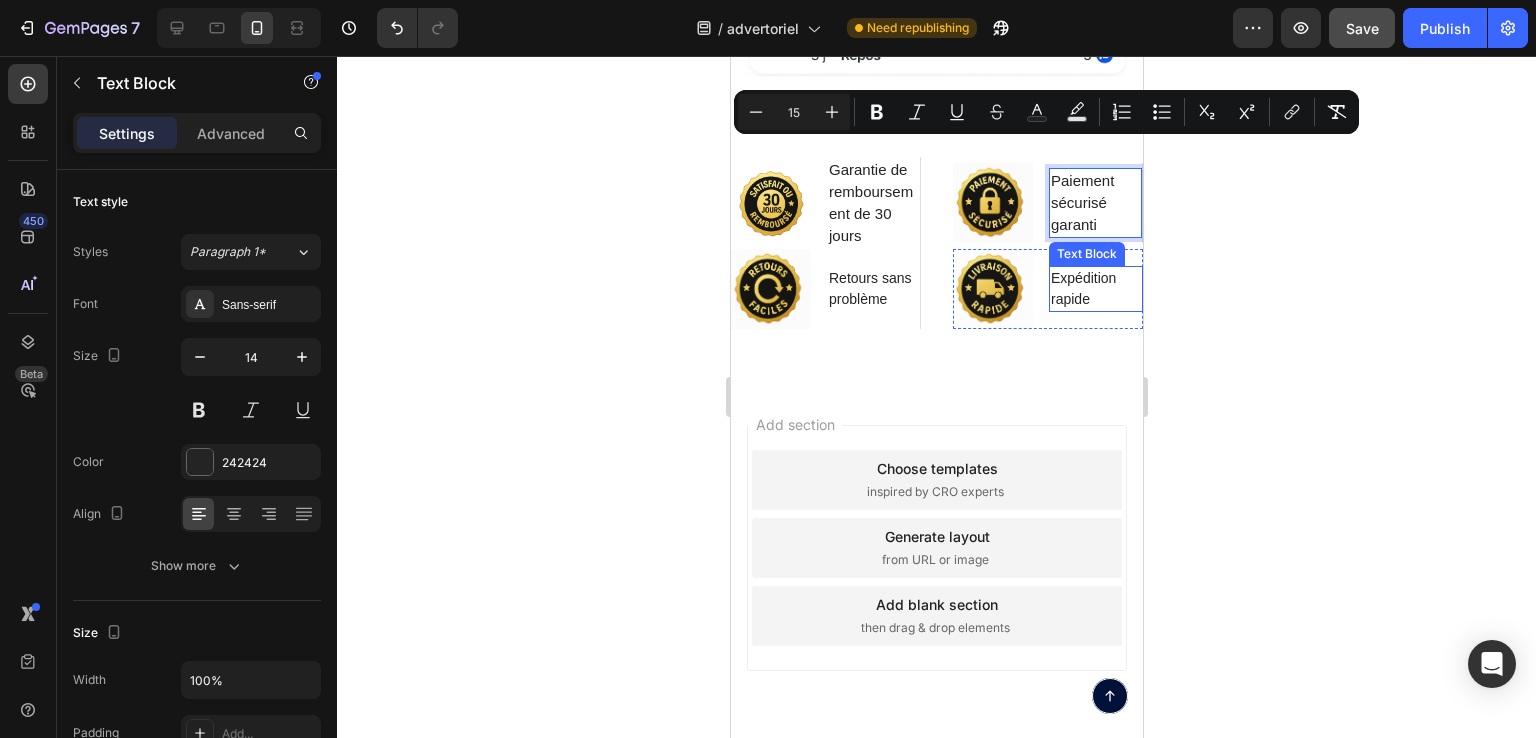 click on "Expédition rapide" at bounding box center (1095, 289) 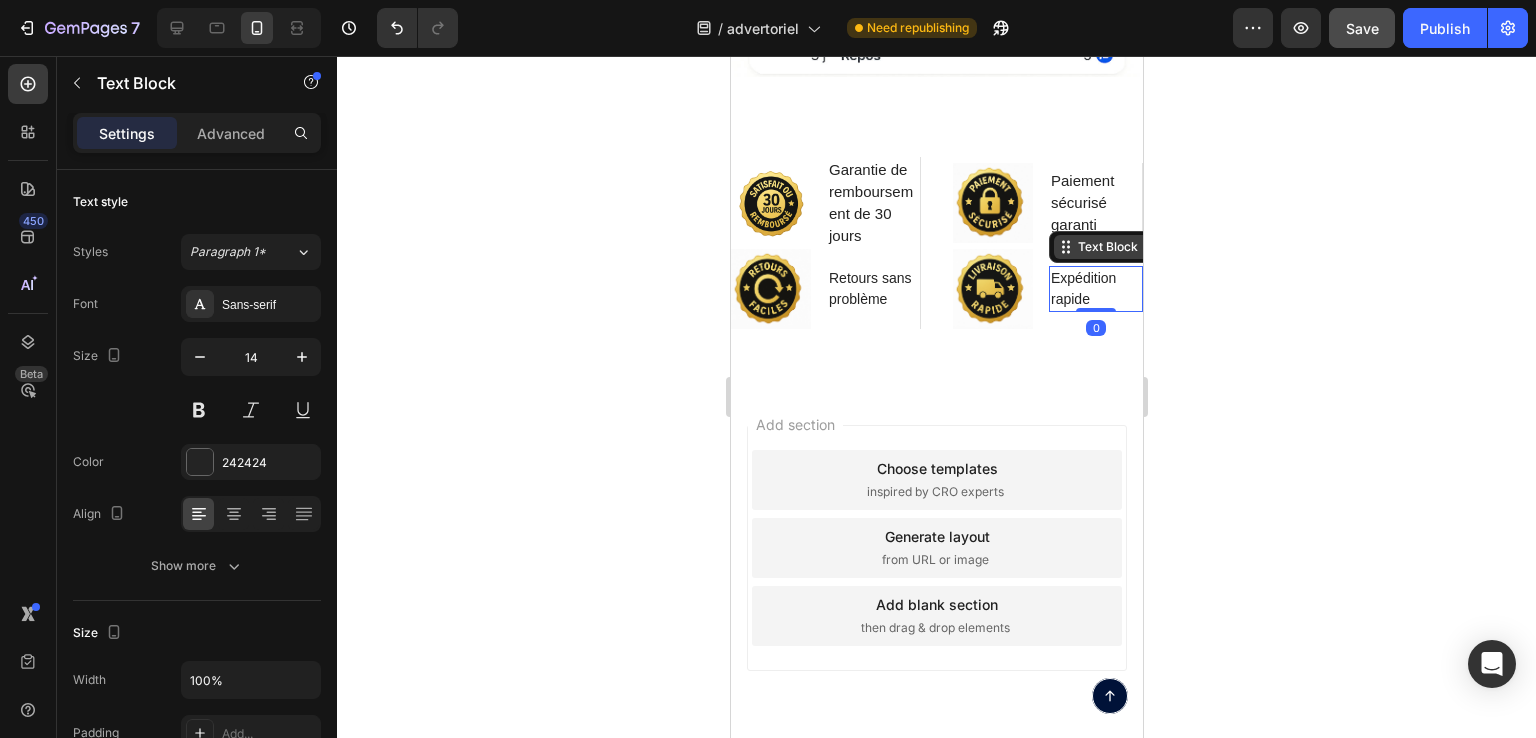 drag, startPoint x: 1097, startPoint y: 270, endPoint x: 985, endPoint y: 223, distance: 121.46193 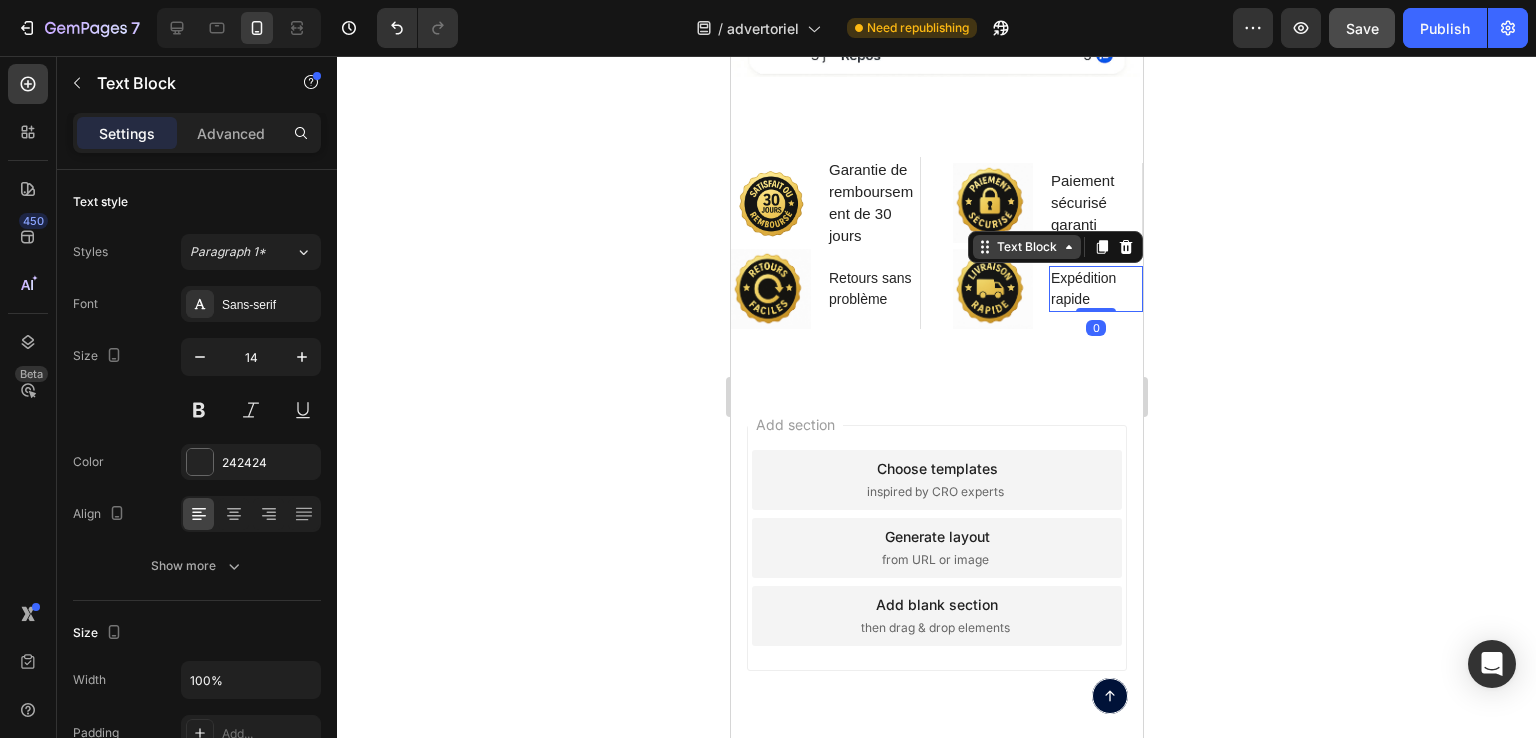 scroll, scrollTop: 11638, scrollLeft: 0, axis: vertical 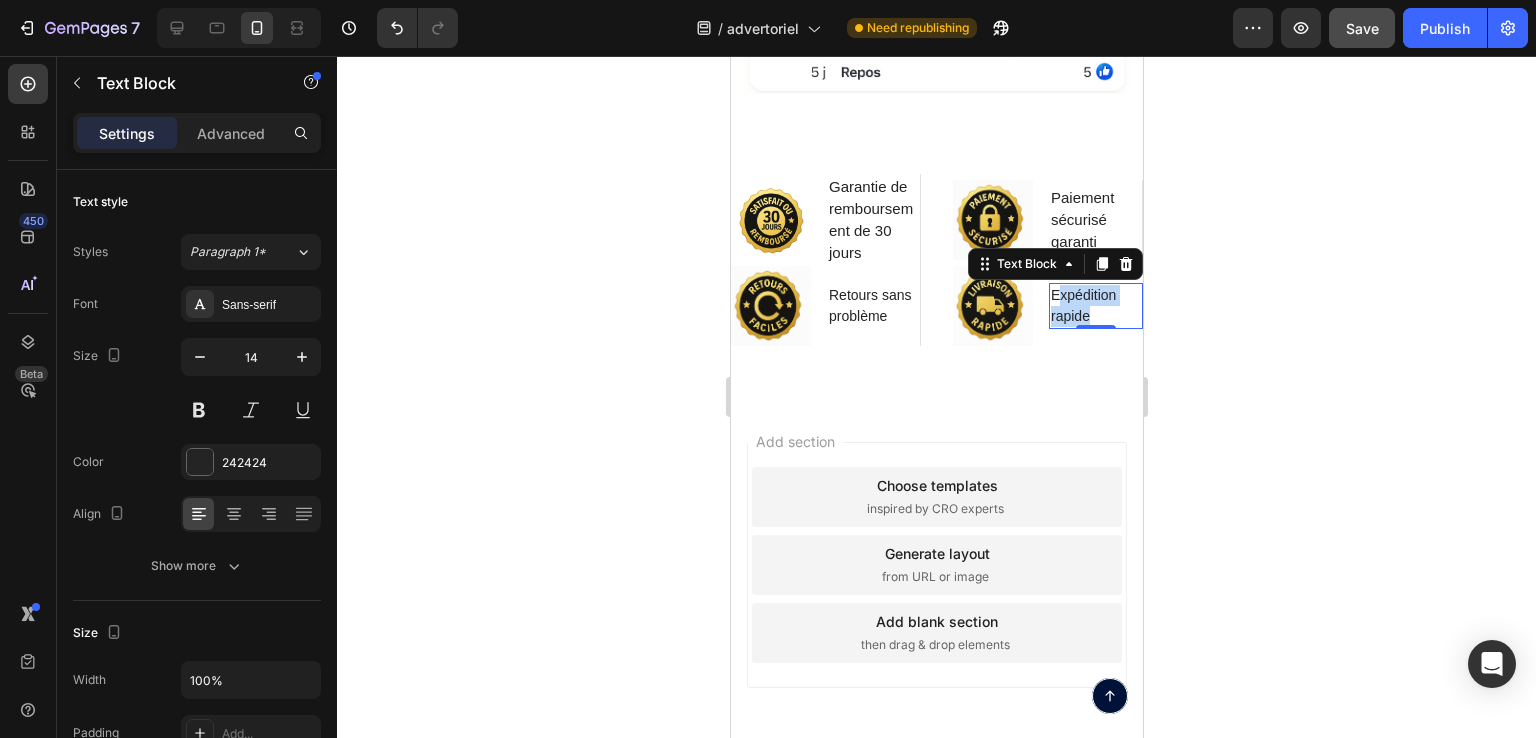 click on "Expédition rapide" at bounding box center [1095, 306] 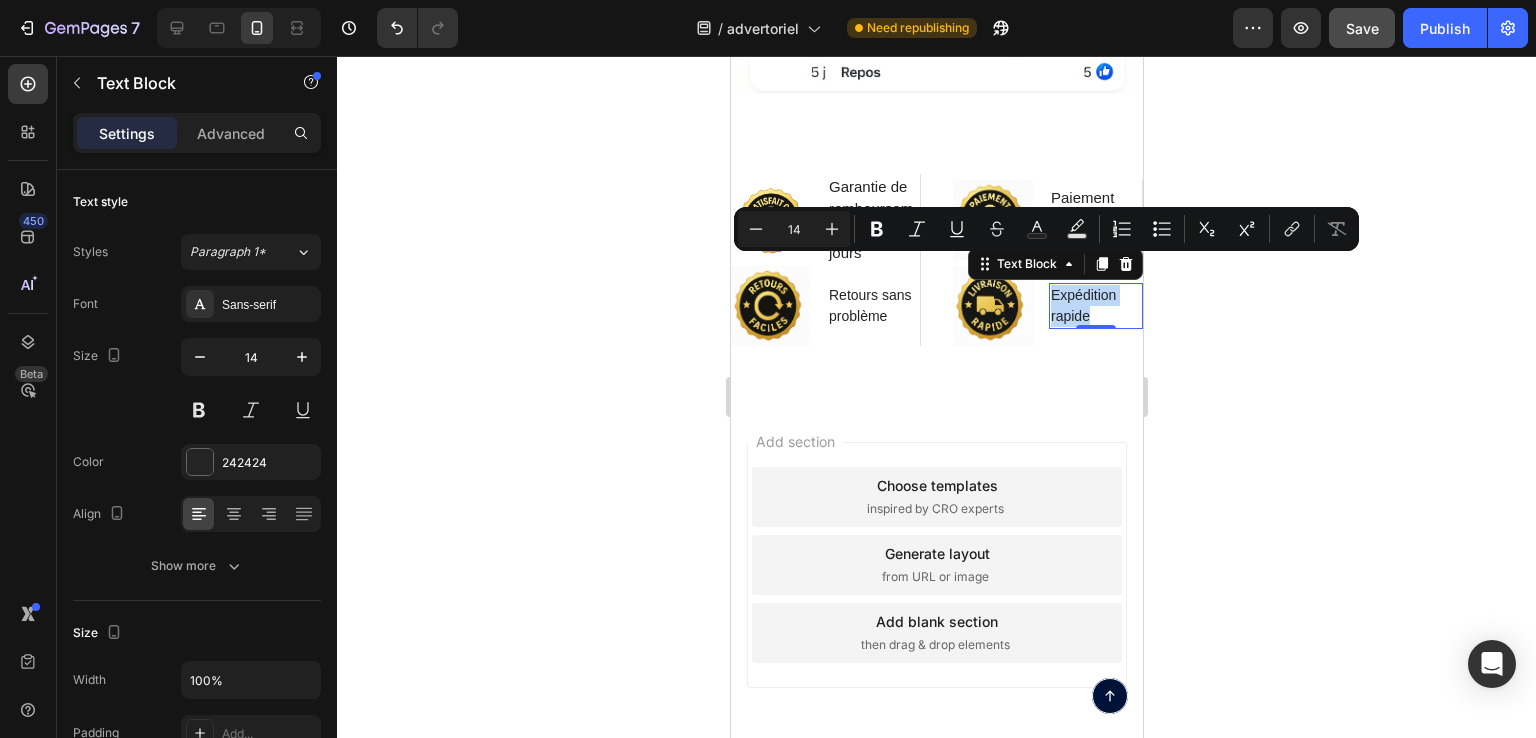 drag, startPoint x: 1096, startPoint y: 280, endPoint x: 955, endPoint y: 221, distance: 152.84633 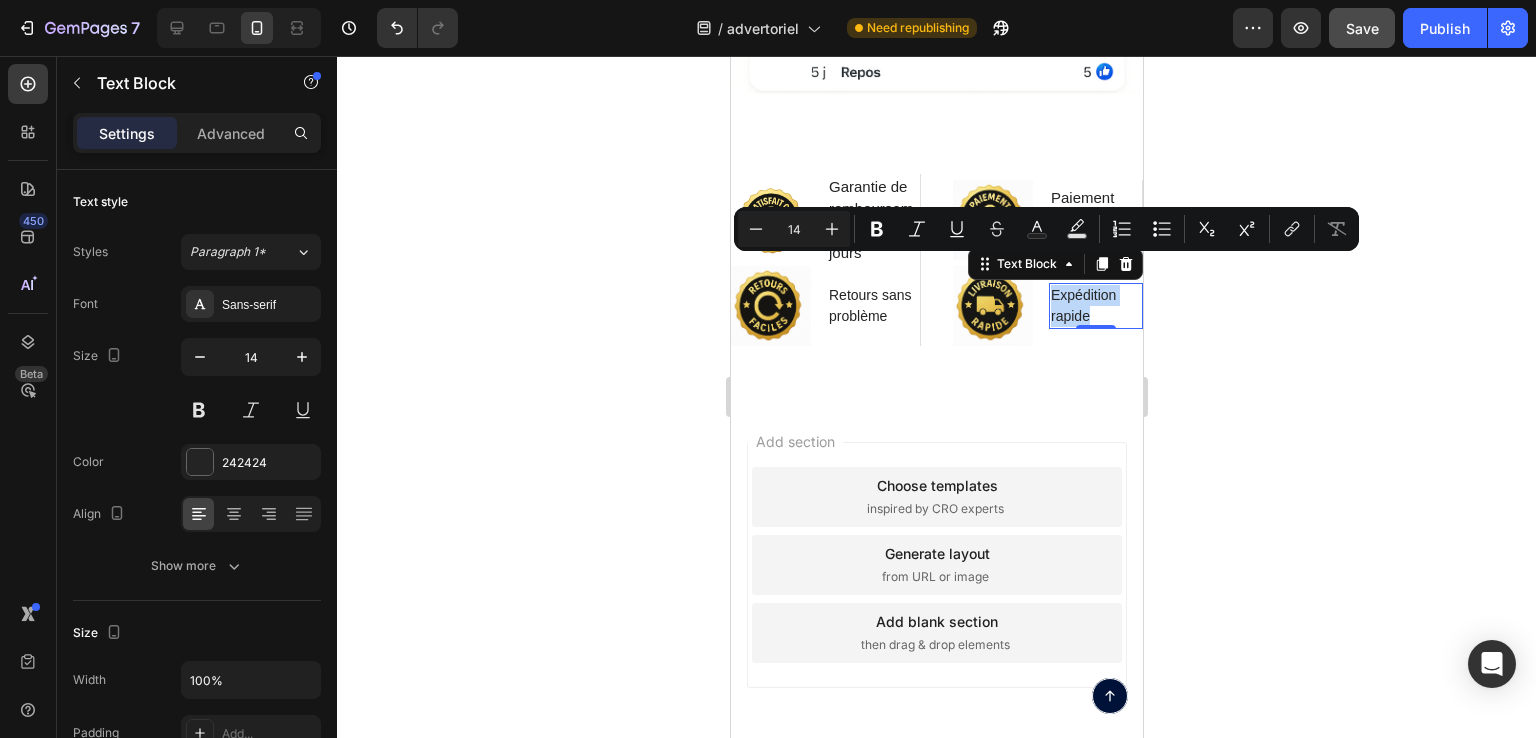click on "Expédition rapide Text Block   0" at bounding box center [1095, 306] 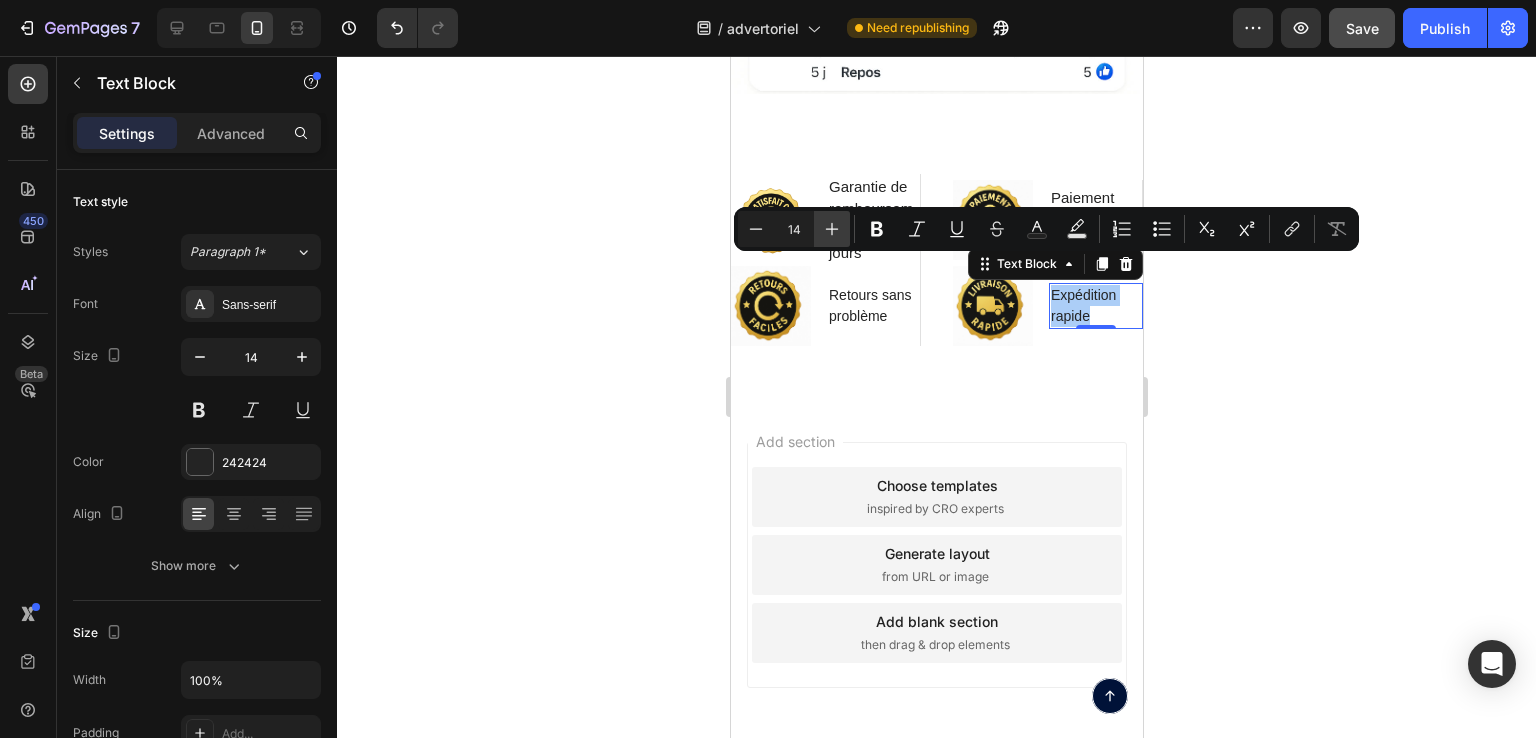 click 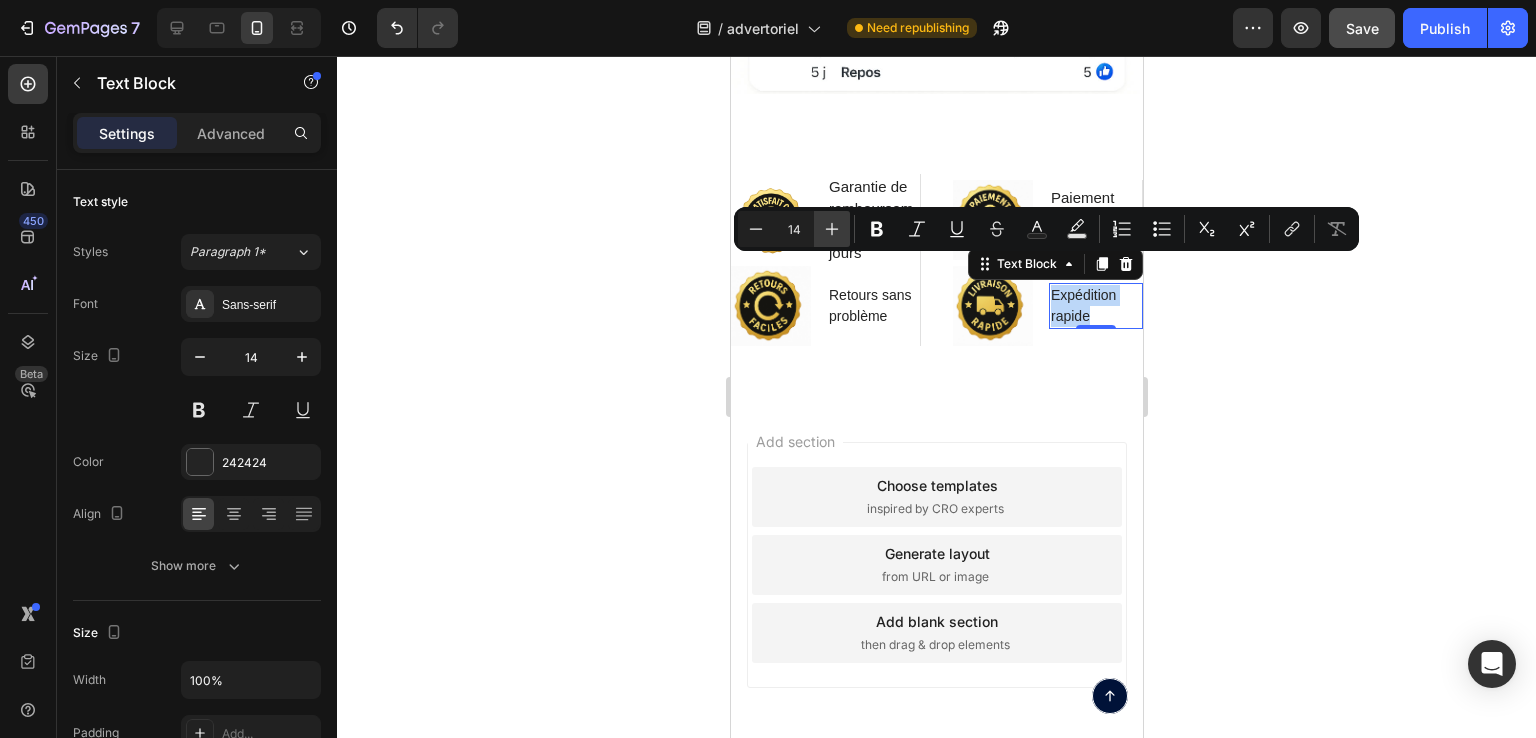 type on "15" 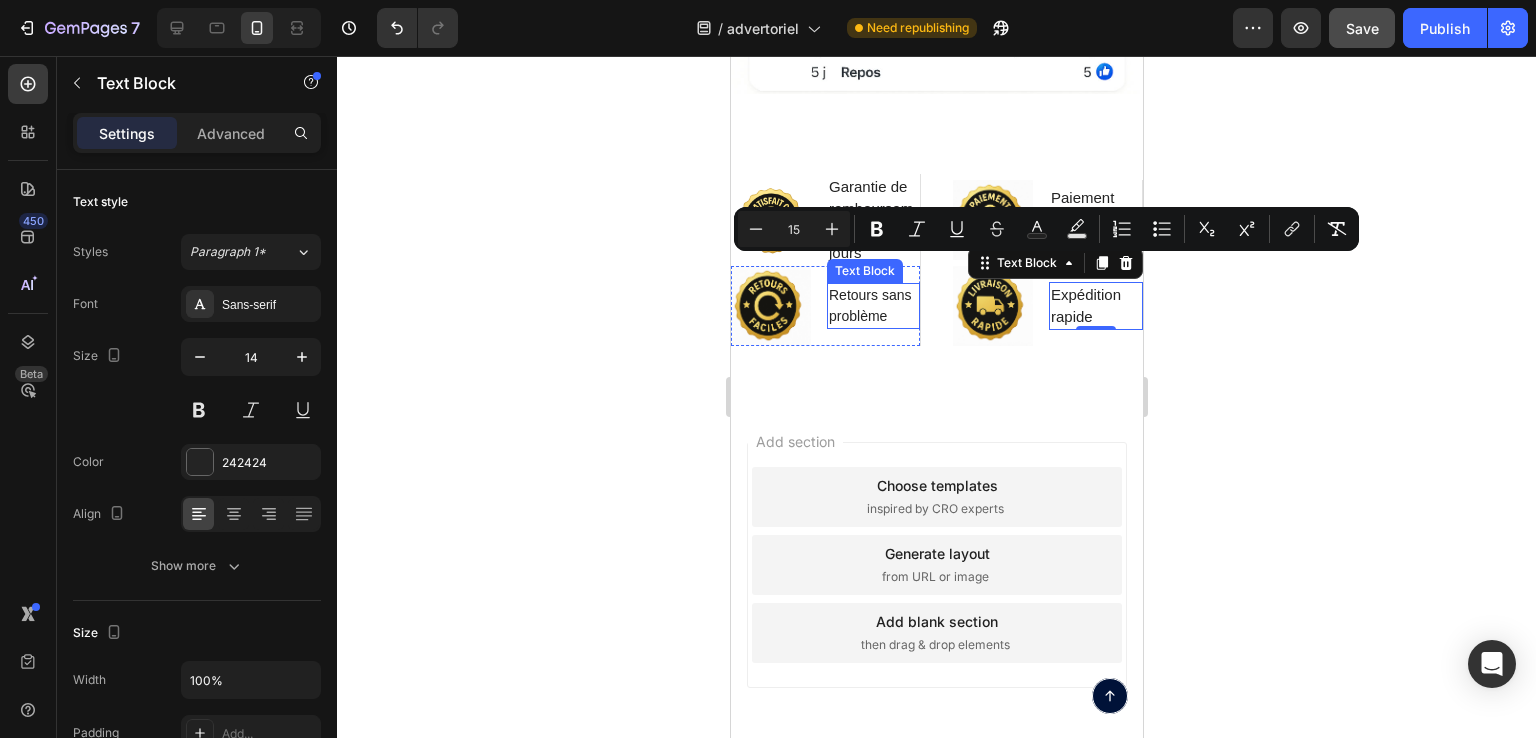 click on "Retours sans problème" at bounding box center [872, 306] 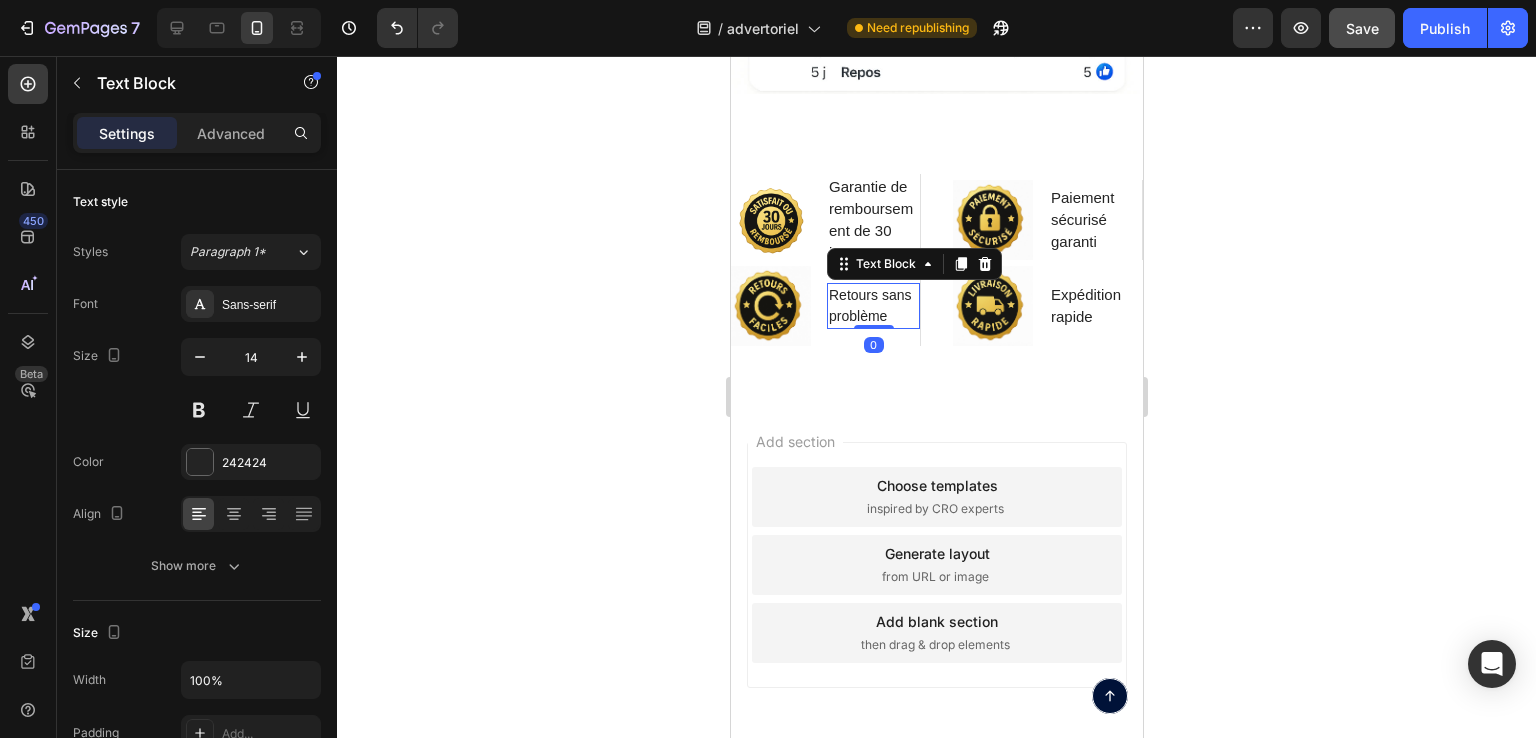 click on "Retours sans problème" at bounding box center [872, 306] 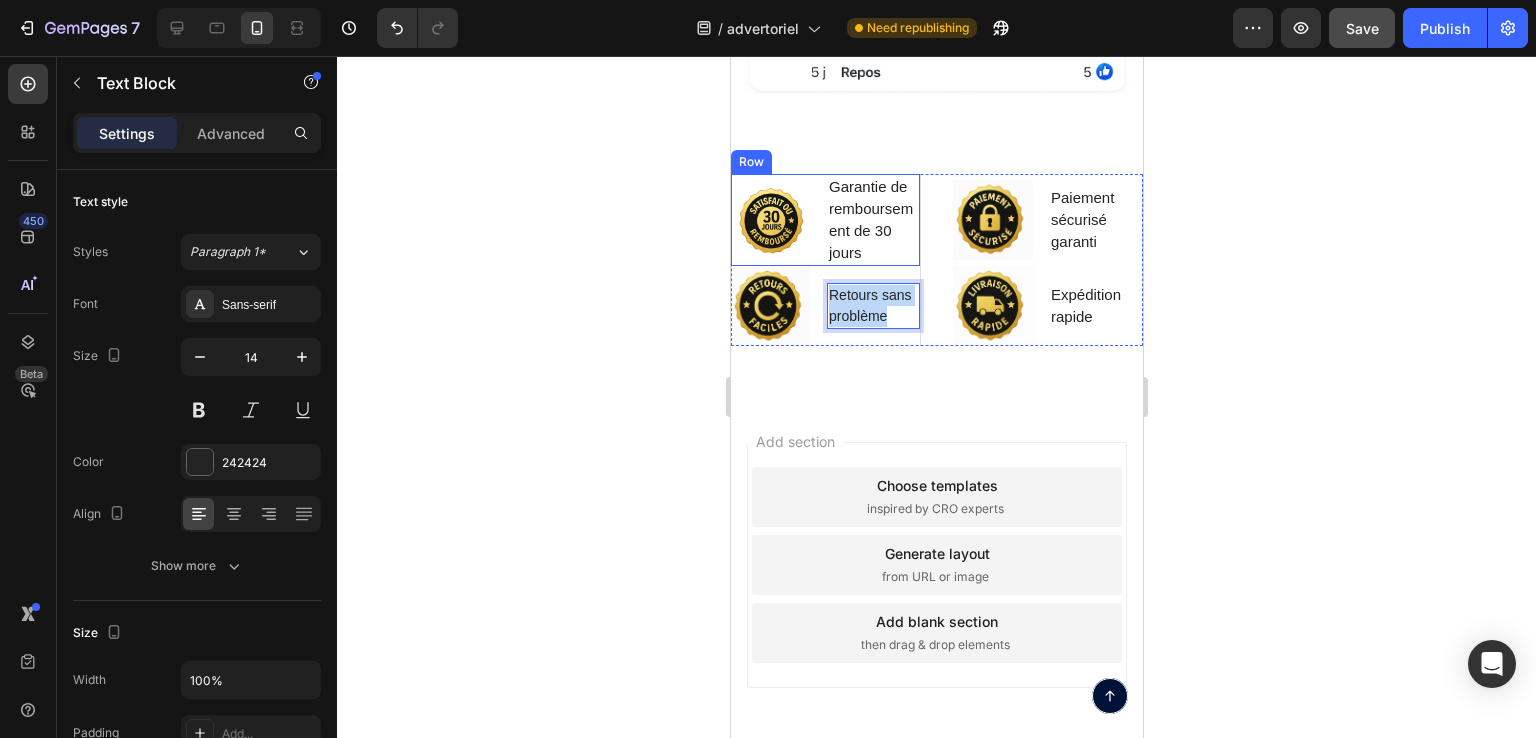 drag, startPoint x: 898, startPoint y: 293, endPoint x: 809, endPoint y: 227, distance: 110.80163 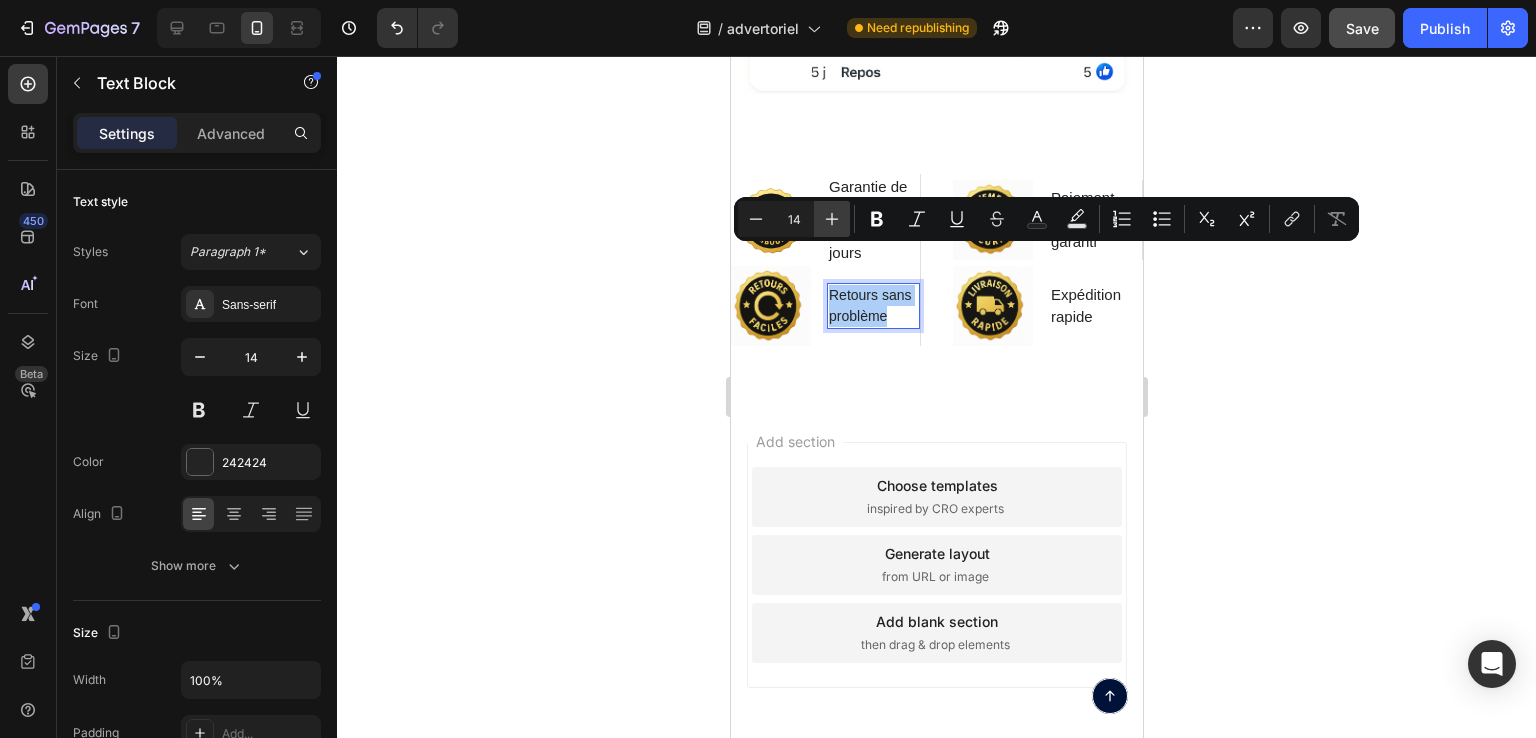 click on "Plus" at bounding box center [832, 219] 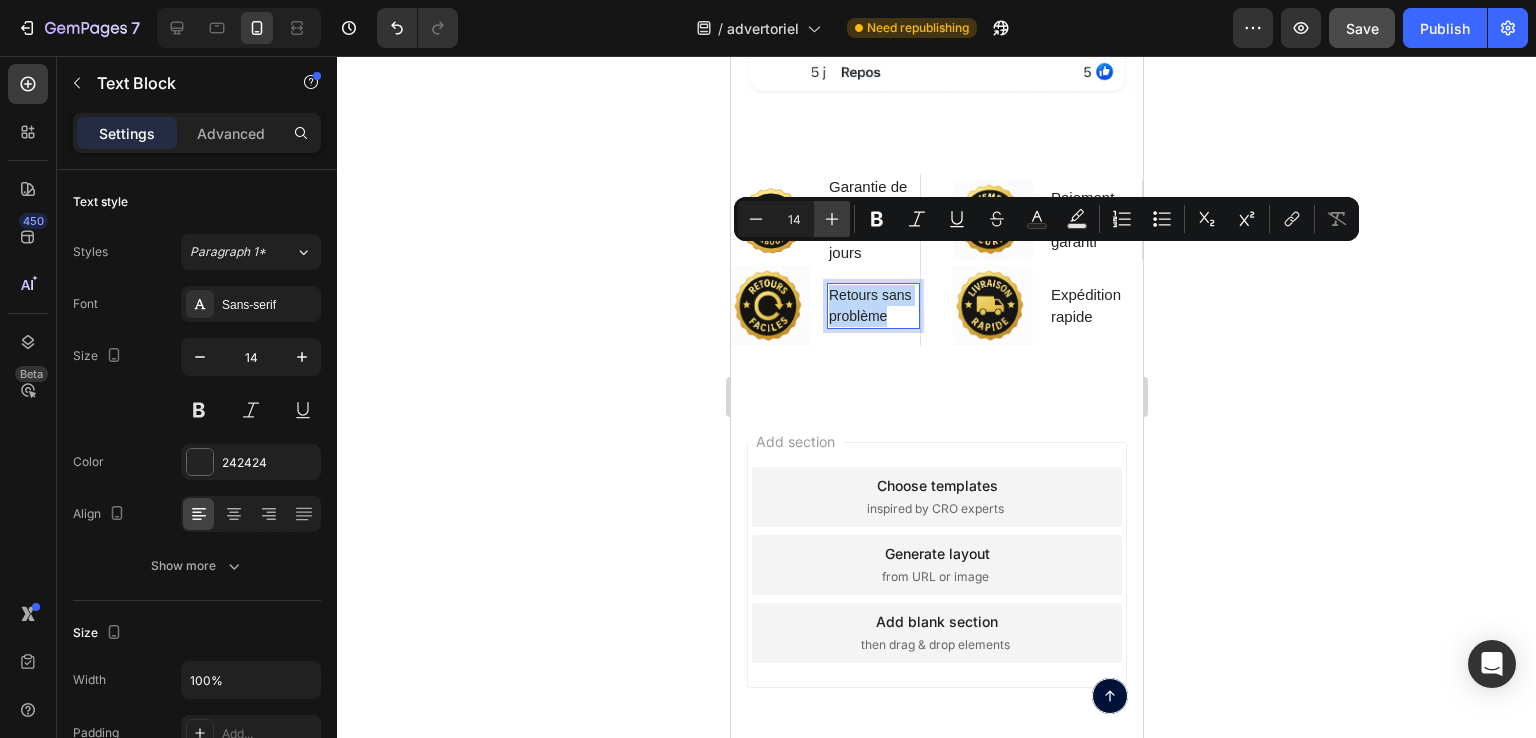 type on "15" 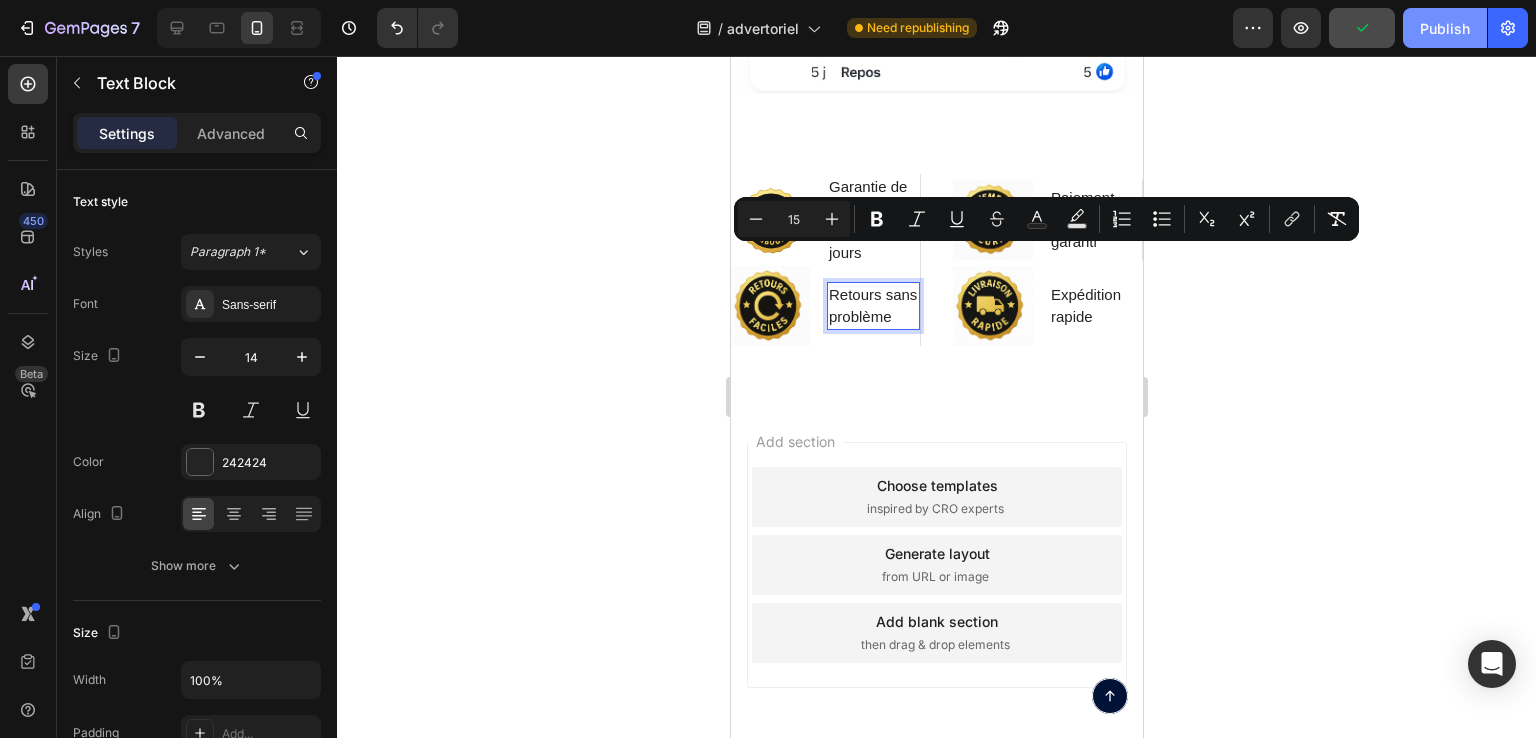 click on "Publish" at bounding box center [1445, 28] 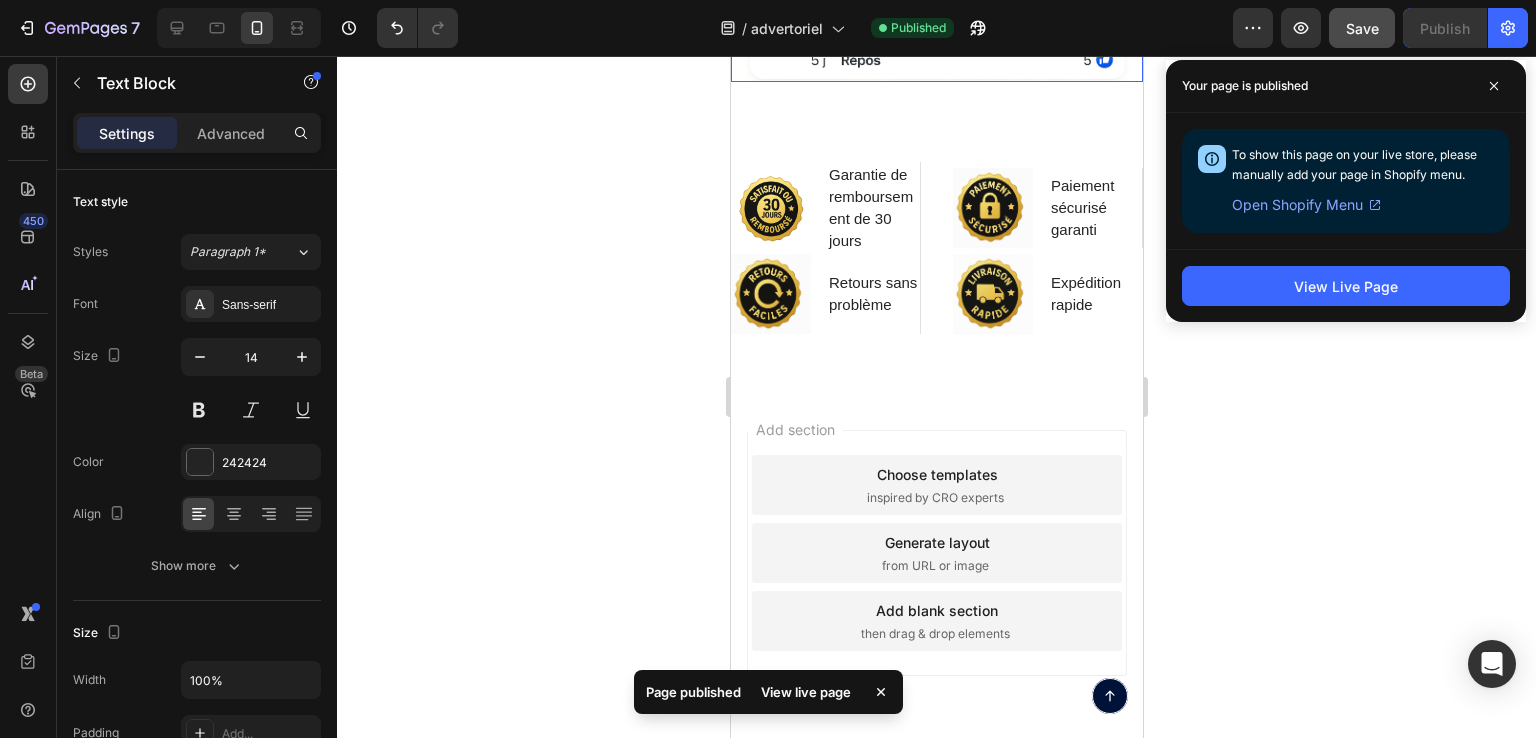 scroll, scrollTop: 11584, scrollLeft: 0, axis: vertical 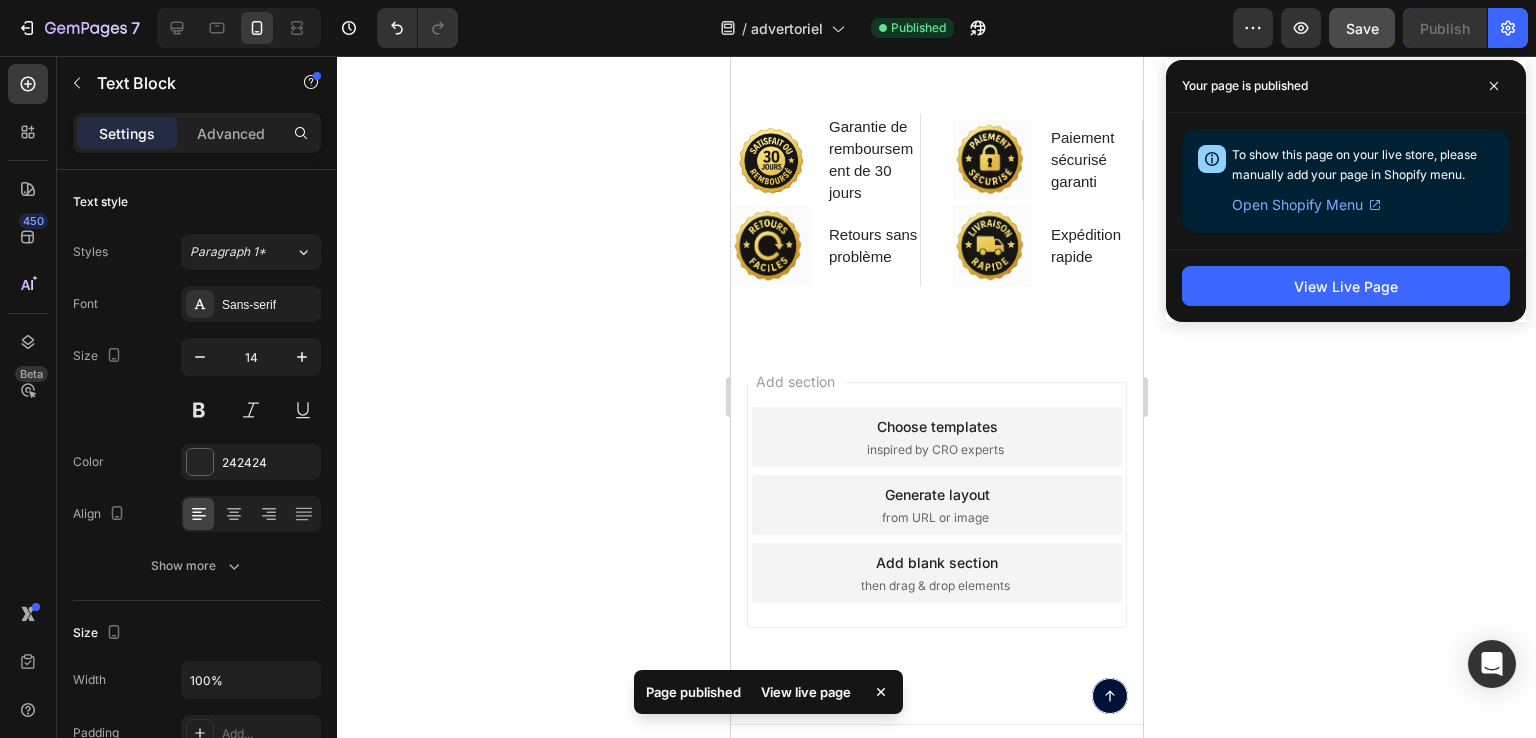 click 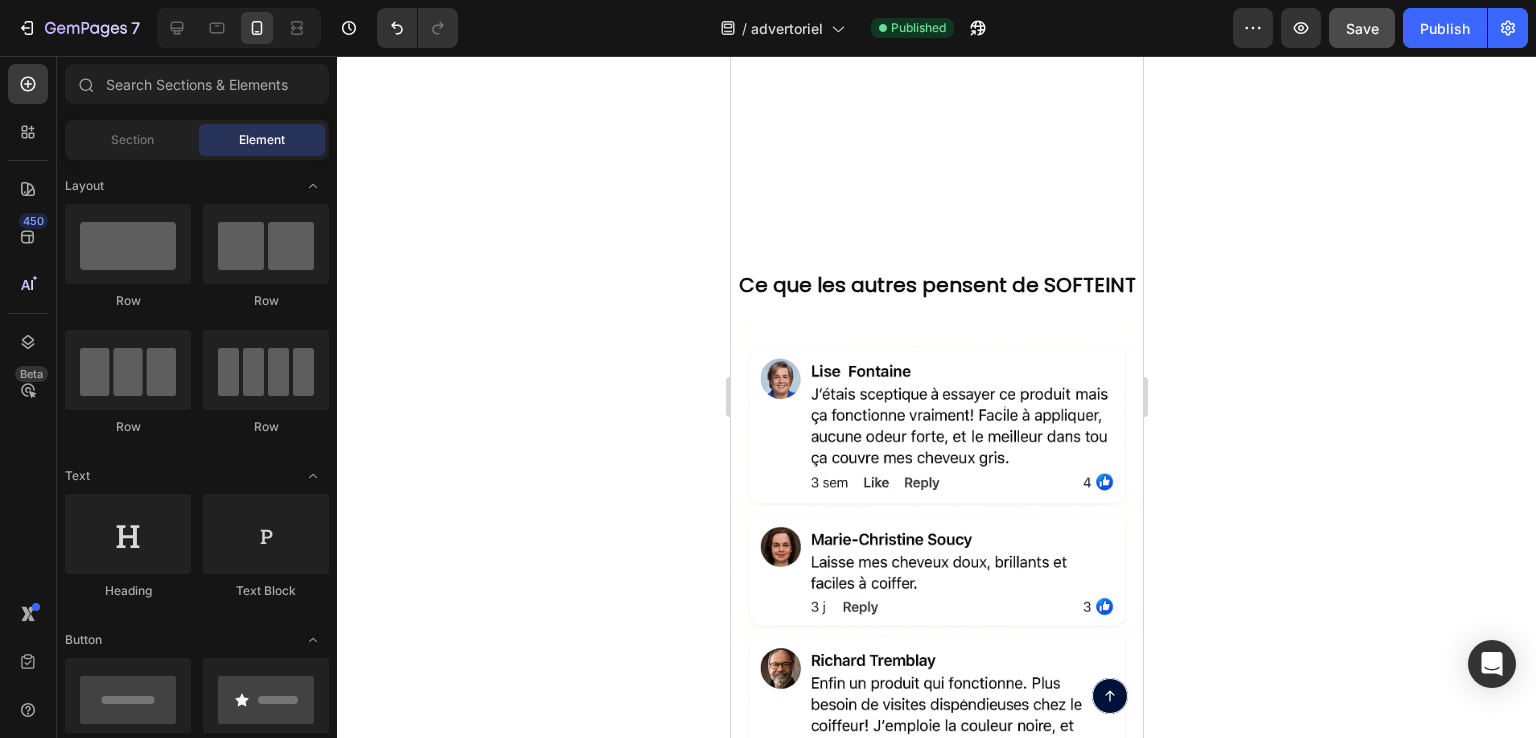 scroll, scrollTop: 11384, scrollLeft: 0, axis: vertical 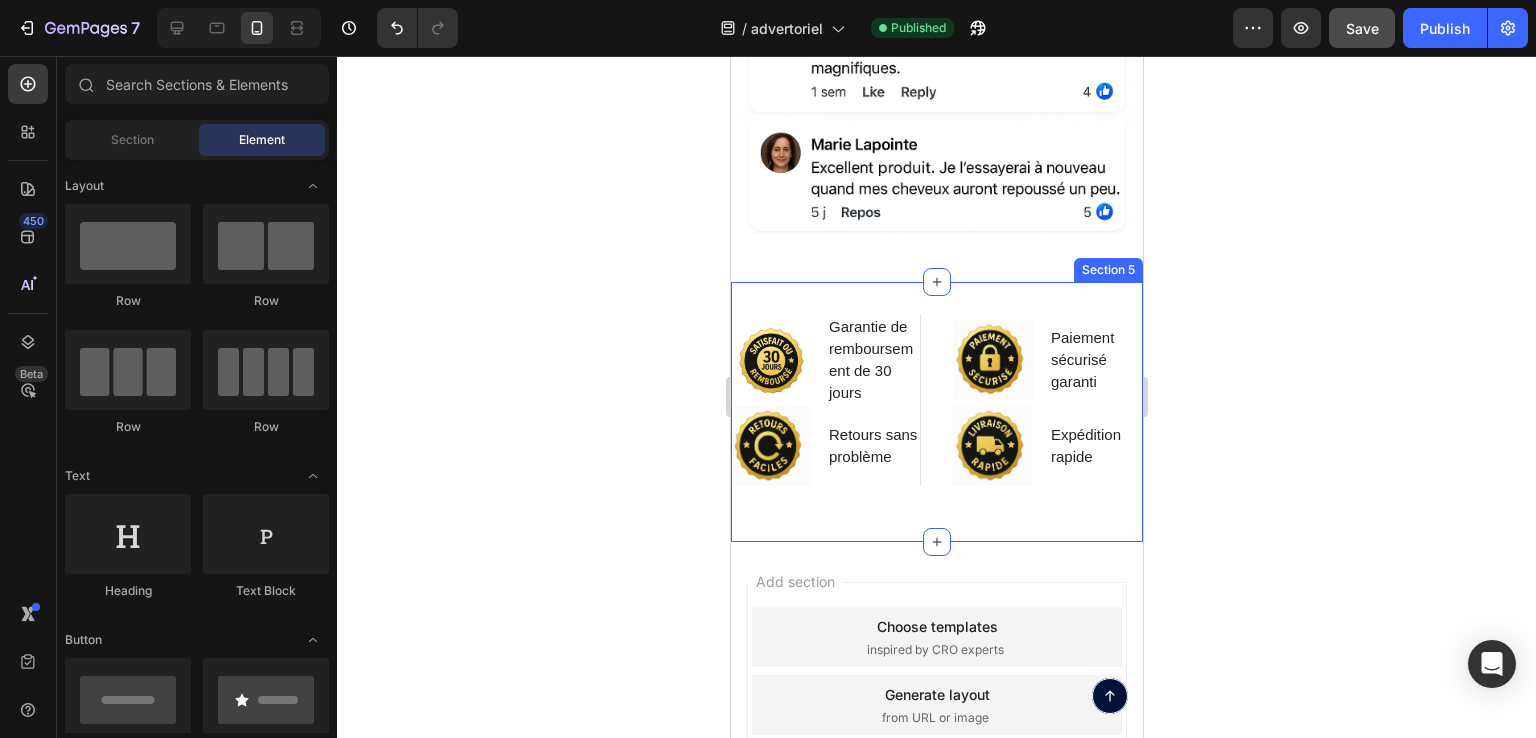 click on "Image Garantie de remboursement de 30 jours Text Block Row Image Paiement sécurisé garanti Text Block Row Image Retours sans problème Text Block Row Image Expédition rapide Text Block Row Row Section 5" at bounding box center [936, 412] 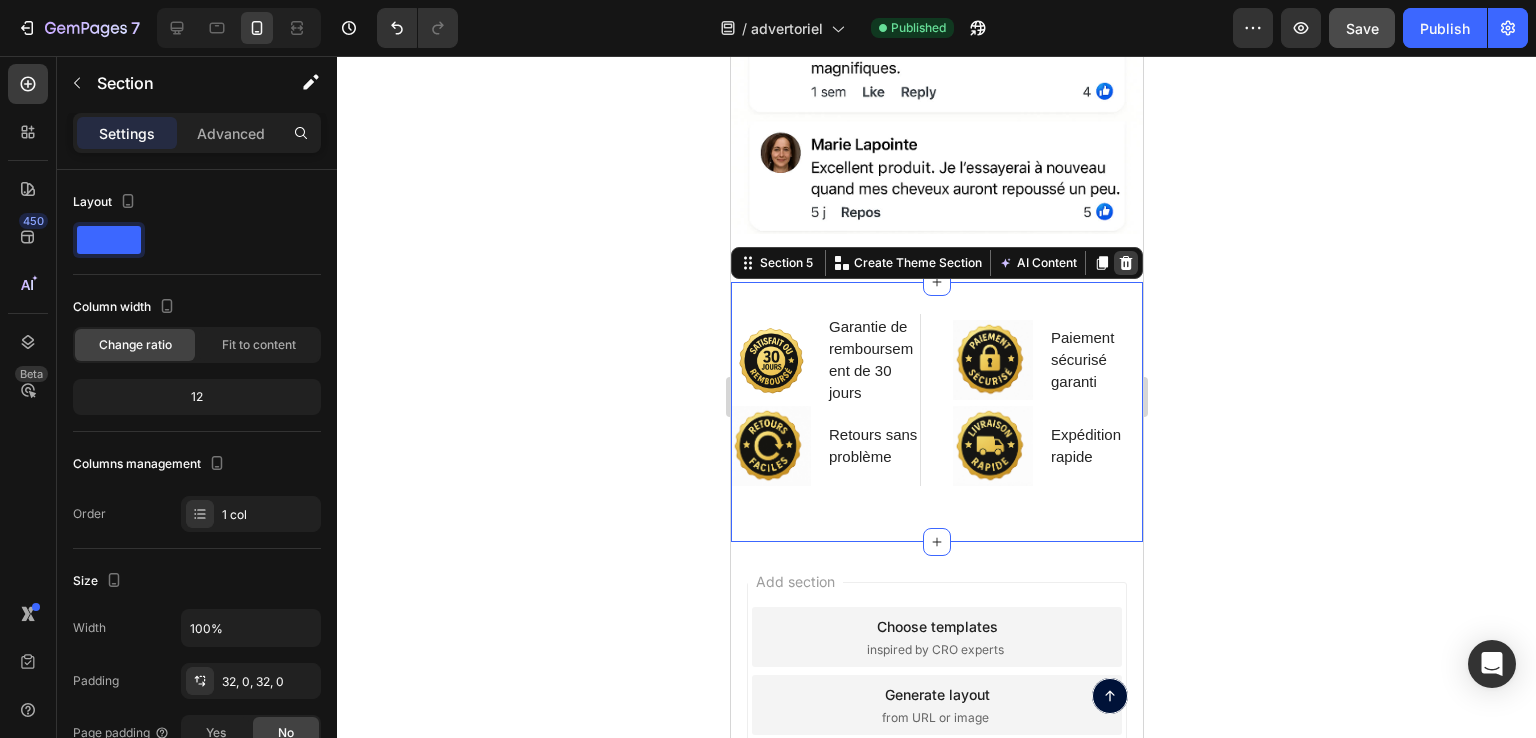 click 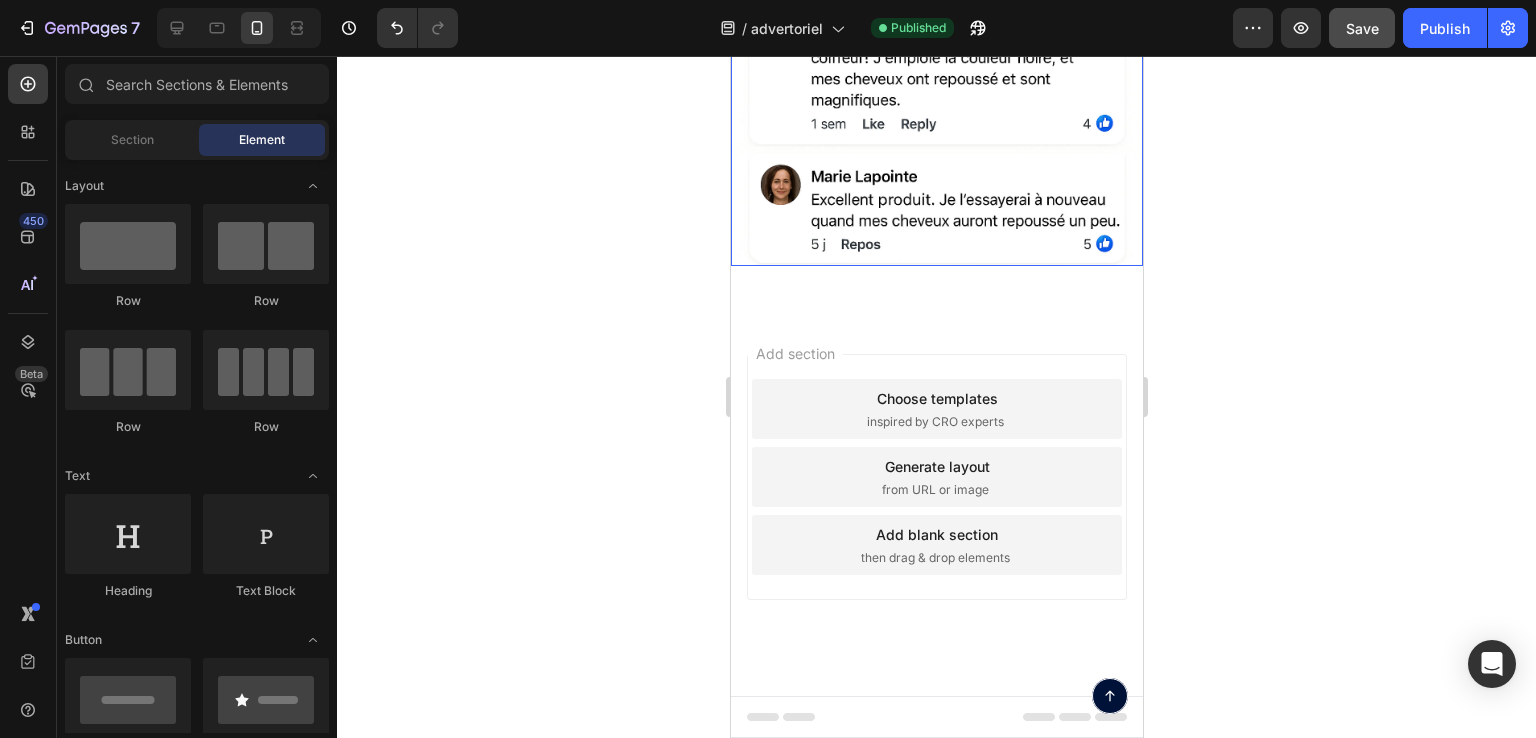 scroll, scrollTop: 11328, scrollLeft: 0, axis: vertical 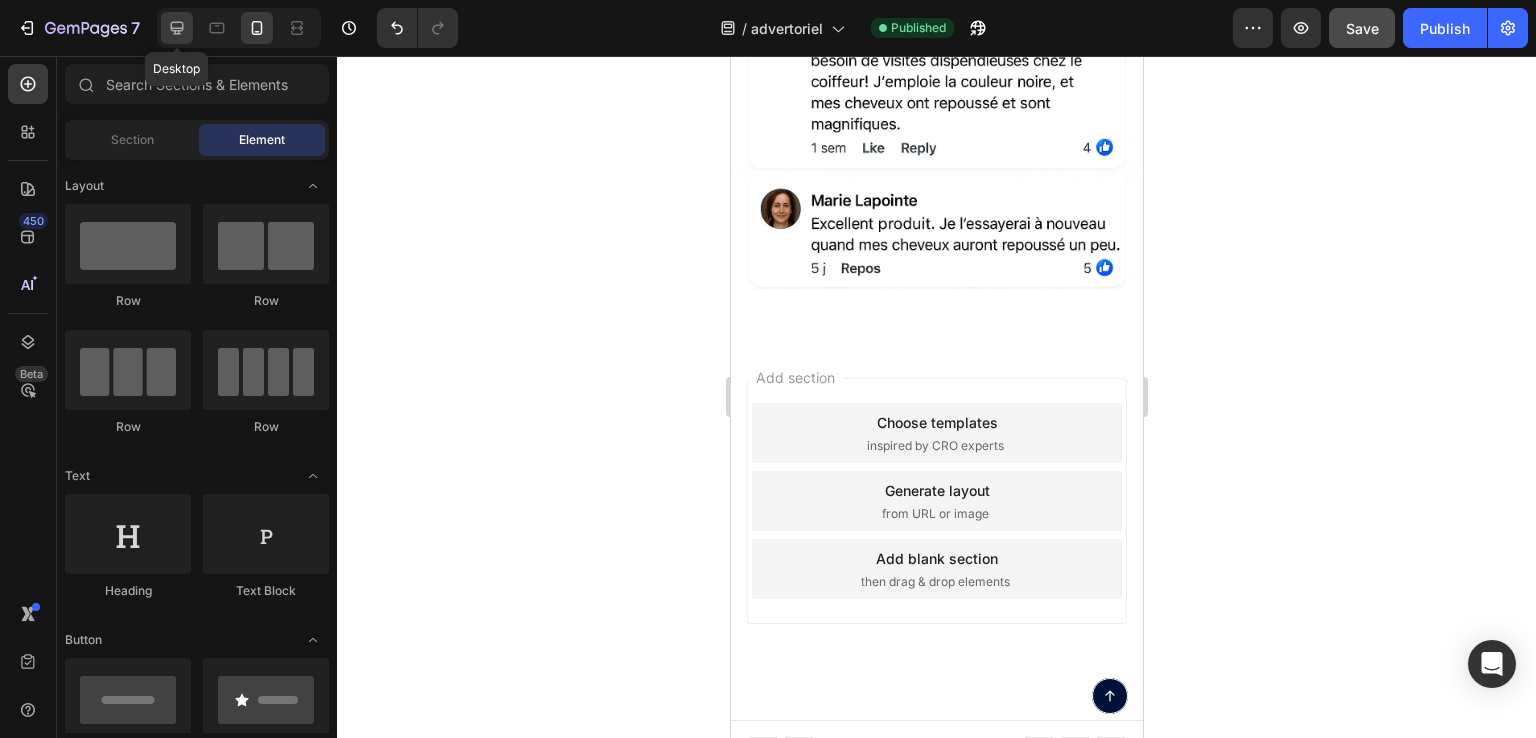click 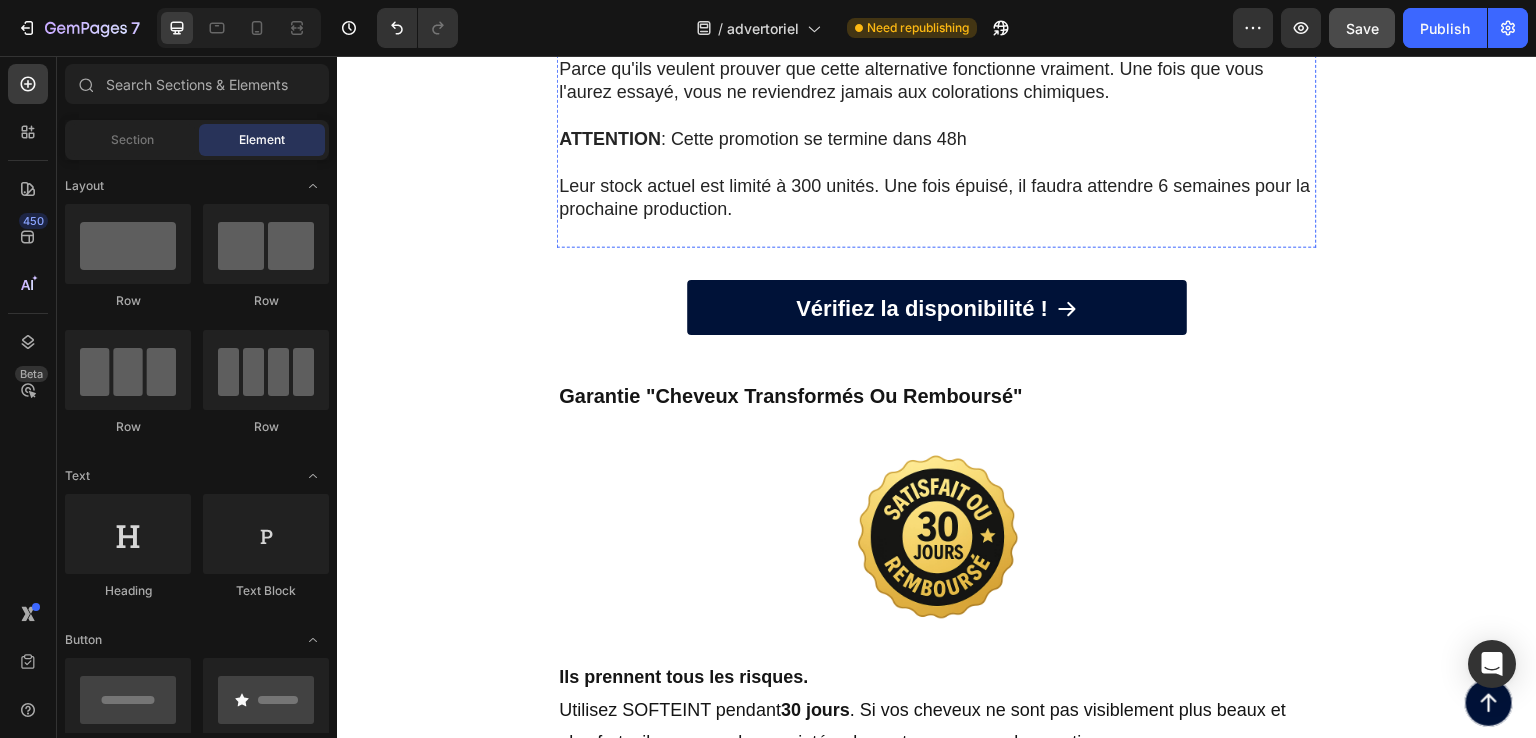 scroll, scrollTop: 8690, scrollLeft: 0, axis: vertical 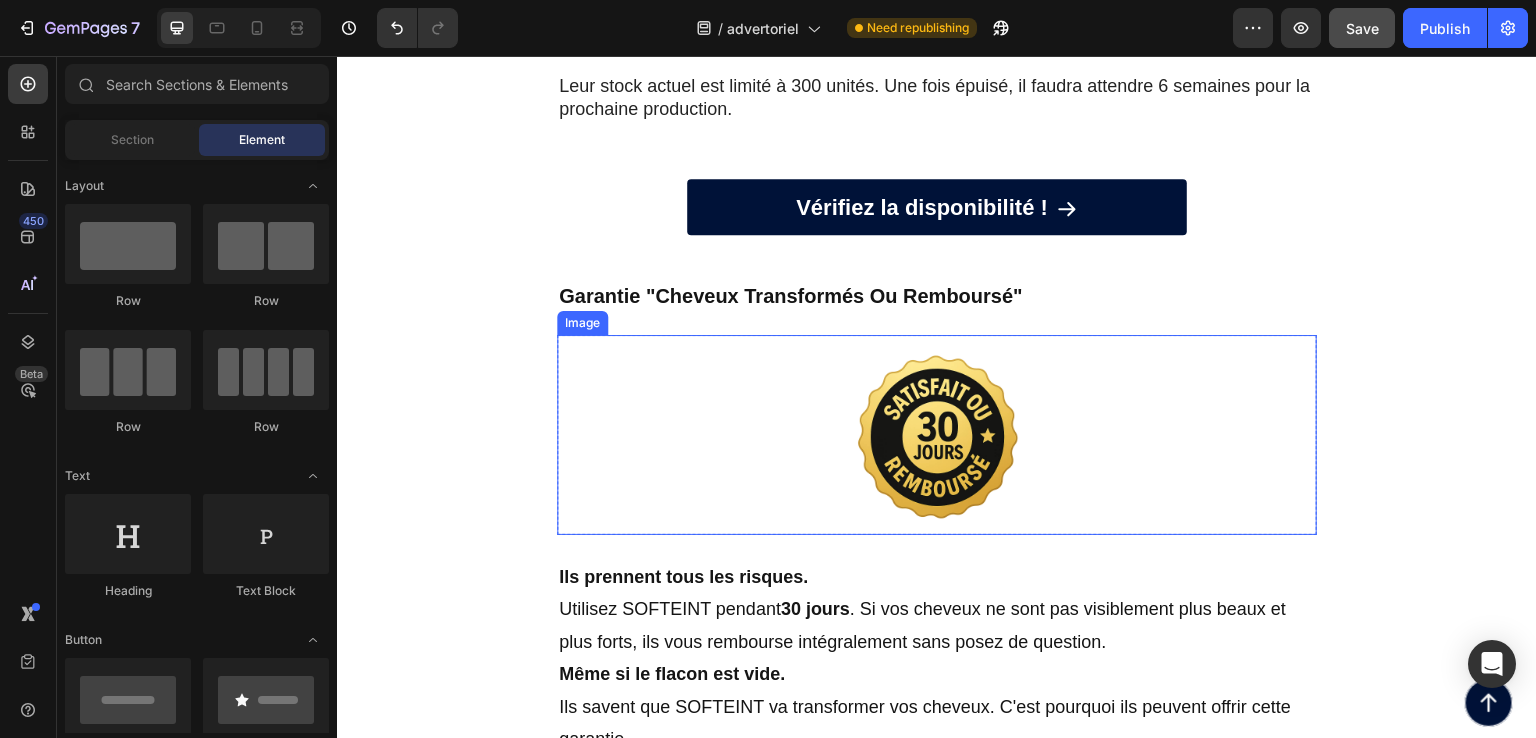 click at bounding box center [937, 435] 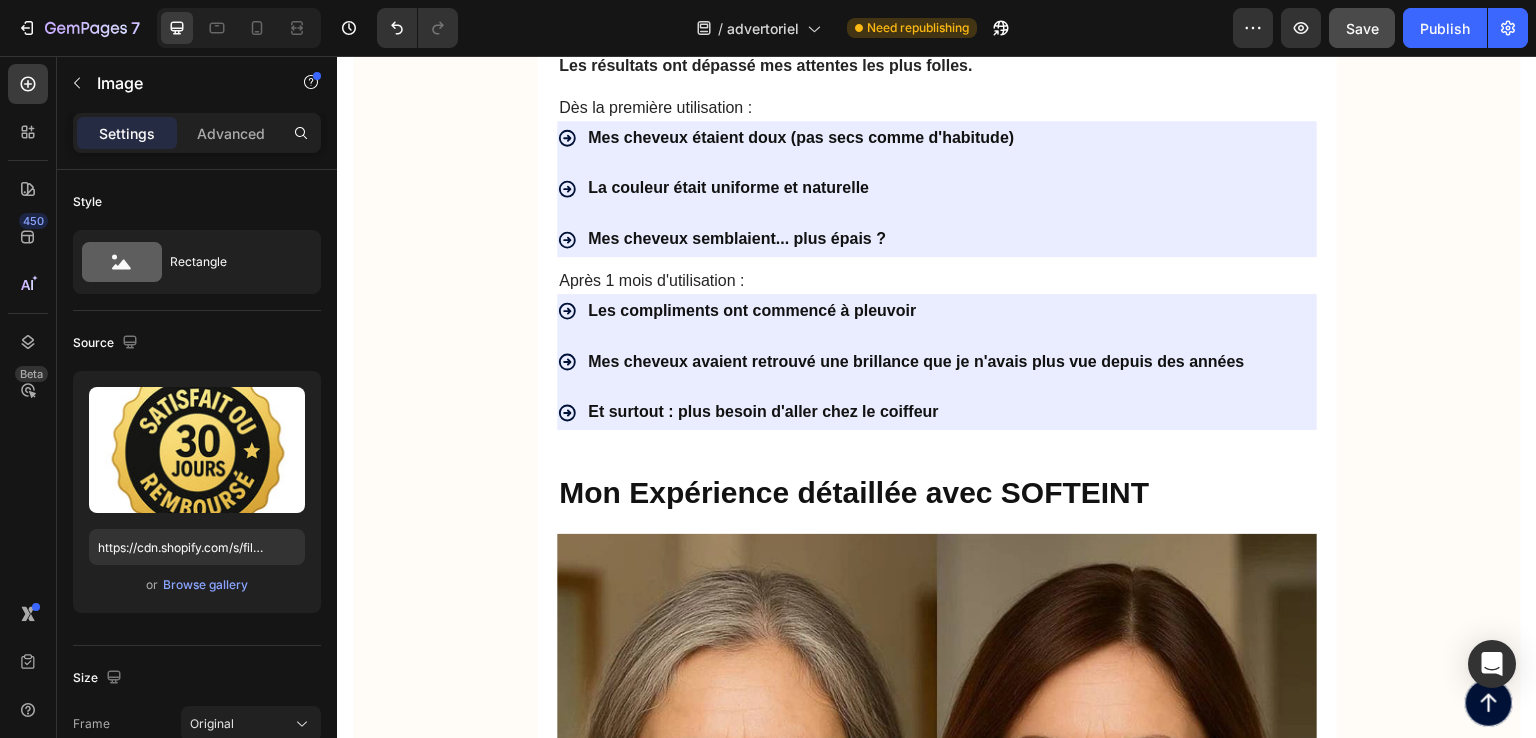 scroll, scrollTop: 3126, scrollLeft: 0, axis: vertical 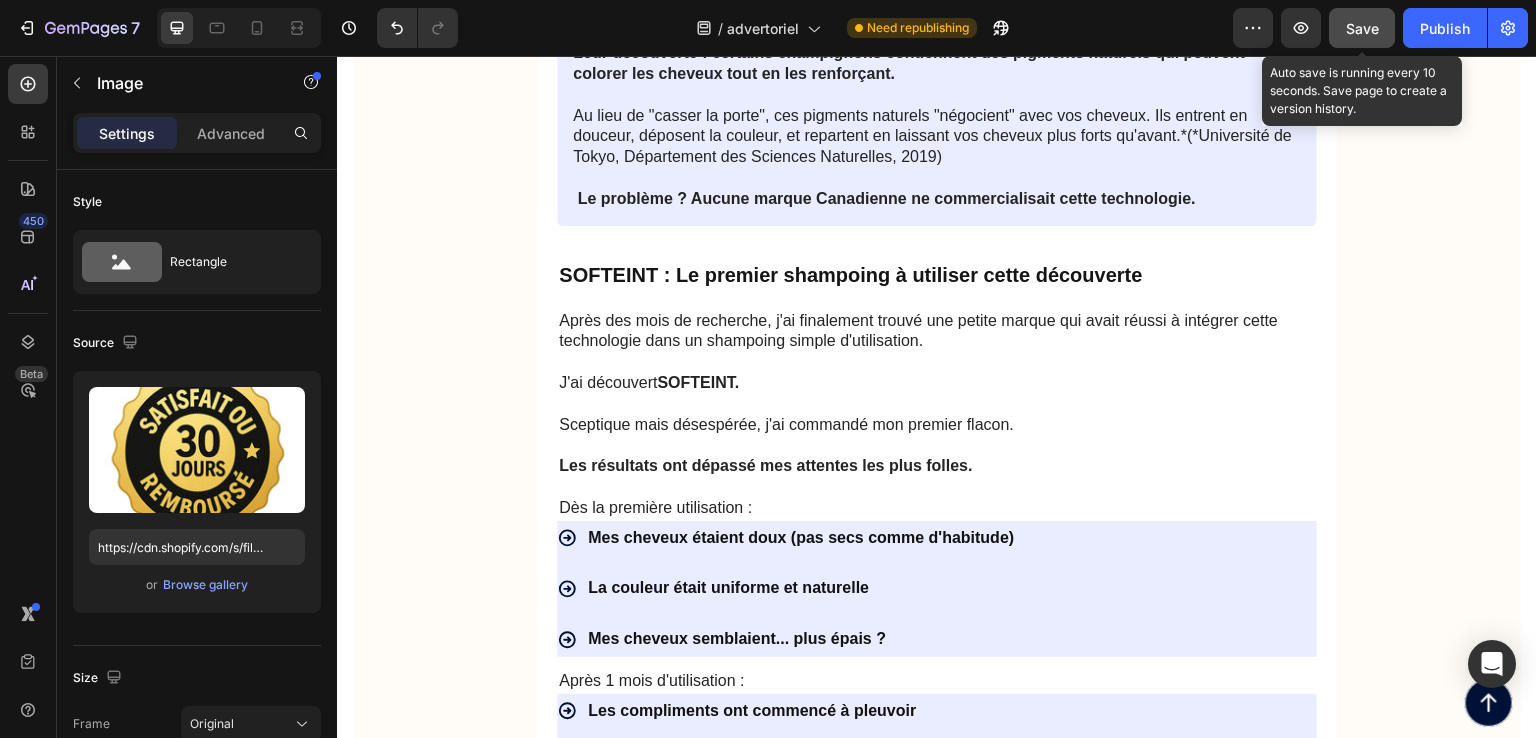 click on "Save" at bounding box center [1362, 28] 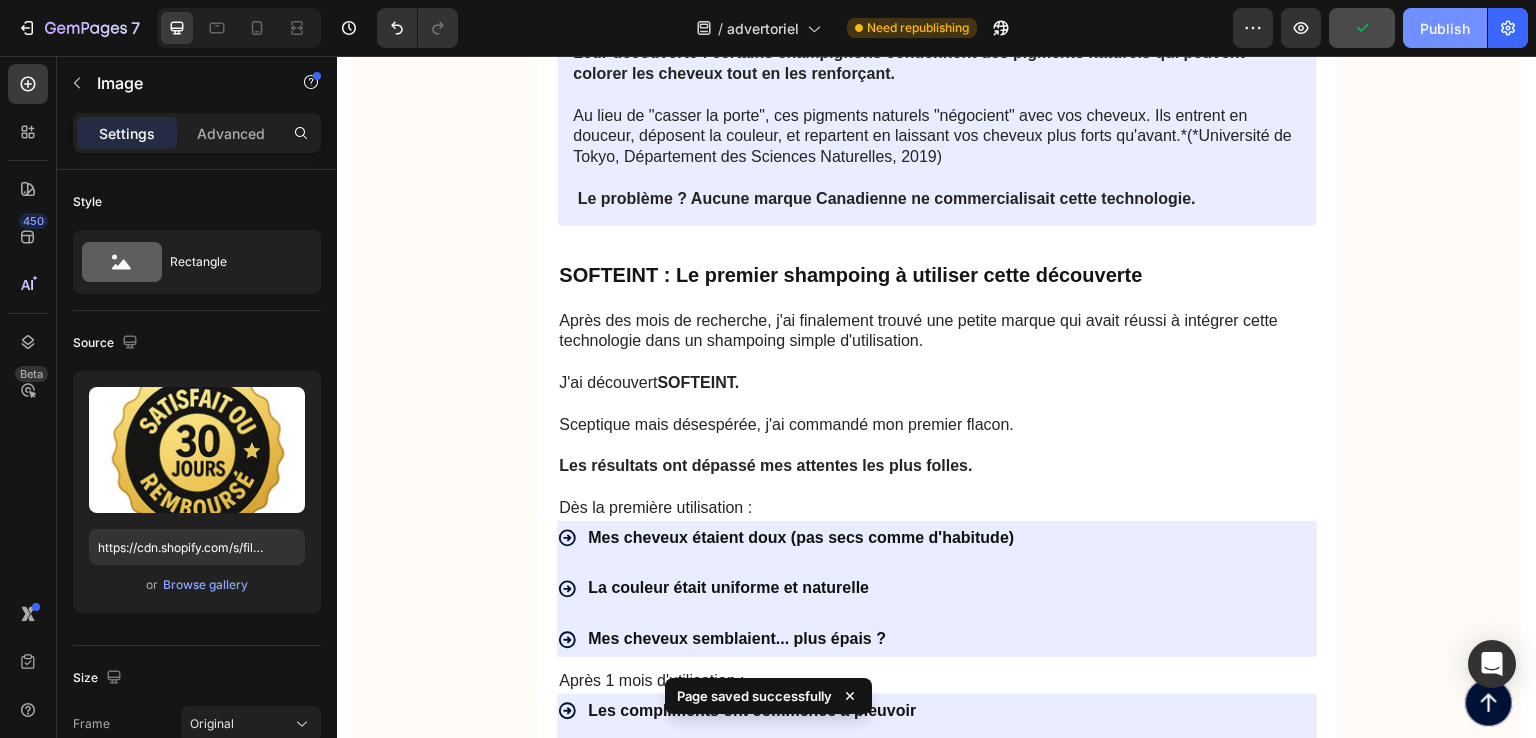 click on "Publish" at bounding box center (1445, 28) 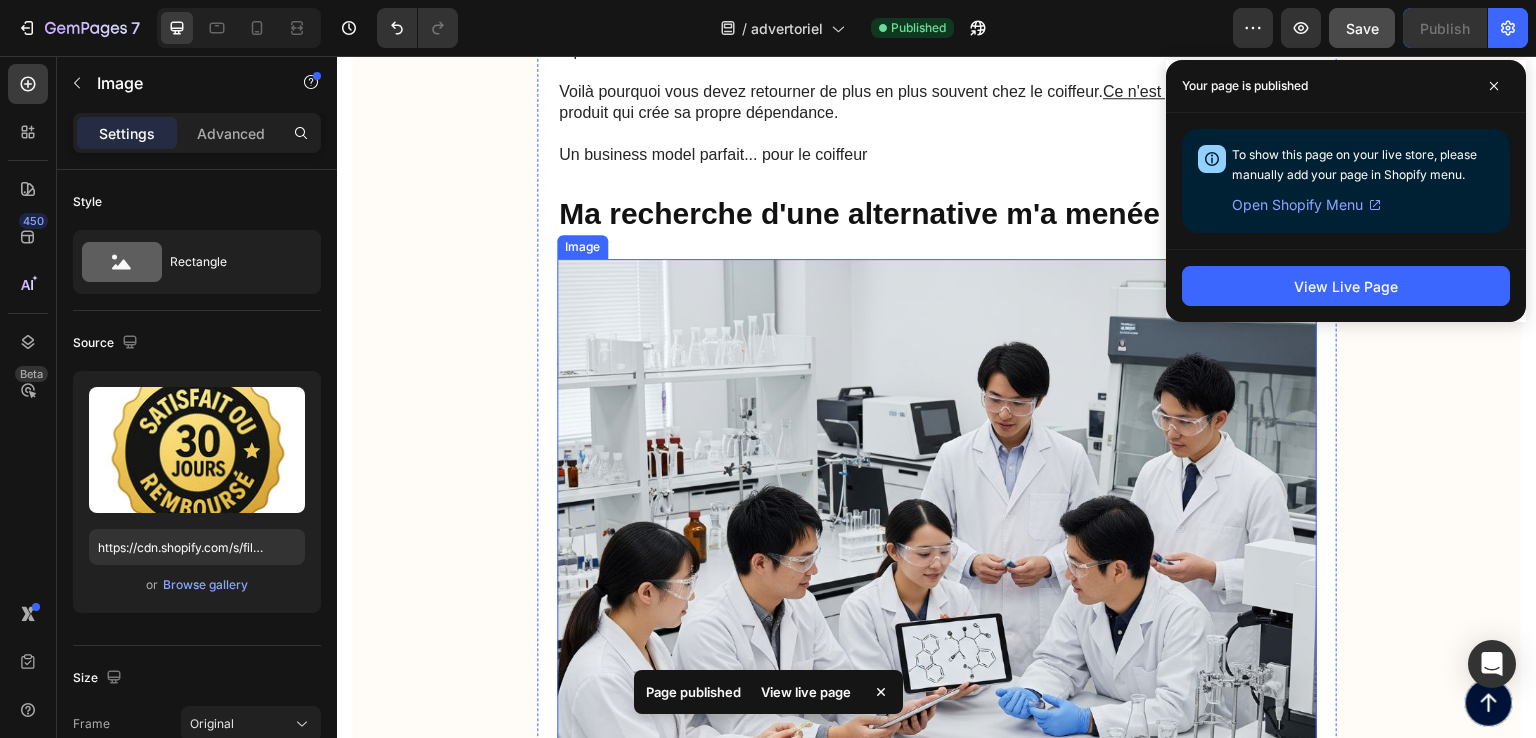 scroll, scrollTop: 2726, scrollLeft: 0, axis: vertical 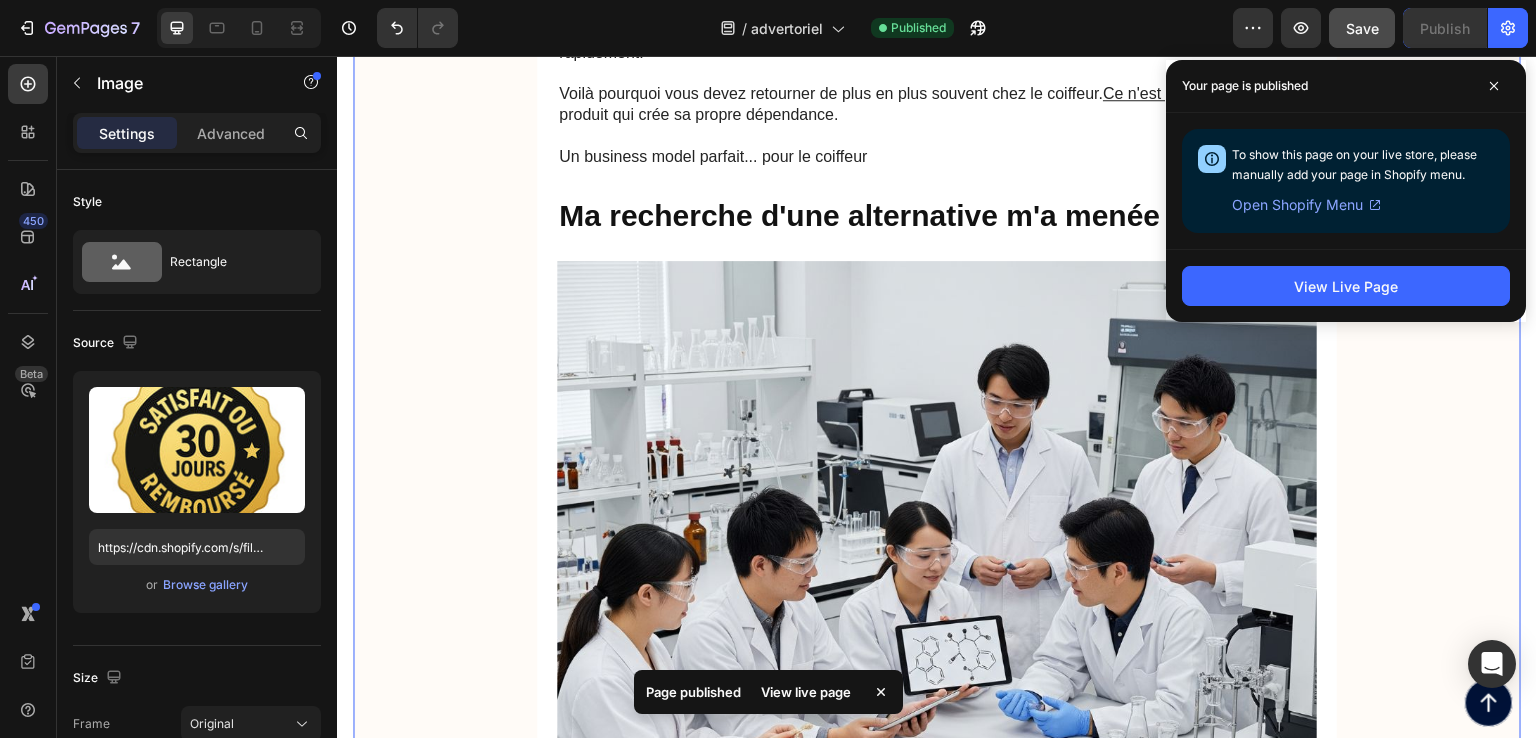 click on "Comment j'ai découvert que mon coiffeur détruisait mes cheveux... et comment je les ai sauvés avec un simple shampoing Heading Si vous payez plus de $100 par mois chez le coiffeur et que vos cheveux deviennent de plus en plus fins et cassants malgré toutes ces "soins", vous devez absolument lire ceci. Text Block
Icon
Icon
Icon
Icon
Icon Icon List 4,267 Évaluations Text Block Row Image Image Par Manon Lachance ,  22  décembre 2024 Text Block Row Bonjour, je suis Manon, et je veux partager avec vous une découverte qui a complètement changé ma relation avec mes cheveux.    Pendant 12 ans, j'ai été une cliente fidèle de mon salon de coiffure.    Tous les mois, je dépensais religieusement $125 pour ma coloration .   Je faisais confiance à ma coiffeuse quand elle me disait : "Les petites irritations, c'est normal. Ça prouve que le produit agit bien."   Mais mes cheveux ne cessaient de se dégrader ." at bounding box center (937, 1217) 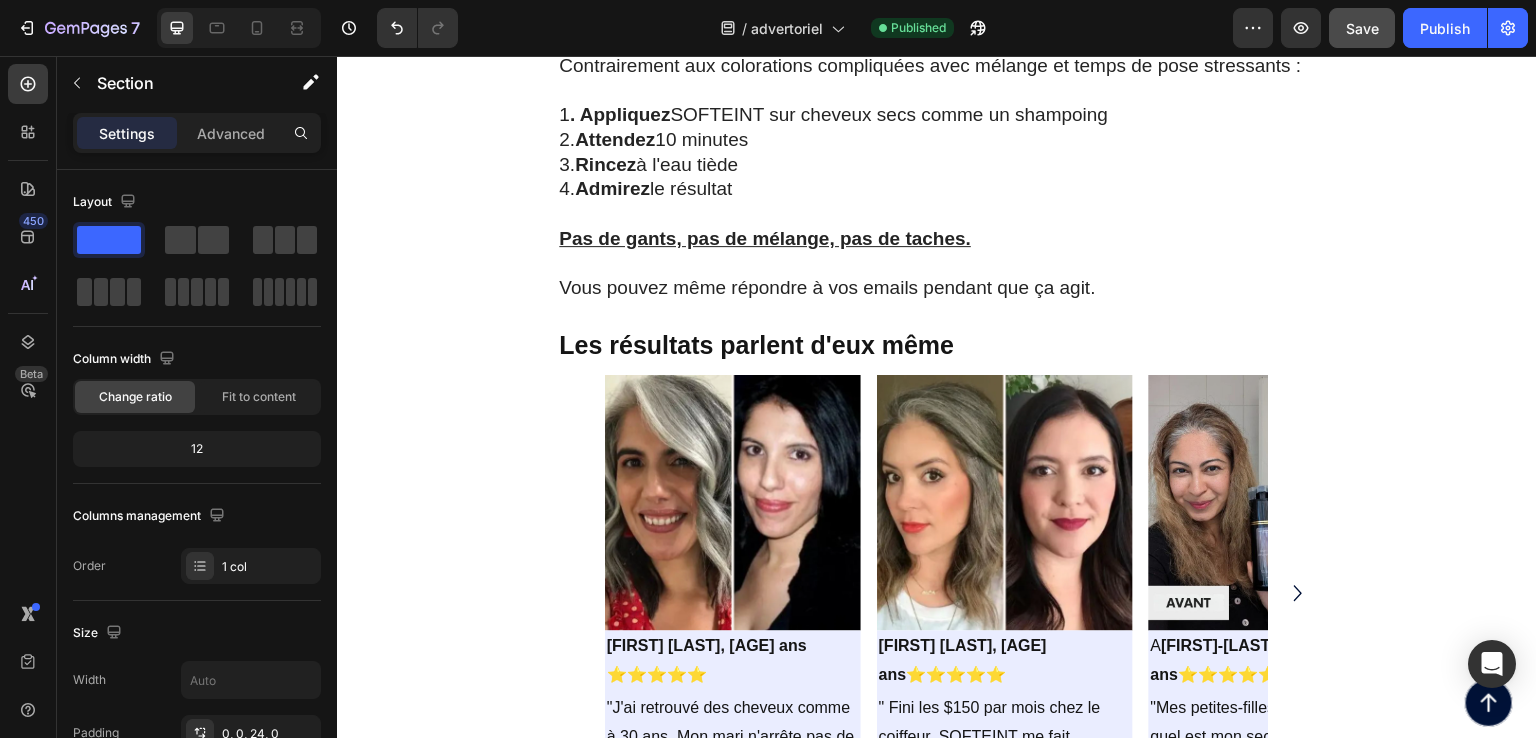 scroll, scrollTop: 9700, scrollLeft: 0, axis: vertical 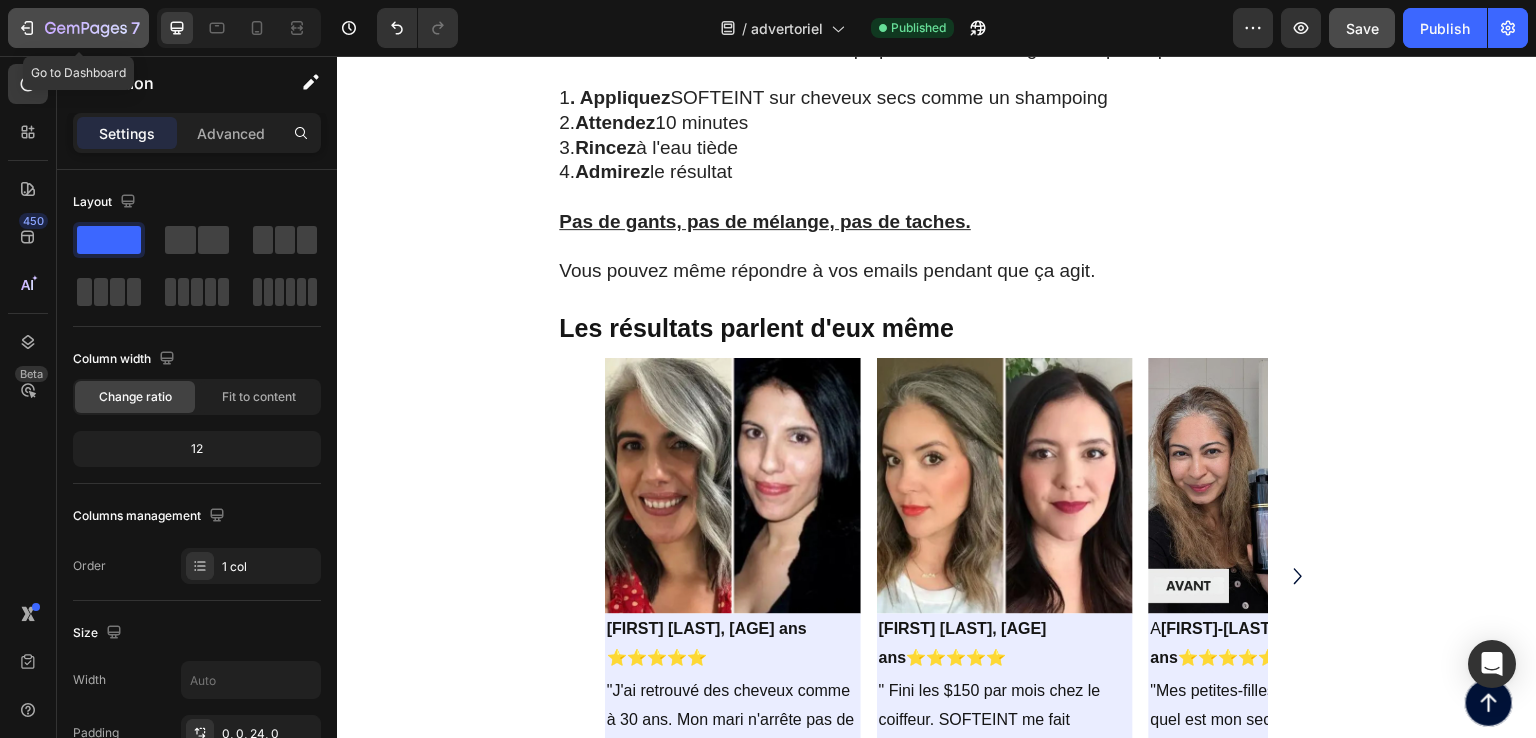 click 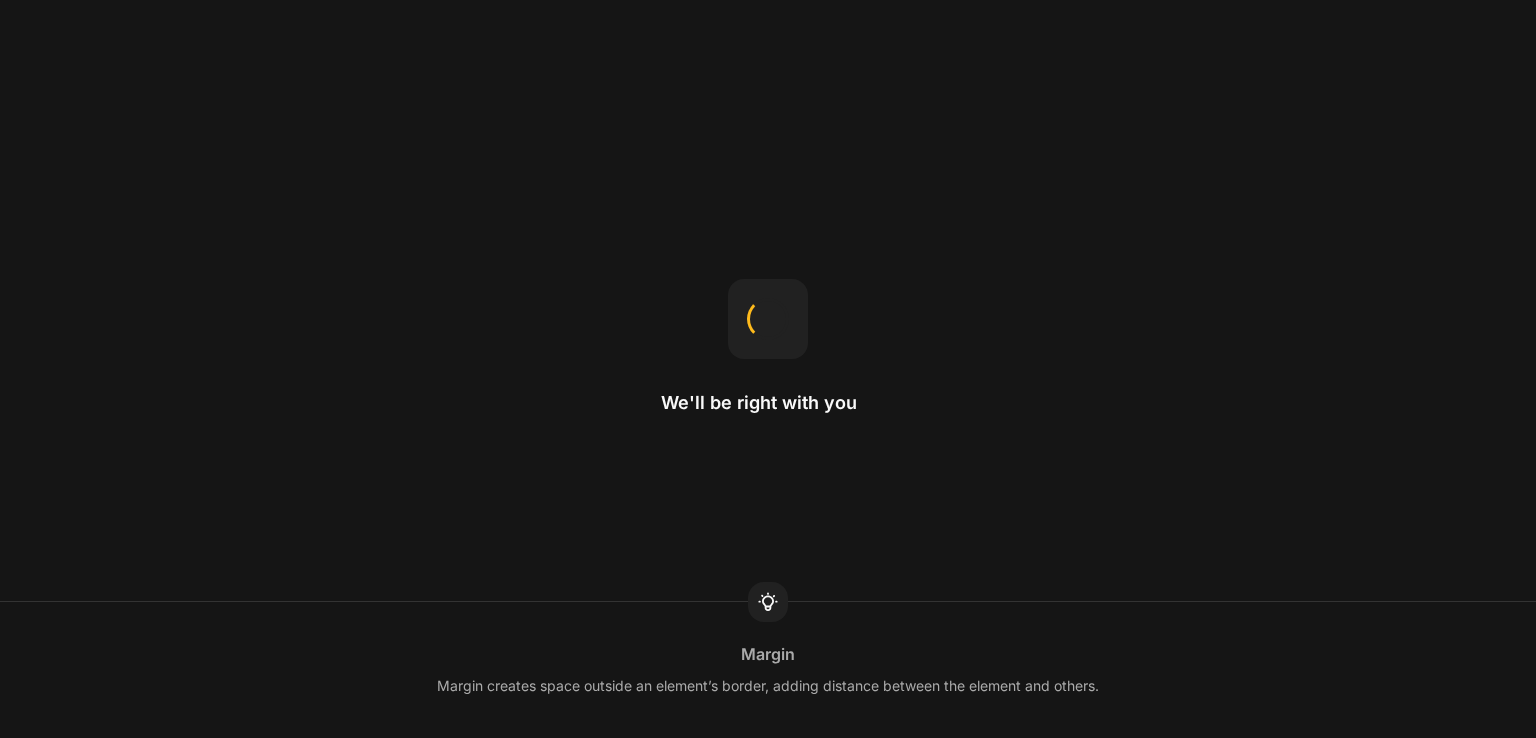scroll, scrollTop: 0, scrollLeft: 0, axis: both 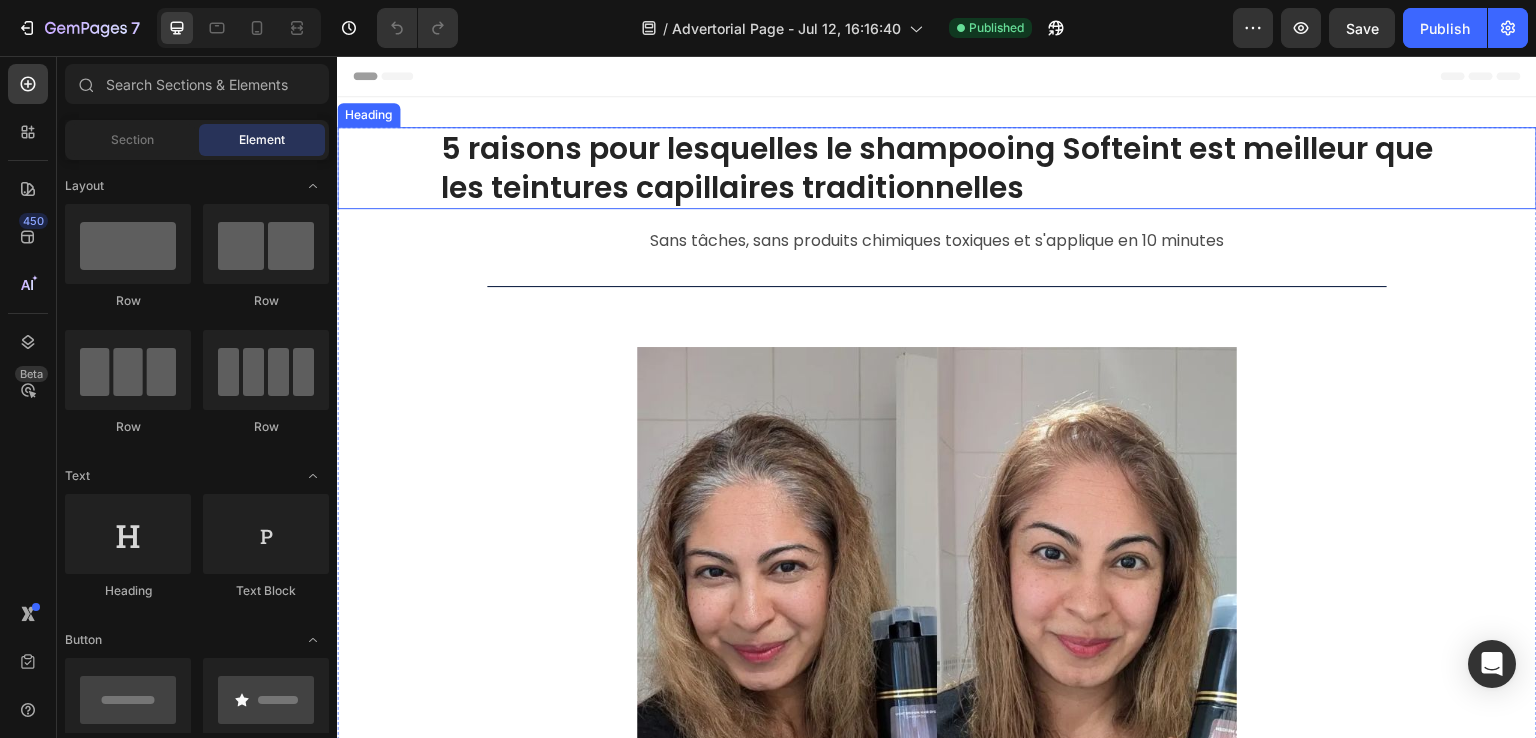 click on "5 raisons pour lesquelles le shampooing Softeint est meilleur que les teintures capillaires traditionnelles" at bounding box center (937, 168) 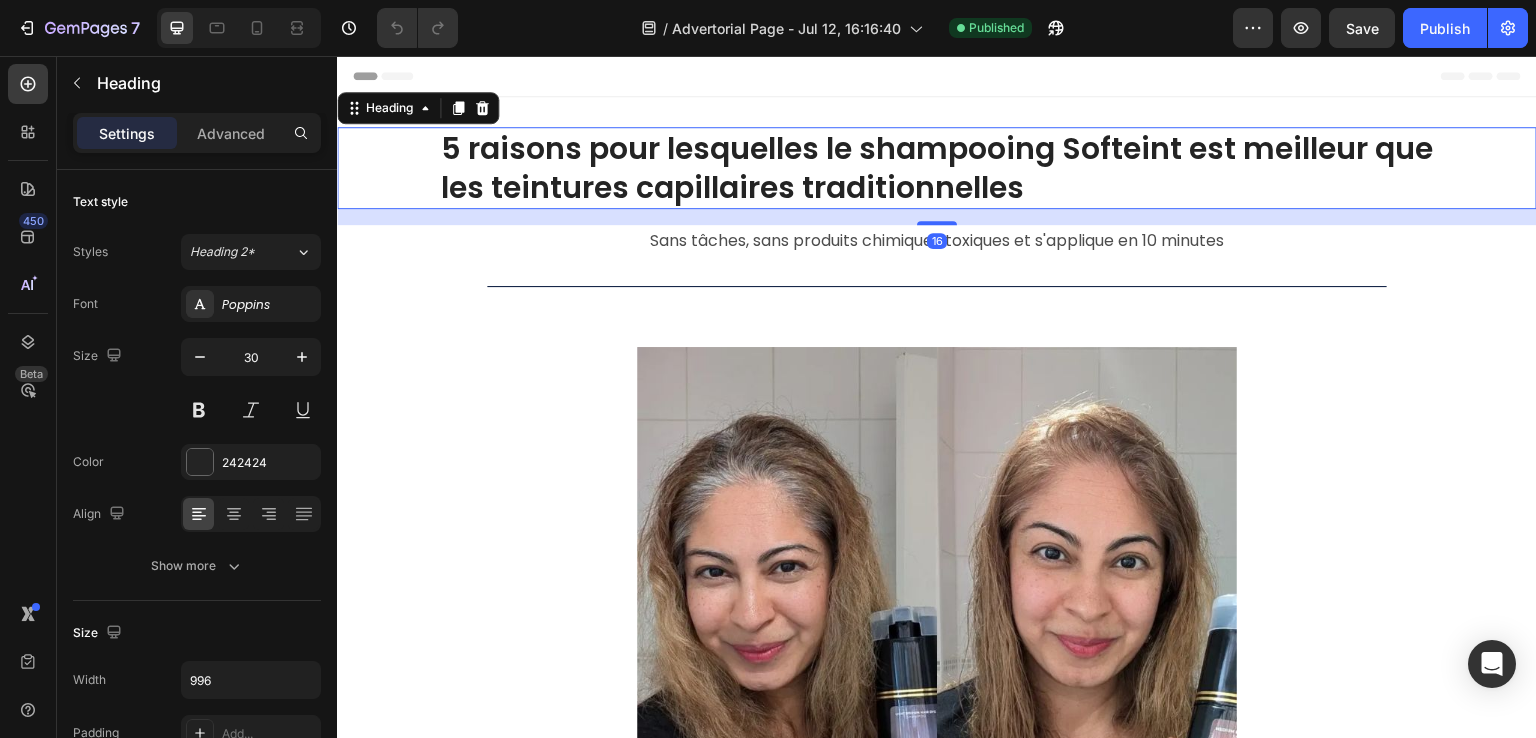 click on "5 raisons pour lesquelles le shampooing Softeint est meilleur que les teintures capillaires traditionnelles" at bounding box center [937, 168] 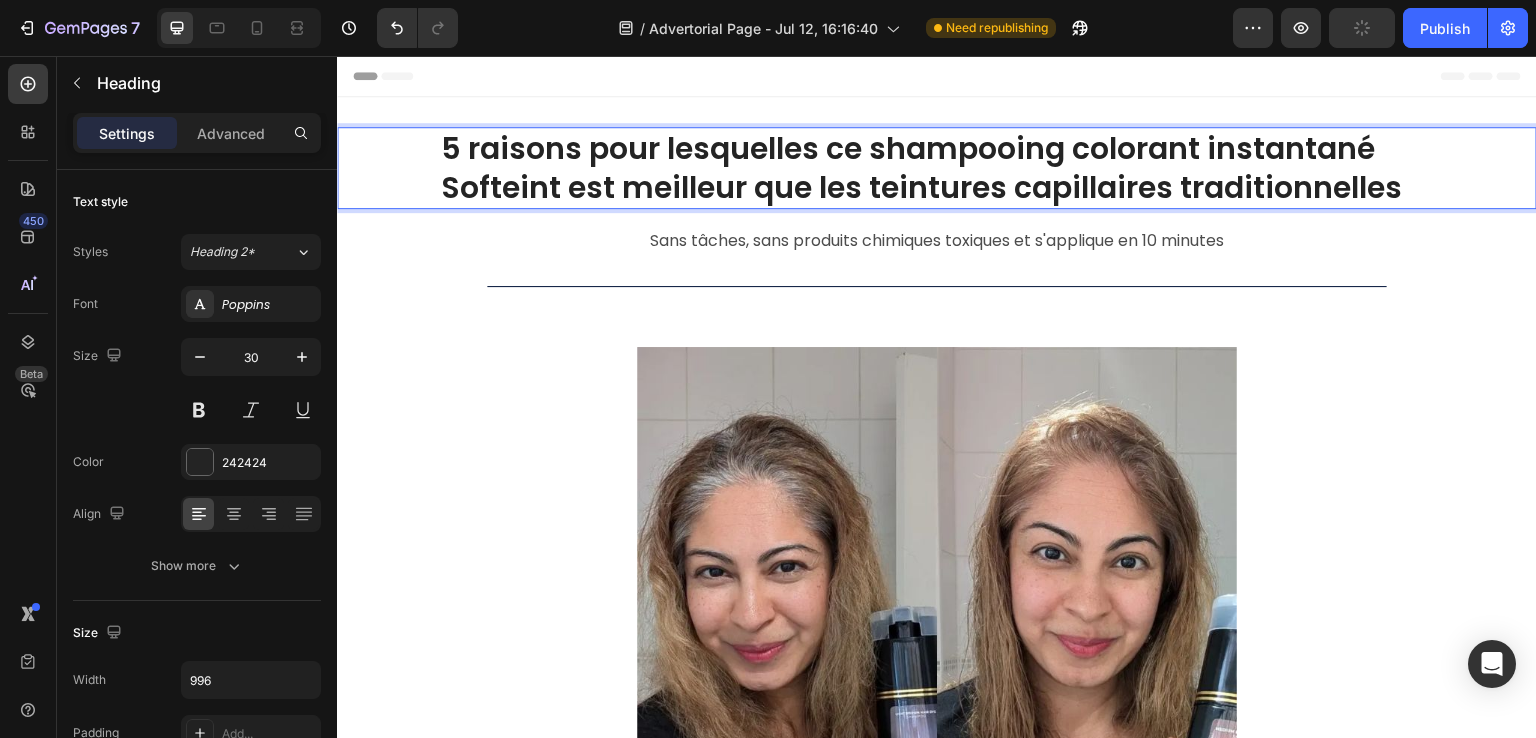 click on "5 raisons pour lesquelles ce shampooing colorant instantané Softeint est meilleur que les teintures capillaires traditionnelles" at bounding box center [937, 168] 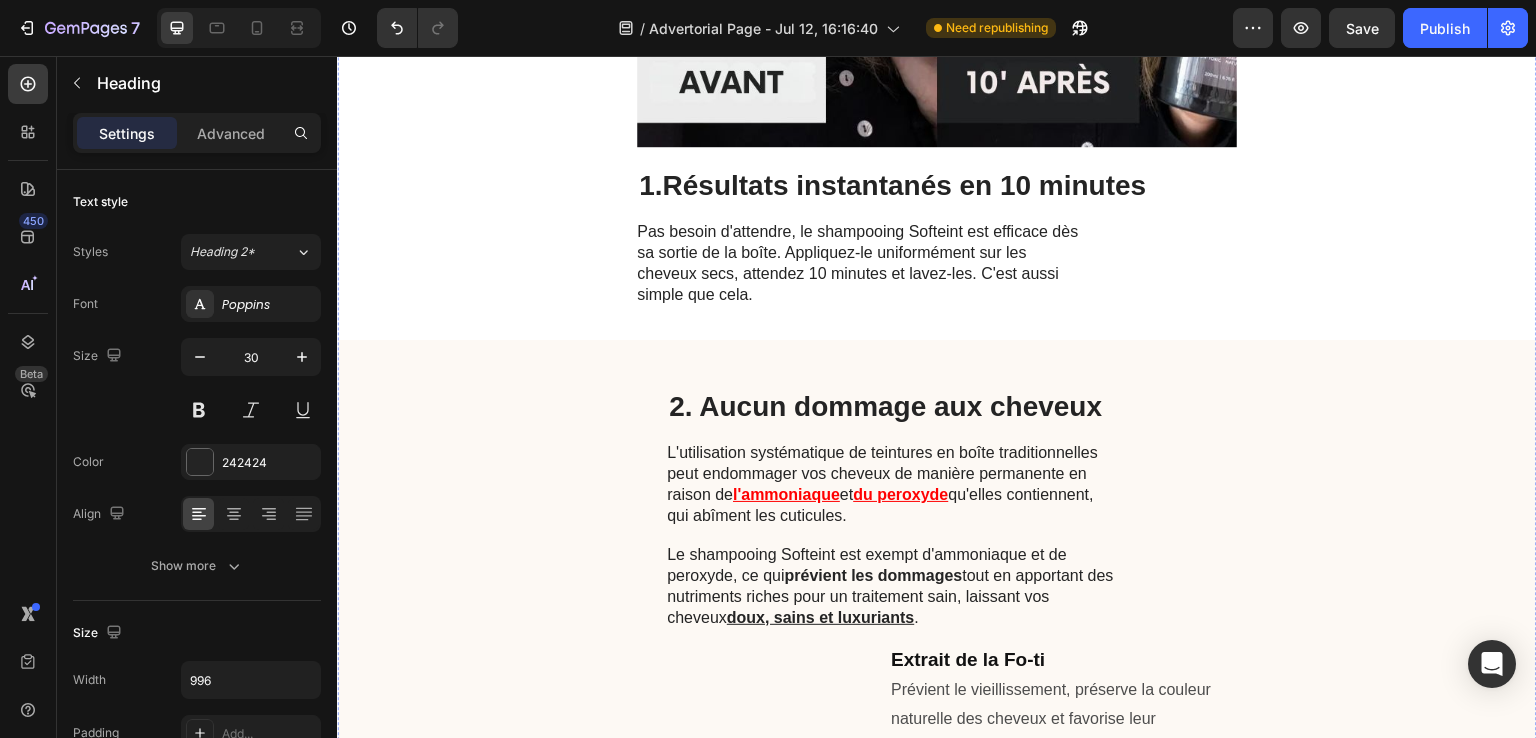 scroll, scrollTop: 1100, scrollLeft: 0, axis: vertical 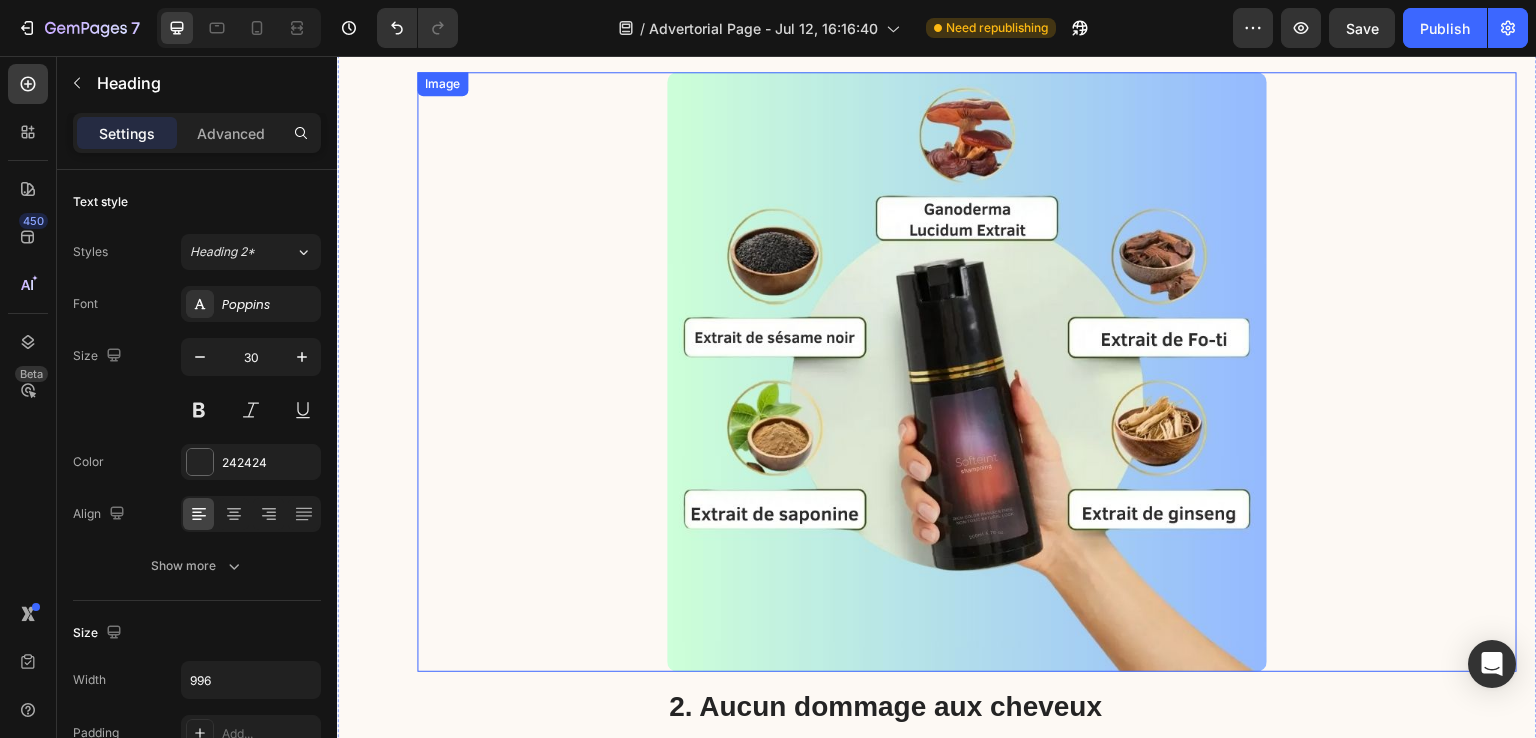 click at bounding box center (967, 372) 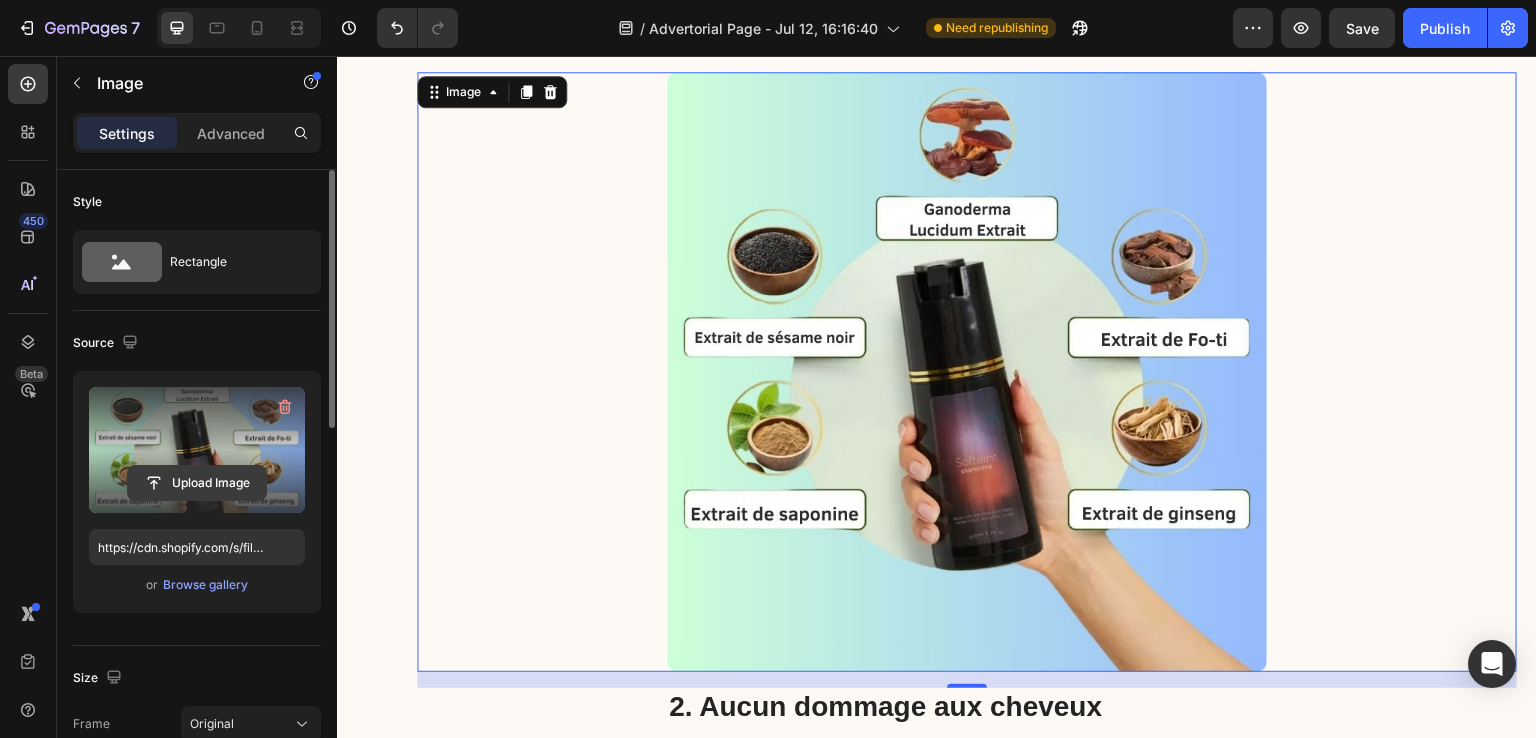 click 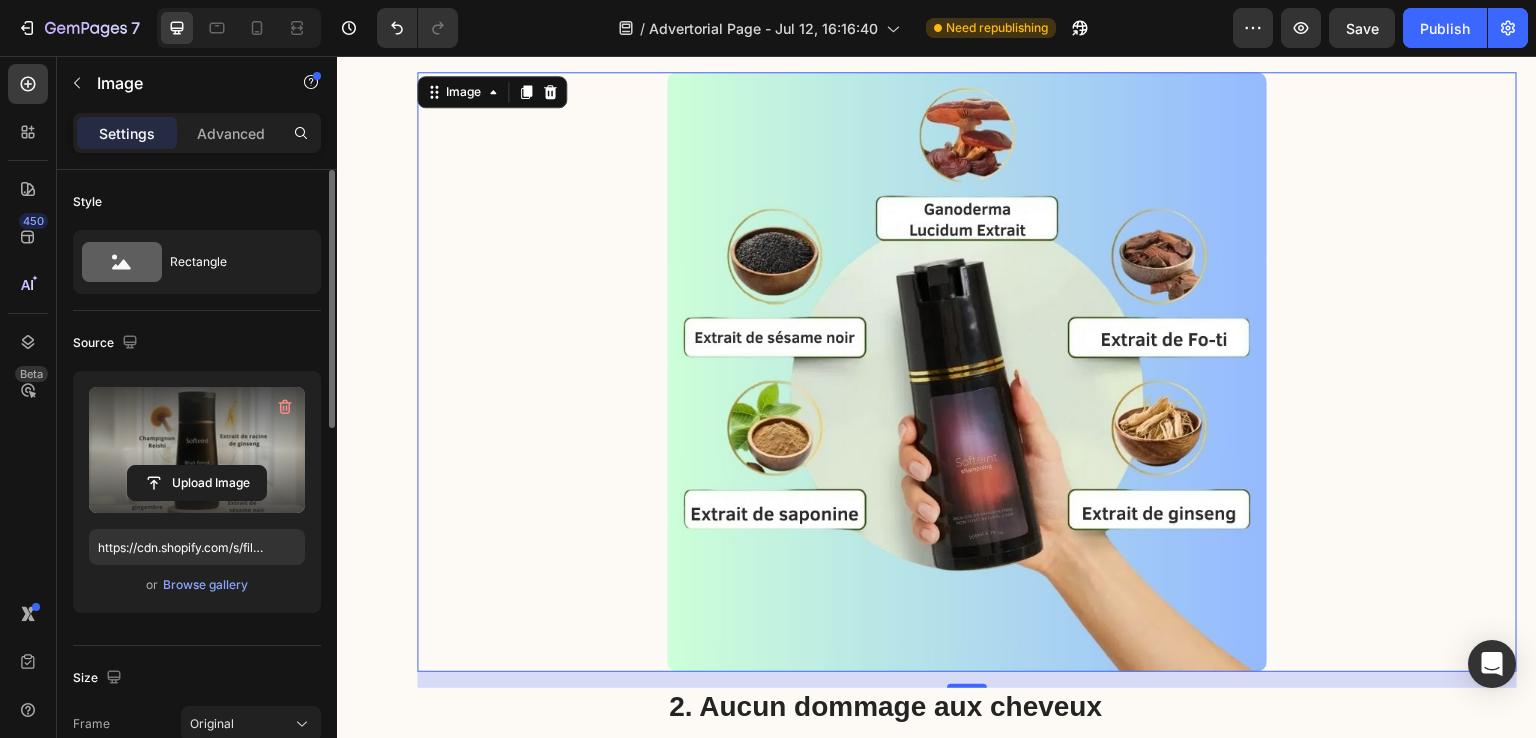 type on "https://cdn.shopify.com/s/files/1/0663/4425/5532/files/gempages_553048963888972741-d86cf9c9-526e-4c72-99f6-c2a49b07d47b.jpg" 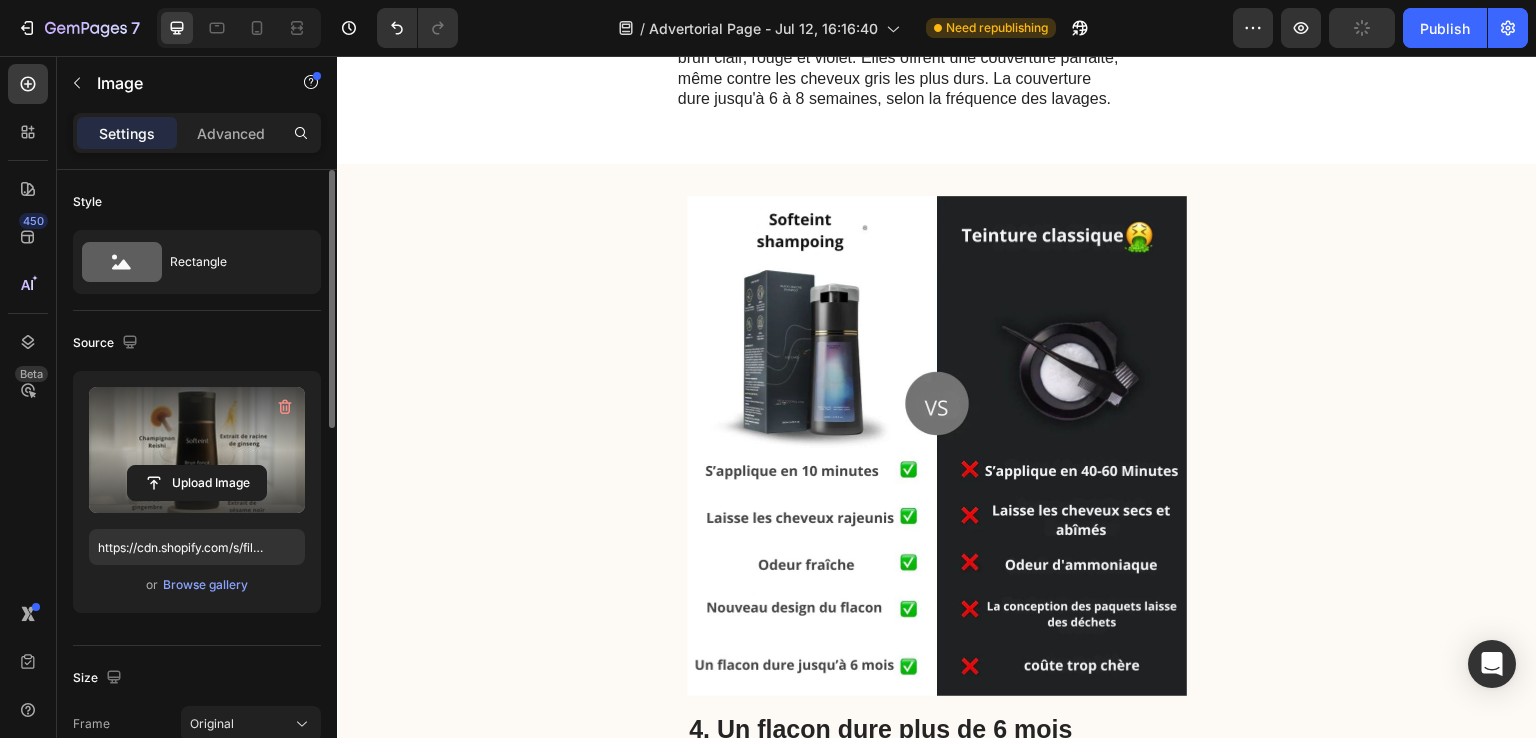 scroll, scrollTop: 2600, scrollLeft: 0, axis: vertical 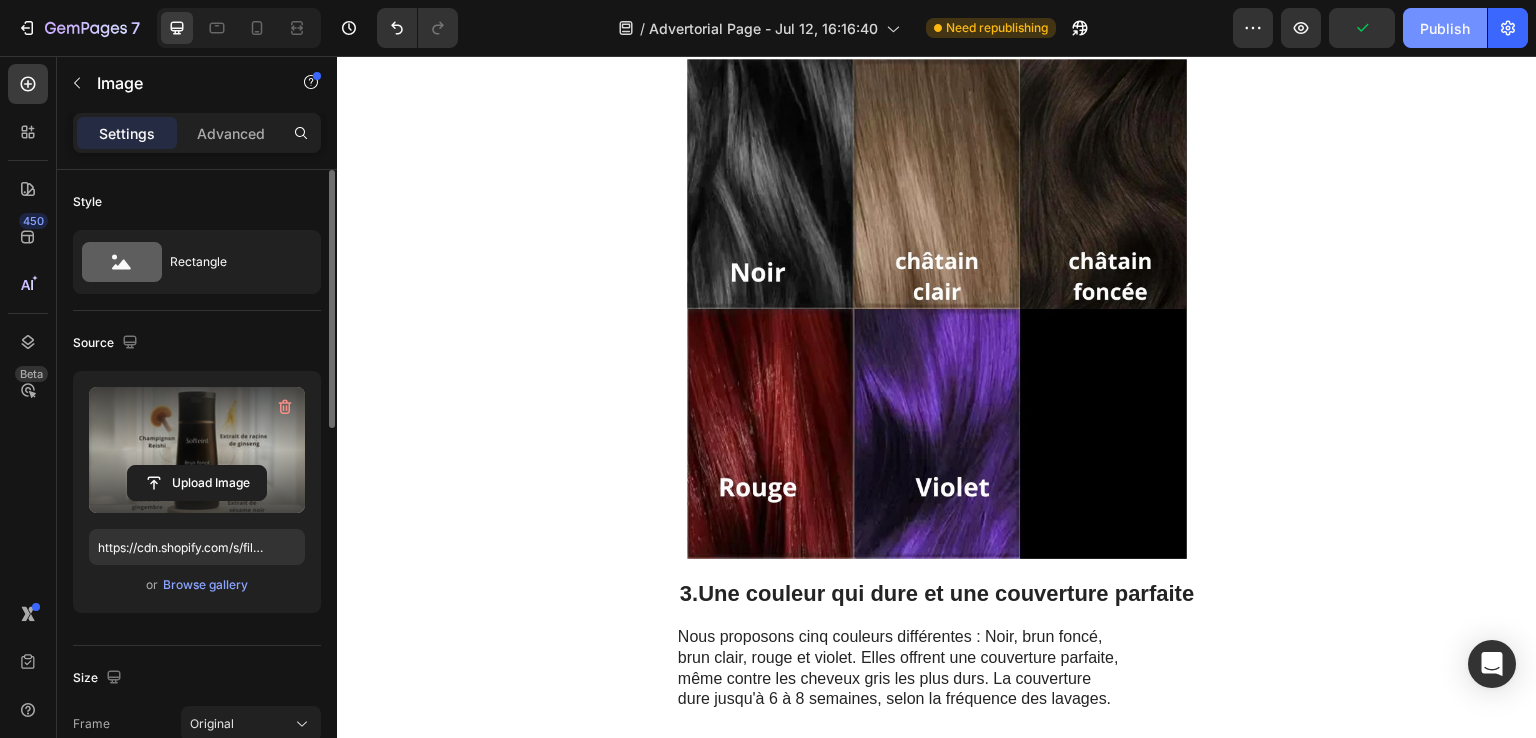 click on "Publish" at bounding box center [1445, 28] 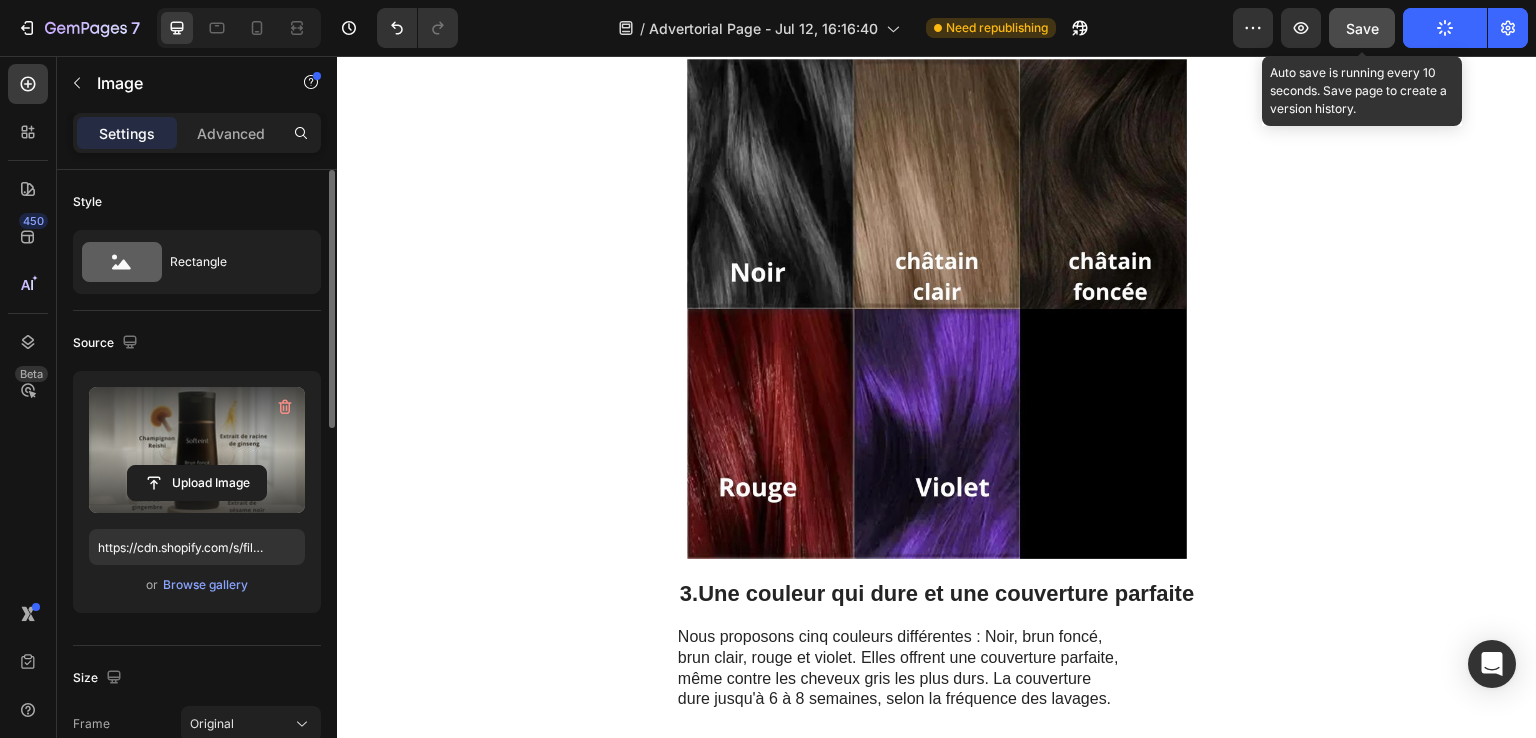 click on "Save" at bounding box center [1362, 28] 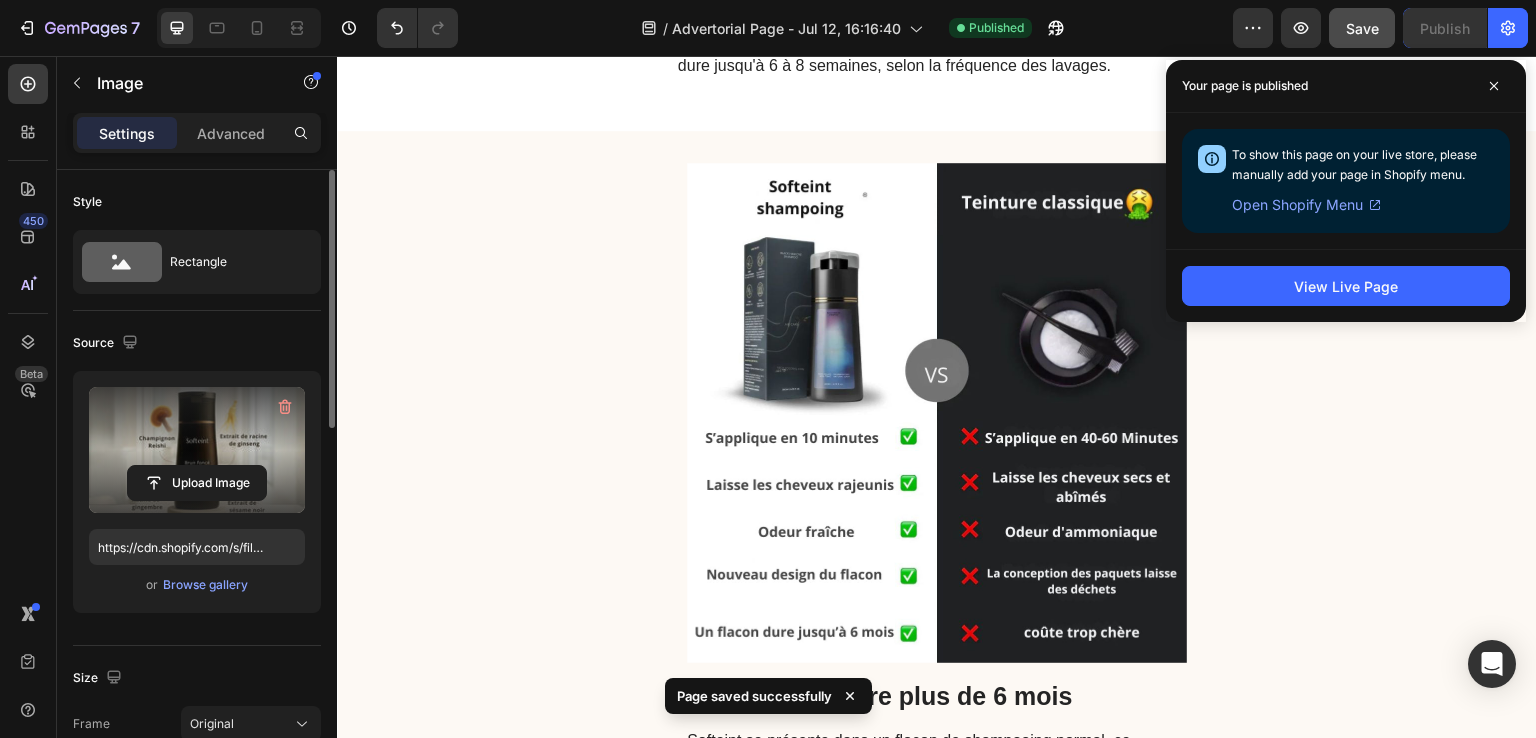 scroll, scrollTop: 3200, scrollLeft: 0, axis: vertical 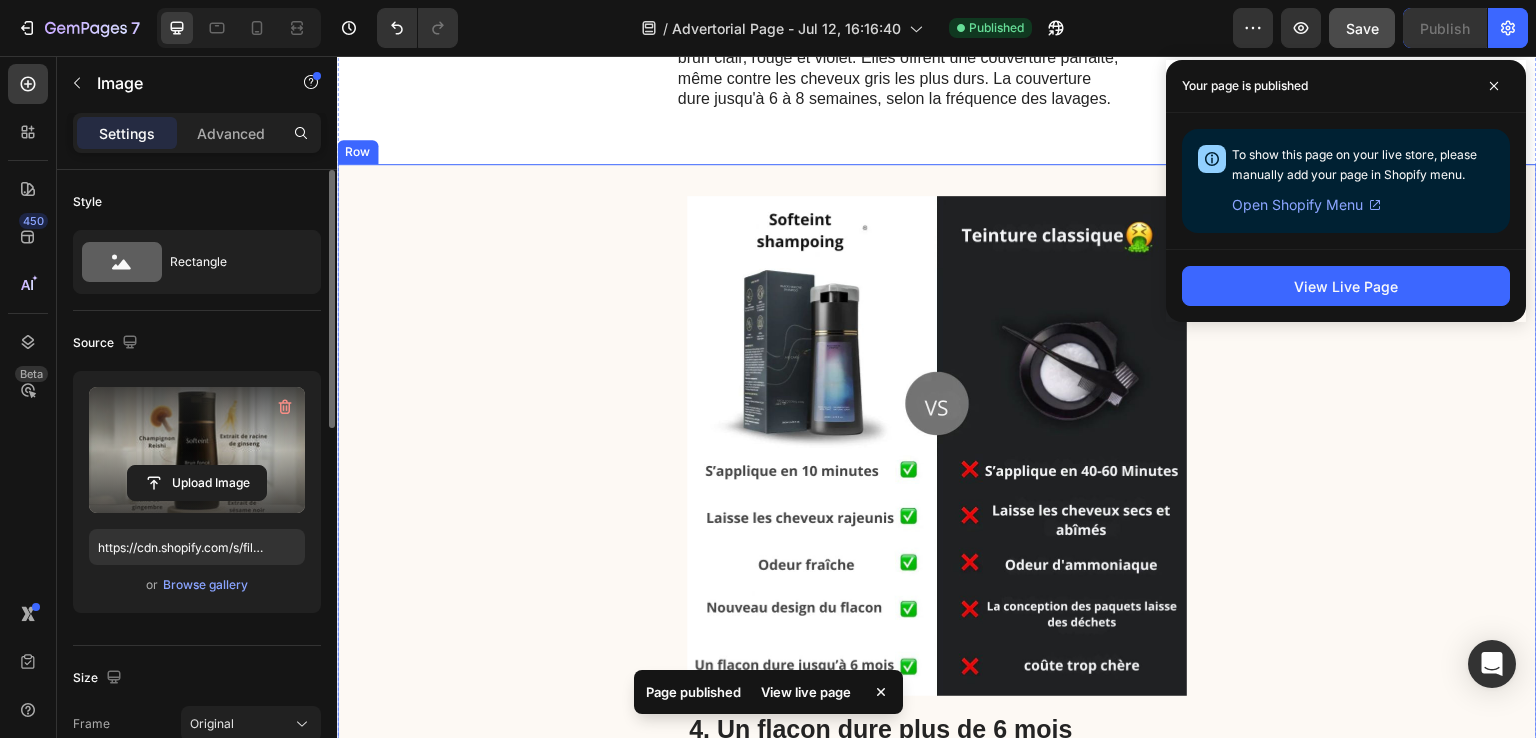 click on "Image Row 4. Un flacon dure plus de 6 mois Heading Softeint se présente dans un flacon de shampooing normal, ce qui vous permet de contrôler la quantité exacte à chaque fois. Fini le gaspillage des sachets. Une bouteille dure généralement plus de 6 mois, ce qui en fait un produit rentable. Text Block Row" at bounding box center [937, 522] 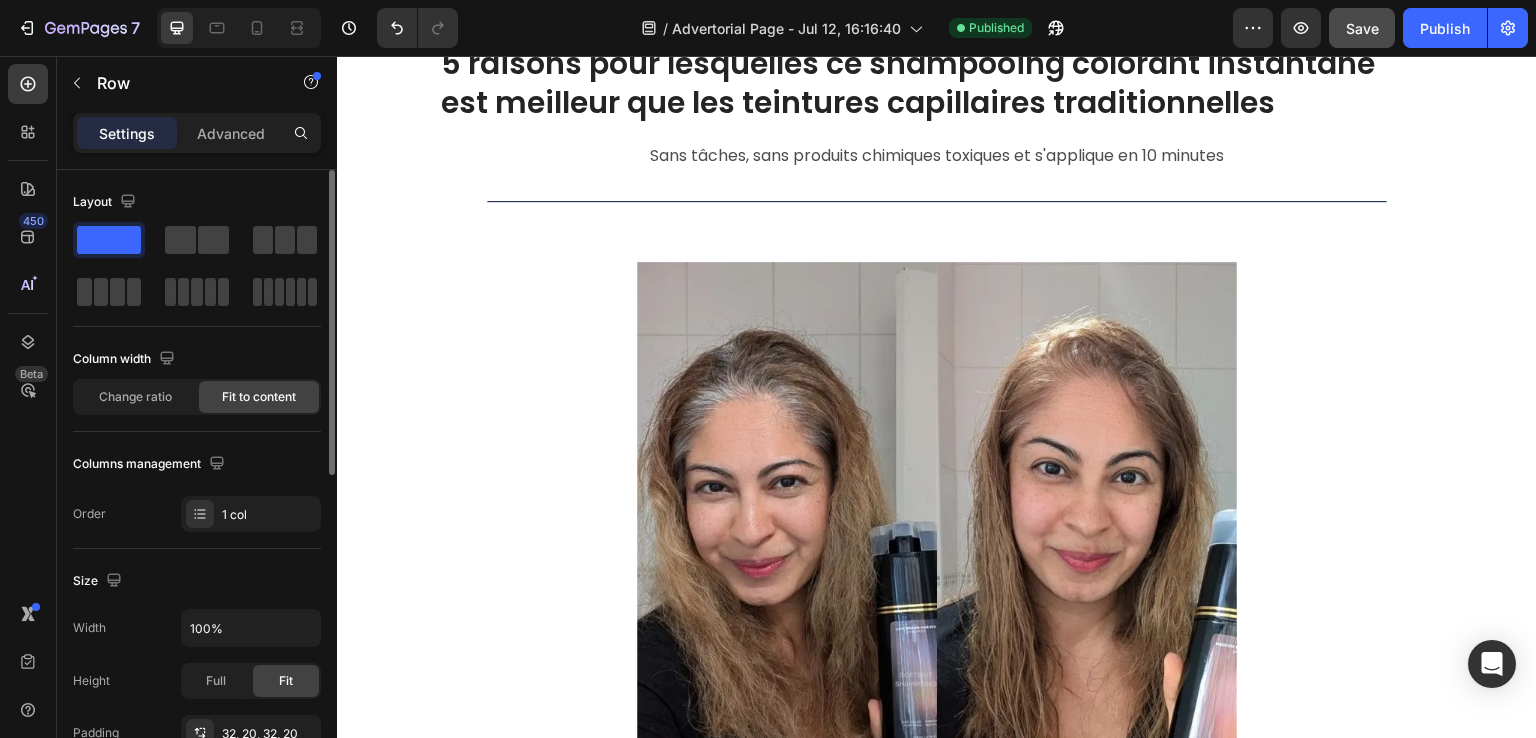 scroll, scrollTop: 0, scrollLeft: 0, axis: both 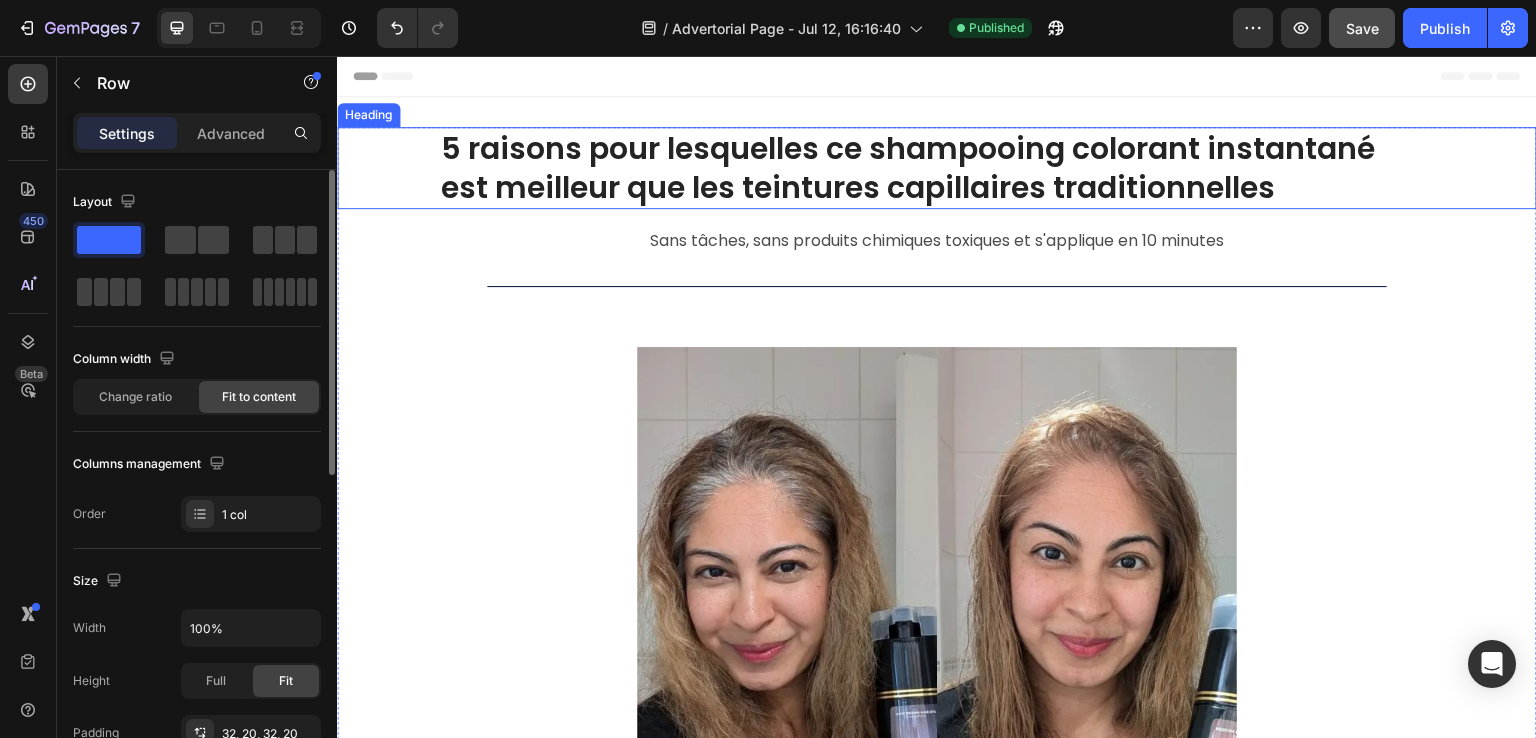 click on "5 raisons pour lesquelles ce shampooing colorant instantané  est meilleur que les teintures capillaires traditionnelles" at bounding box center [937, 168] 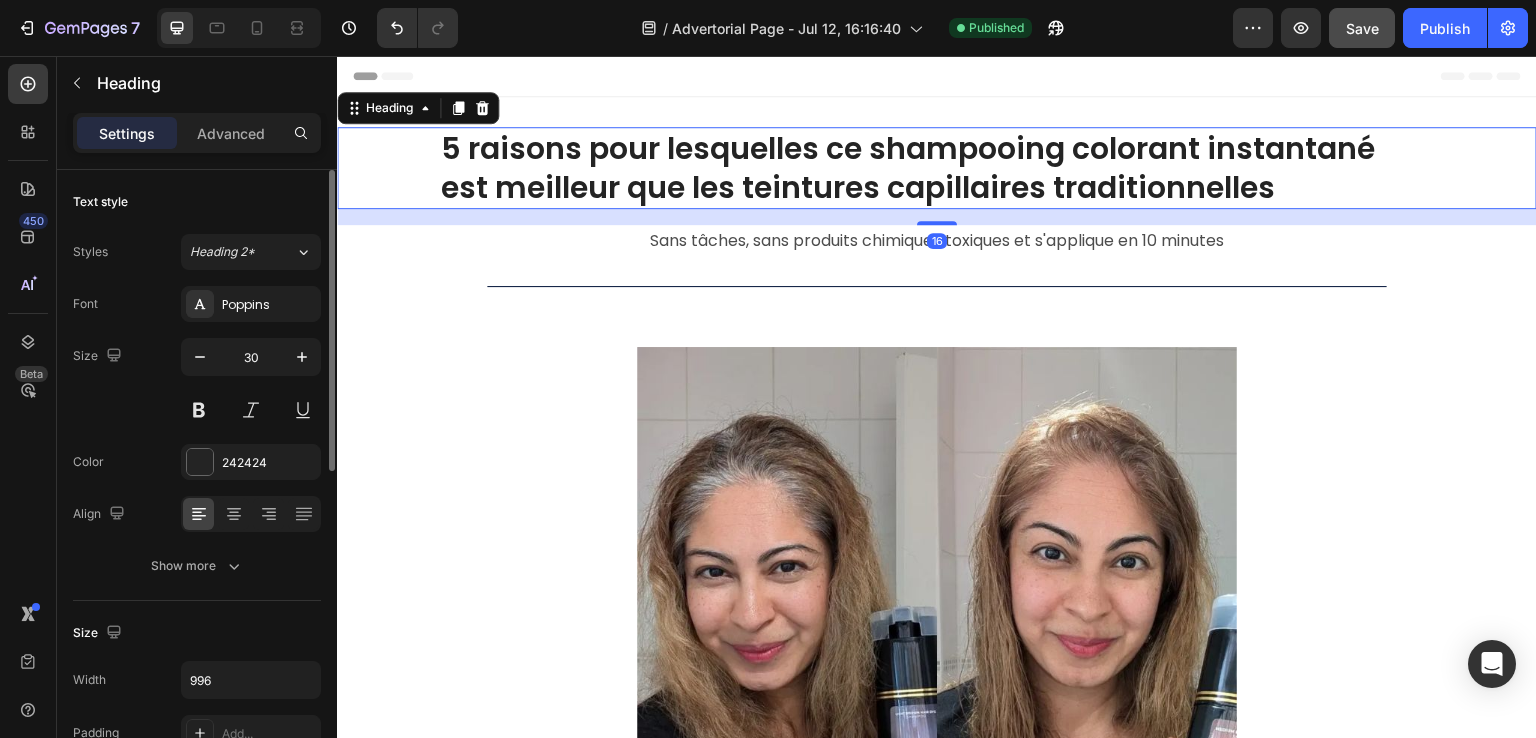 click on "5 raisons pour lesquelles ce shampooing colorant instantané  est meilleur que les teintures capillaires traditionnelles" at bounding box center (937, 168) 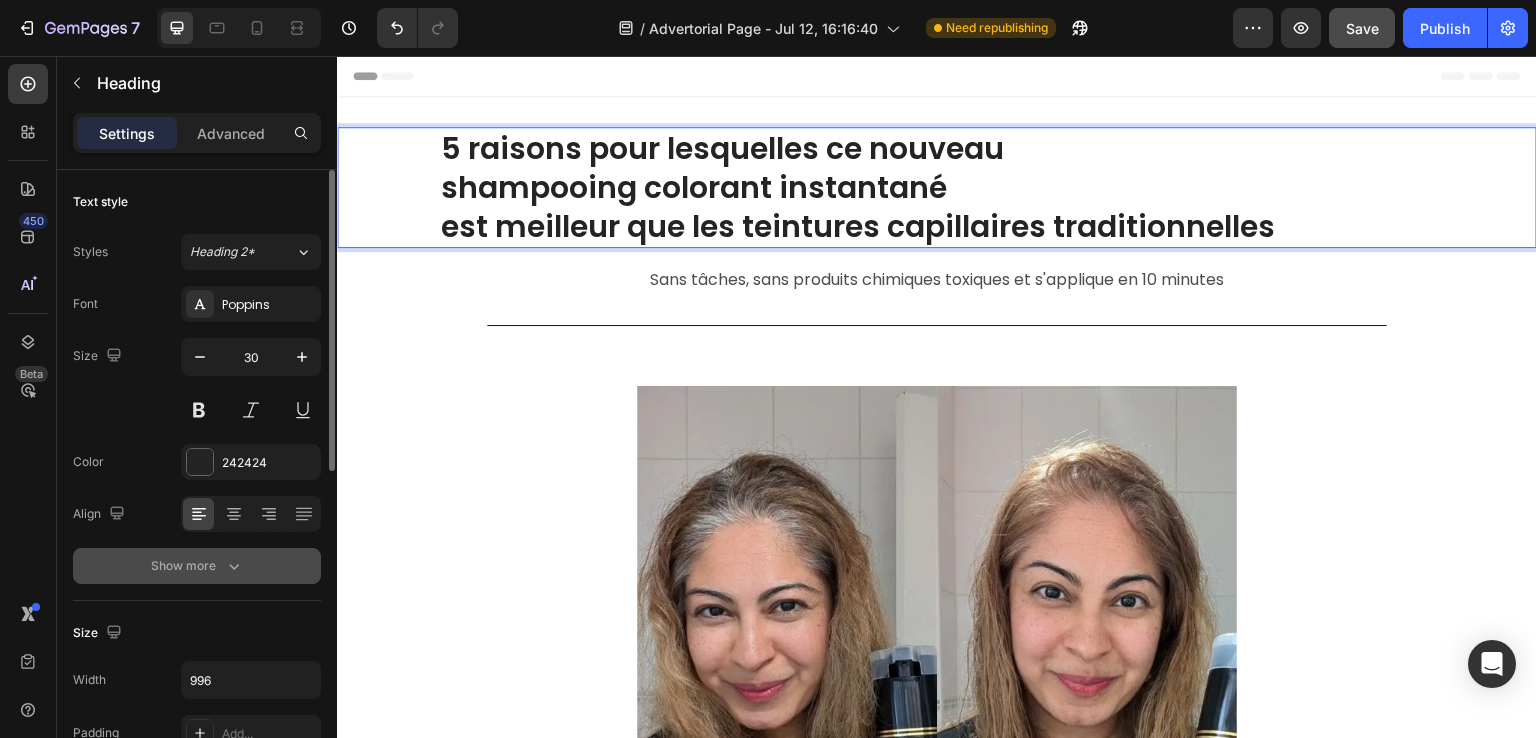 scroll, scrollTop: 400, scrollLeft: 0, axis: vertical 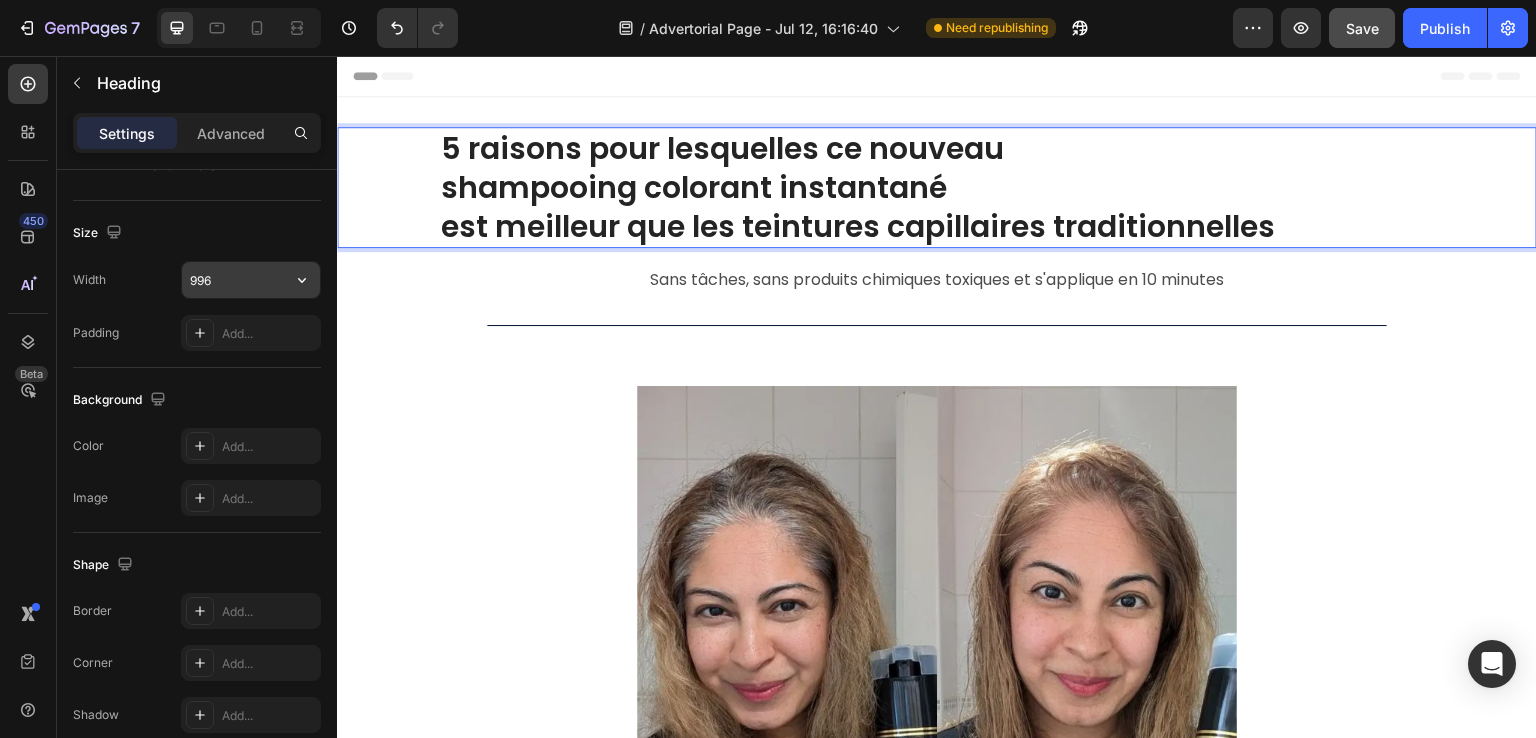 click on "996" at bounding box center (251, 280) 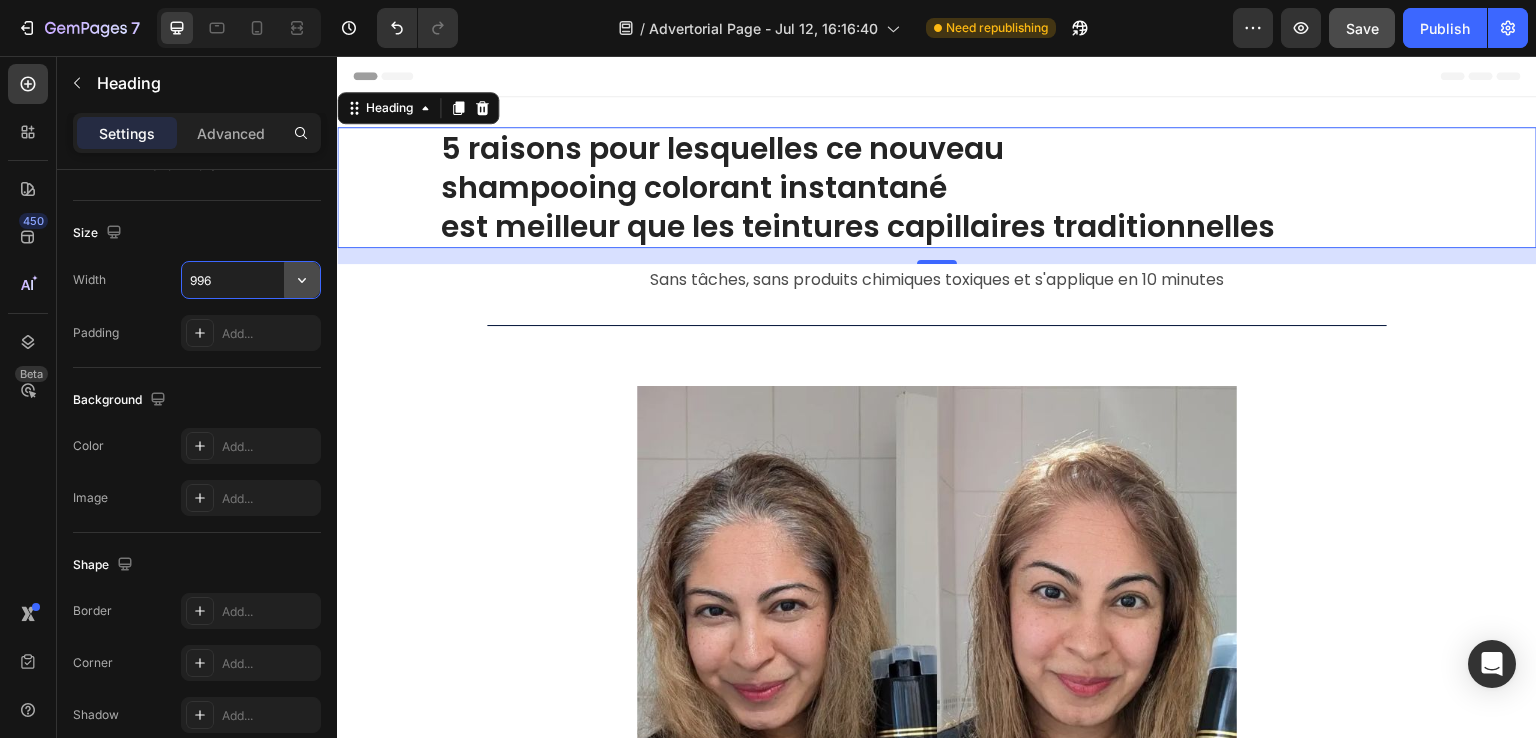 click 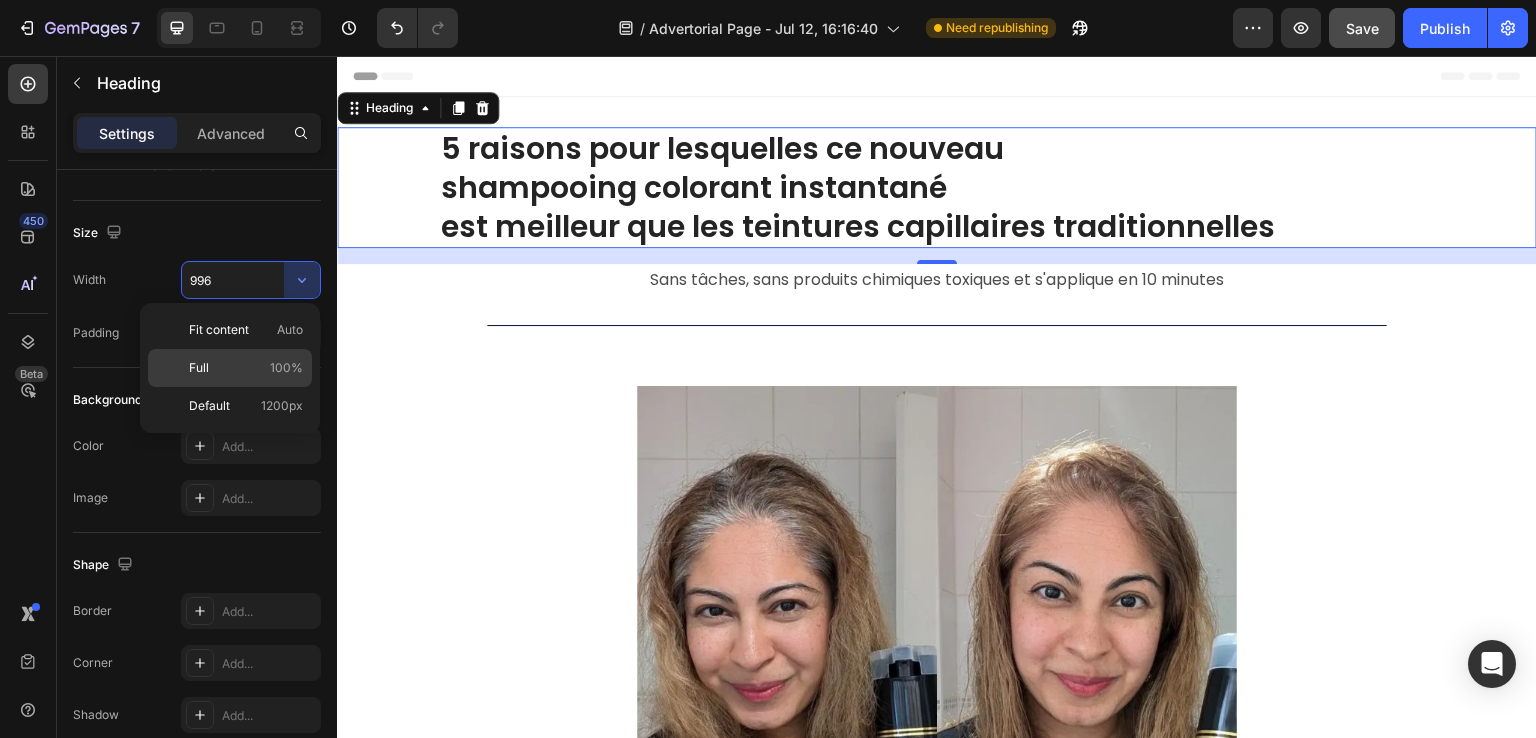 click on "Full 100%" at bounding box center (246, 368) 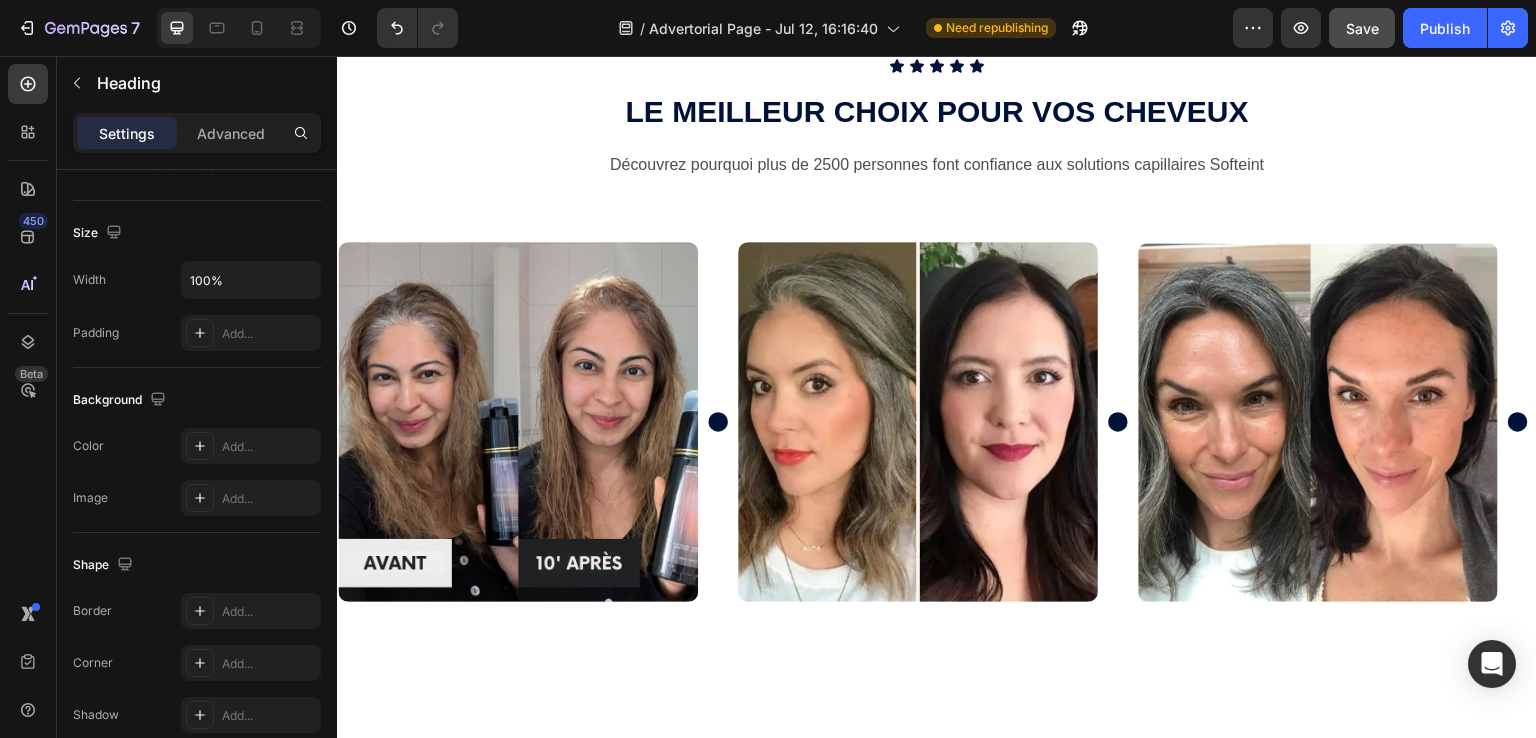 scroll, scrollTop: 5100, scrollLeft: 0, axis: vertical 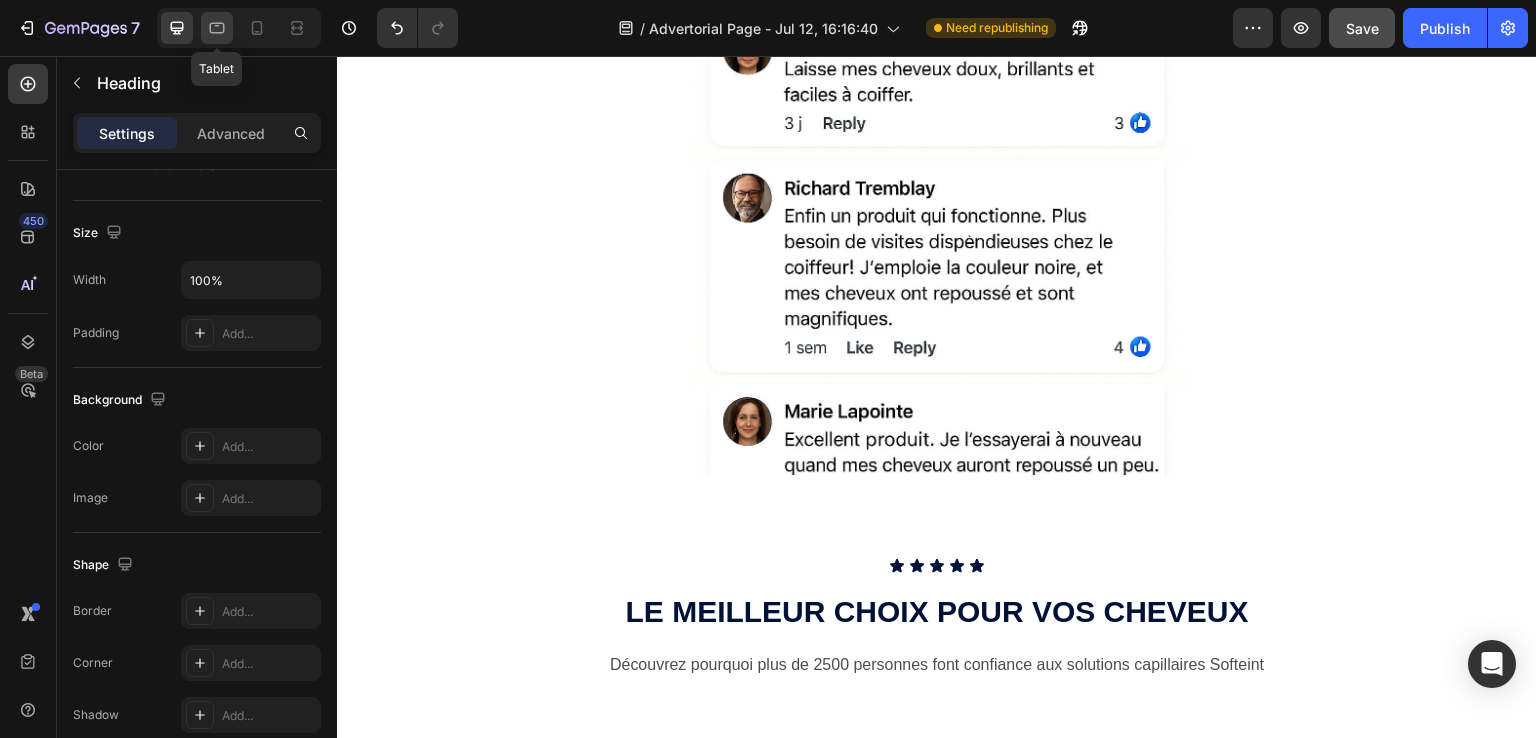 click 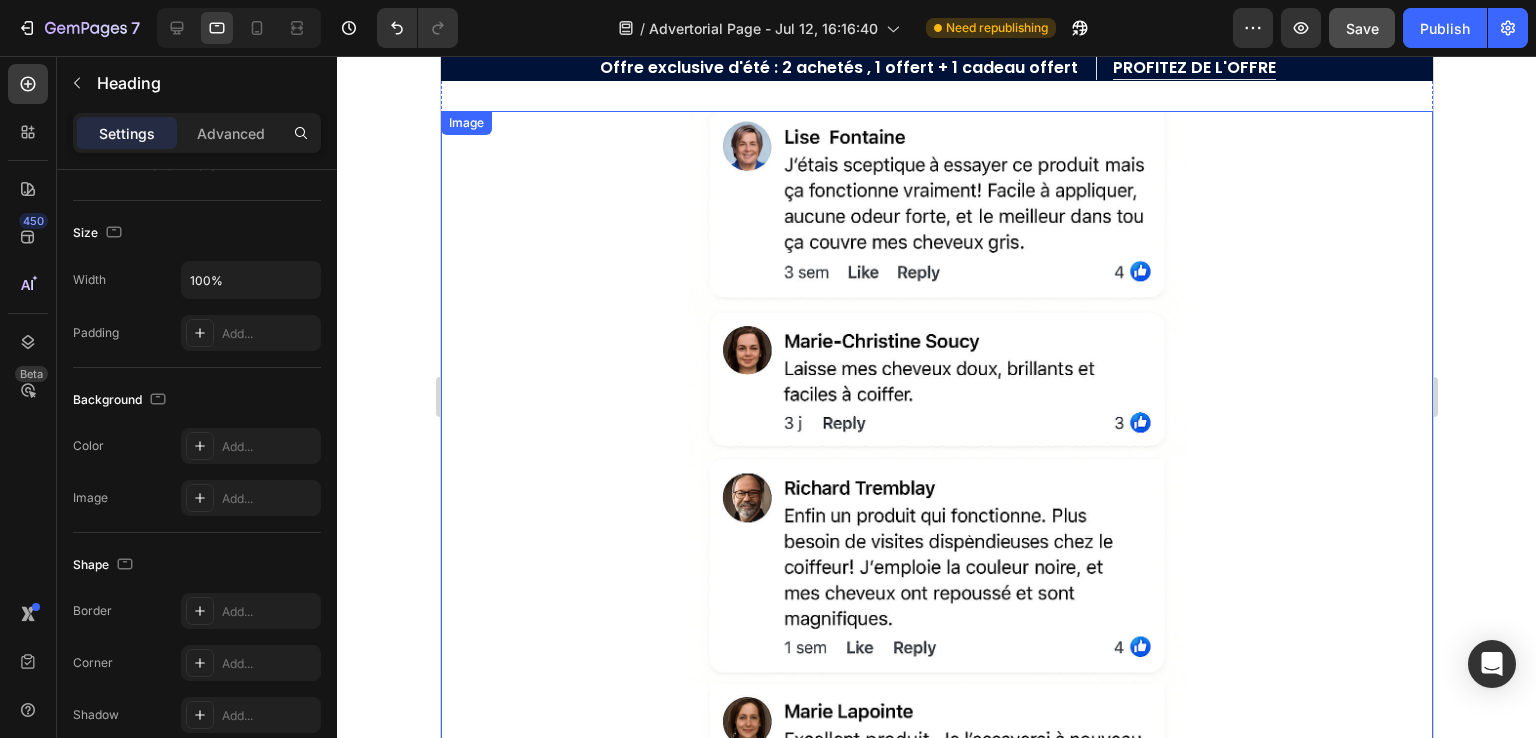 scroll, scrollTop: 4600, scrollLeft: 0, axis: vertical 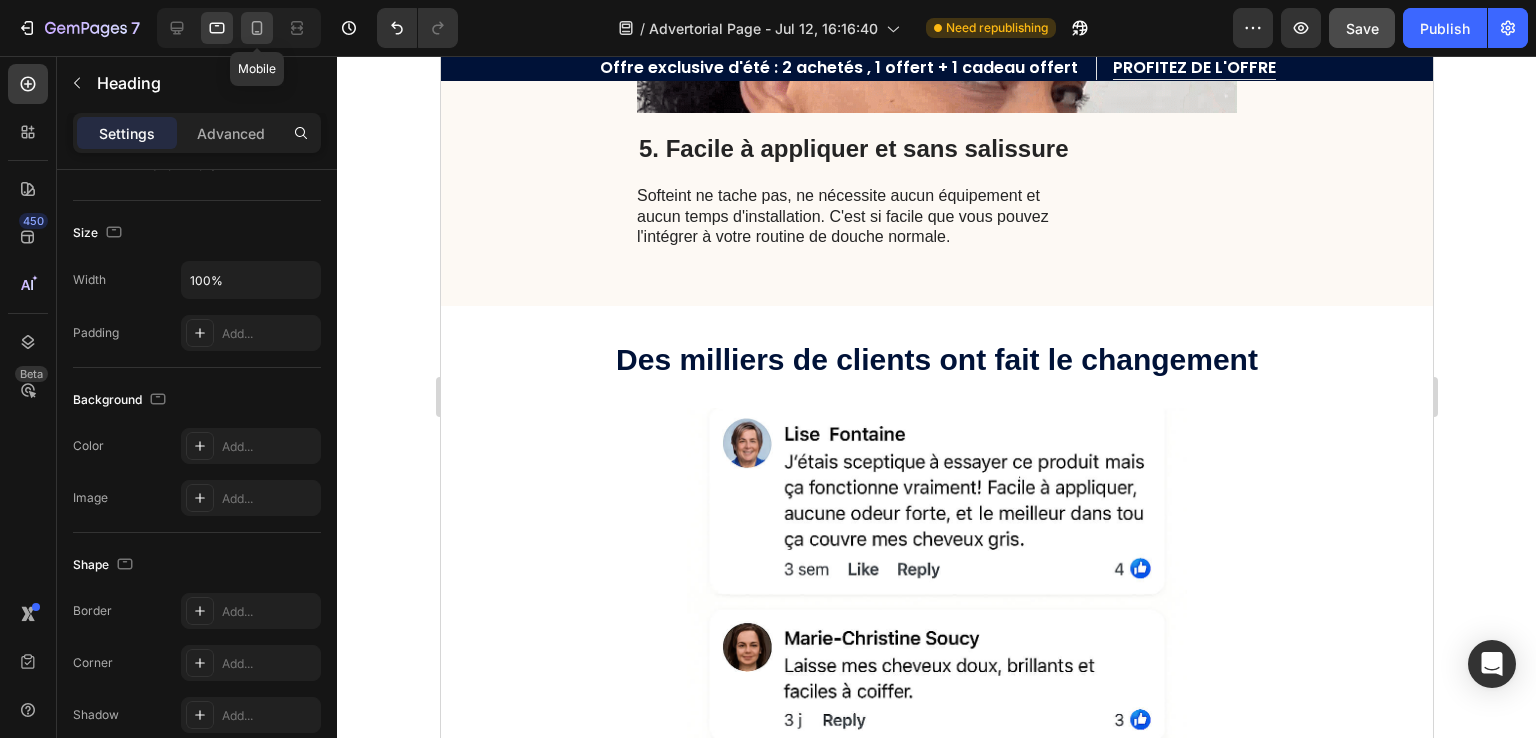 click 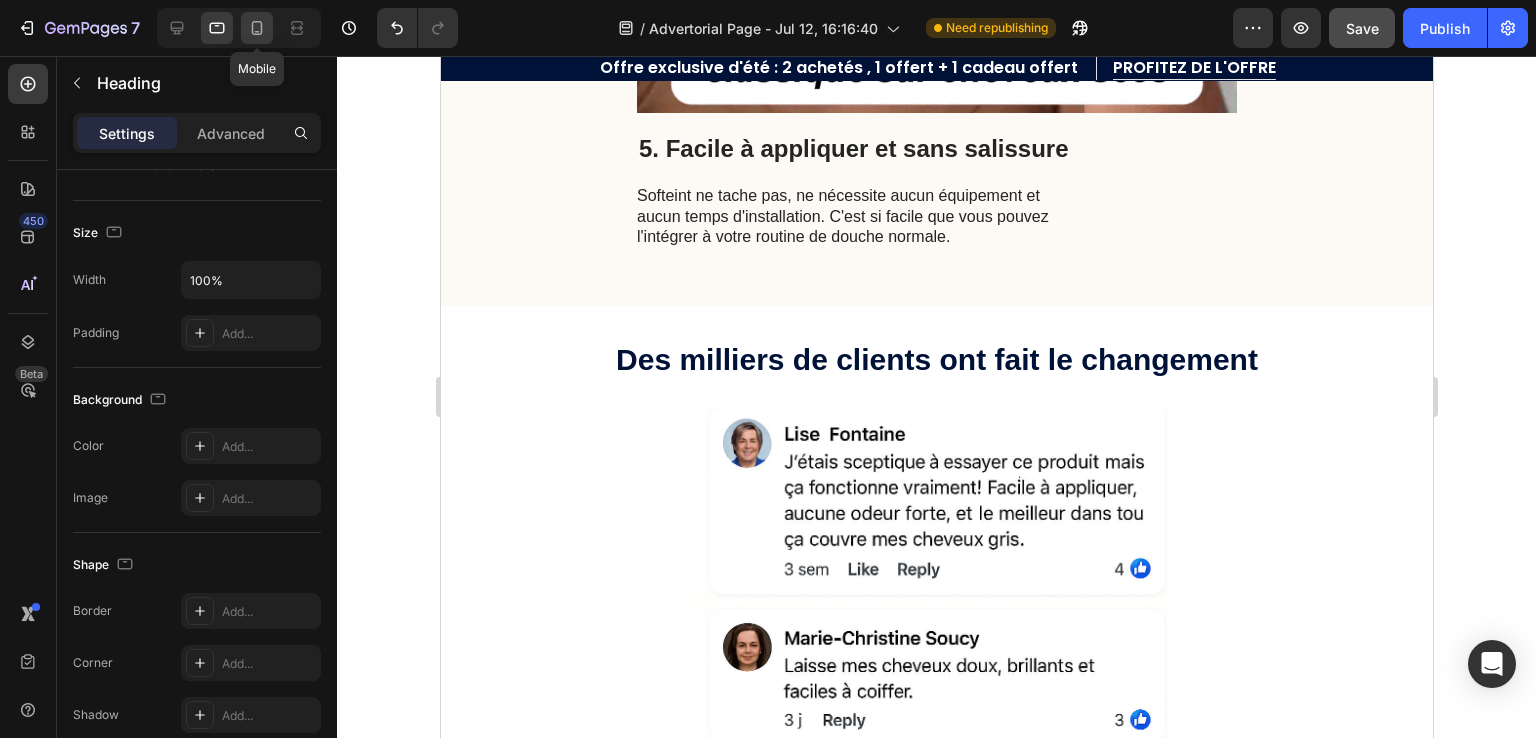 type on "20" 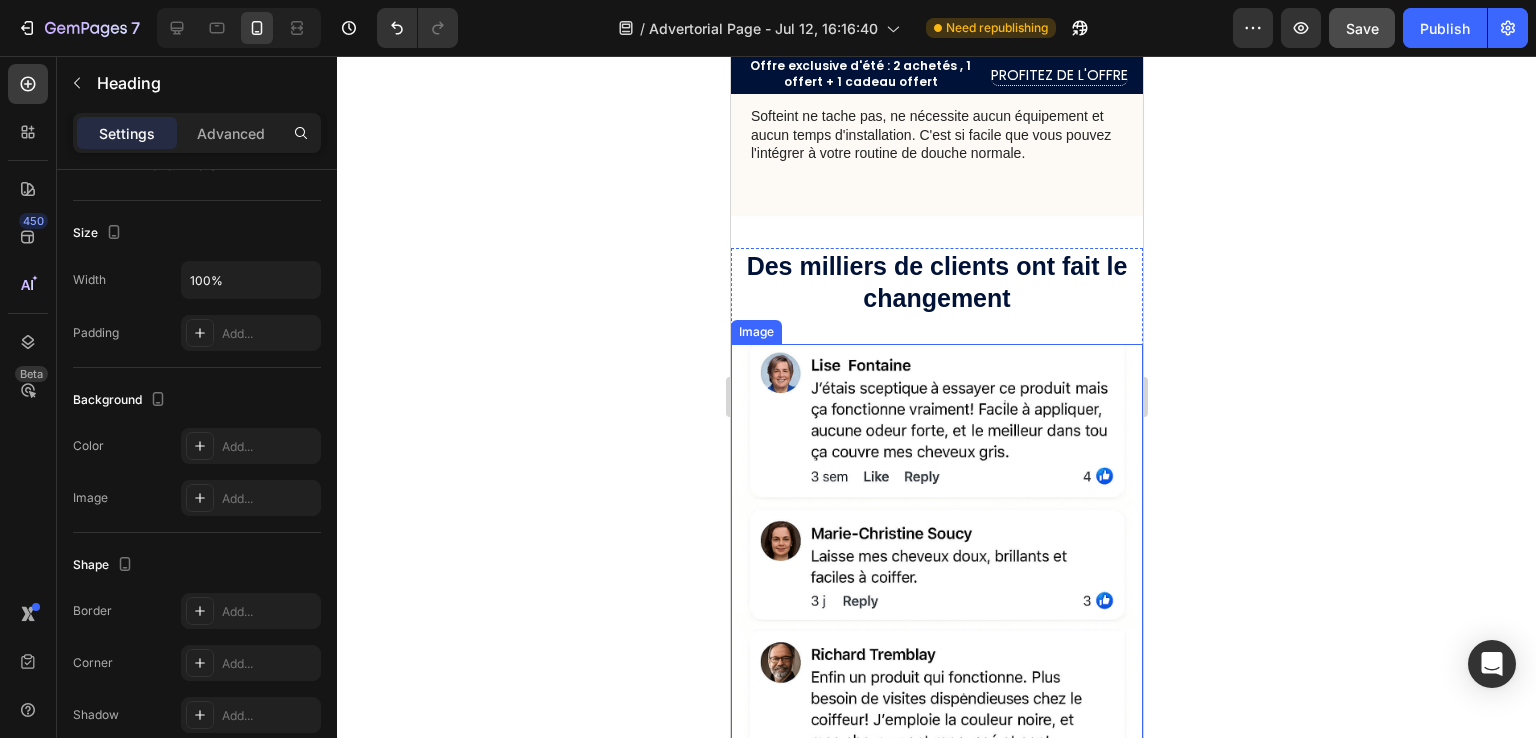 scroll, scrollTop: 4300, scrollLeft: 0, axis: vertical 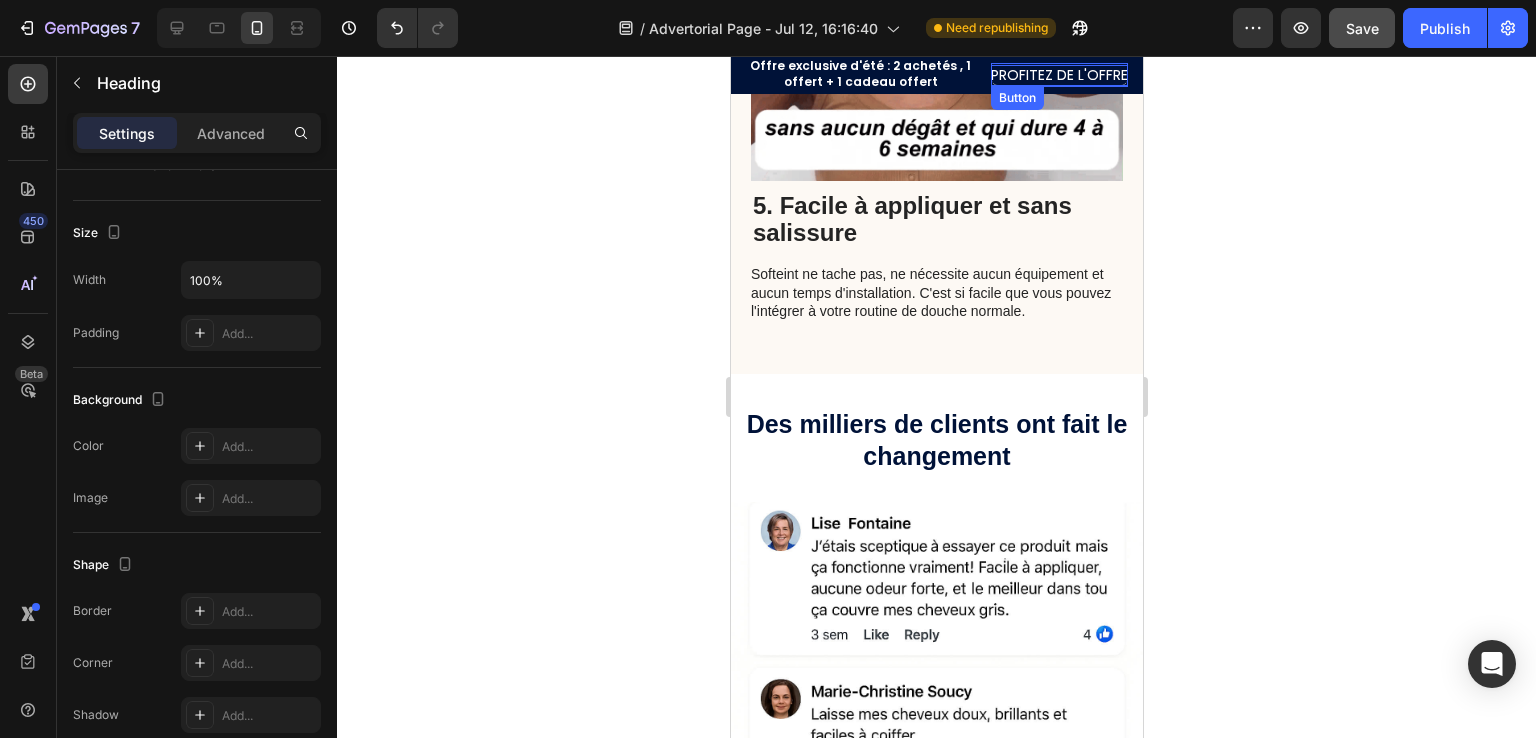 click on "PROFITEZ DE L'OFFRE" at bounding box center (1058, 75) 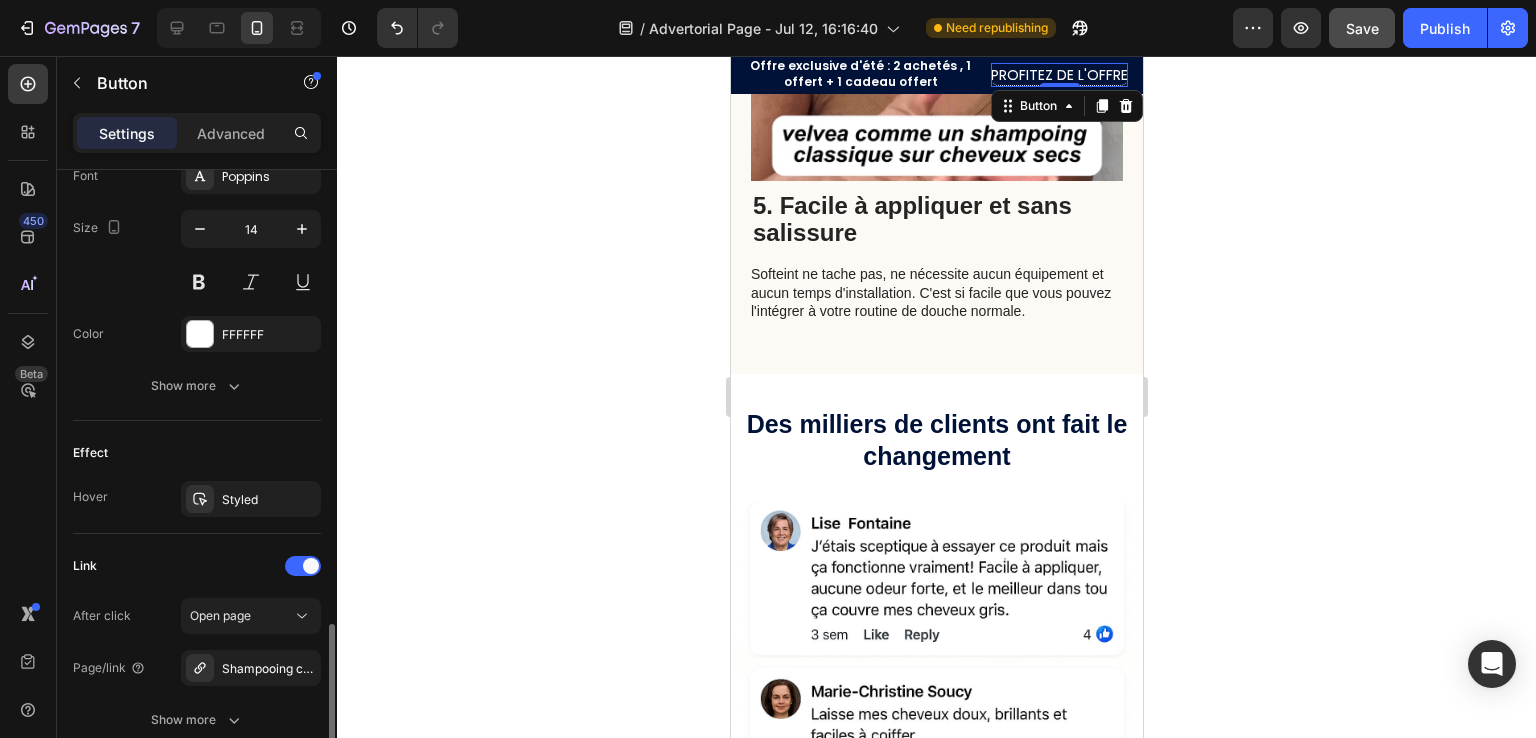 scroll, scrollTop: 900, scrollLeft: 0, axis: vertical 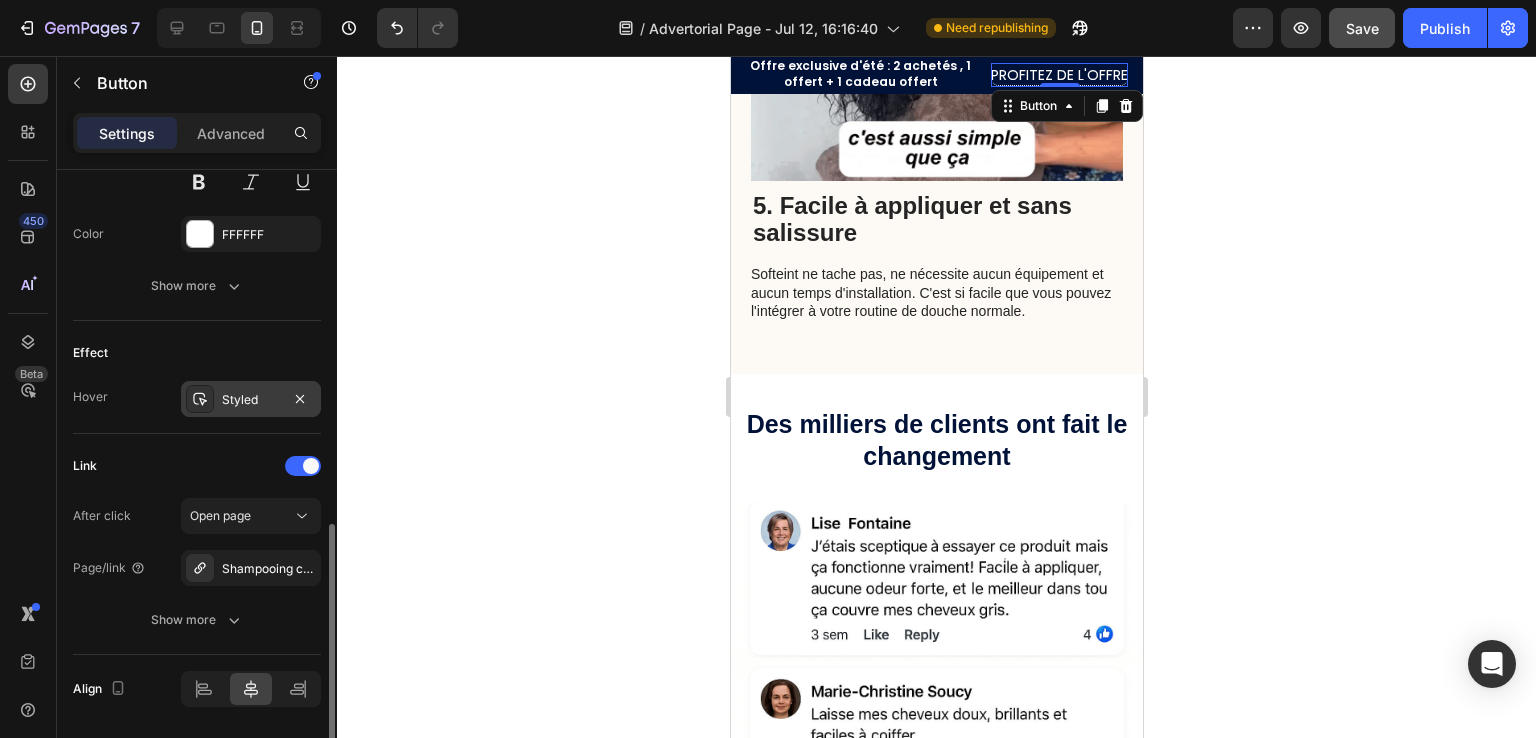 click on "Styled" at bounding box center [251, 400] 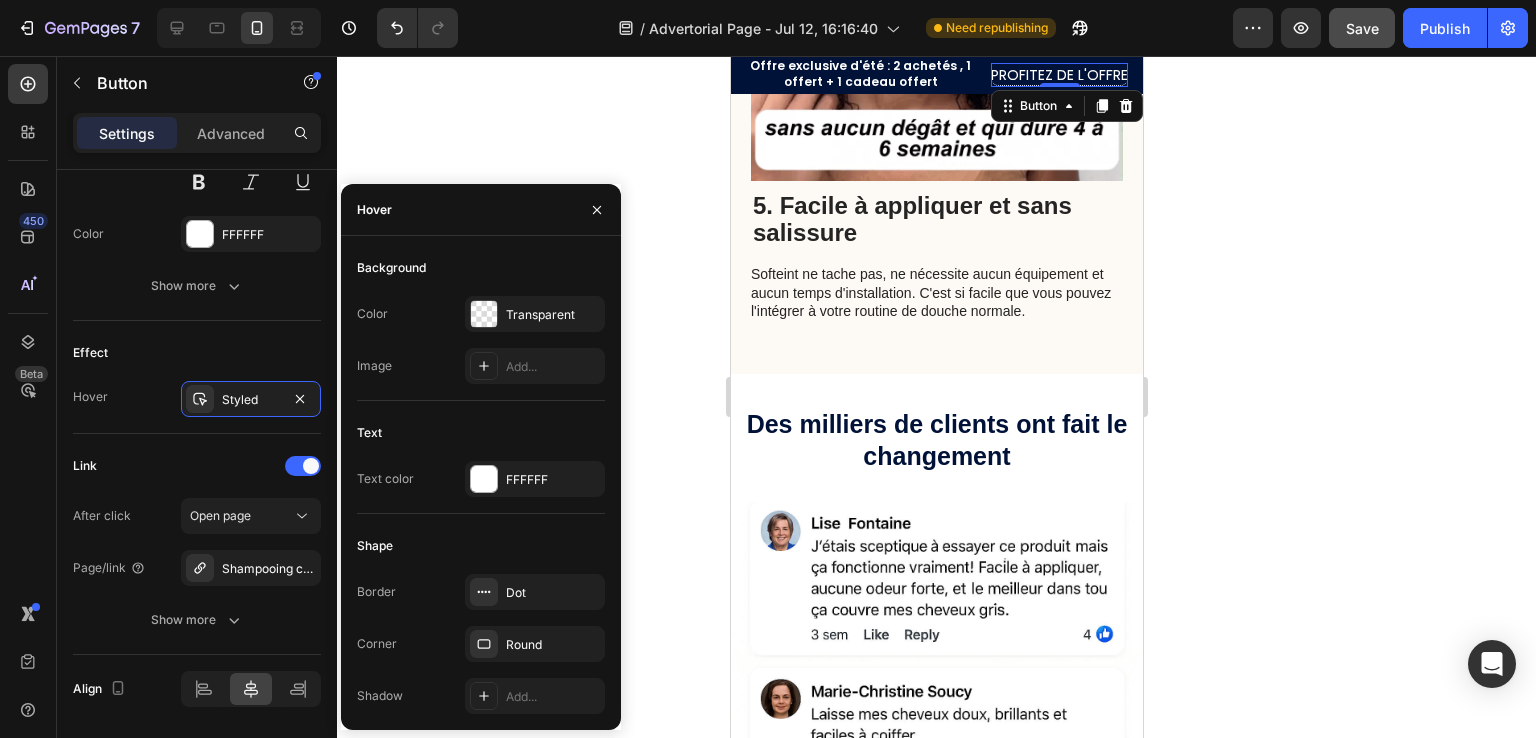 click on "450 Beta" at bounding box center (28, 397) 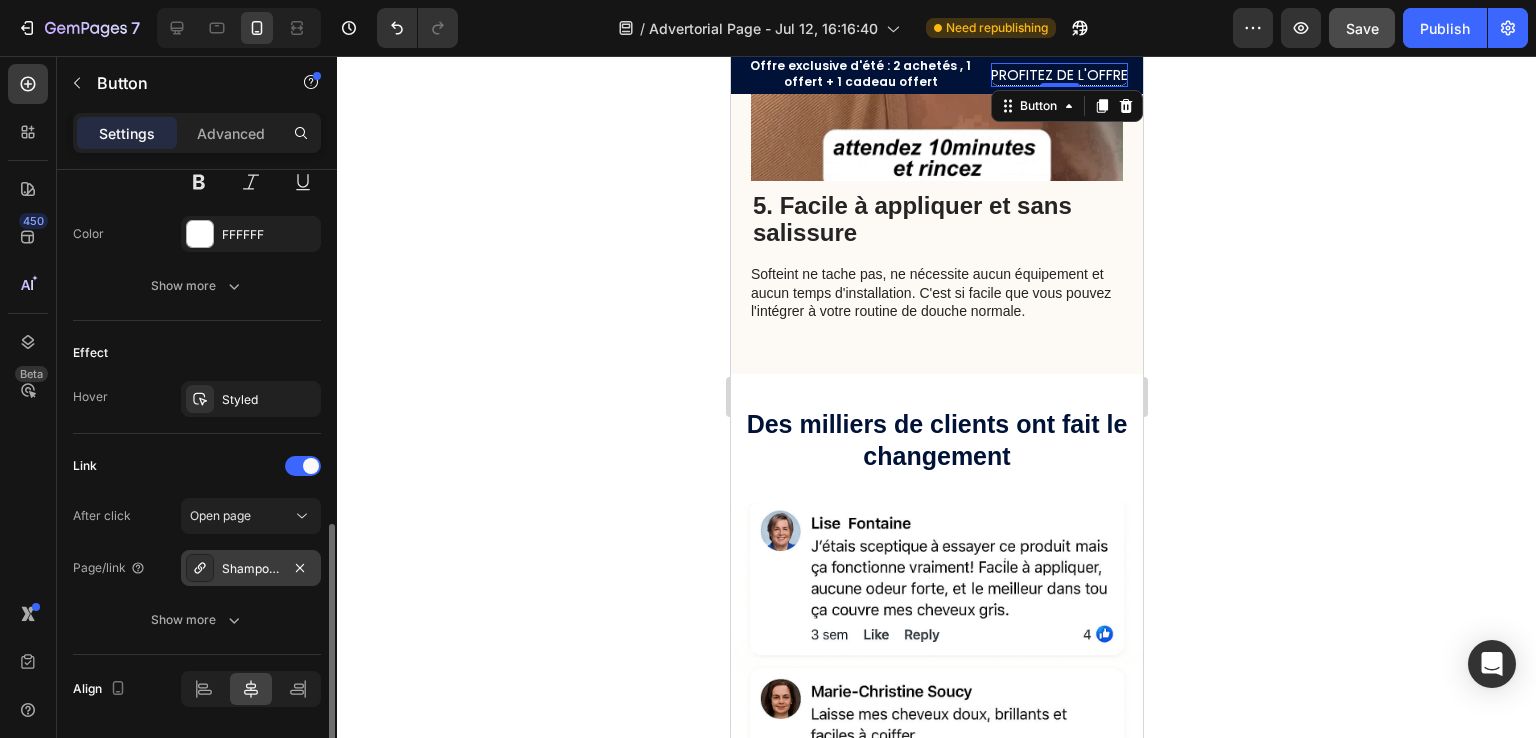 click on "Shampooing colorant instantané" at bounding box center [251, 568] 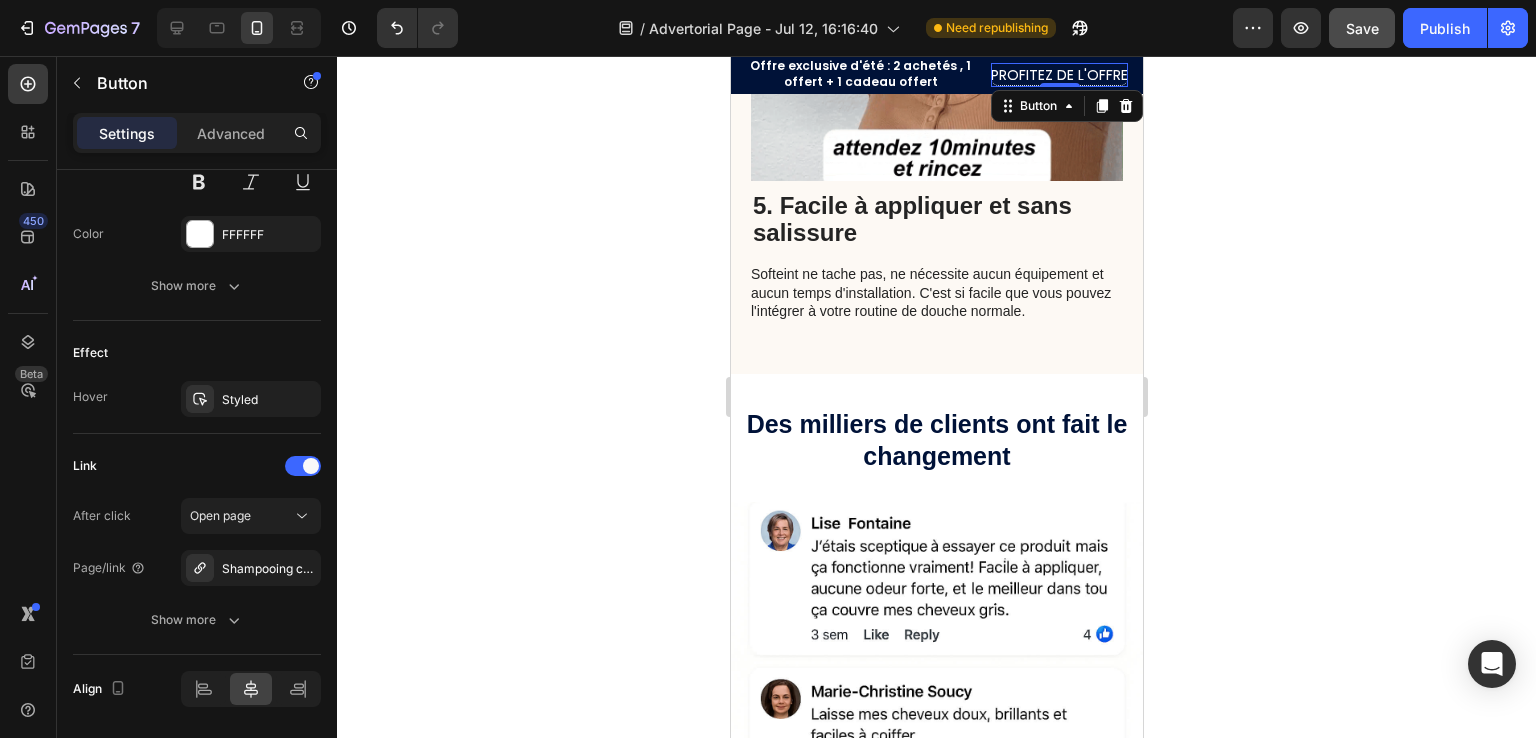 click 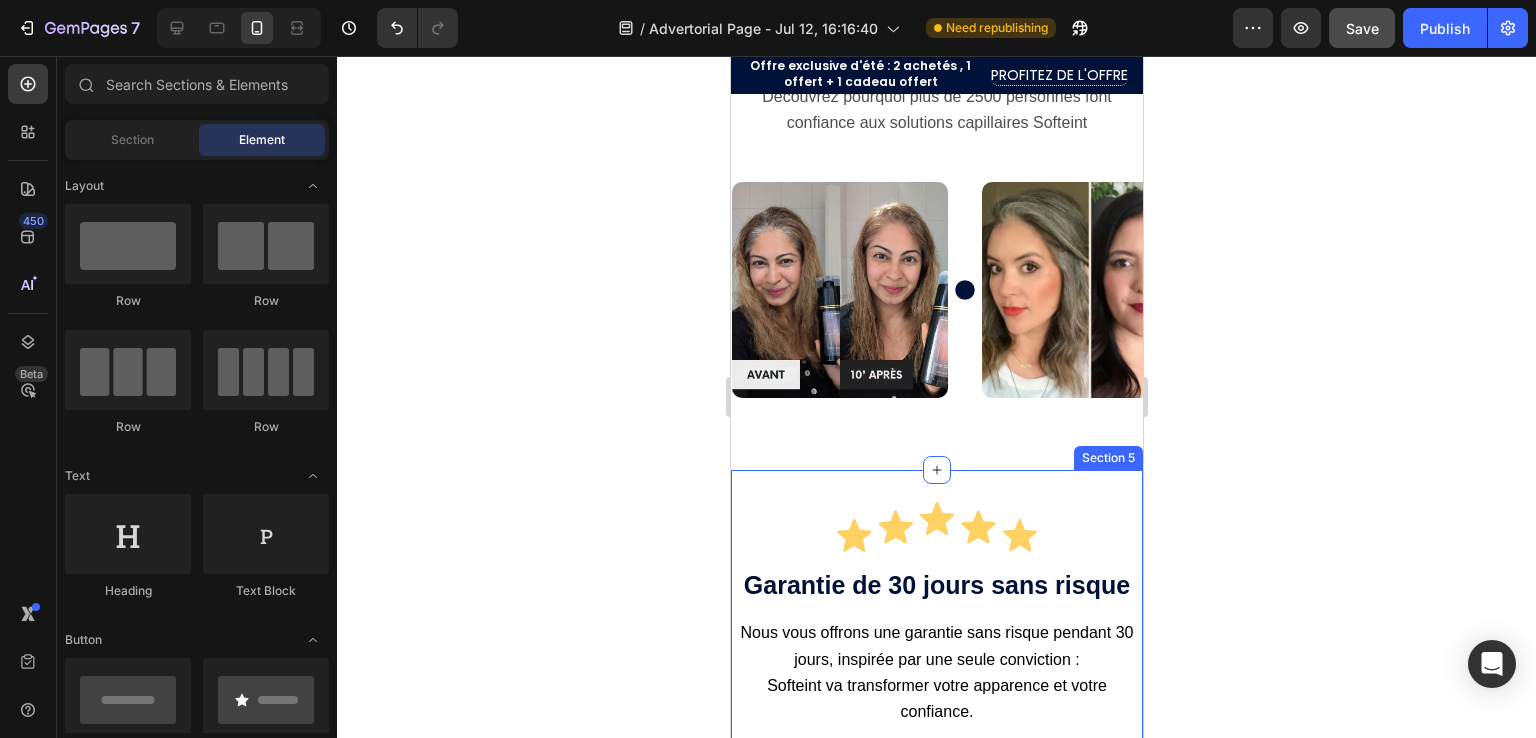 scroll, scrollTop: 5400, scrollLeft: 0, axis: vertical 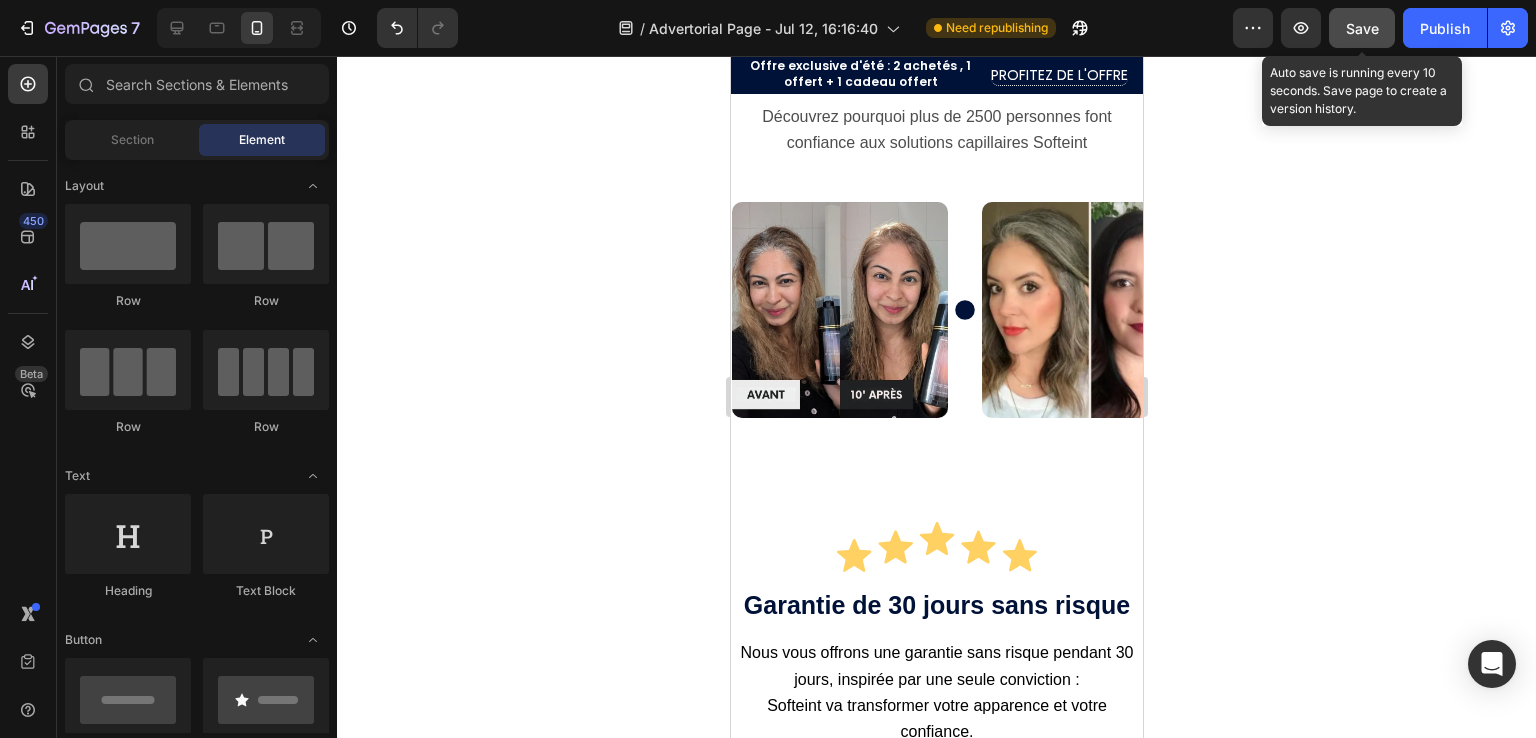 click on "Save" at bounding box center (1362, 28) 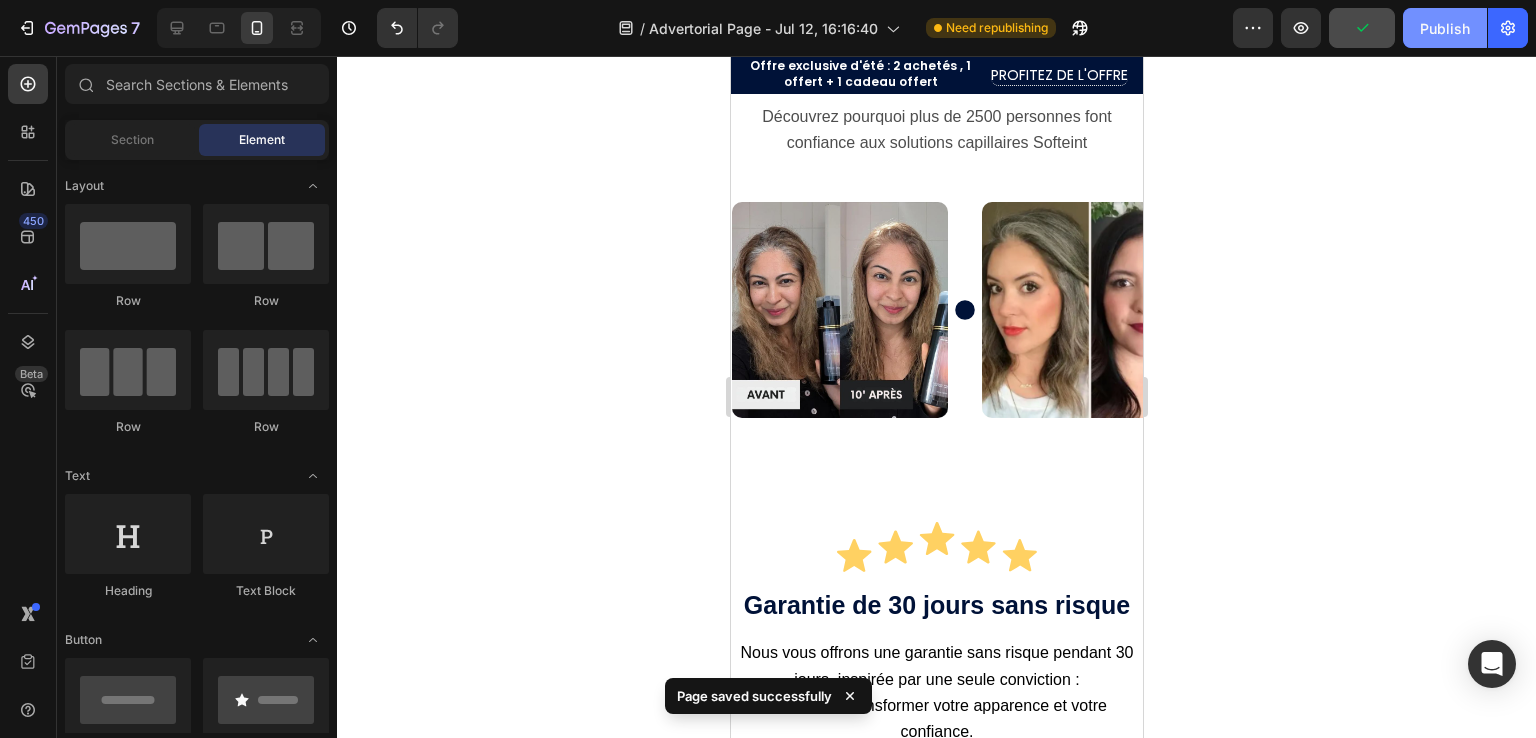 click on "Publish" 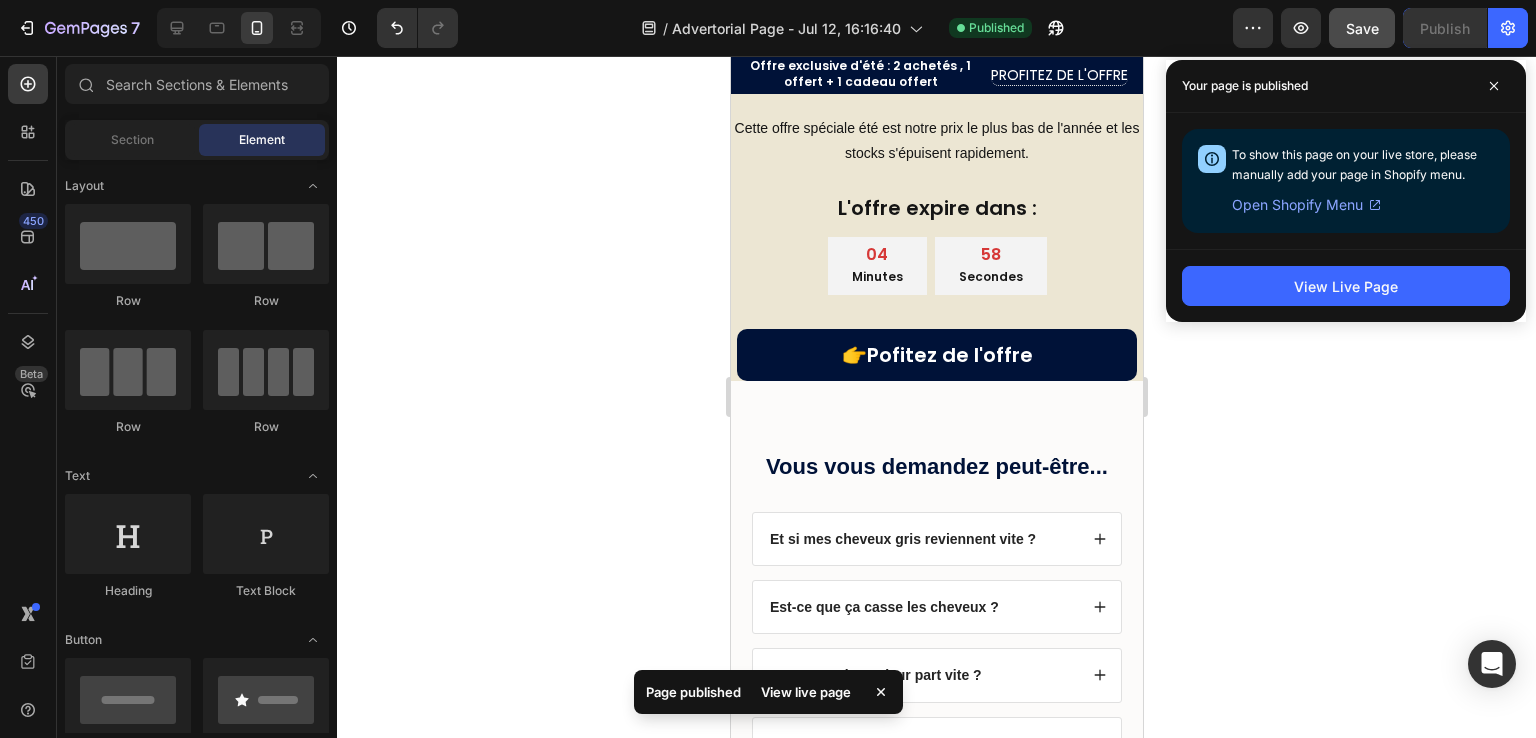 scroll, scrollTop: 6300, scrollLeft: 0, axis: vertical 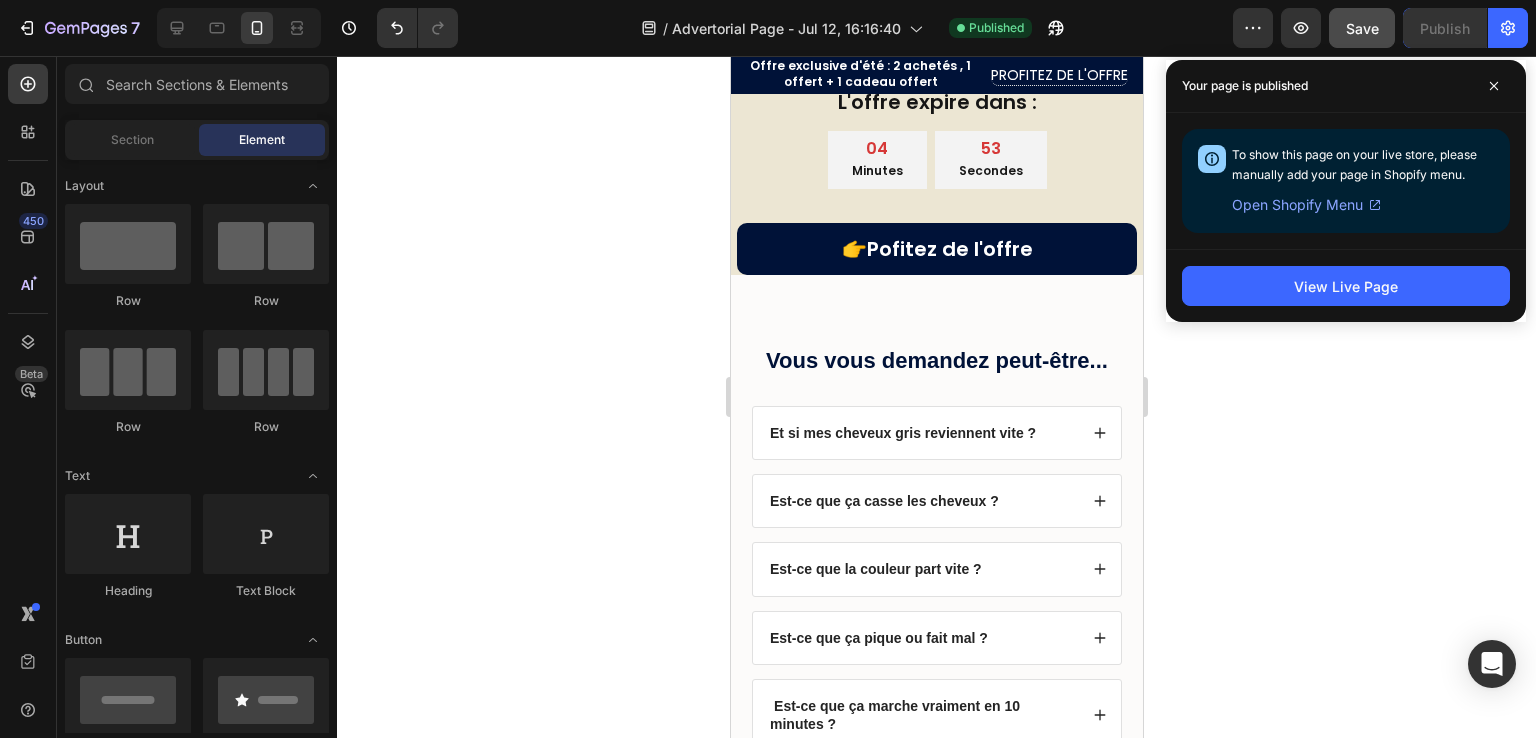 click on "JUSQU'À  50% DE RÉDUCTION  + 1 CADEAU GRATUIT!" at bounding box center (936, -36) 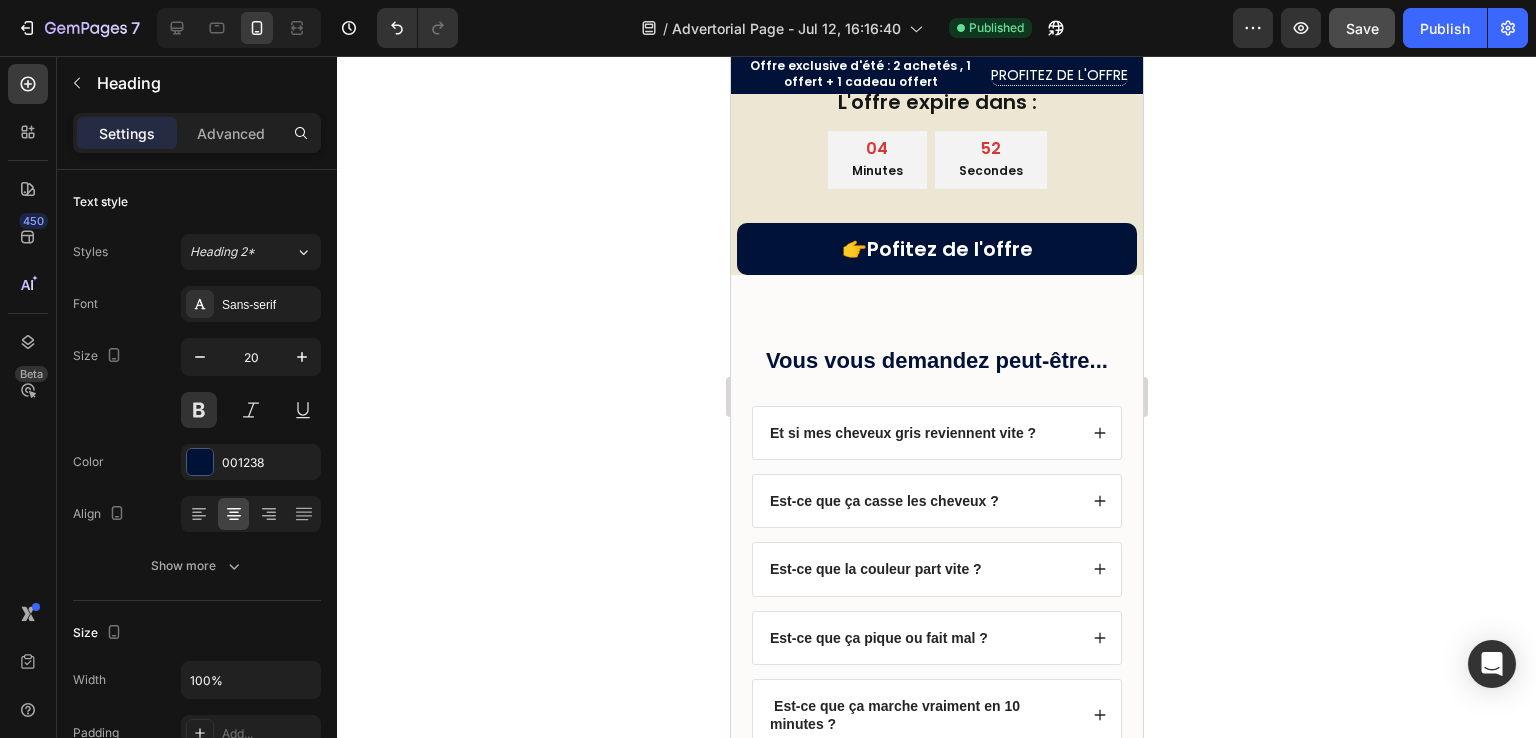 click on "JUSQU'À  50% DE RÉDUCTION  + 1 CADEAU GRATUIT!" at bounding box center (936, -36) 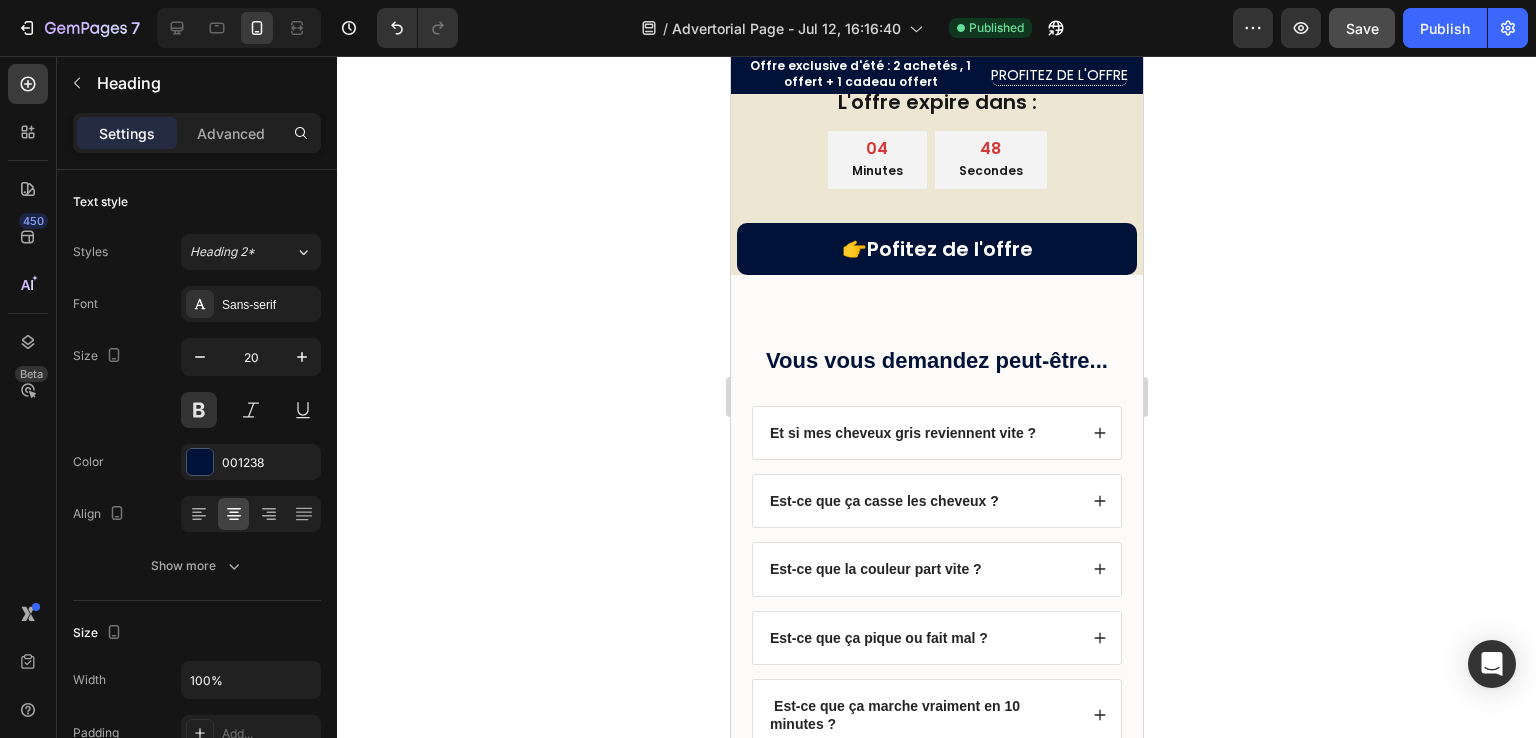 click on "JUSQU'À  50% DE RÉDUCTION  + 2 CADEAU GRATUIT!" at bounding box center [936, -36] 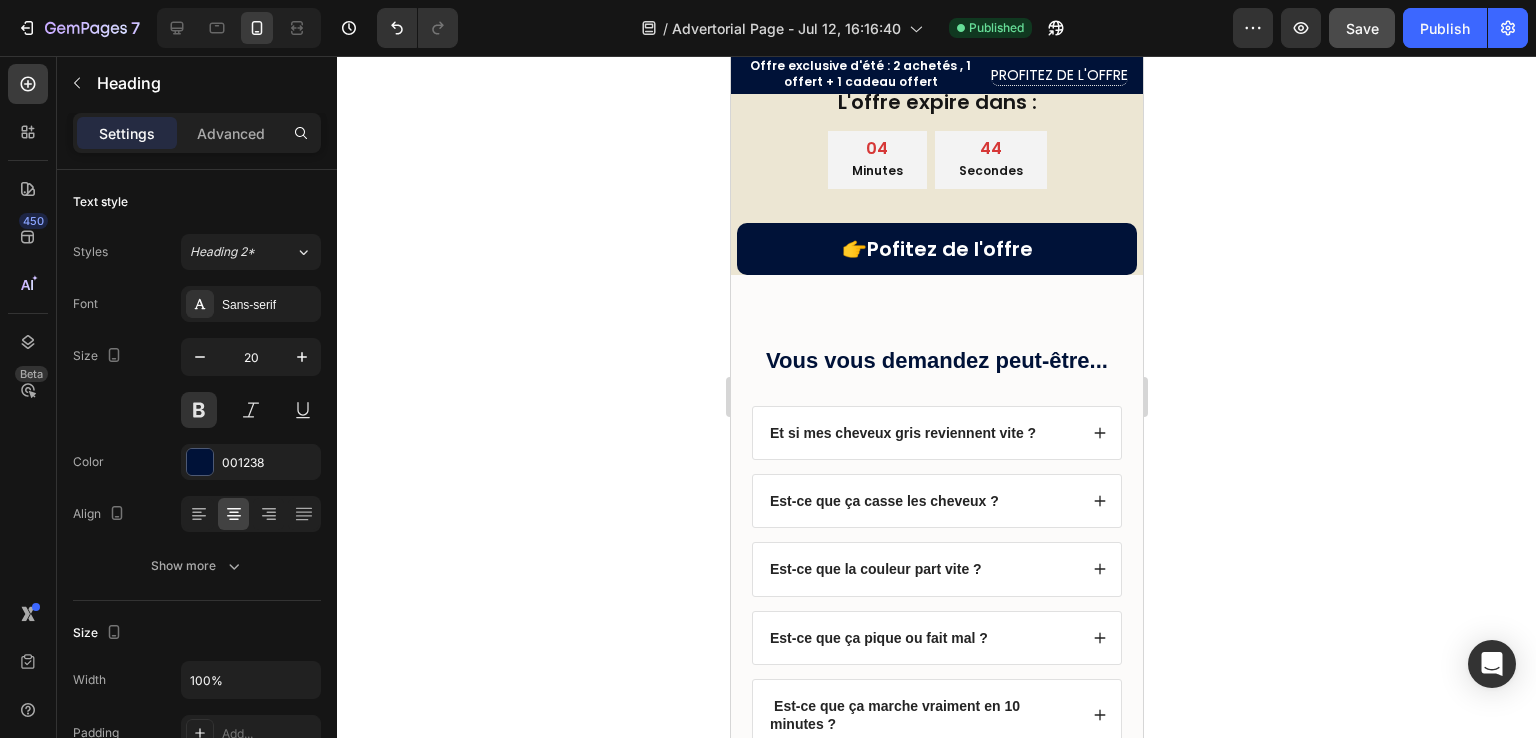 click 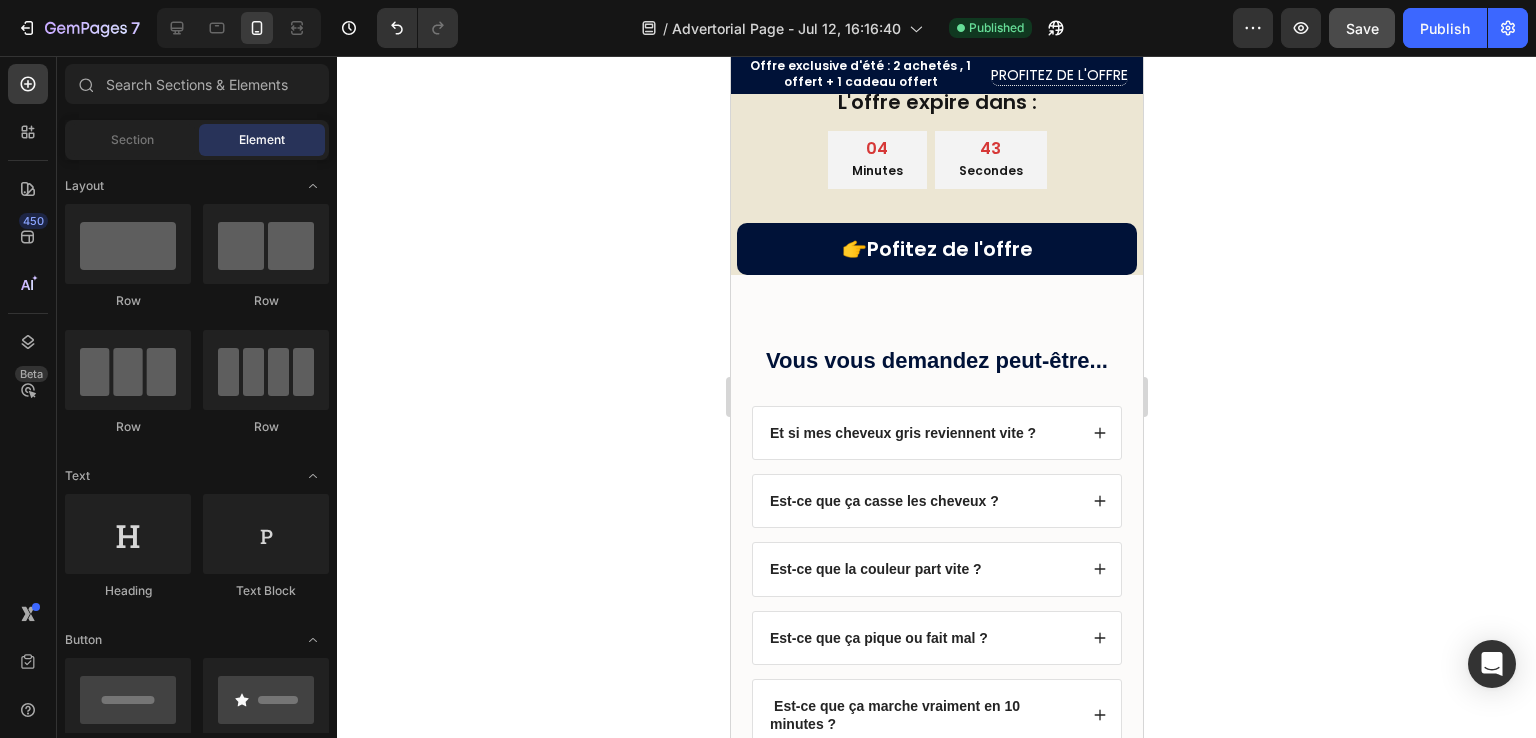 click 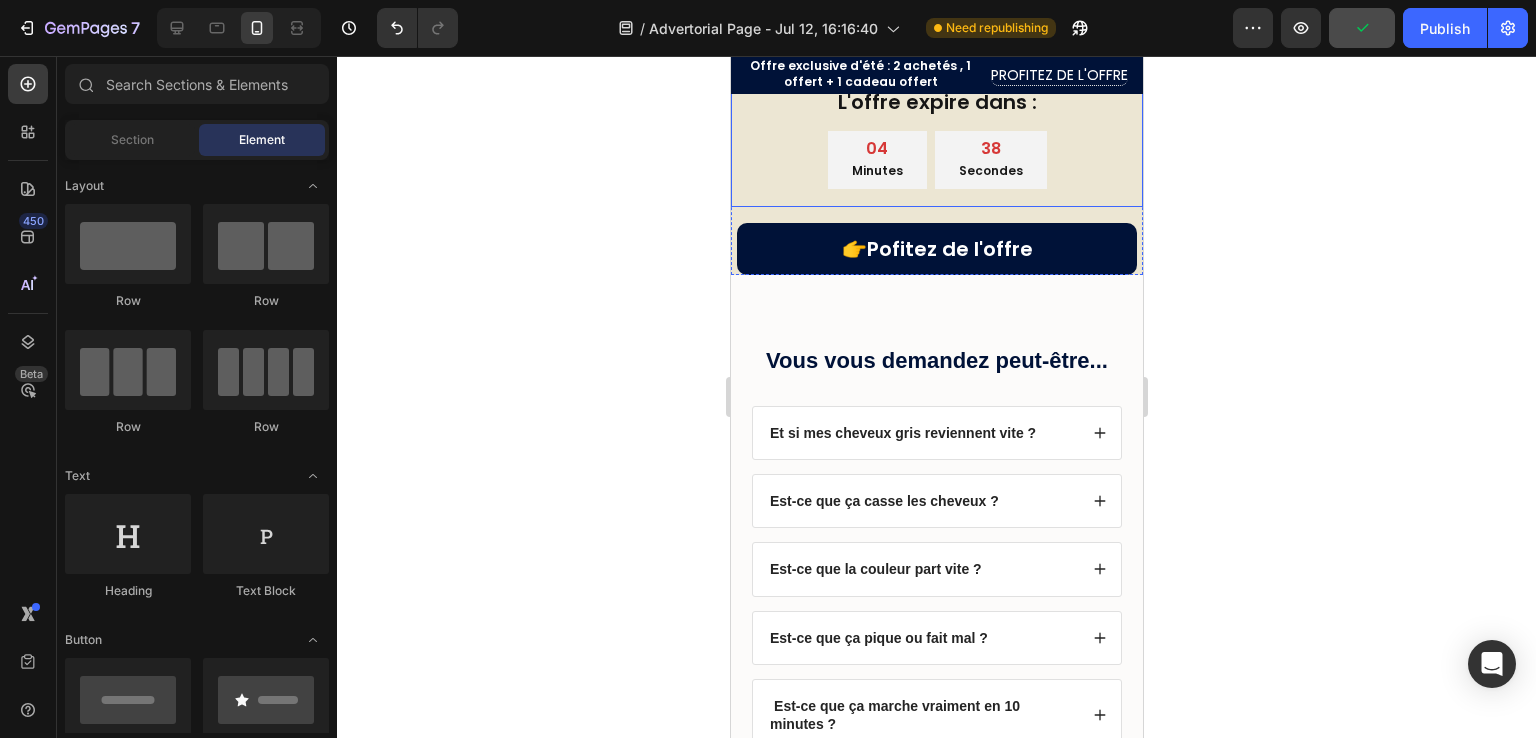 scroll, scrollTop: 6400, scrollLeft: 0, axis: vertical 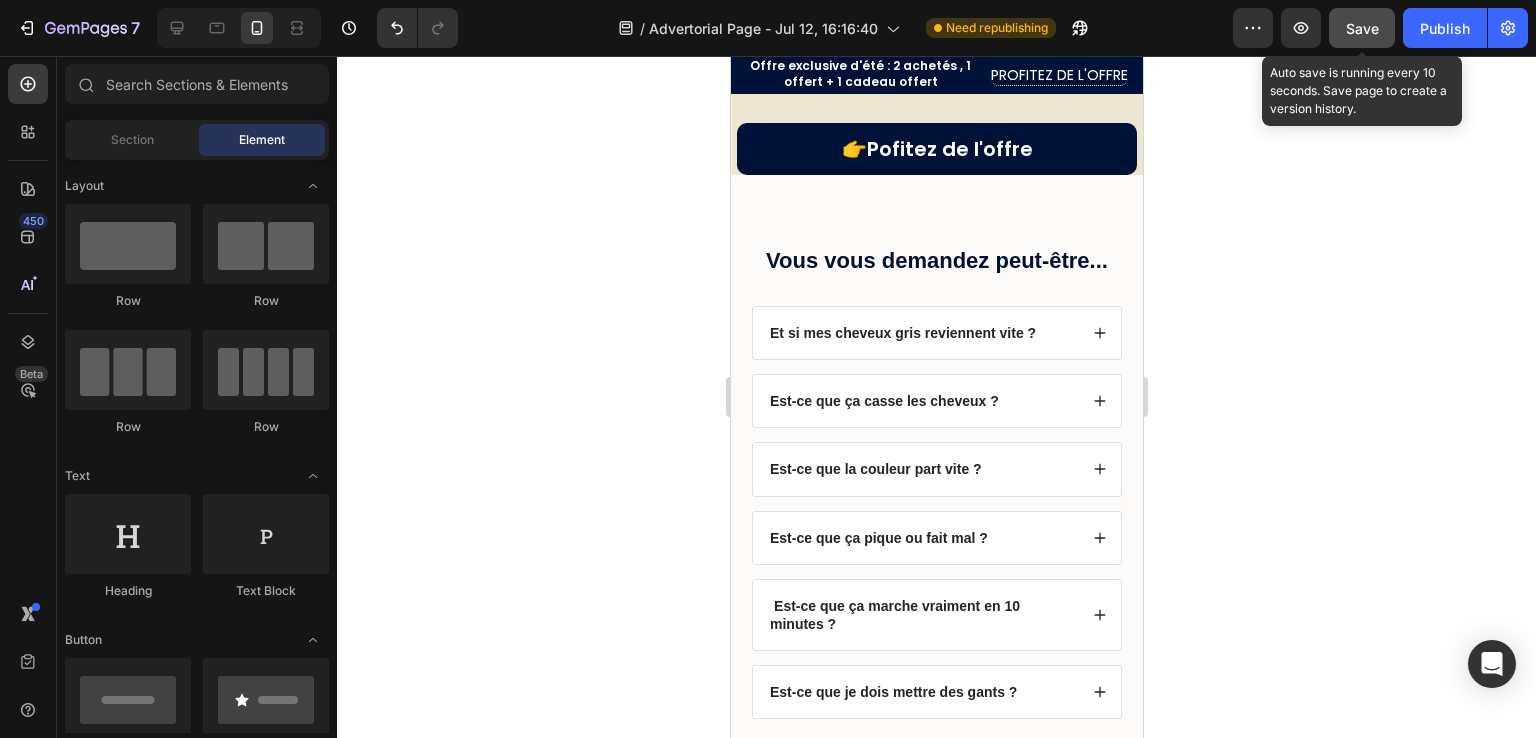 click on "Save" 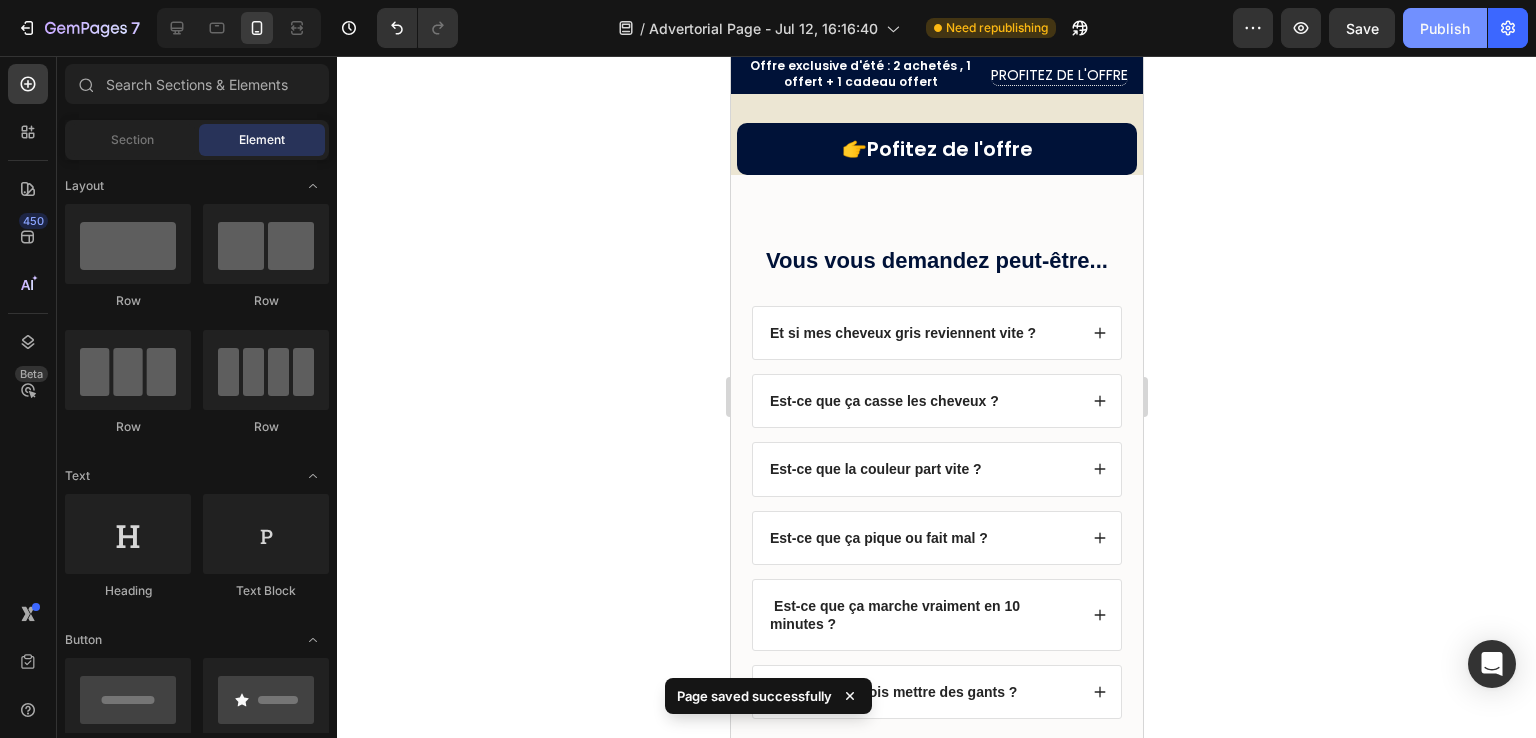 click on "Publish" at bounding box center [1445, 28] 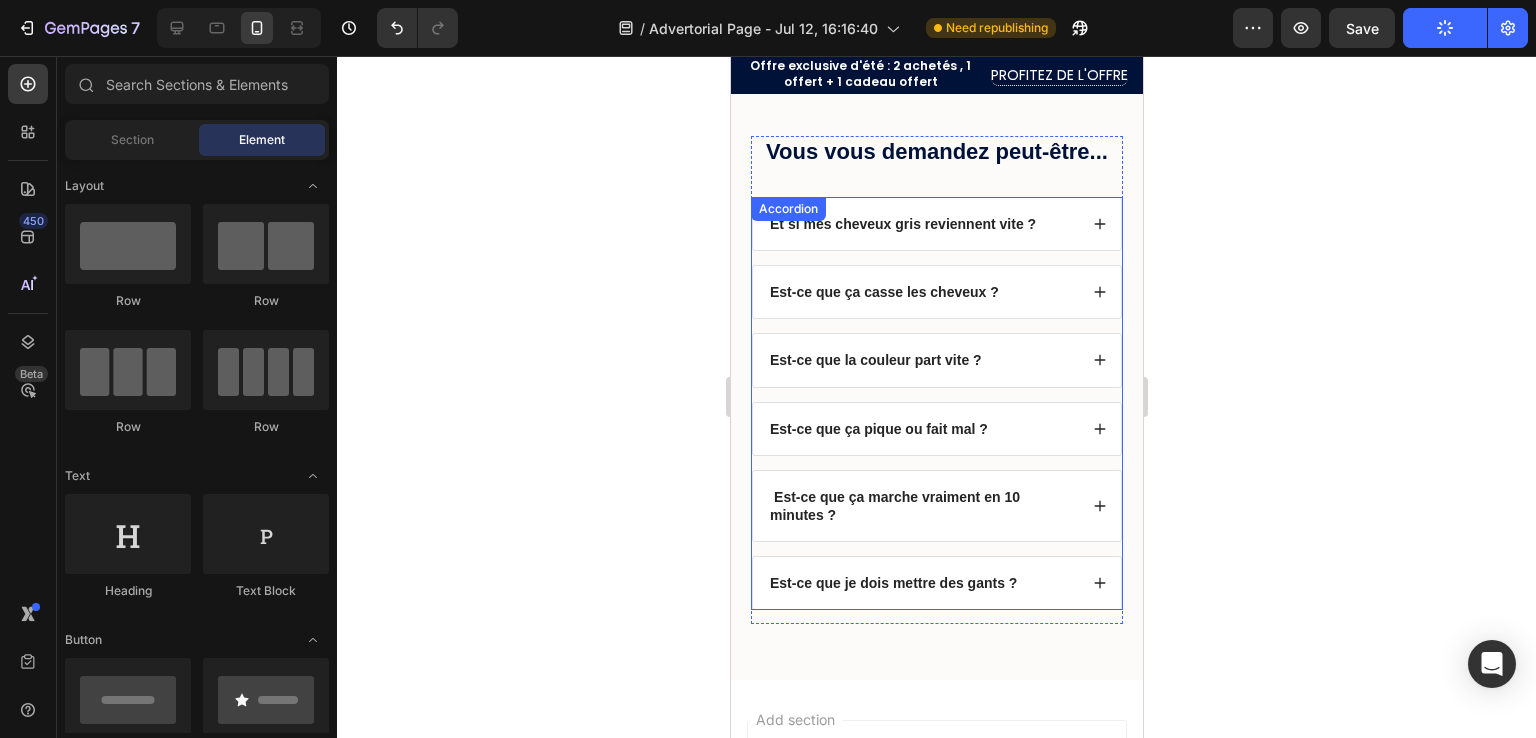 scroll, scrollTop: 6900, scrollLeft: 0, axis: vertical 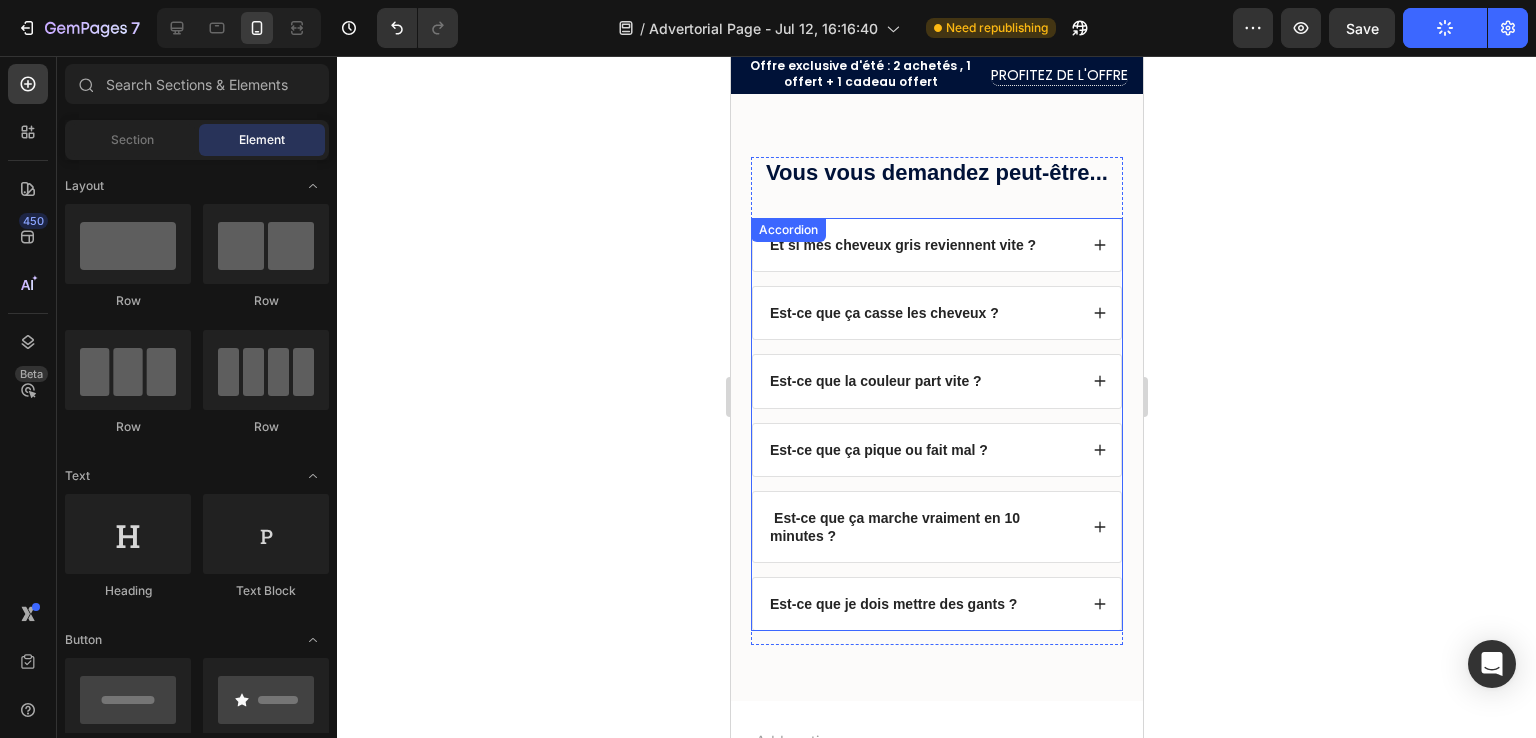 click on "Et si mes cheveux gris reviennent vite ?" at bounding box center [936, 245] 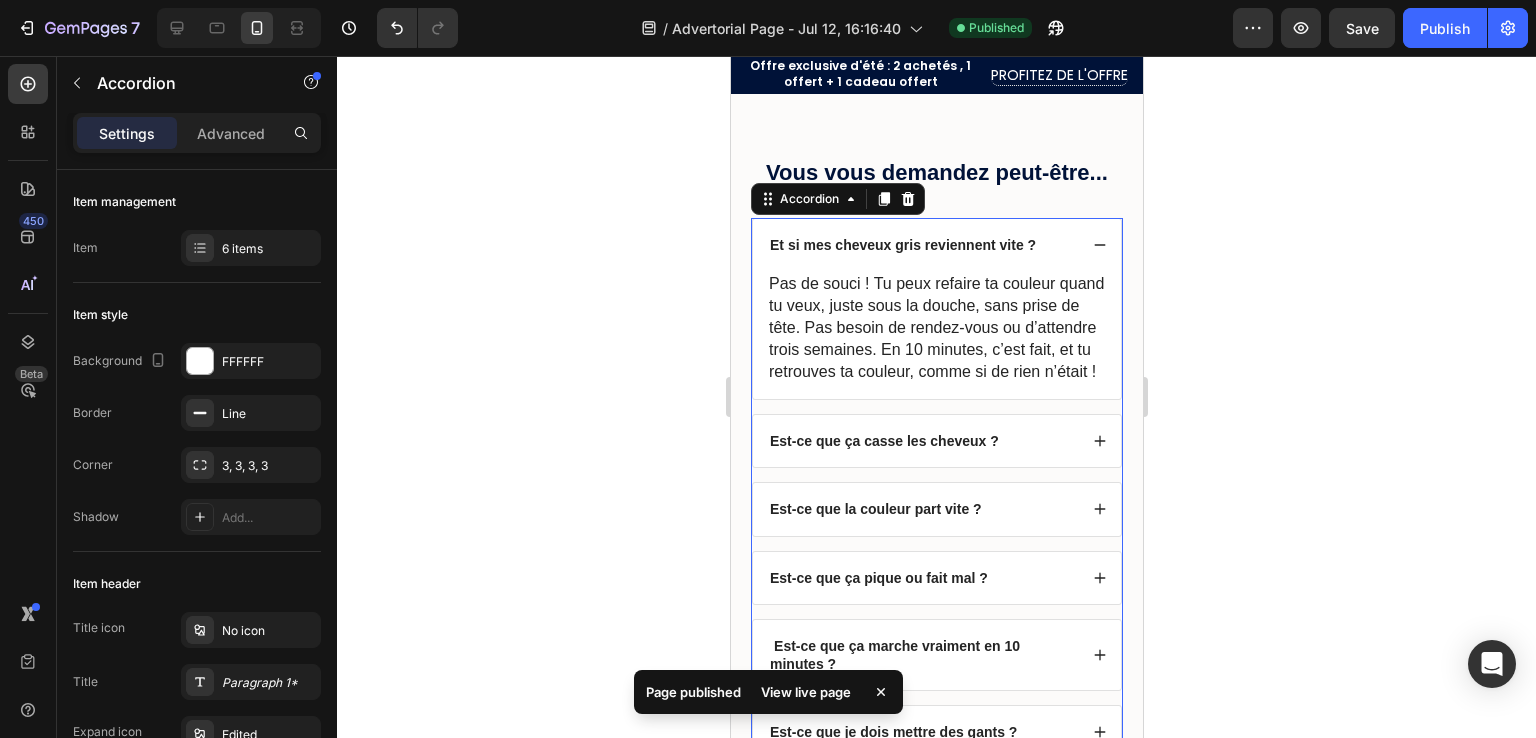 click on "Et si mes cheveux gris reviennent vite ?" at bounding box center [936, 245] 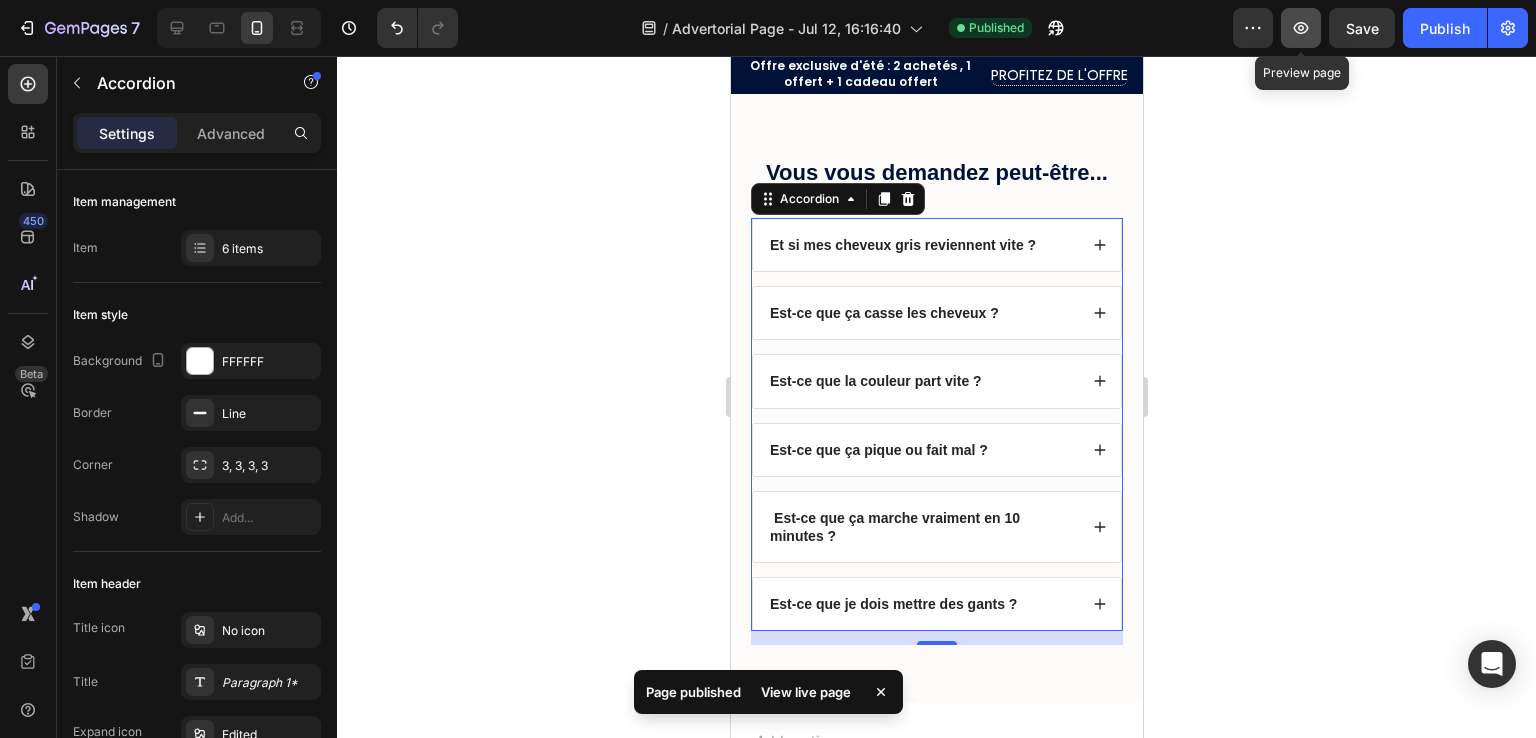 click 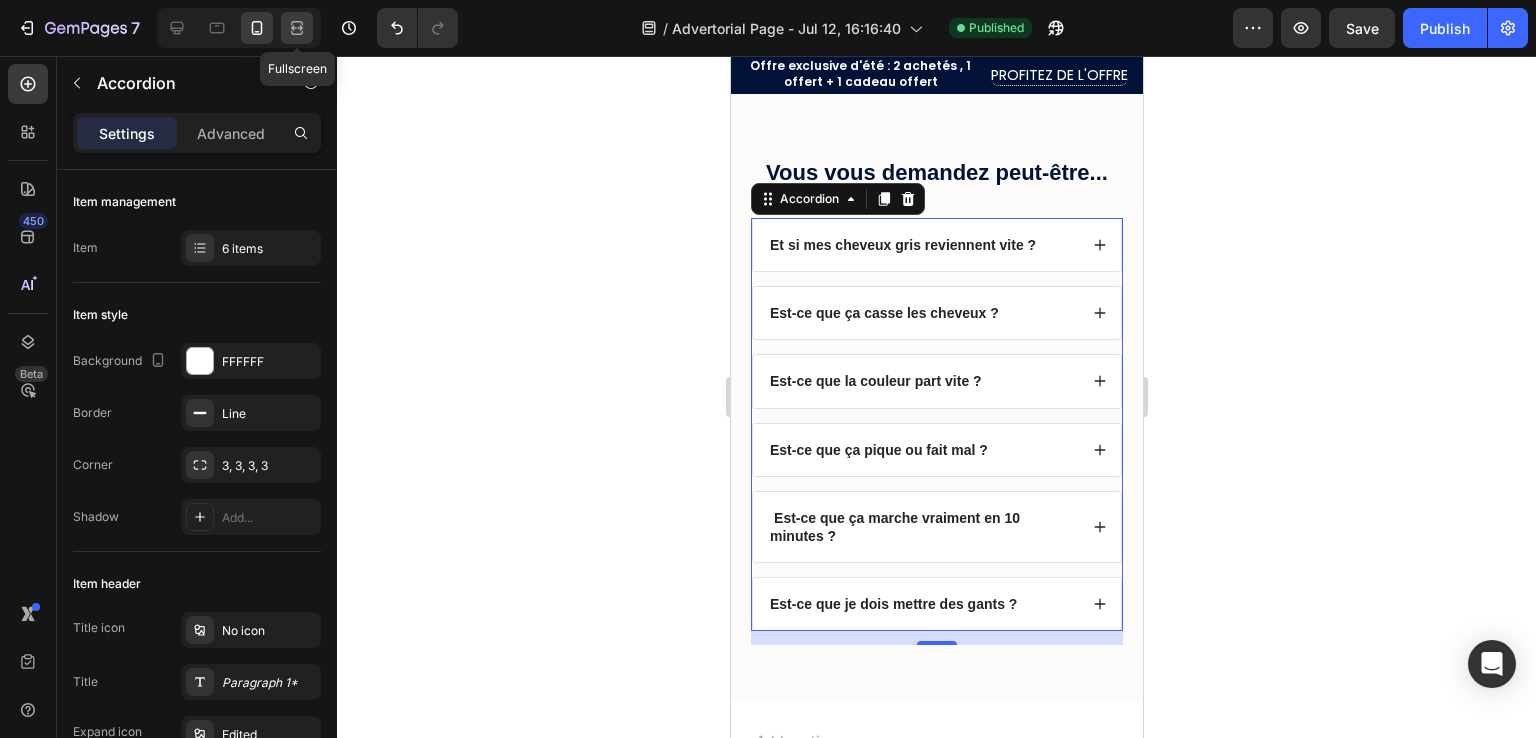 click 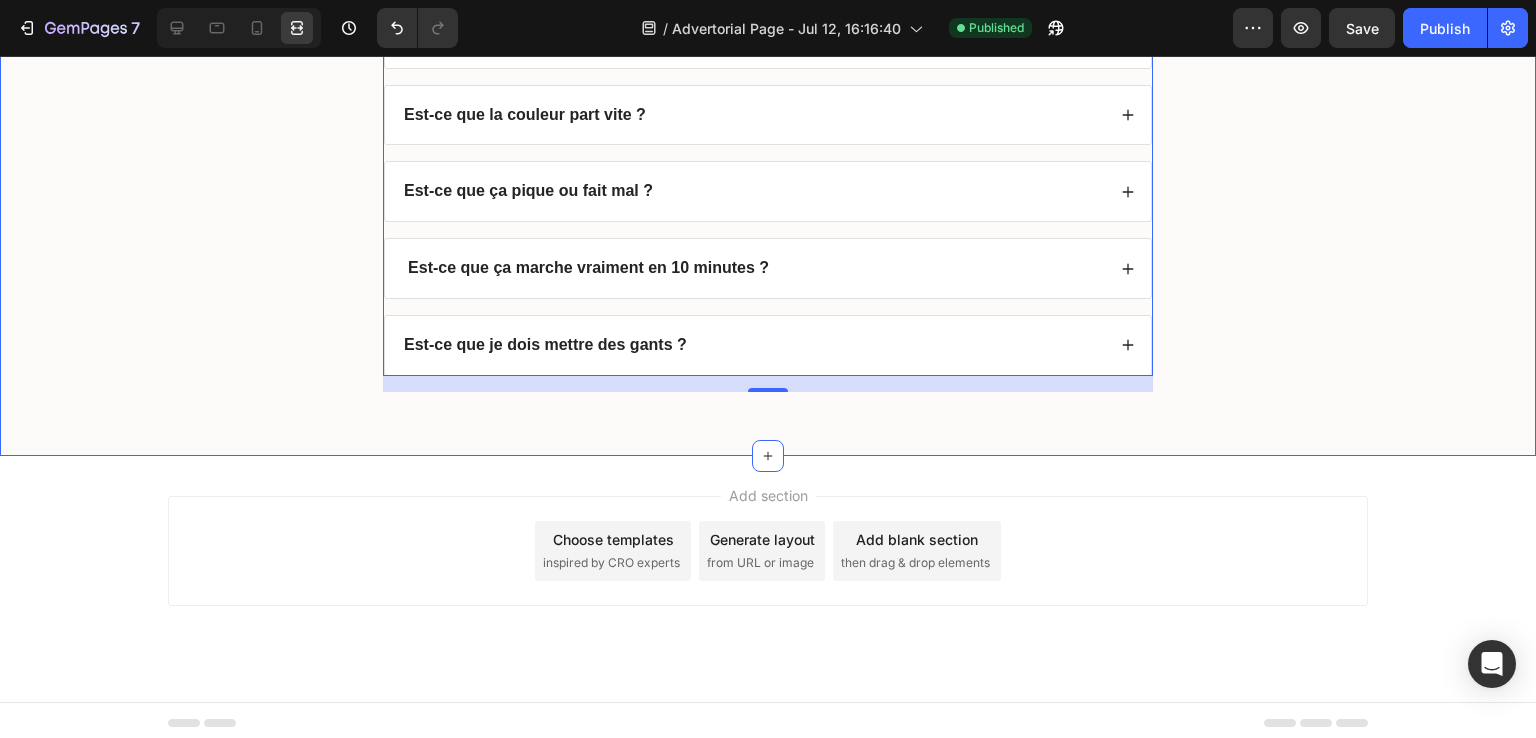 scroll, scrollTop: 6644, scrollLeft: 0, axis: vertical 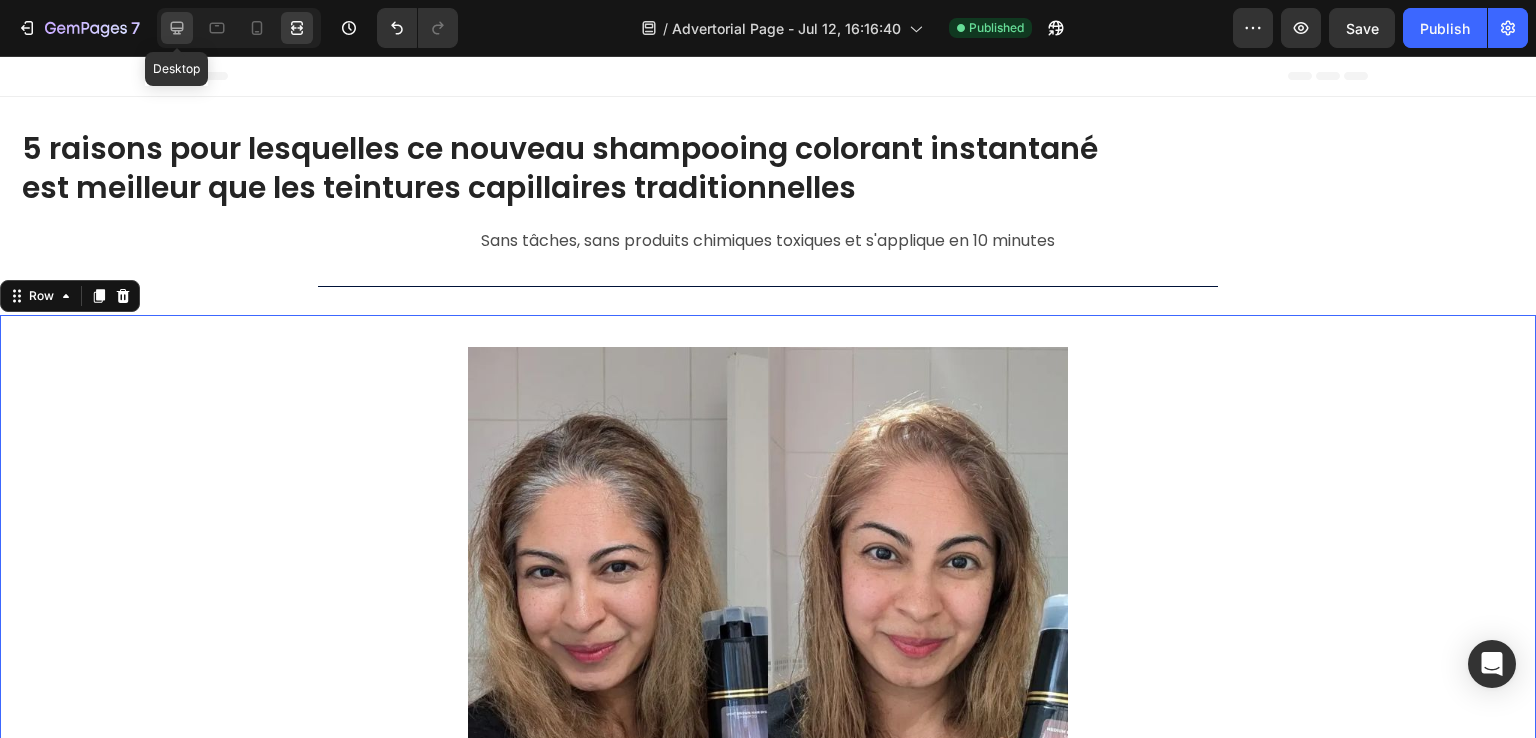 click 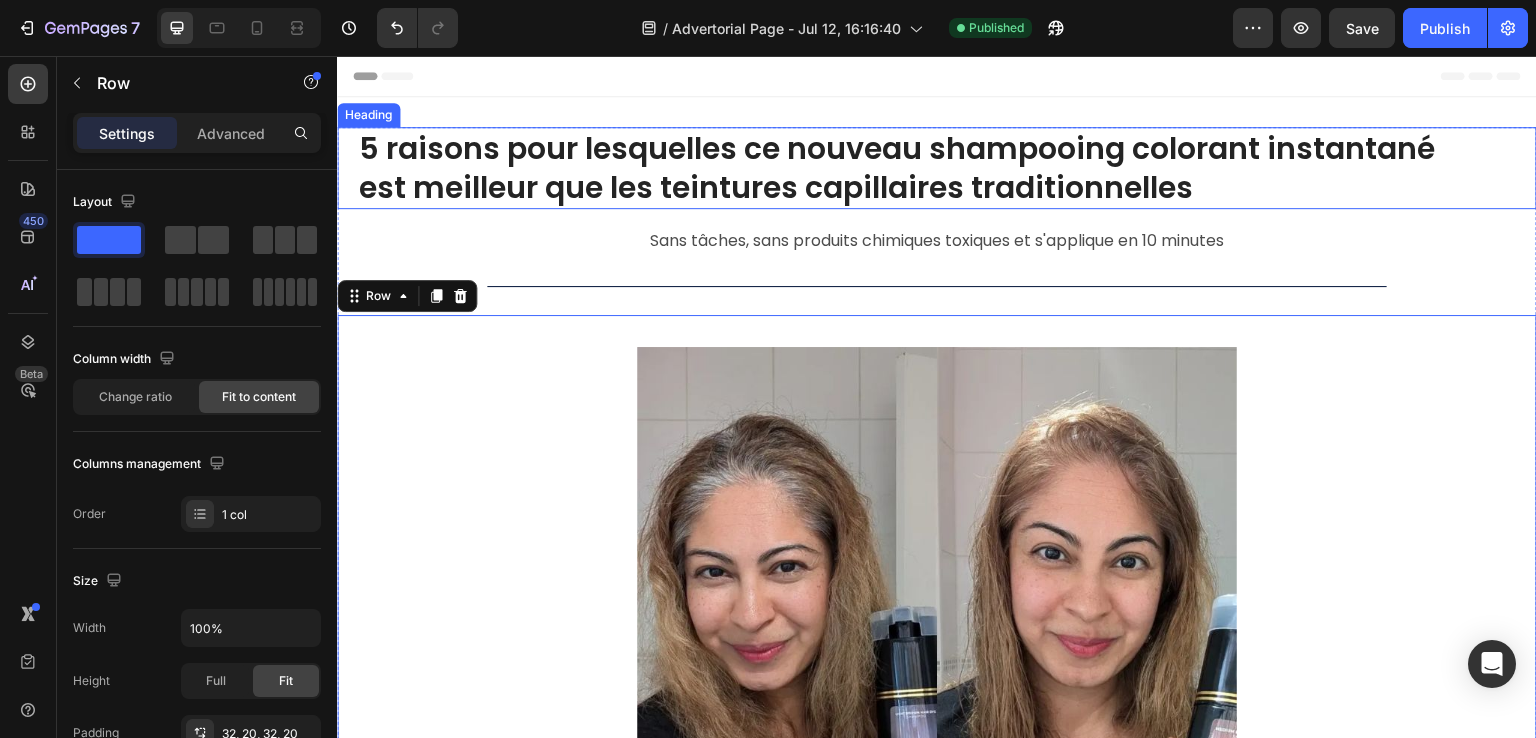 click on "5 raisons pour lesquelles ce nouveau shampooing colorant instantané  est meilleur que les teintures capillaires traditionnelles" at bounding box center (937, 168) 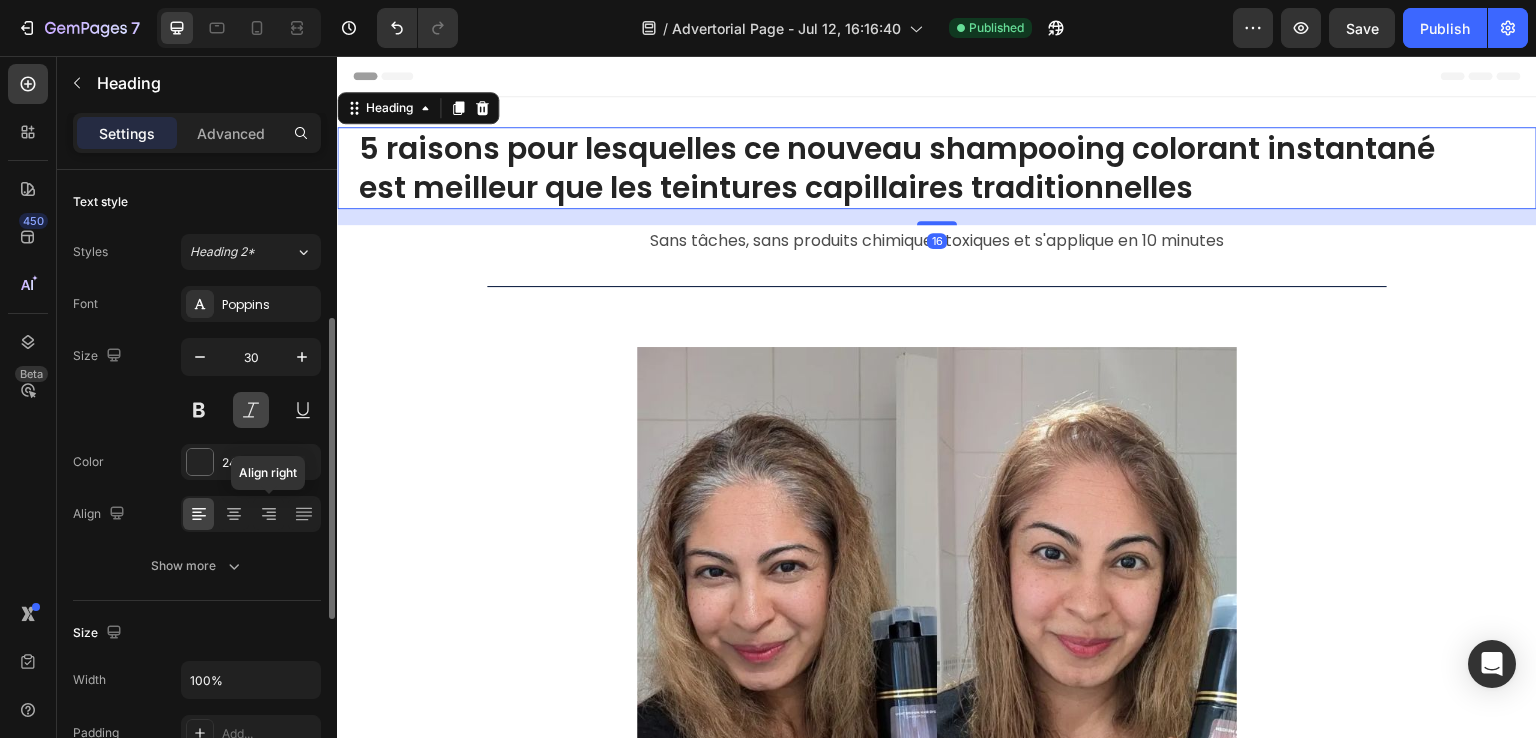 scroll, scrollTop: 200, scrollLeft: 0, axis: vertical 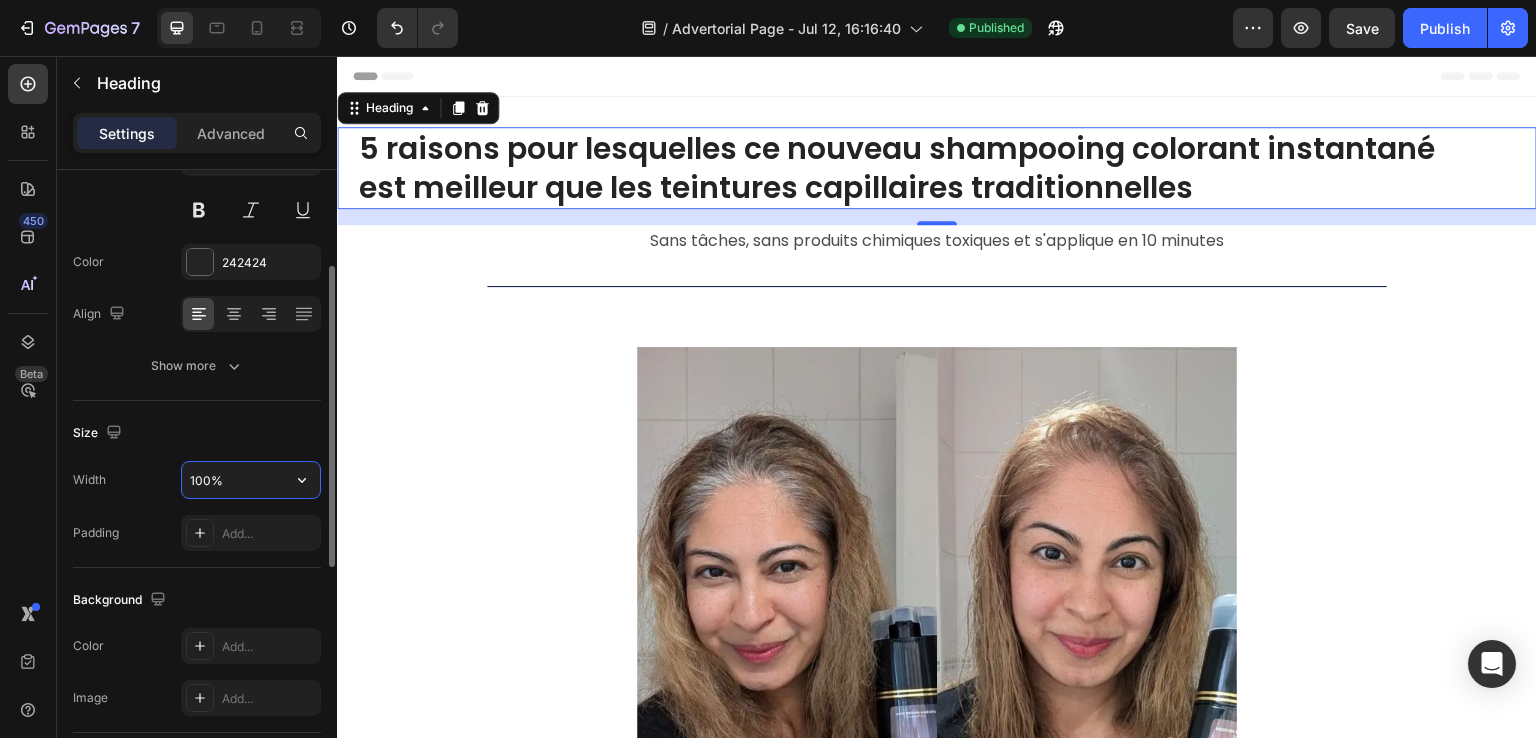 click on "100%" at bounding box center (251, 480) 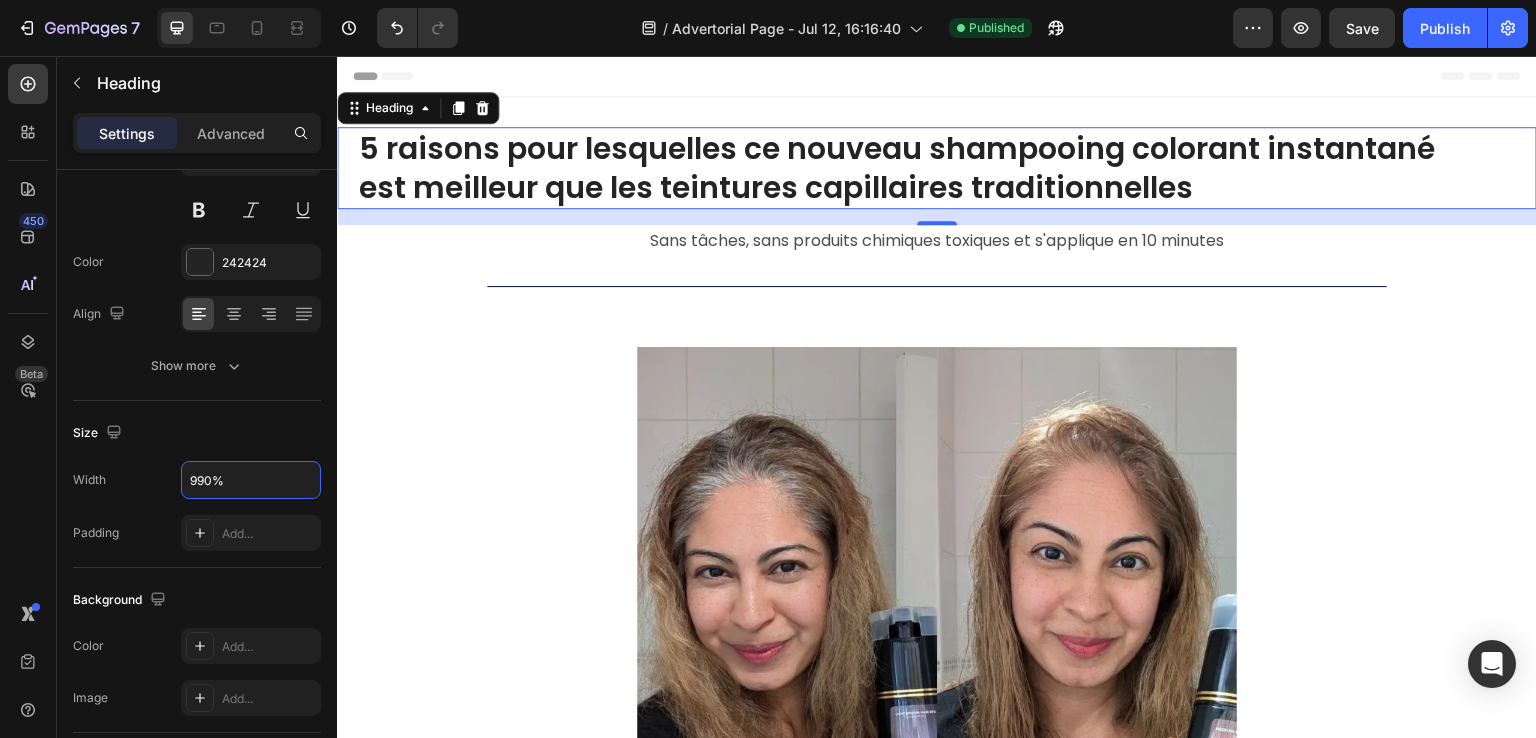 click on "450 Beta" at bounding box center [28, 397] 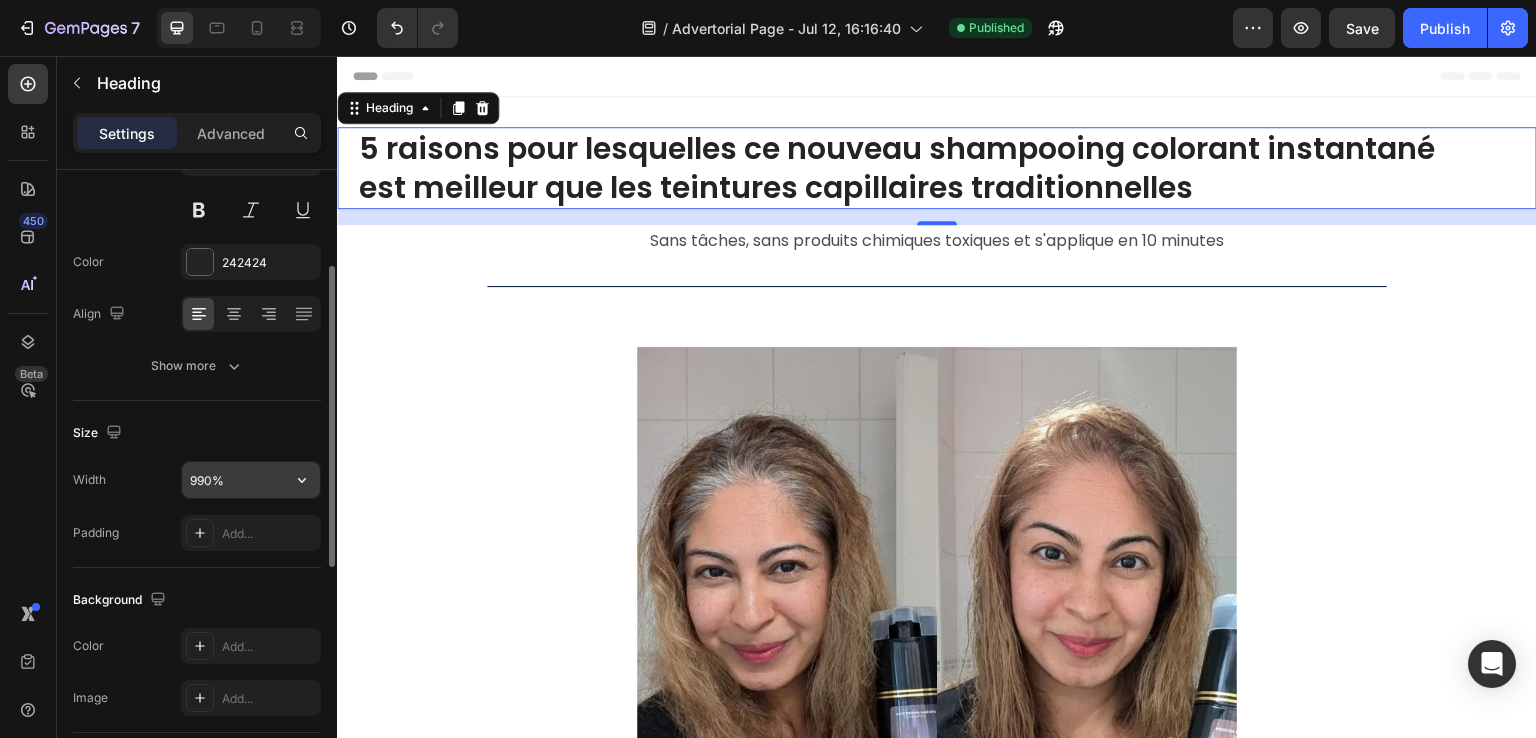 click on "990%" at bounding box center (251, 480) 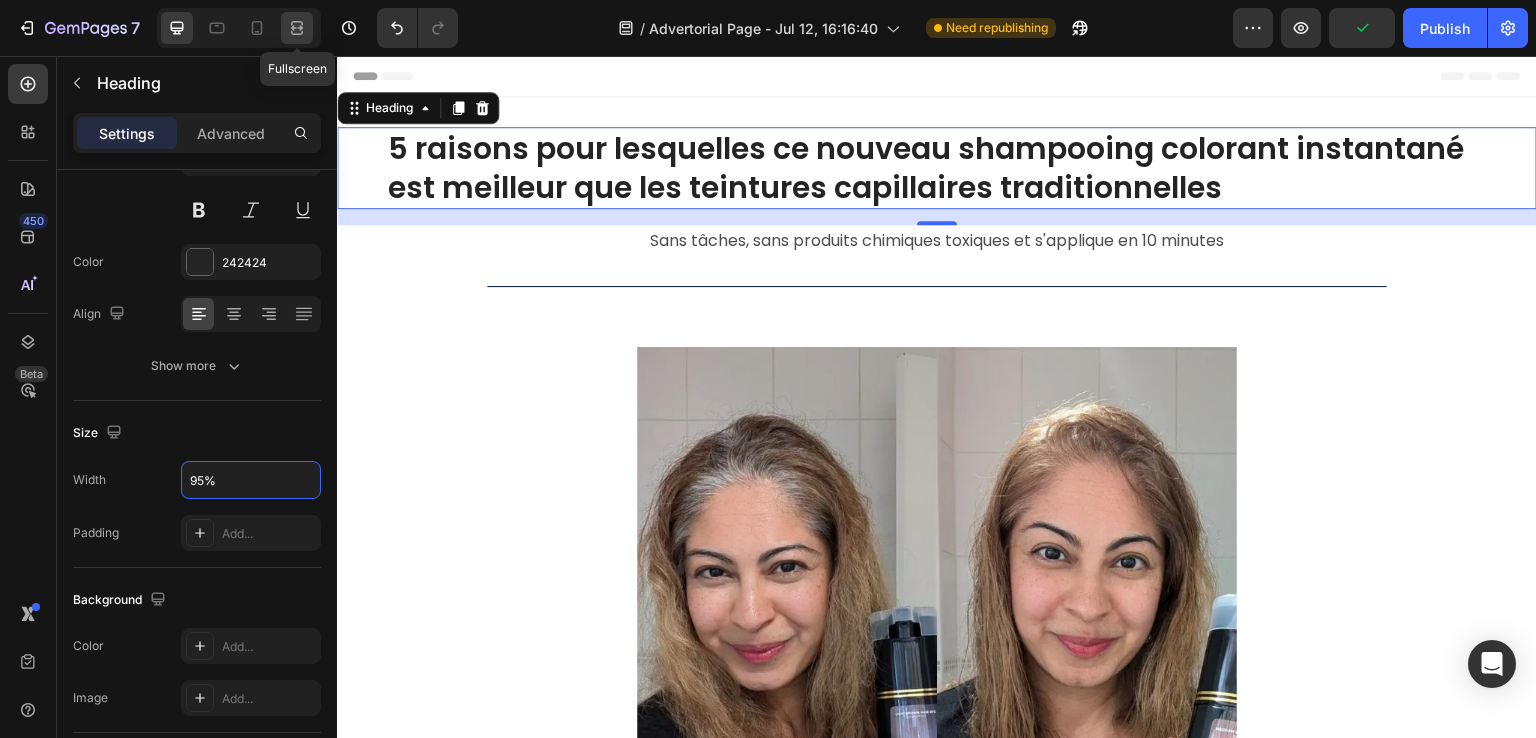 click 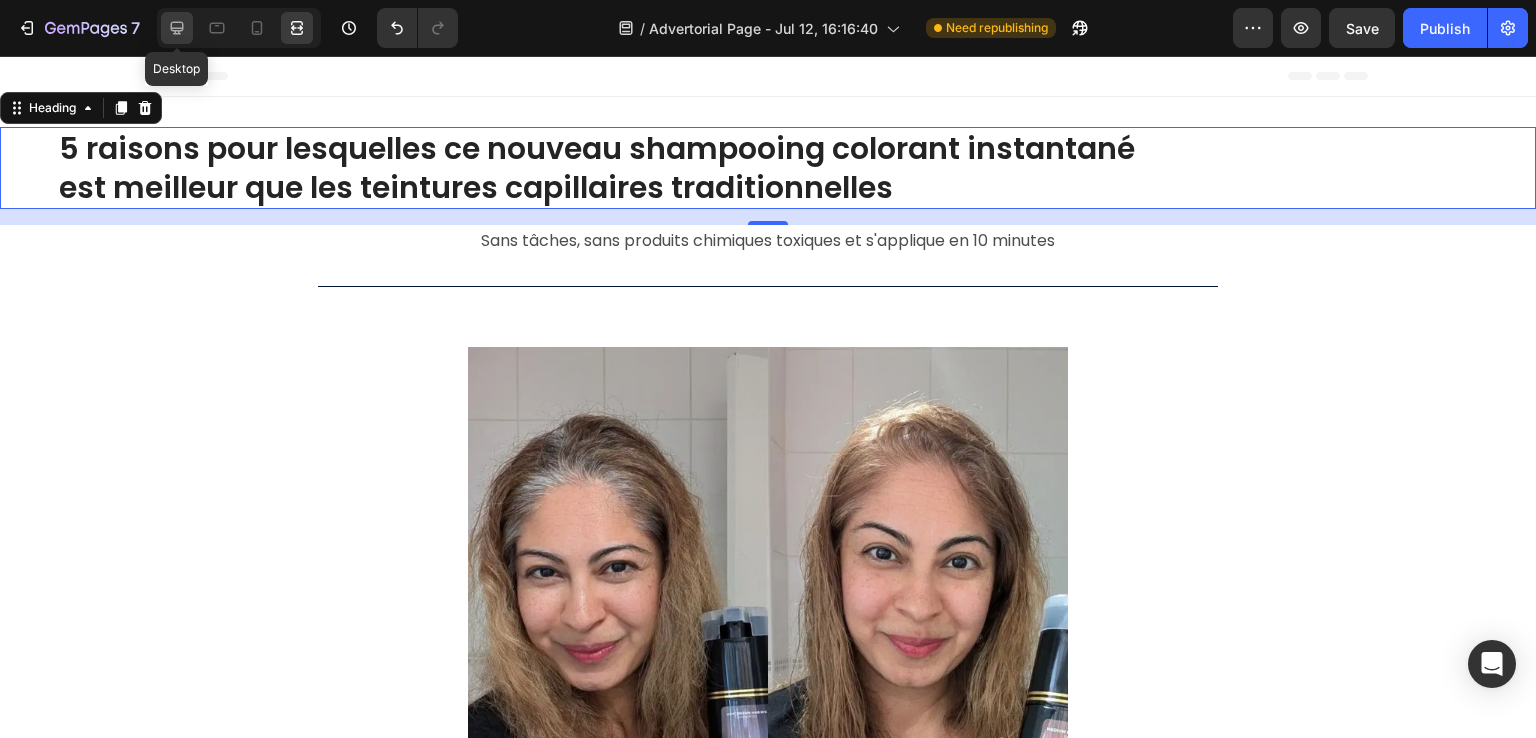 click 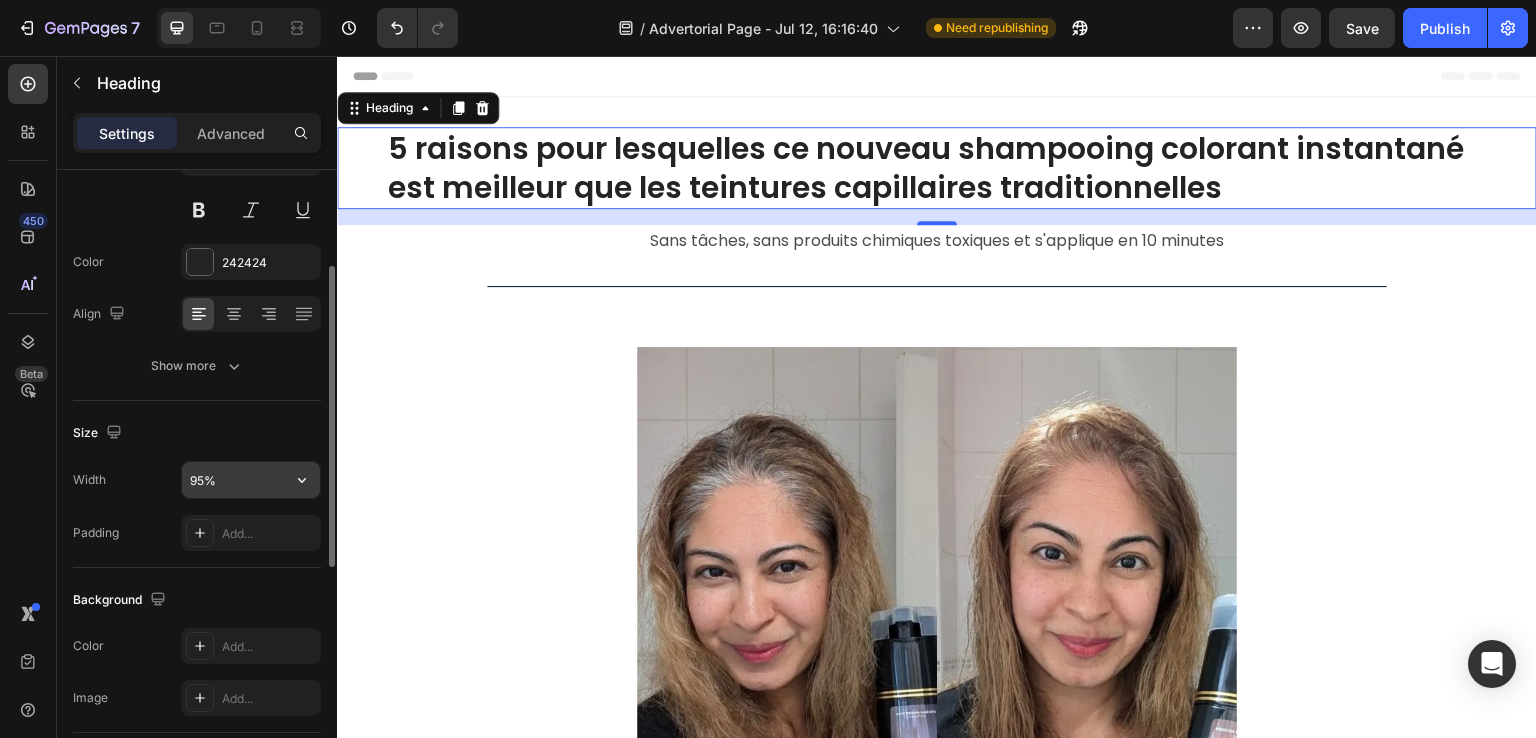 click on "95%" at bounding box center (251, 480) 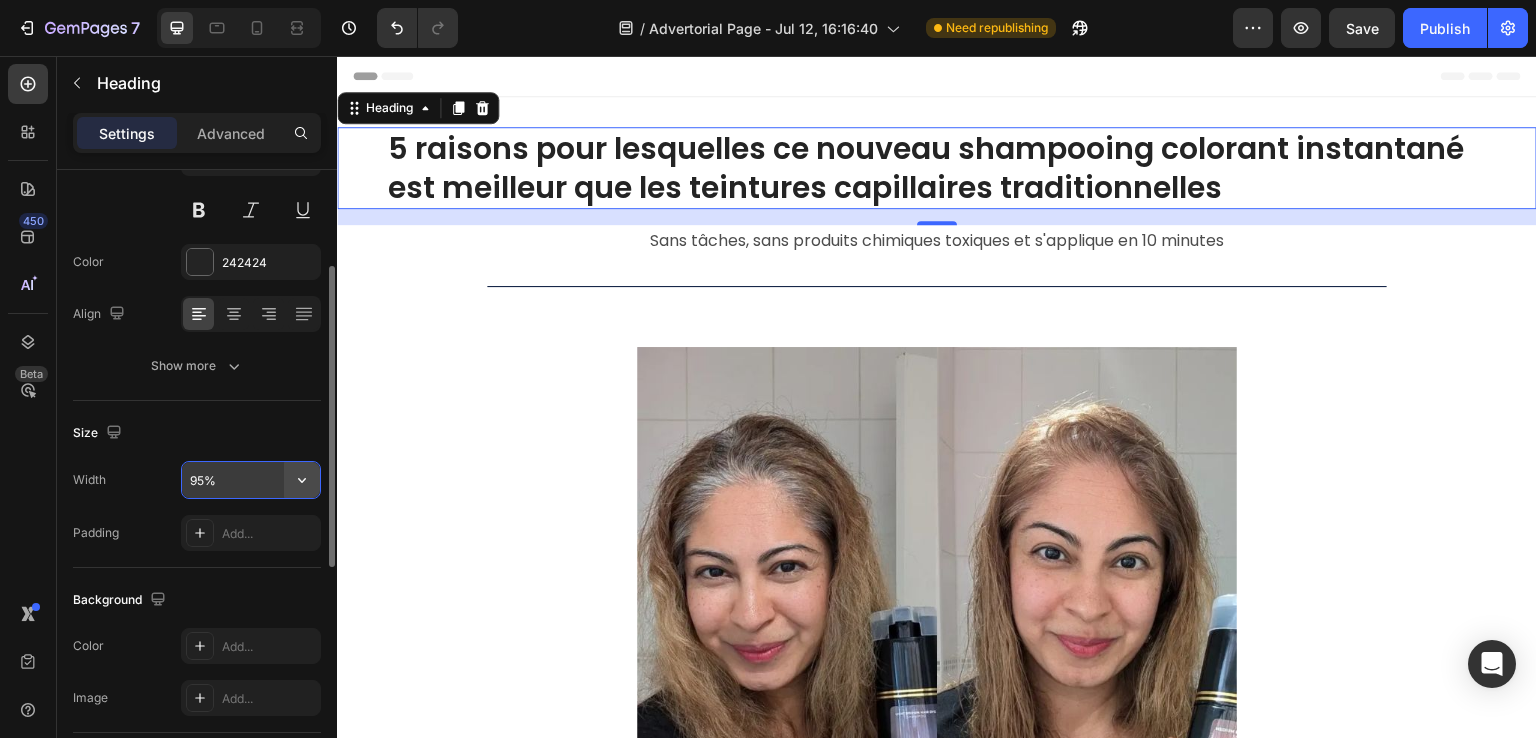 click 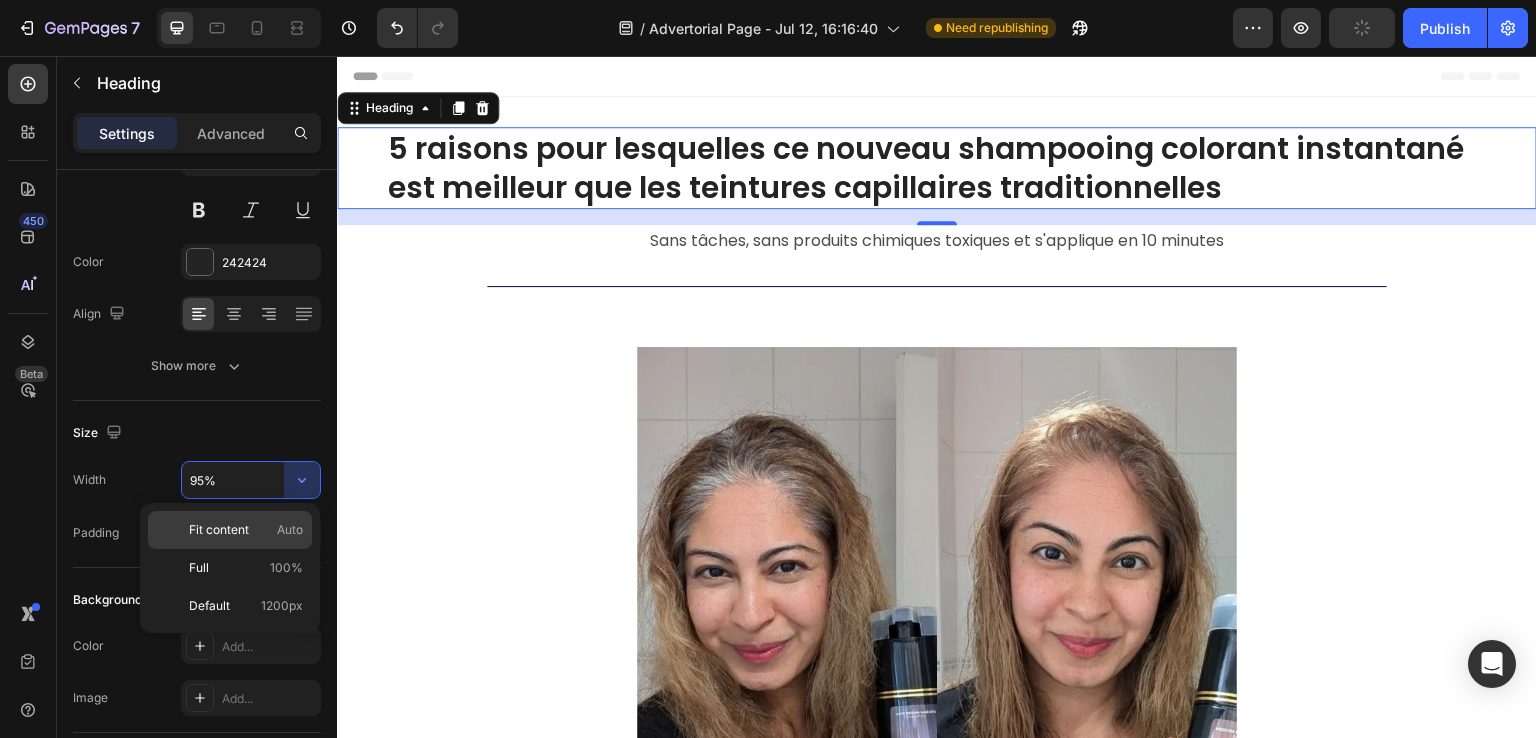 click on "Fit content Auto" at bounding box center (246, 530) 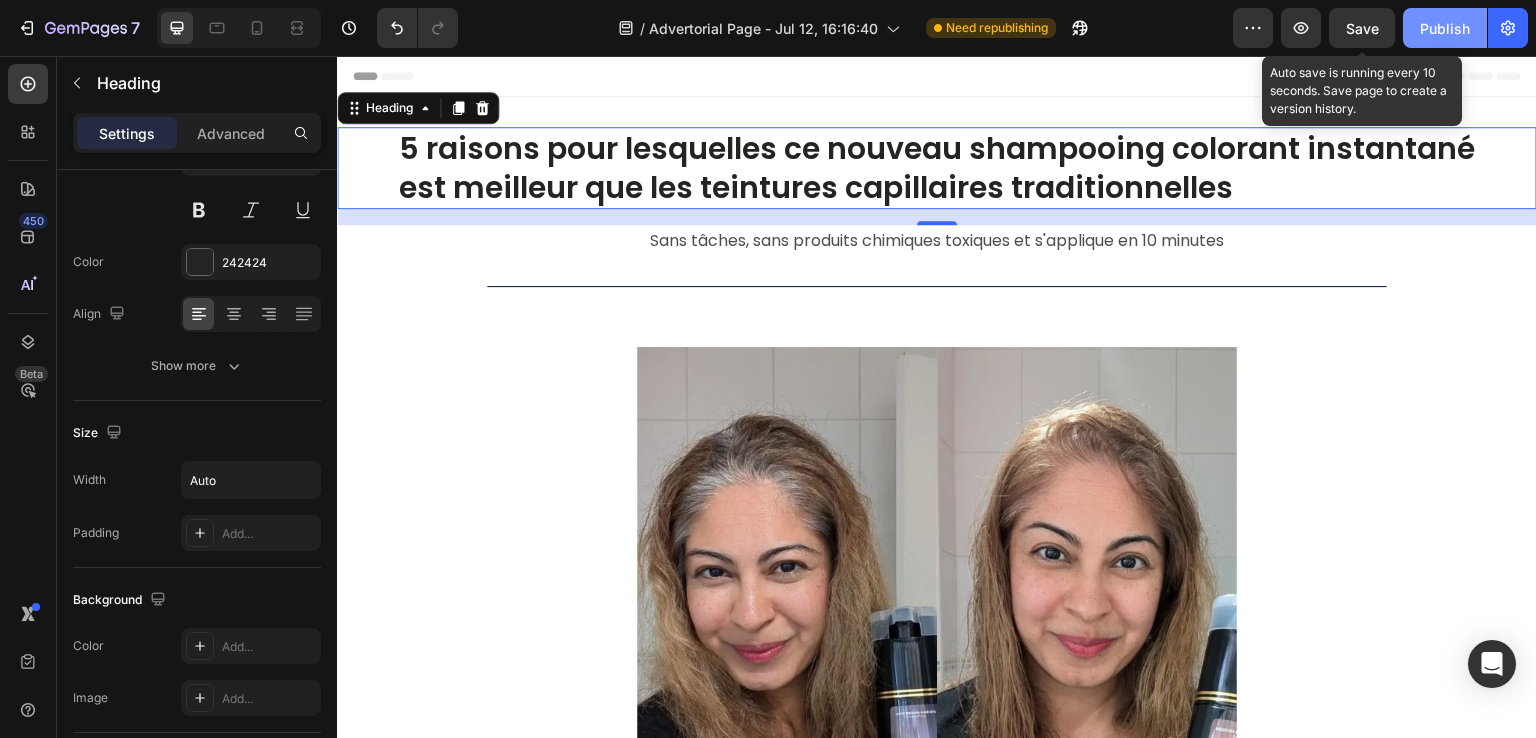 click on "Save" at bounding box center (1362, 28) 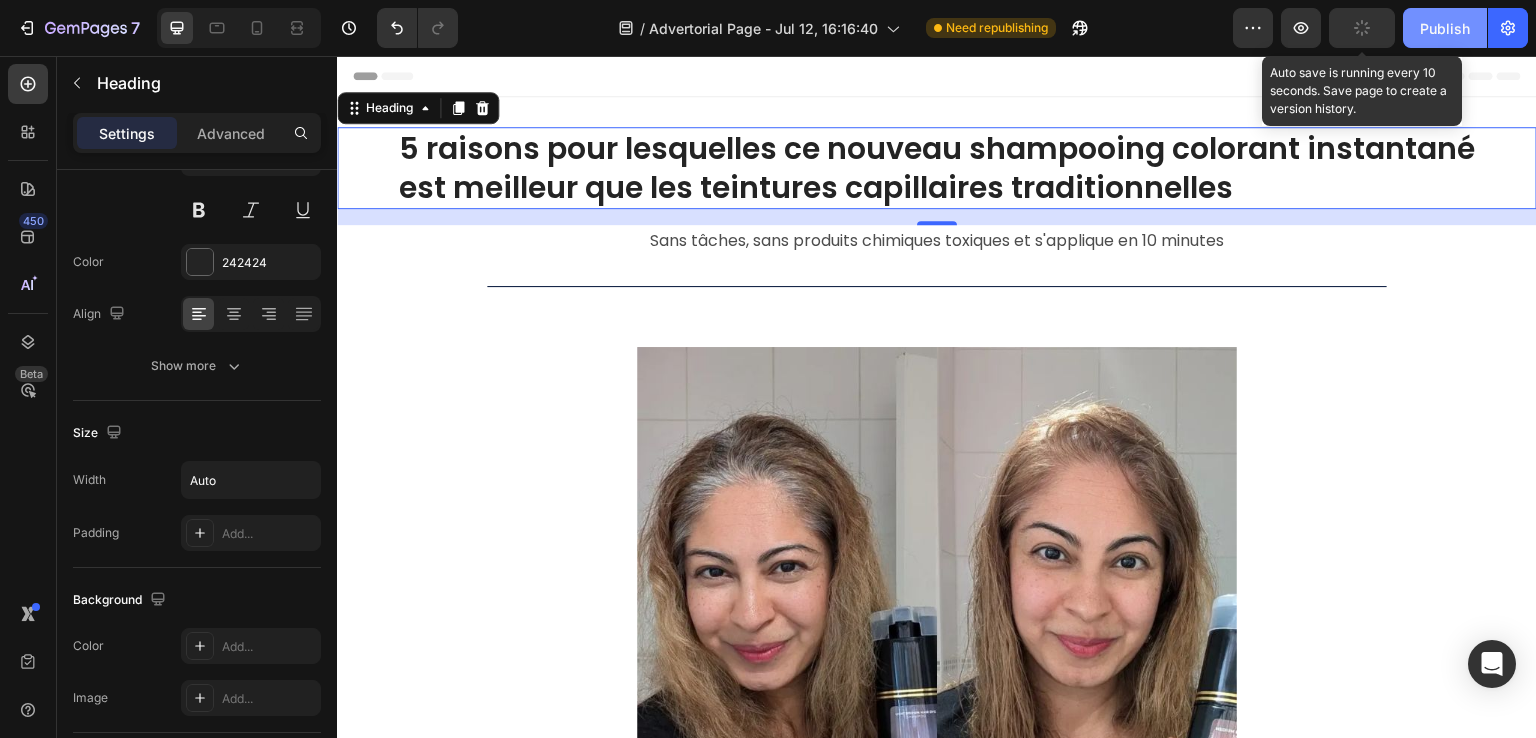 click on "Publish" at bounding box center (1445, 28) 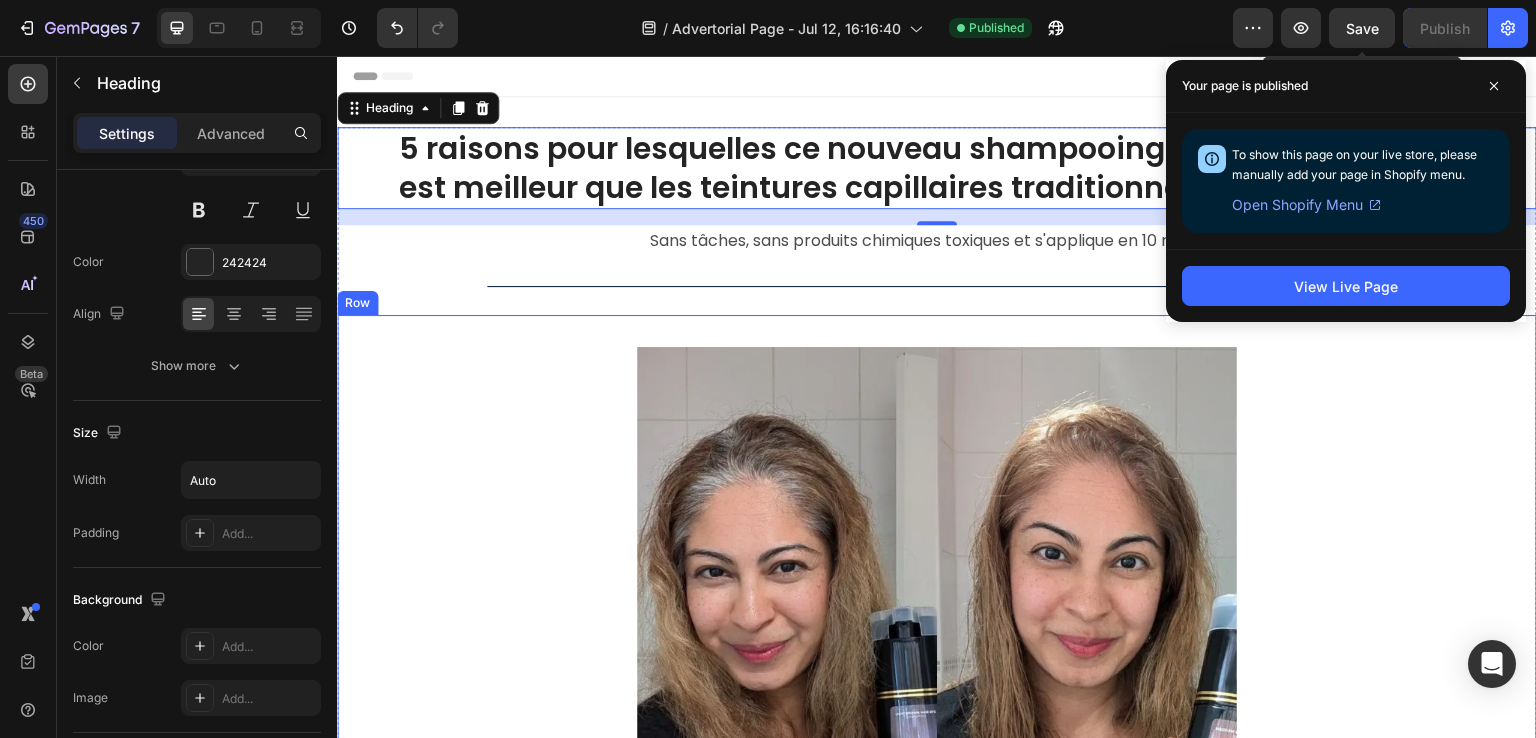 click on "Image 1.Résultats instantanés en 10 minutes Heading Pas besoin d'attendre, le shampooing Softeint est efficace dès sa sortie de la boîte. Appliquez-le uniformément sur les cheveux secs, attendez 10 minutes et lavez-les. C'est aussi simple que cela. Text Block Row" at bounding box center (937, 727) 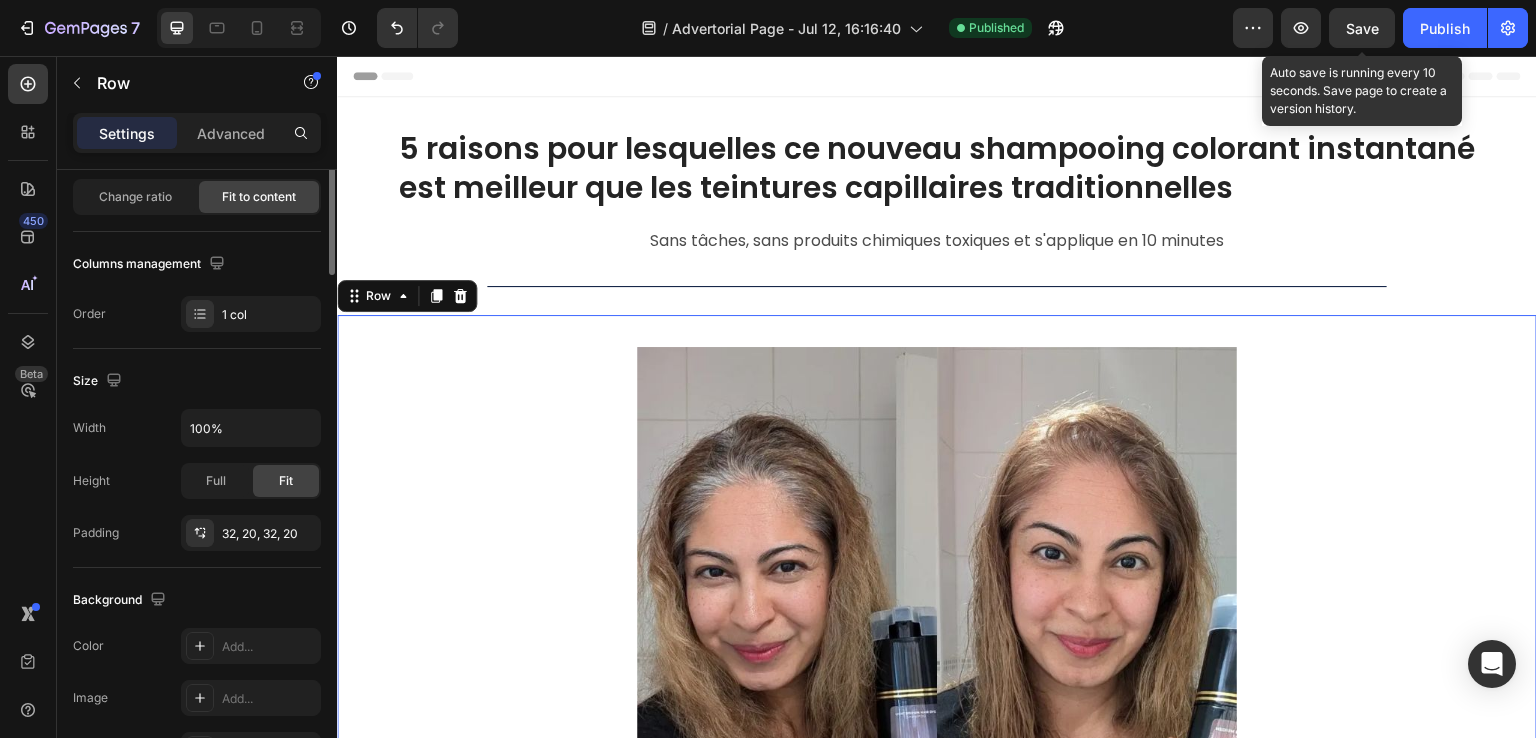 scroll, scrollTop: 0, scrollLeft: 0, axis: both 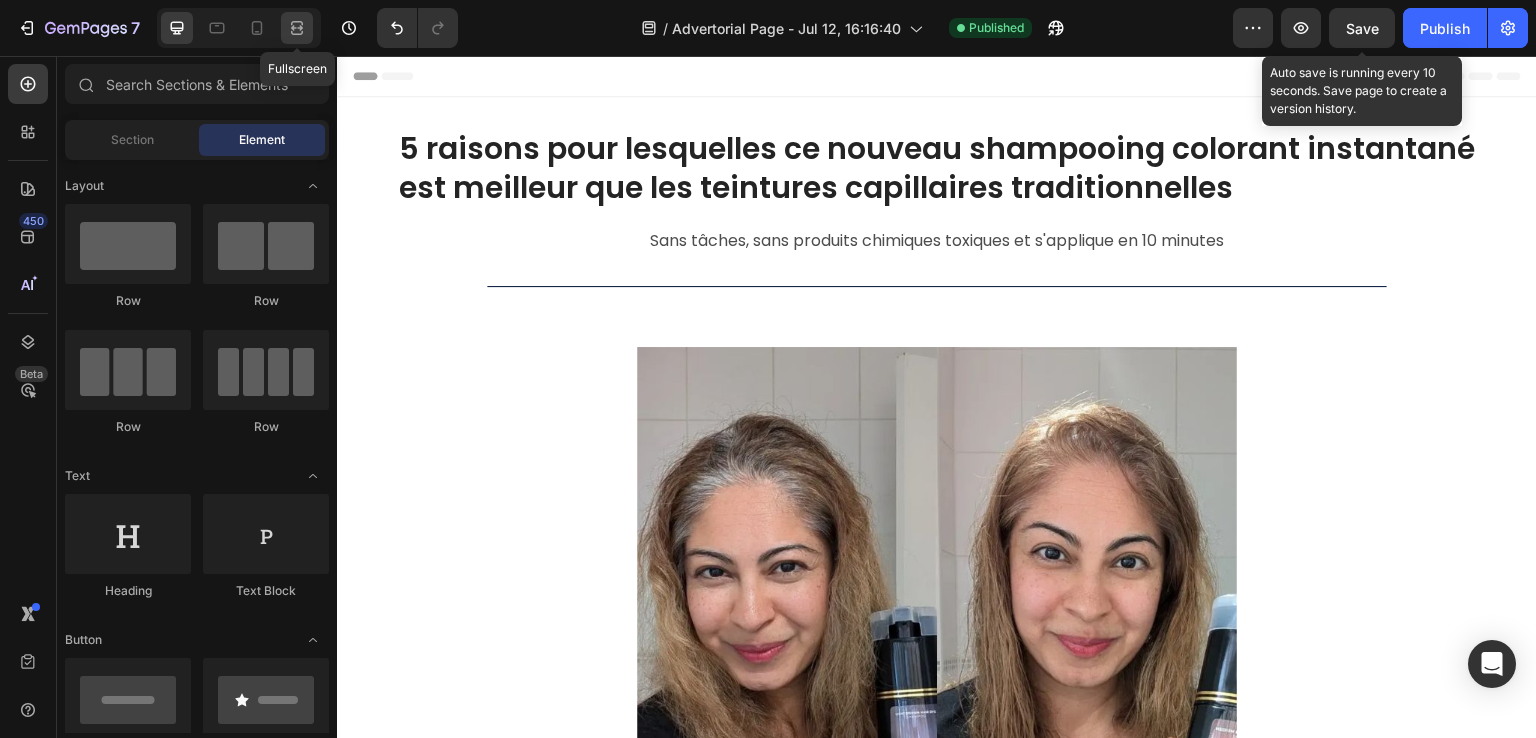 click 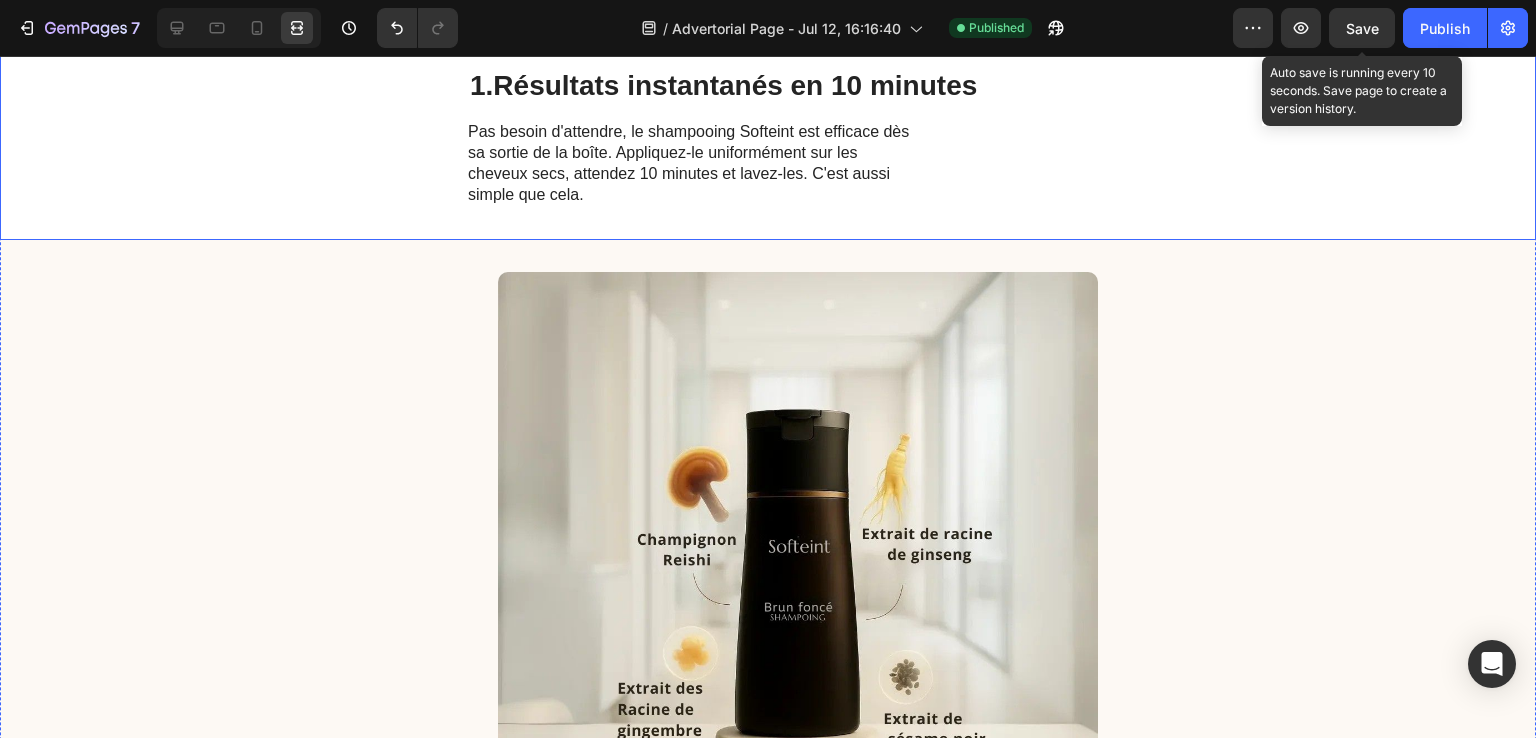 scroll, scrollTop: 1500, scrollLeft: 0, axis: vertical 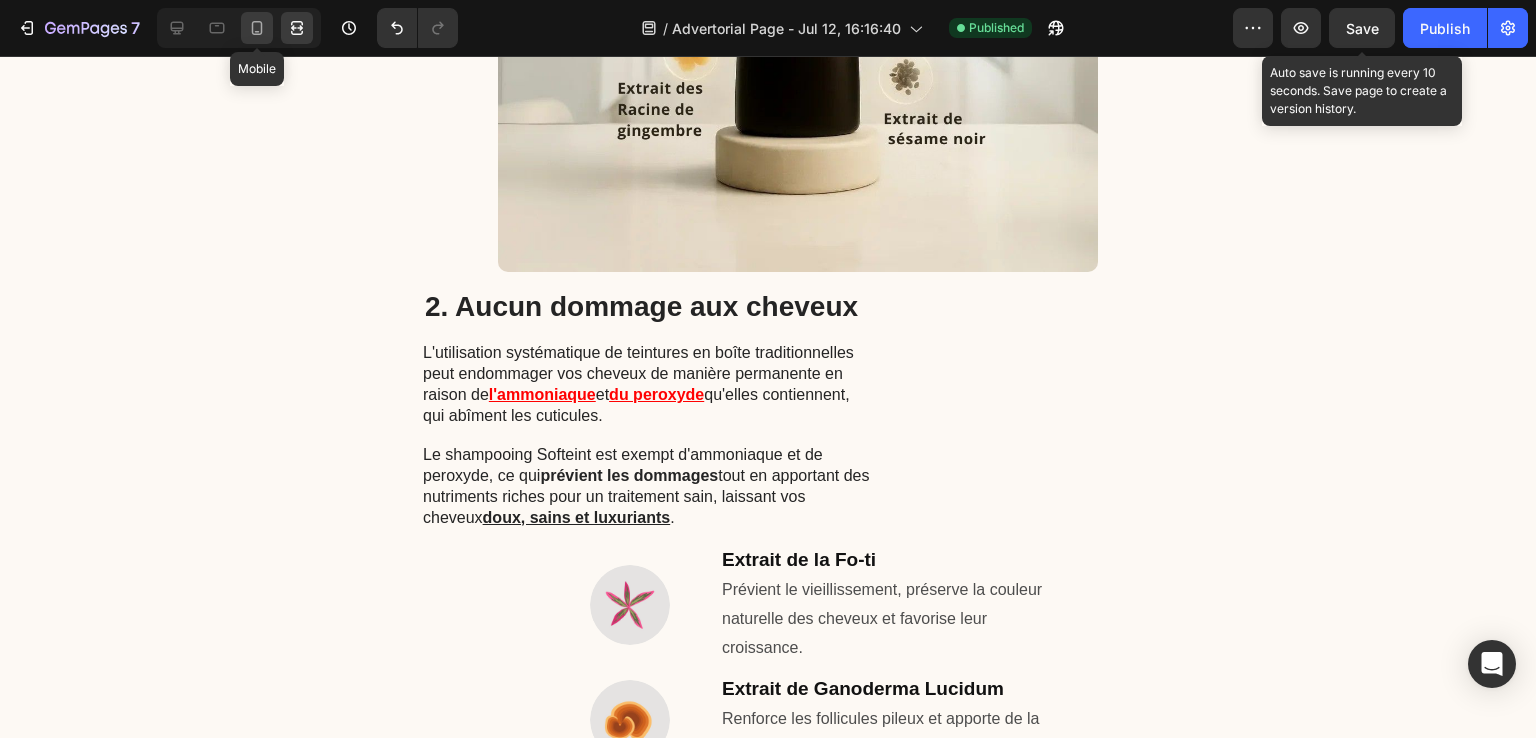 click 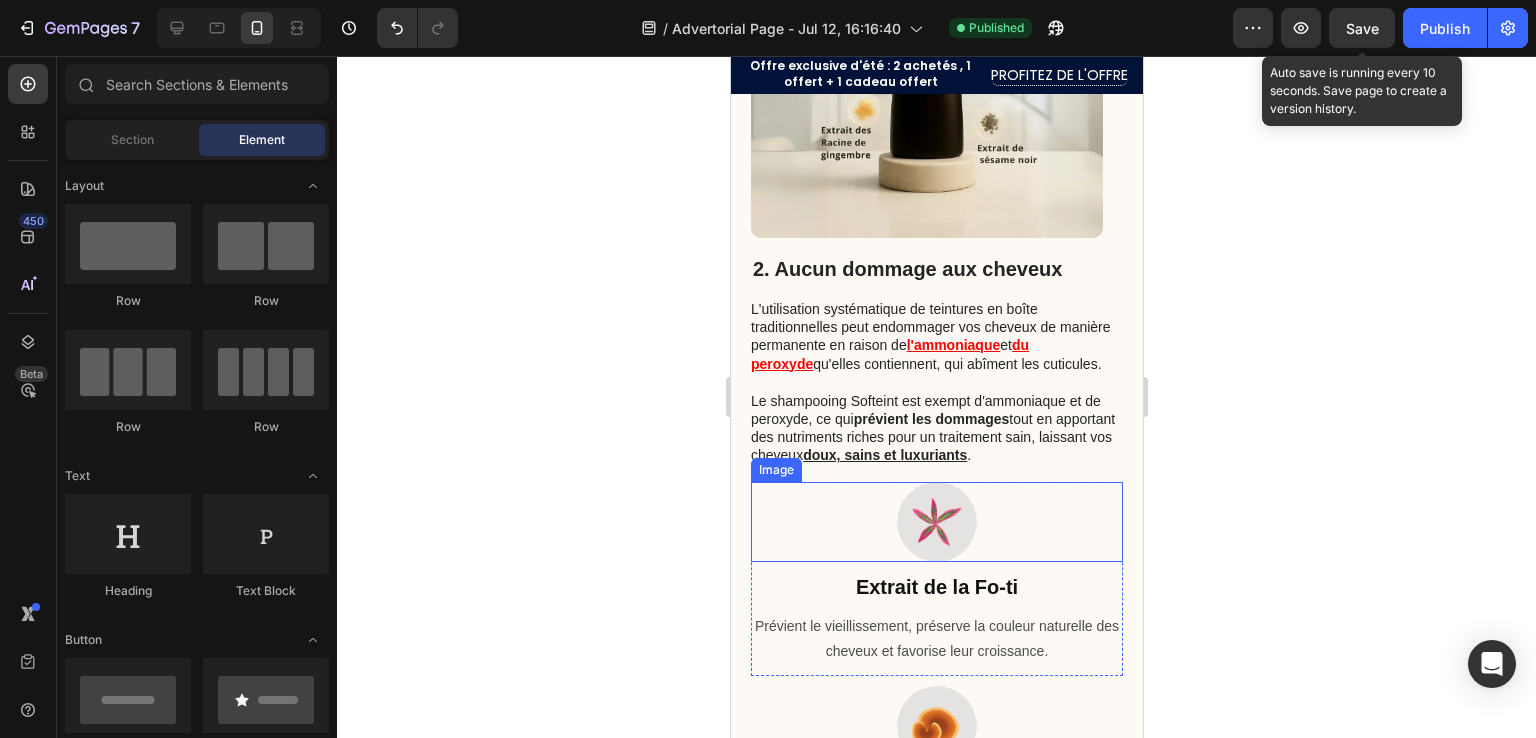 scroll, scrollTop: 1088, scrollLeft: 0, axis: vertical 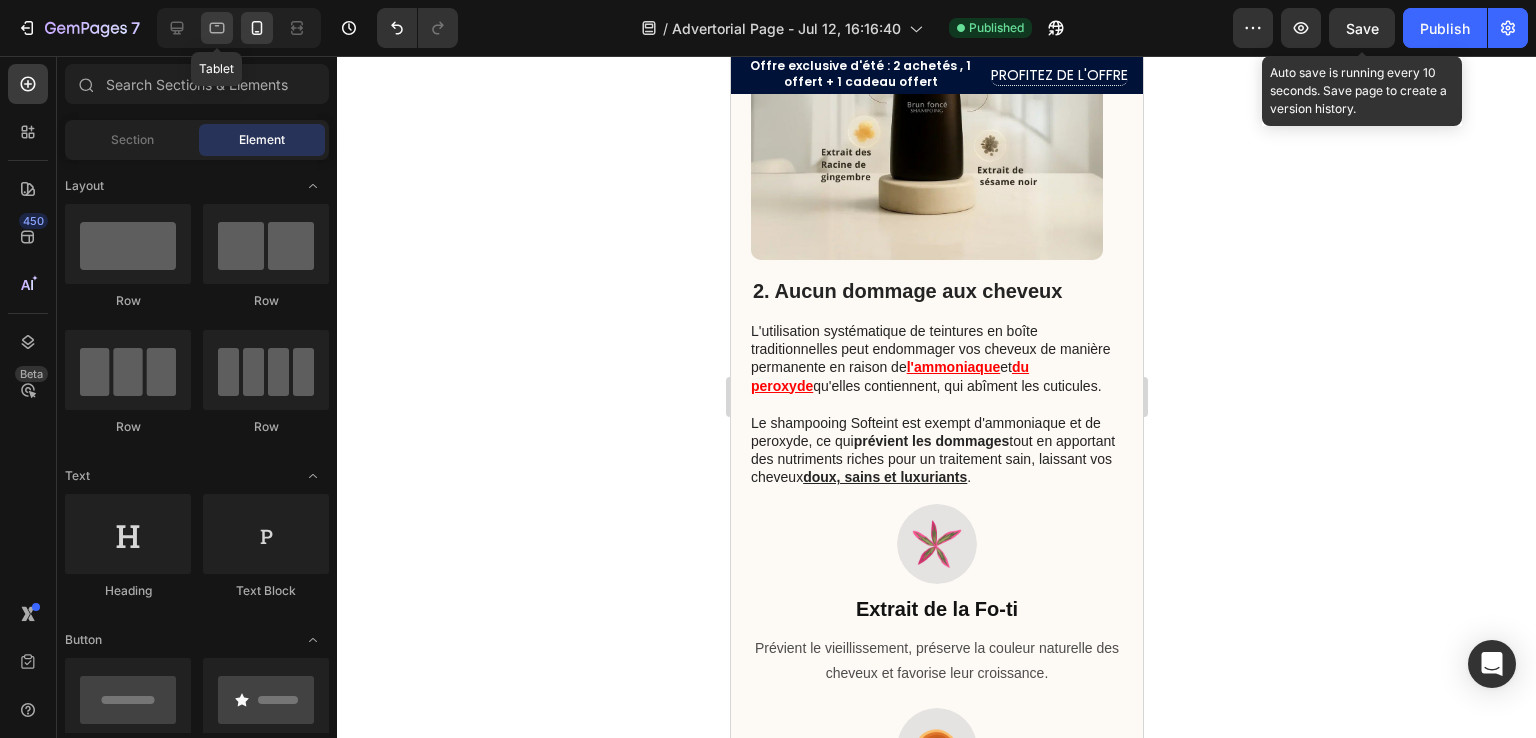 click 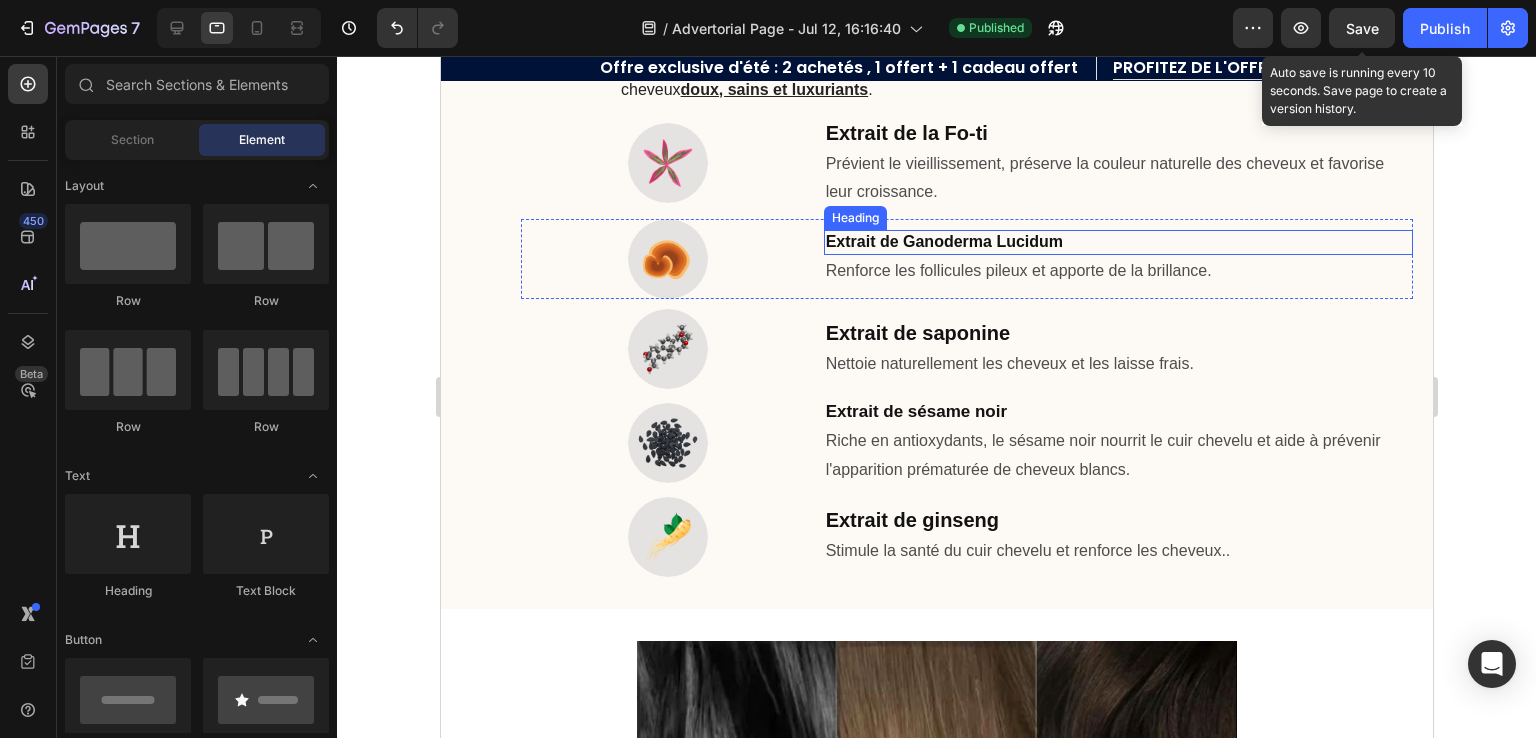 scroll, scrollTop: 1936, scrollLeft: 0, axis: vertical 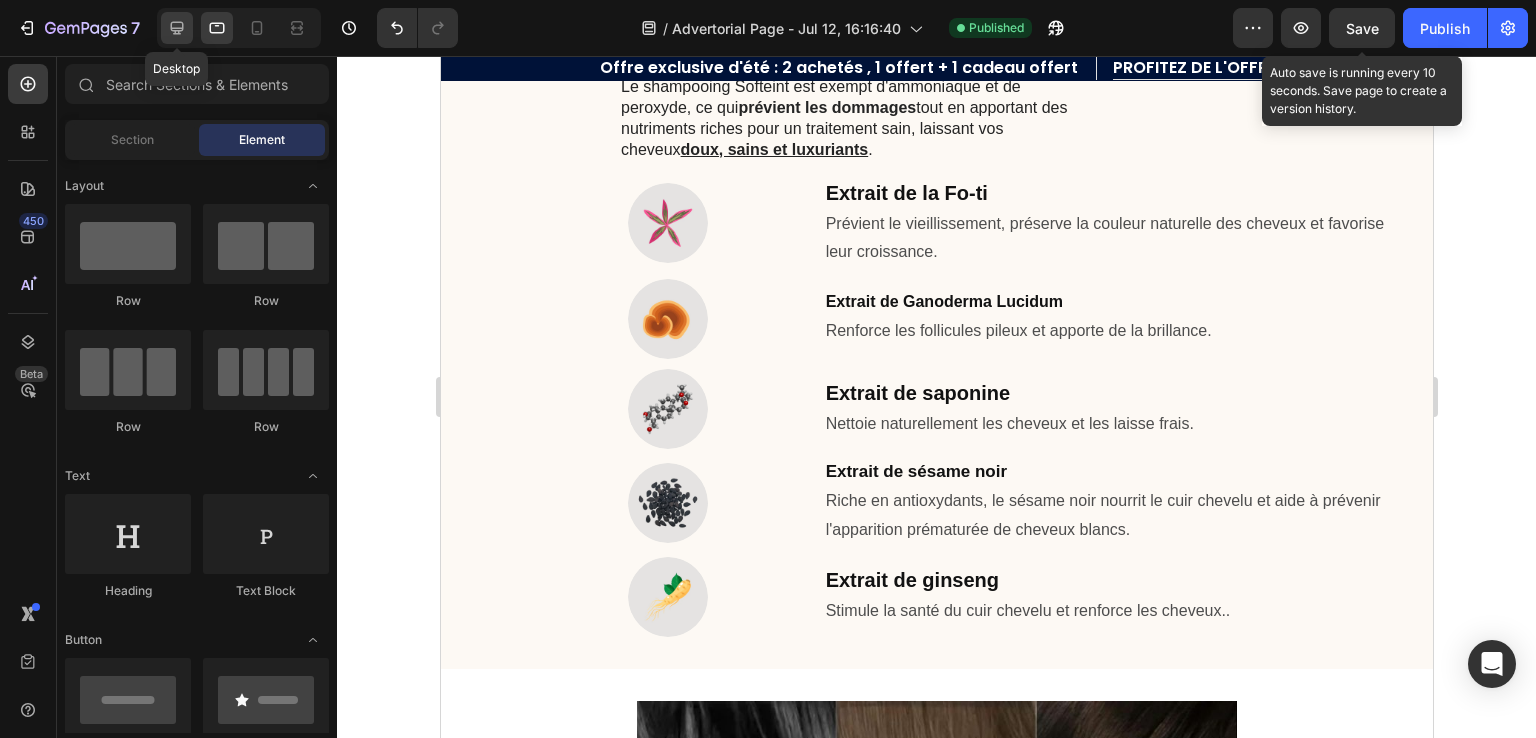 click 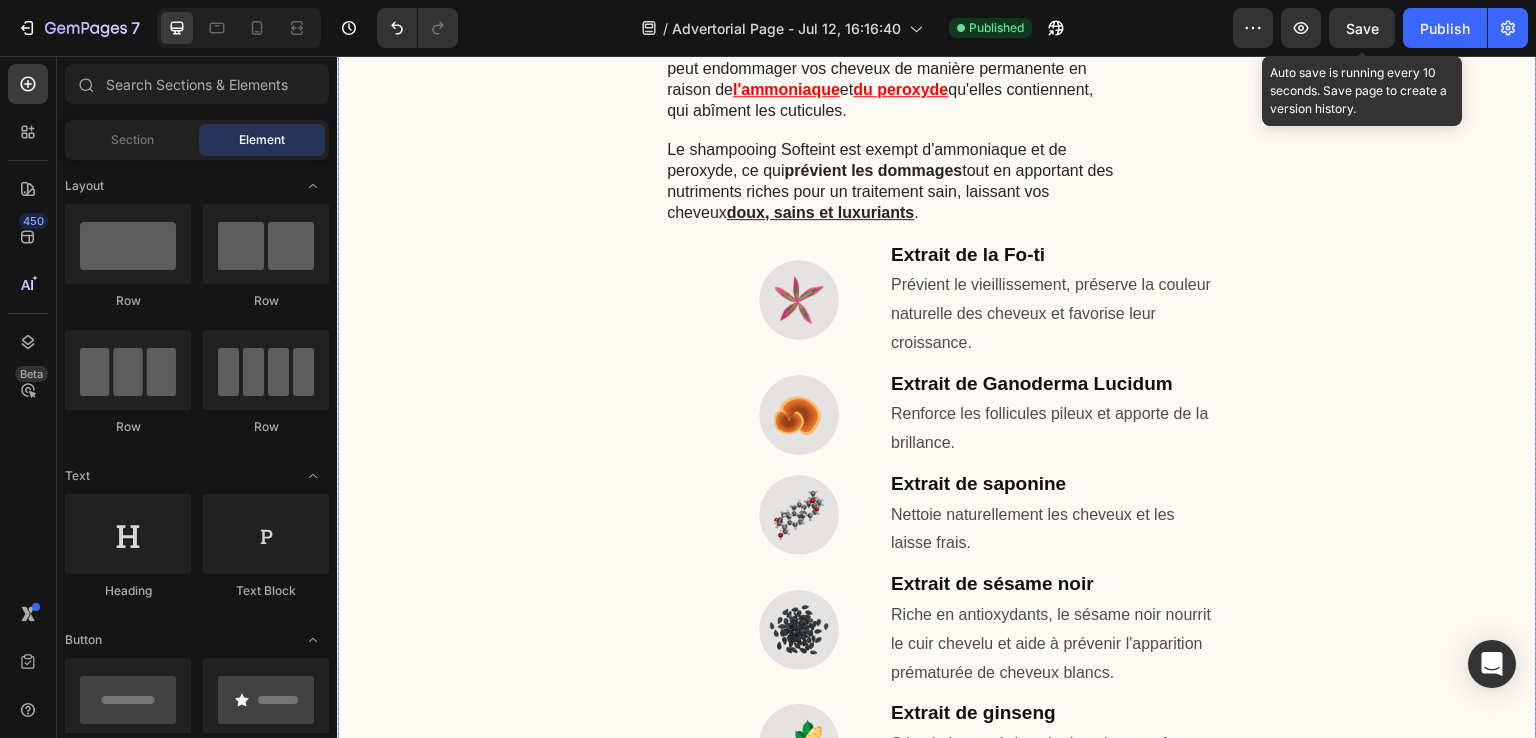 scroll, scrollTop: 1697, scrollLeft: 0, axis: vertical 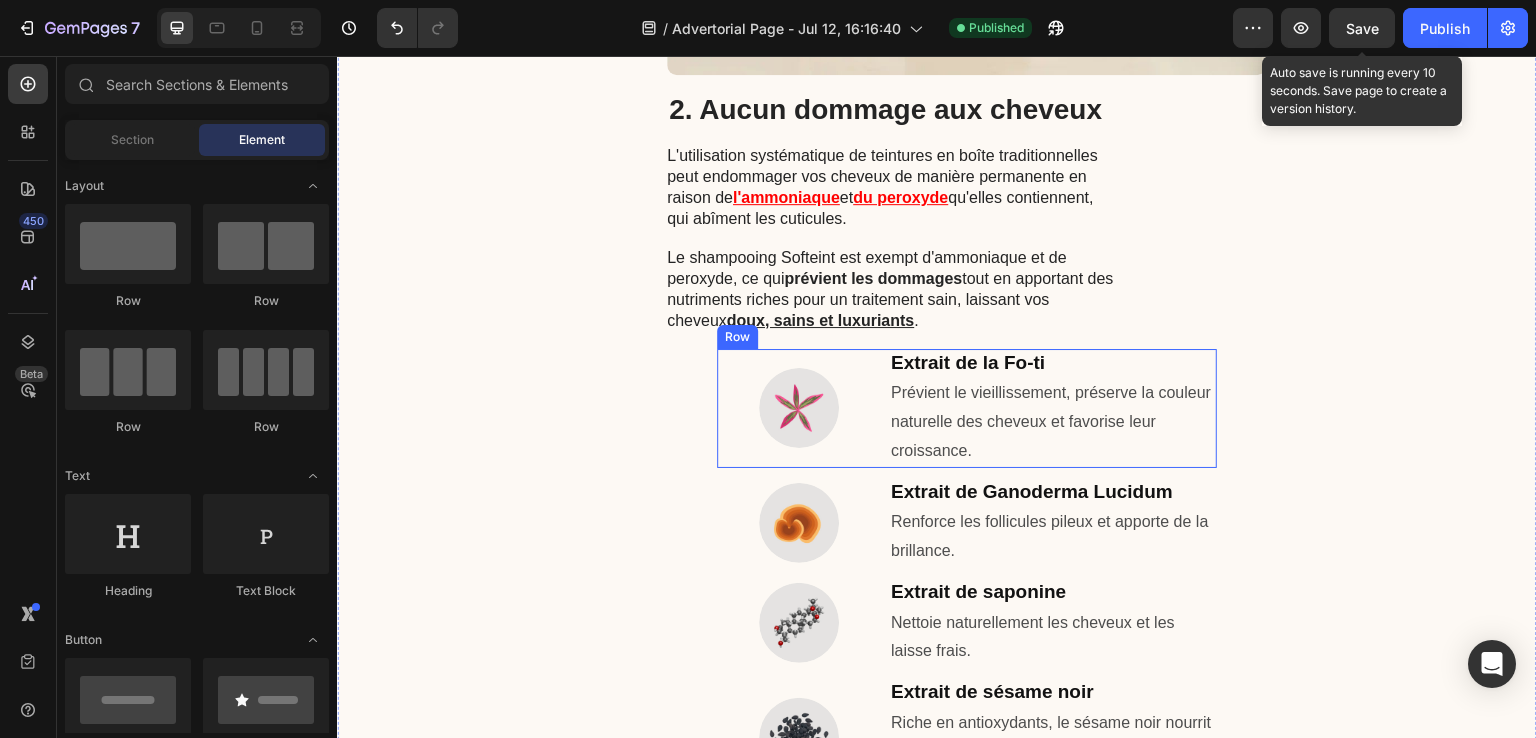 click on "Image" at bounding box center [799, 408] 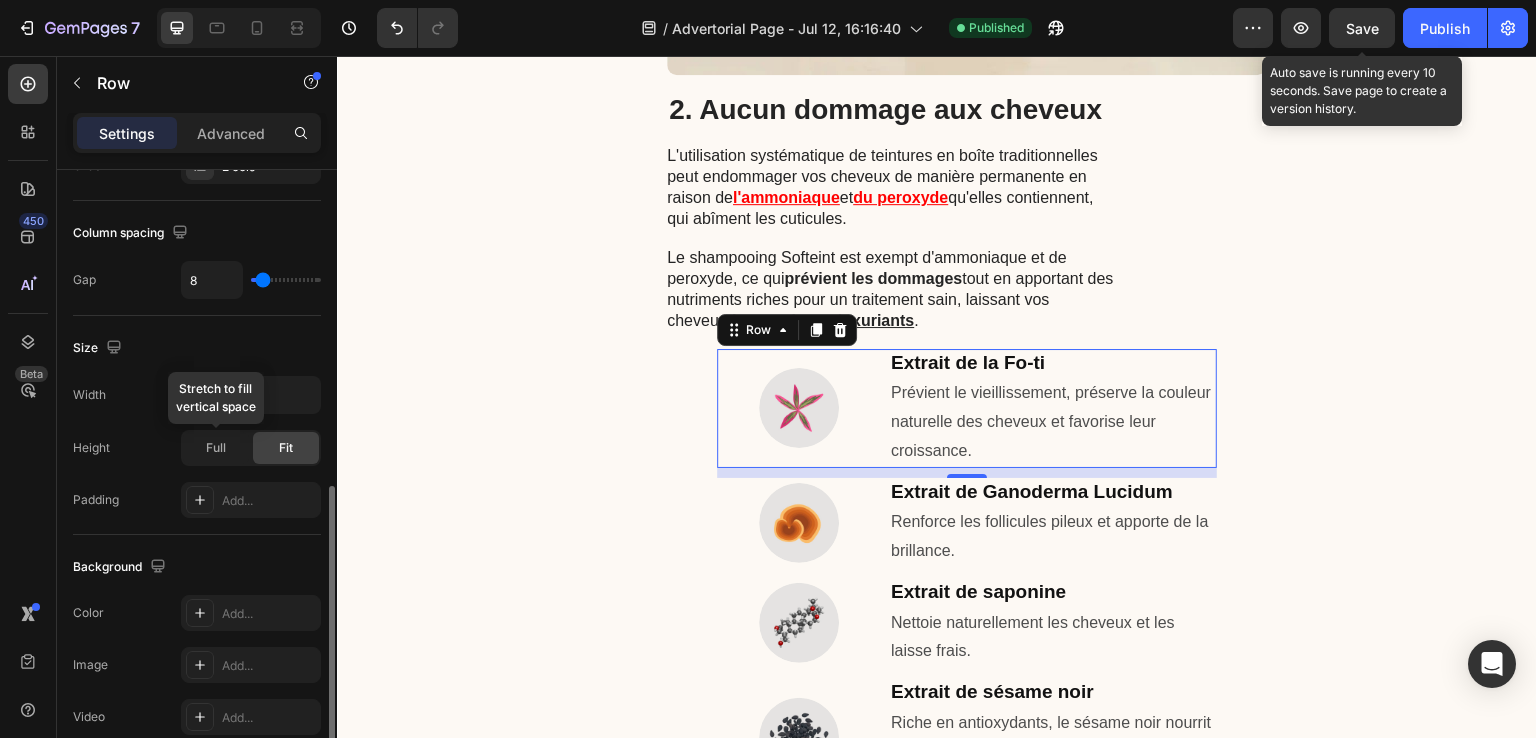 scroll, scrollTop: 500, scrollLeft: 0, axis: vertical 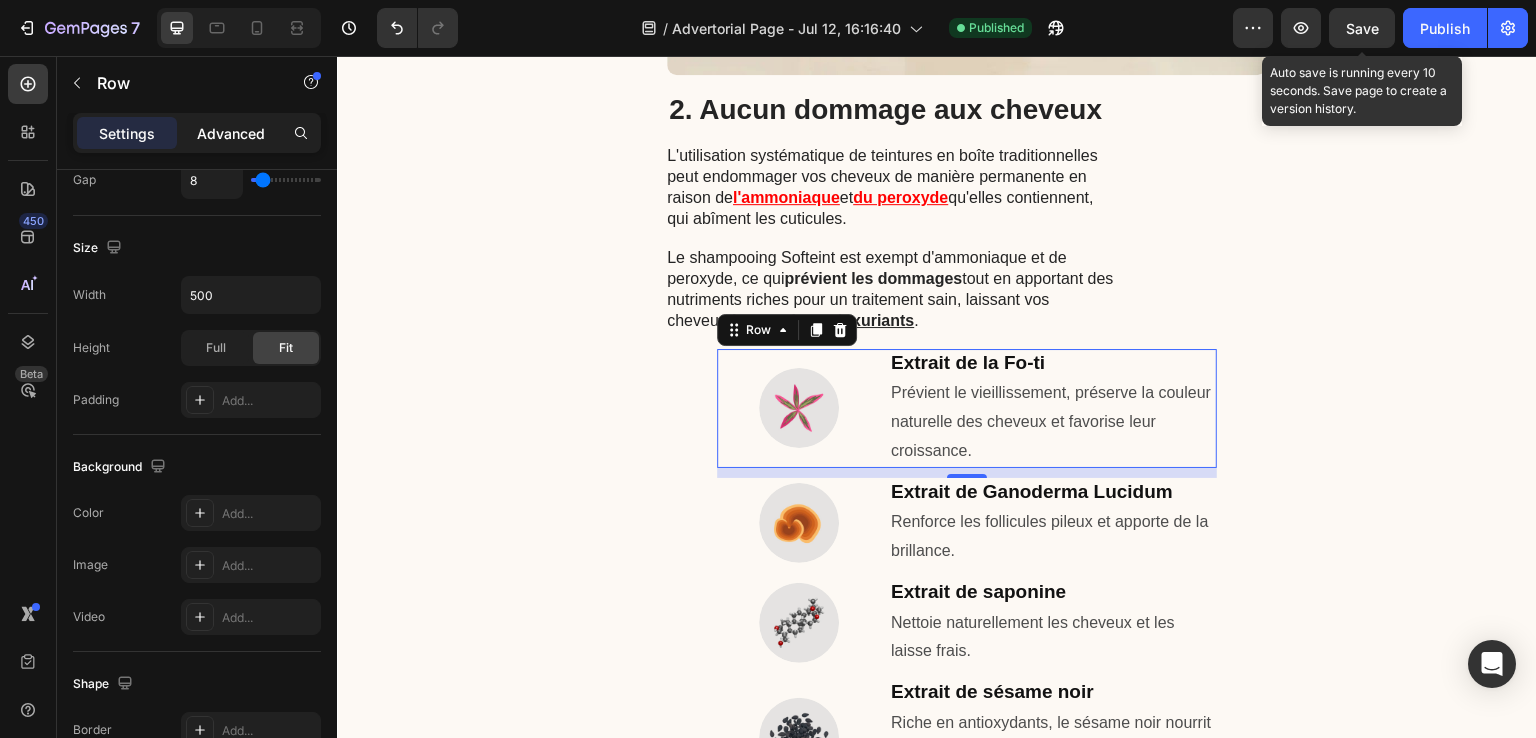 click on "Advanced" at bounding box center (231, 133) 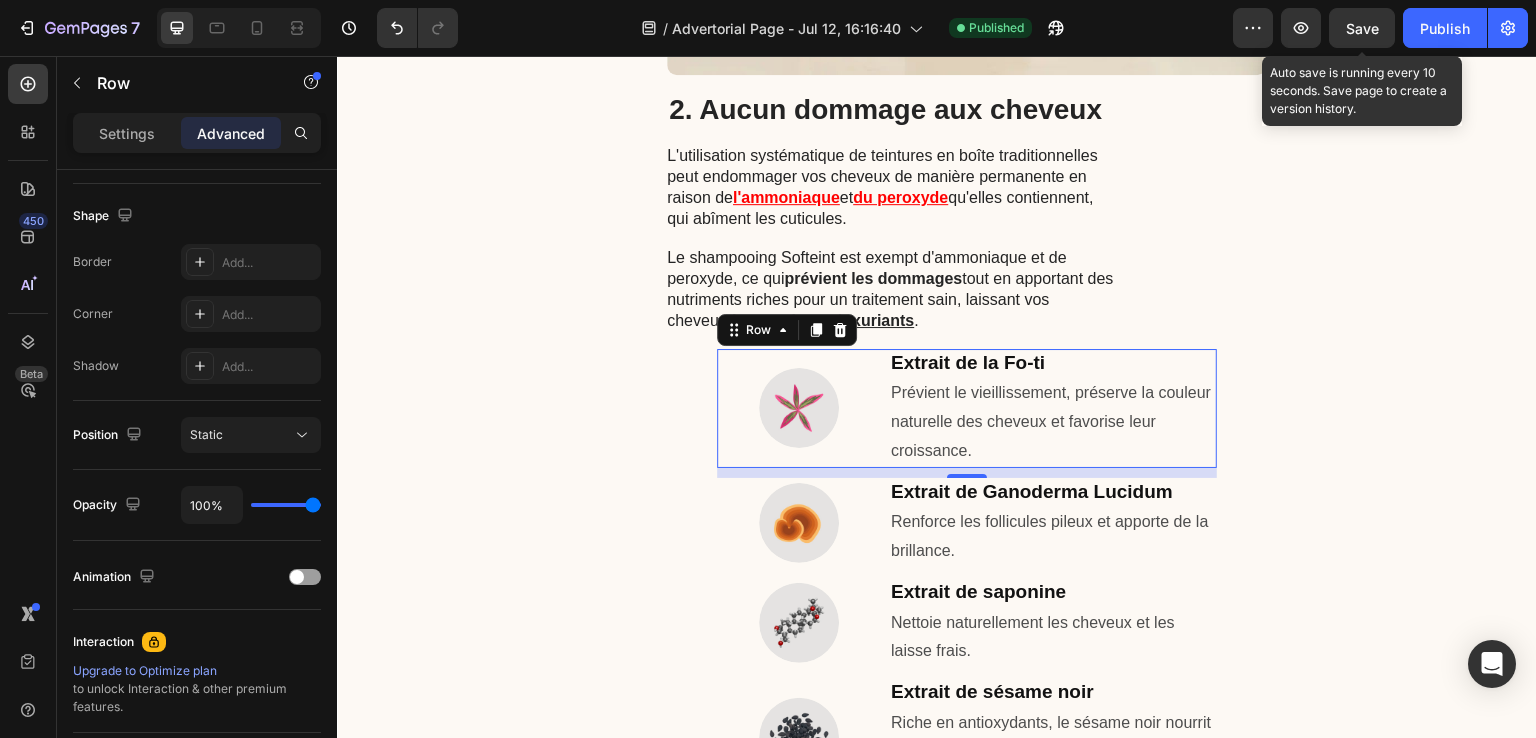 click on "Advanced" at bounding box center [231, 133] 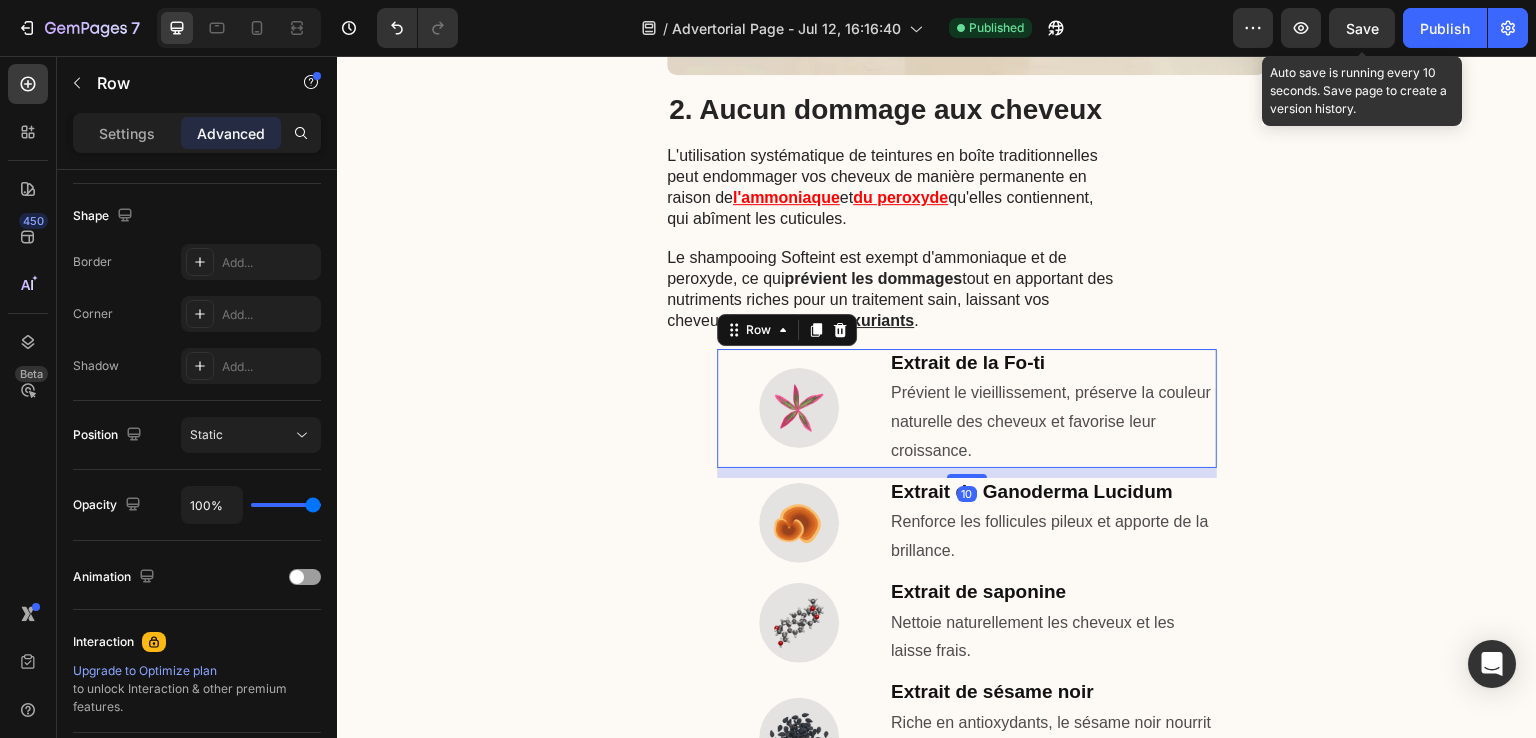 click on "Advanced" at bounding box center [231, 133] 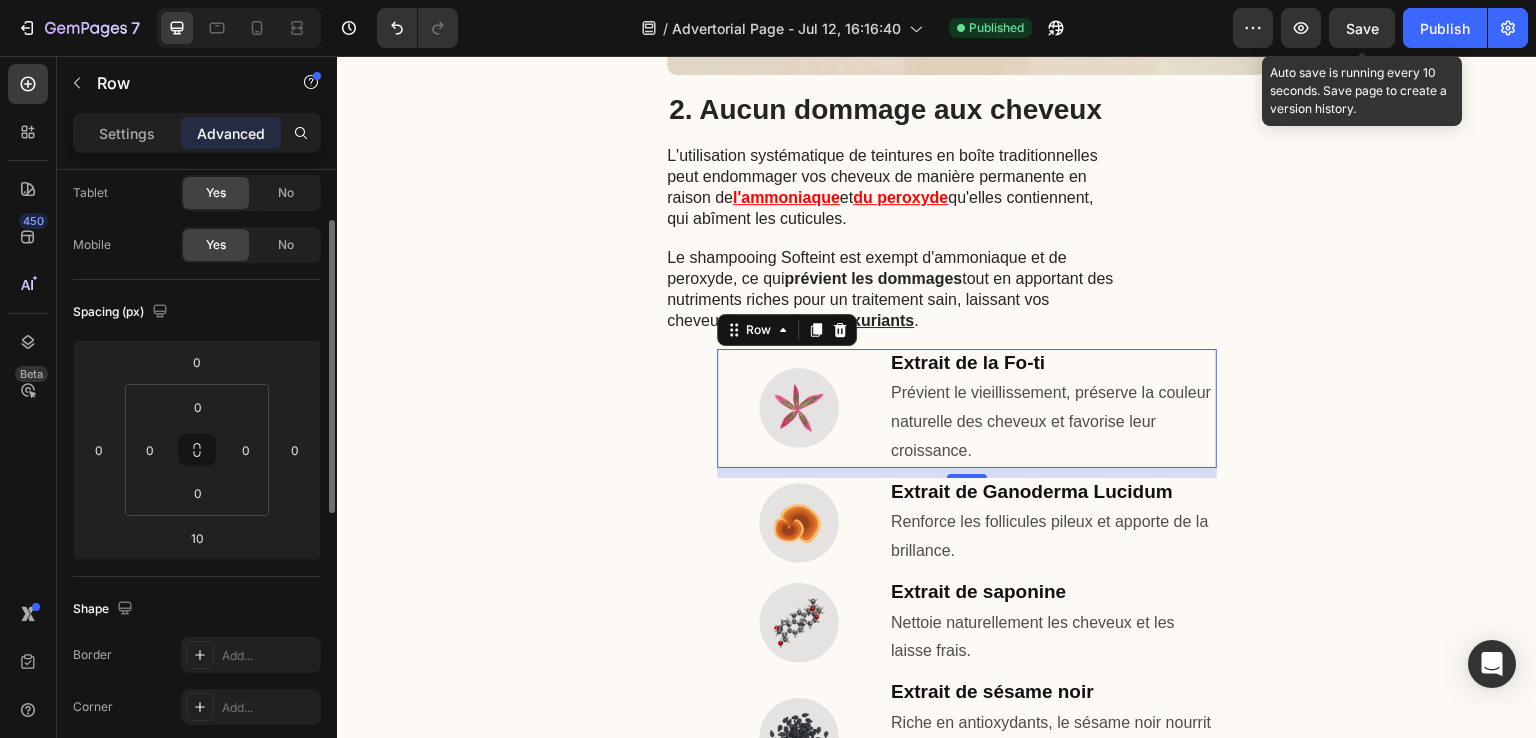 scroll, scrollTop: 0, scrollLeft: 0, axis: both 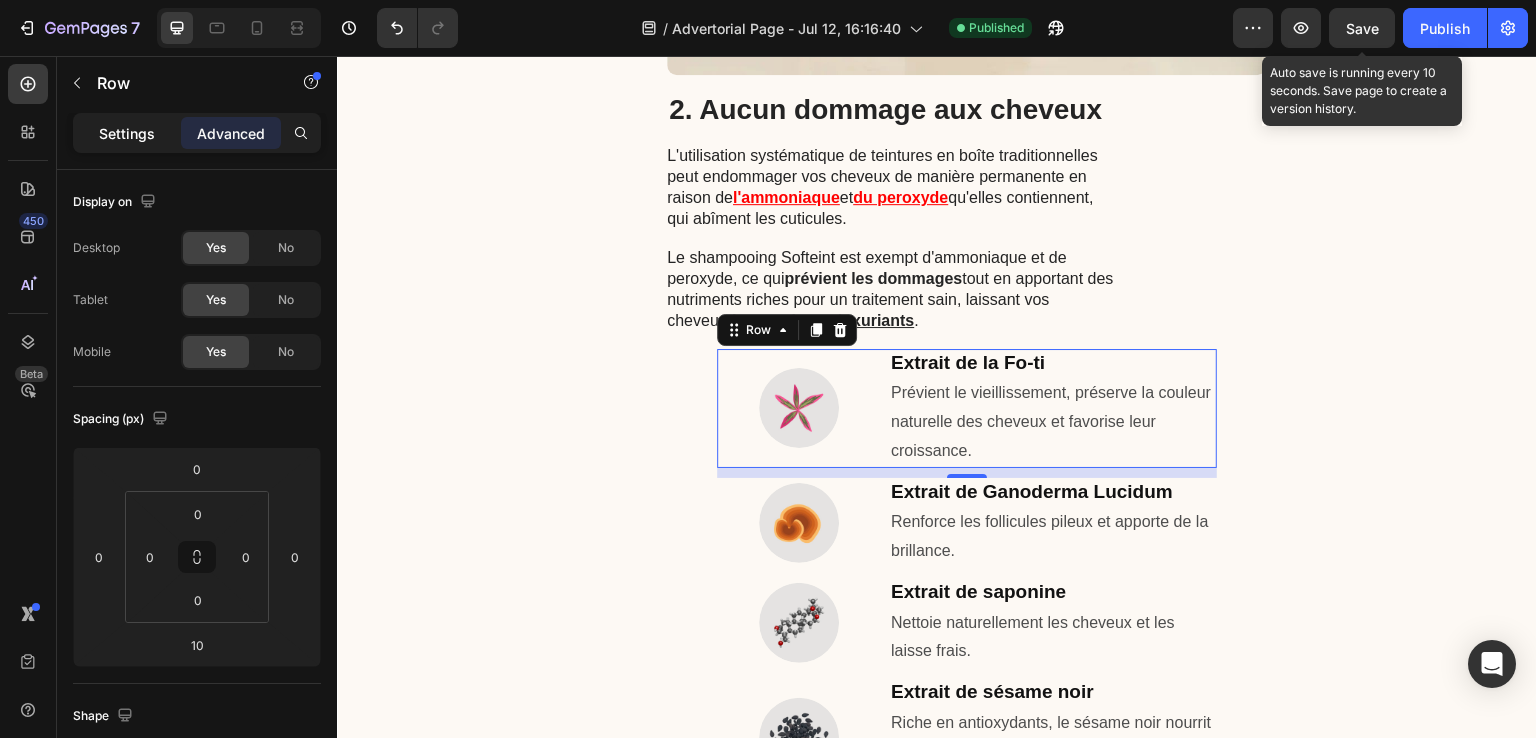 click on "Settings" at bounding box center [127, 133] 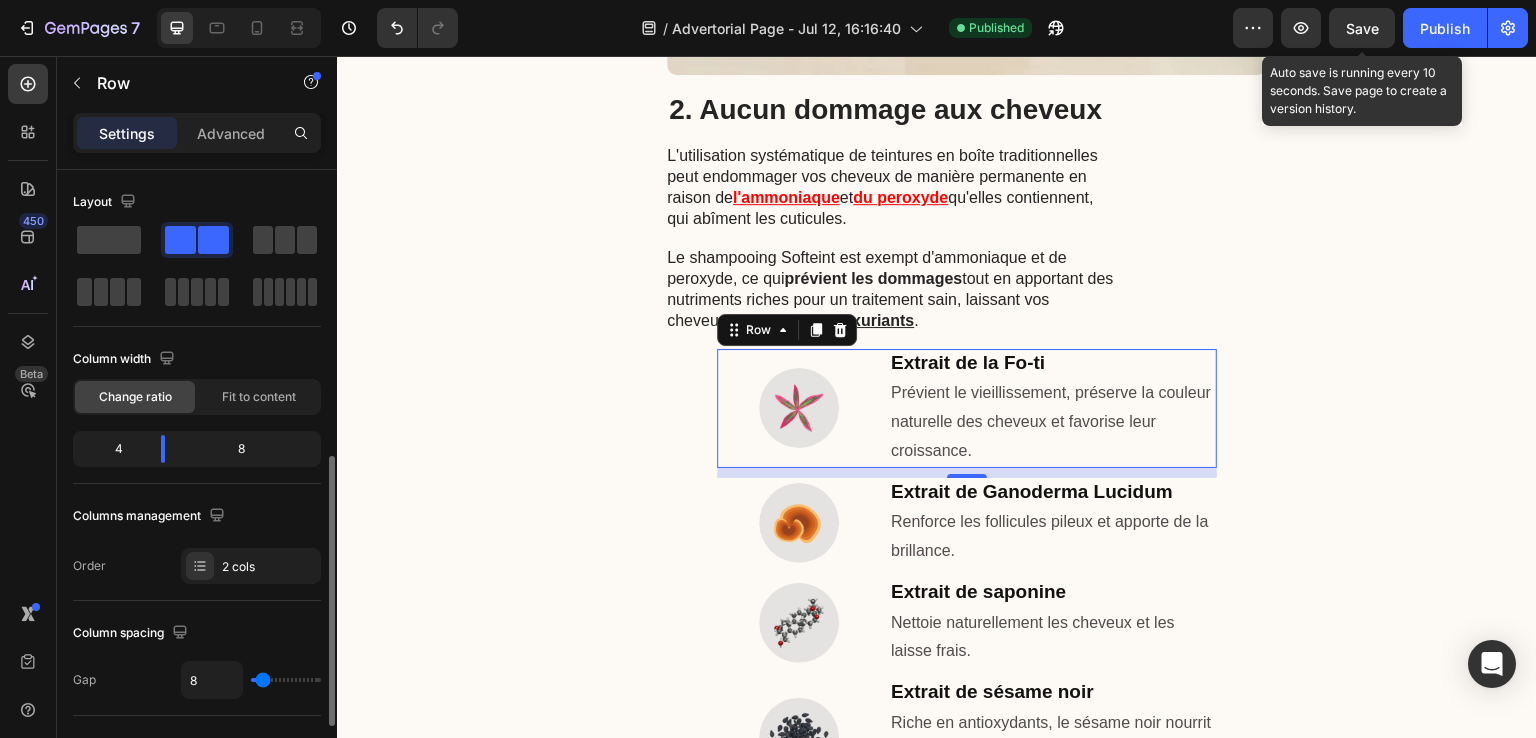 scroll, scrollTop: 400, scrollLeft: 0, axis: vertical 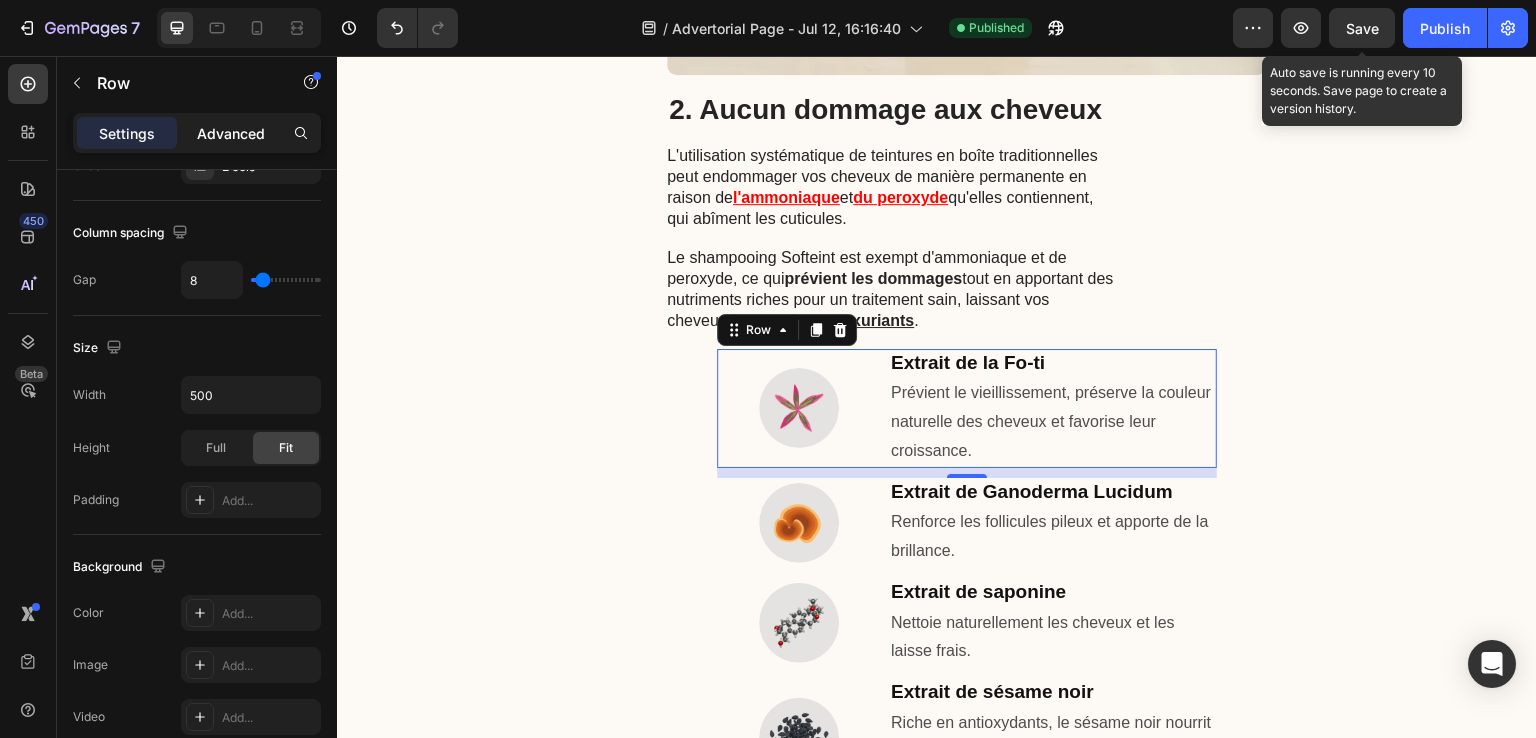 click on "Advanced" at bounding box center [231, 133] 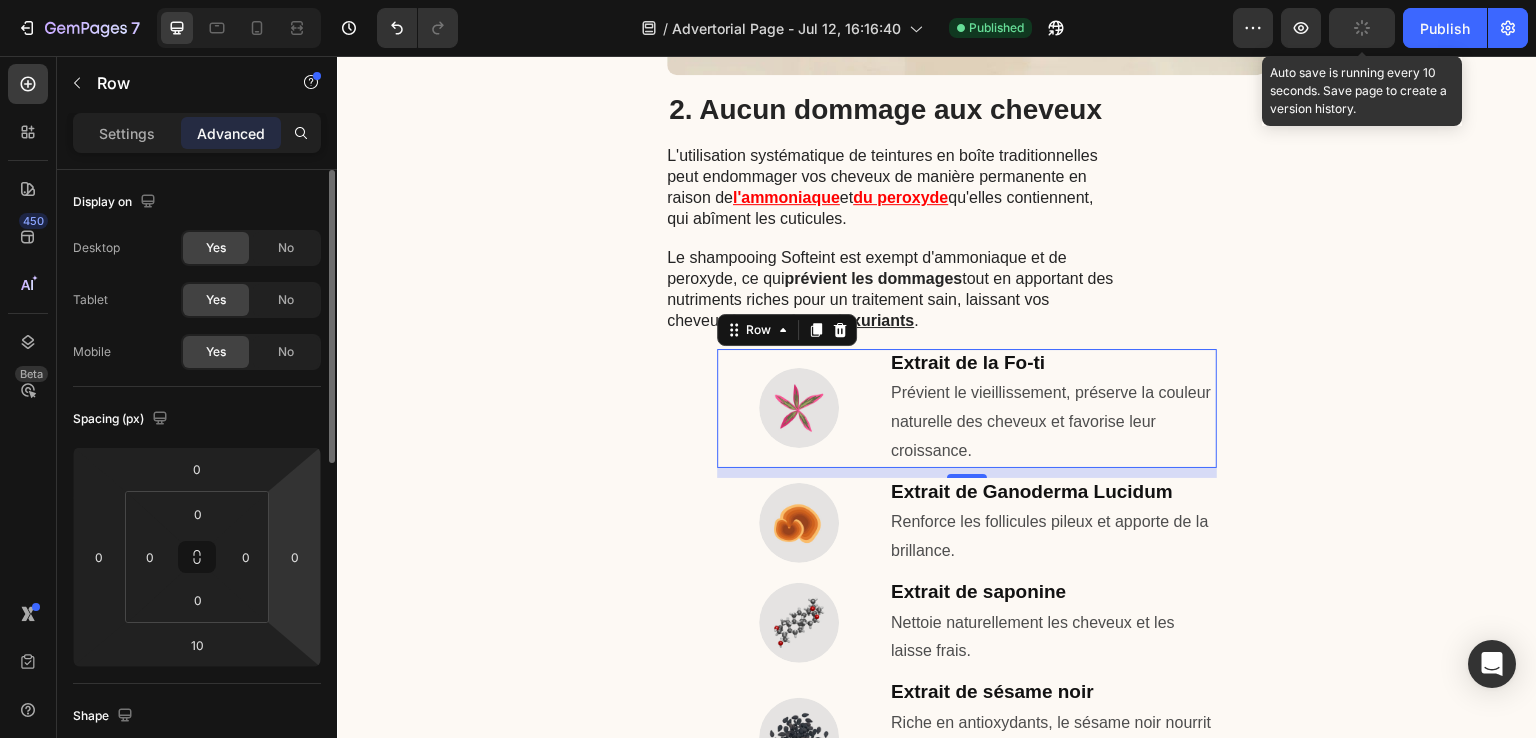 scroll, scrollTop: 100, scrollLeft: 0, axis: vertical 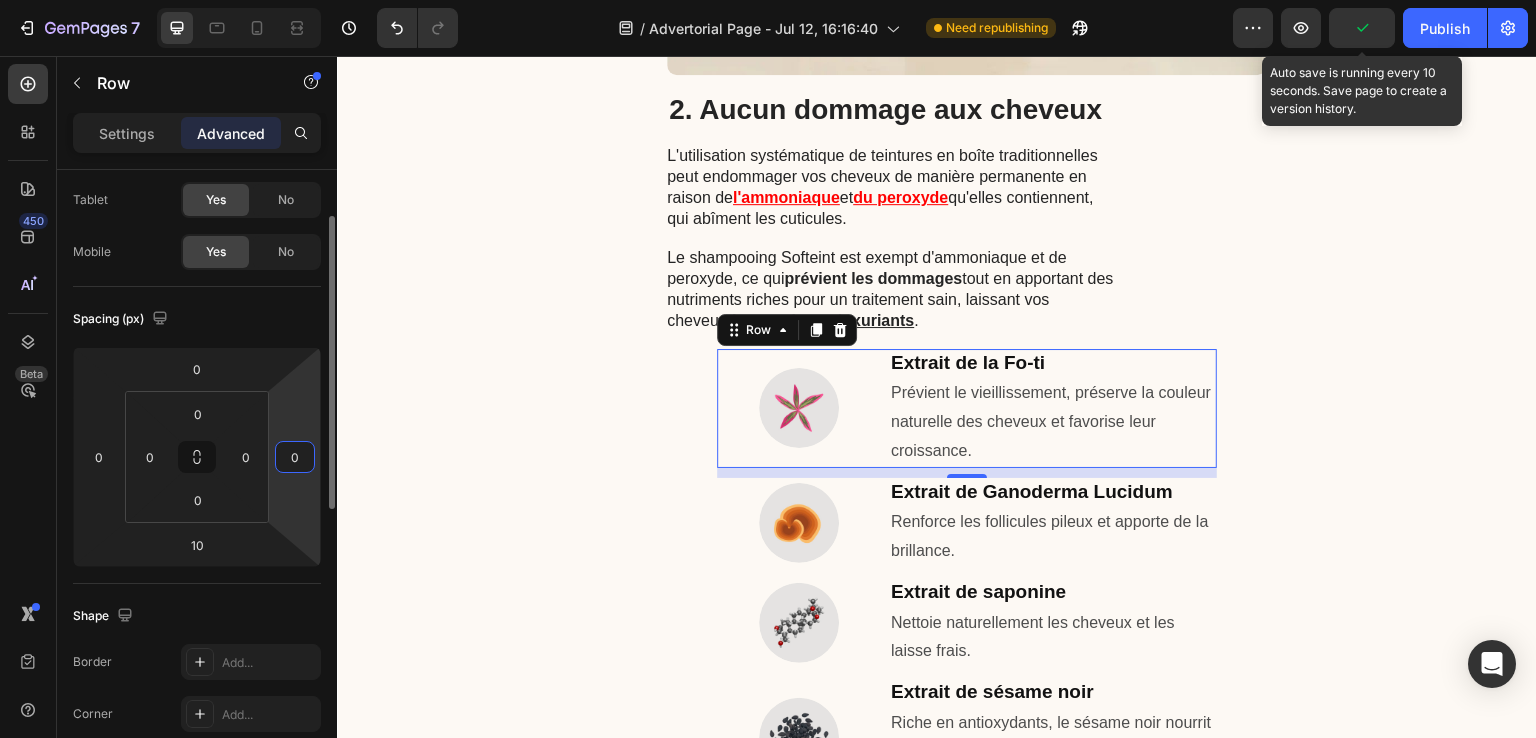 click on "0" at bounding box center [295, 457] 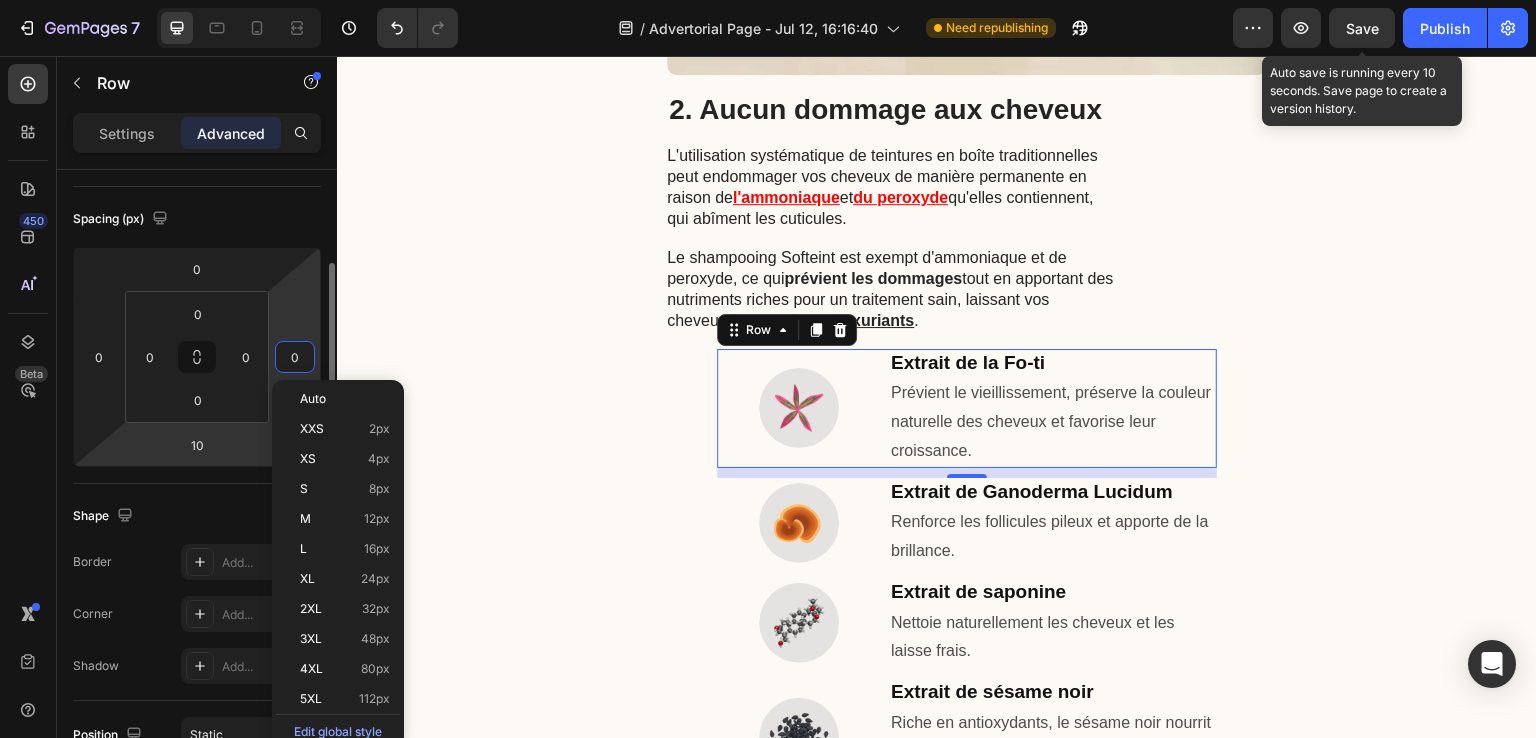 scroll, scrollTop: 300, scrollLeft: 0, axis: vertical 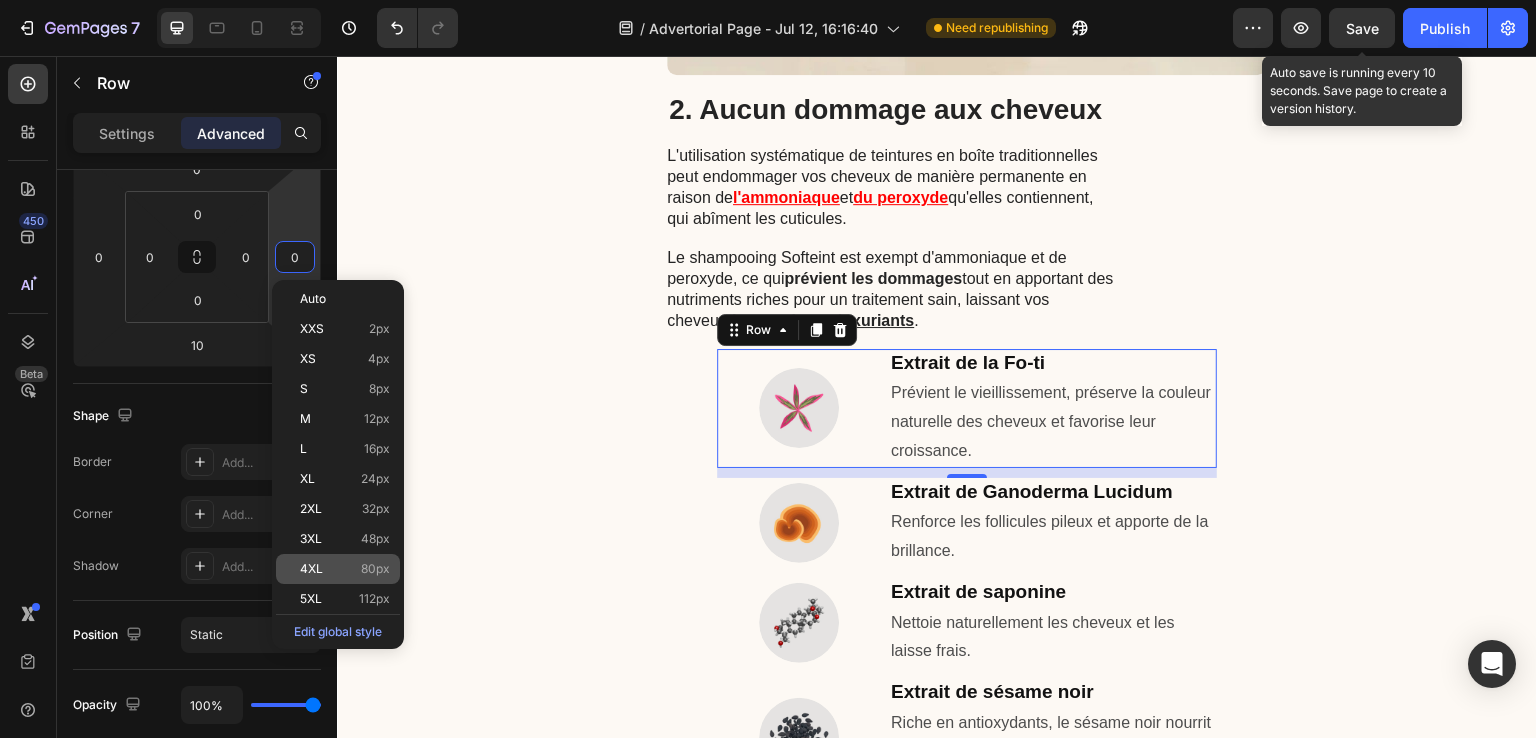 click on "4XL 80px" at bounding box center (345, 569) 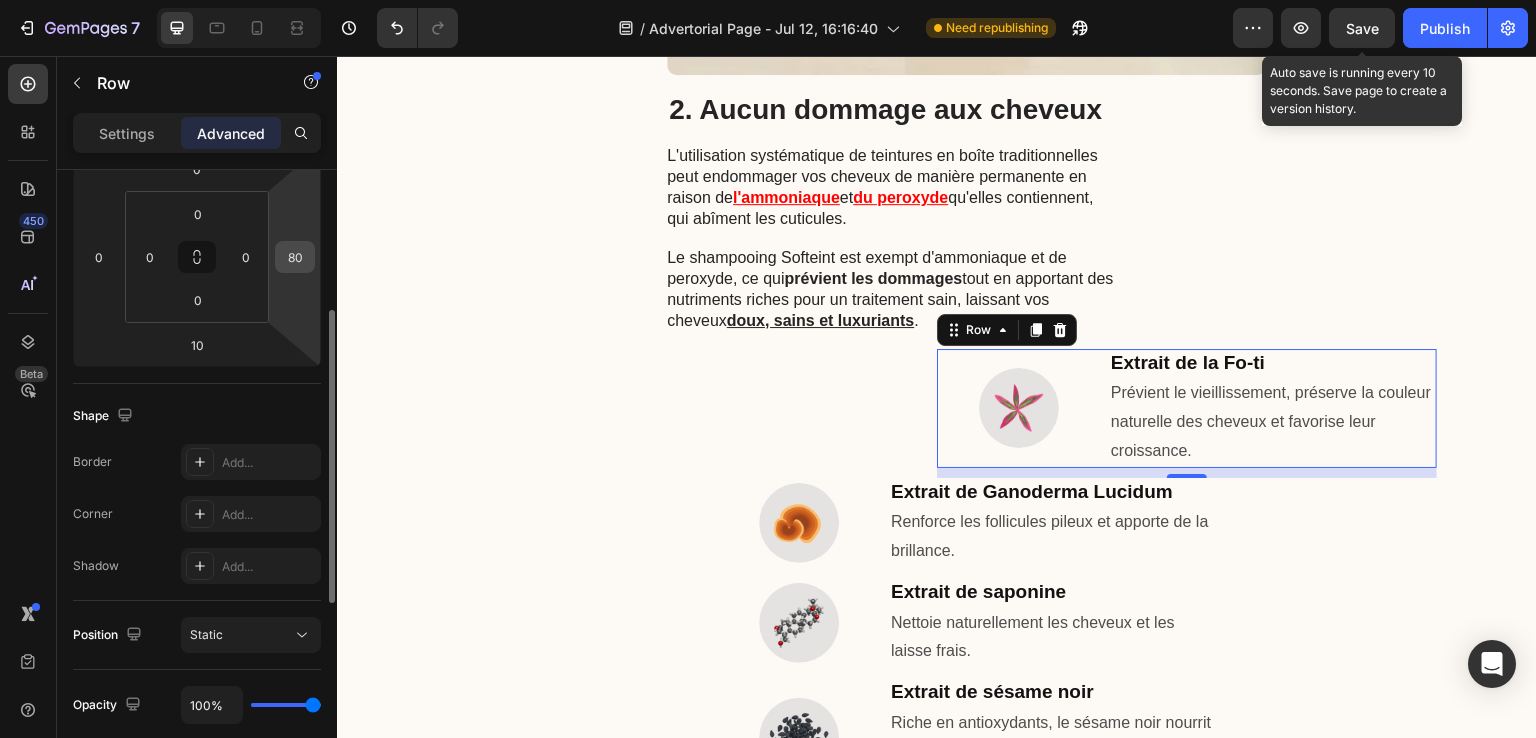 click on "80" at bounding box center (295, 257) 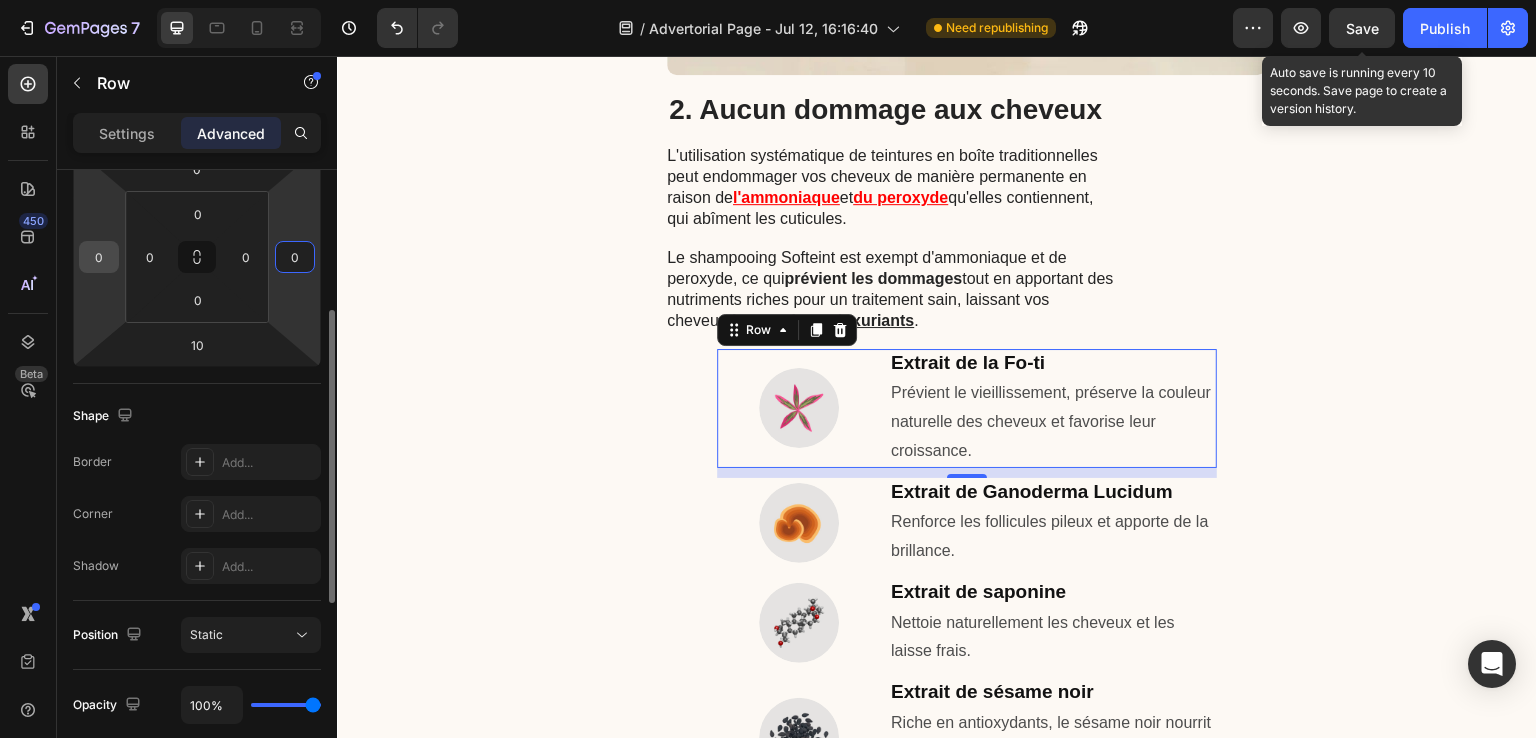 type on "0" 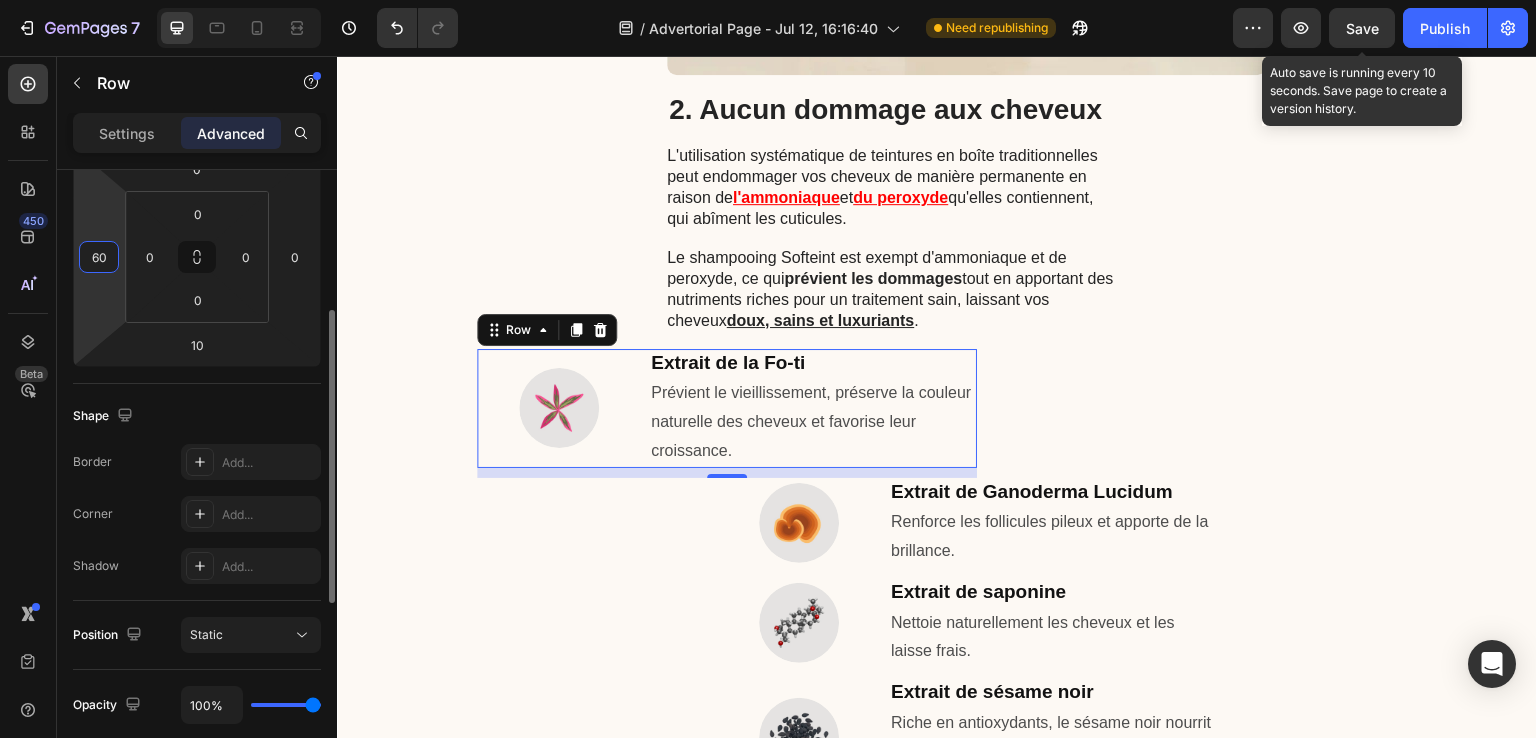 click on "7  Version history  /  Advertorial Page - Jul 12, 16:16:40 Need republishing Preview  Save  Auto save is running every 10 seconds. Save page to create a version history.  Publish  450 Beta Sections(18) Elements(83) Section Element Hero Section Product Detail Brands Trusted Badges Guarantee Product Breakdown How to use Testimonials Compare Bundle FAQs Social Proof Brand Story Product List Collection Blog List Contact Sticky Add to Cart Custom Footer Browse Library 450 Layout
Row
Row
Row
Row Text
Heading
Text Block Button
Button
Button Media
Image Image" at bounding box center [768, 0] 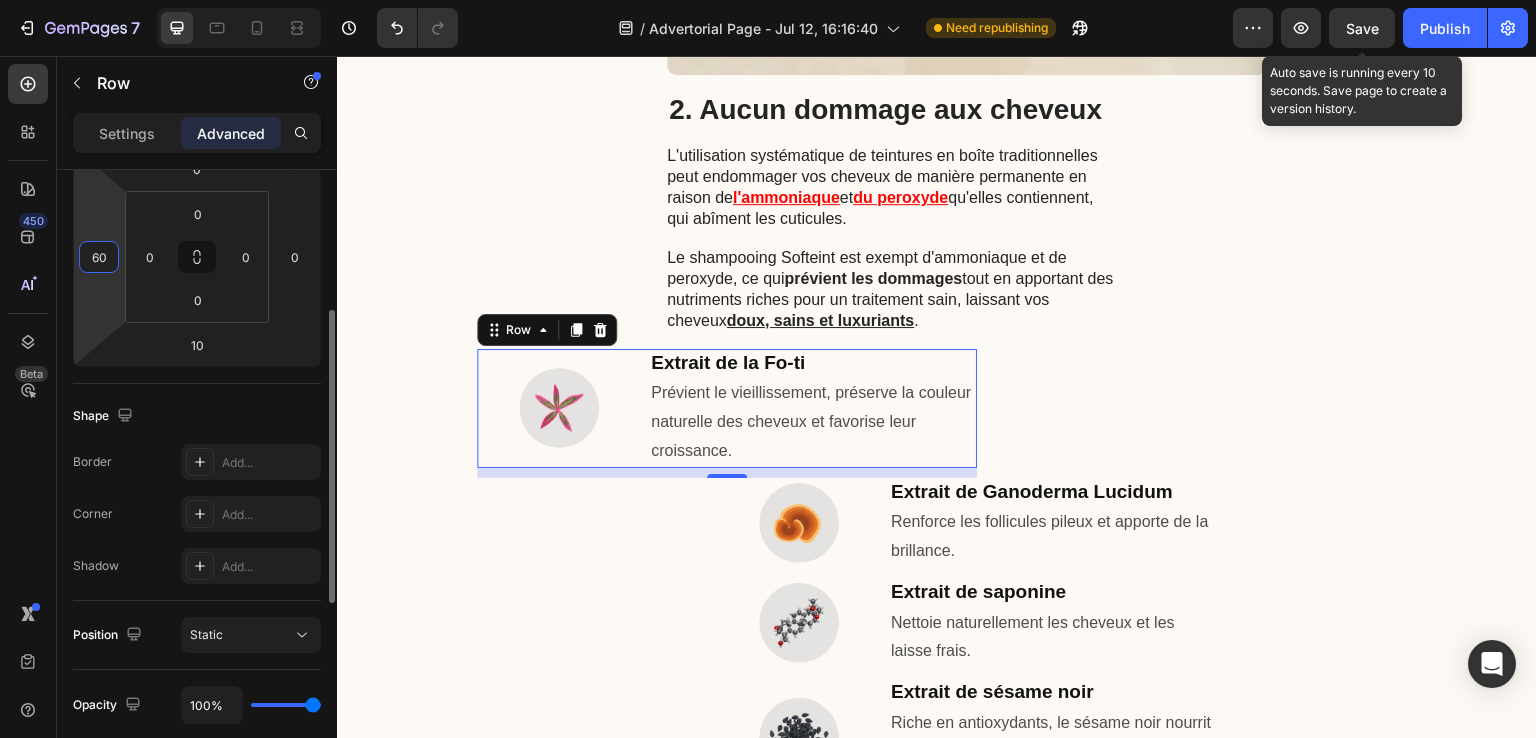 click on "60" at bounding box center [99, 257] 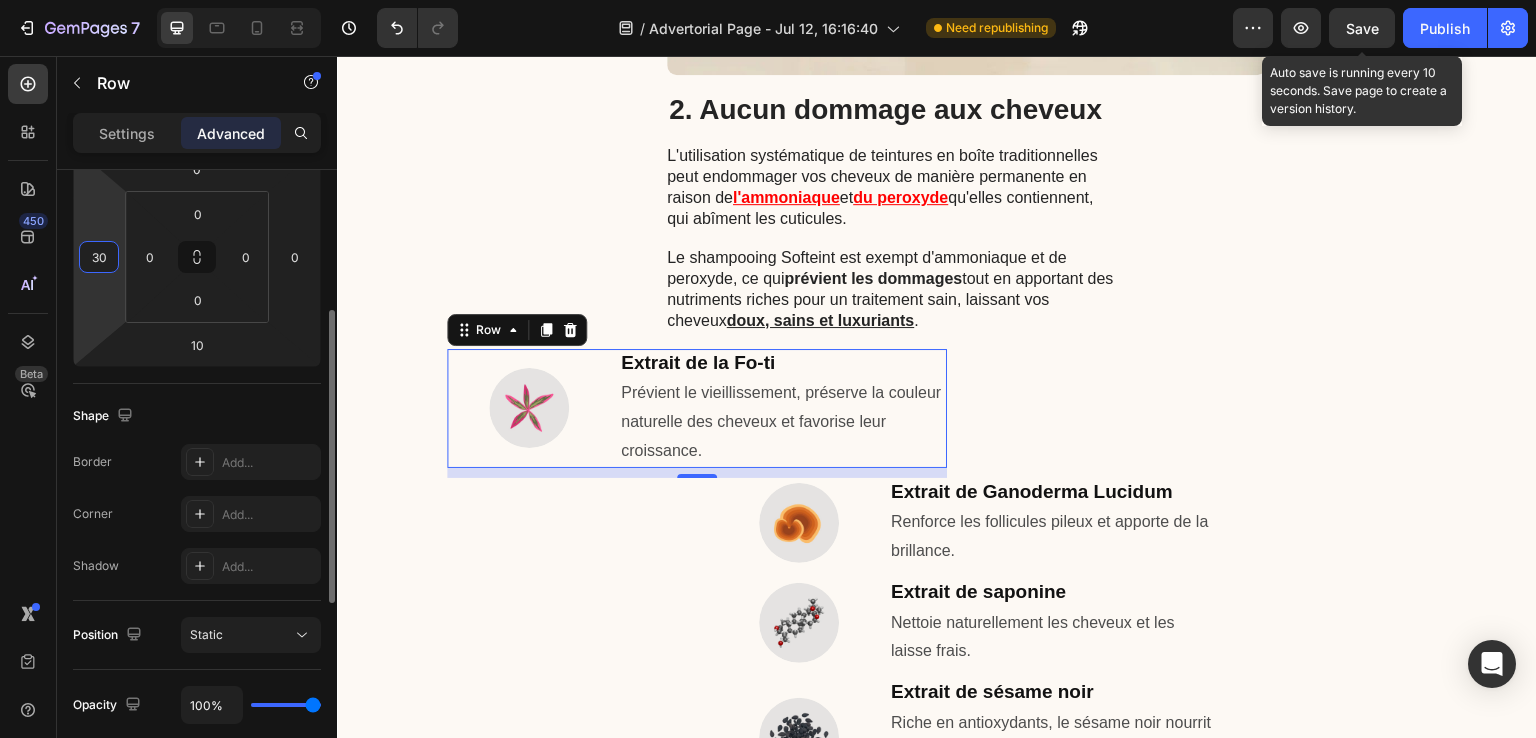 click on "7  Version history  /  Advertorial Page - Jul 12, 16:16:40 Need republishing Preview  Save  Auto save is running every 10 seconds. Save page to create a version history.  Publish  450 Beta Sections(18) Elements(83) Section Element Hero Section Product Detail Brands Trusted Badges Guarantee Product Breakdown How to use Testimonials Compare Bundle FAQs Social Proof Brand Story Product List Collection Blog List Contact Sticky Add to Cart Custom Footer Browse Library 450 Layout
Row
Row
Row
Row Text
Heading
Text Block Button
Button
Button Media
Image Image" at bounding box center [768, 0] 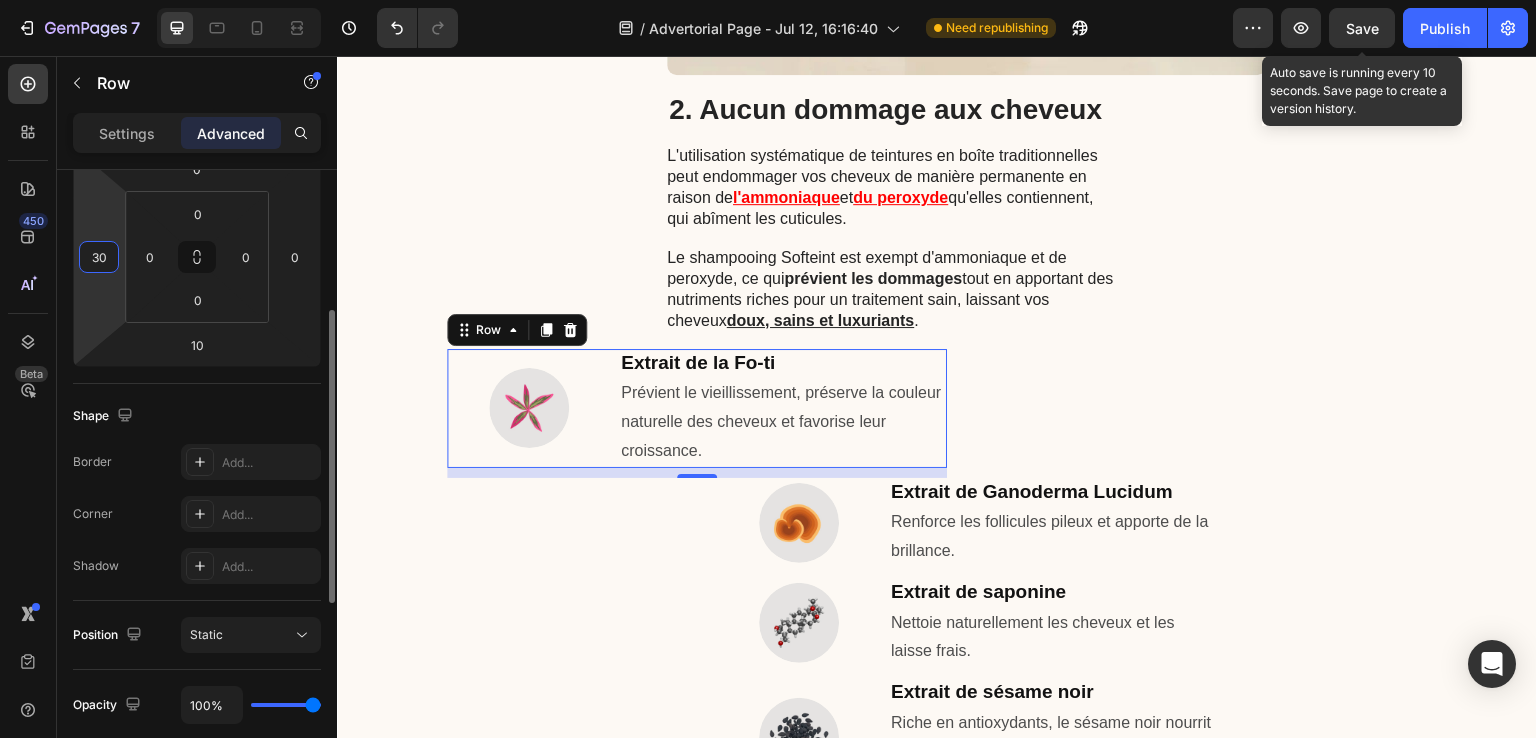 click on "30" at bounding box center [99, 257] 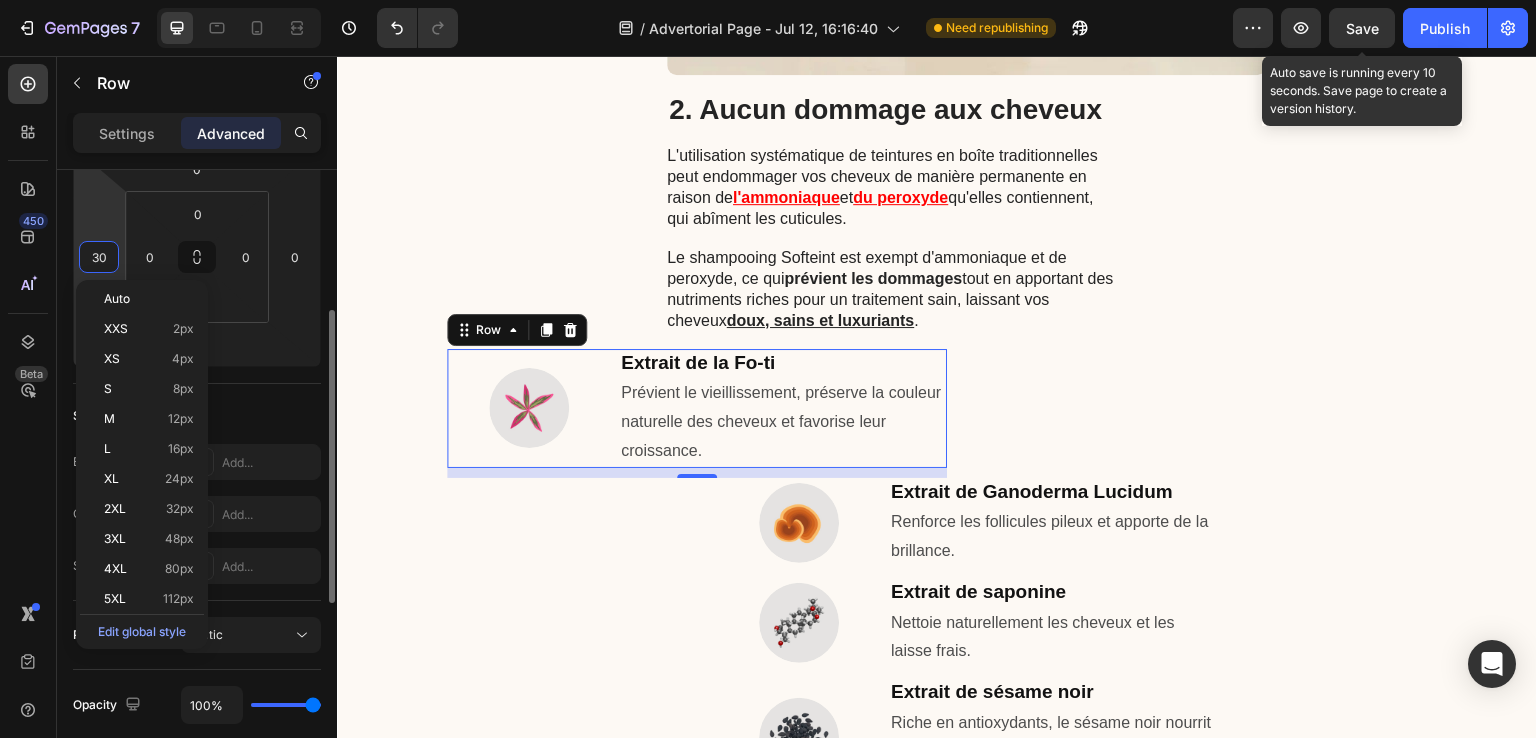 type on "3" 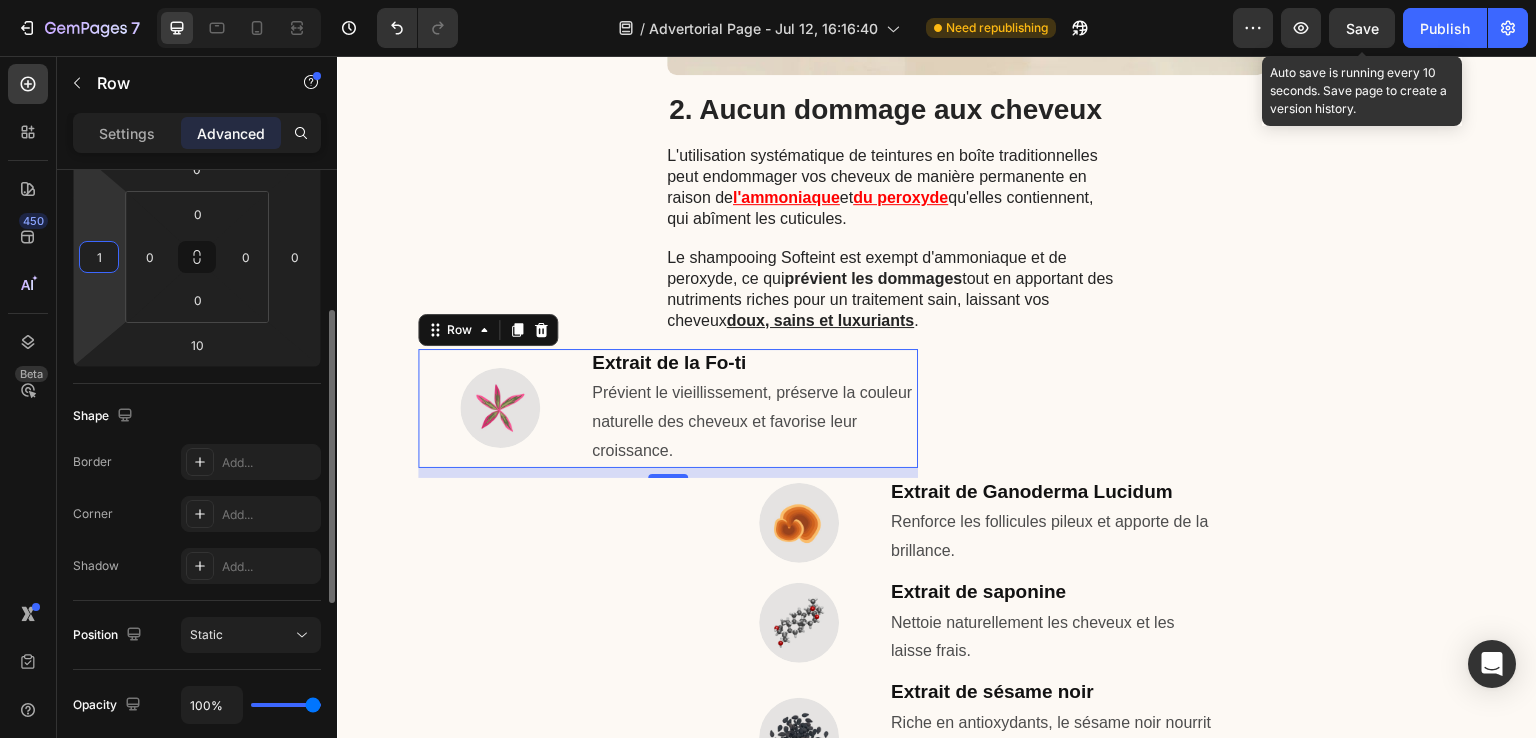 type on "10" 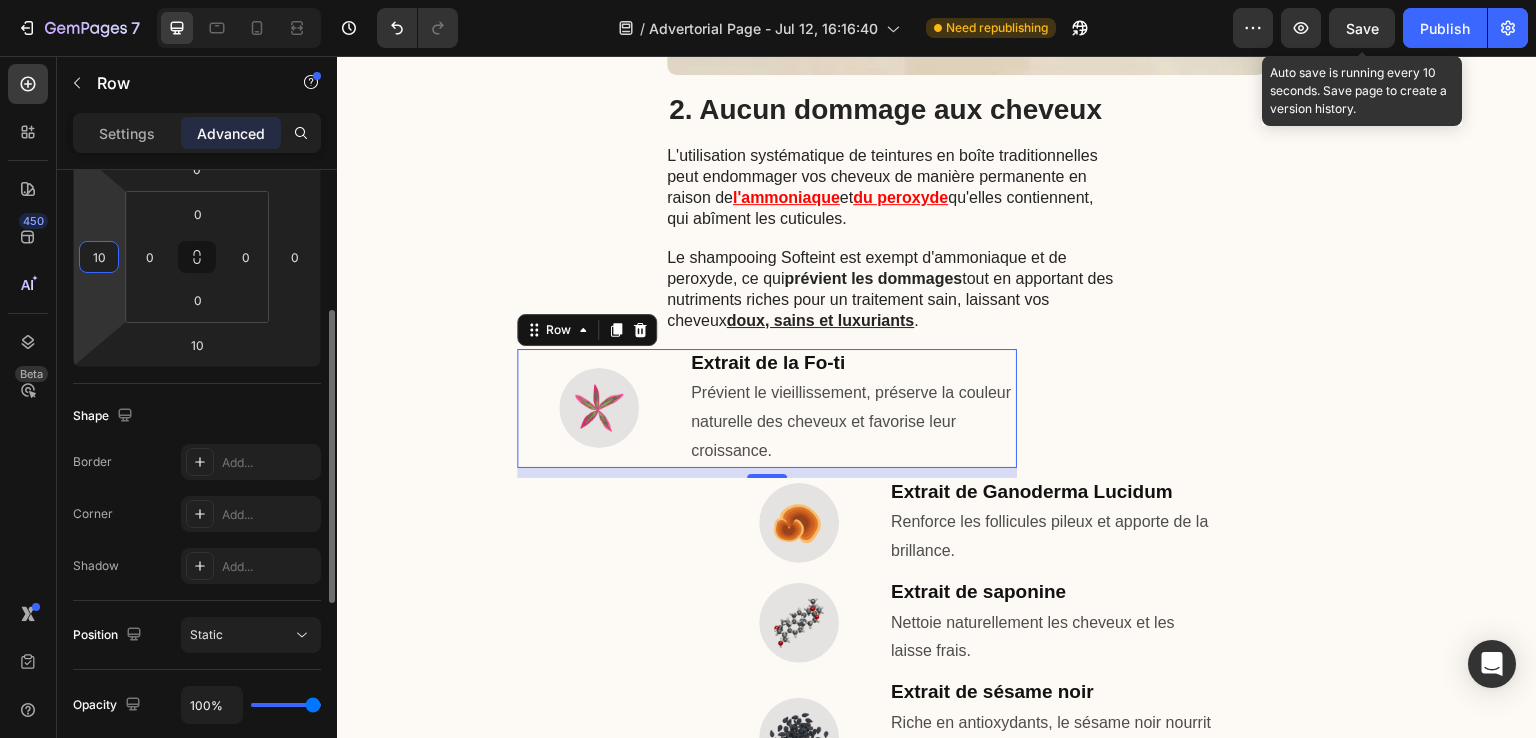type on "1" 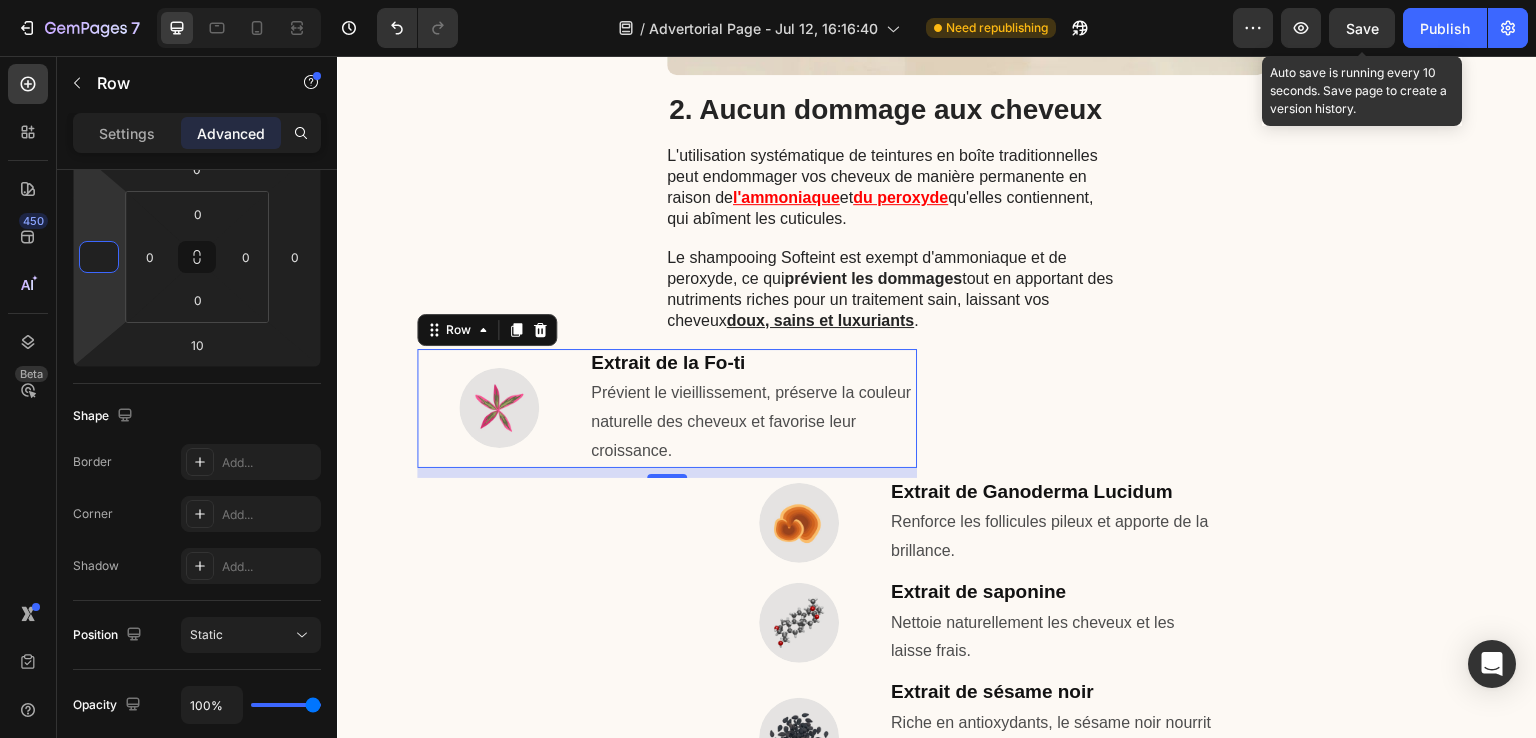 type on "0" 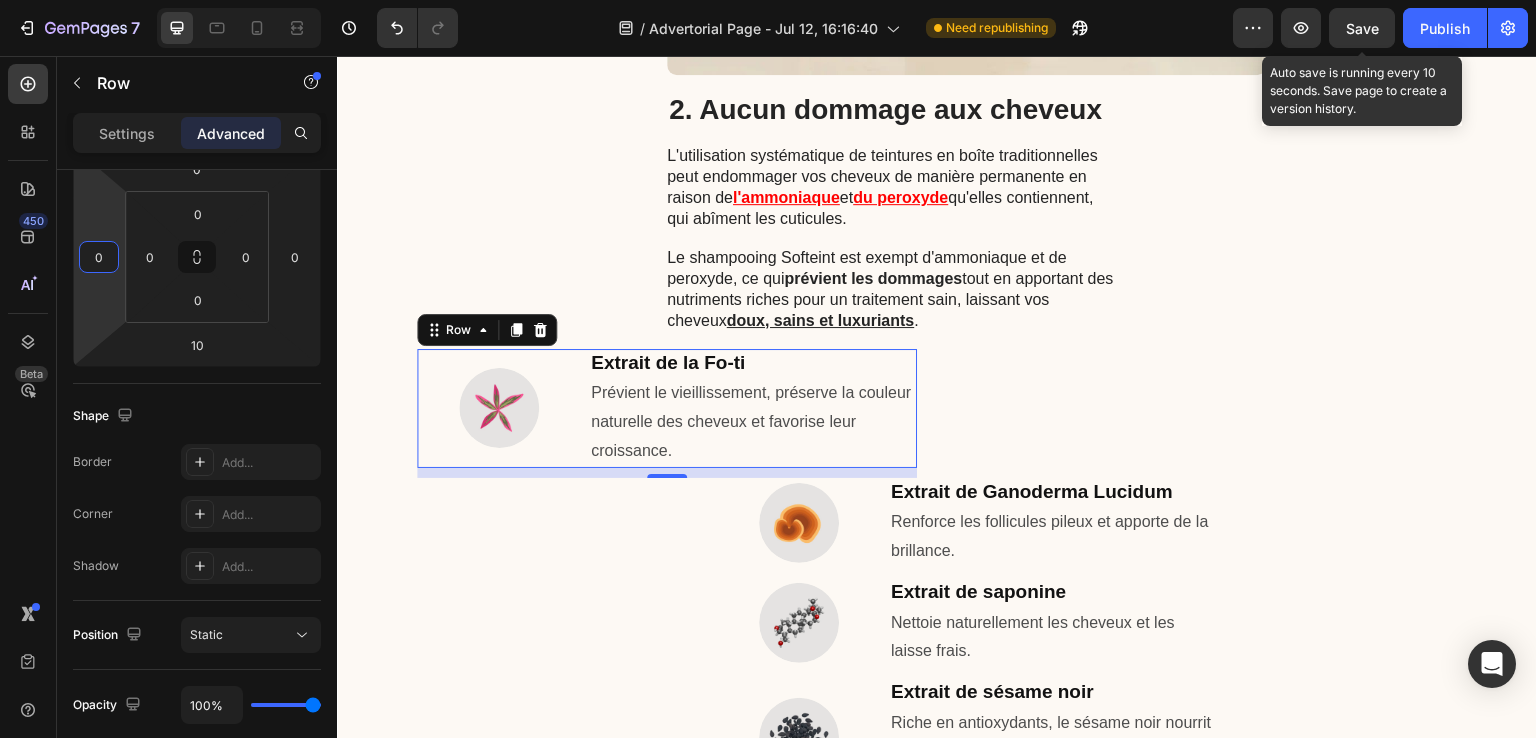 click on "450 Beta" at bounding box center [28, 397] 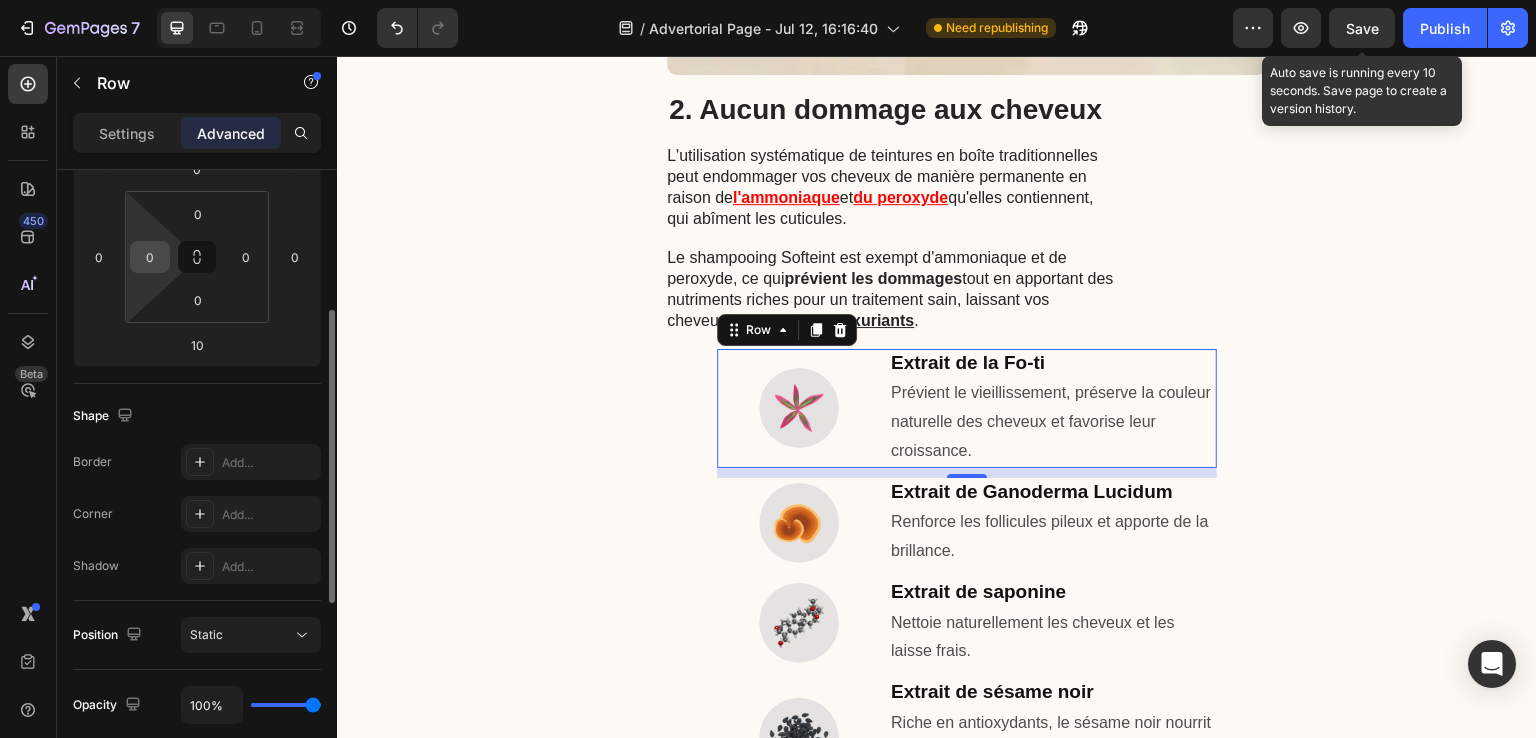 click on "0" at bounding box center (150, 257) 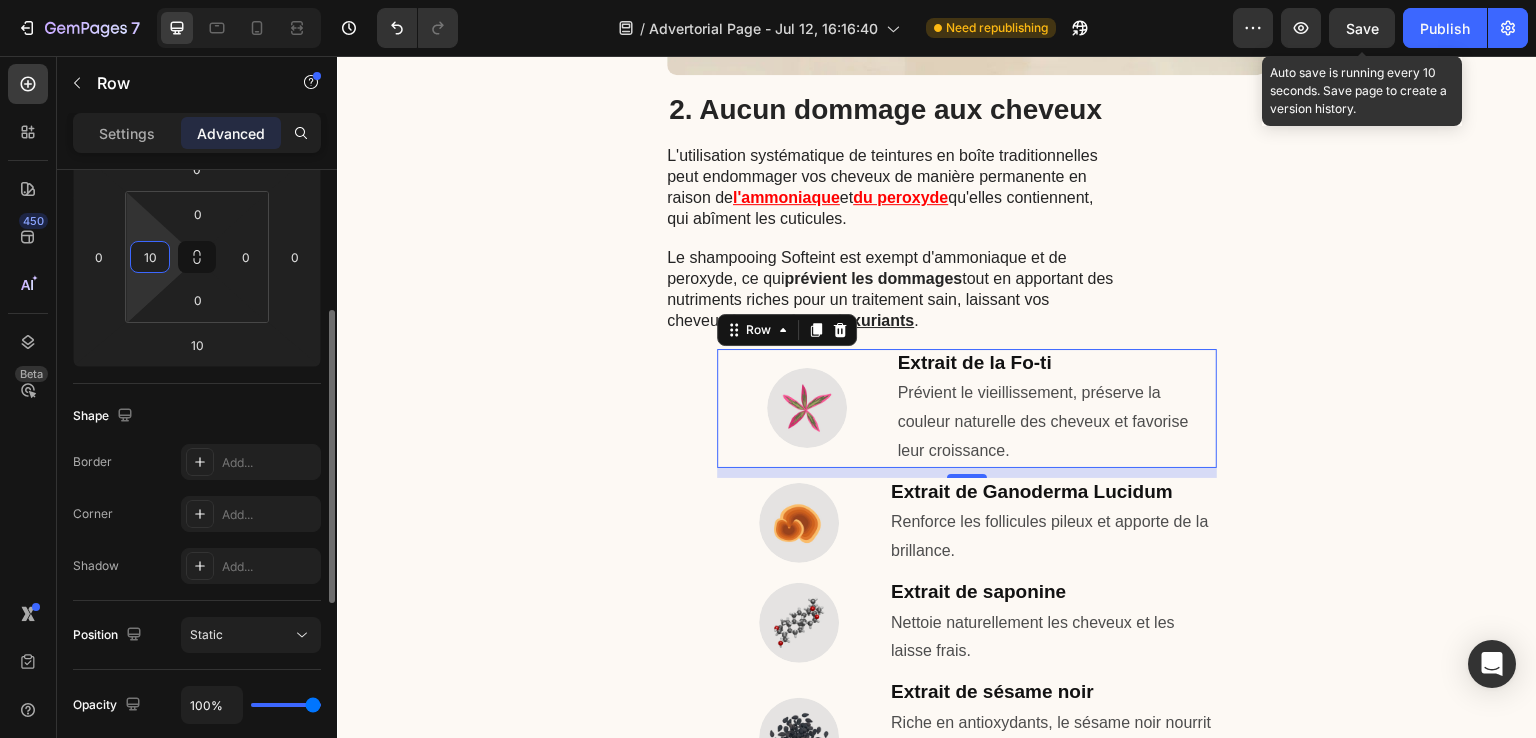 type on "1" 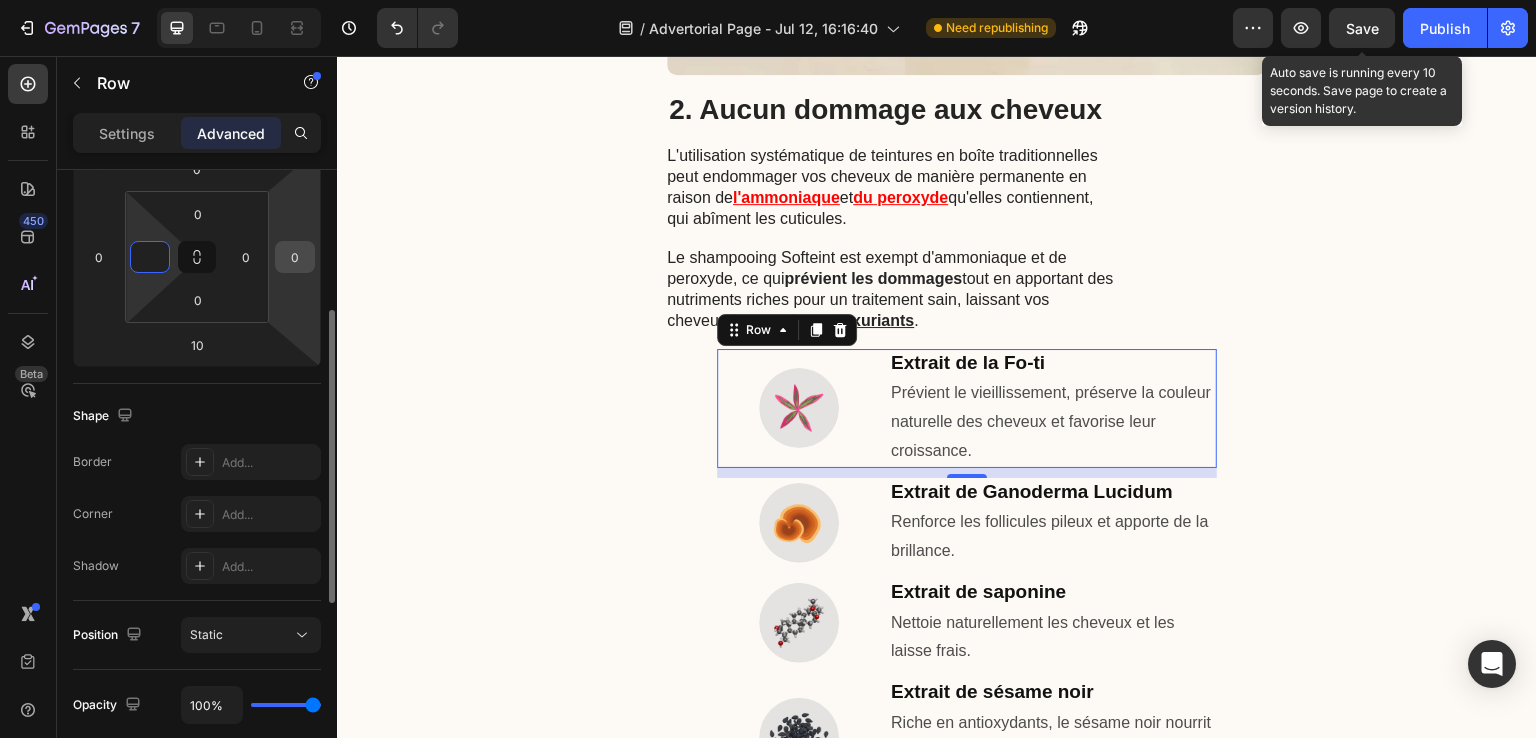 click on "0" at bounding box center [295, 257] 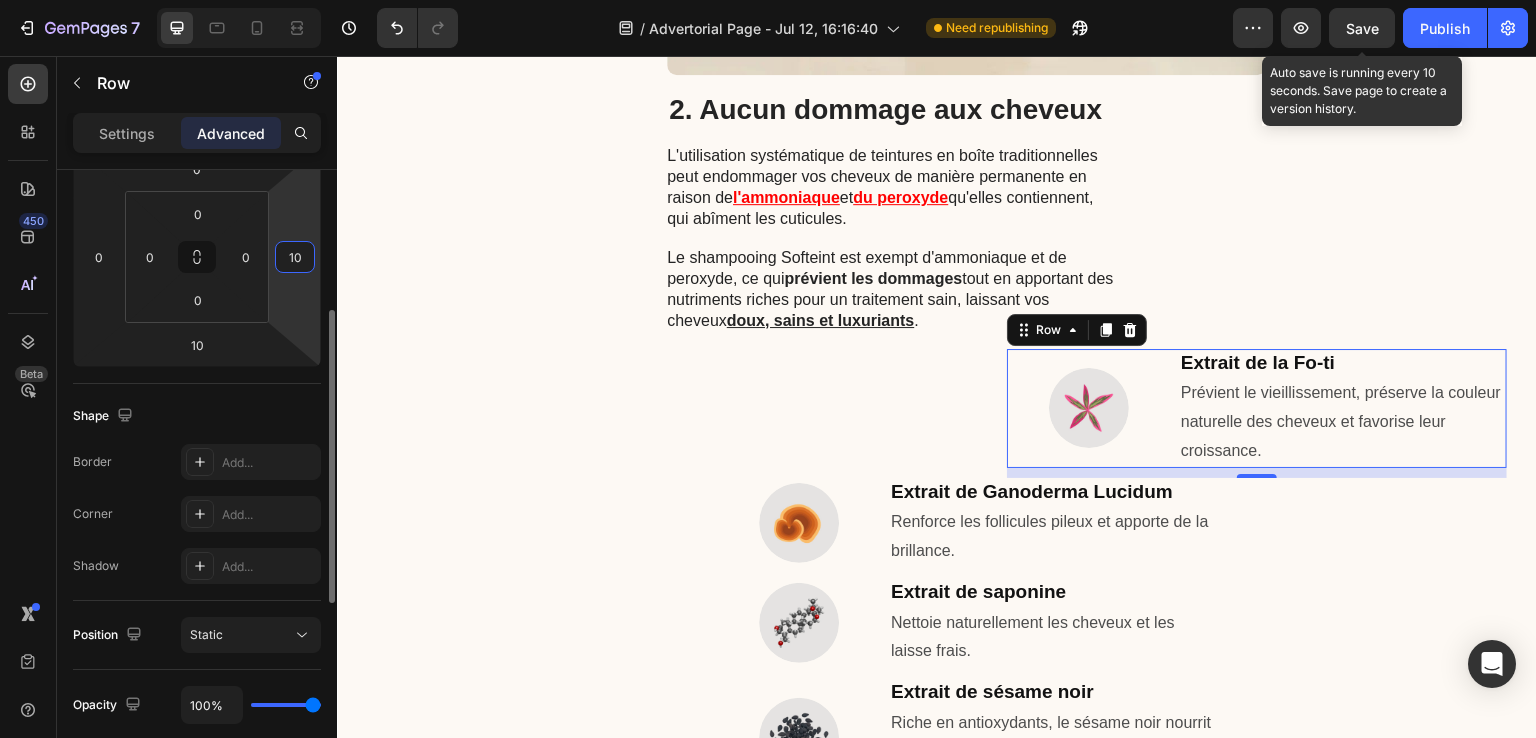 type on "1" 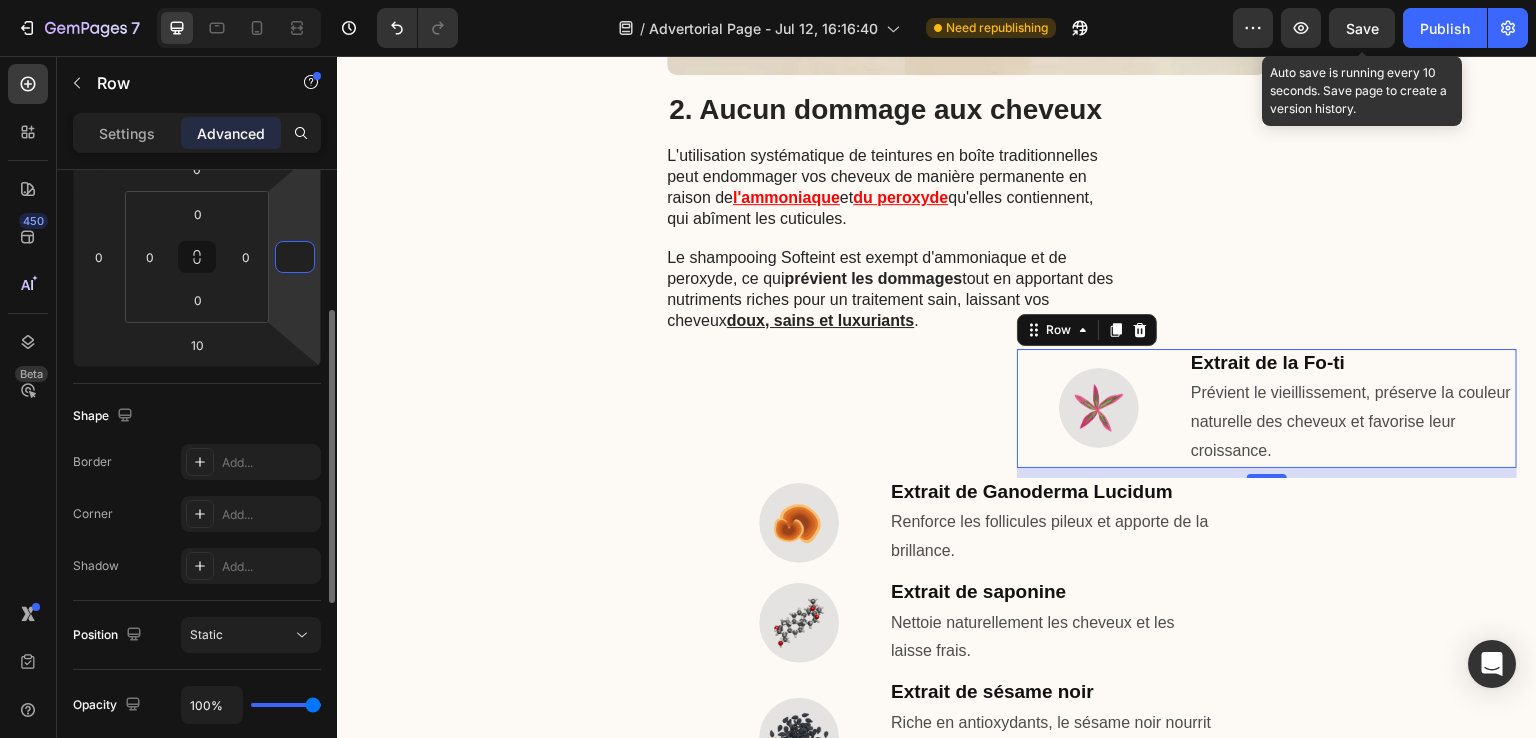 click on "Shape Border Add... Corner Add... Shadow Add..." 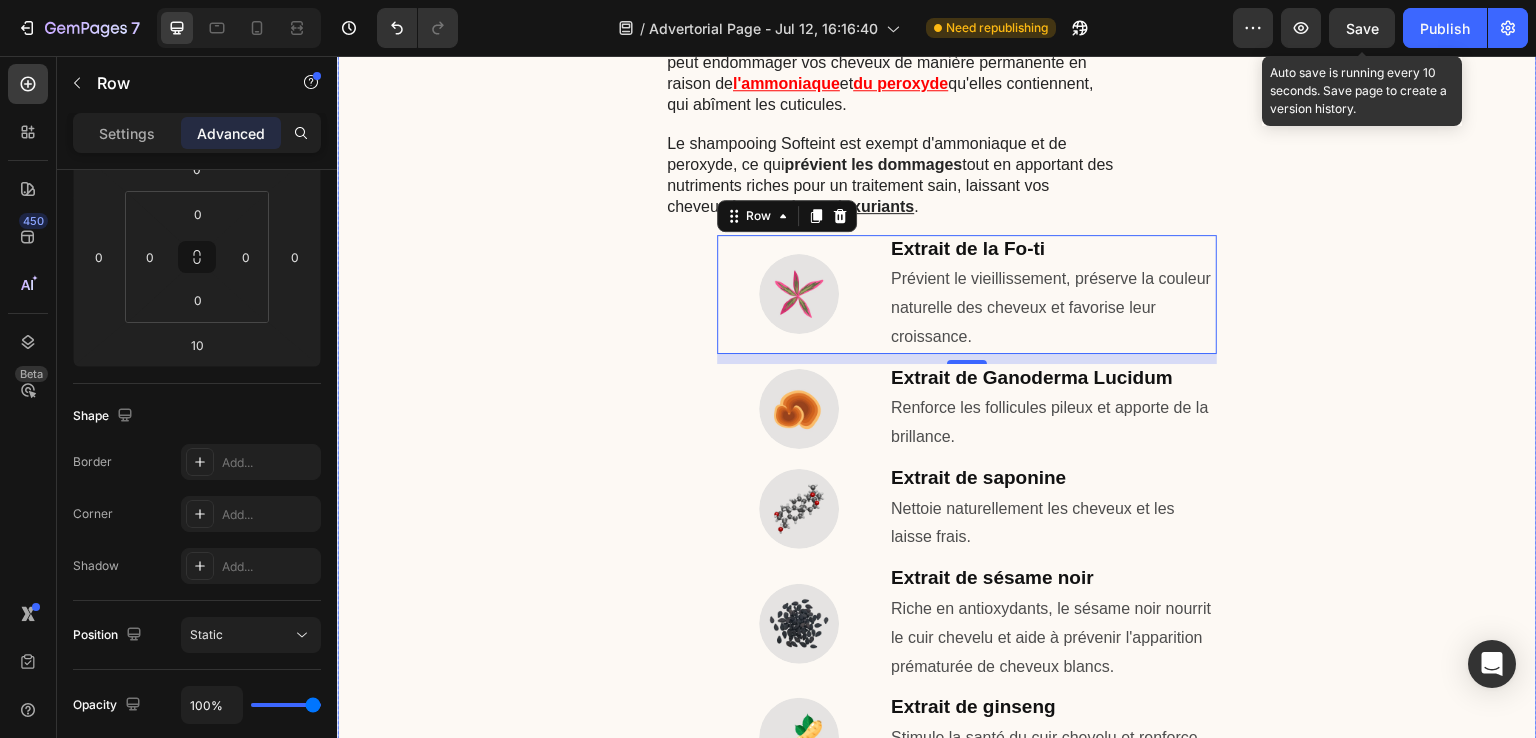 scroll, scrollTop: 1697, scrollLeft: 0, axis: vertical 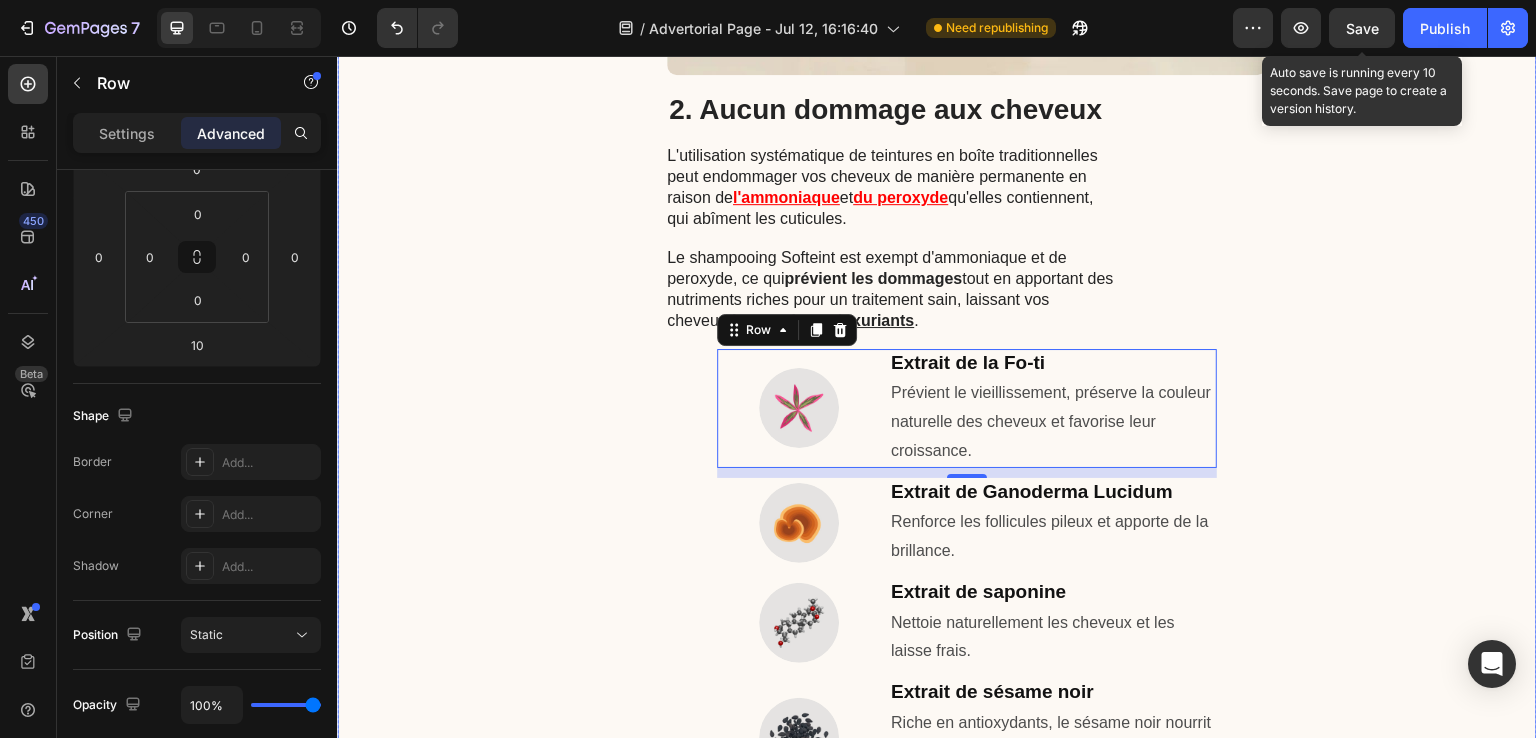 click on "Image 2. Aucun dommage aux cheveux Heading L'utilisation systématique de teintures en boîte traditionnelles peut endommager vos cheveux de manière permanente en raison de  l'ammoniaque  et  du peroxyde  qu'elles contiennent, qui abîment les cuticules. Text Block Le shampooing Softeint est exempt d'ammoniaque et de peroxyde, ce qui  prévient les dommages  tout en apportant des nutriments riches pour un traitement sain, laissant vos cheveux  doux, sains et luxuriants . Text Block Image Extrait de la Fo-ti Heading Prévient le vieillissement, préserve la couleur naturelle des cheveux et favorise leur croissance. Text Block Row   10 Image Extrait de Ganoderma Lucidum Heading Renforce les follicules pileux et apporte de la brillance. Text Block Row Image Extrait de saponine Heading Nettoie naturellement les cheveux et les laisse frais. Text Block Row Image Extrait de sésame noir Heading Text Block Row Image Extrait de ginseng Heading Stimule la santé du cuir chevelu et renforce les cheveux.. Text Block Row" at bounding box center (967, 186) 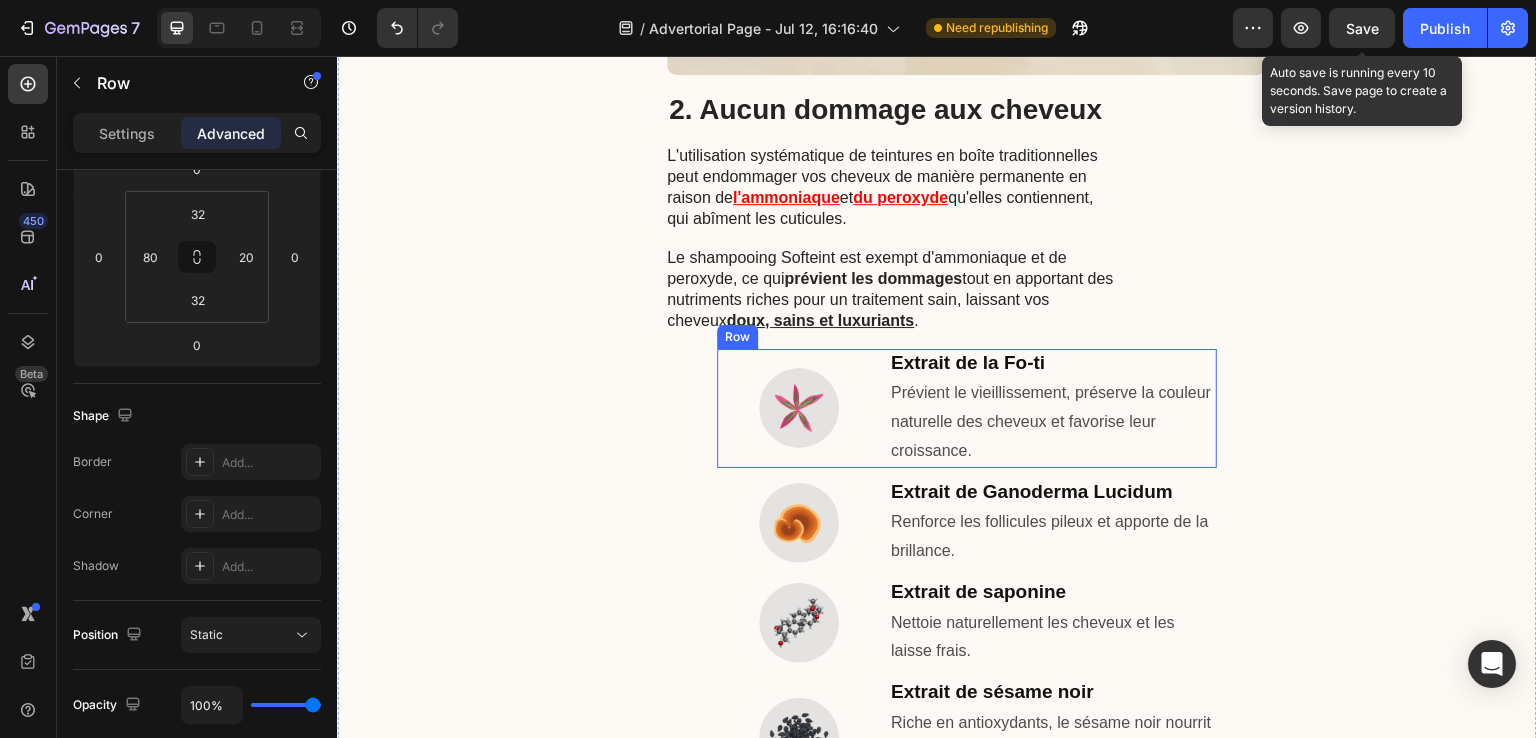 click on "Image" at bounding box center [799, 408] 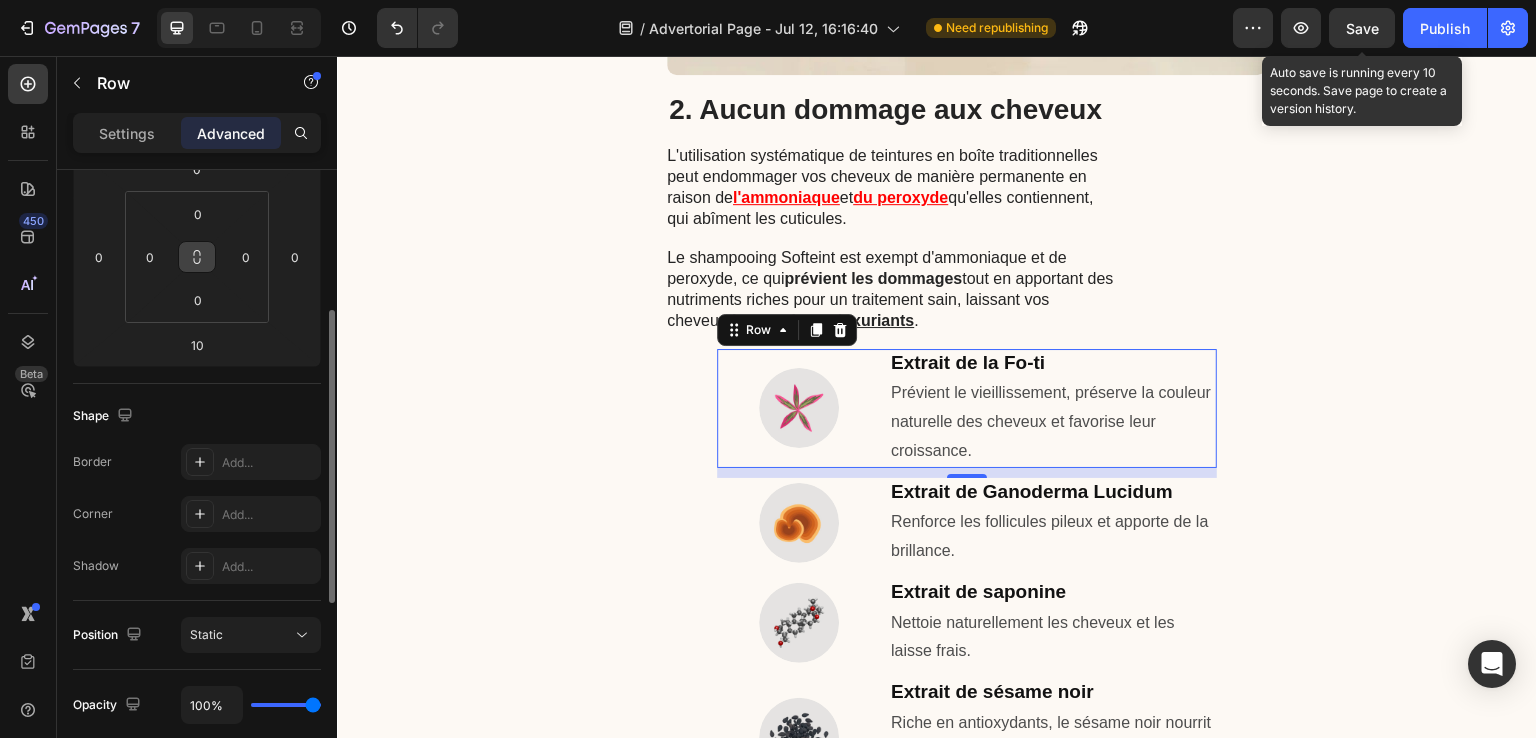 click 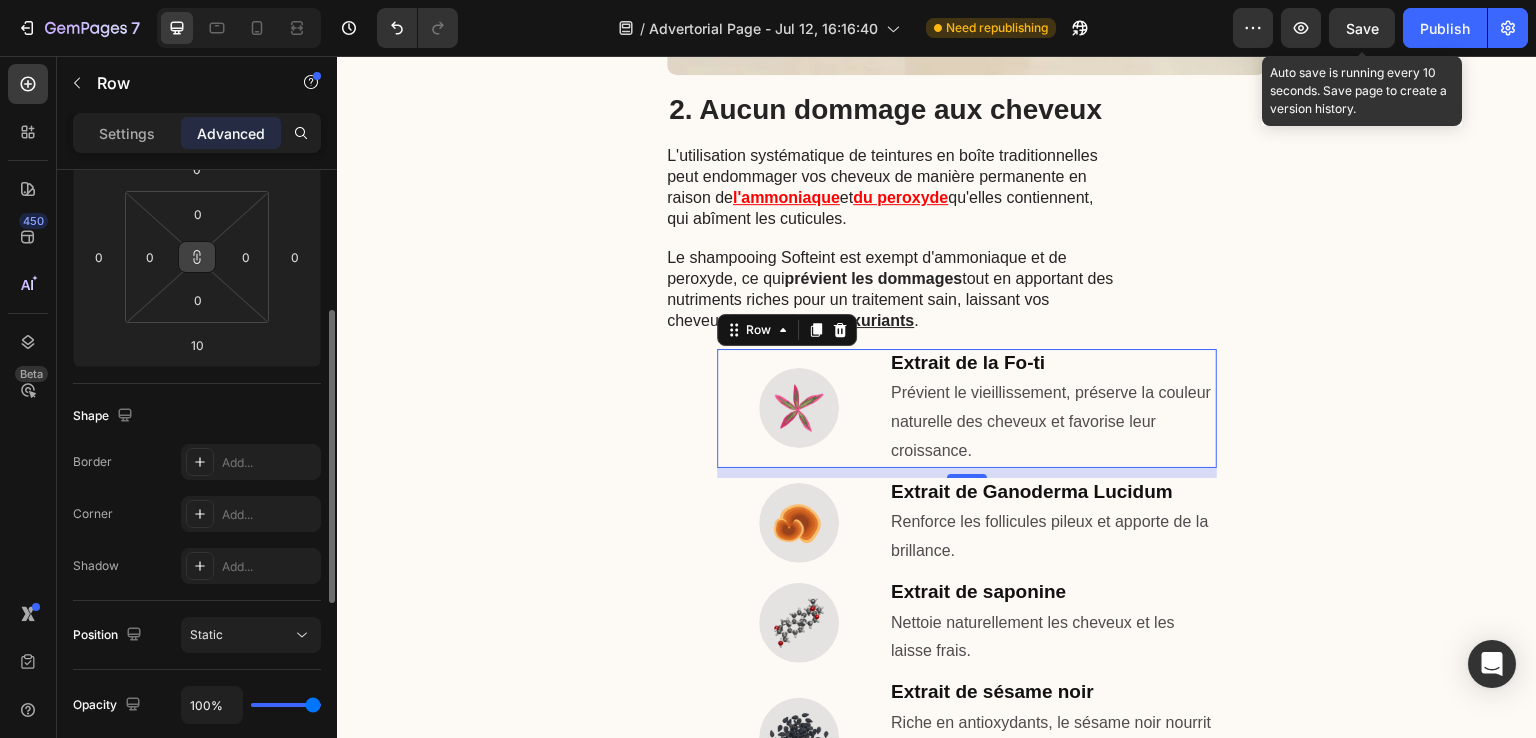 click 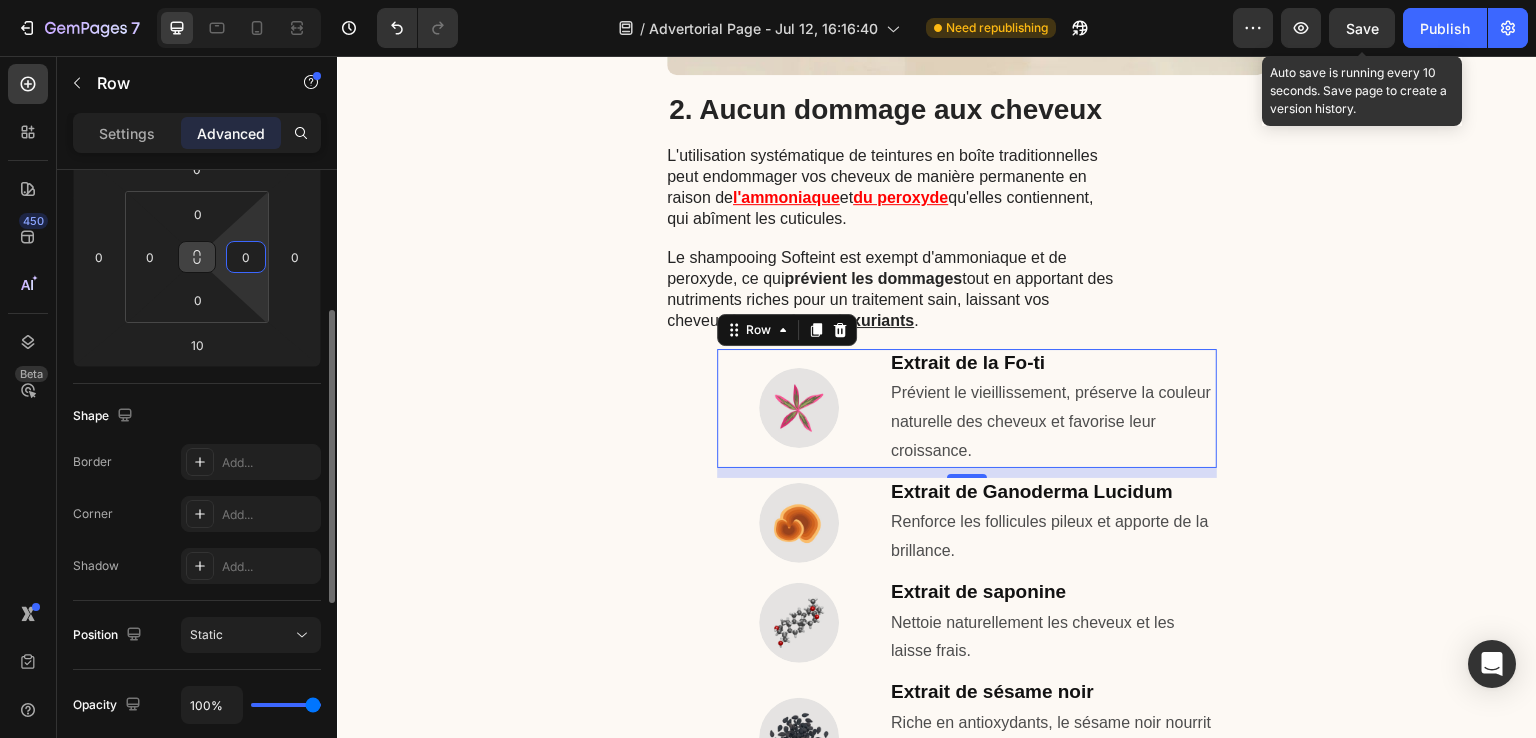 click on "0" at bounding box center (246, 257) 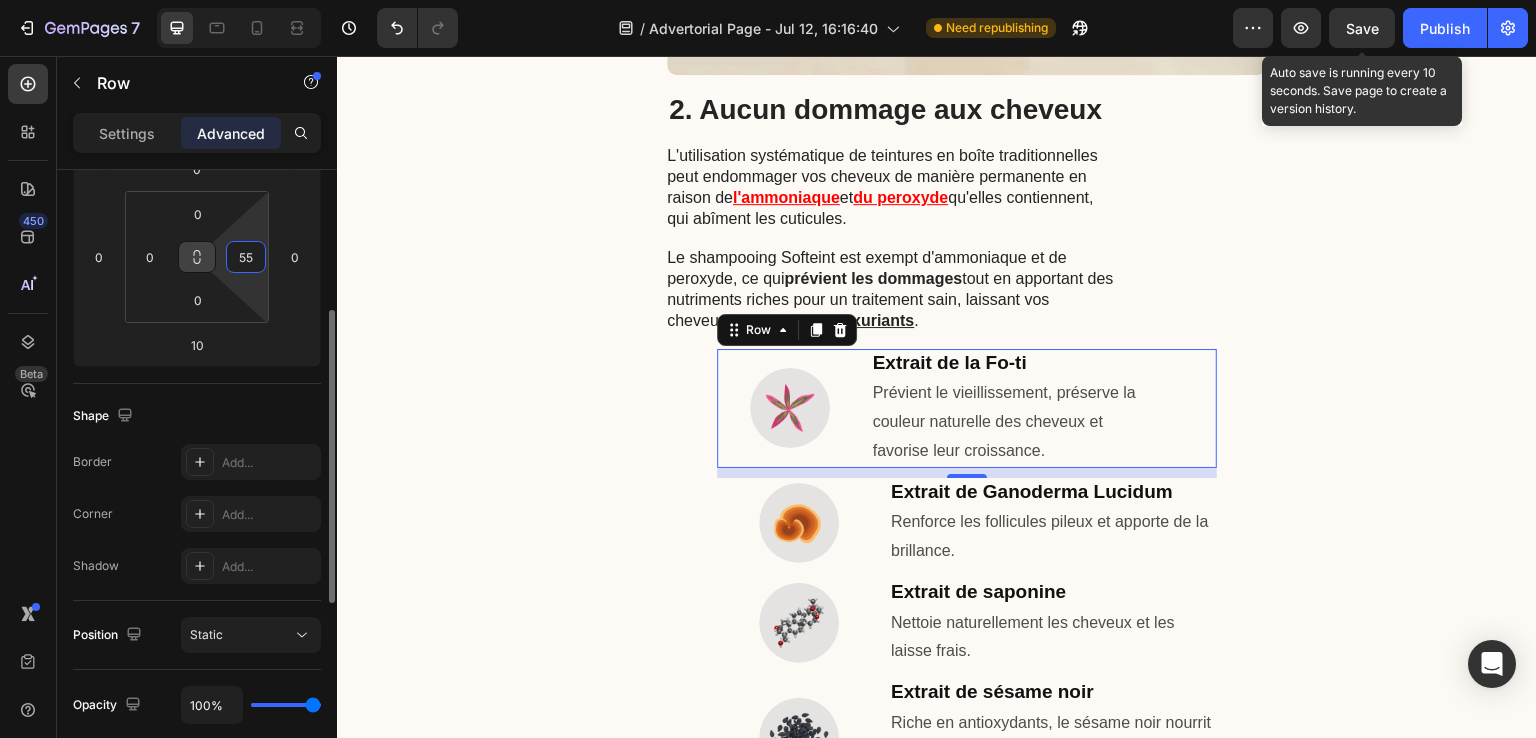 type on "5" 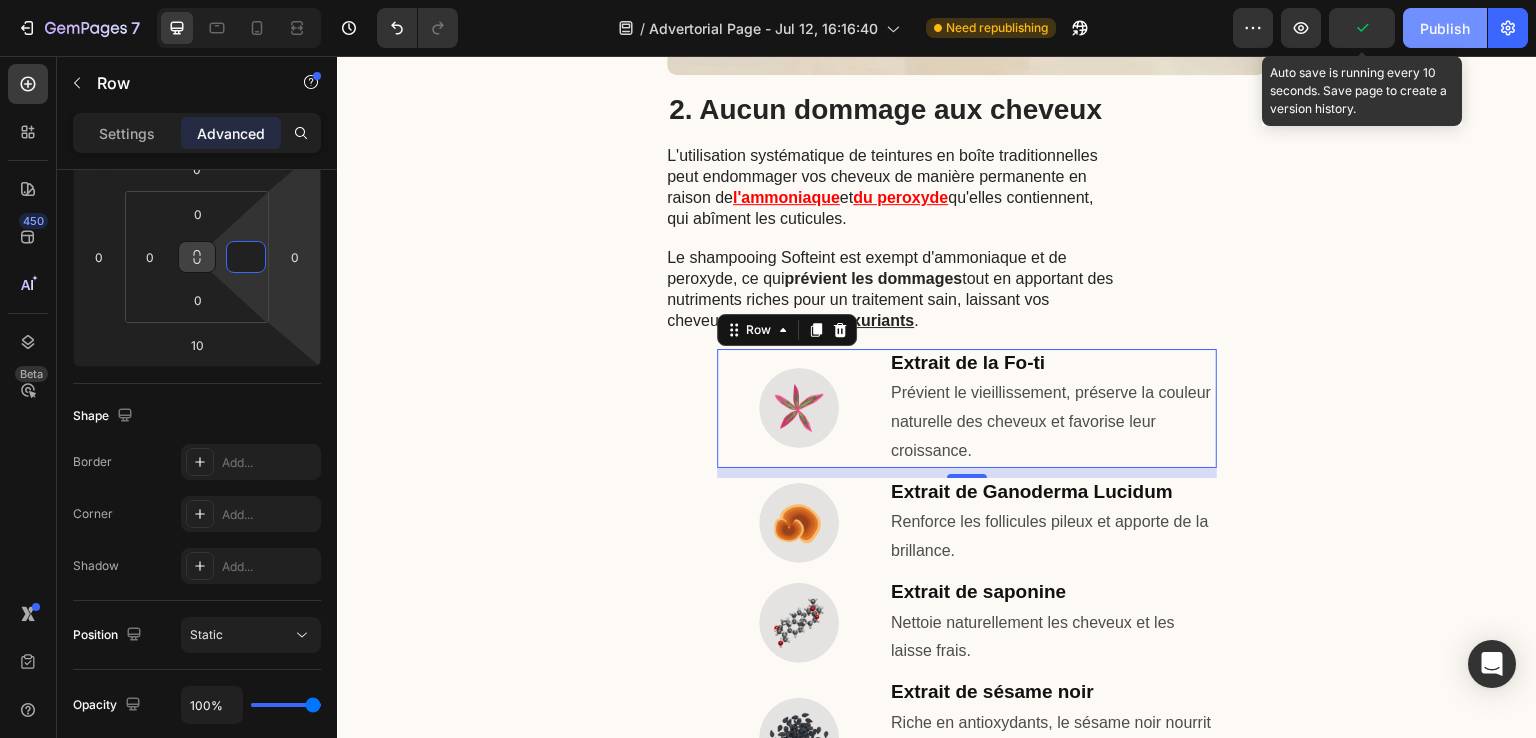click on "Publish" at bounding box center (1445, 28) 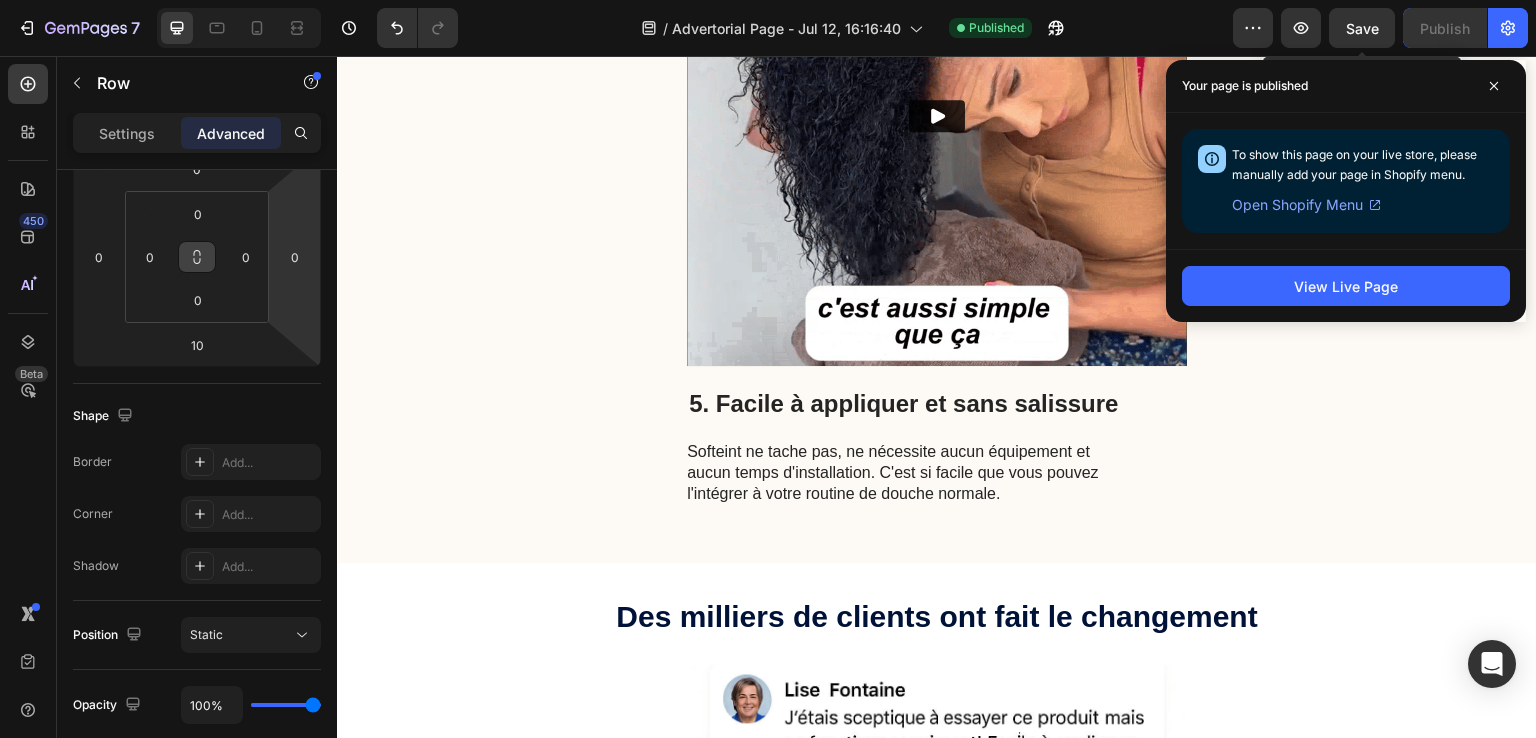 scroll, scrollTop: 4597, scrollLeft: 0, axis: vertical 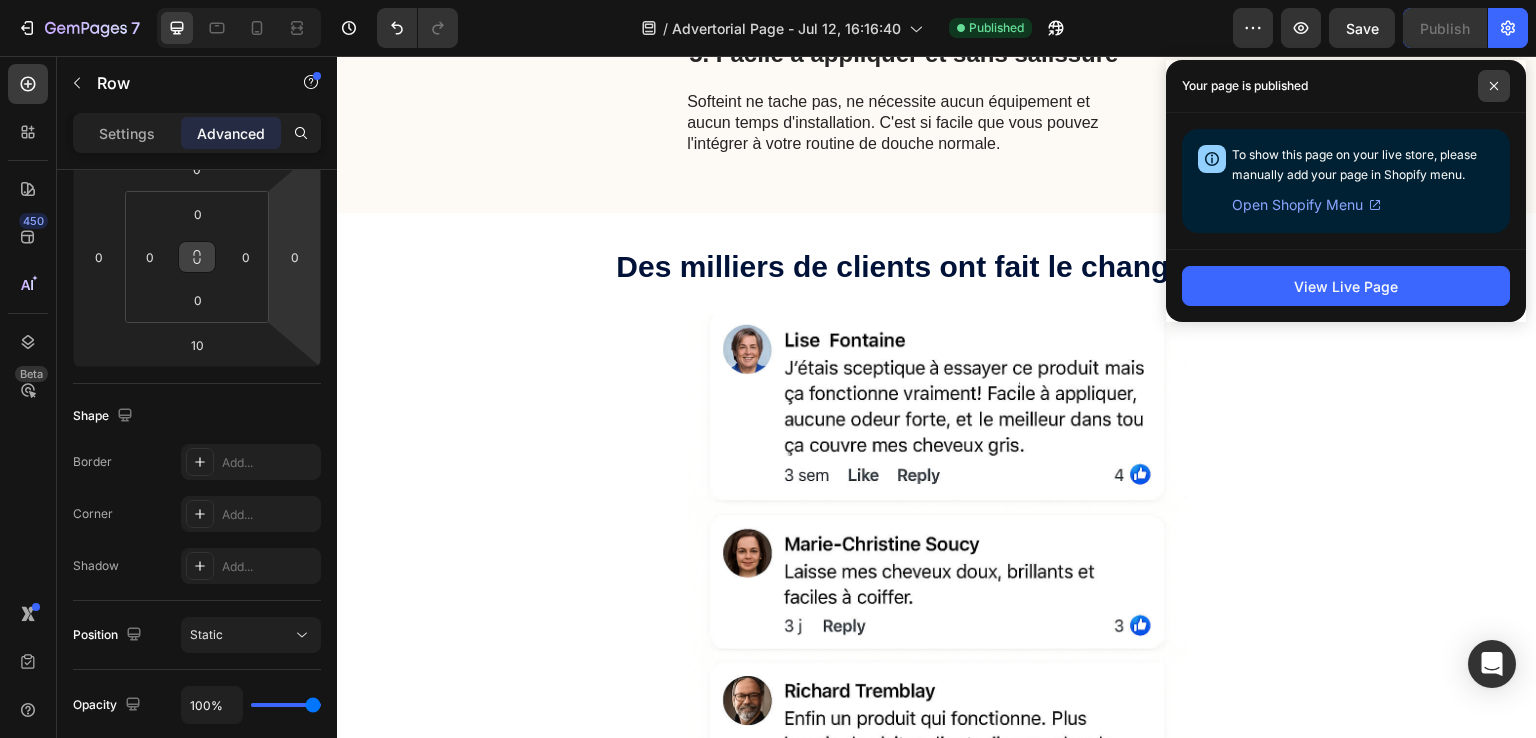 click 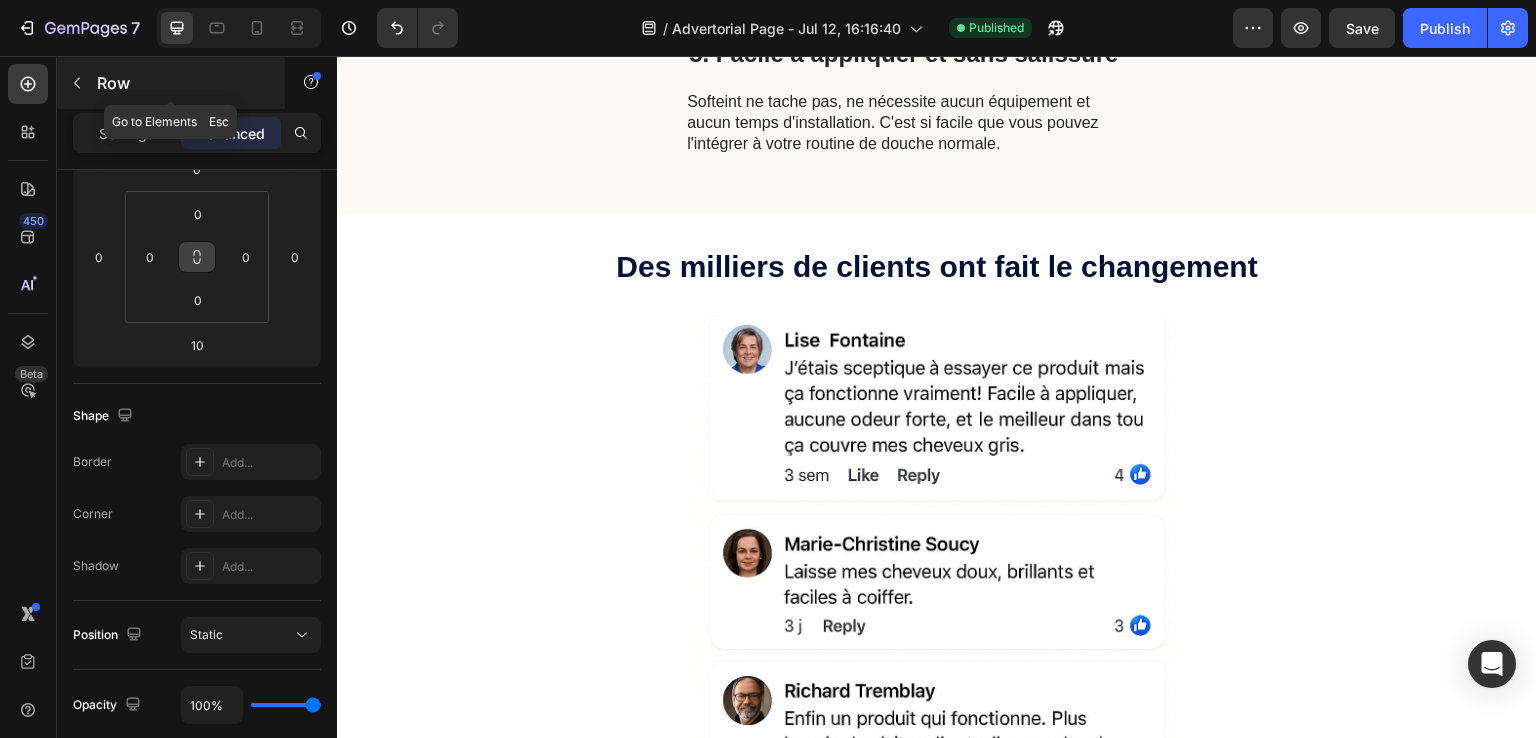 click at bounding box center (77, 83) 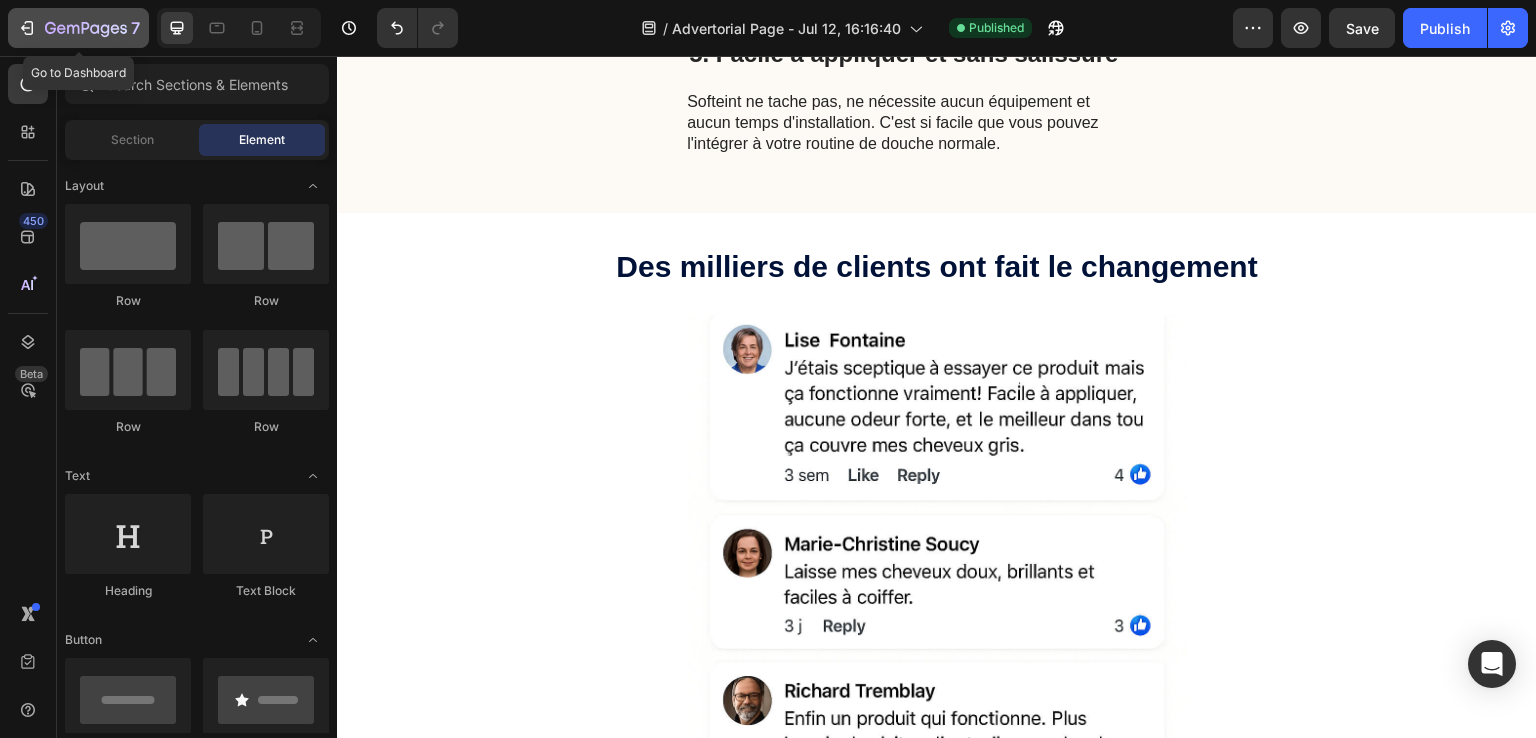 click 